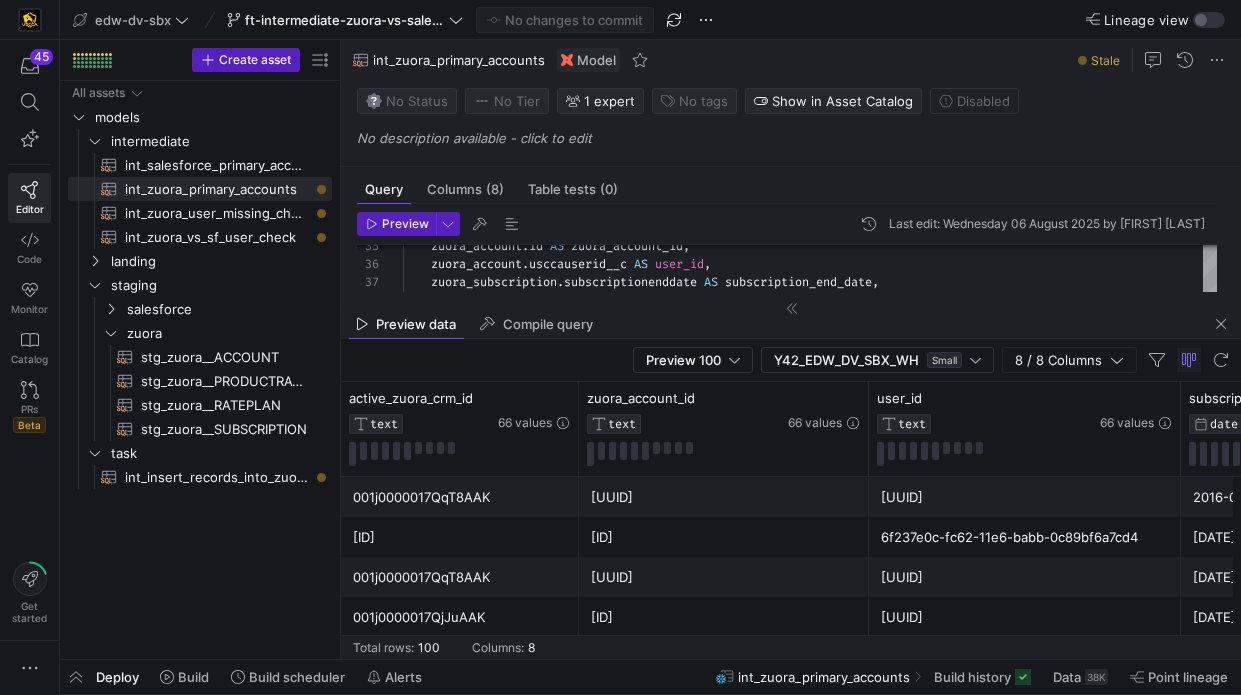 scroll, scrollTop: 0, scrollLeft: 0, axis: both 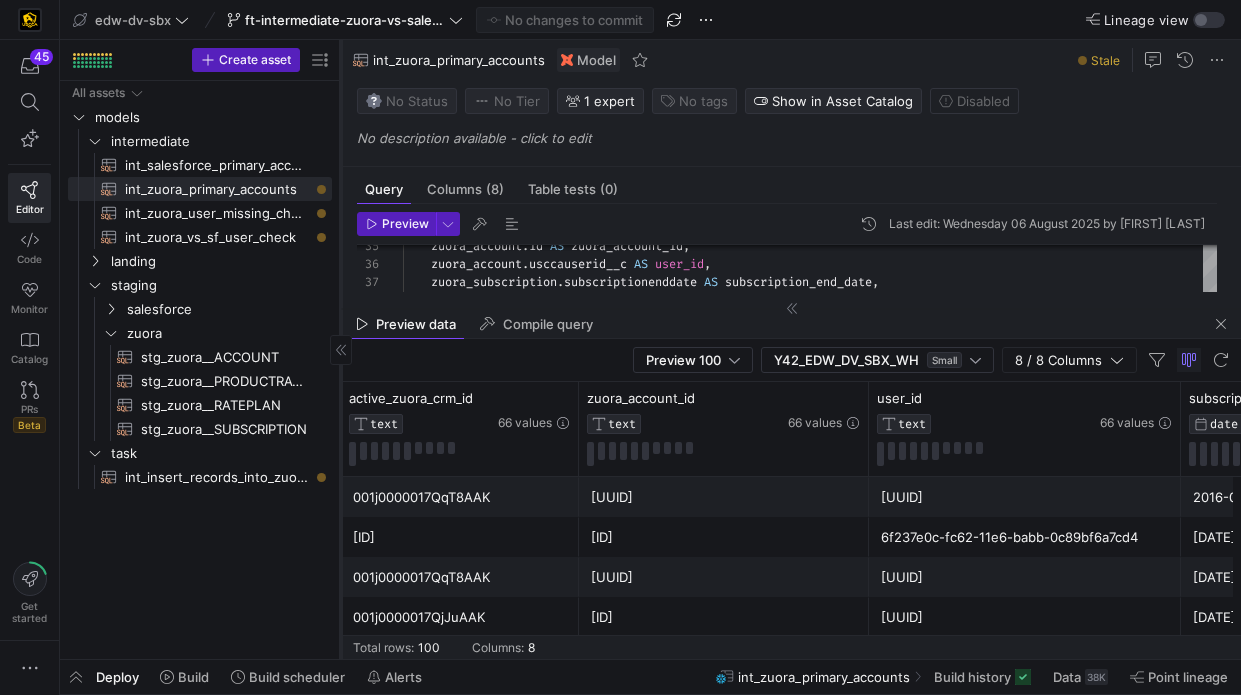 click 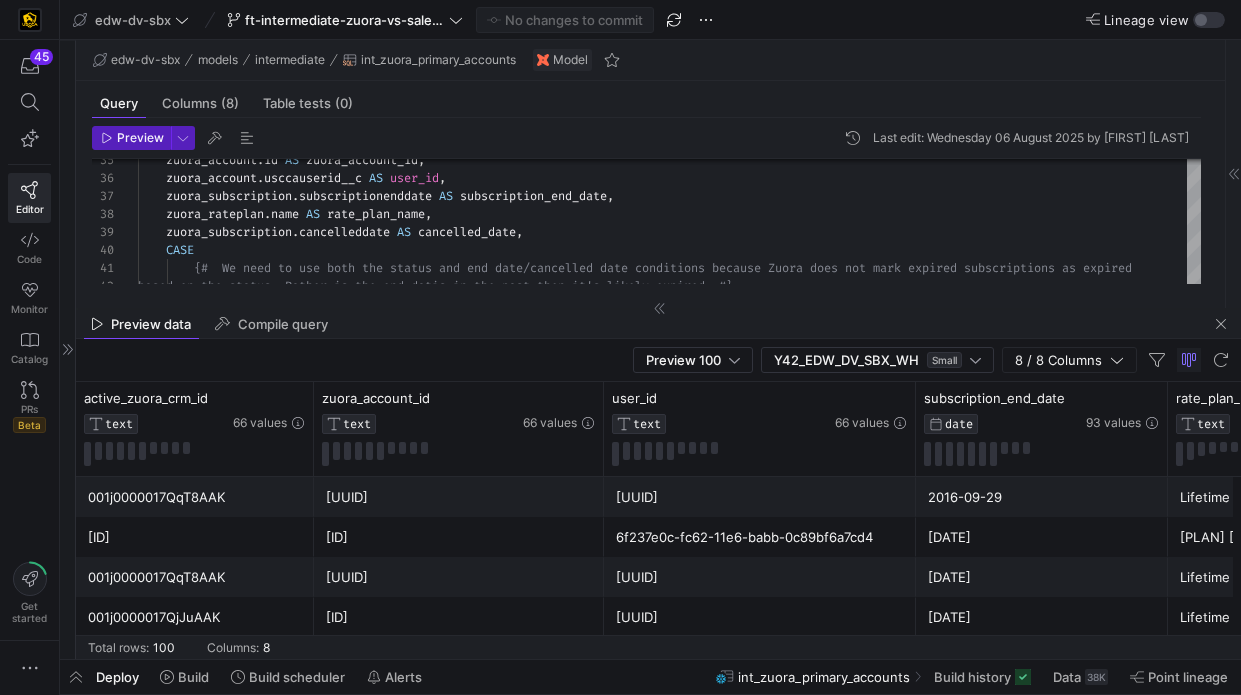 click 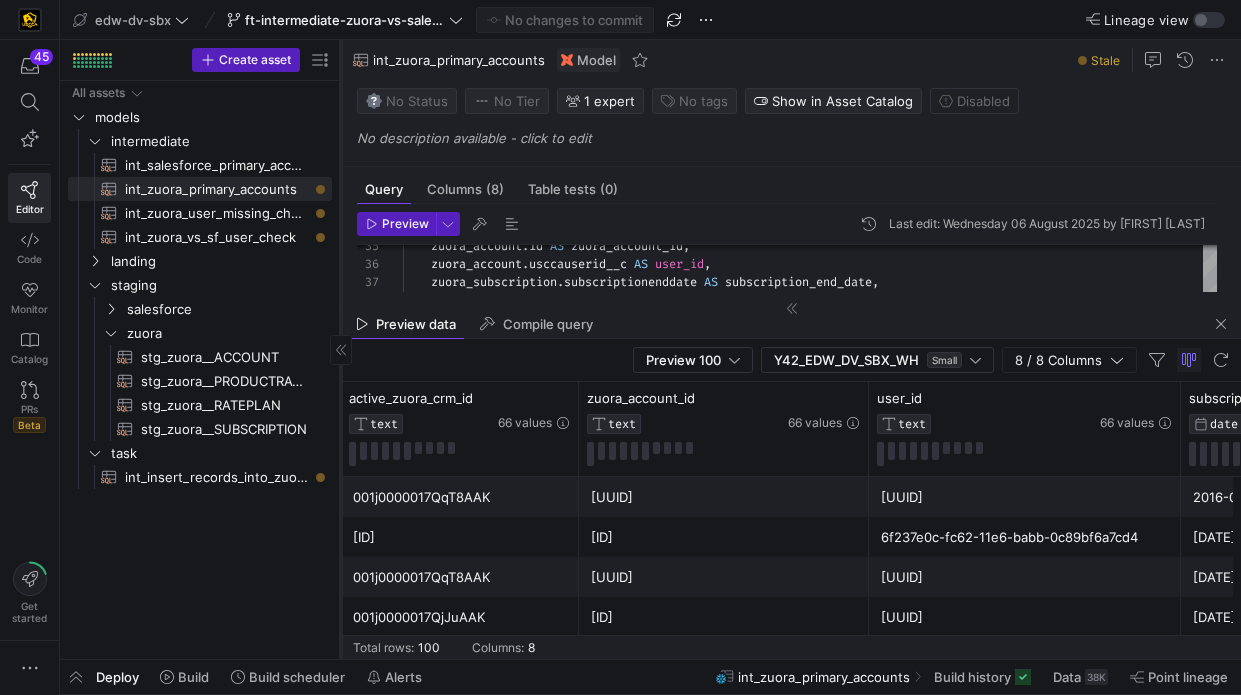 click 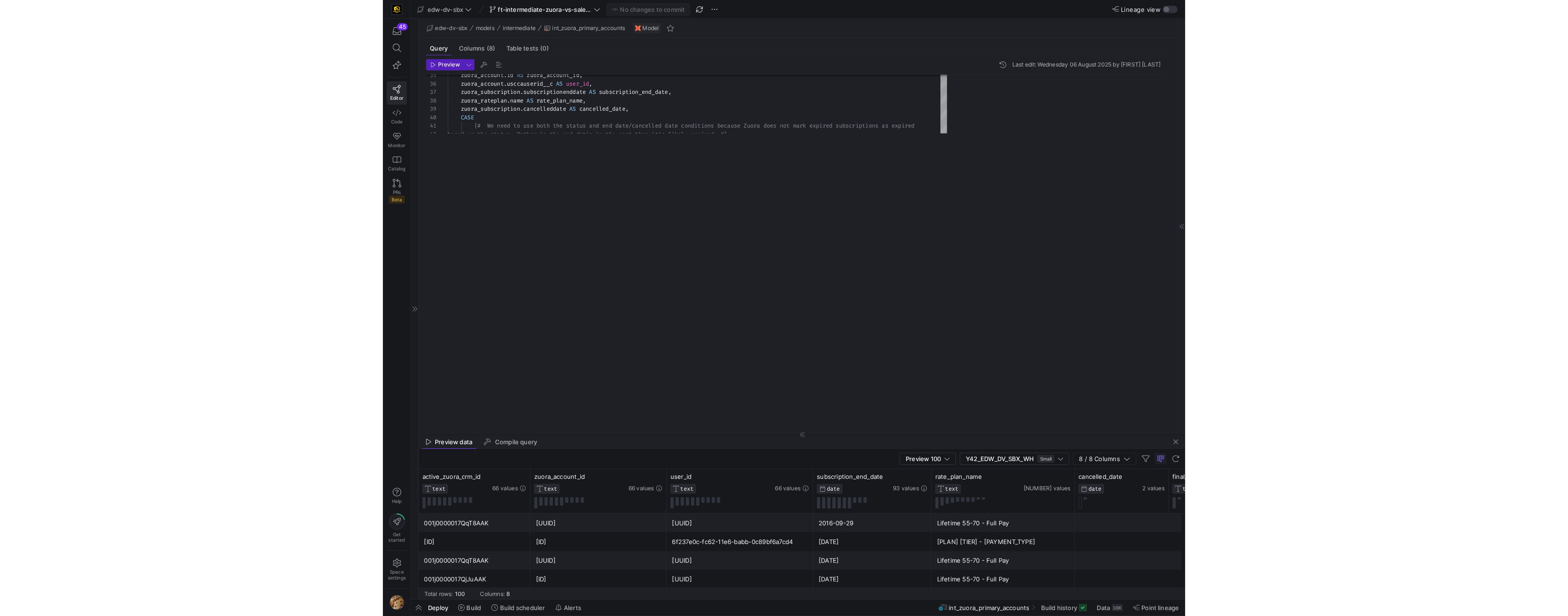 scroll, scrollTop: 49, scrollLeft: 210, axis: both 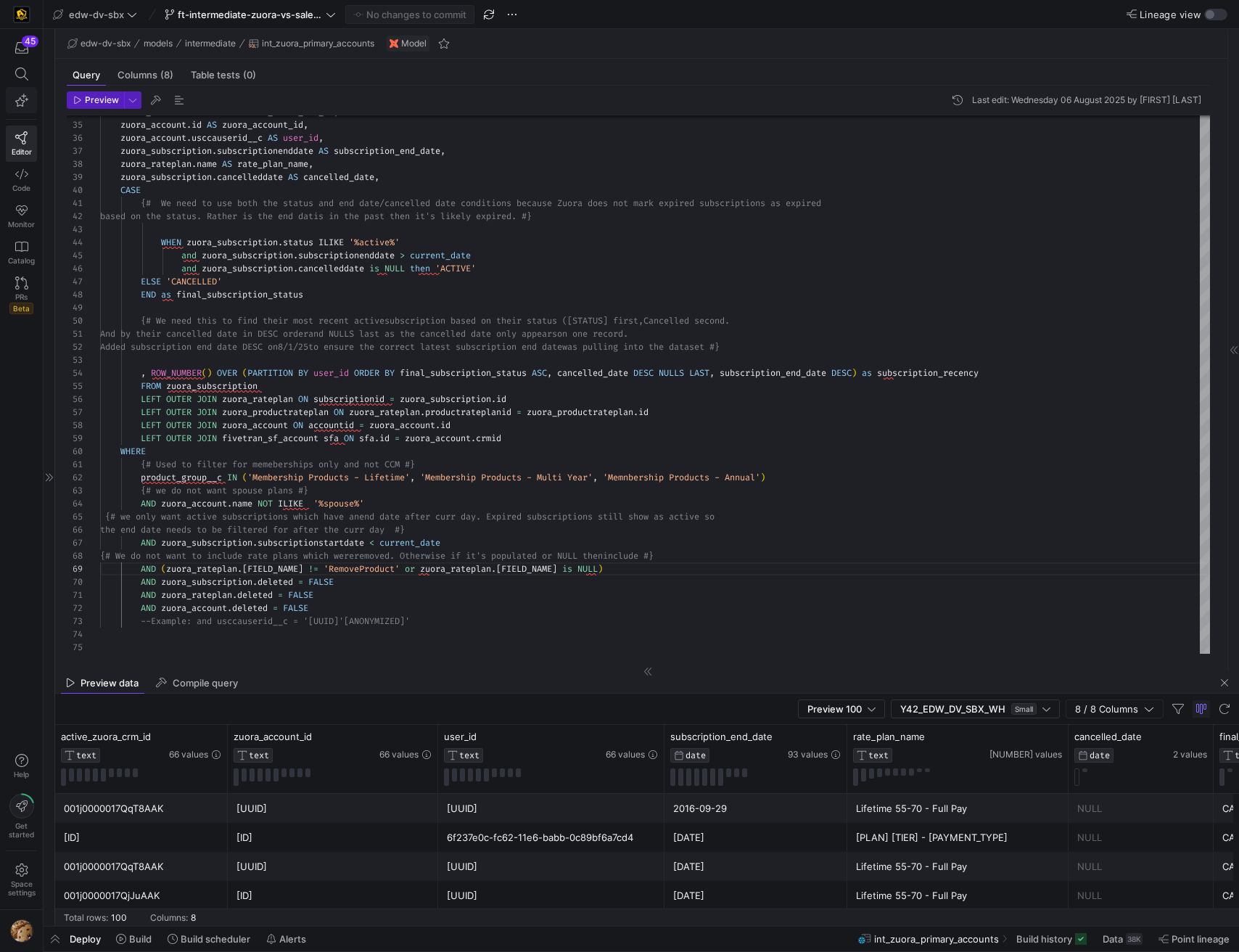 click at bounding box center [21, 100] 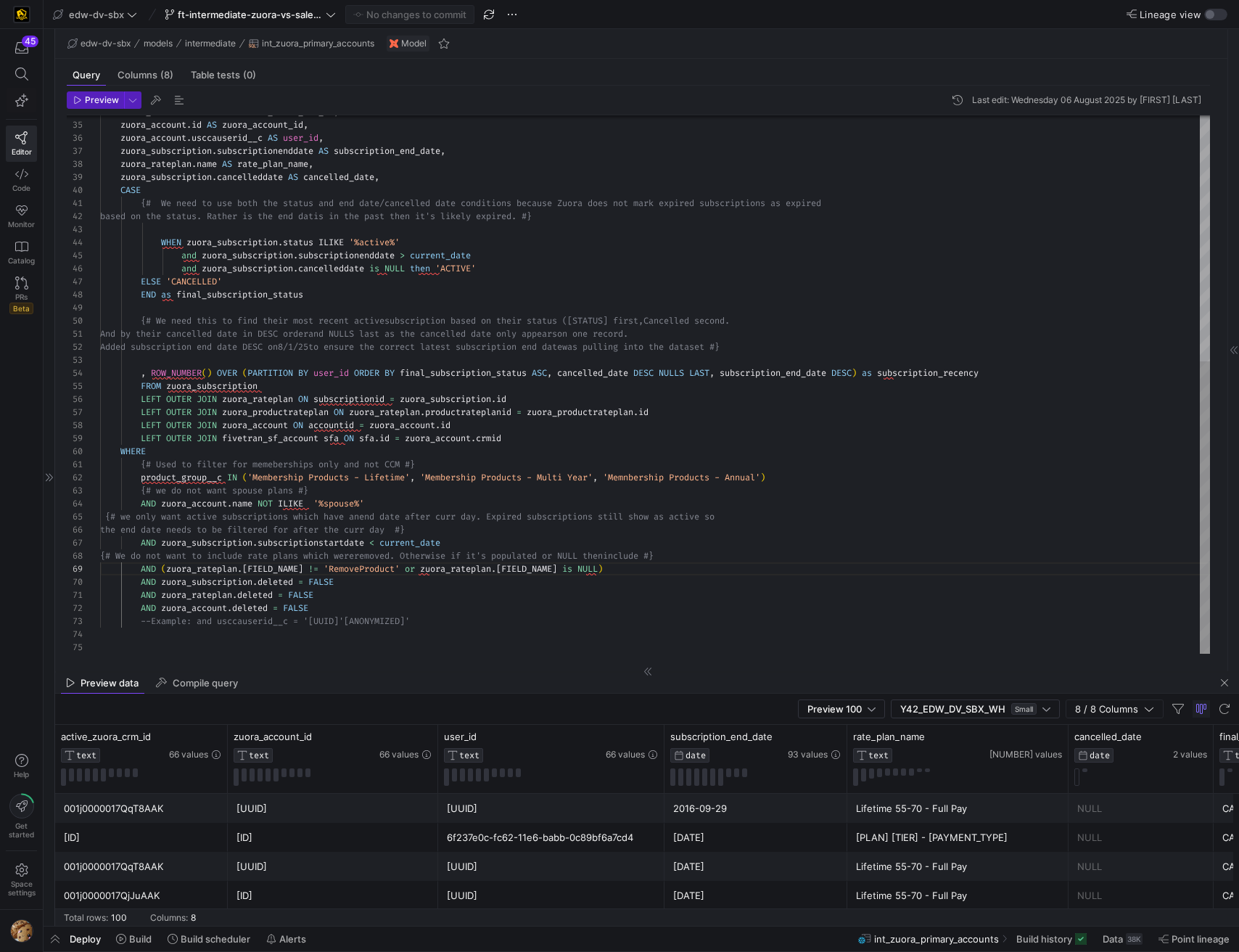 type 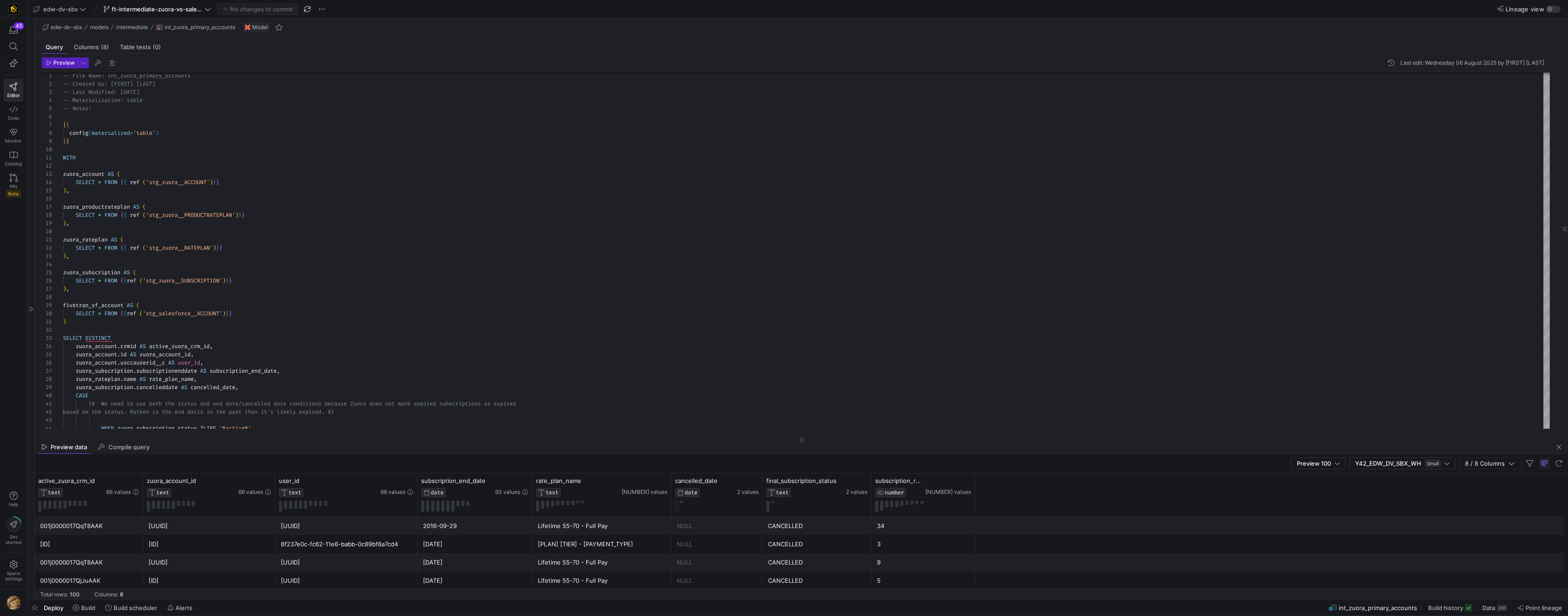 click 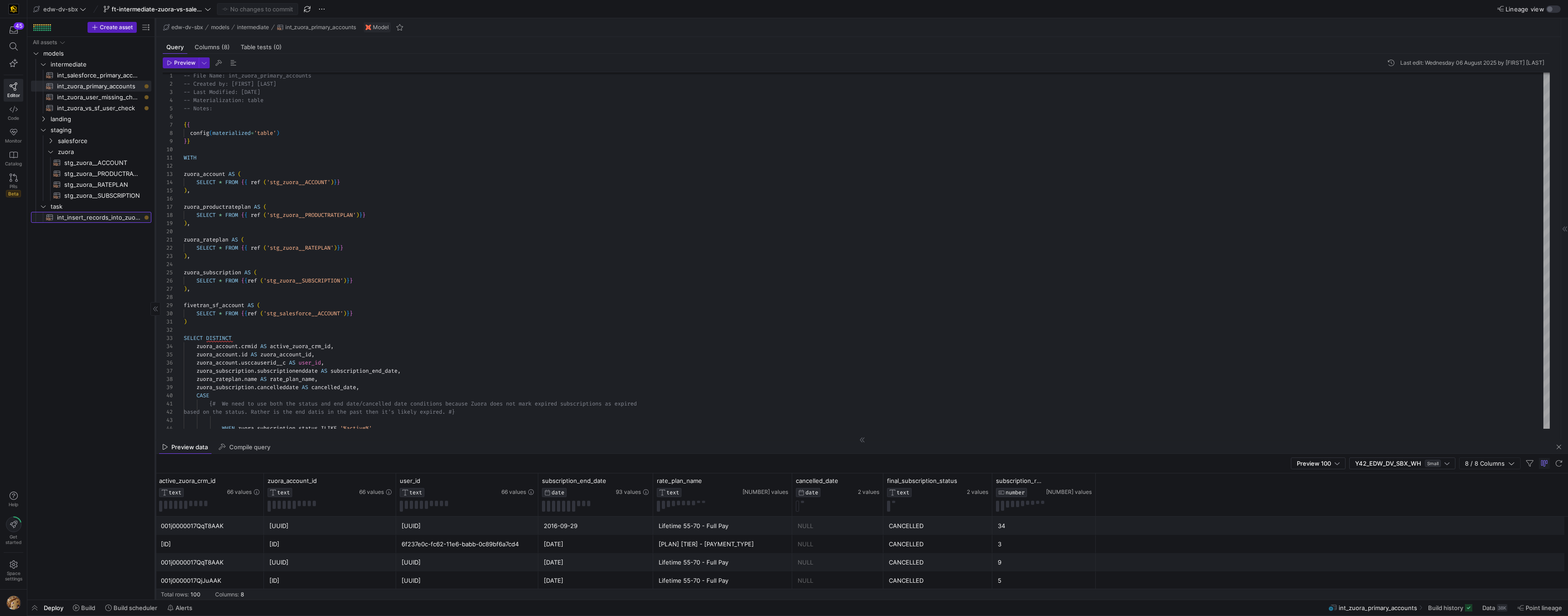 click on "int_insert_records_into_zuora_vs_salesforce​​​​​​​​​​" 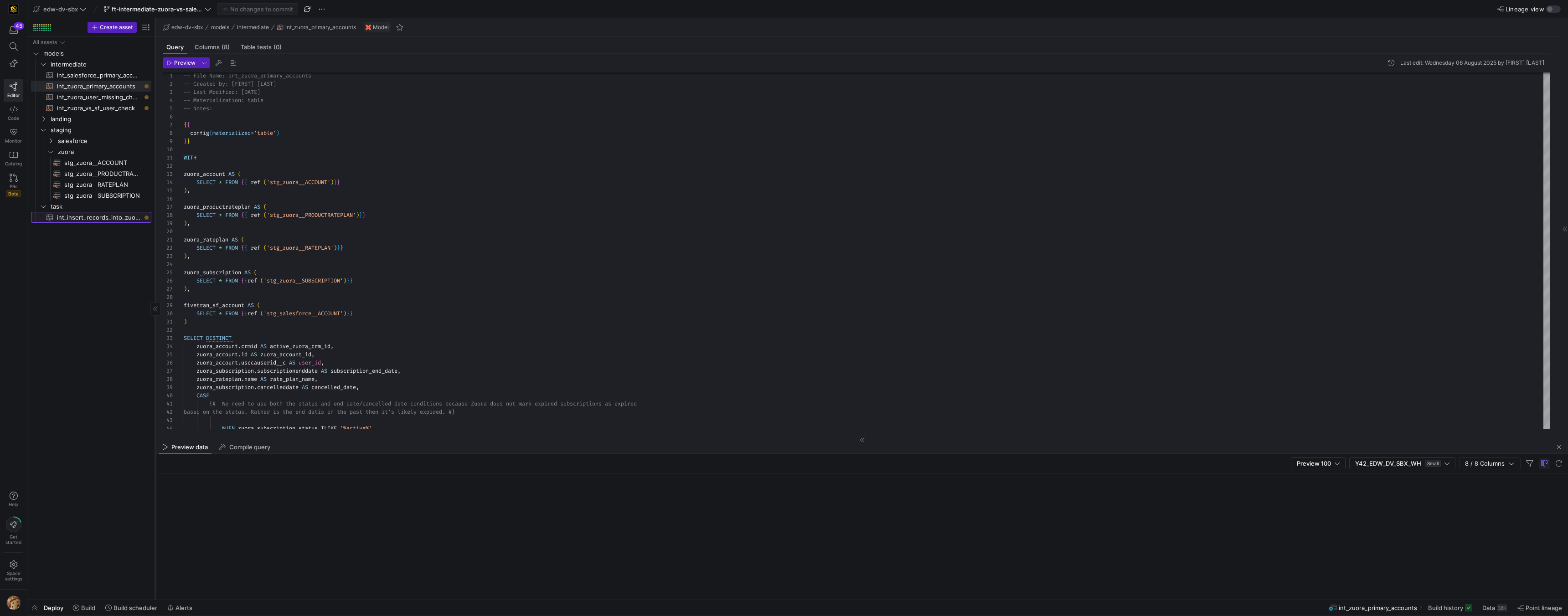 scroll, scrollTop: 82, scrollLeft: 0, axis: vertical 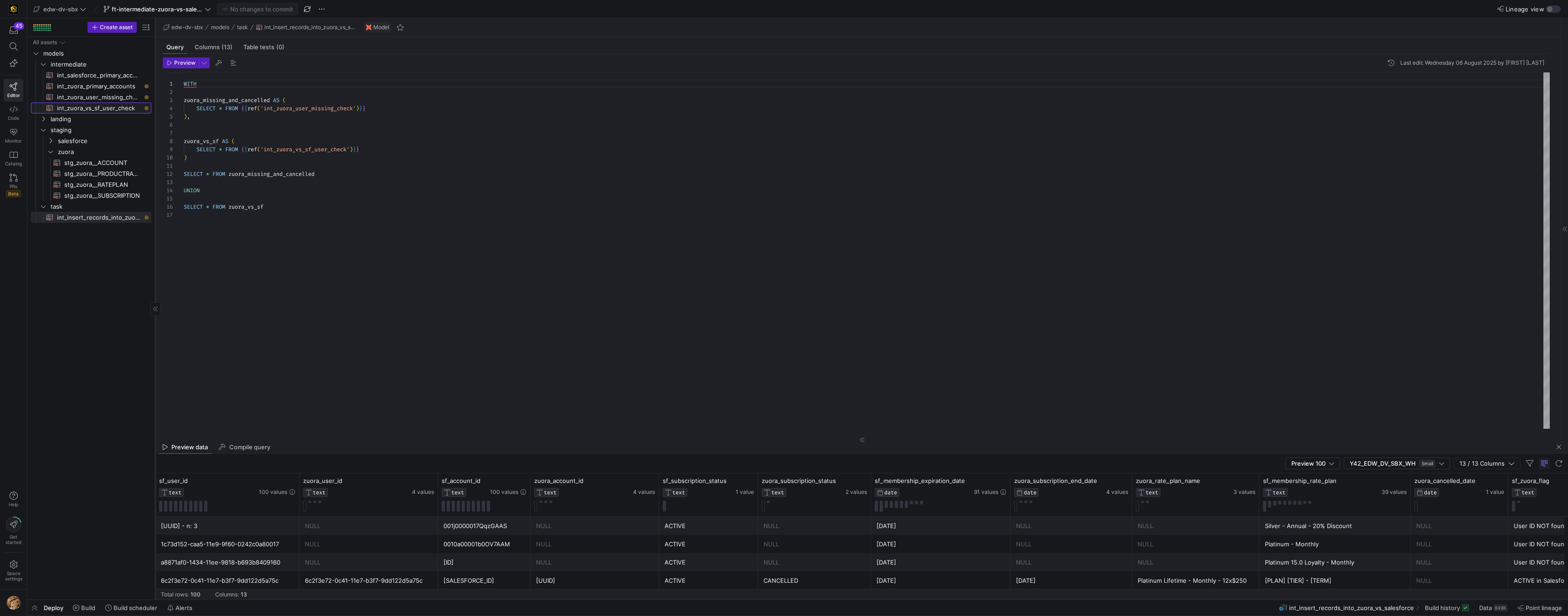 click on "int_zuora_vs_sf_user_check​​​​​​​​​​" 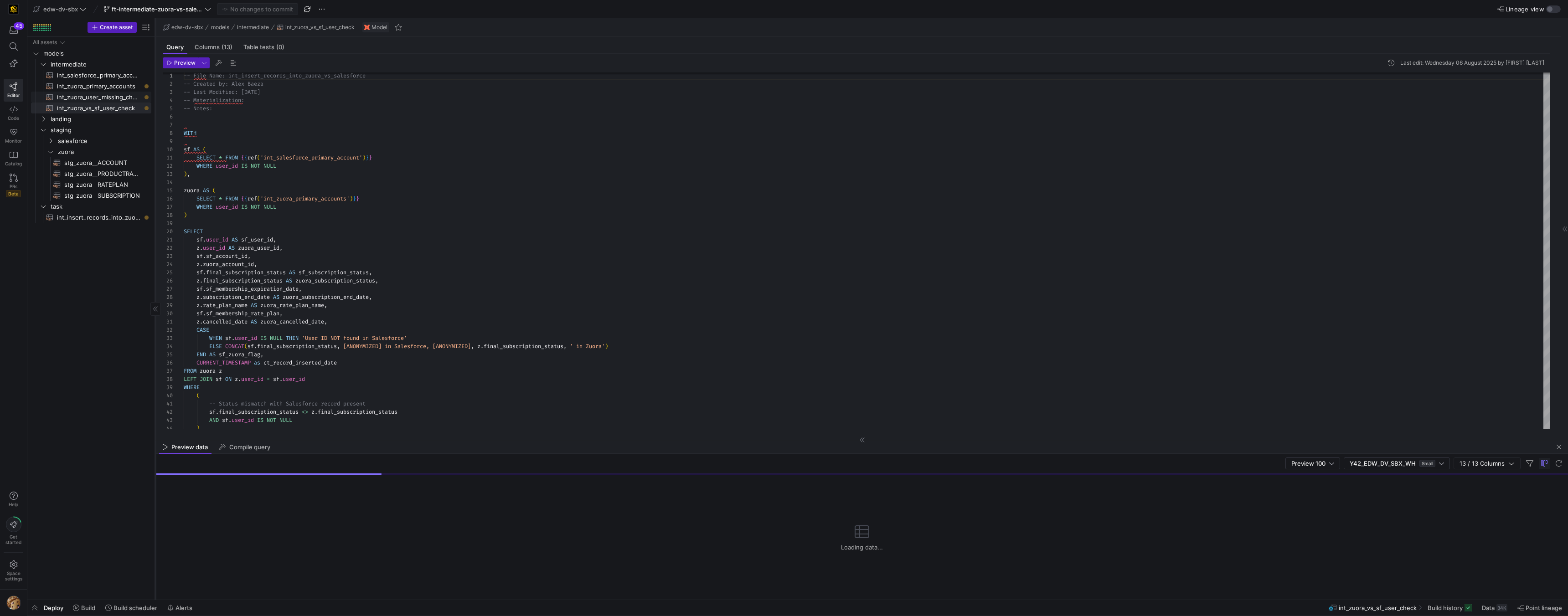 click on "int_zuora_user_missing_check​​​​​​​​​​" 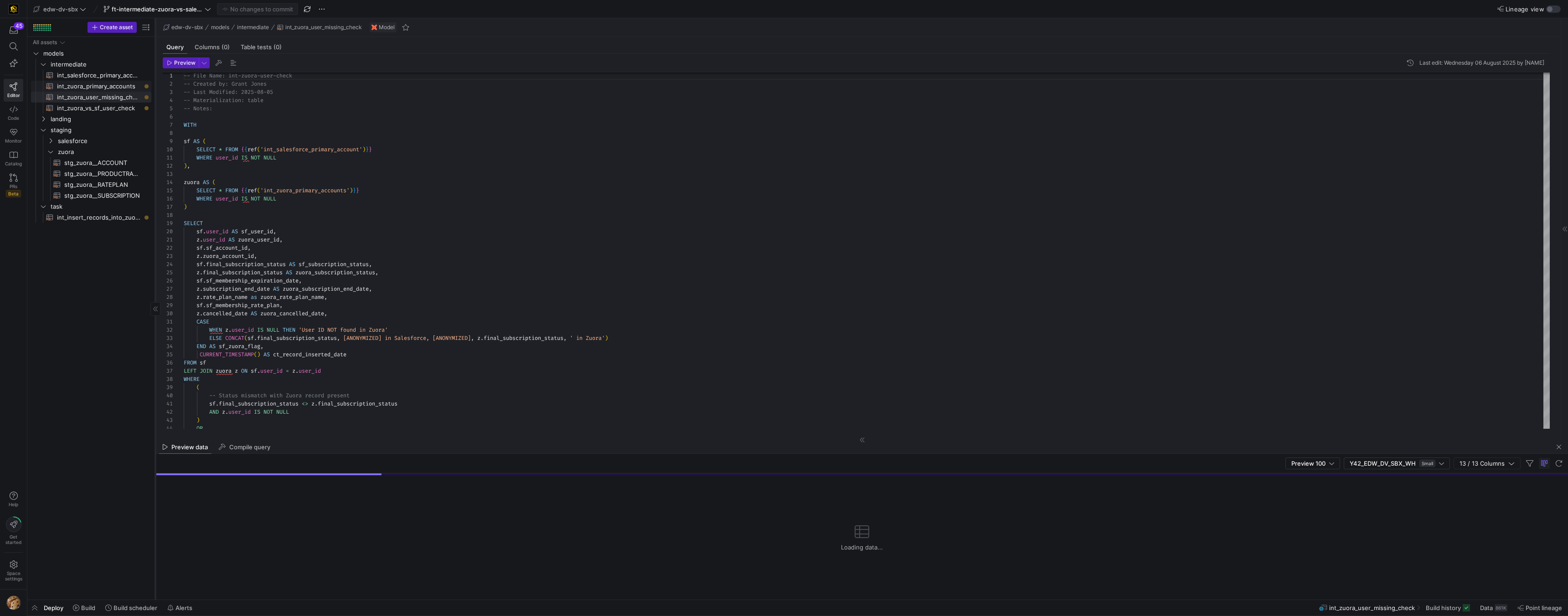 click on "int_zuora_primary_accounts​​​​​​​​​​" 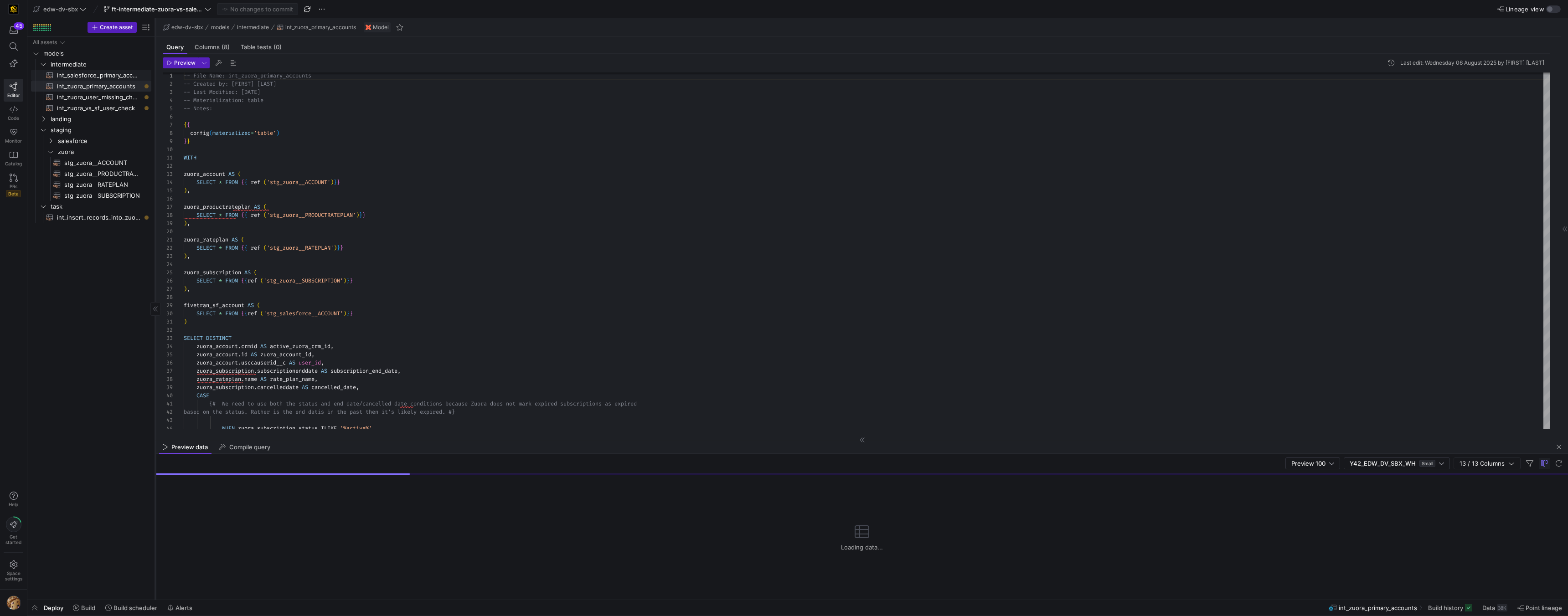 click on "int_salesforce_primary_account​​​​​​​​​​" 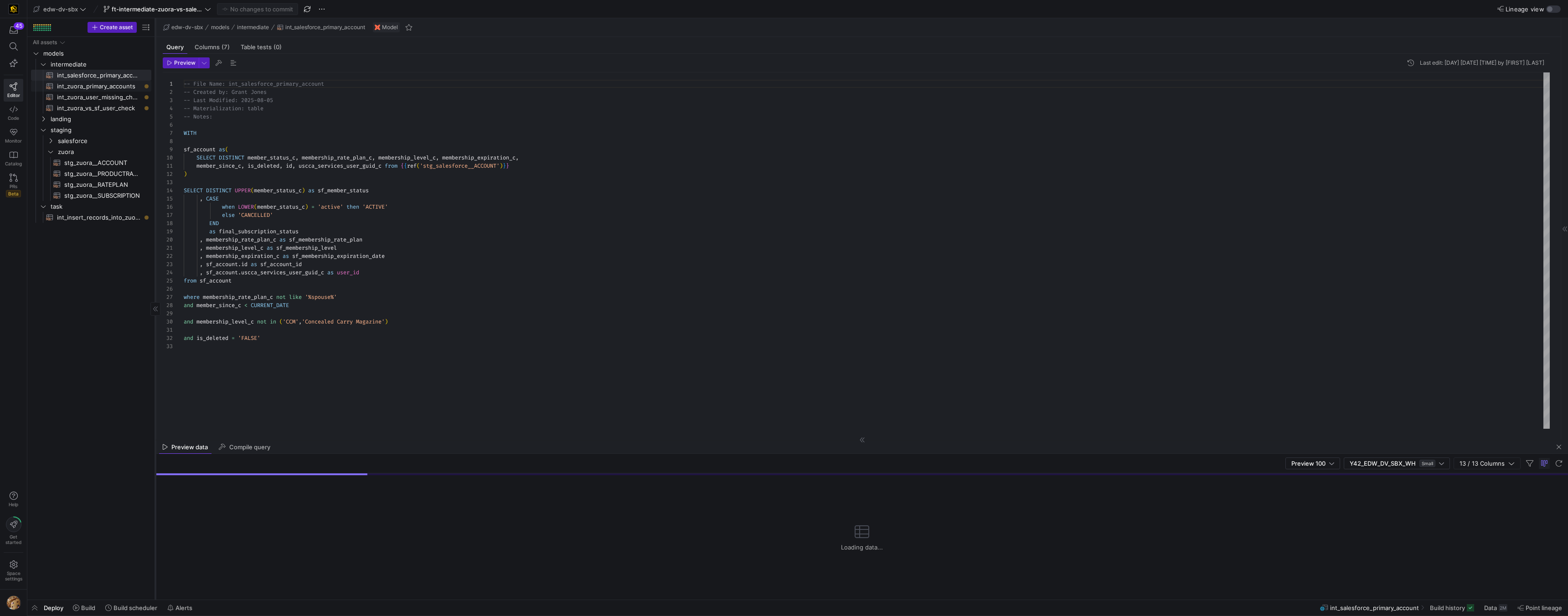 click on "int_zuora_primary_accounts​​​​​​​​​​" 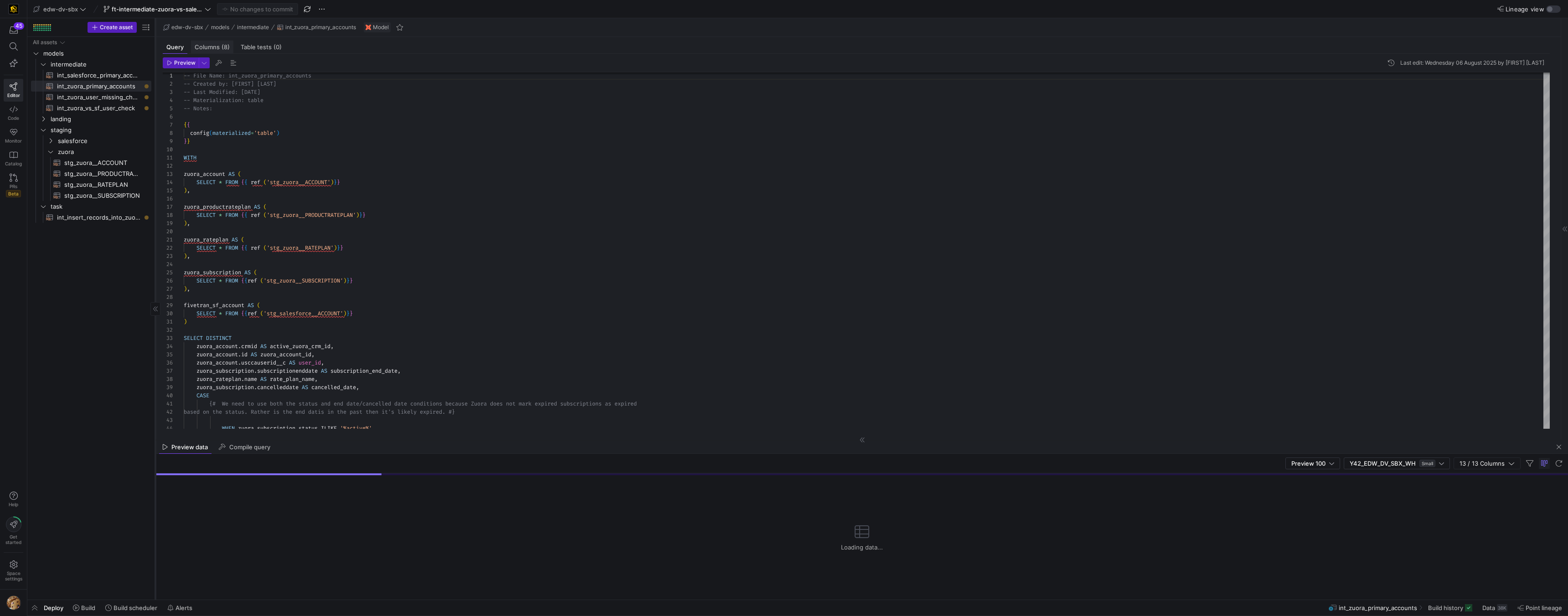 click on "Columns  (8)" at bounding box center [212, 47] 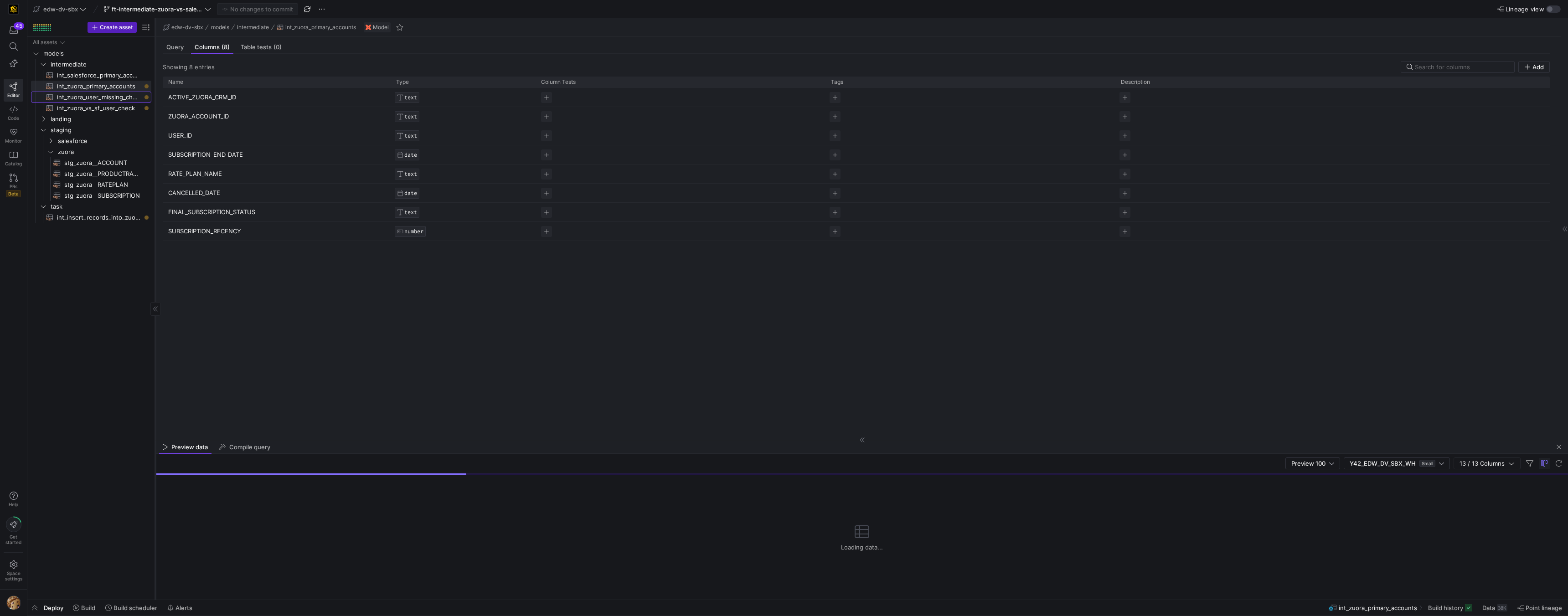 click on "int_zuora_user_missing_check​​​​​​​​​​" 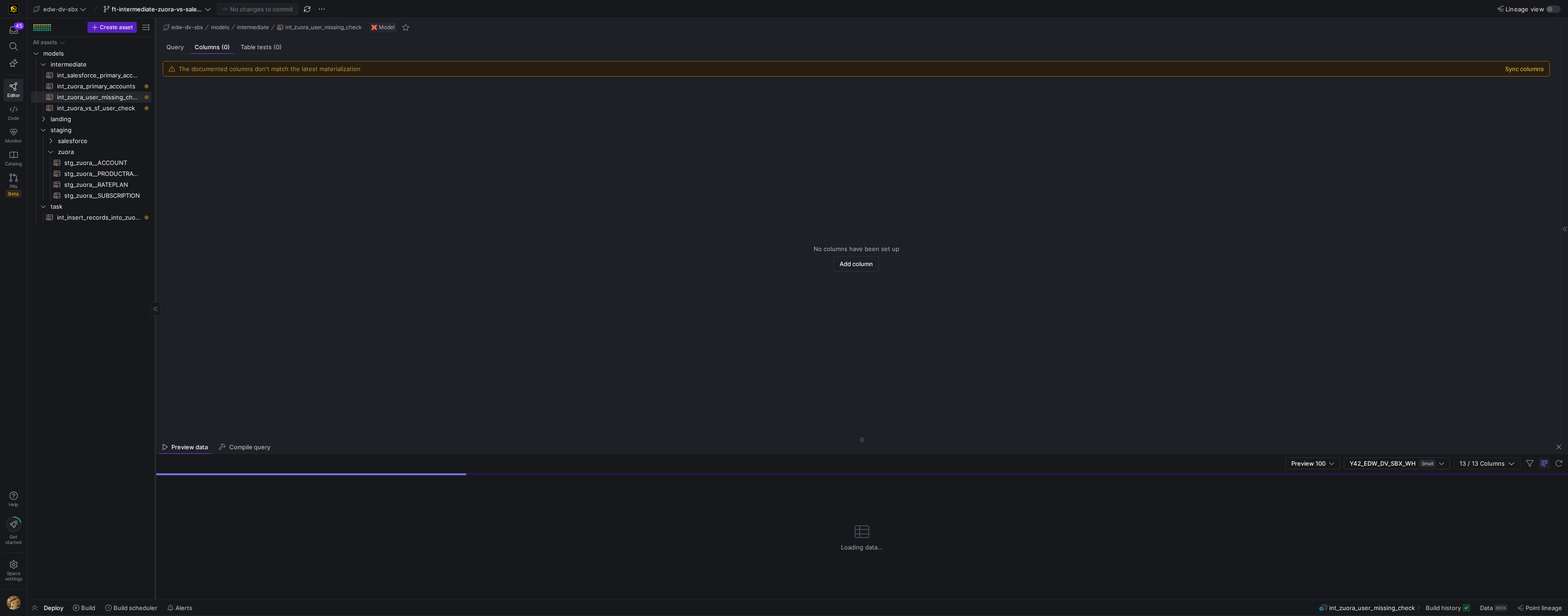 click on "Sync columns" 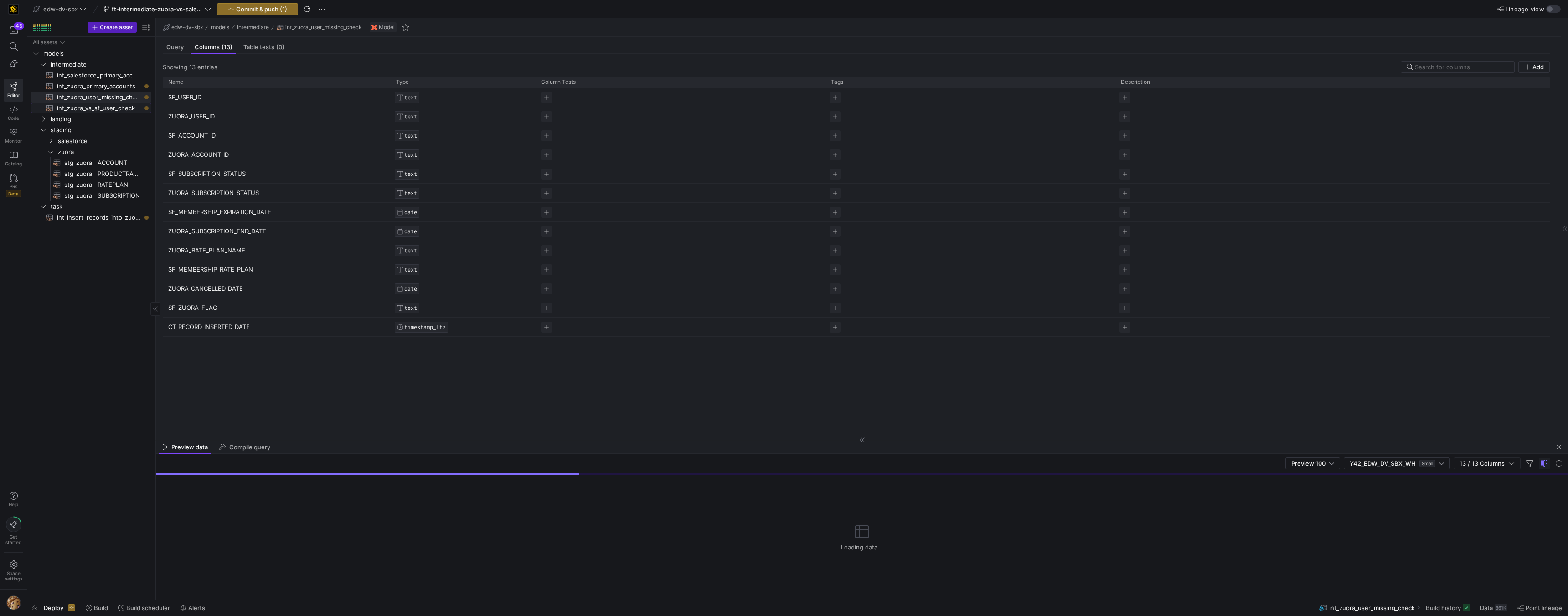 click on "int_zuora_vs_sf_user_check​​​​​​​​​​" 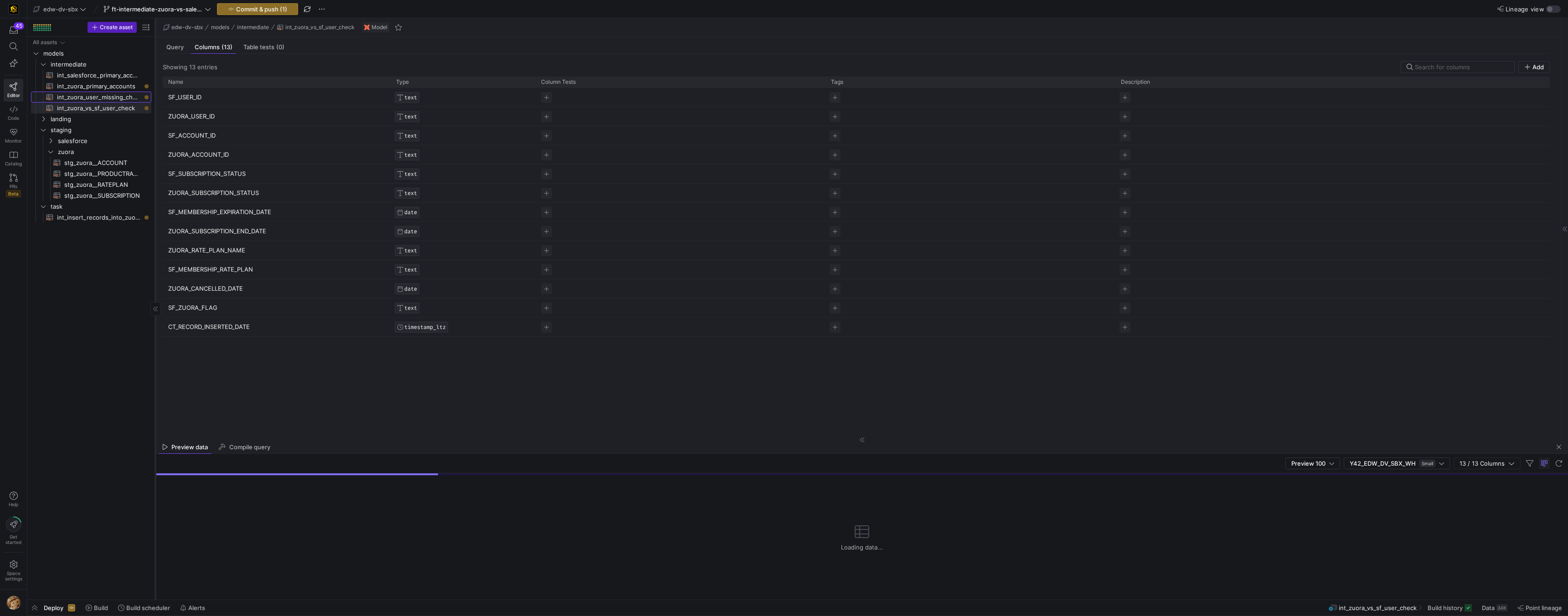 click on "int_zuora_user_missing_check​​​​​​​​​​" 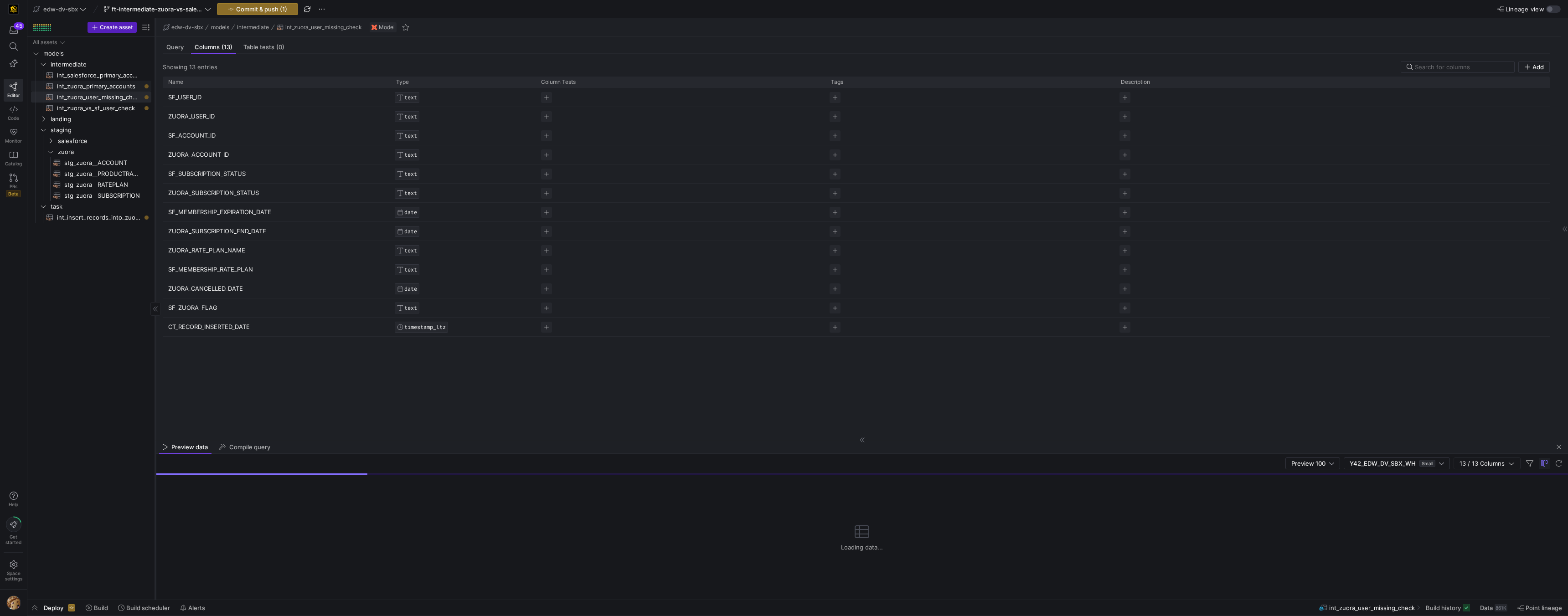 click on "int_zuora_primary_accounts​​​​​​​​​​" 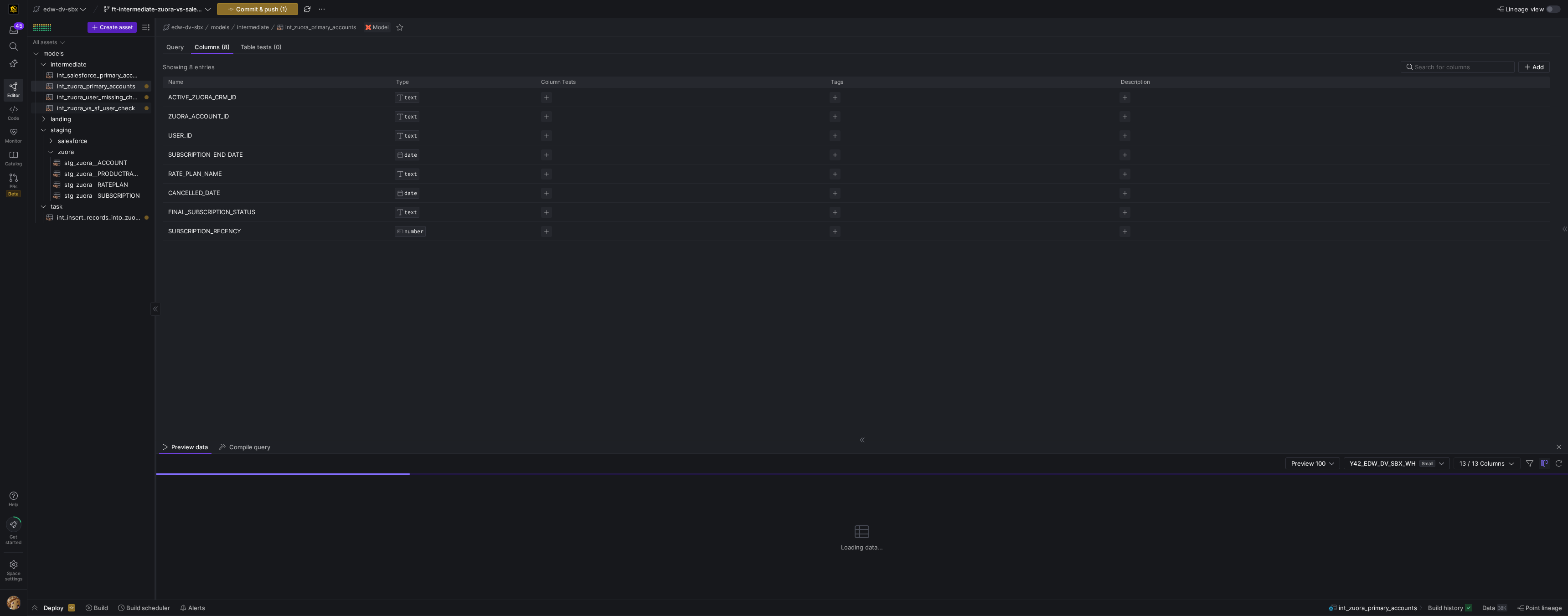 click on "int_zuora_vs_sf_user_check​​​​​​​​​​" 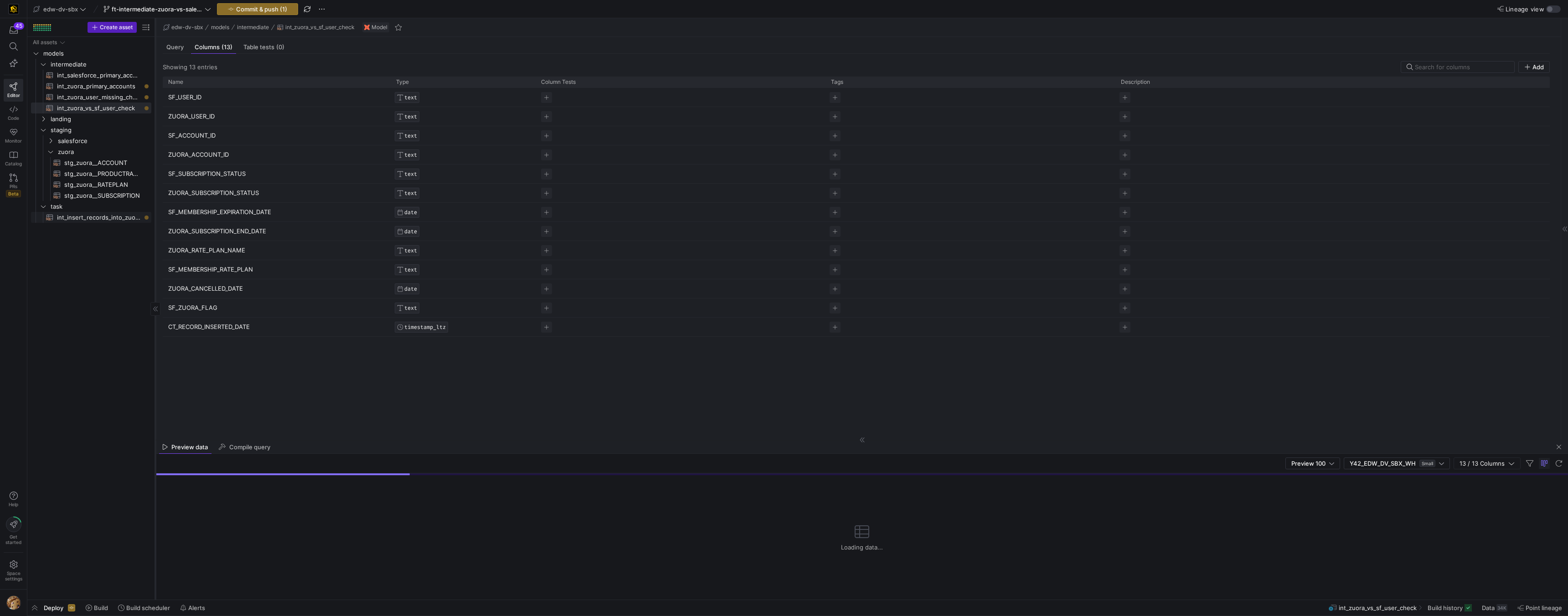 click on "All assets   models   intermediate   landing   staging   task
int_salesforce_primary_account​​​​​​​​​​
int_zuora_primary_accounts​​​​​​​​​​
int_zuora_user_missing_check​​​​​​​​​​
int_zuora_vs_sf_user_check​​​​​​​​​​
int_insert_records_into_zuora_vs_salesforce​​​​​​​​​​   salesforce   zuora
stg_zuora__ACCOUNT​​​​​​​​​​
stg_zuora__PRODUCTRATEPLAN​​​​​​​​​​
stg_zuora__RATEPLAN​​​​​​​​​​" 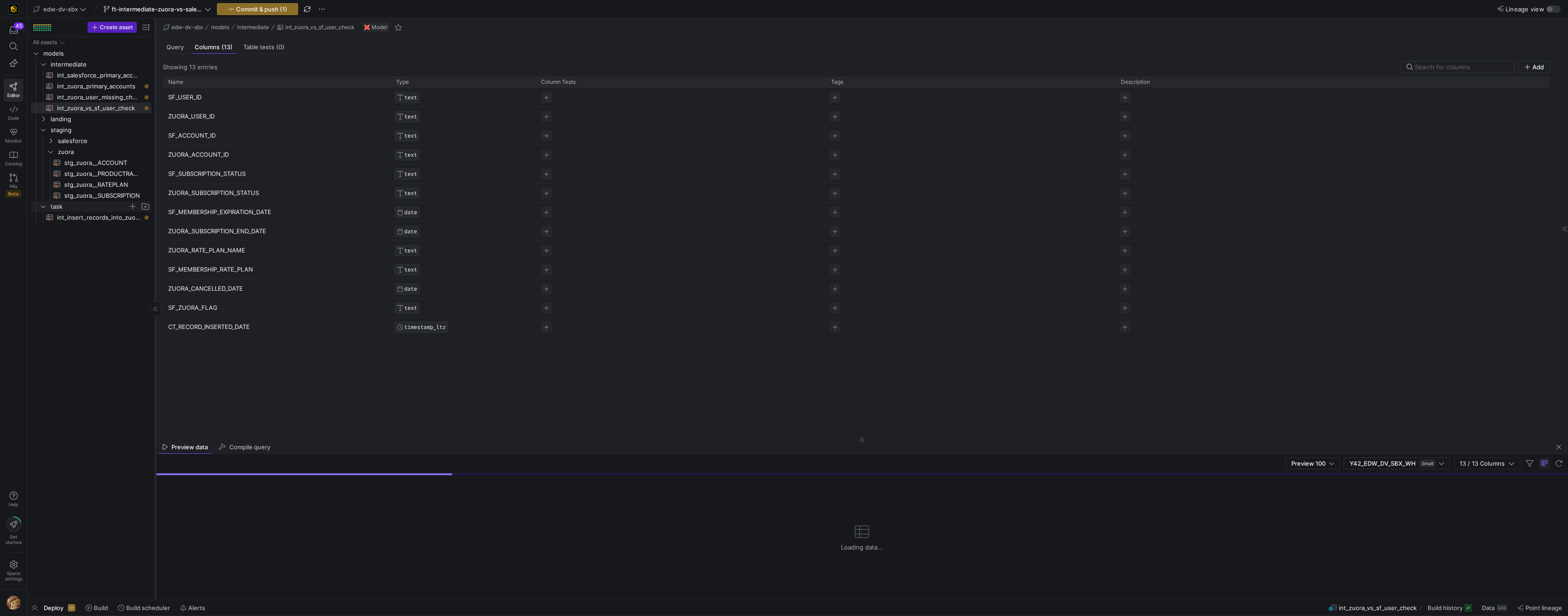 click on "task" 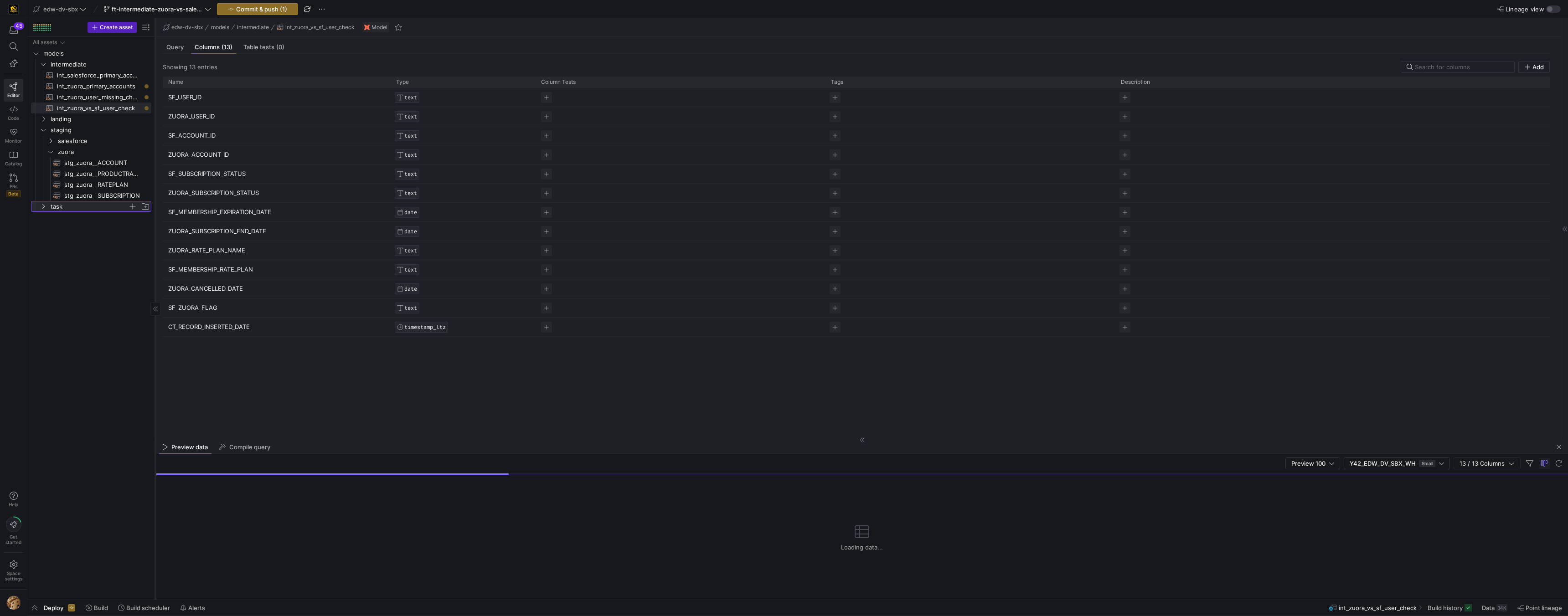 click on "task" 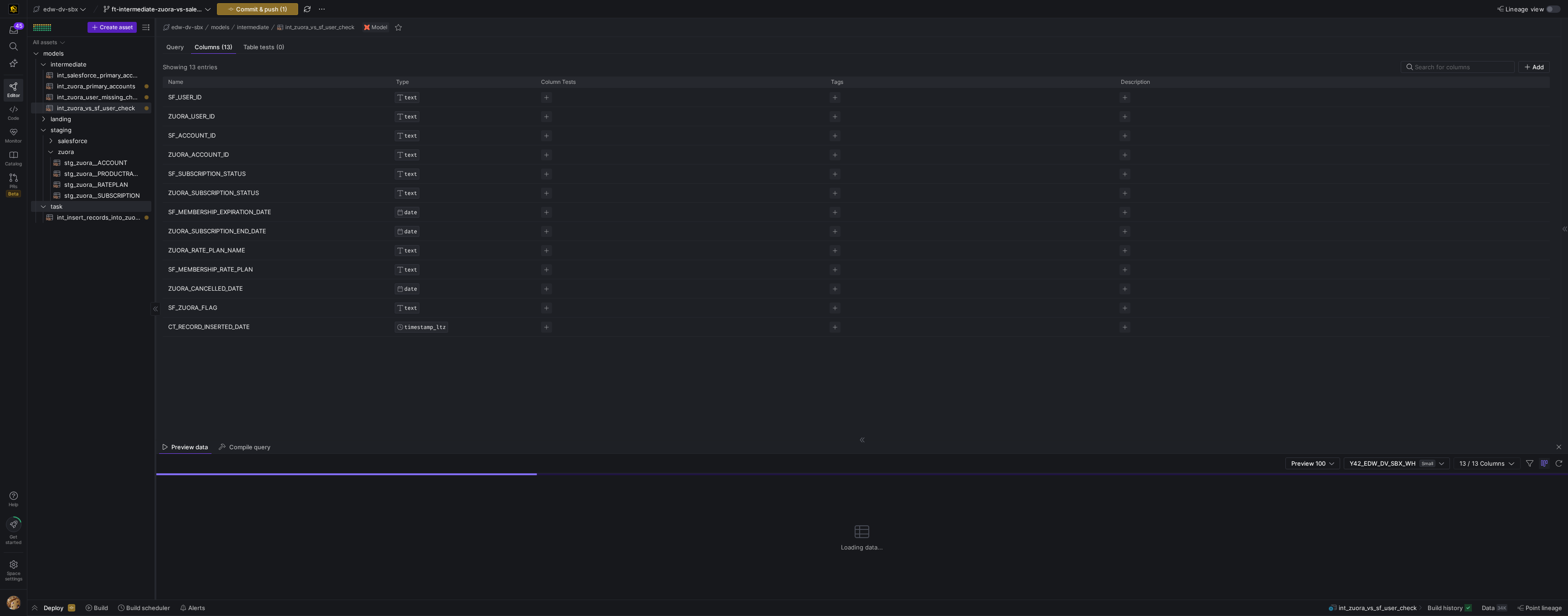 click on "All assets   models   intermediate   landing   staging   task
int_salesforce_primary_account​​​​​​​​​​
int_zuora_primary_accounts​​​​​​​​​​
int_zuora_user_missing_check​​​​​​​​​​
int_zuora_vs_sf_user_check​​​​​​​​​​   salesforce   zuora
stg_zuora__ACCOUNT​​​​​​​​​​
stg_zuora__PRODUCTRATEPLAN​​​​​​​​​​
stg_zuora__RATEPLAN​​​​​​​​​​
stg_zuora__SUBSCRIPTION​​​​​​​​​​" 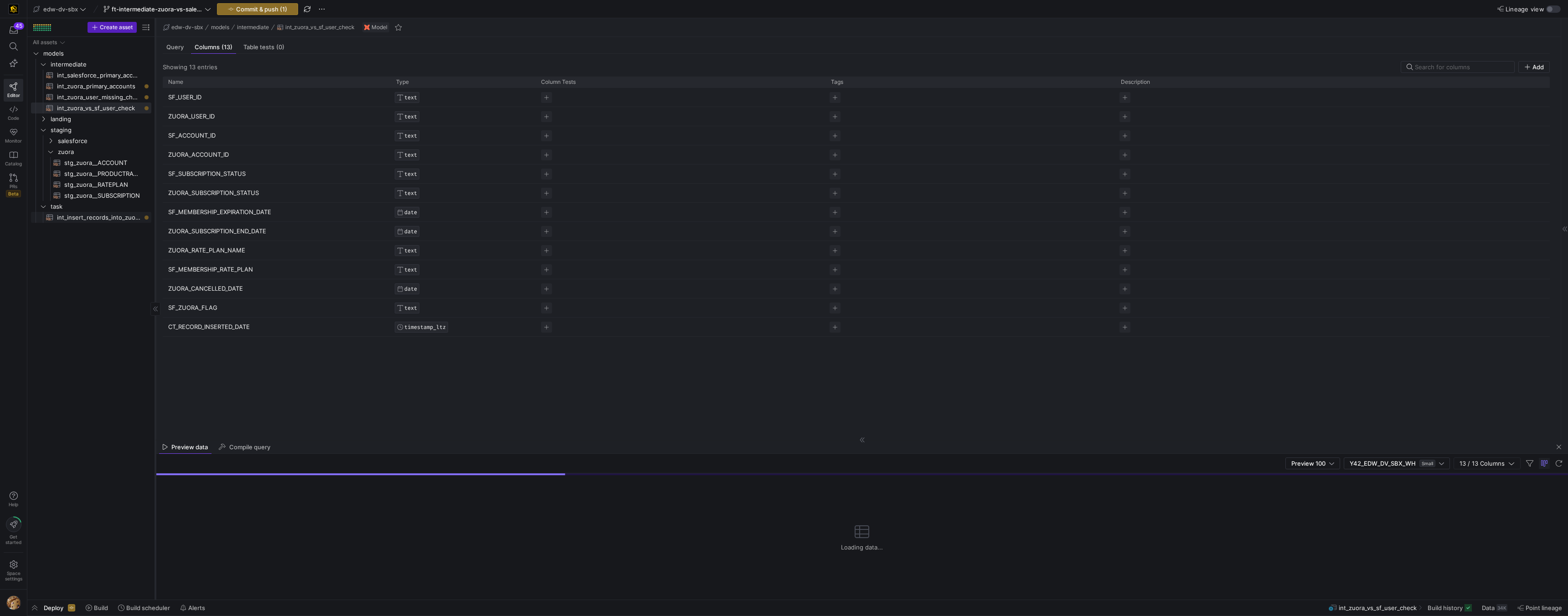 click on "int_insert_records_into_zuora_vs_salesforce​​​​​​​​​​" 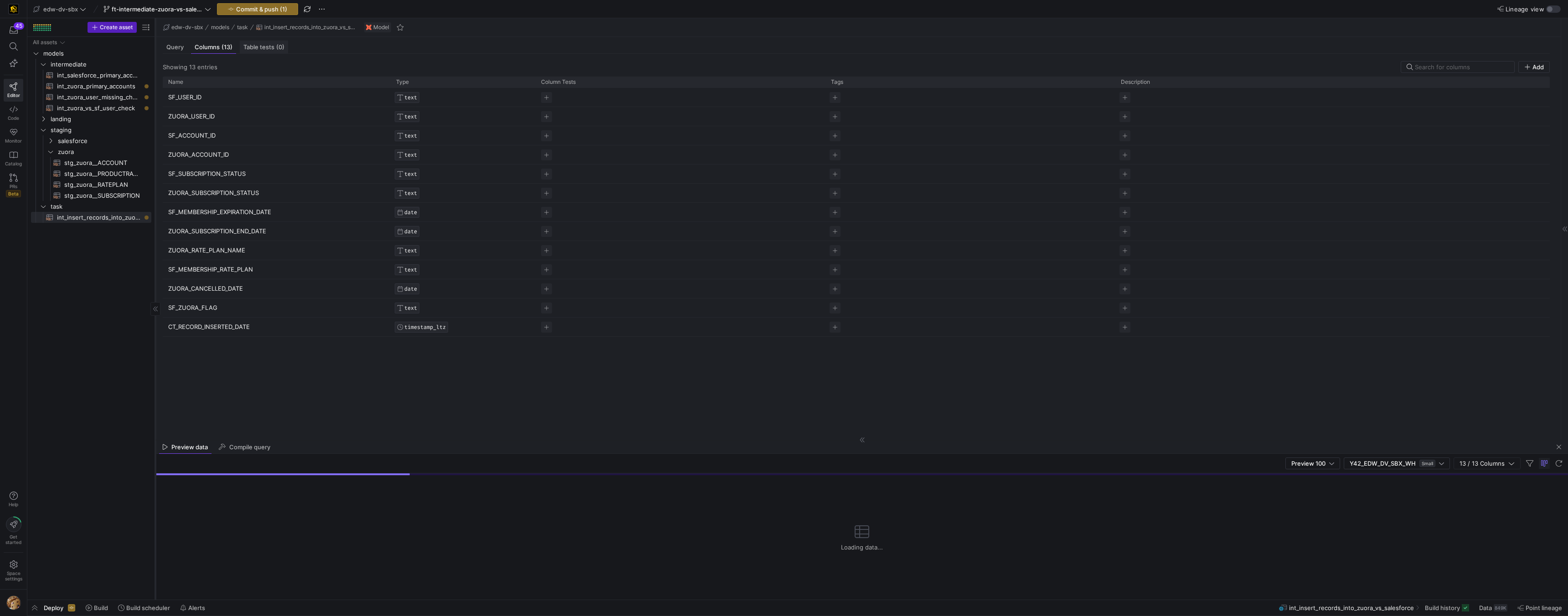 click on "Table tests  (0)" at bounding box center (264, 47) 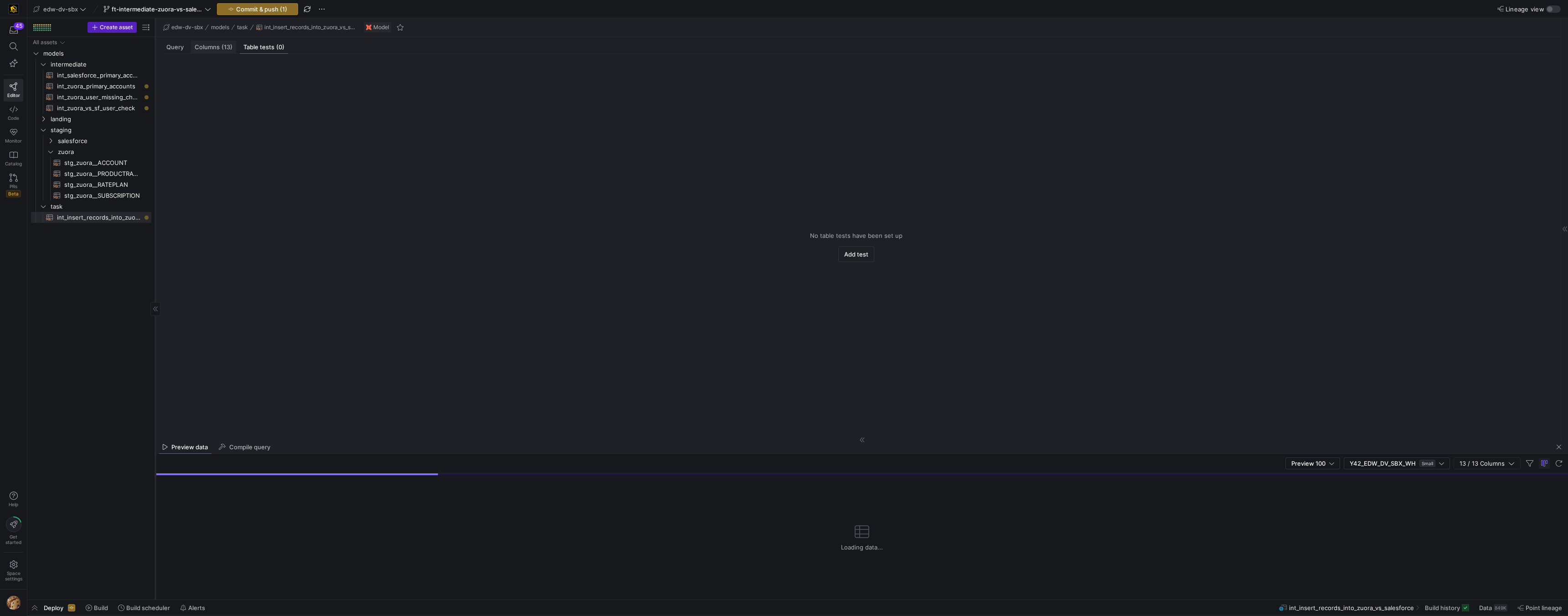 click on "Columns  (13)" at bounding box center (213, 47) 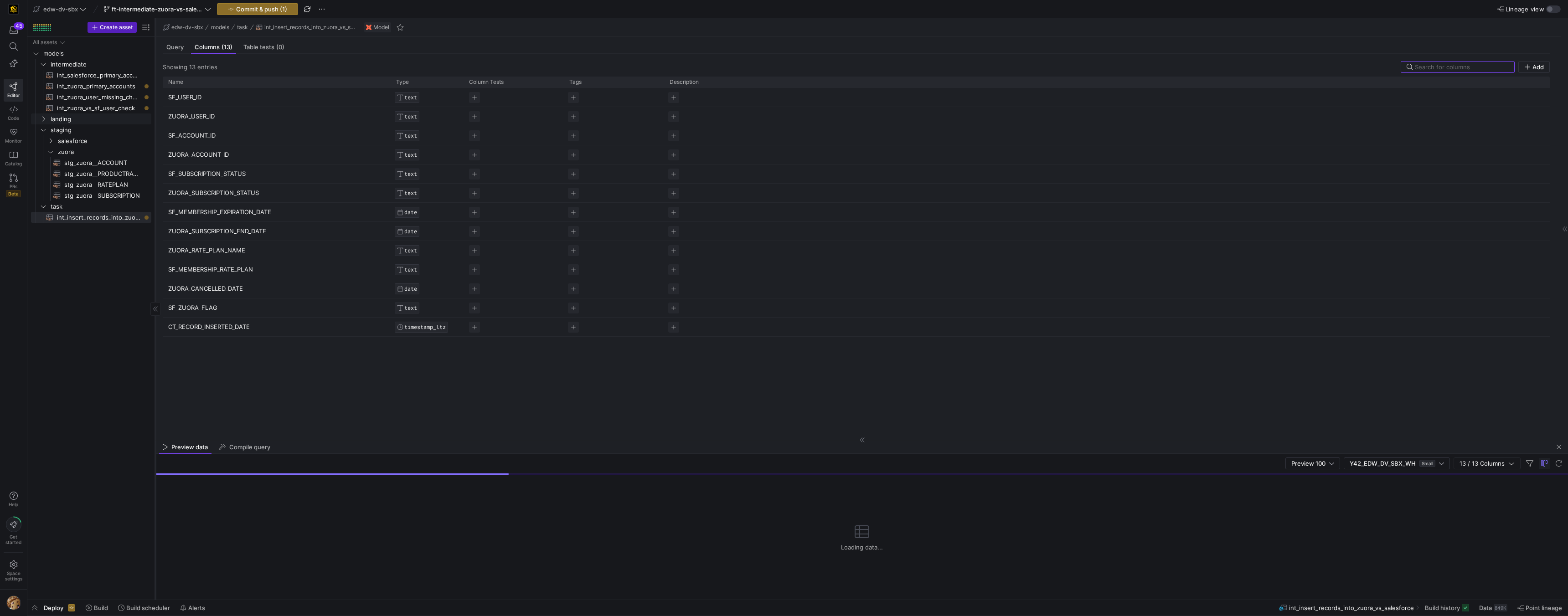click on "int_zuora_vs_sf_user_check​​​​​​​​​​" 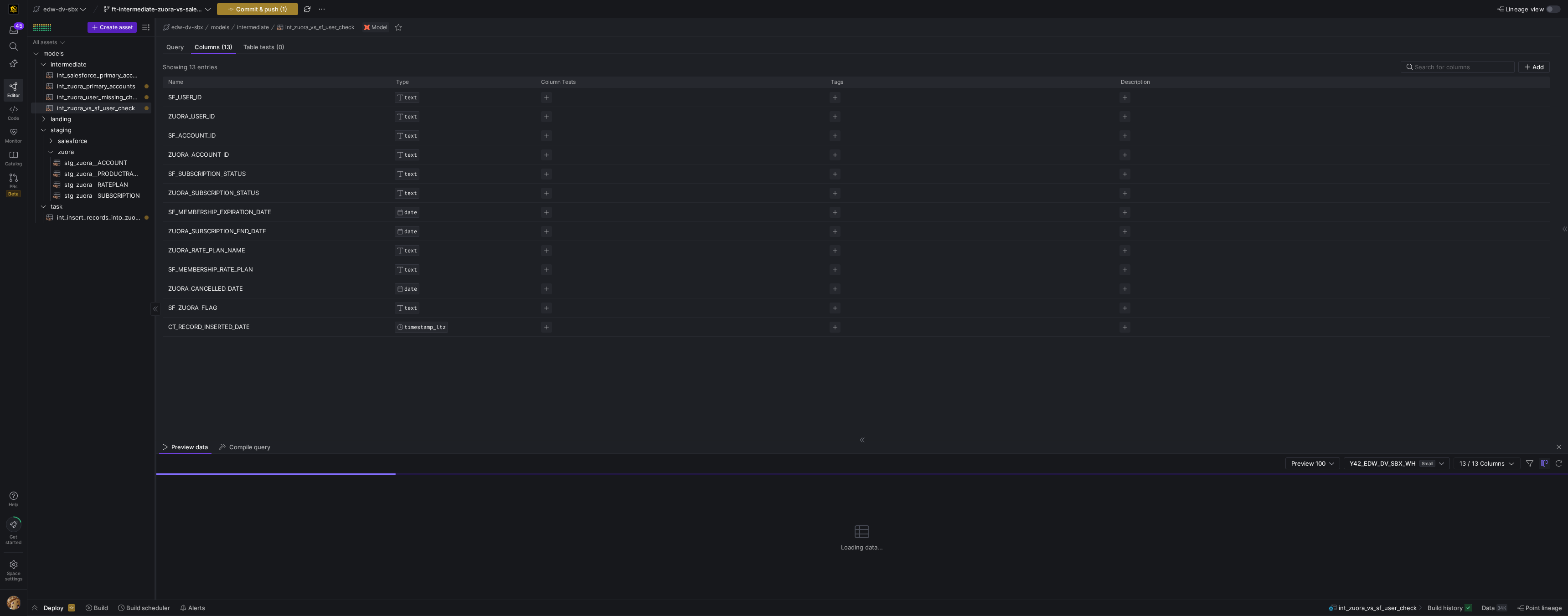 click at bounding box center (258, 9) 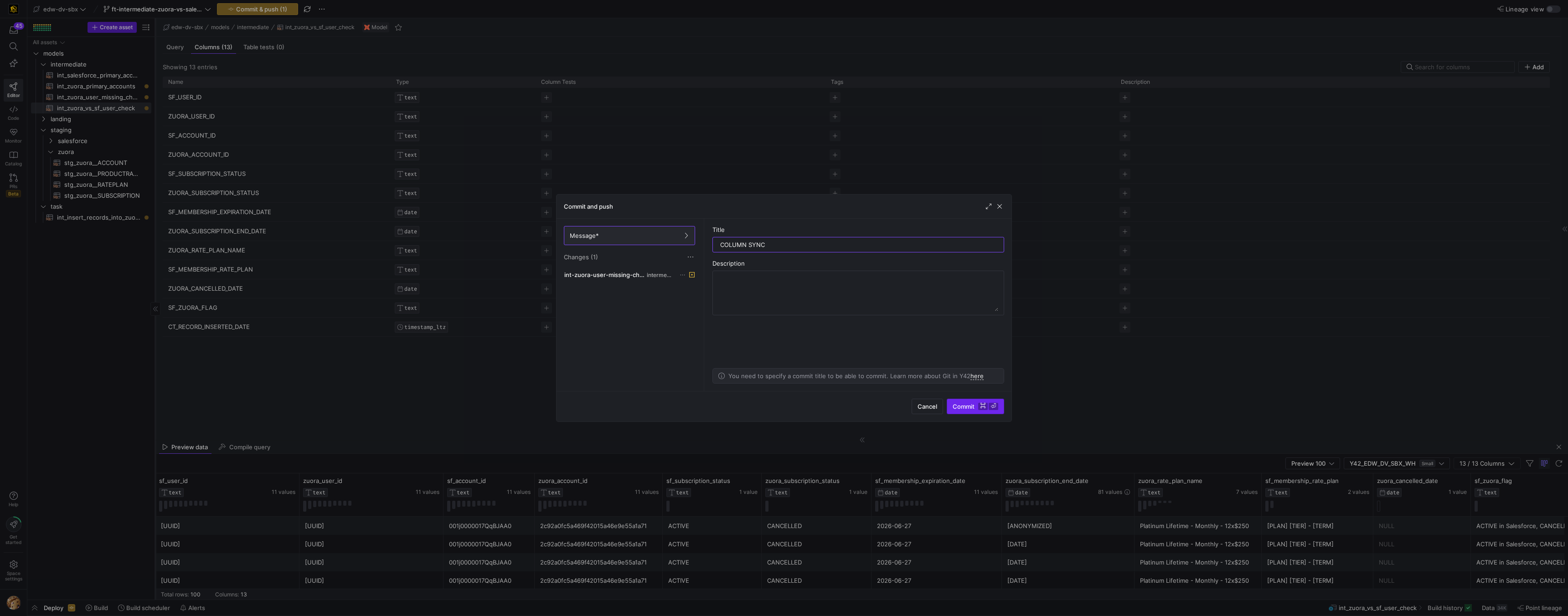 type on "COLUMN SYNC" 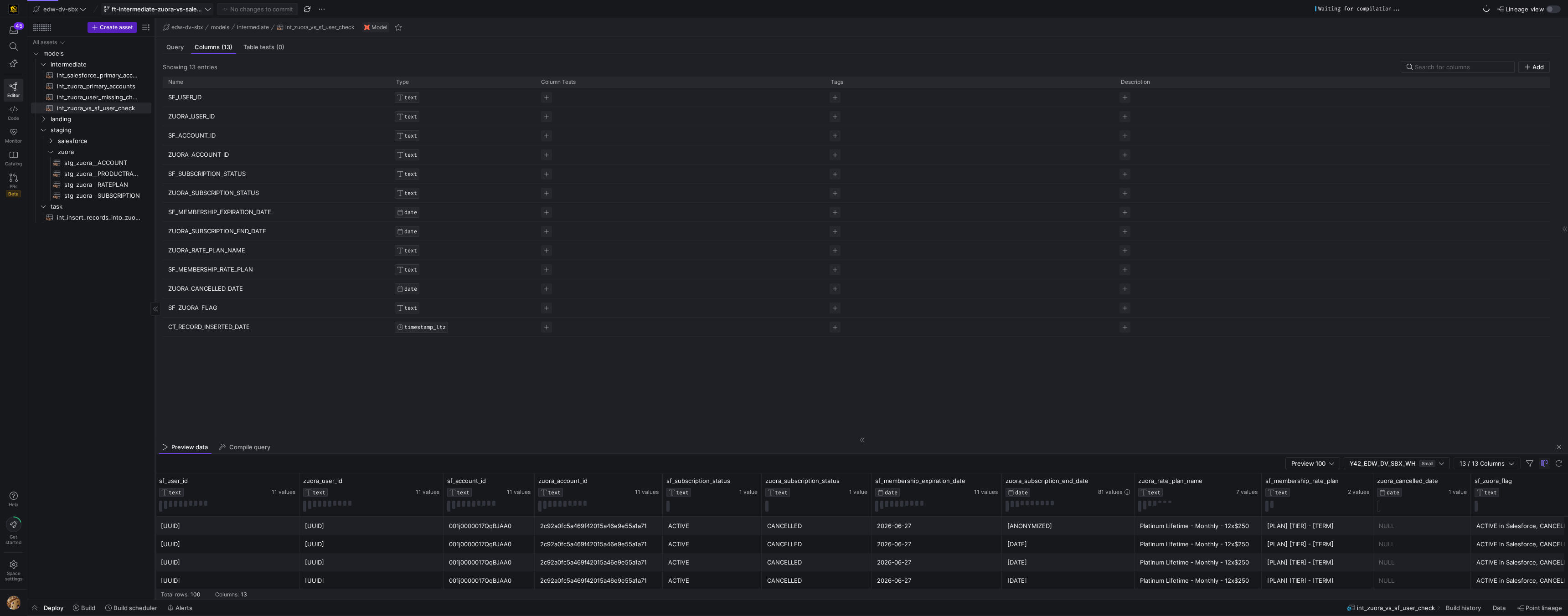 click on "ft-intermediate-zuora-vs-salesforce-08052025" 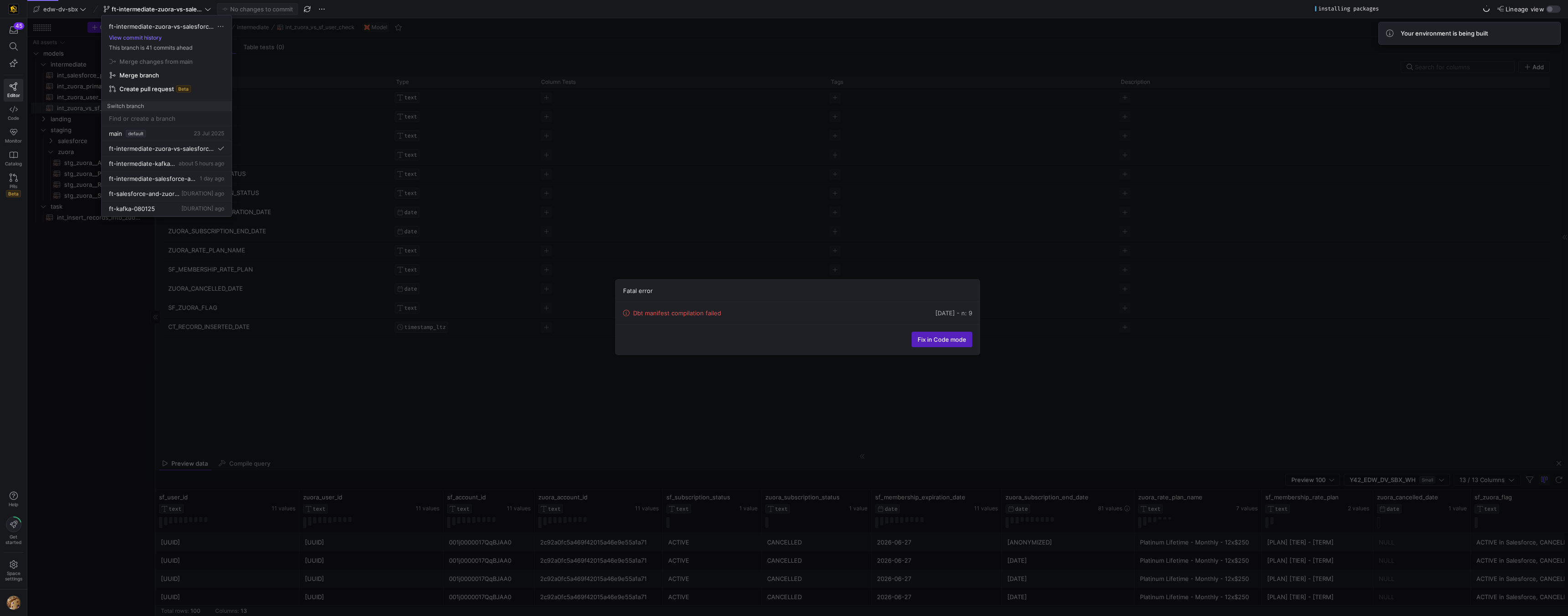 type 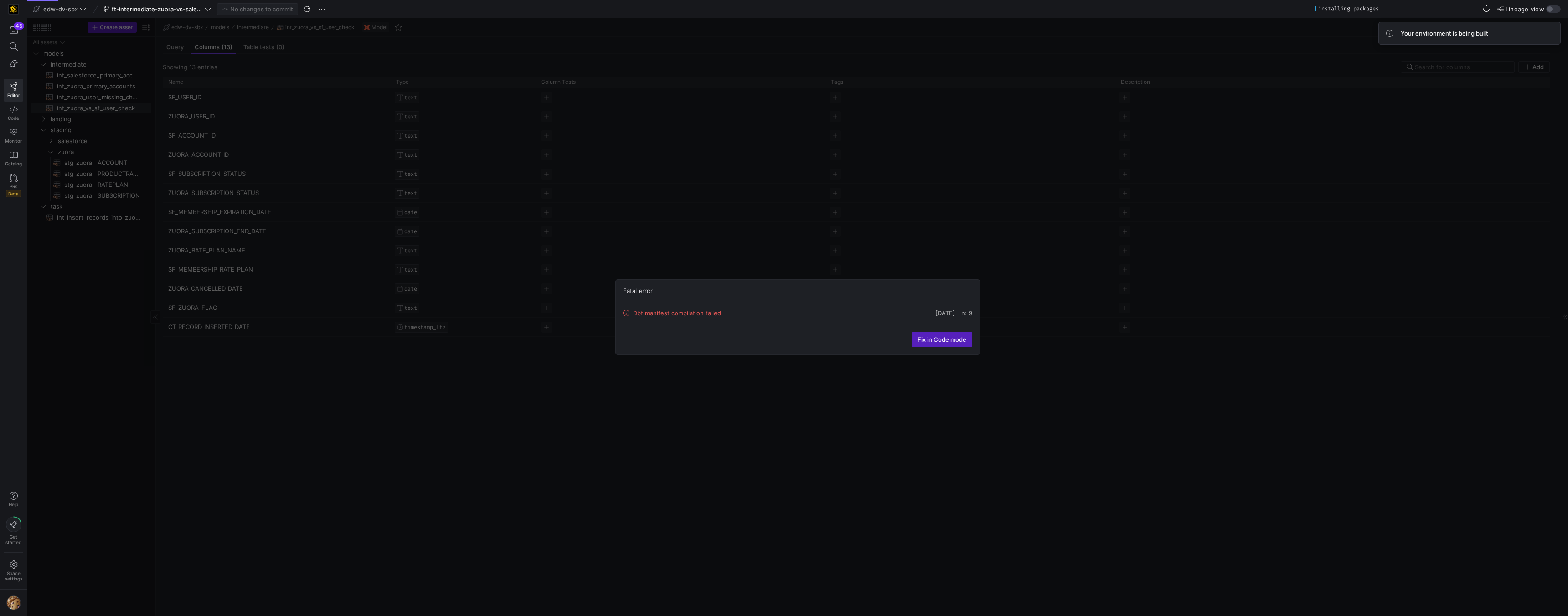 click on "Fatal error  Dbt manifest compilation failed  06/08/25, 21:32:28  Fix in Code mode" 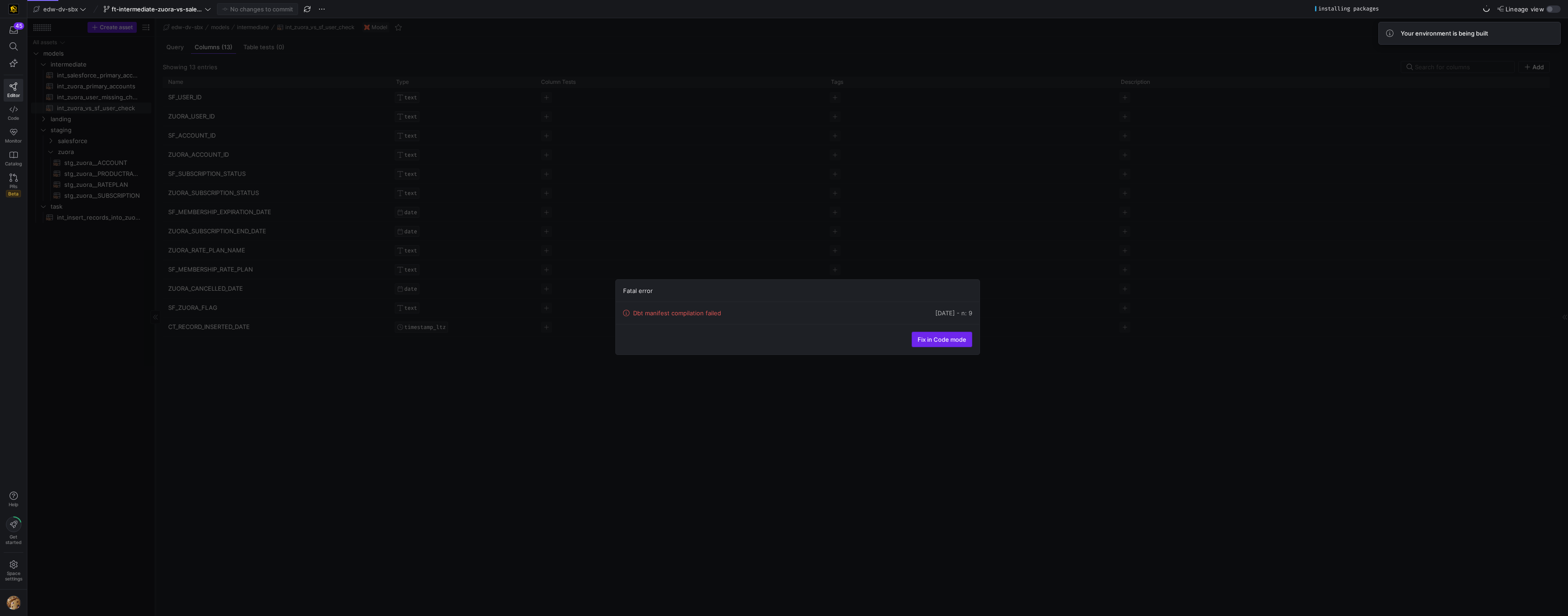 click on "Fix in Code mode" 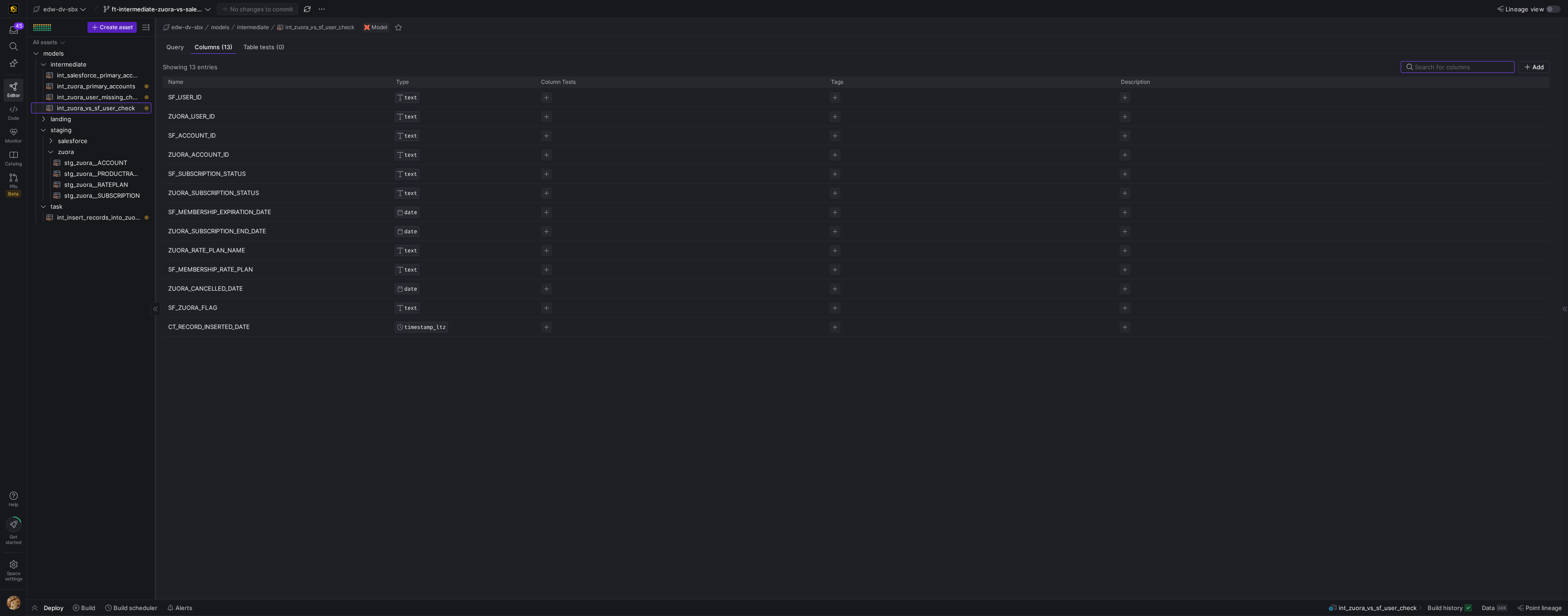 click on "int_zuora_vs_sf_user_check​​​​​​​​​​" 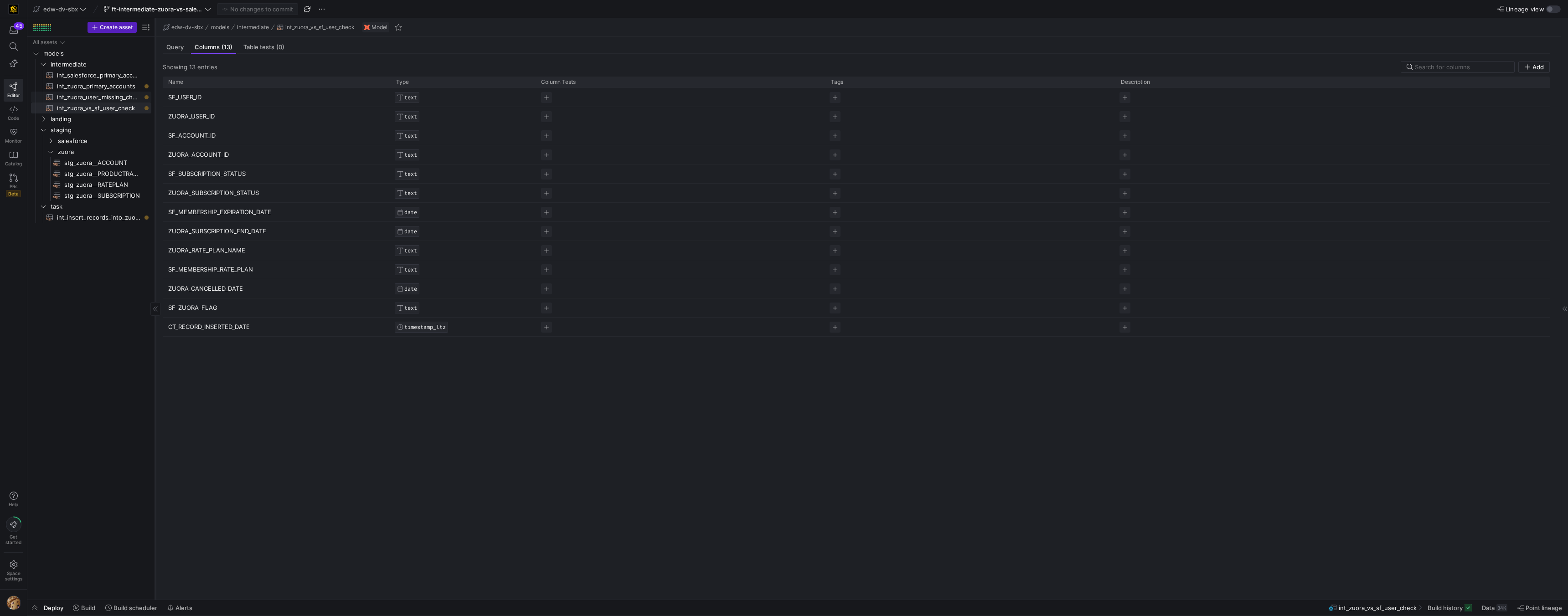 click on "int_zuora_user_missing_check​​​​​​​​​​" 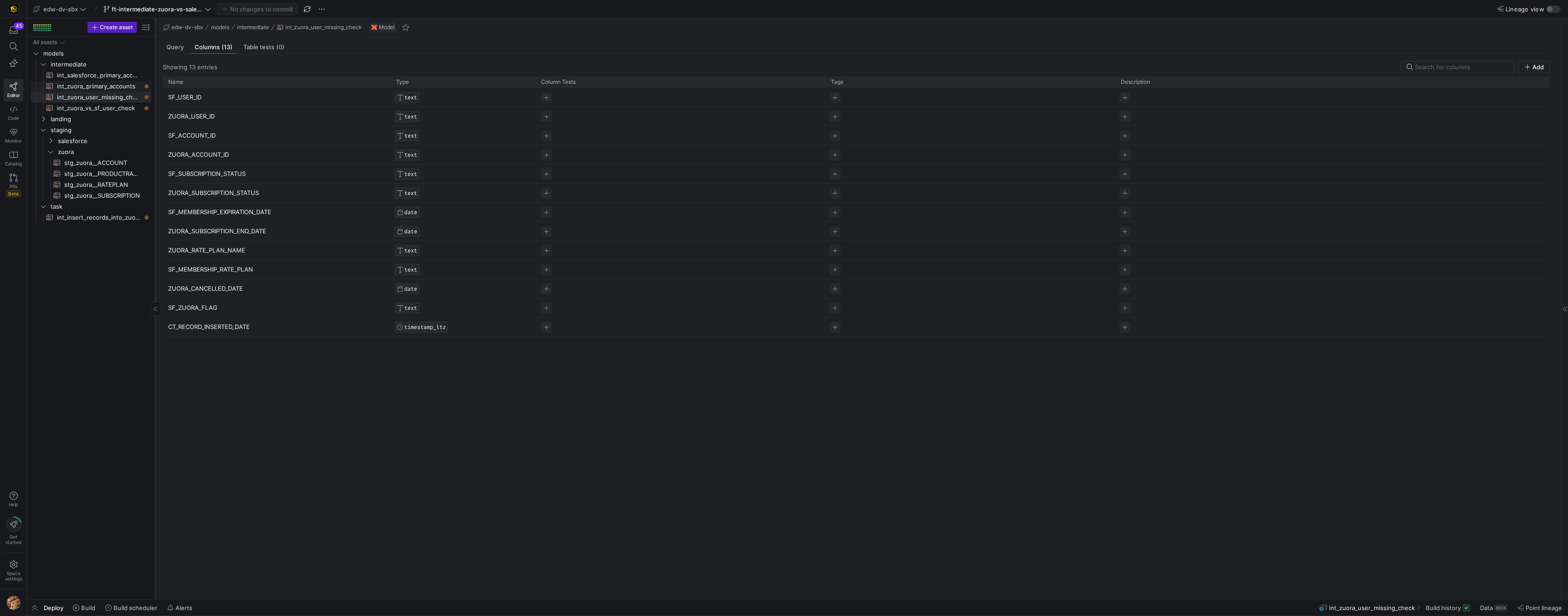 click on "int_zuora_primary_accounts​​​​​​​​​​" 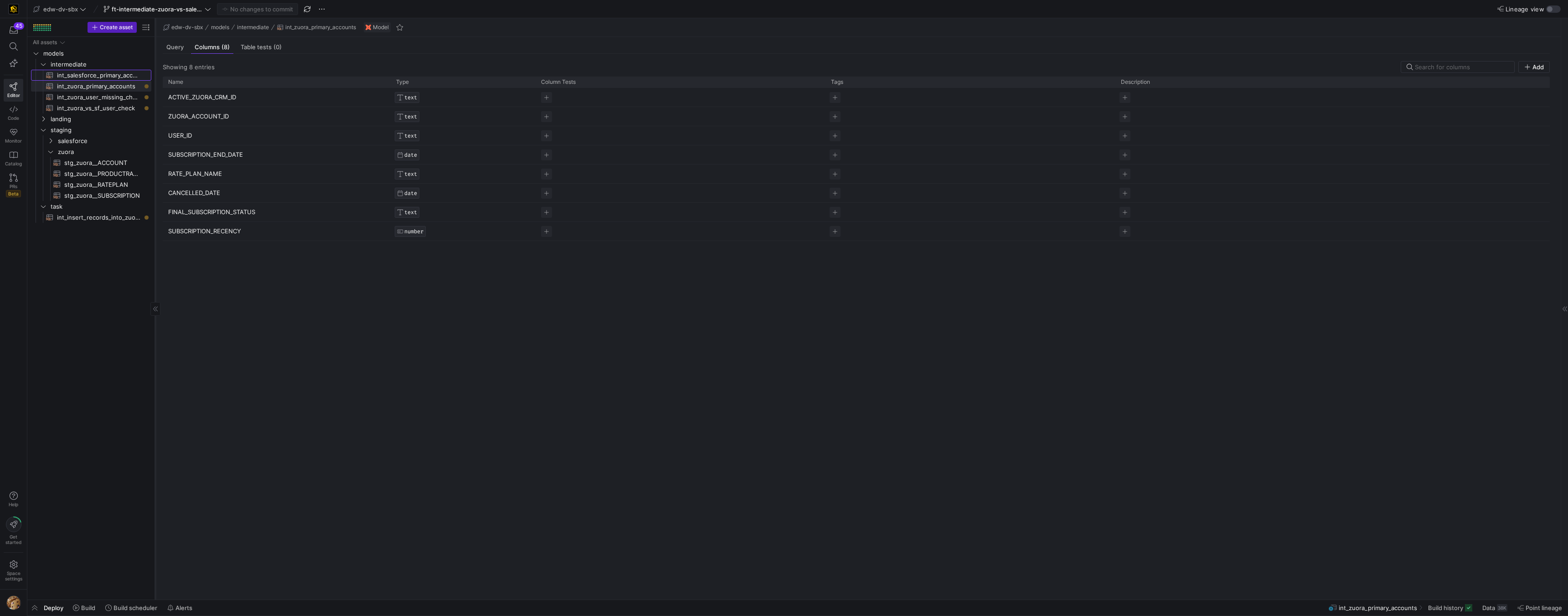 click on "int_salesforce_primary_account​​​​​​​​​​" 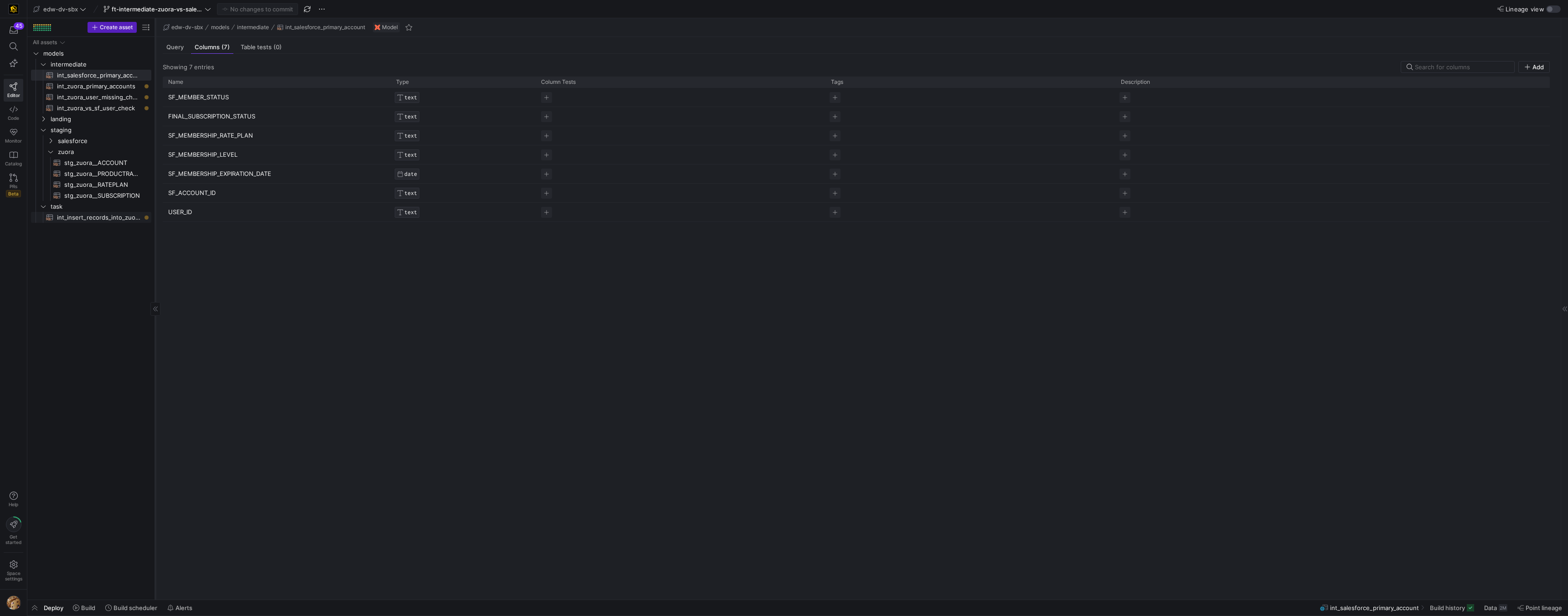 click on "int_insert_records_into_zuora_vs_salesforce​​​​​​​​​​" 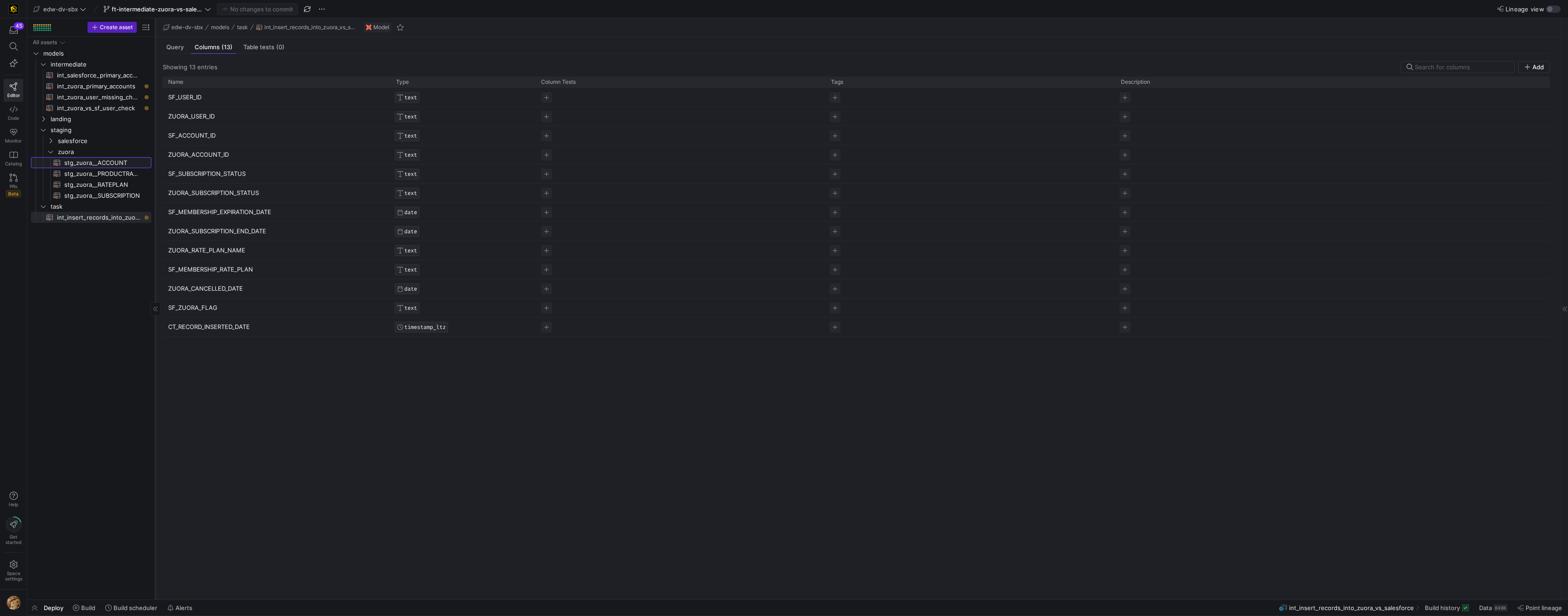 click on "stg_zuora__ACCOUNT​​​​​​​​​​" 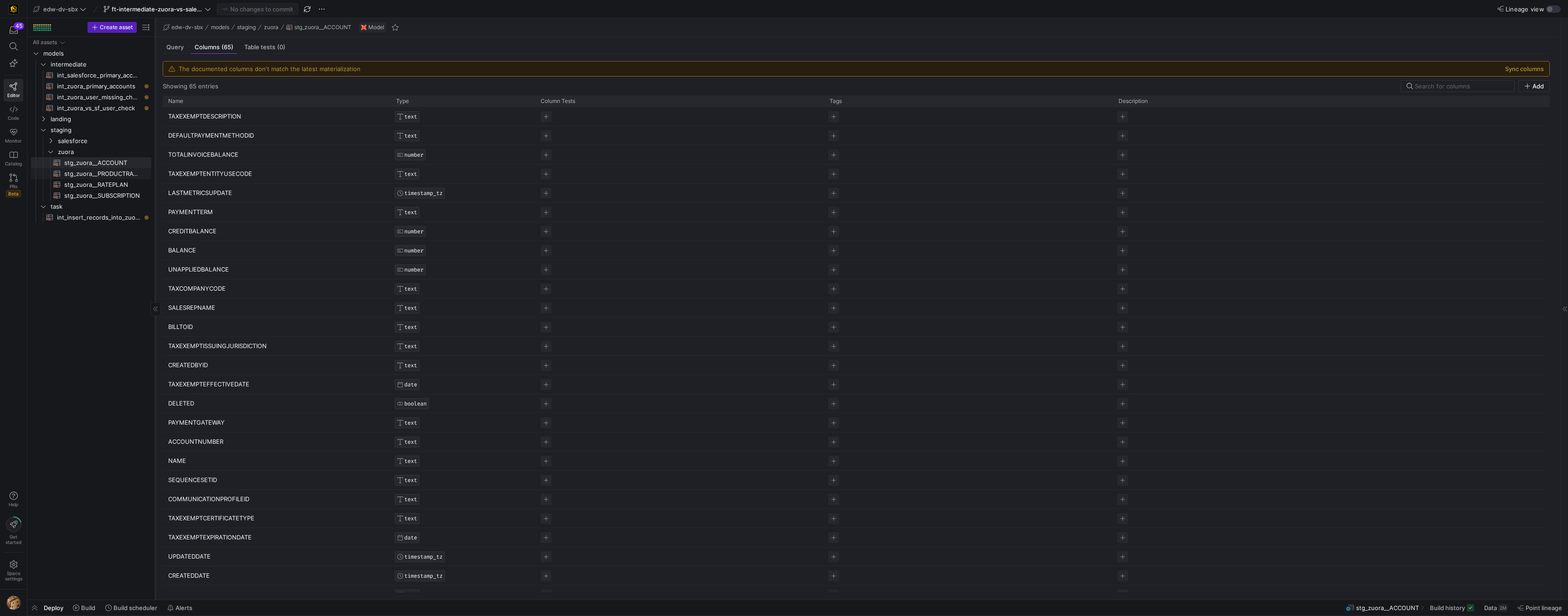 click on "stg_zuora__PRODUCTRATEPLAN​​​​​​​​​​" 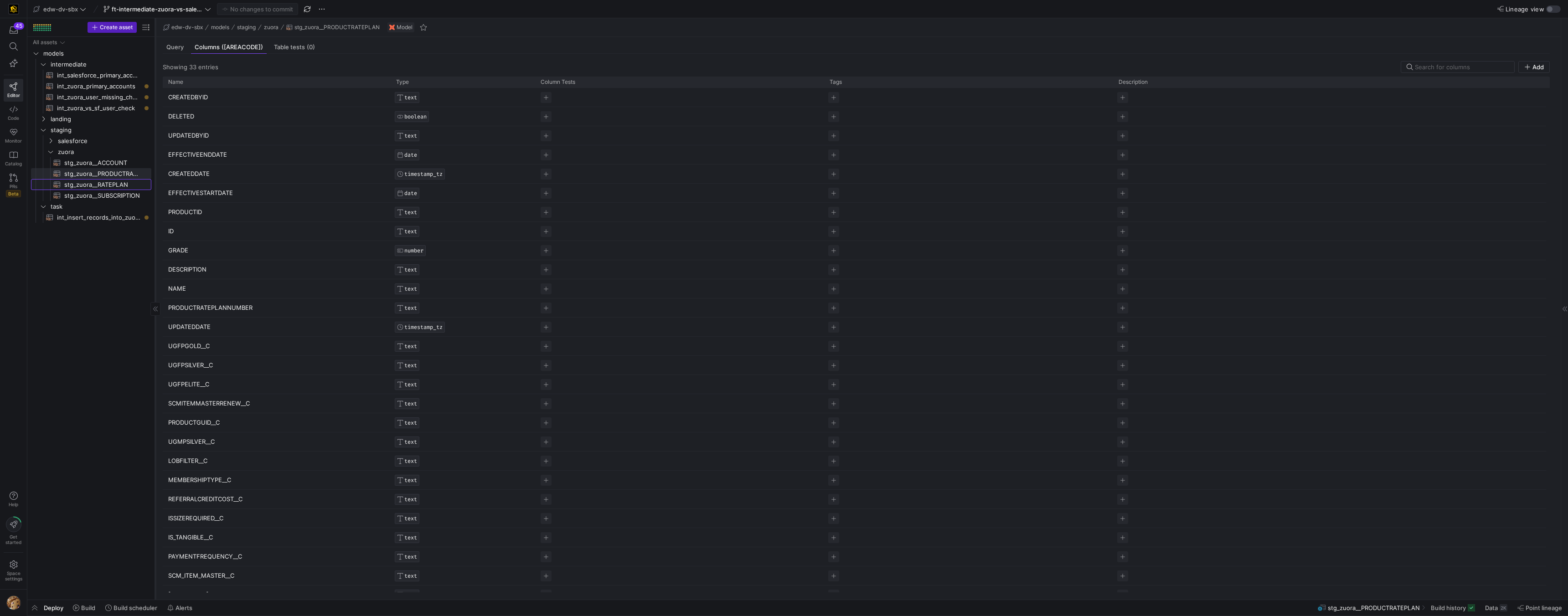 click on "stg_zuora__RATEPLAN​​​​​​​​​​" 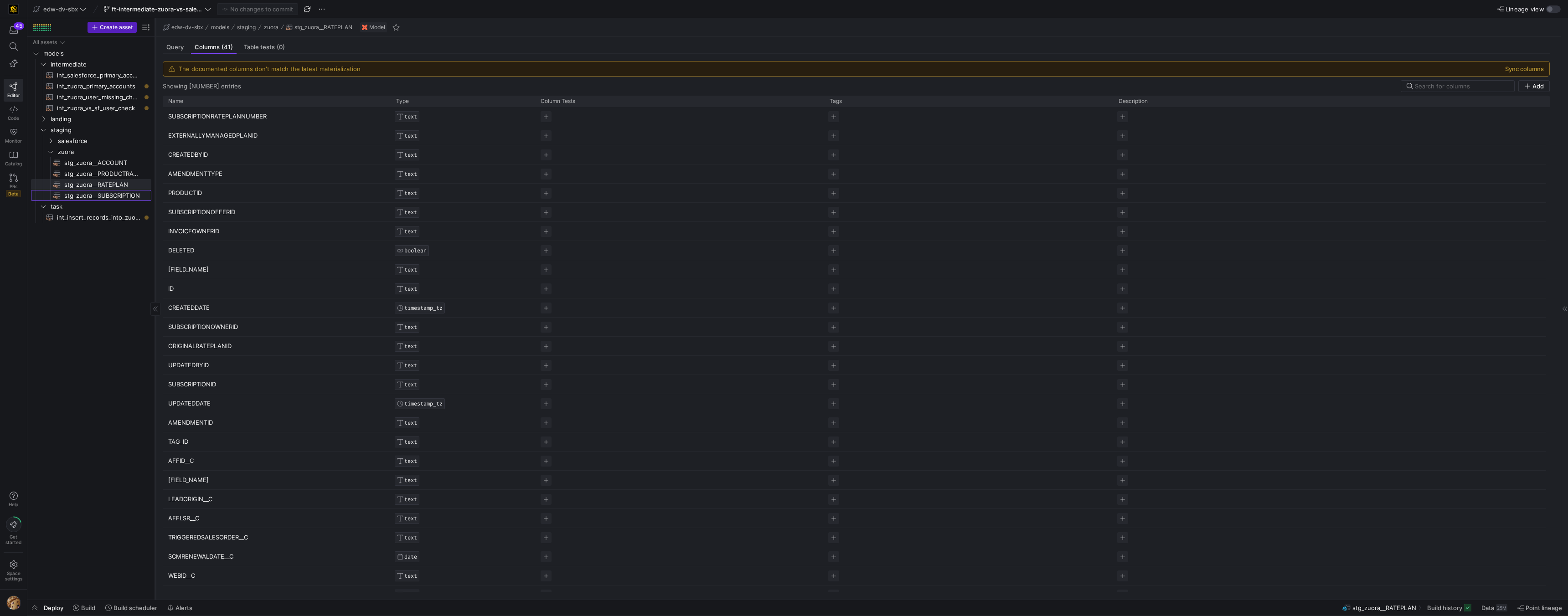 click on "stg_zuora__SUBSCRIPTION​​​​​​​​​​" 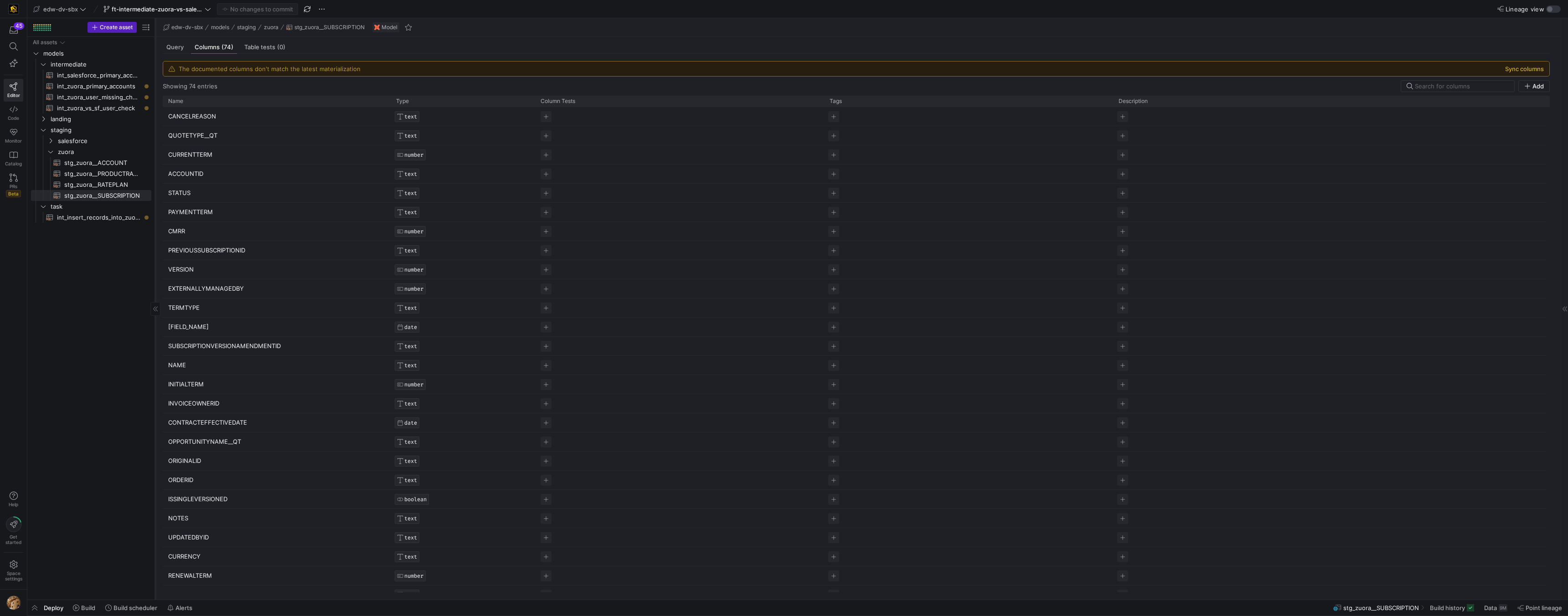click on "Sync columns" 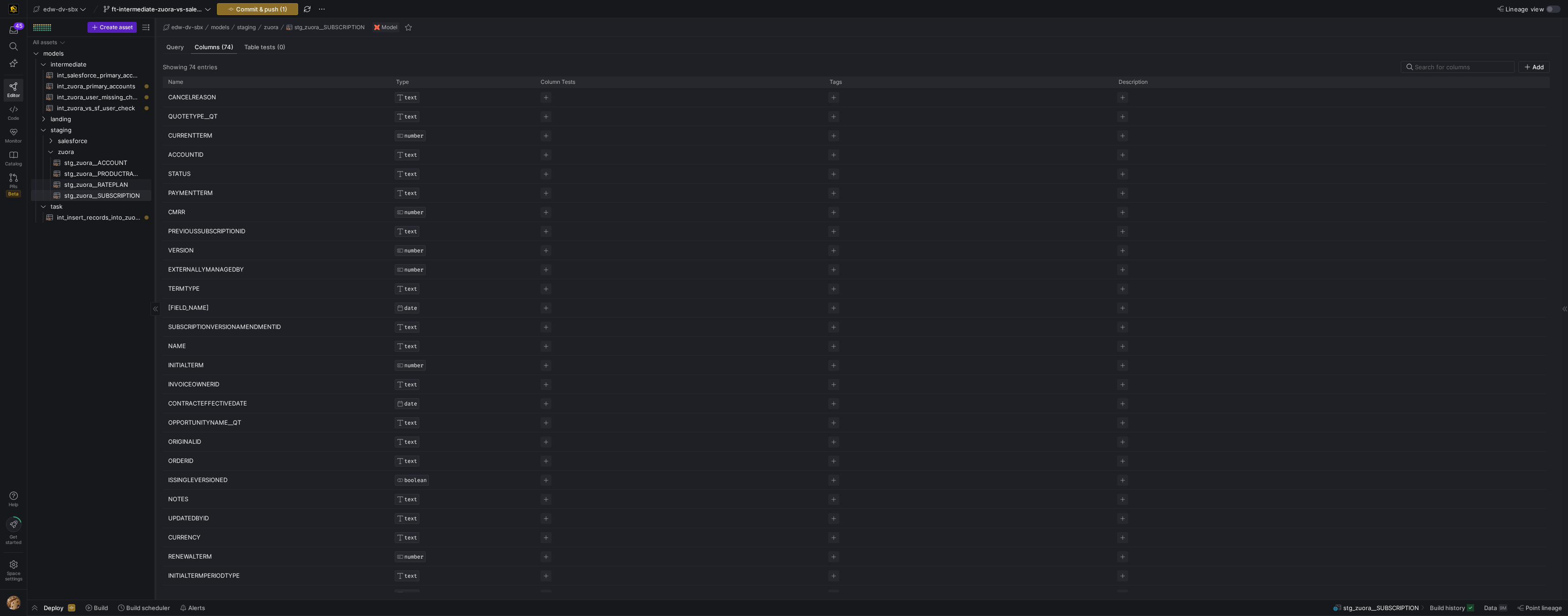 click on "stg_zuora__RATEPLAN​​​​​​​​​​" 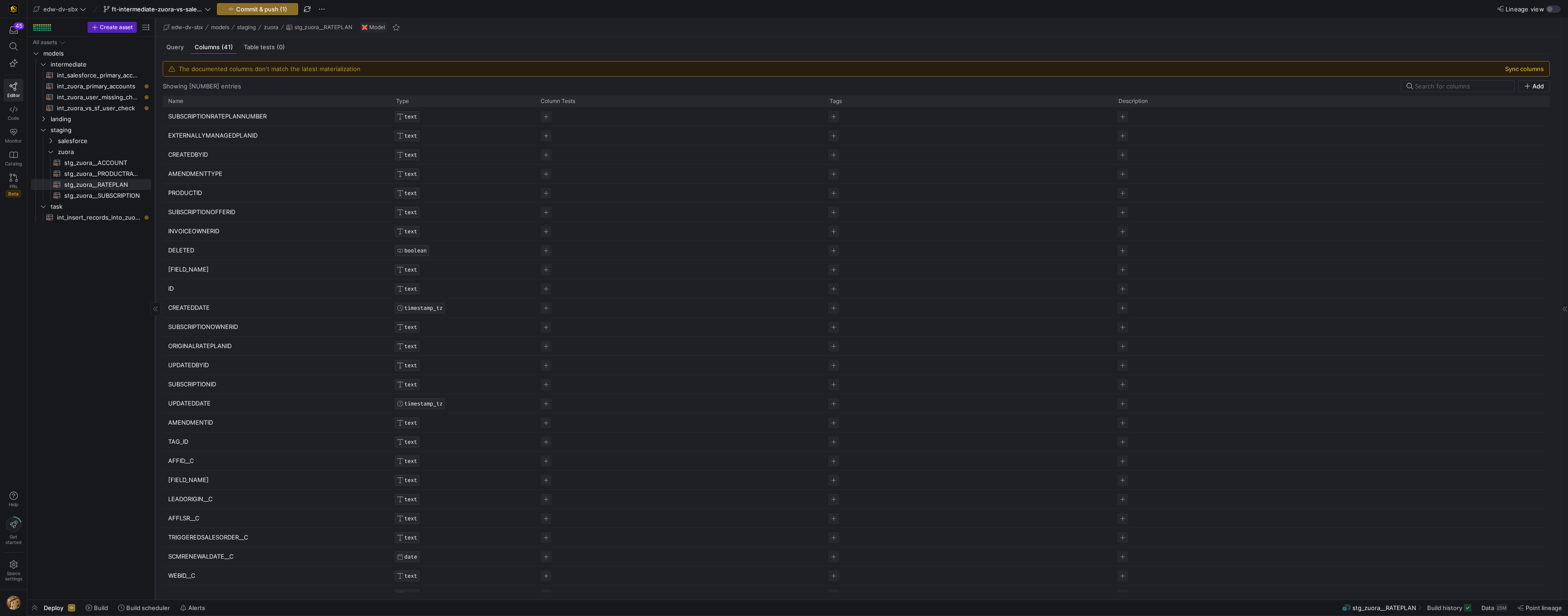 click on "Sync columns" 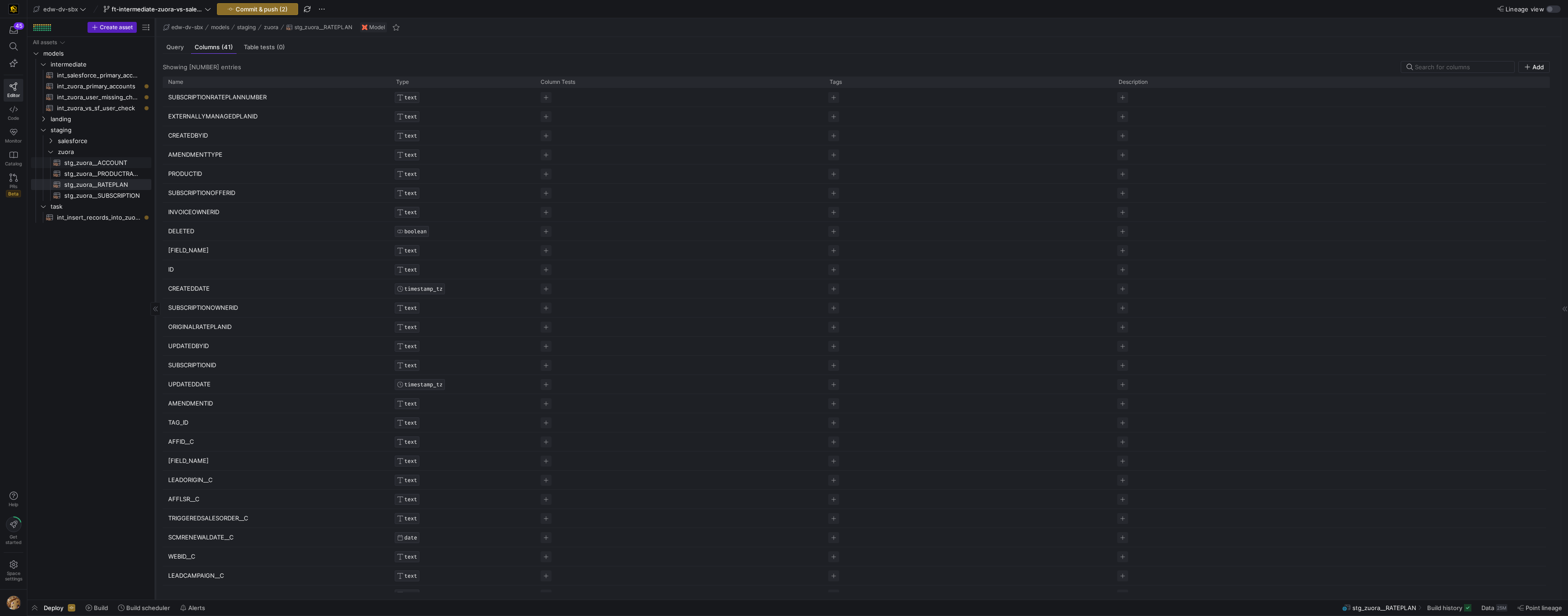 click on "stg_zuora__PRODUCTRATEPLAN​​​​​​​​​​" 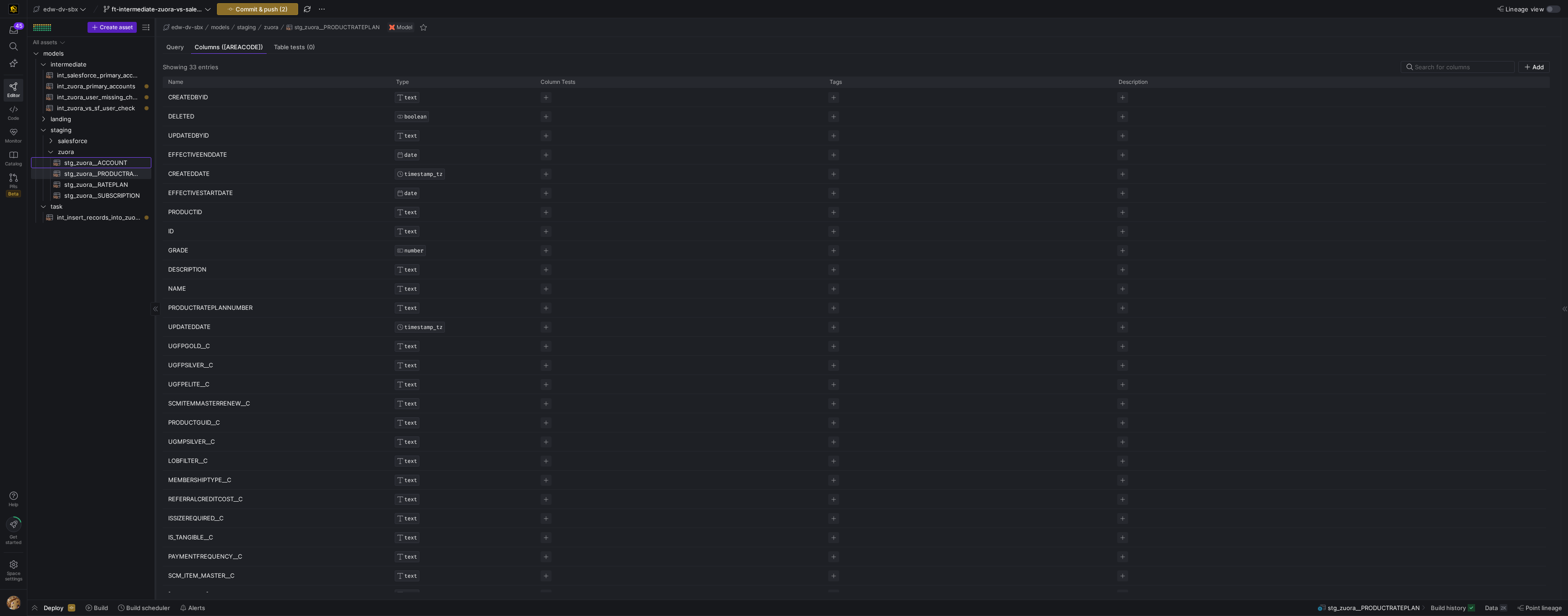 click on "stg_zuora__ACCOUNT​​​​​​​​​​" 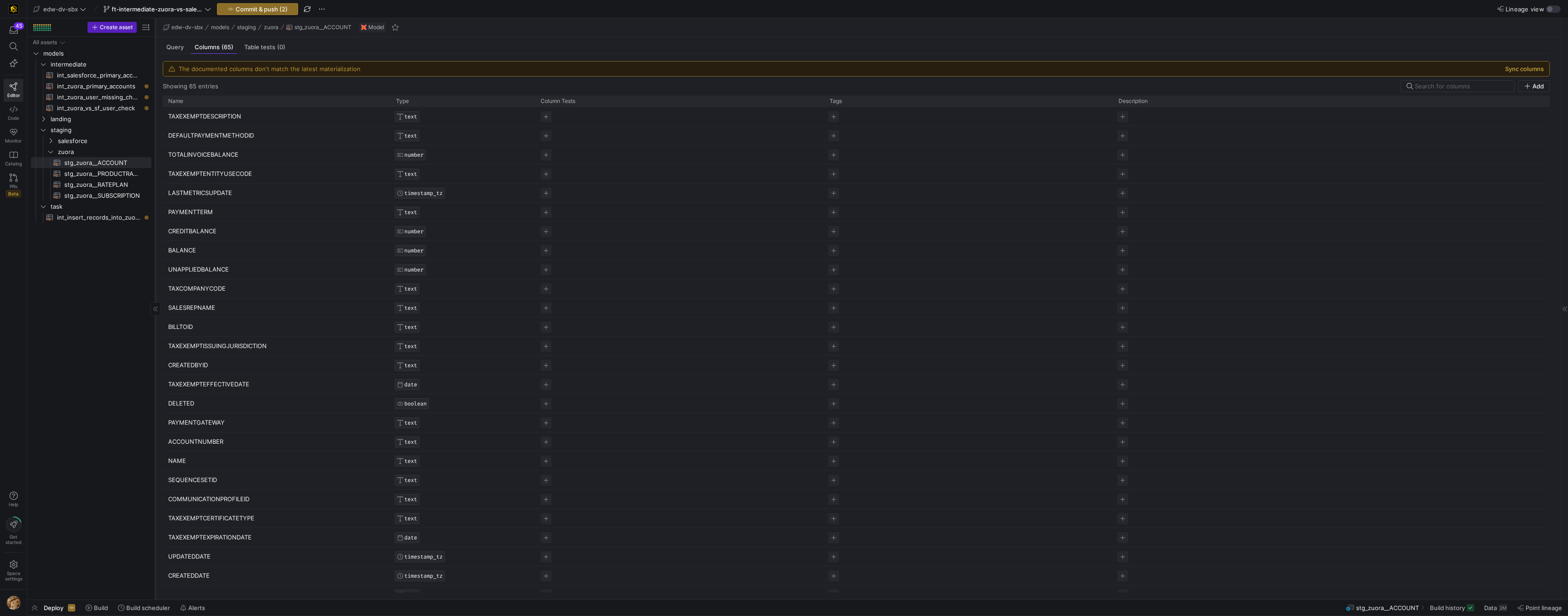 click on "Sync columns" 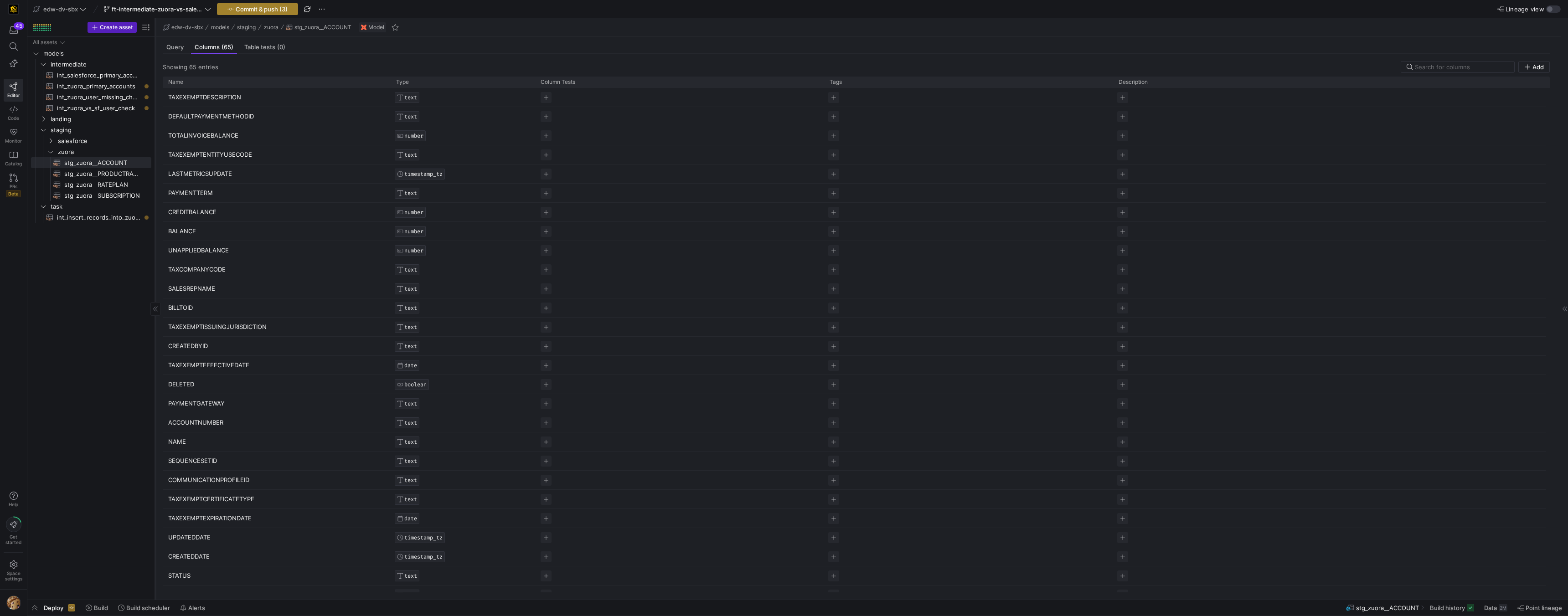 click on "Commit & push (3)" at bounding box center [262, 9] 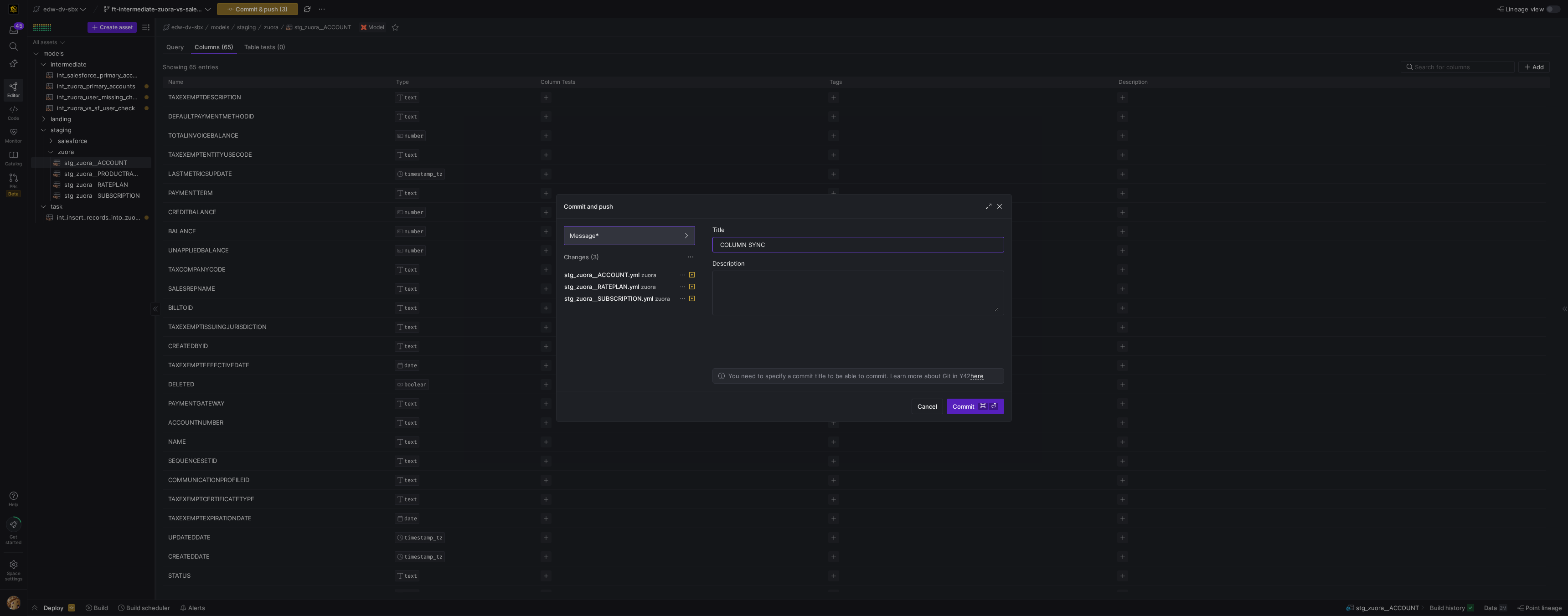 type on "COLUMN SYNC" 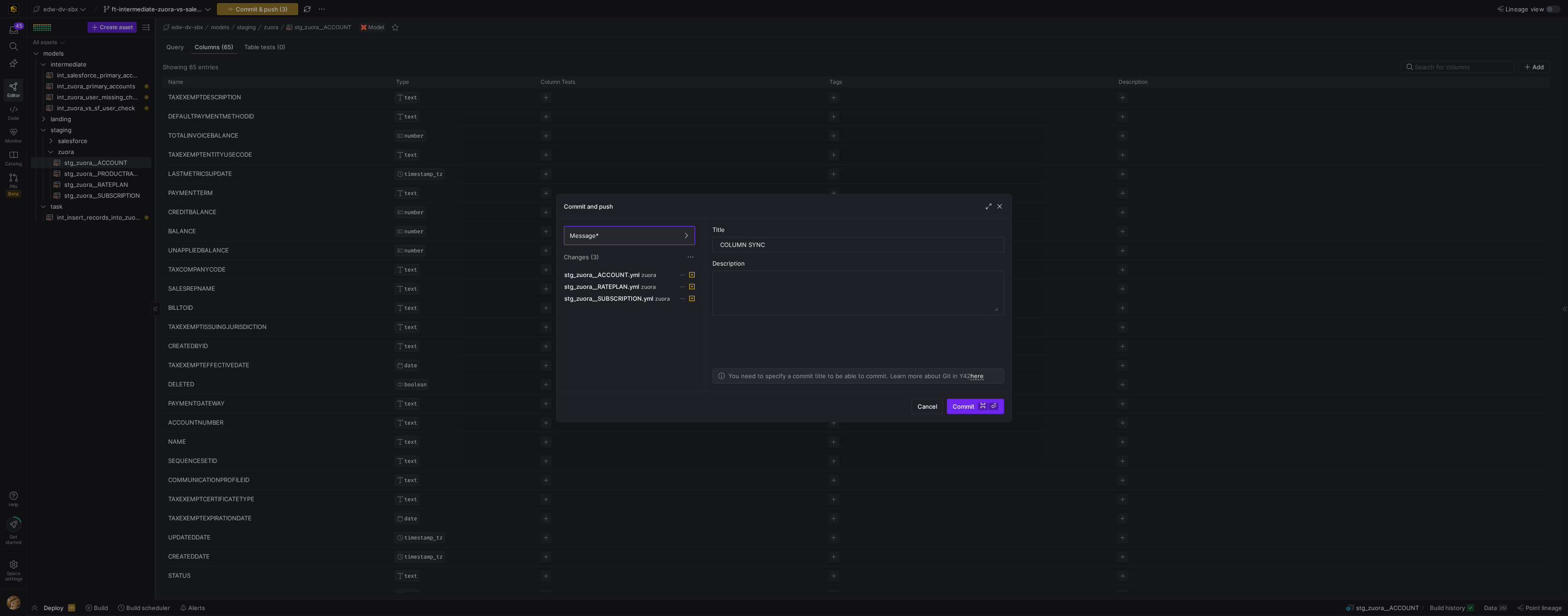 click on "Commit  ⌘ ⏎" at bounding box center [975, 406] 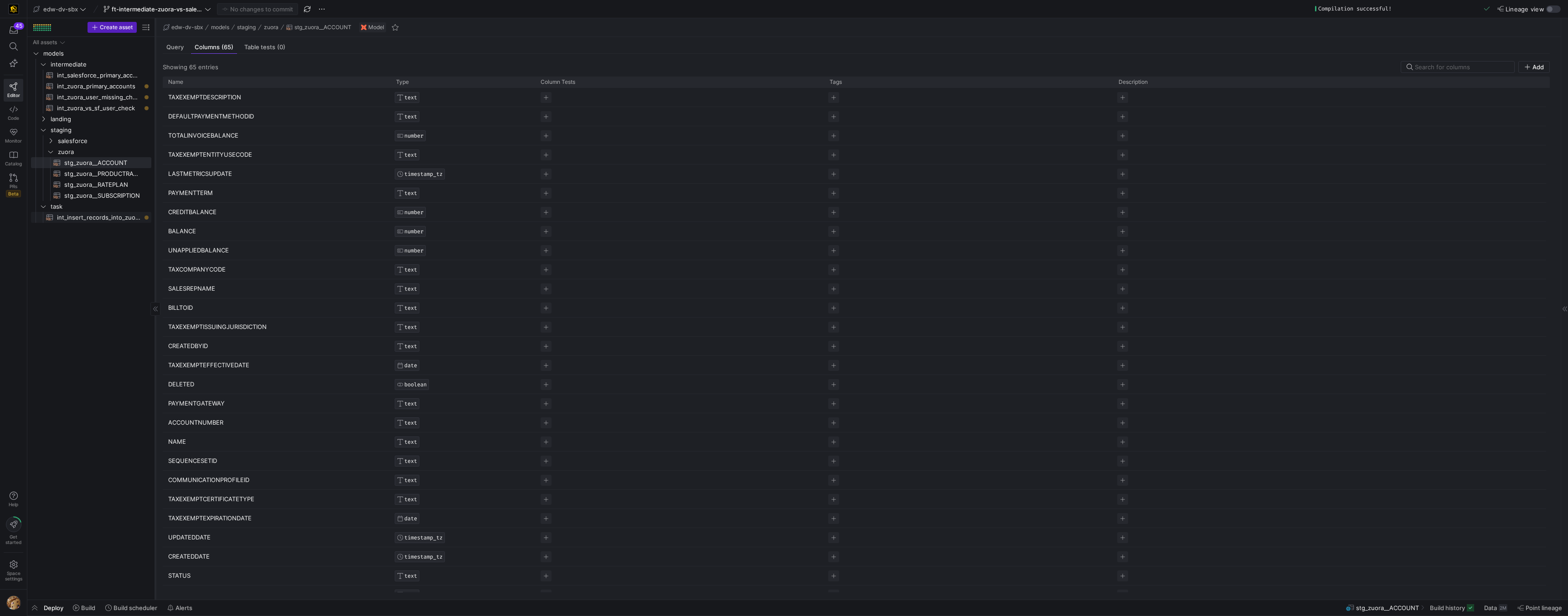 click on "int_insert_records_into_zuora_vs_salesforce​​​​​​​​​​" 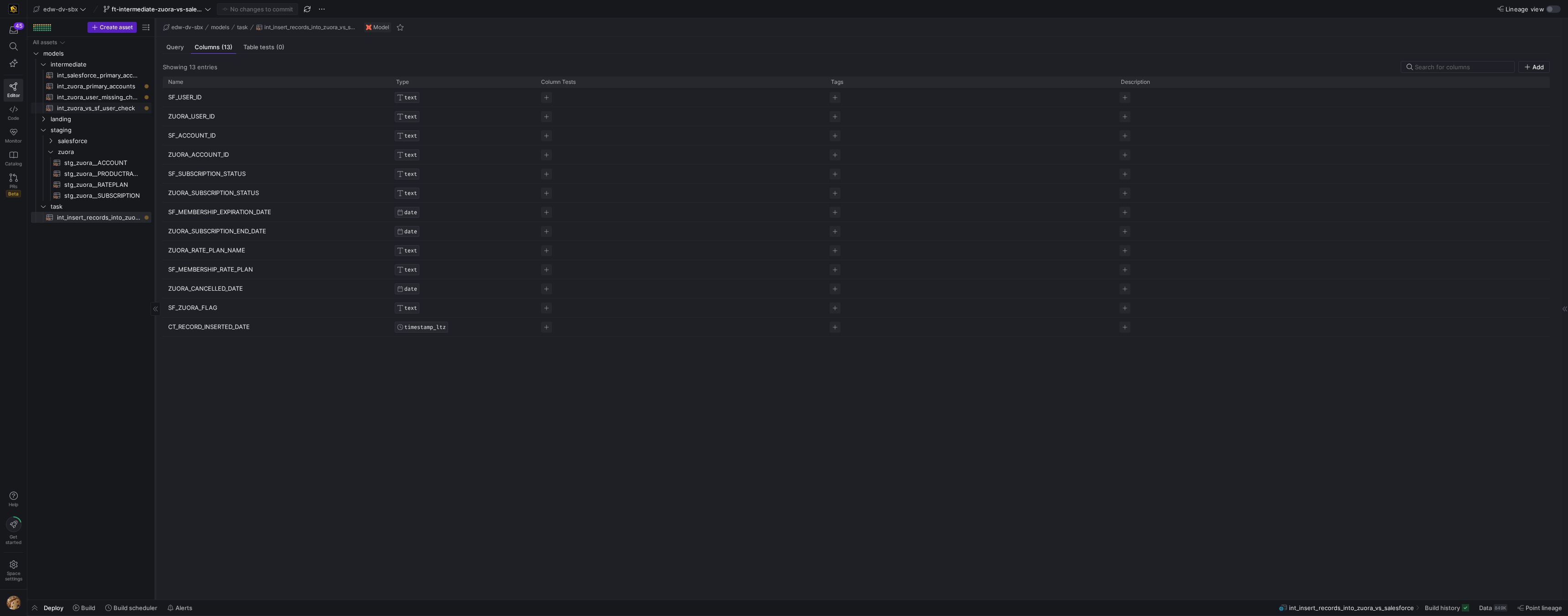 click on "int_zuora_vs_sf_user_check​​​​​​​​​​" 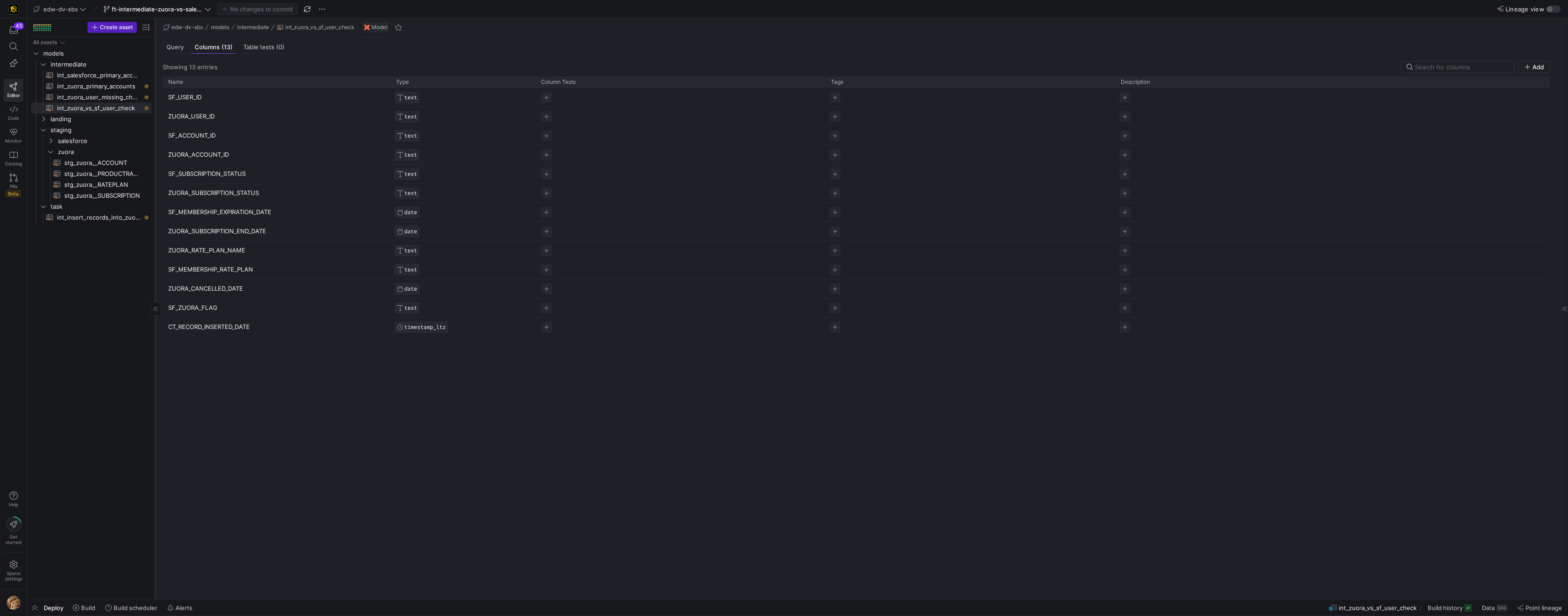click on "int_zuora_user_missing_check​​​​​​​​​​" 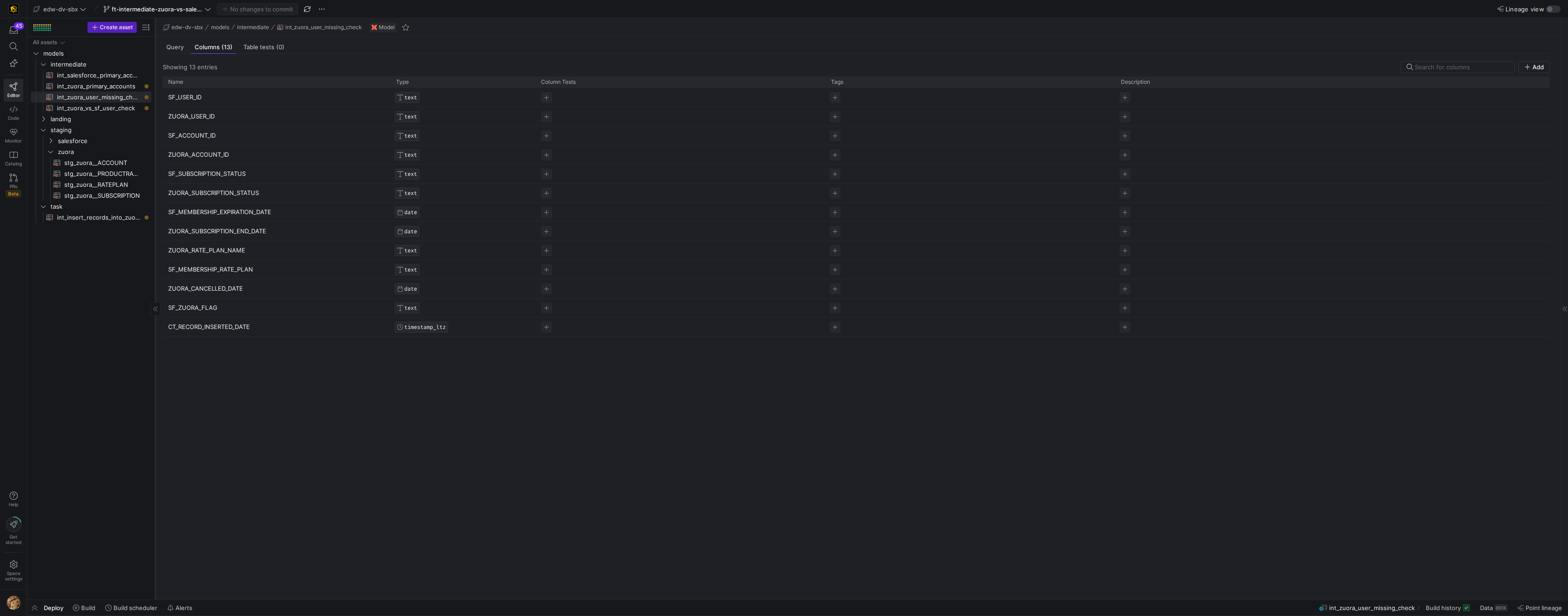 click on "int_zuora_primary_accounts​​​​​​​​​​" 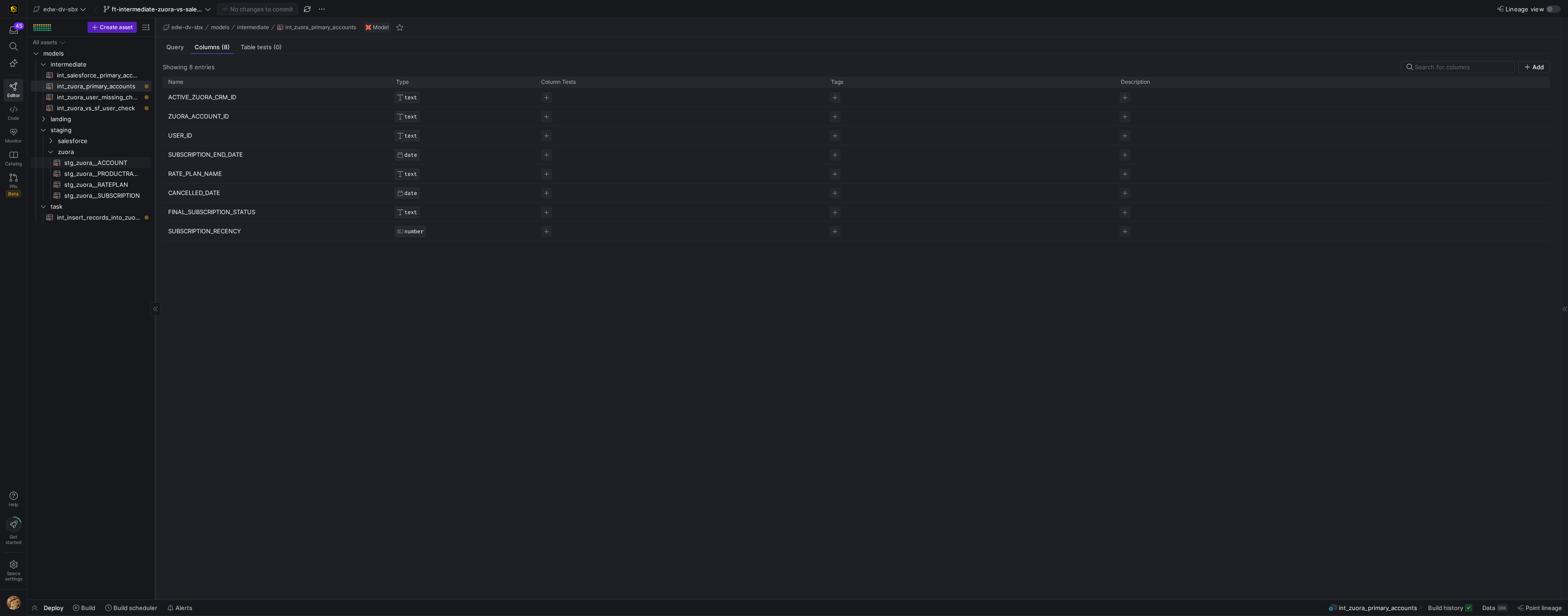 click on "stg_zuora__ACCOUNT​​​​​​​​​​" 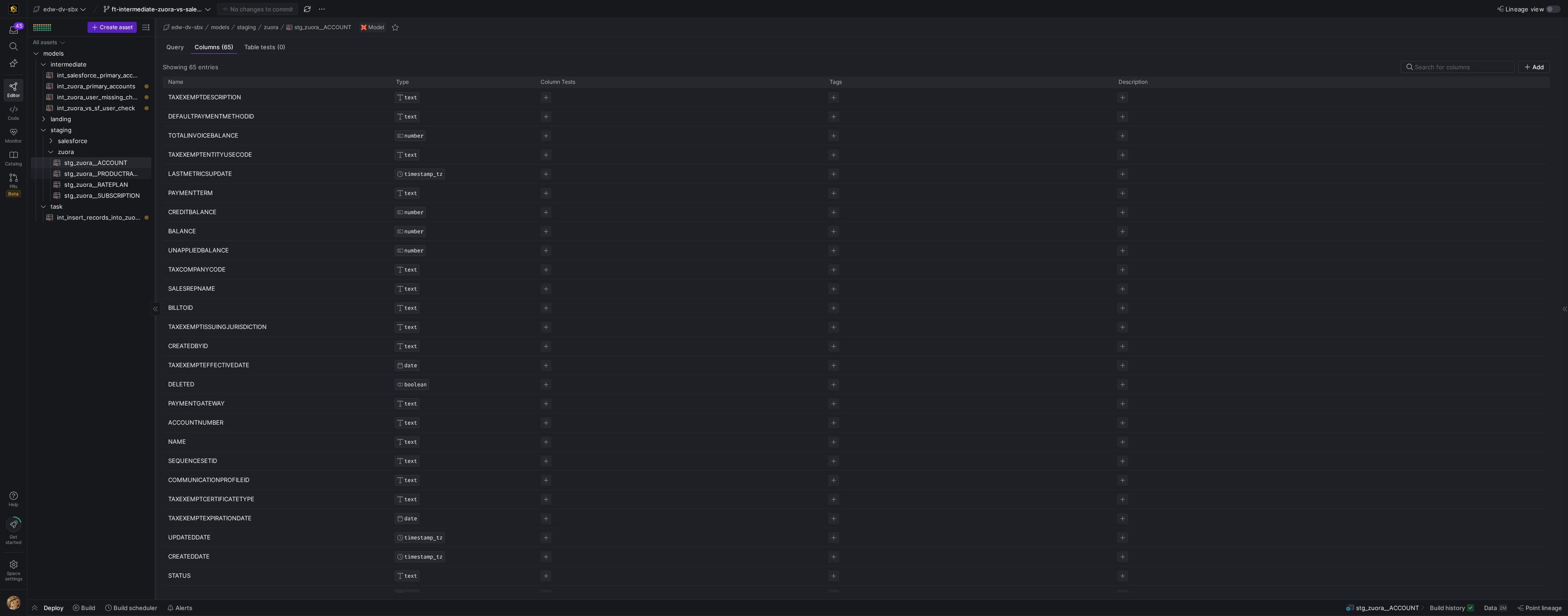 click on "stg_zuora__PRODUCTRATEPLAN​​​​​​​​​​" 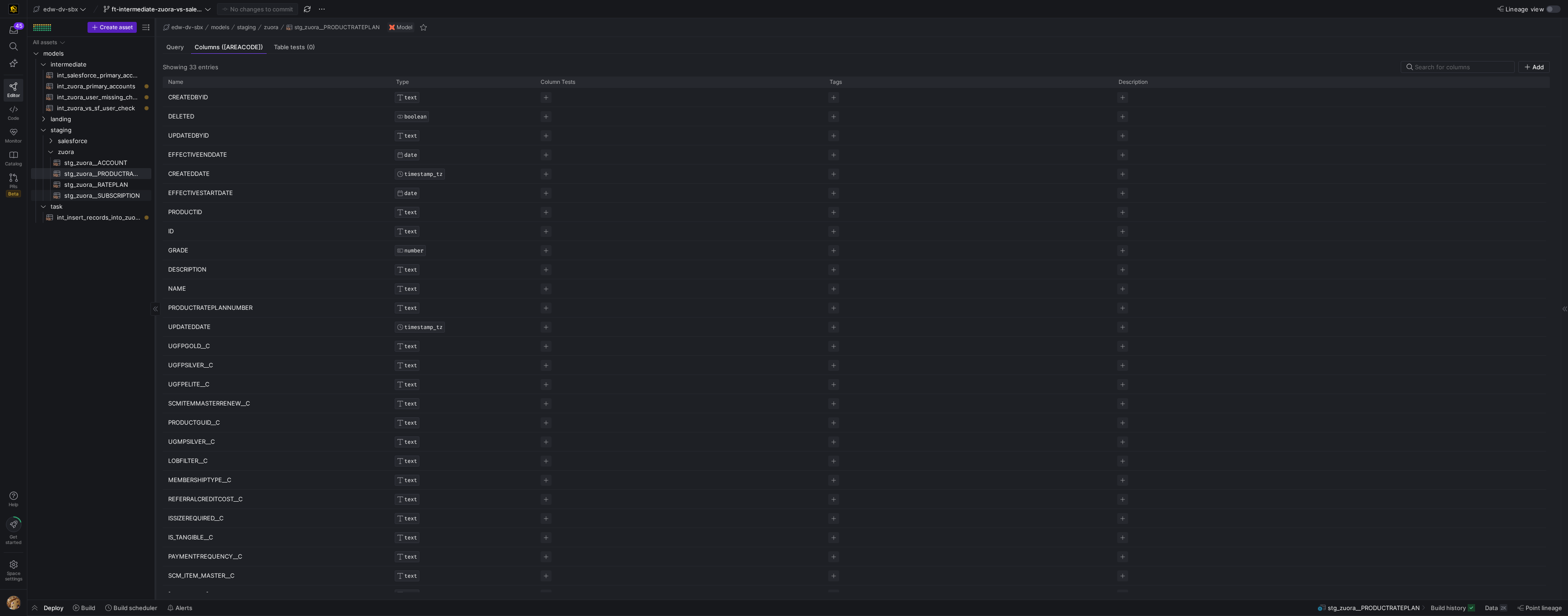 click on "stg_zuora__SUBSCRIPTION​​​​​​​​​​" 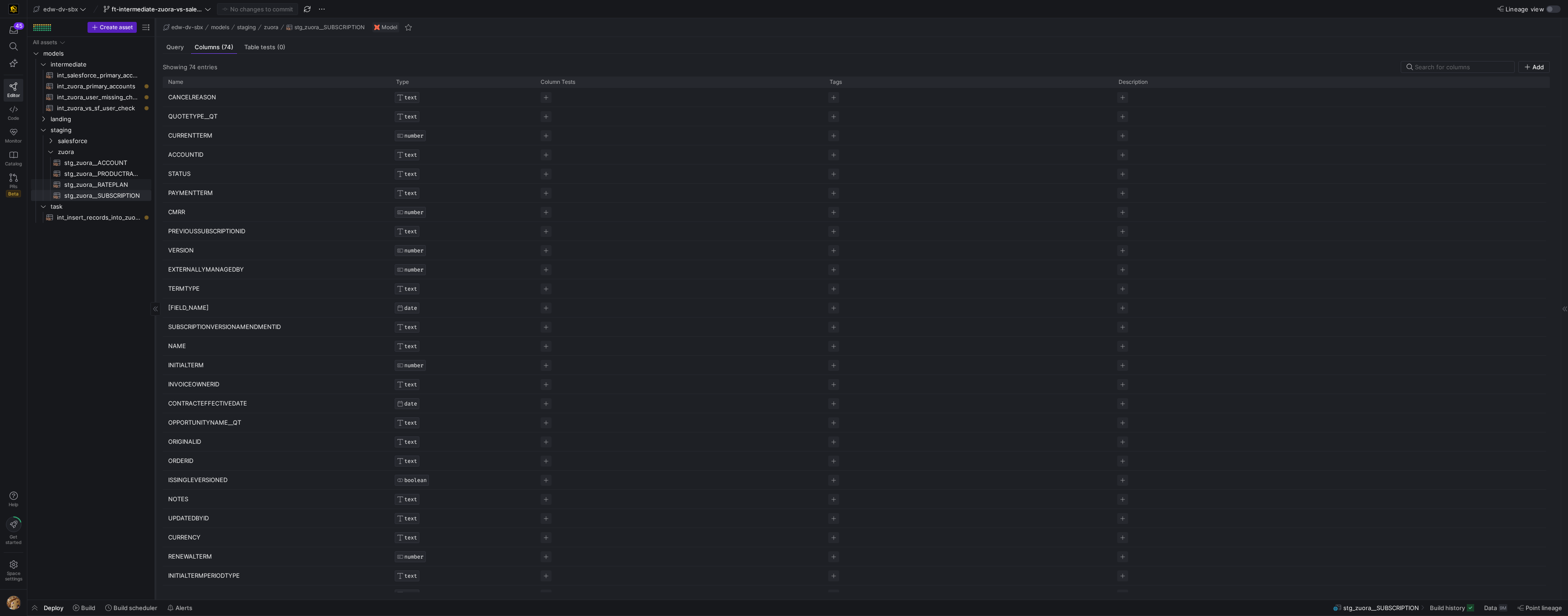 click on "stg_zuora__RATEPLAN​​​​​​​​​​" 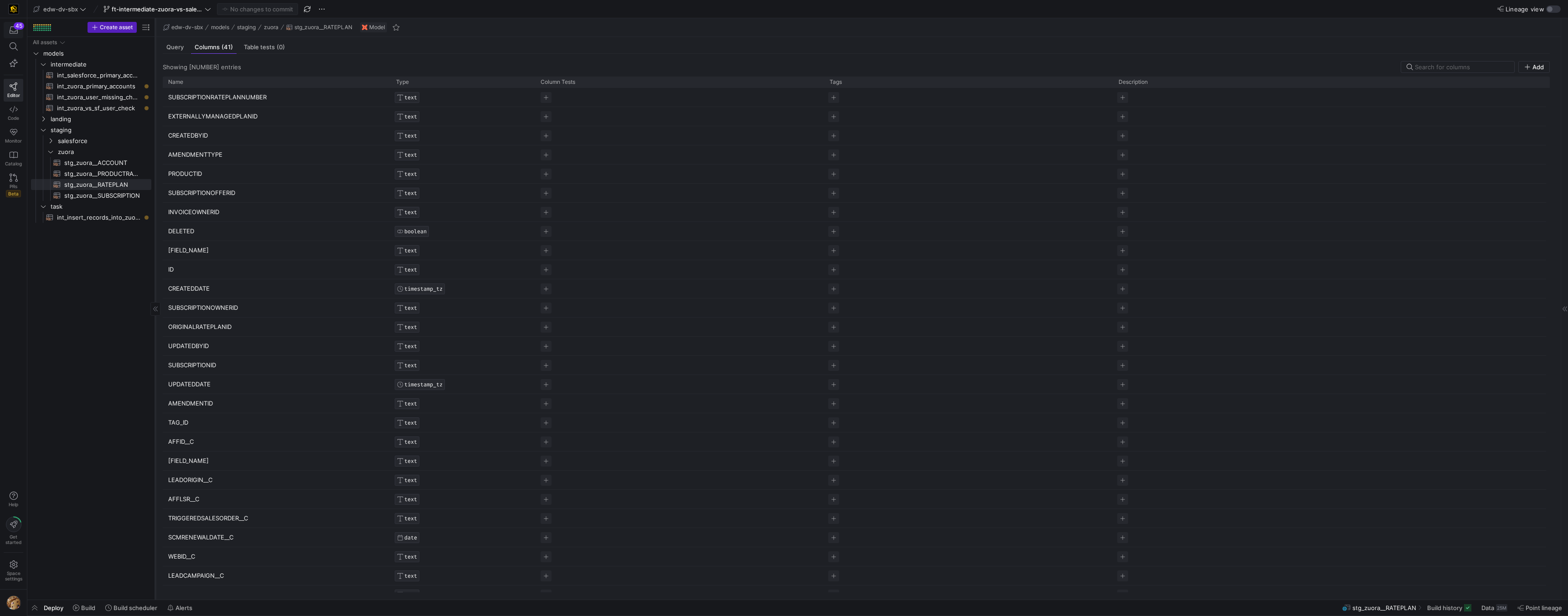 click at bounding box center (13, 30) 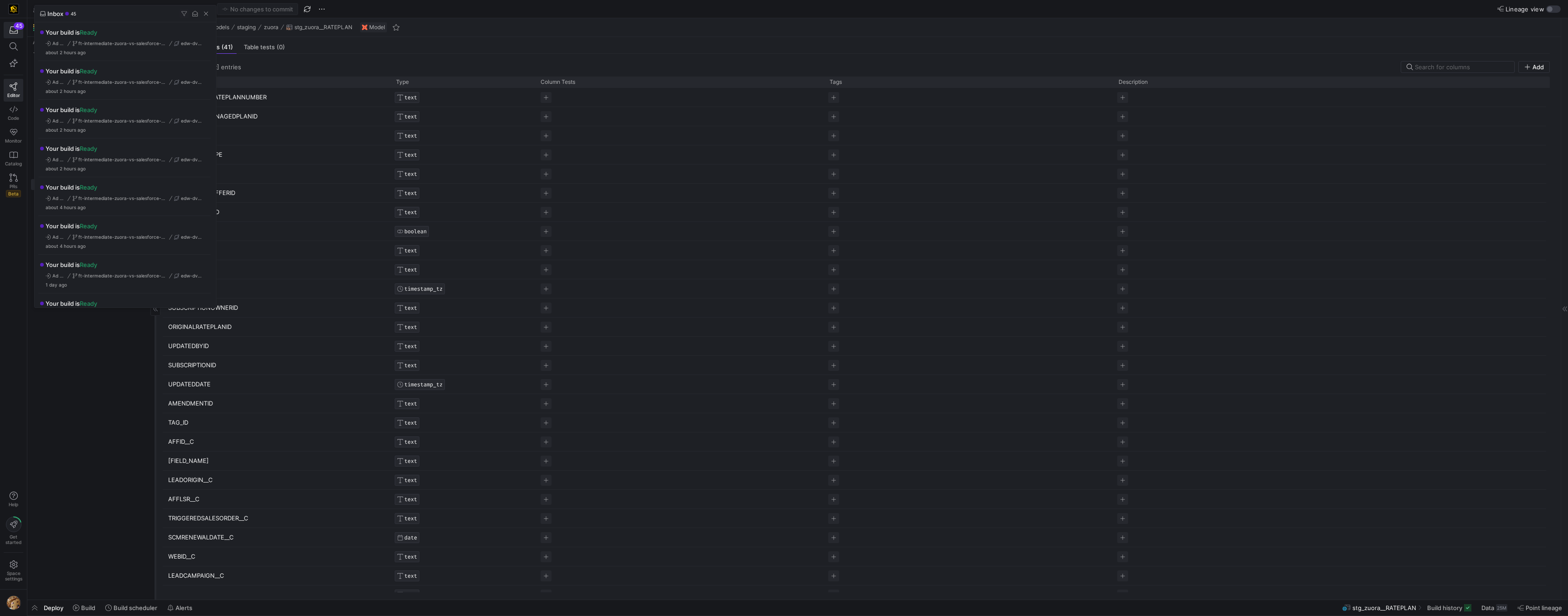click at bounding box center (784, 308) 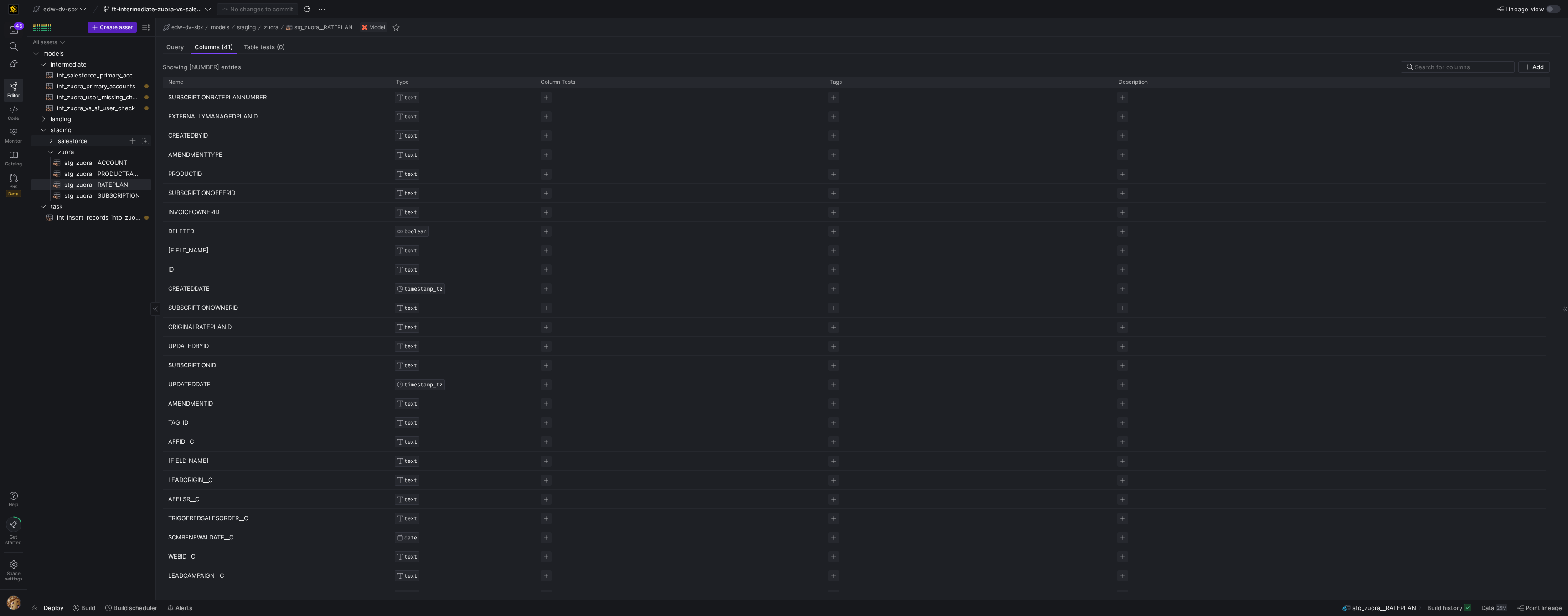 click 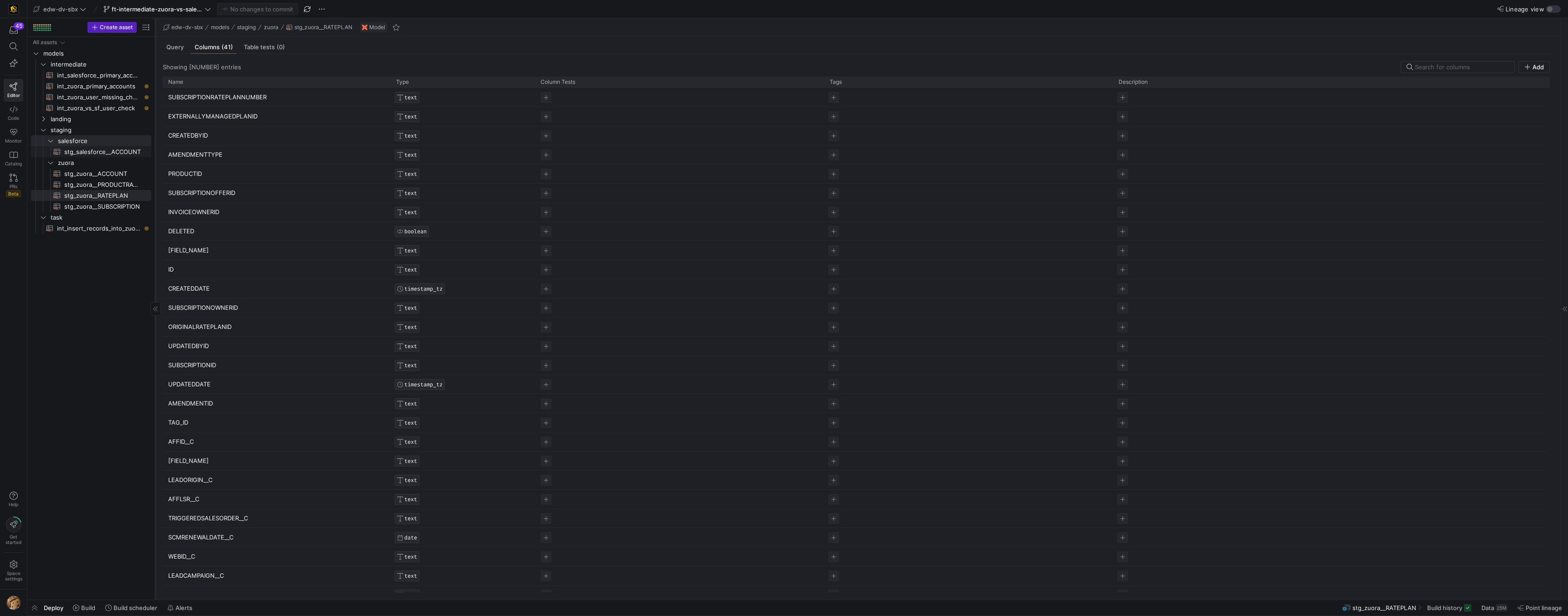 click on "stg_salesforce__ACCOUNT​​​​​​​​​​" 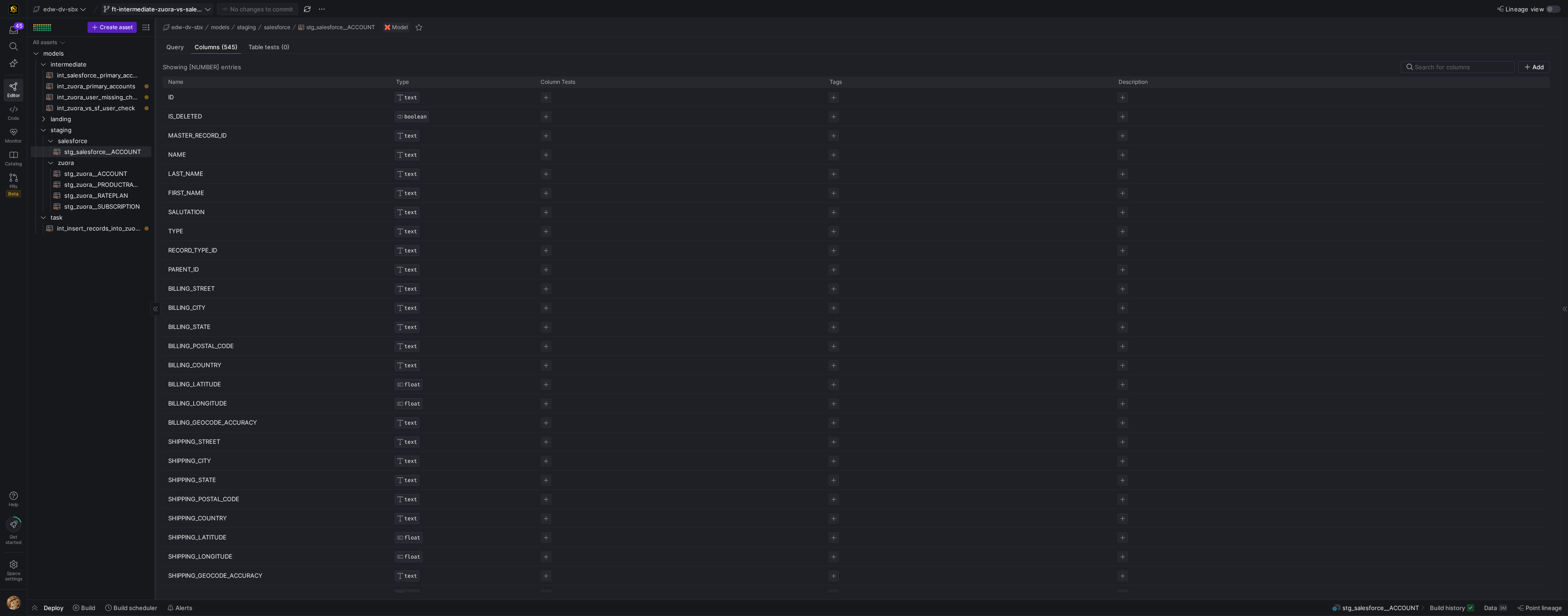 click on "ft-intermediate-zuora-vs-salesforce-08052025" 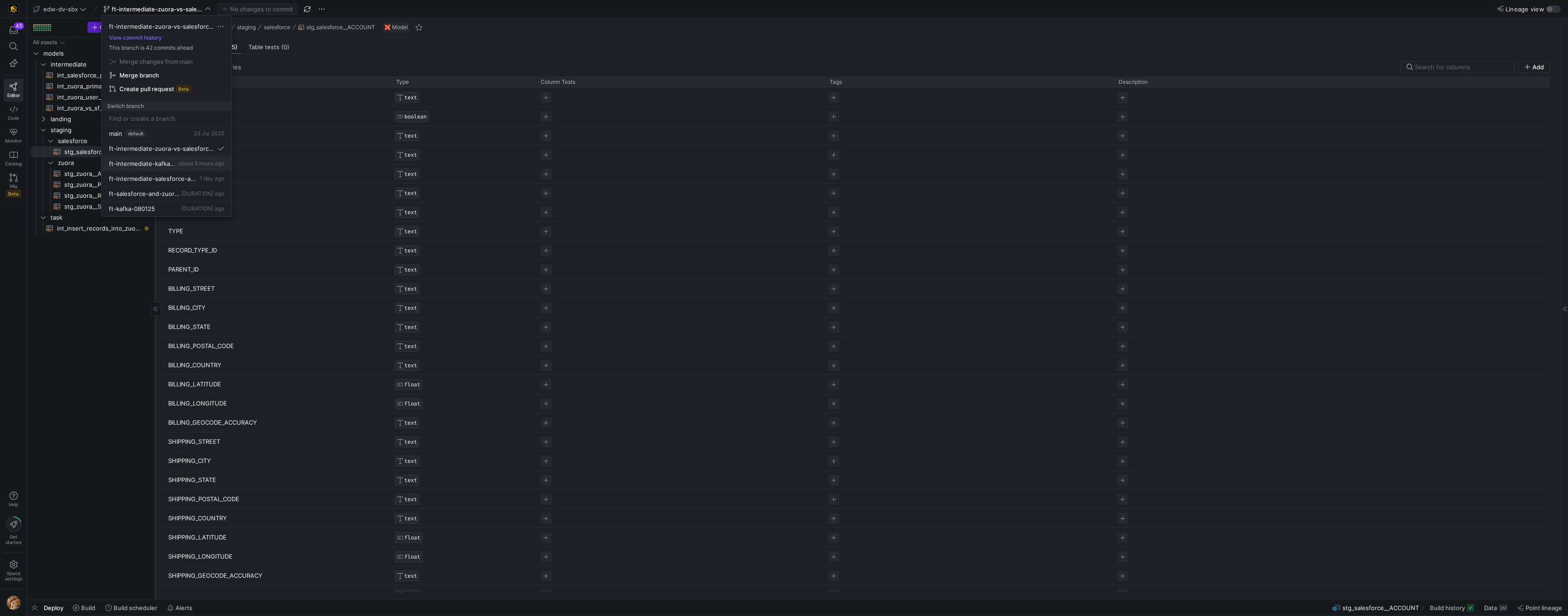 click on "ft-intermediate-kafka-08042025" at bounding box center (143, 164) 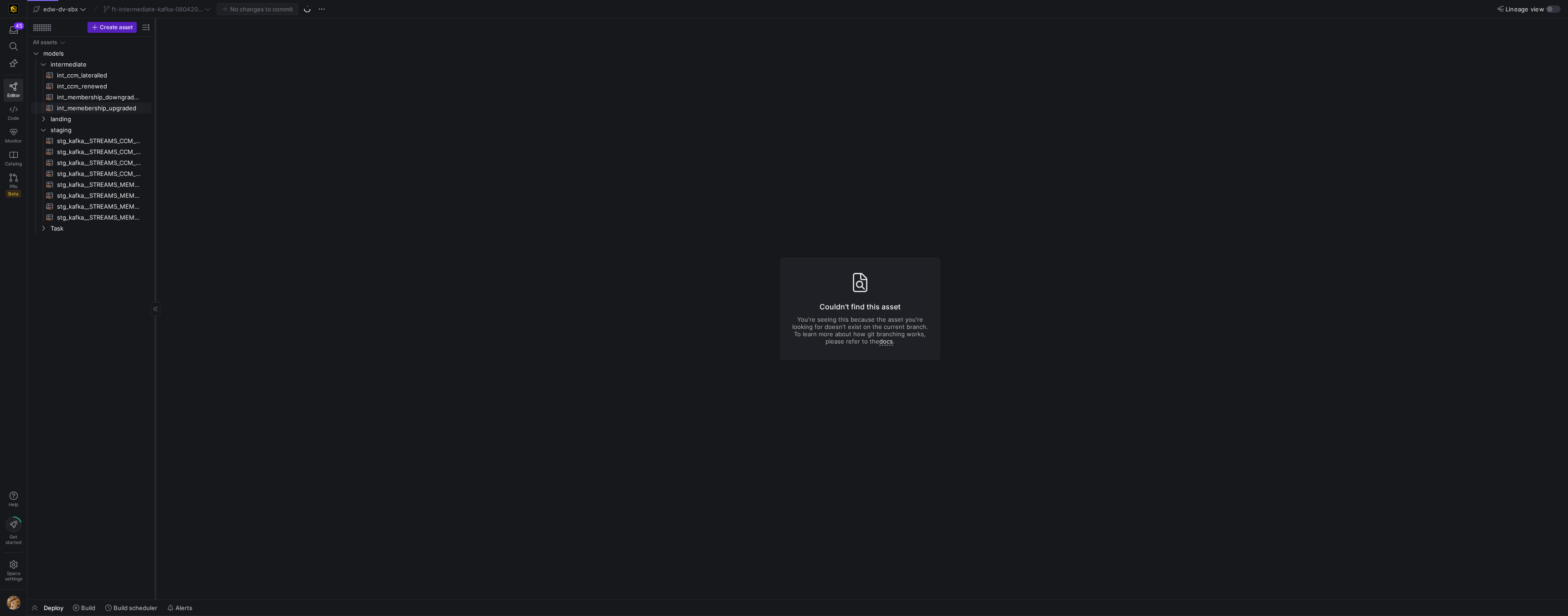 click on "int_memebership_upgraded​​​​​​​​​​" 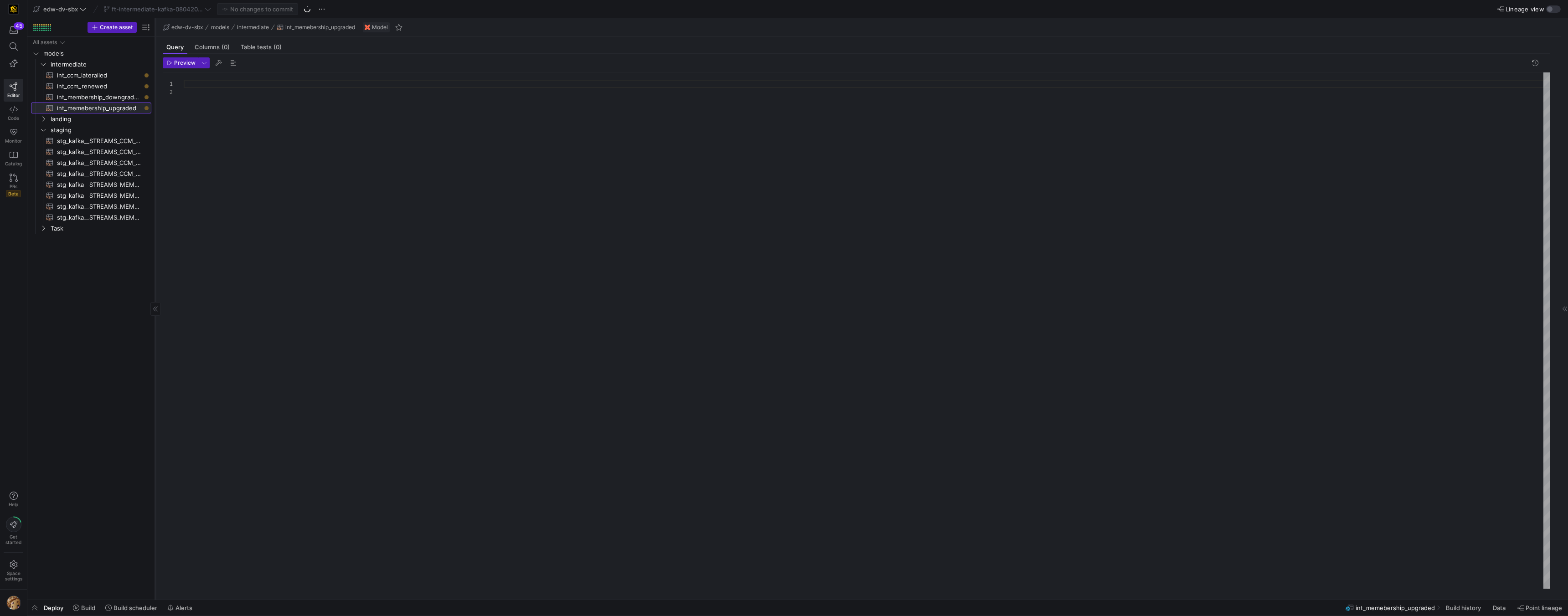 scroll, scrollTop: 8, scrollLeft: 0, axis: vertical 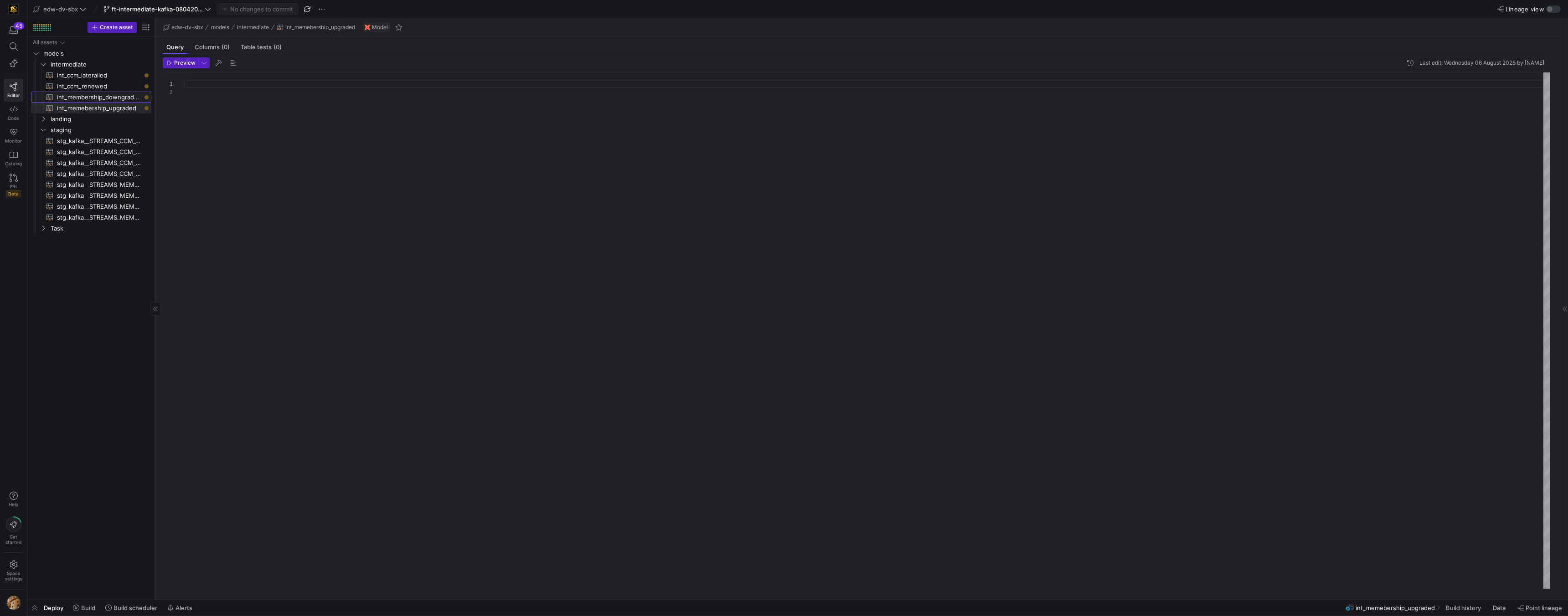 click on "int_membership_downgraded​​​​​​​​​​" 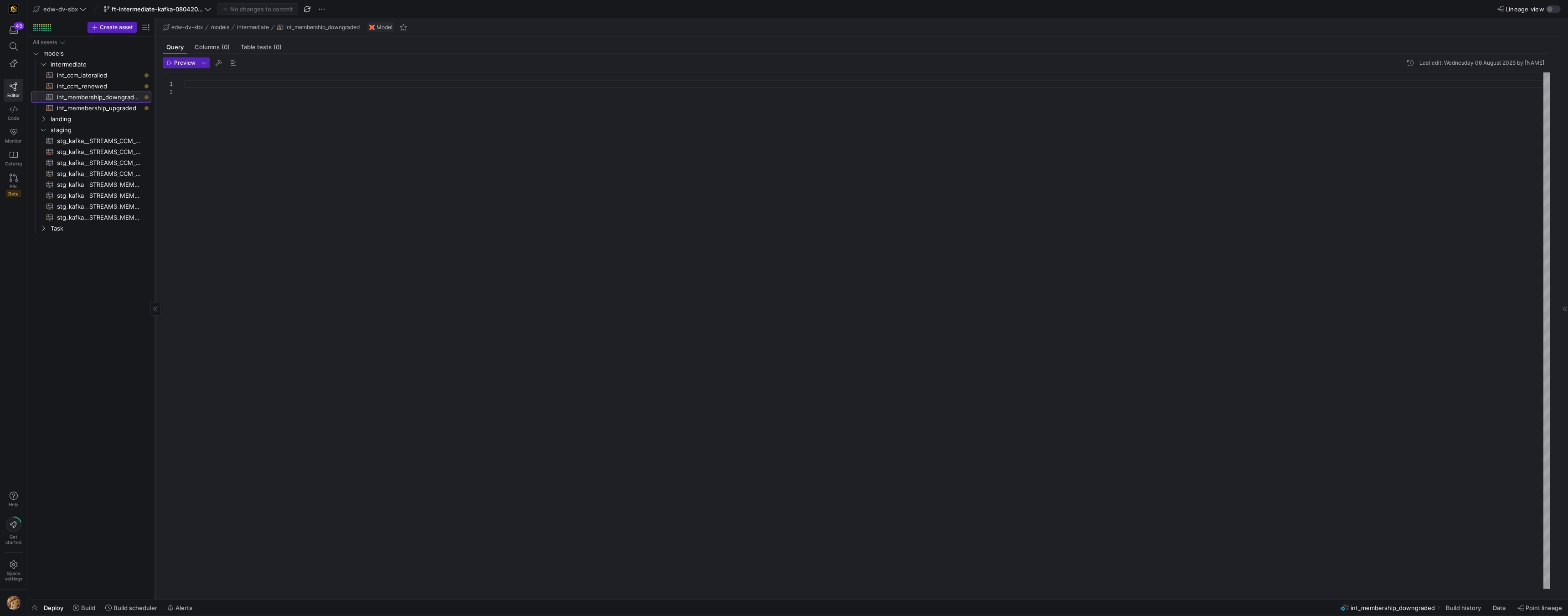 click on "int_membership_downgraded​​​​​​​​​​" 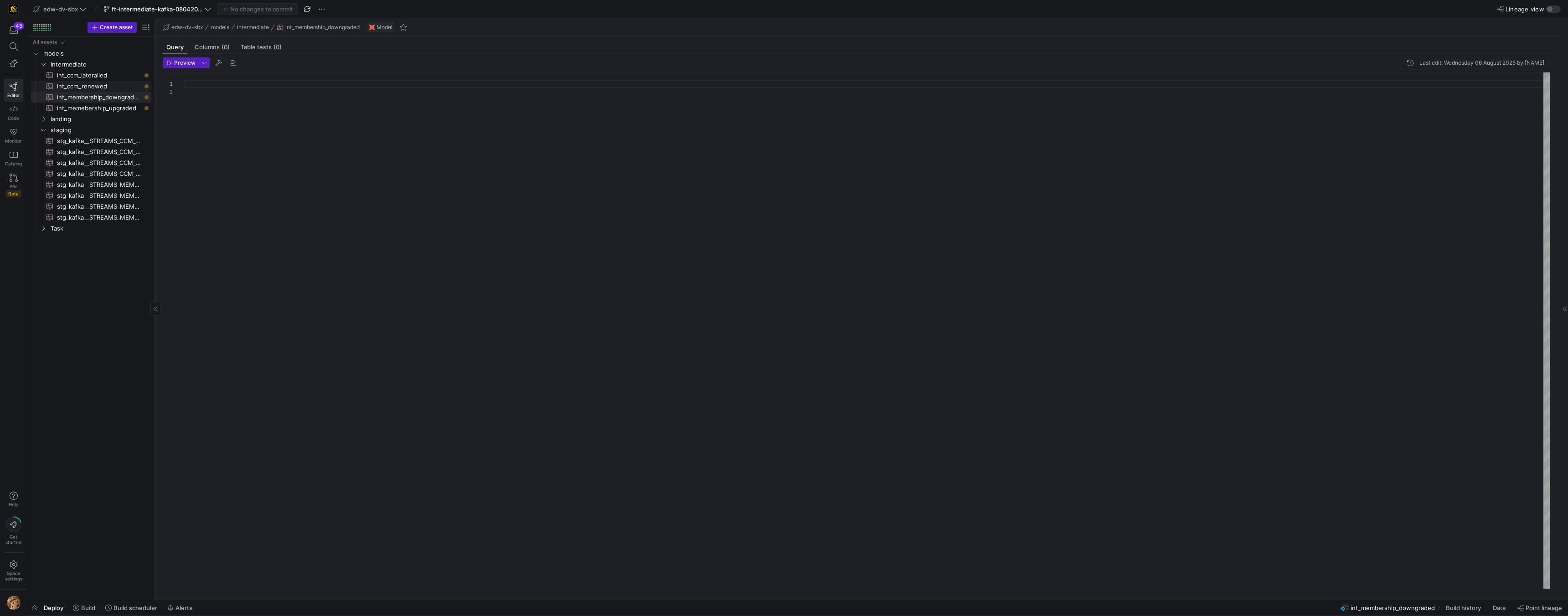click on "int_ccm_renewed​​​​​​​​​​" 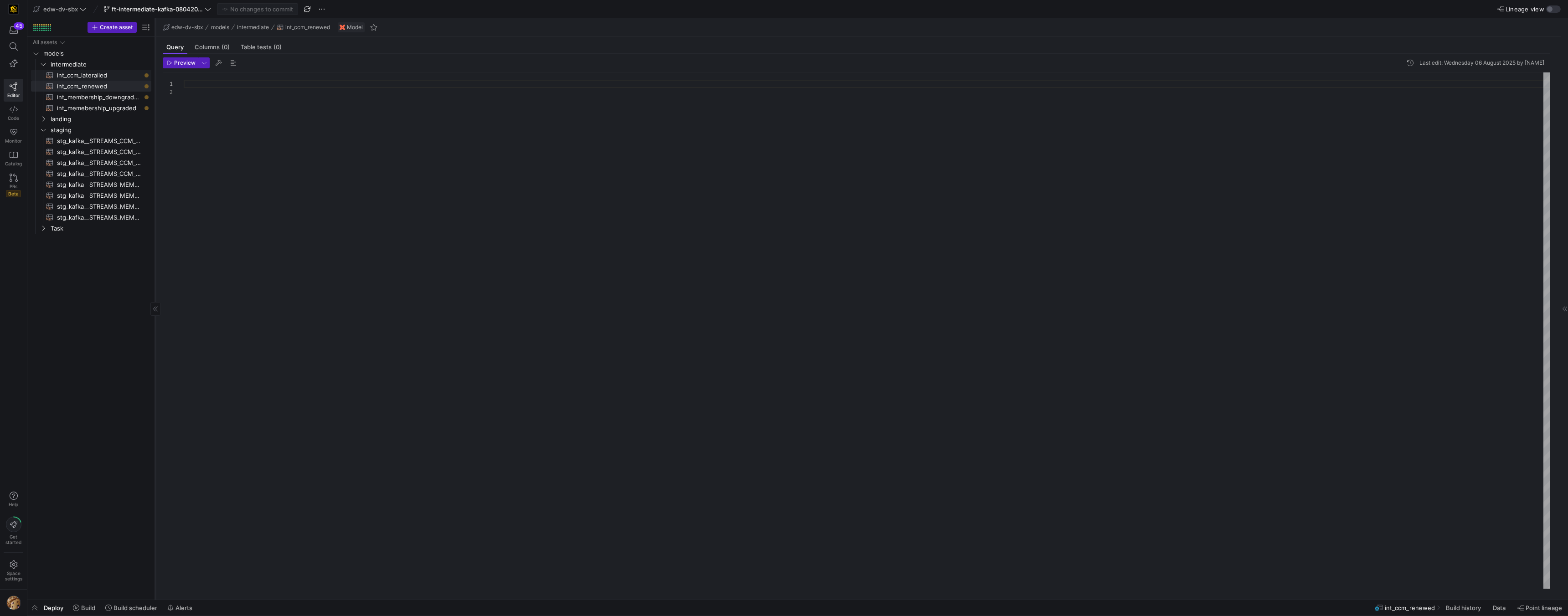 click on "int_ccm_lateralled" 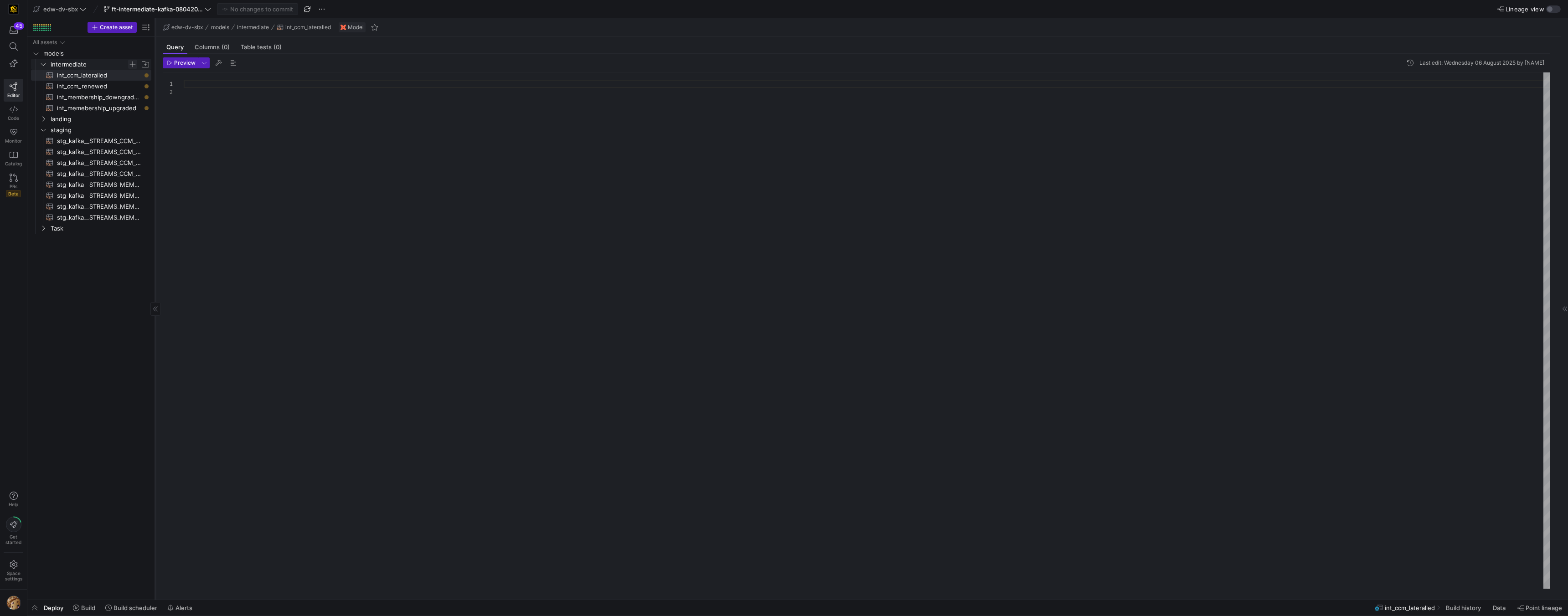 click 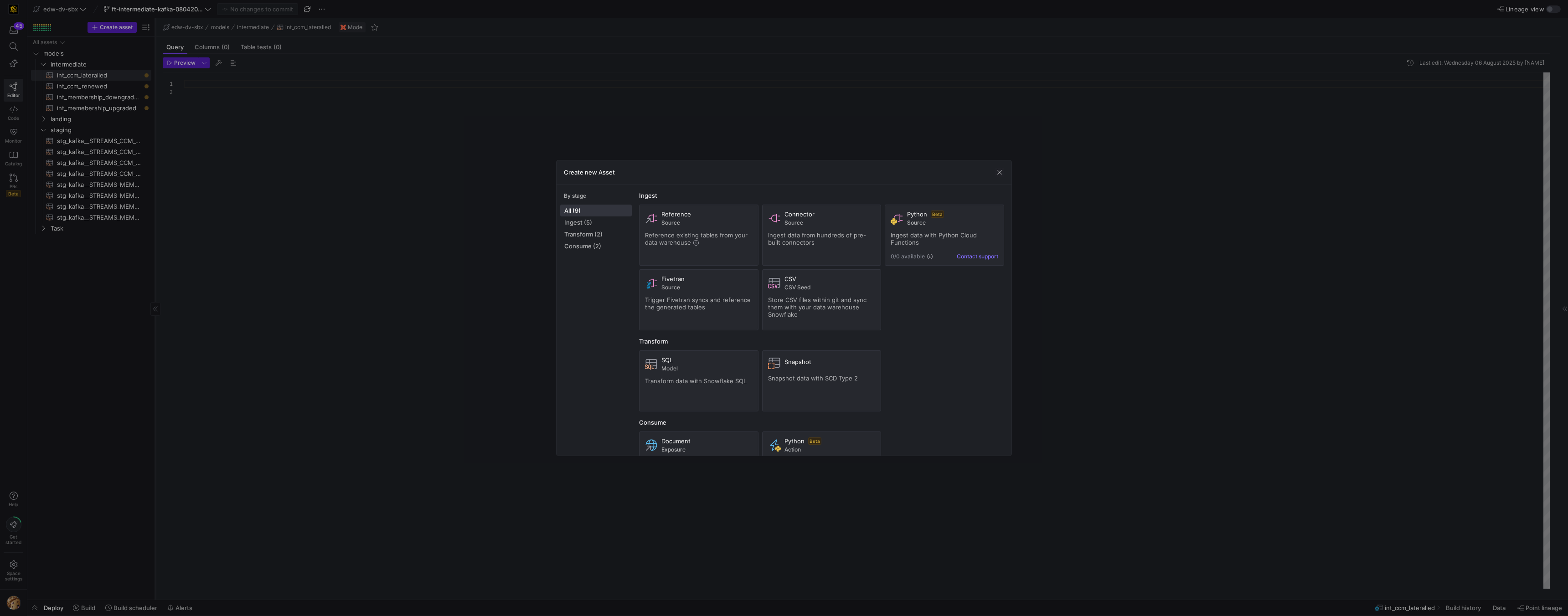 type 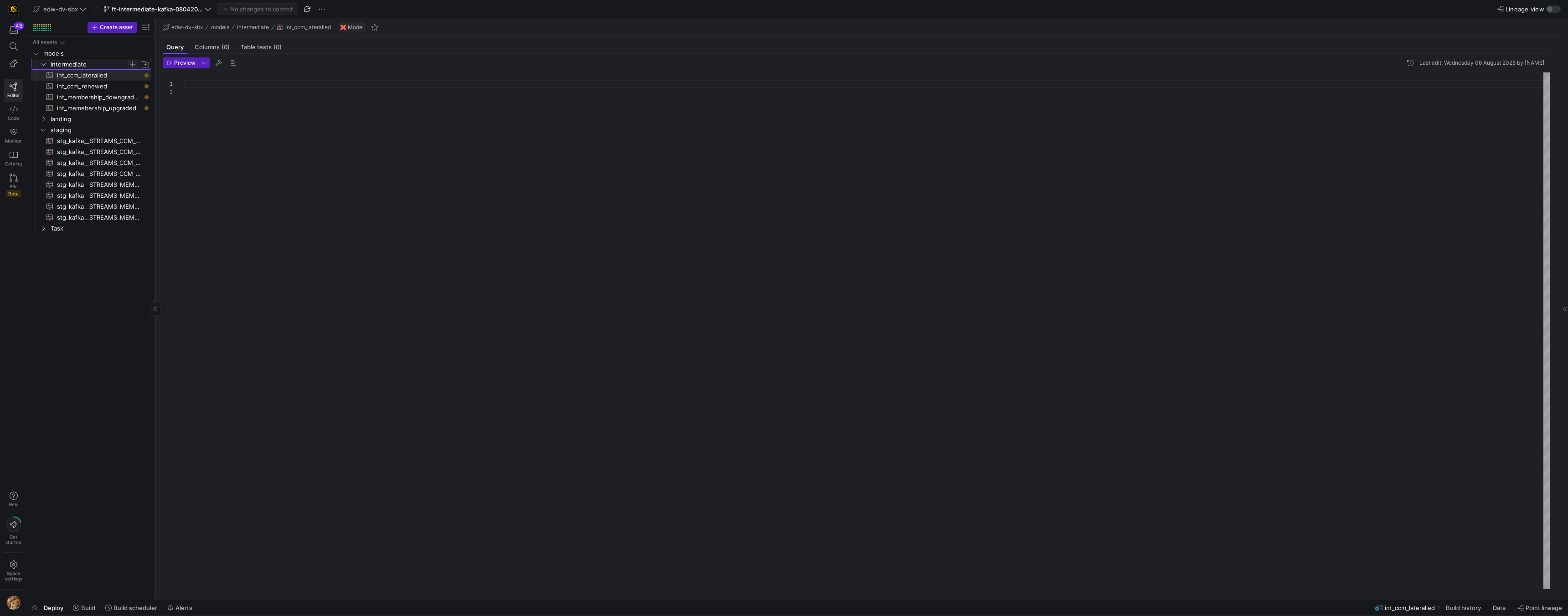 click 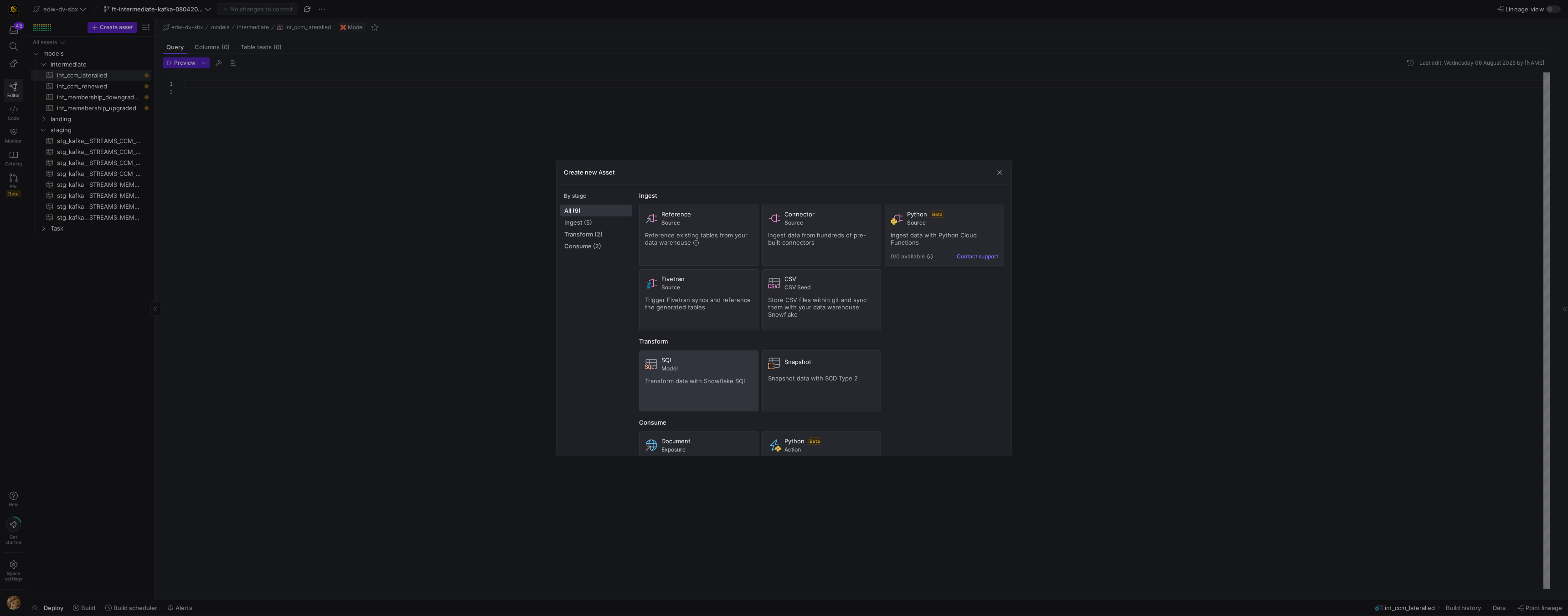 click on "Transform data with Snowflake SQL" 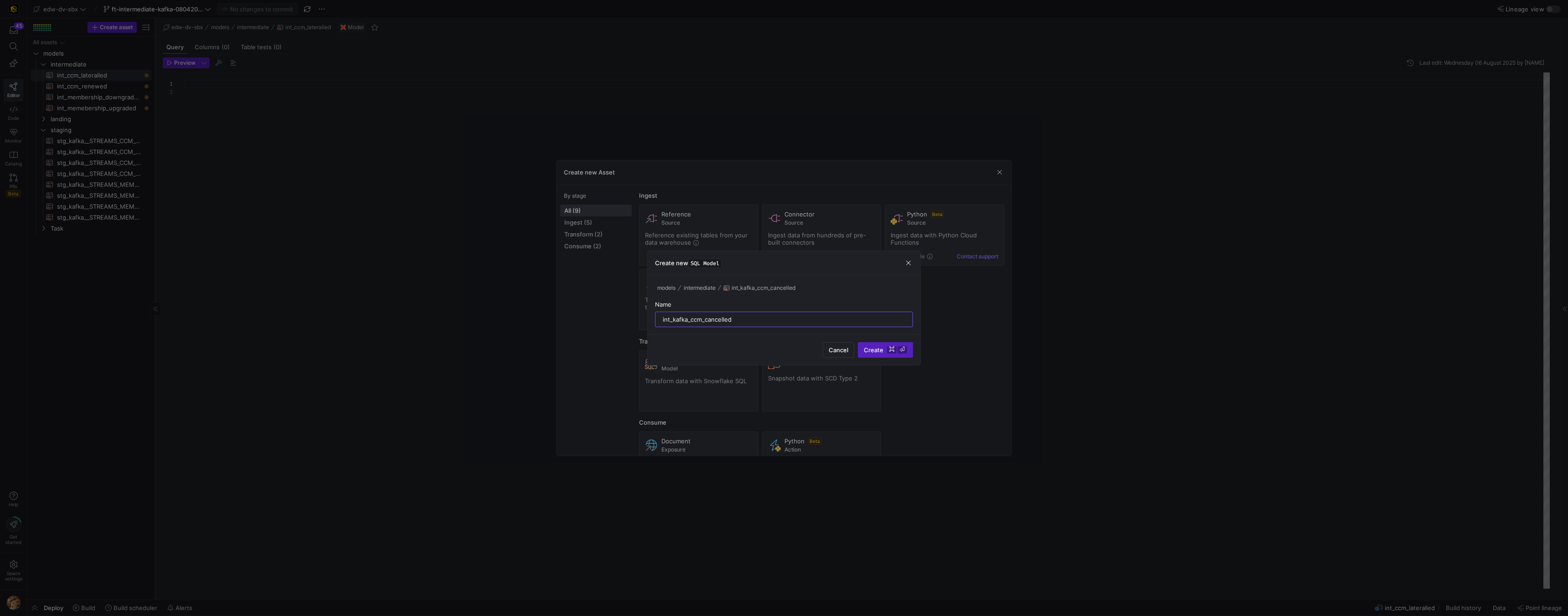 type on "int_kafka_ccm_cancelled" 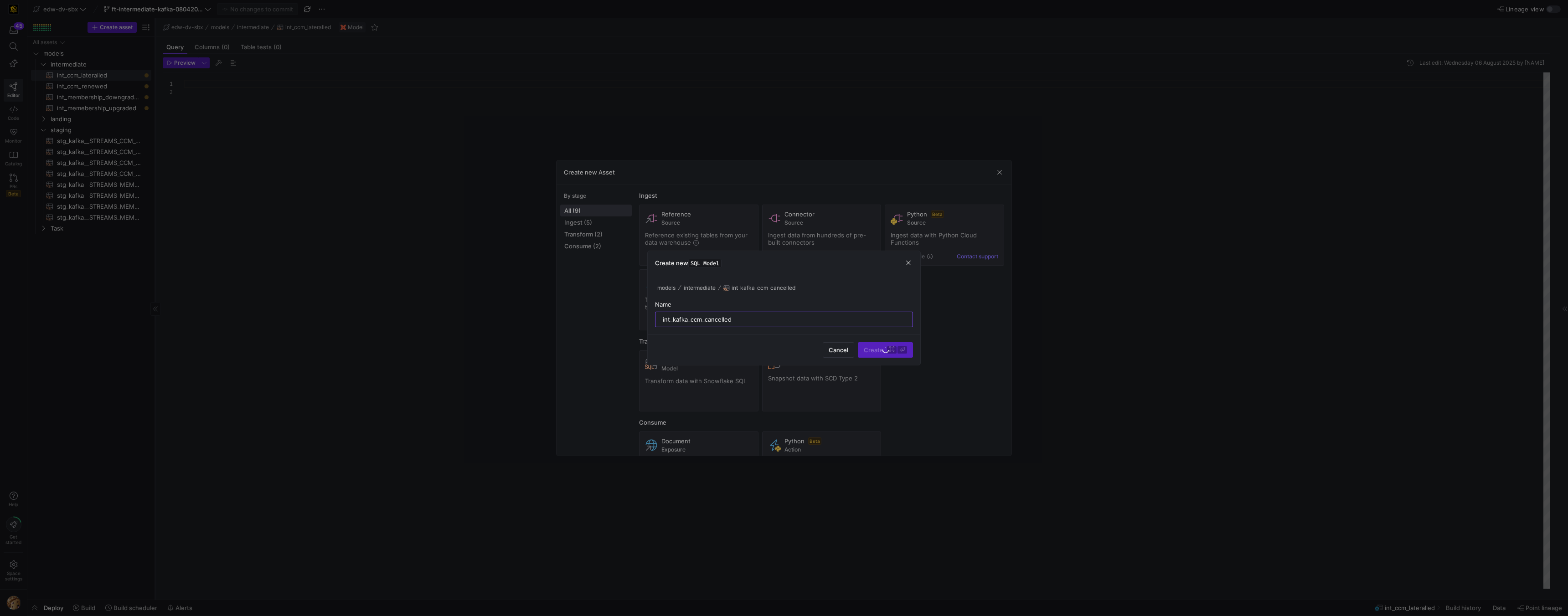 type 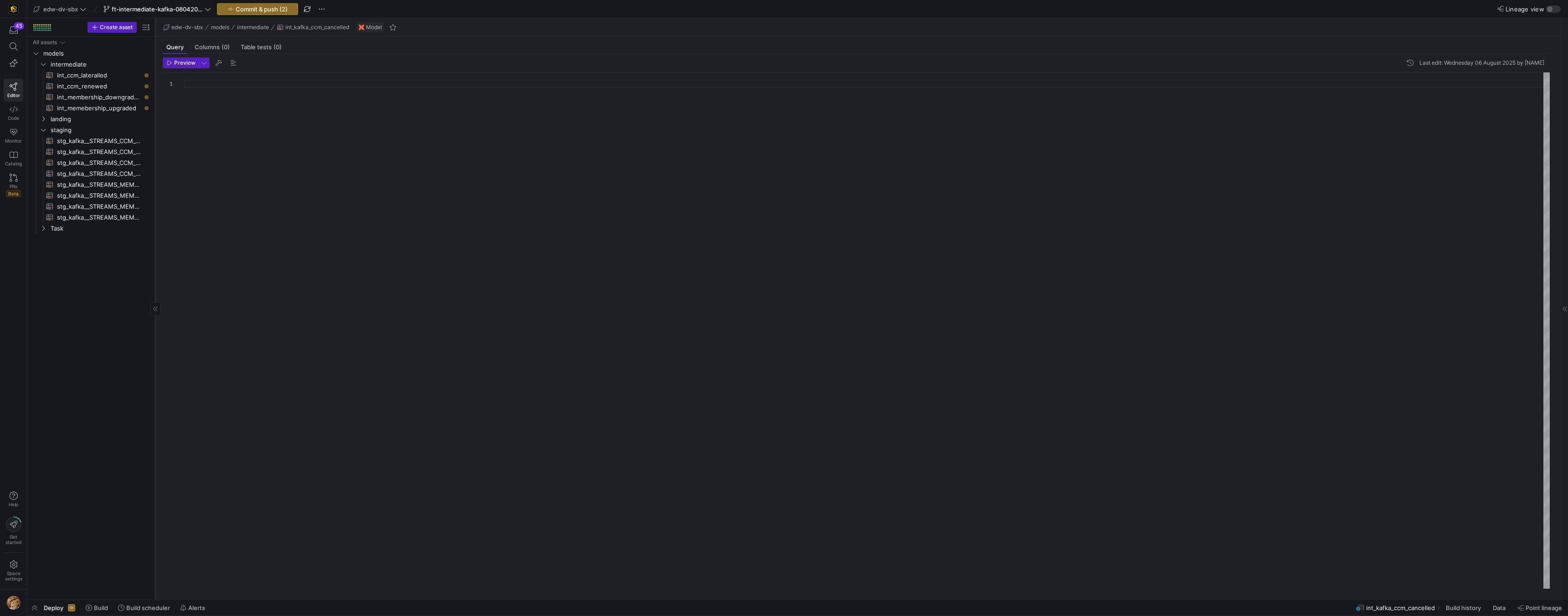 scroll, scrollTop: 0, scrollLeft: 0, axis: both 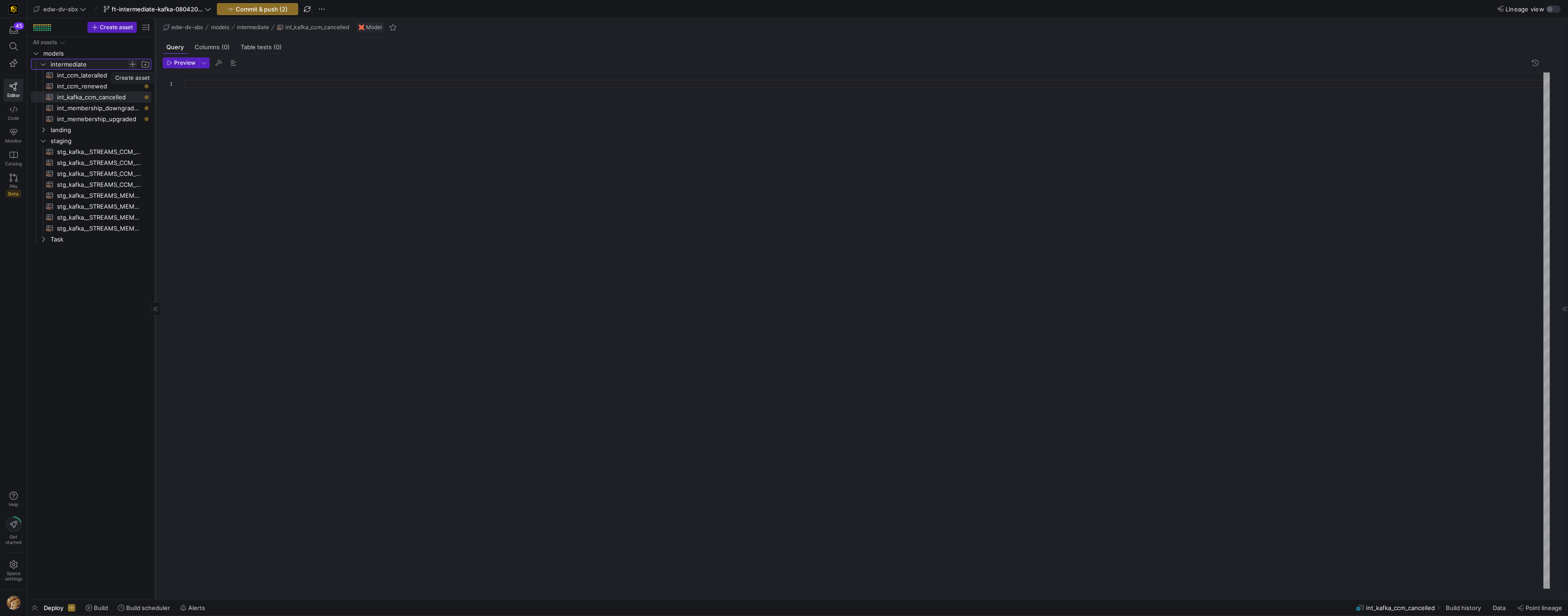 click 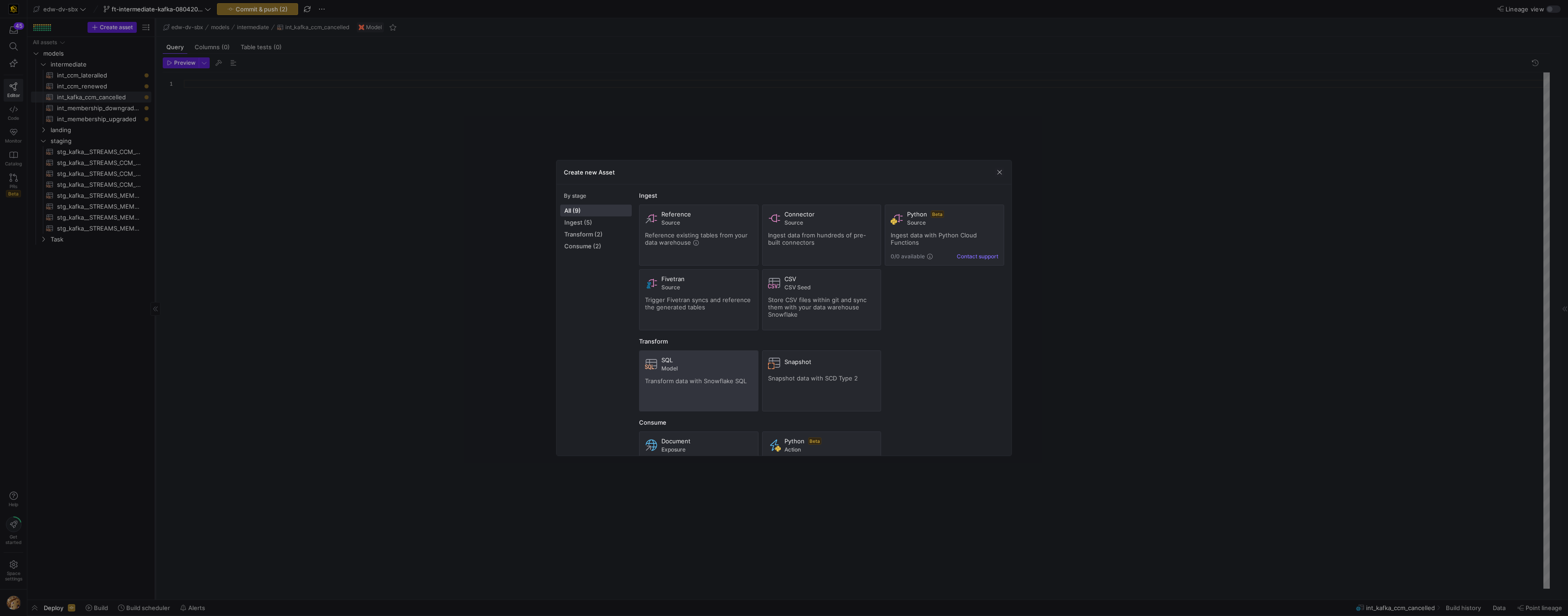 click on "Transform data with Snowflake SQL" 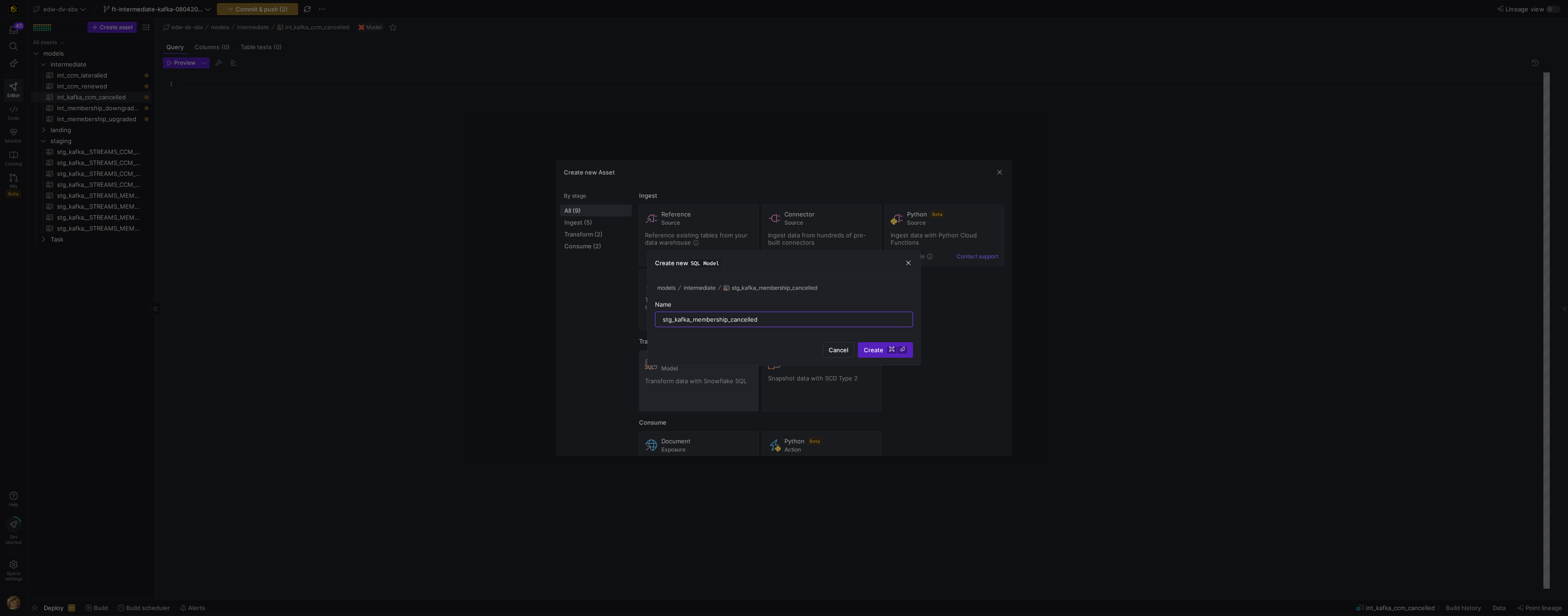 type on "stg_kafka_membership_cancelled" 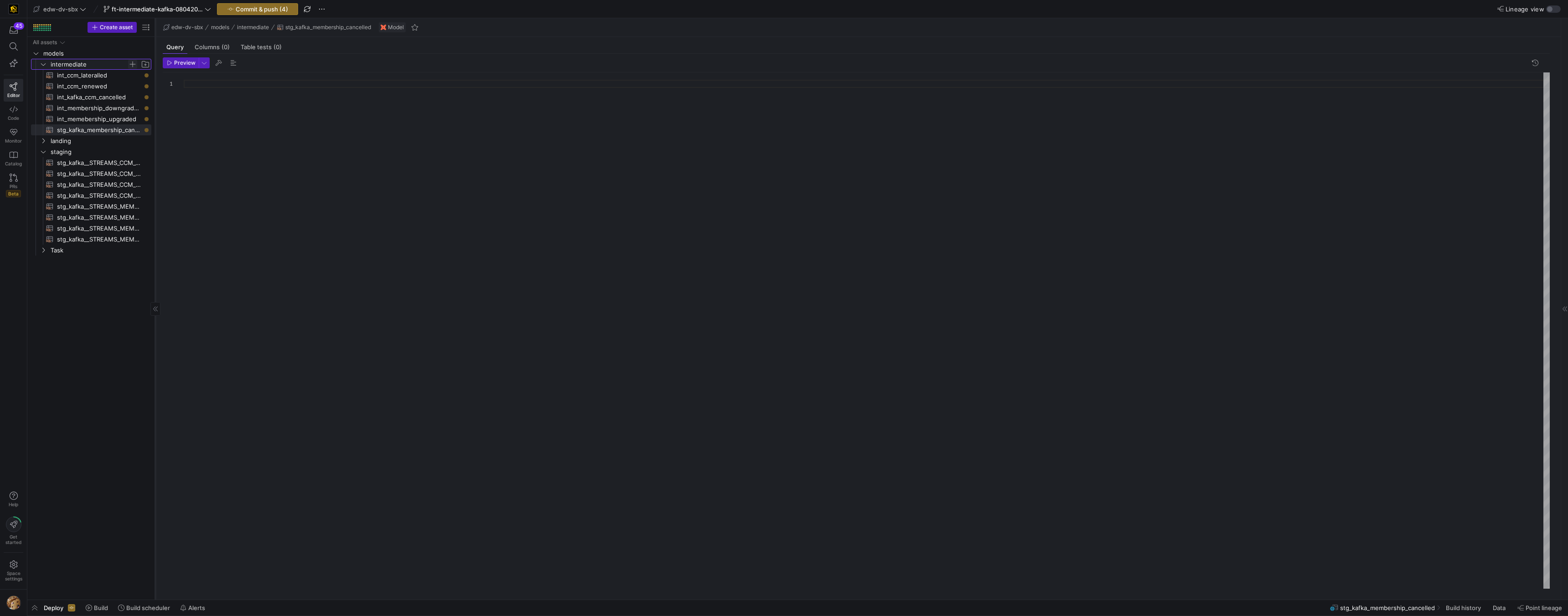 click 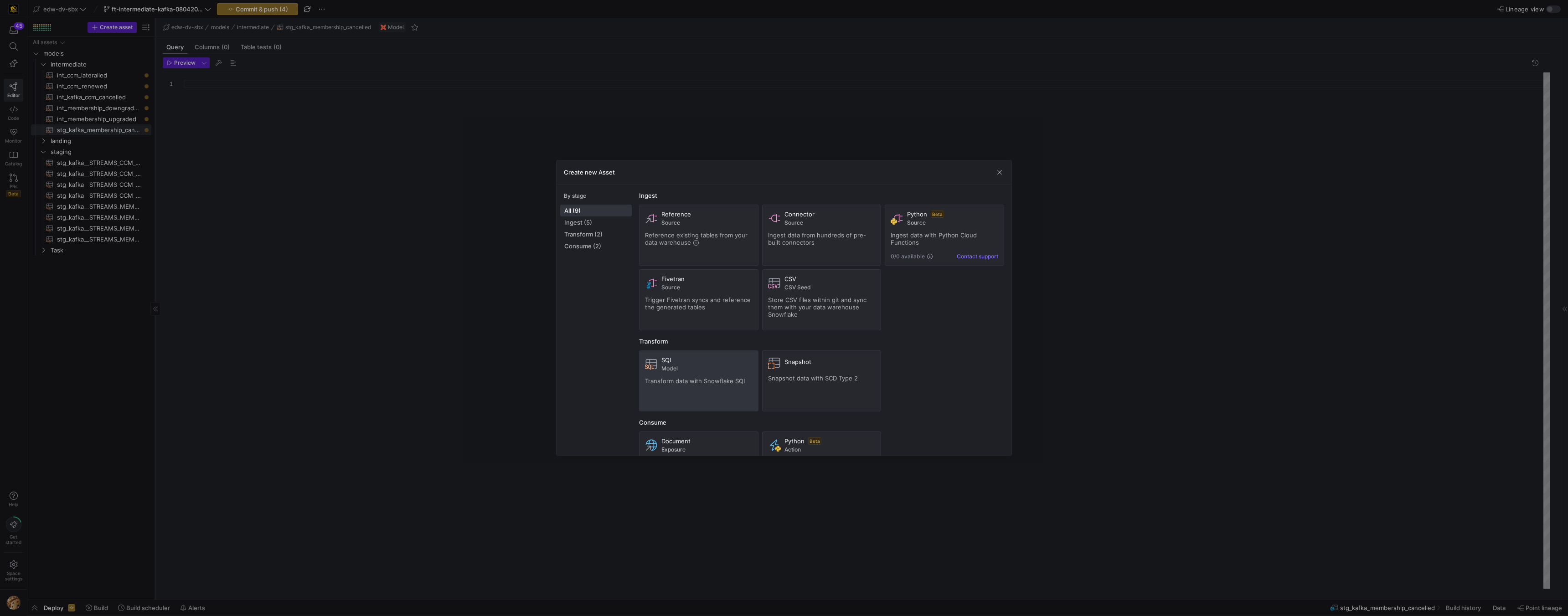 click on "SQL Model Transform data with Snowflake SQL" 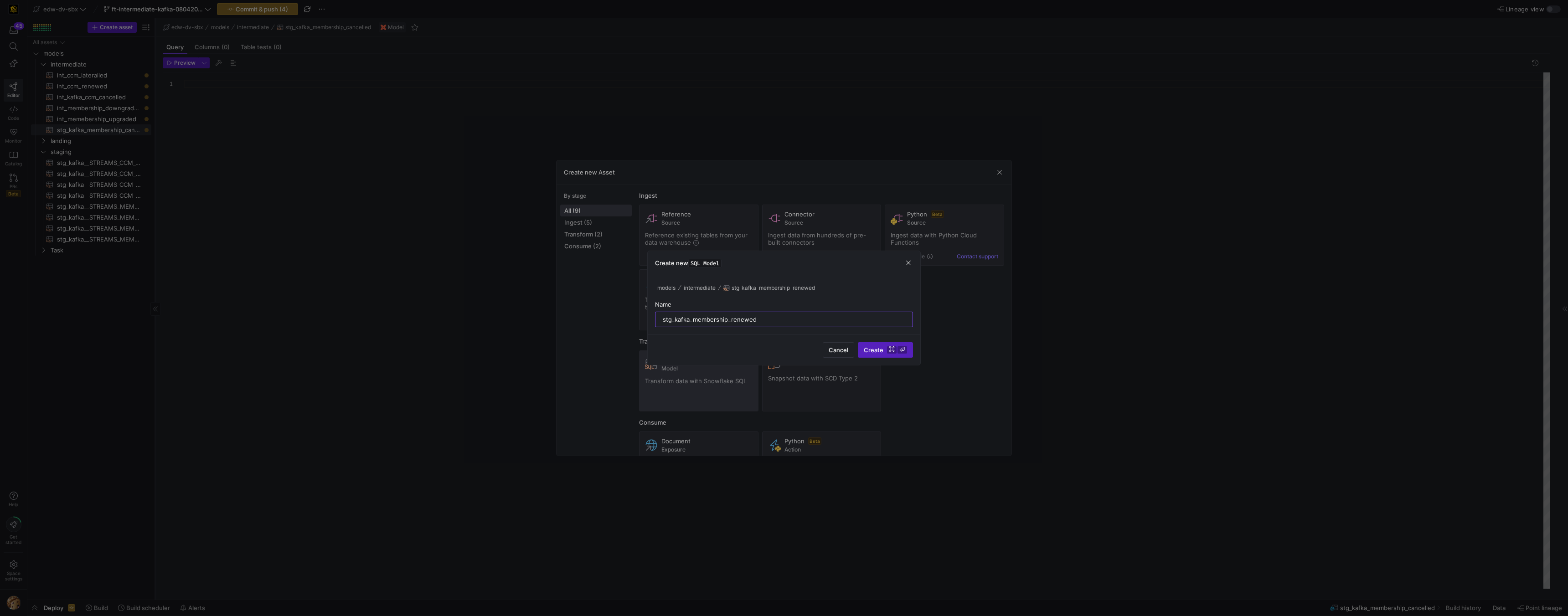 type on "stg_kafka_membership_renewed" 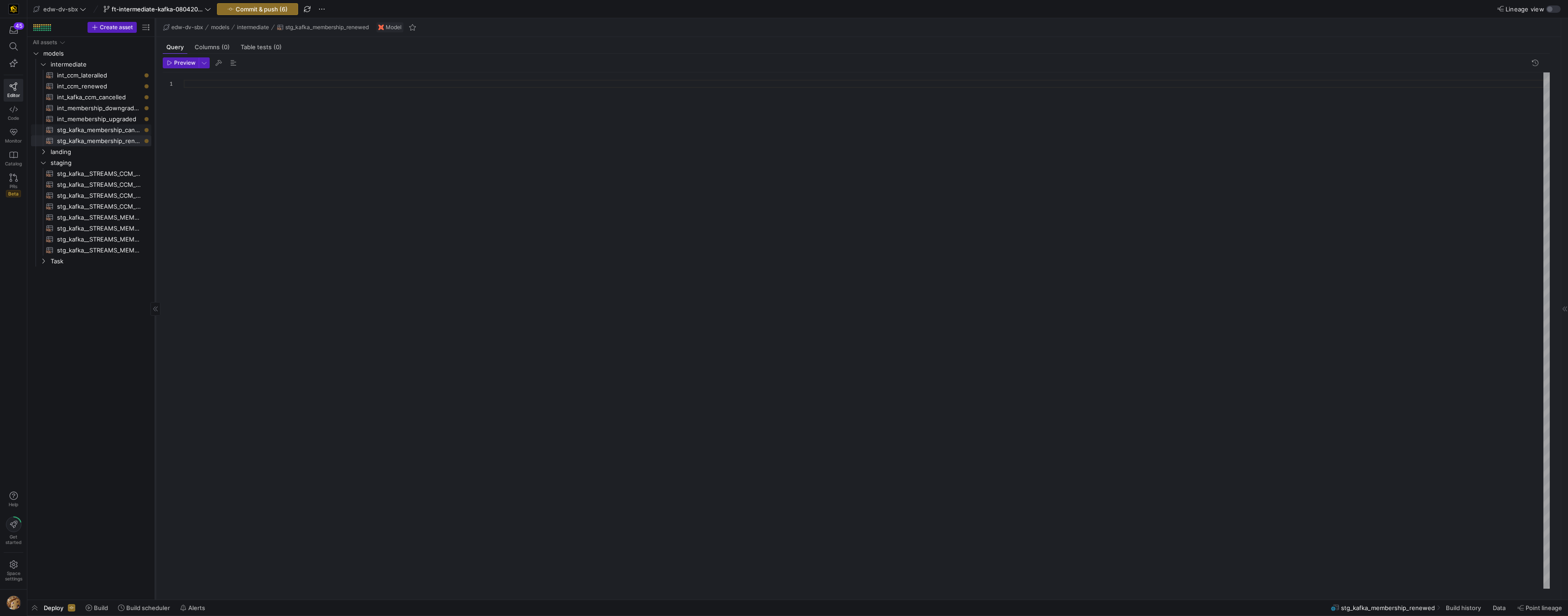 click on "stg_kafka_membership_cancelled​​​​​​​​​​" 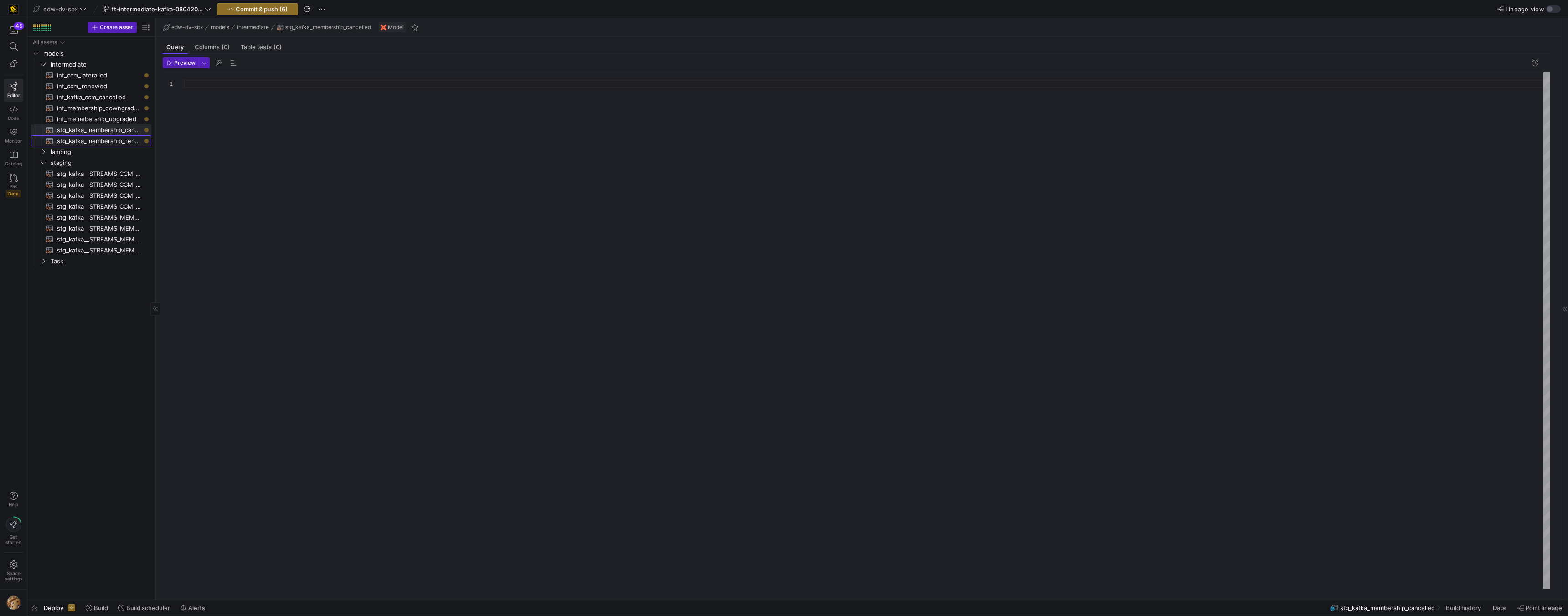 click on "stg_kafka_membership_renewed​​​​​​​​​​" 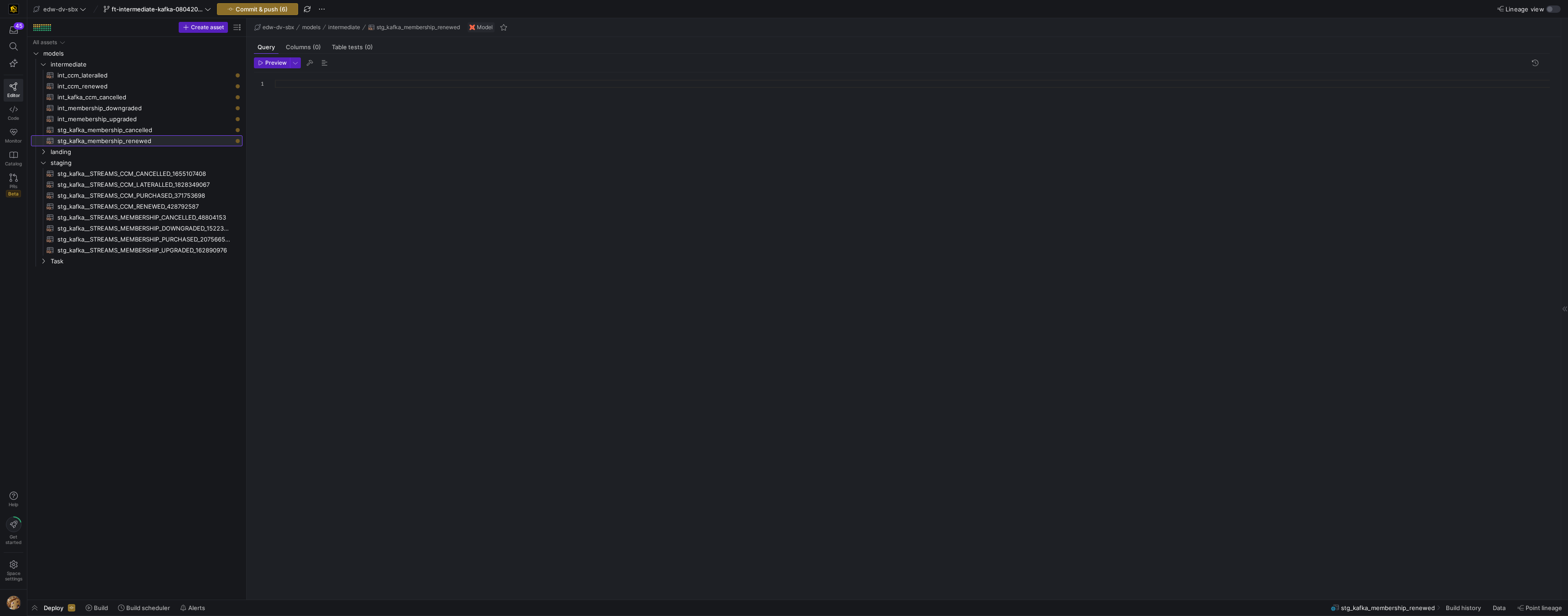 drag, startPoint x: 155, startPoint y: 130, endPoint x: 273, endPoint y: 130, distance: 118 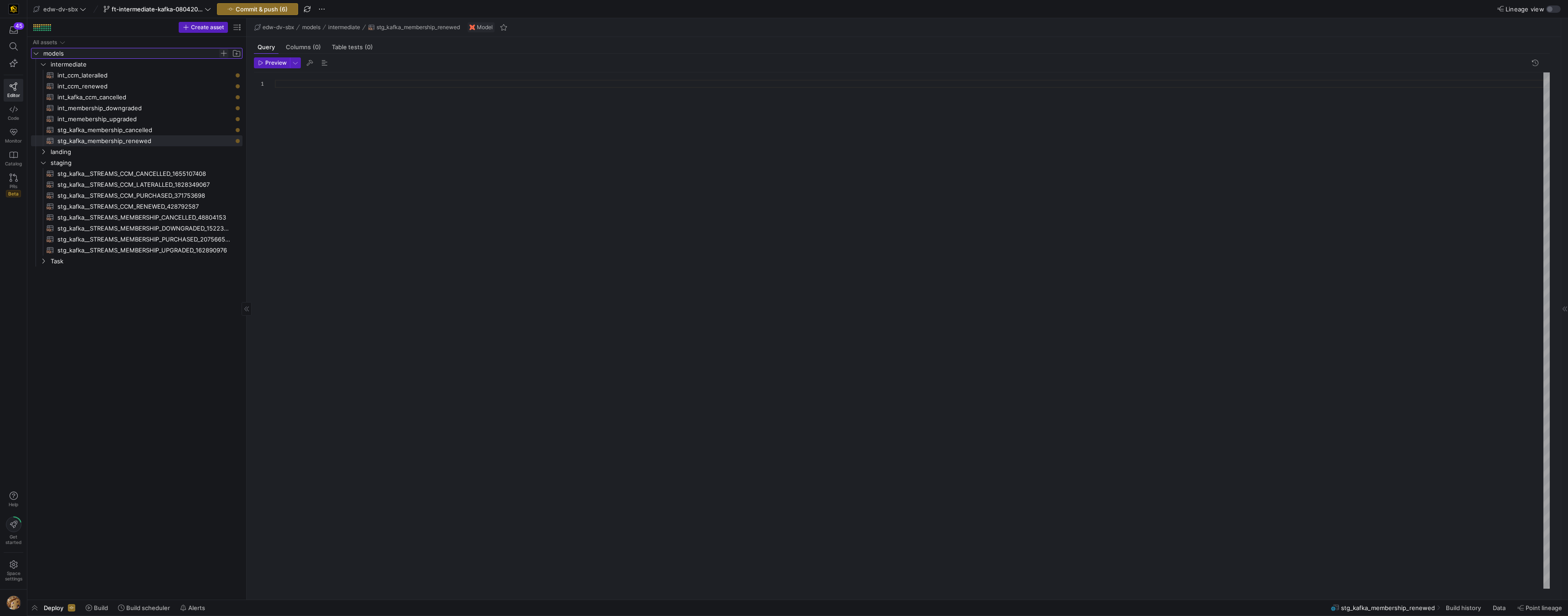 click 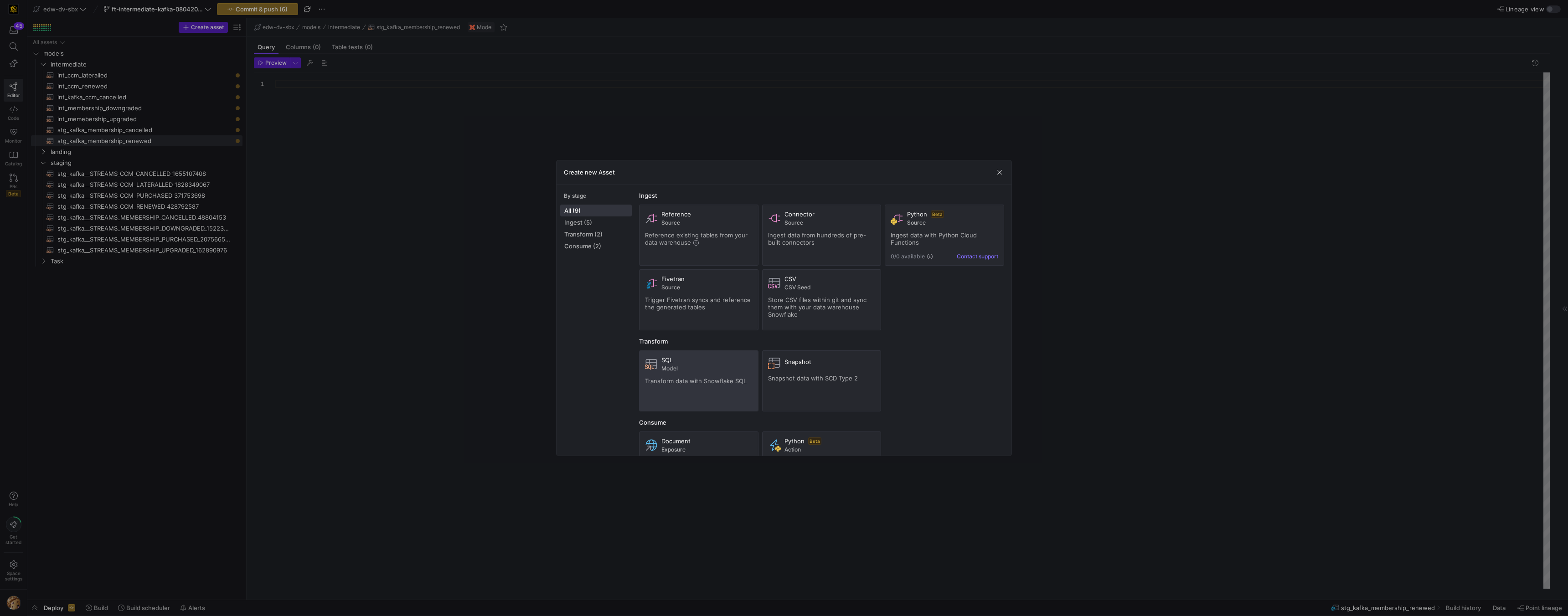 click on "SQL Model Transform data with Snowflake SQL" 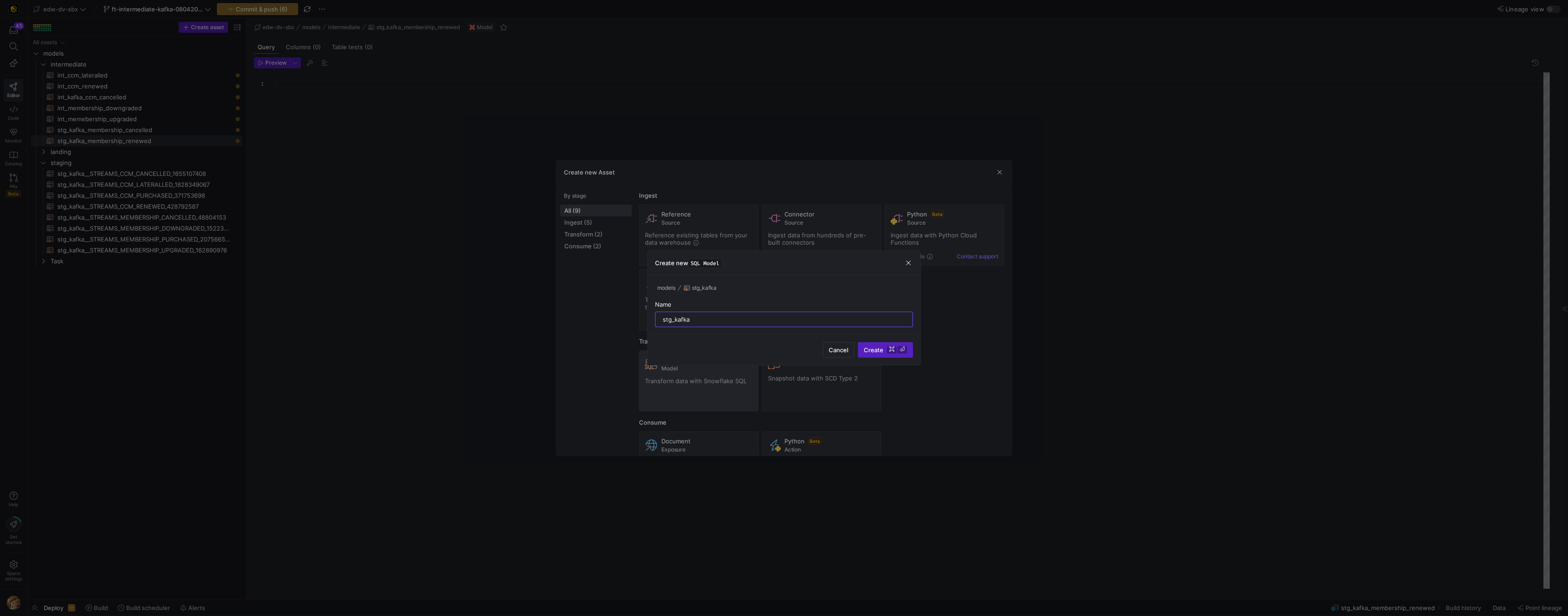 type on "stg_kafka_" 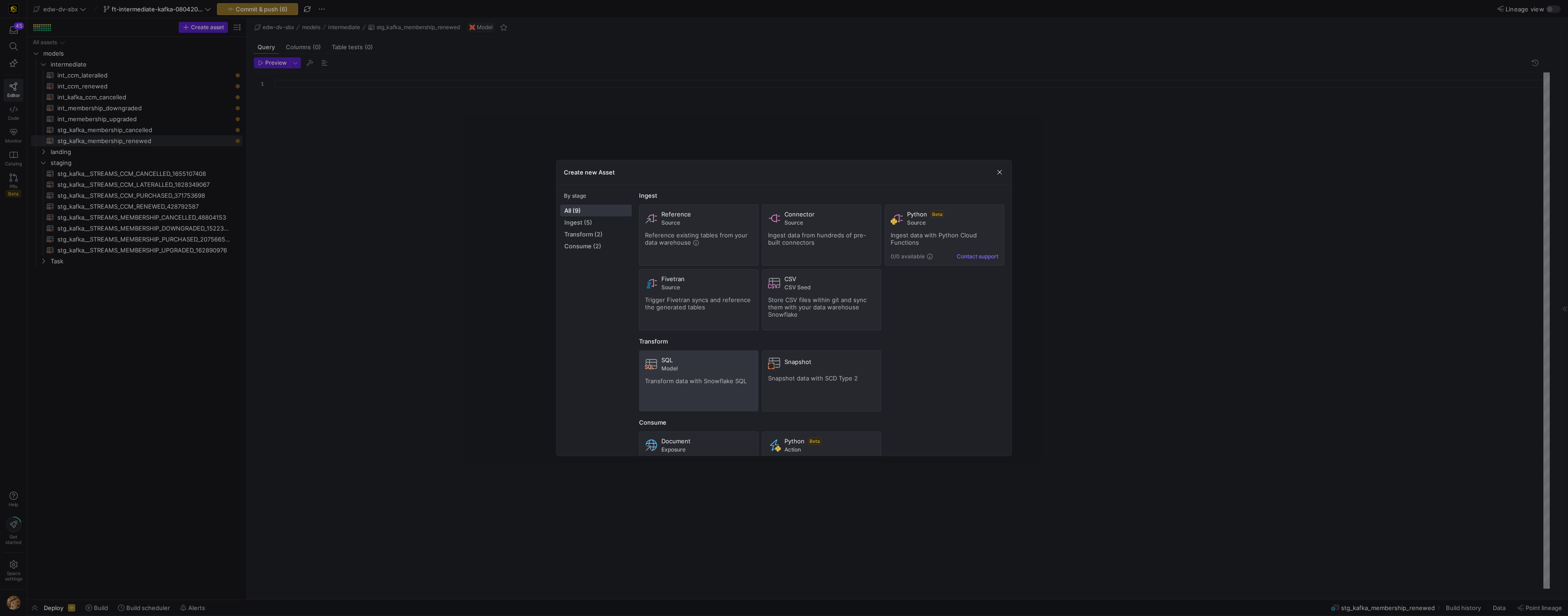 type 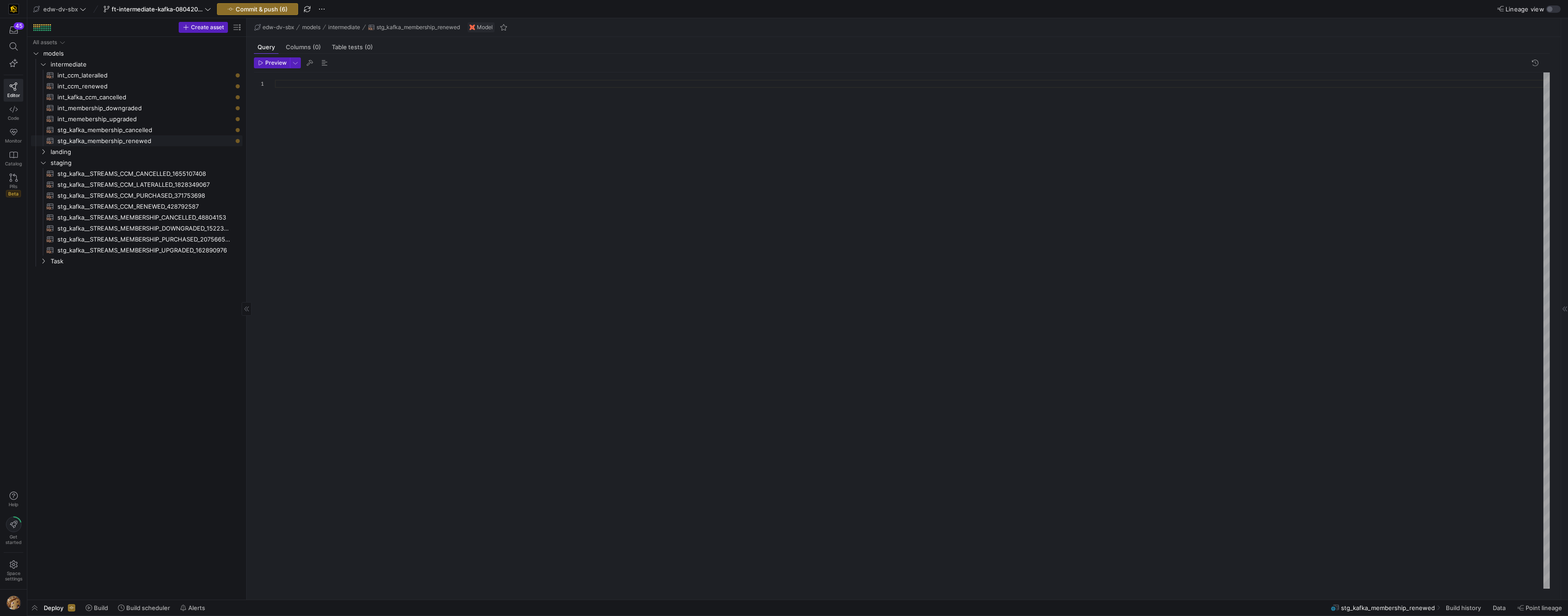 click on "stg_kafka_membership_renewed​​​​​​​​​​" 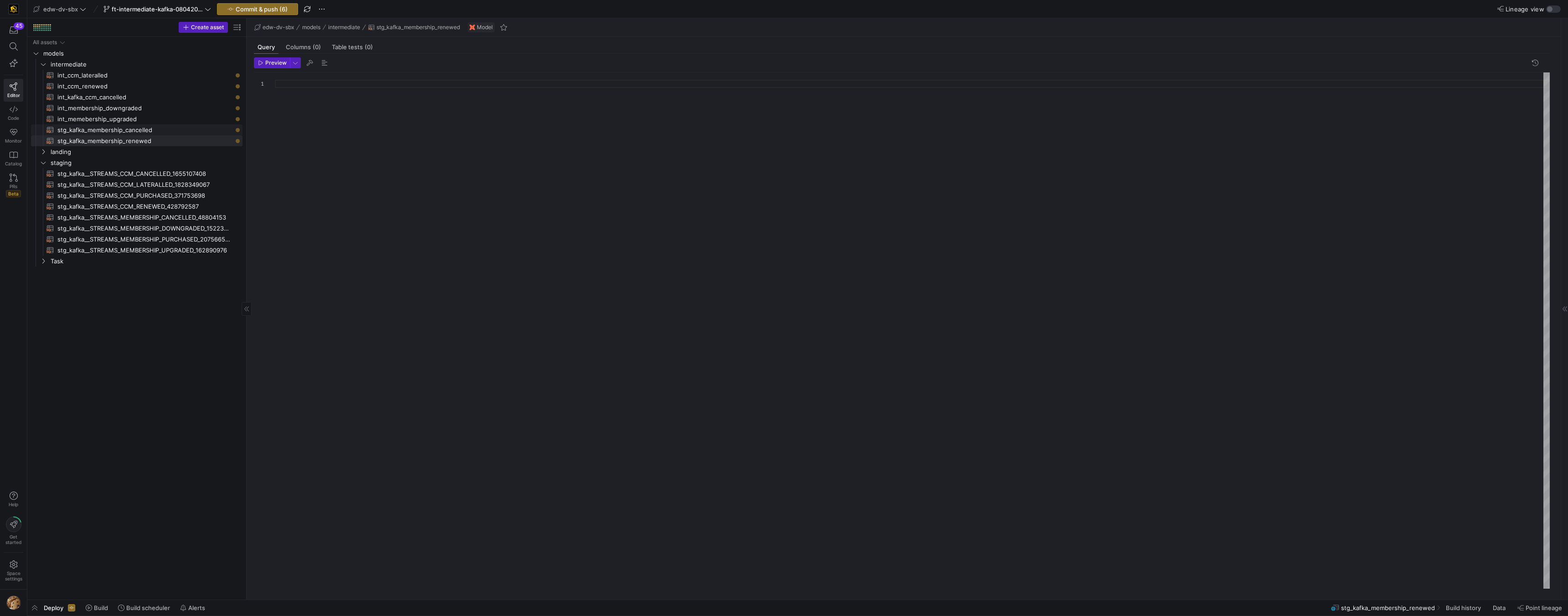 click on "stg_kafka_membership_cancelled​​​​​​​​​​" 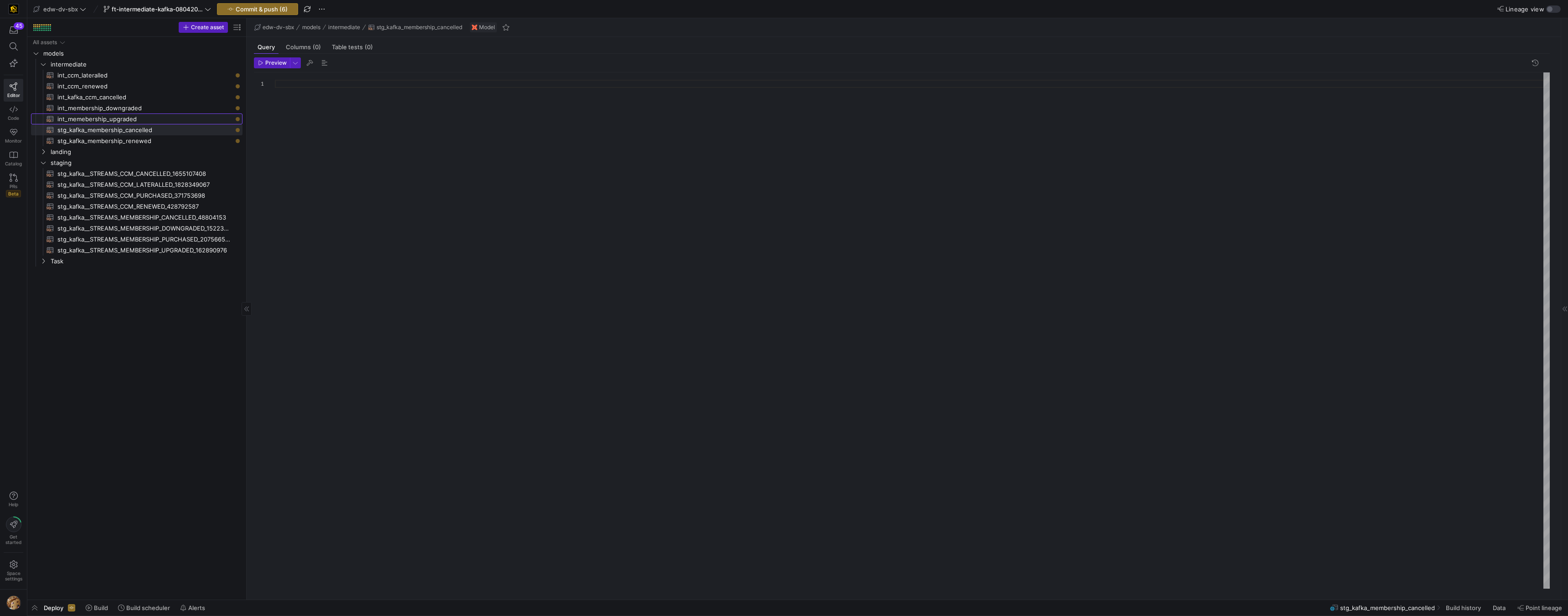 click on "int_memebership_upgraded​​​​​​​​​​" 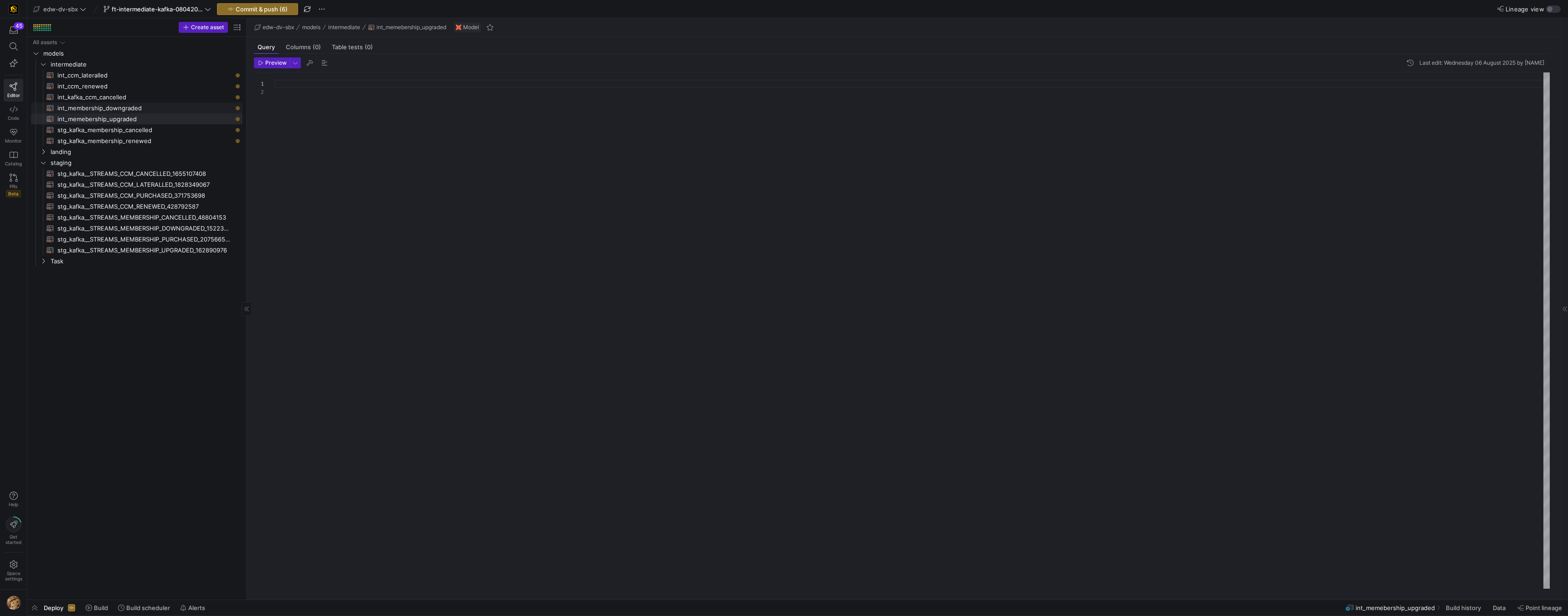 click on "int_membership_downgraded​​​​​​​​​​" 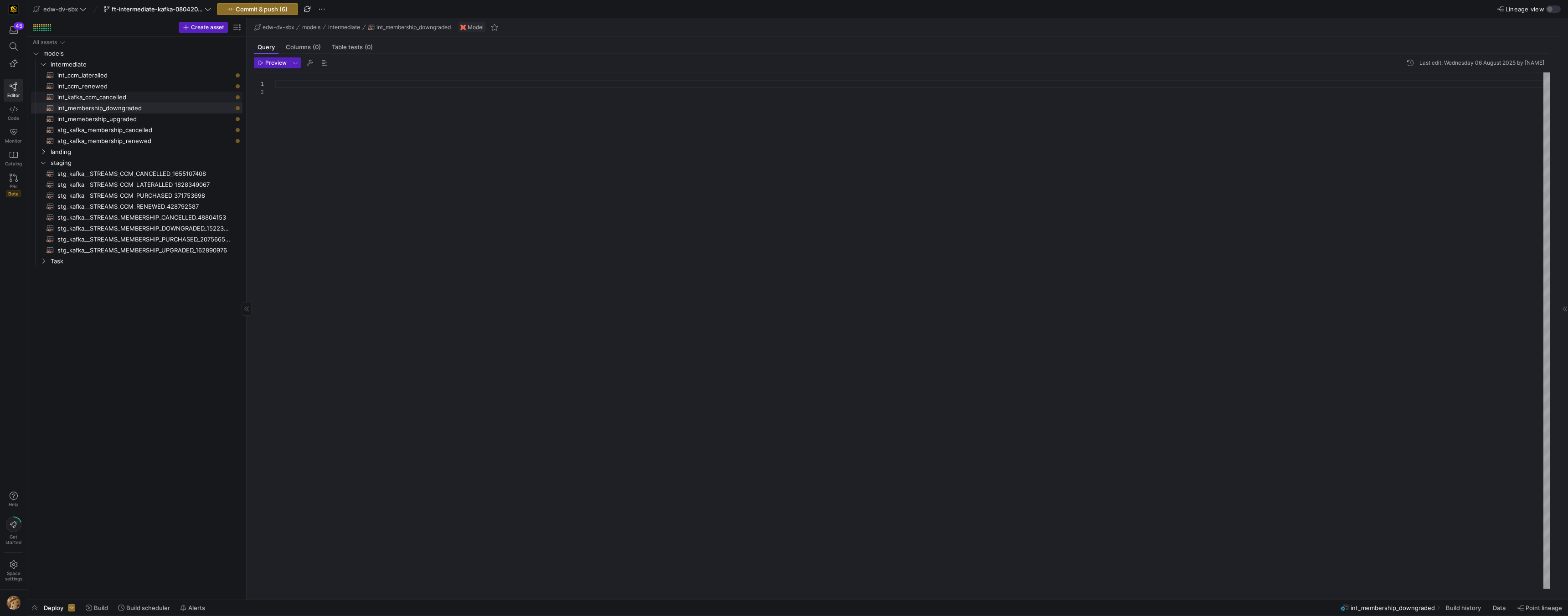 click on "int_kafka_ccm_cancelled​​​​​​​​​​" 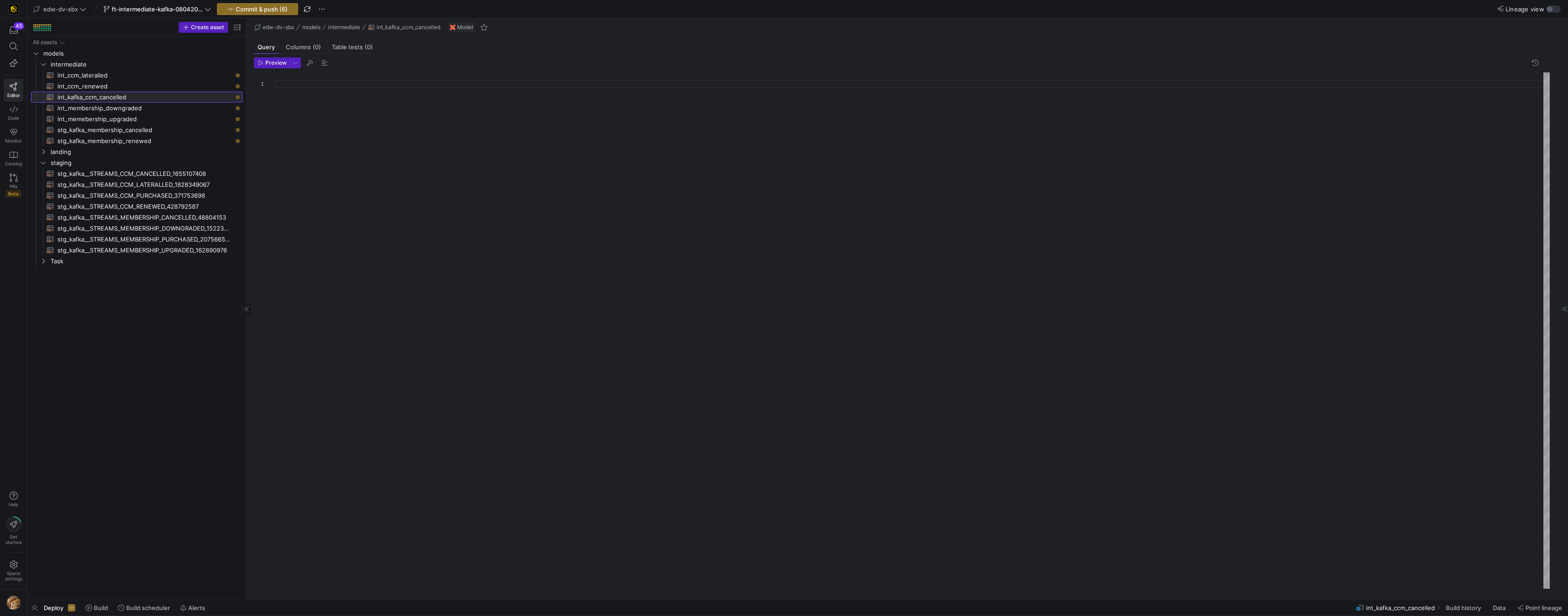 scroll, scrollTop: 0, scrollLeft: 0, axis: both 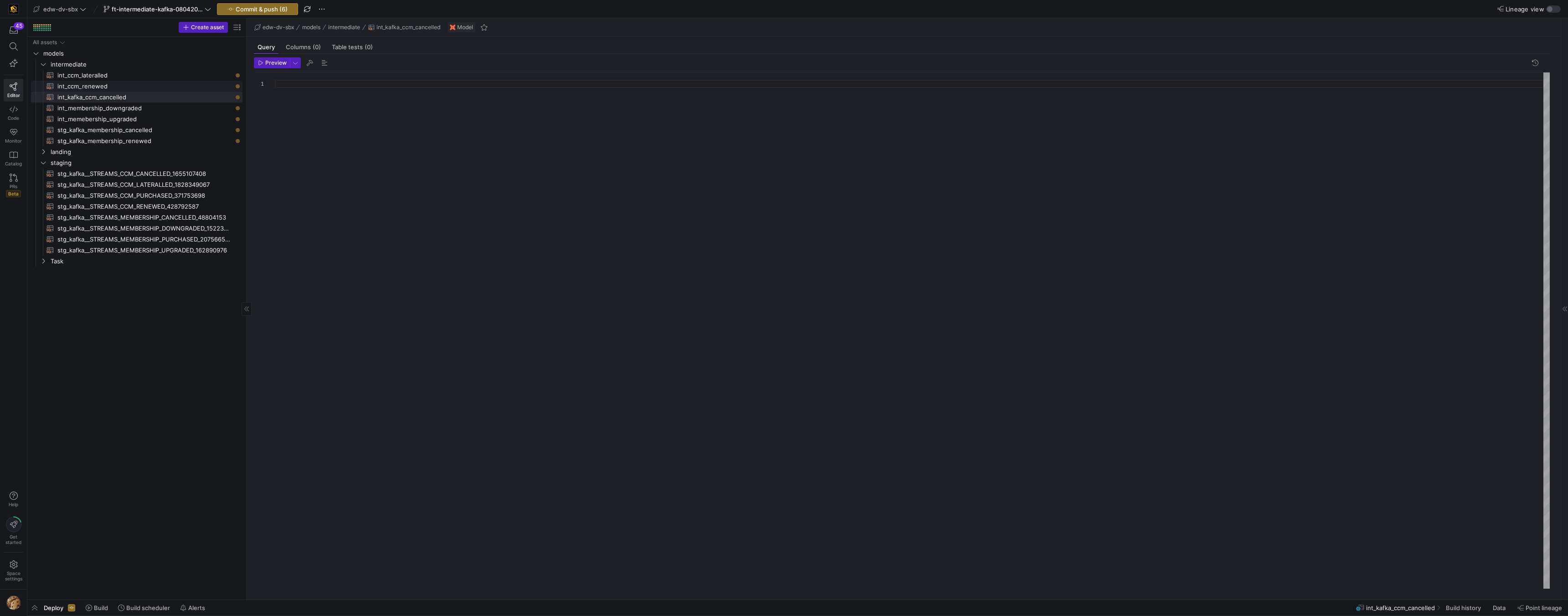 click on "int_ccm_renewed​​​​​​​​​​" 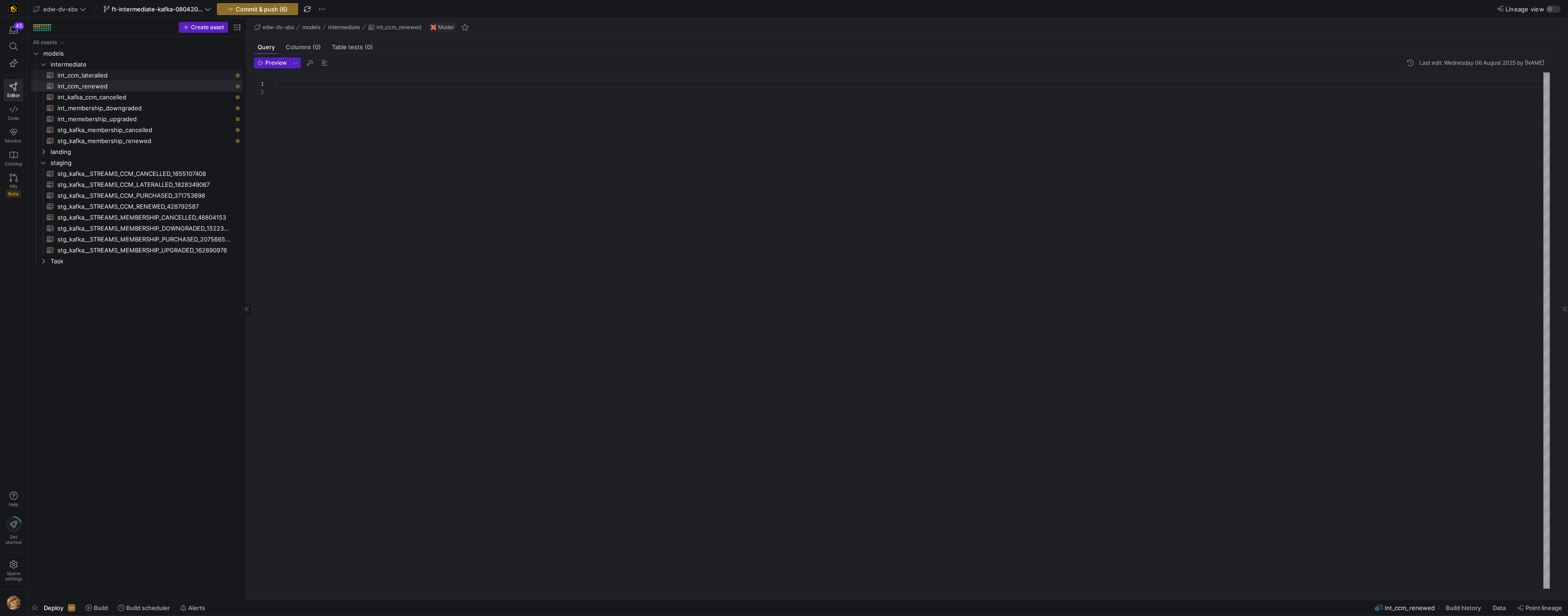 click on "int_ccm_lateralled" 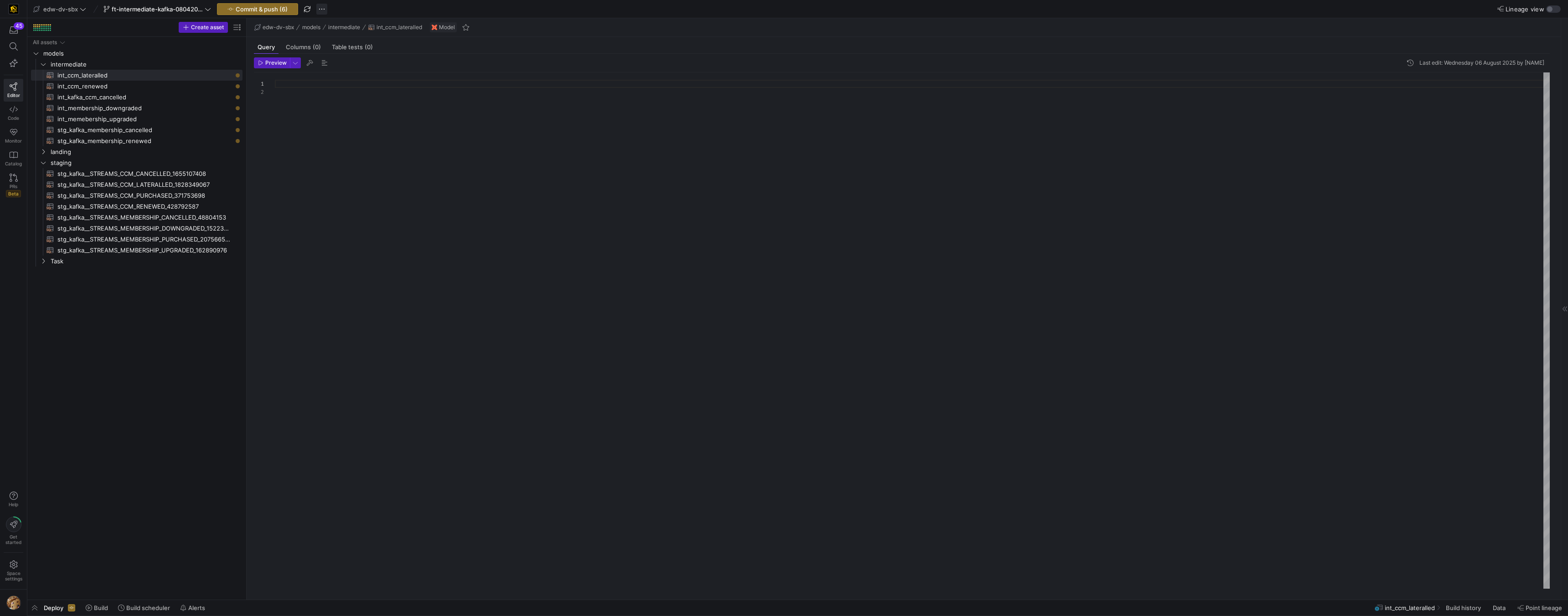 click 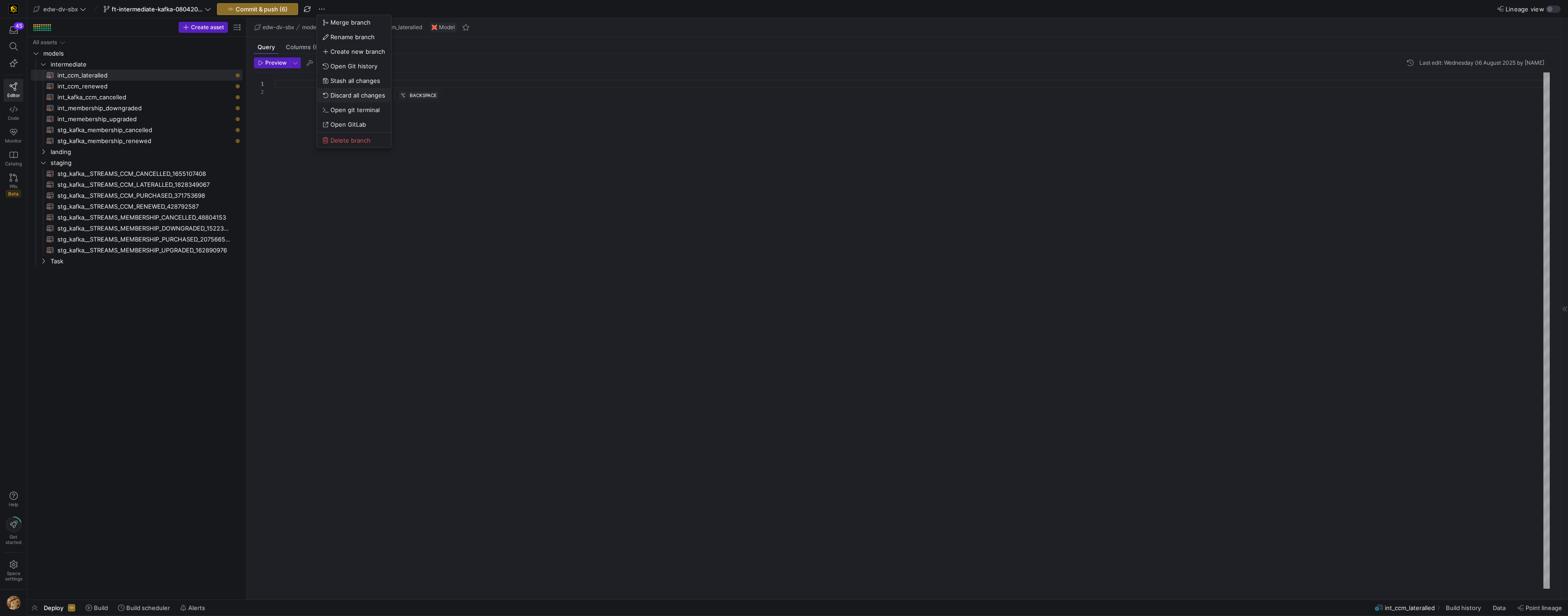 click on "Discard all changes" at bounding box center (358, 95) 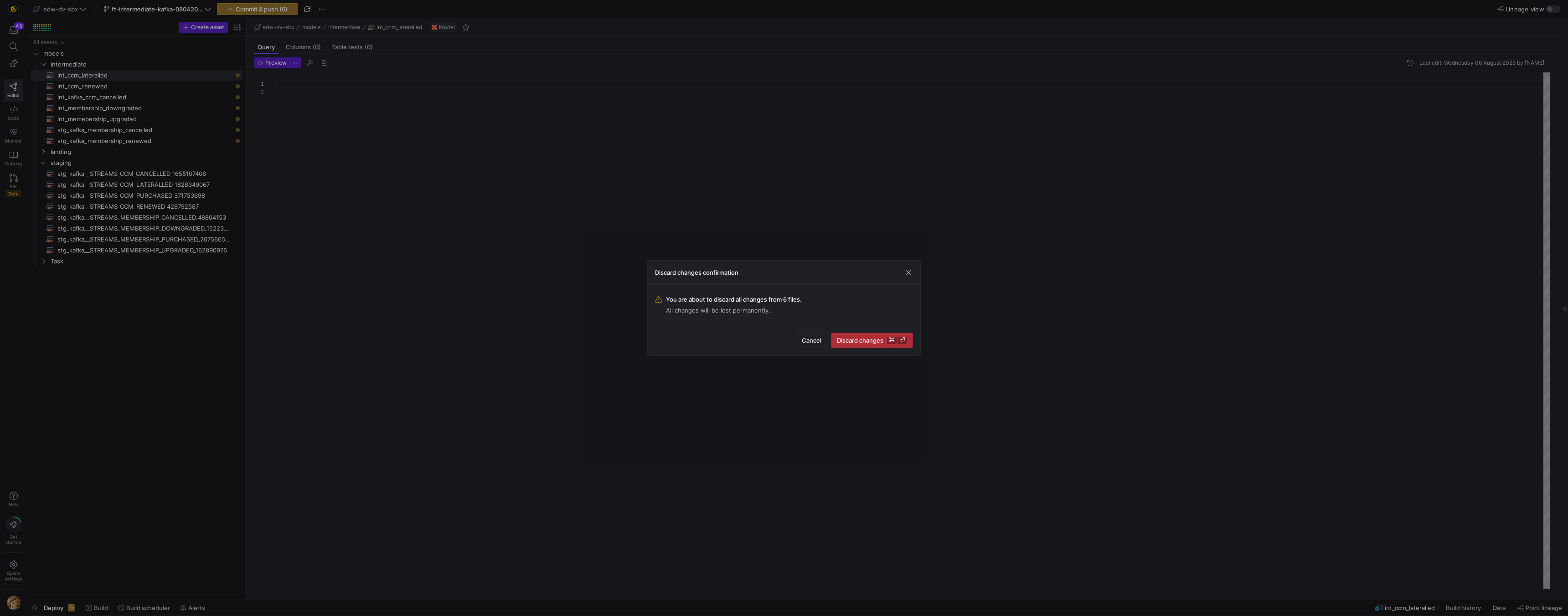 click on "Discard changes  ⌘ ⏎" at bounding box center [872, 340] 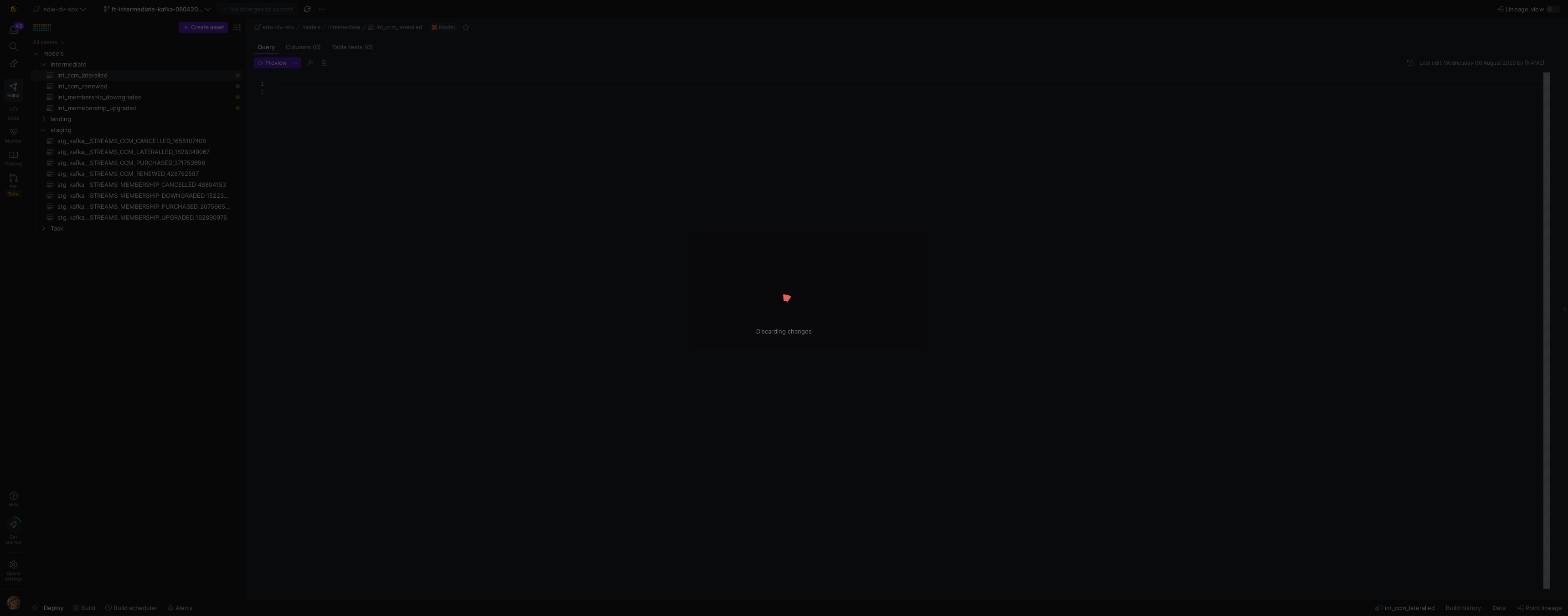 scroll, scrollTop: 8, scrollLeft: 0, axis: vertical 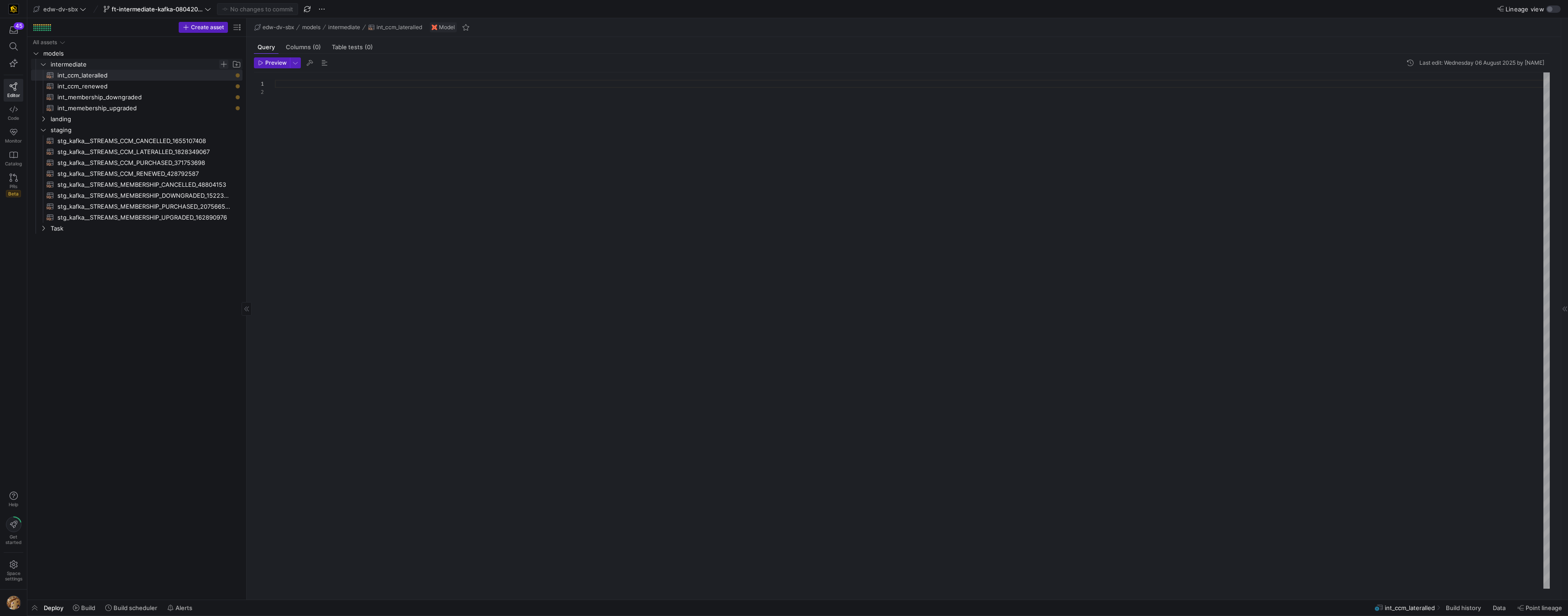 click 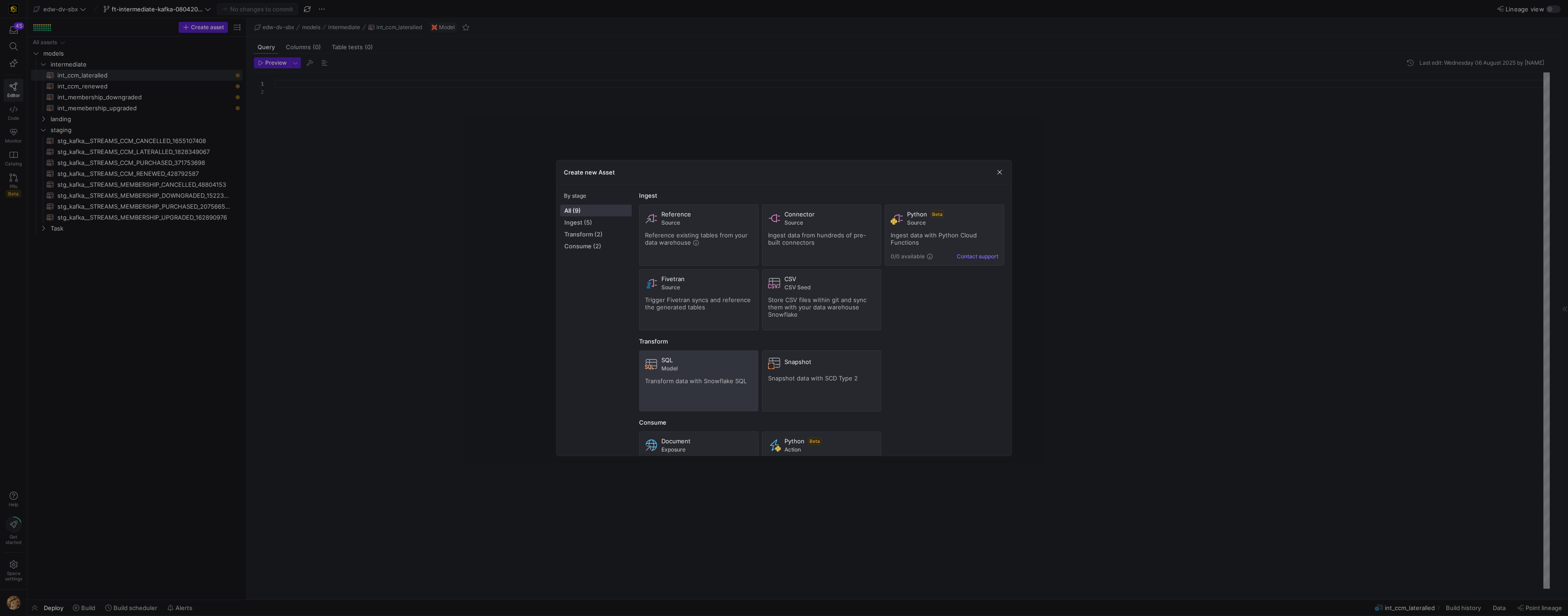 click on "SQL Model Transform data with Snowflake SQL" 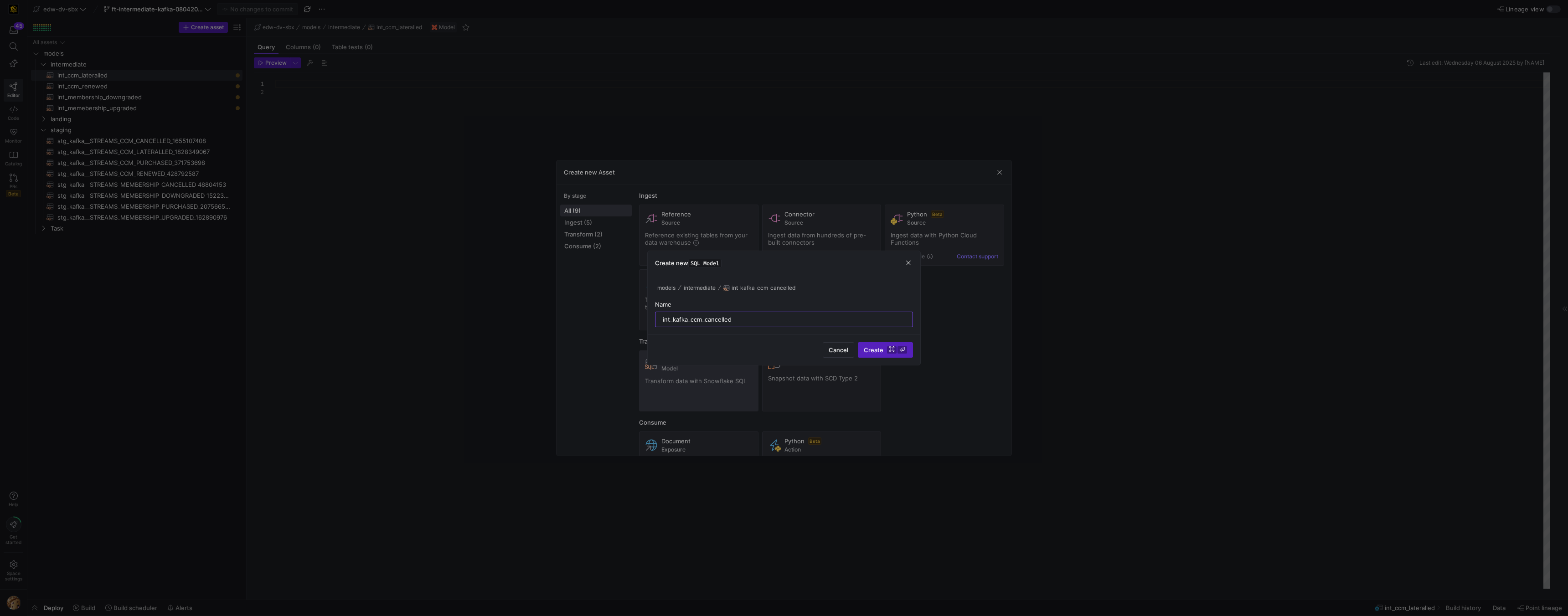 type on "int_kafka_ccm_cancelled" 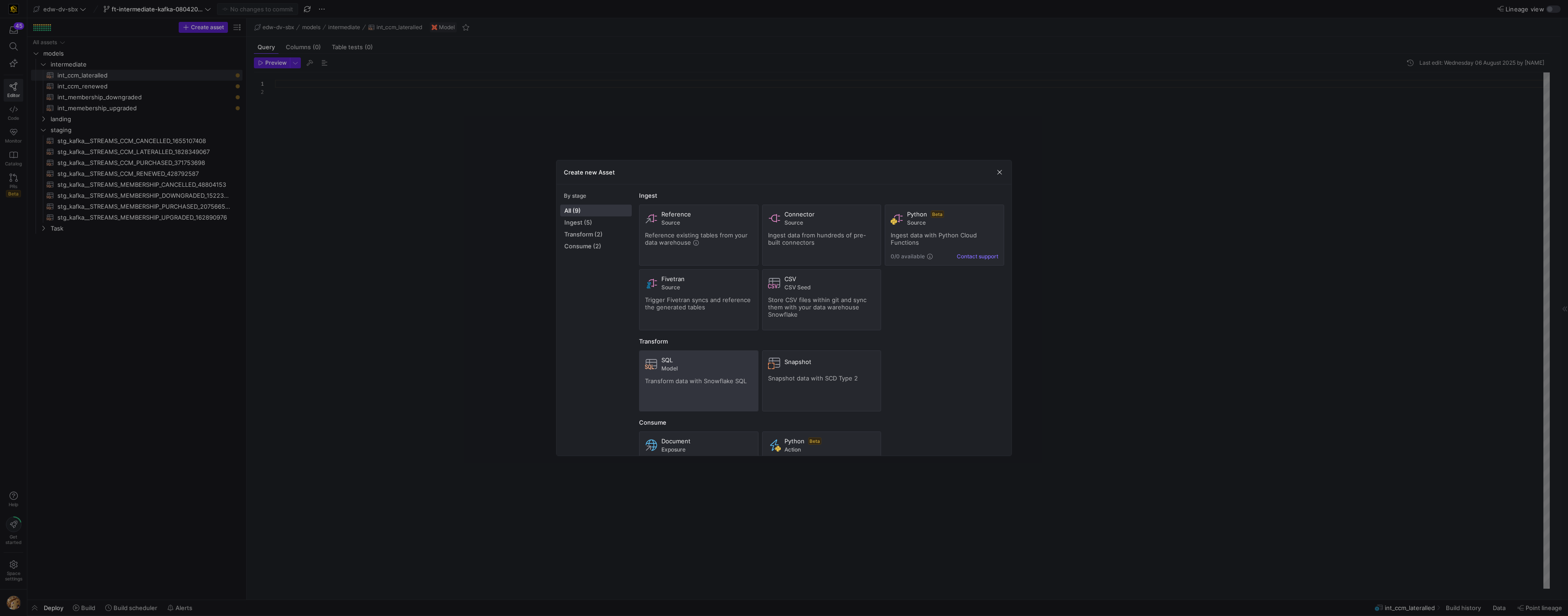type 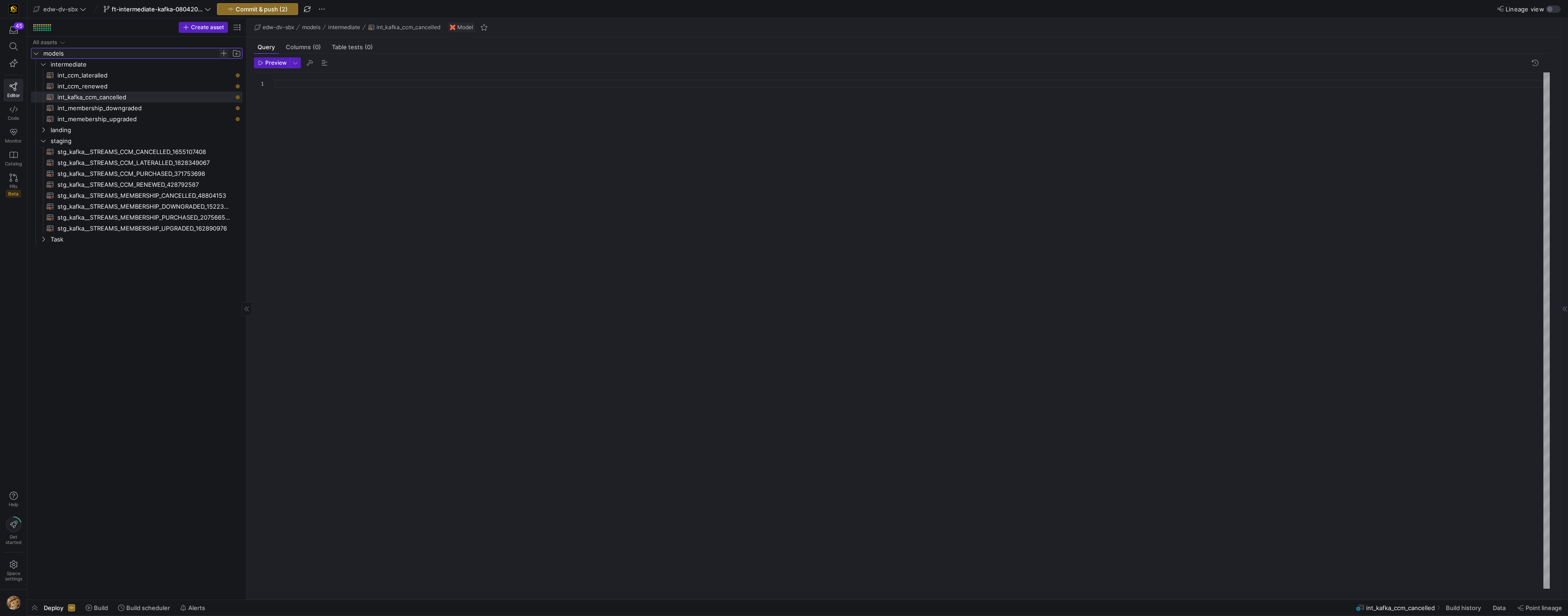 click 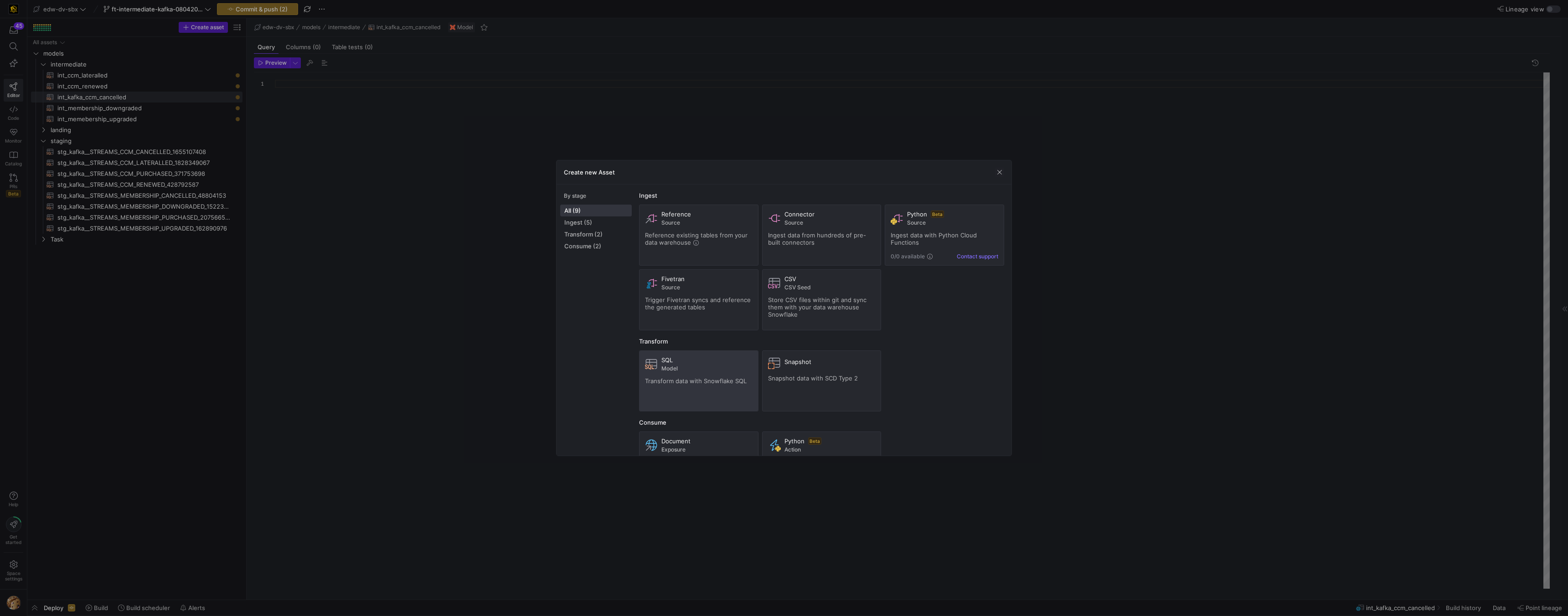 click on "SQL Model Transform data with Snowflake SQL" 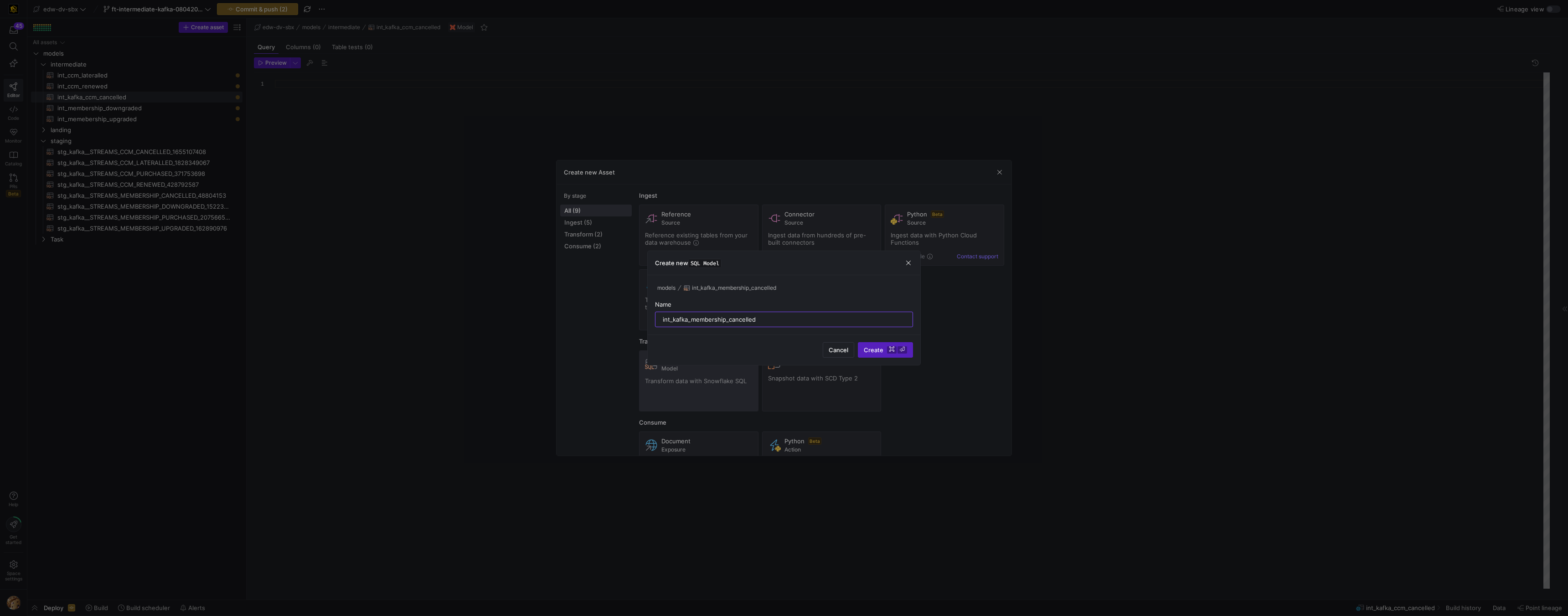 type on "int_kafka_membership_cancelled" 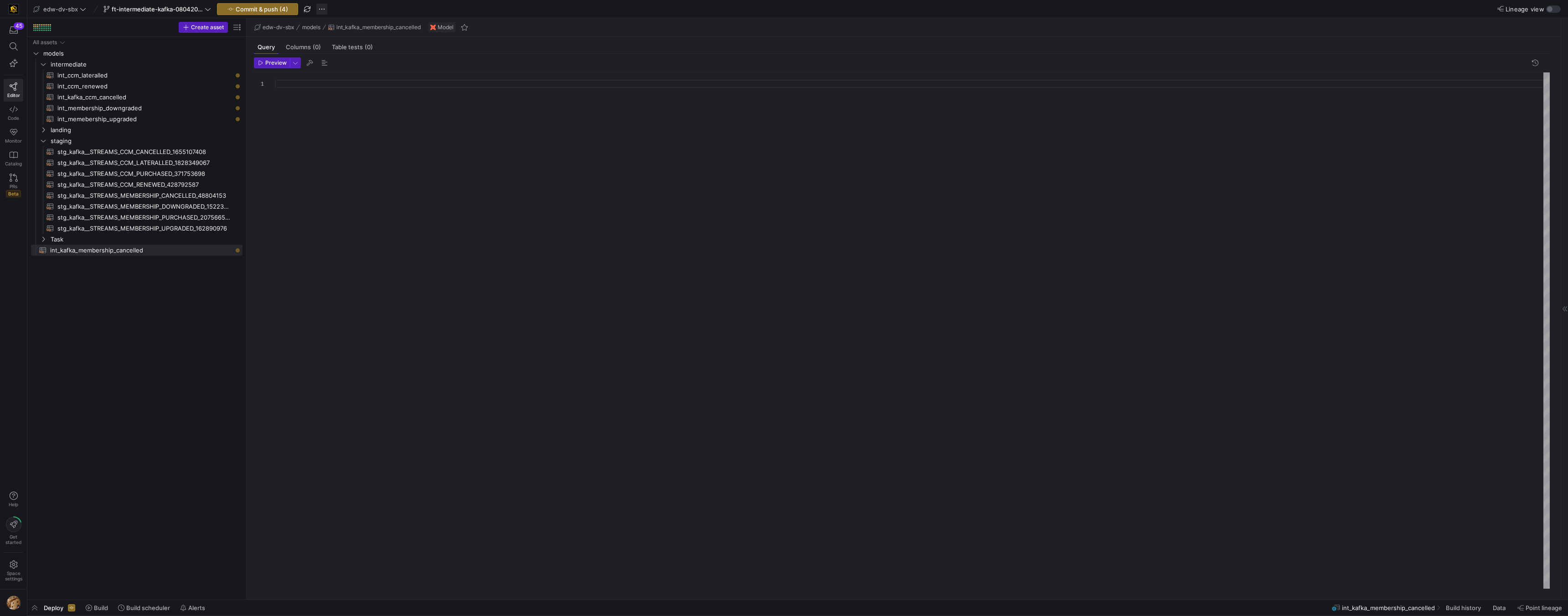 click 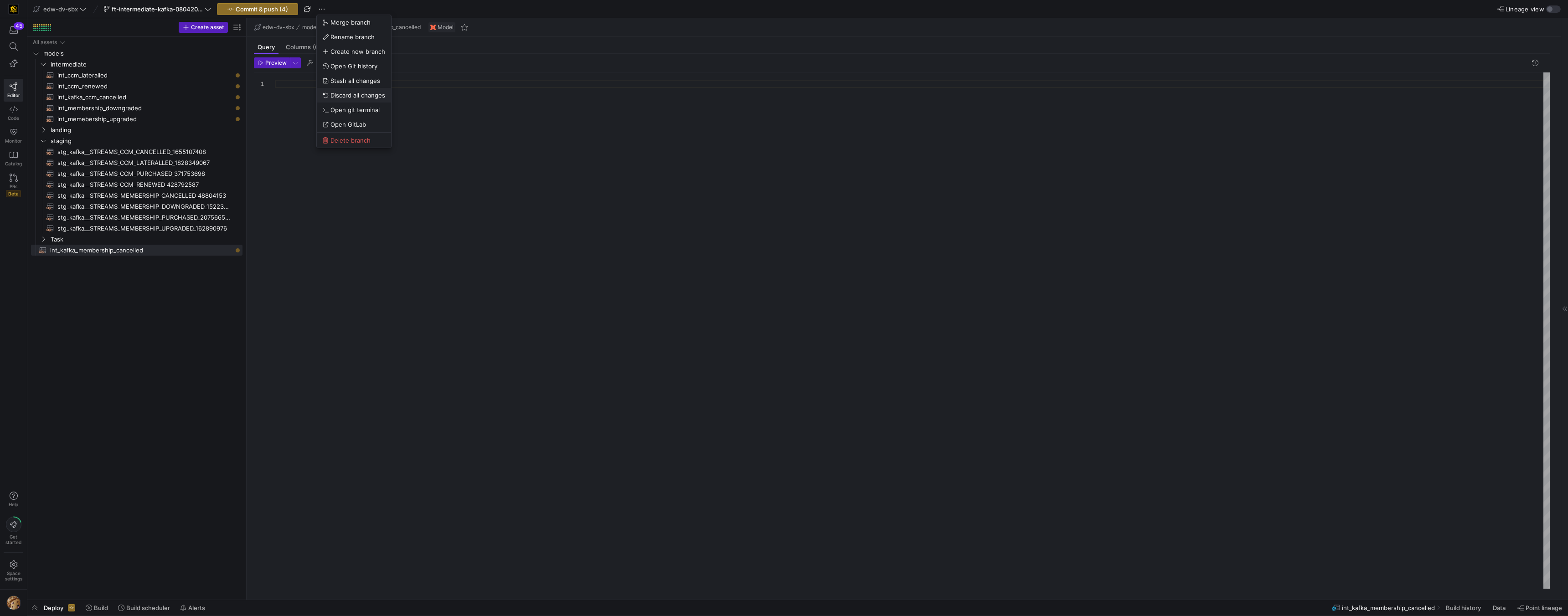 click on "Discard all changes" at bounding box center (358, 95) 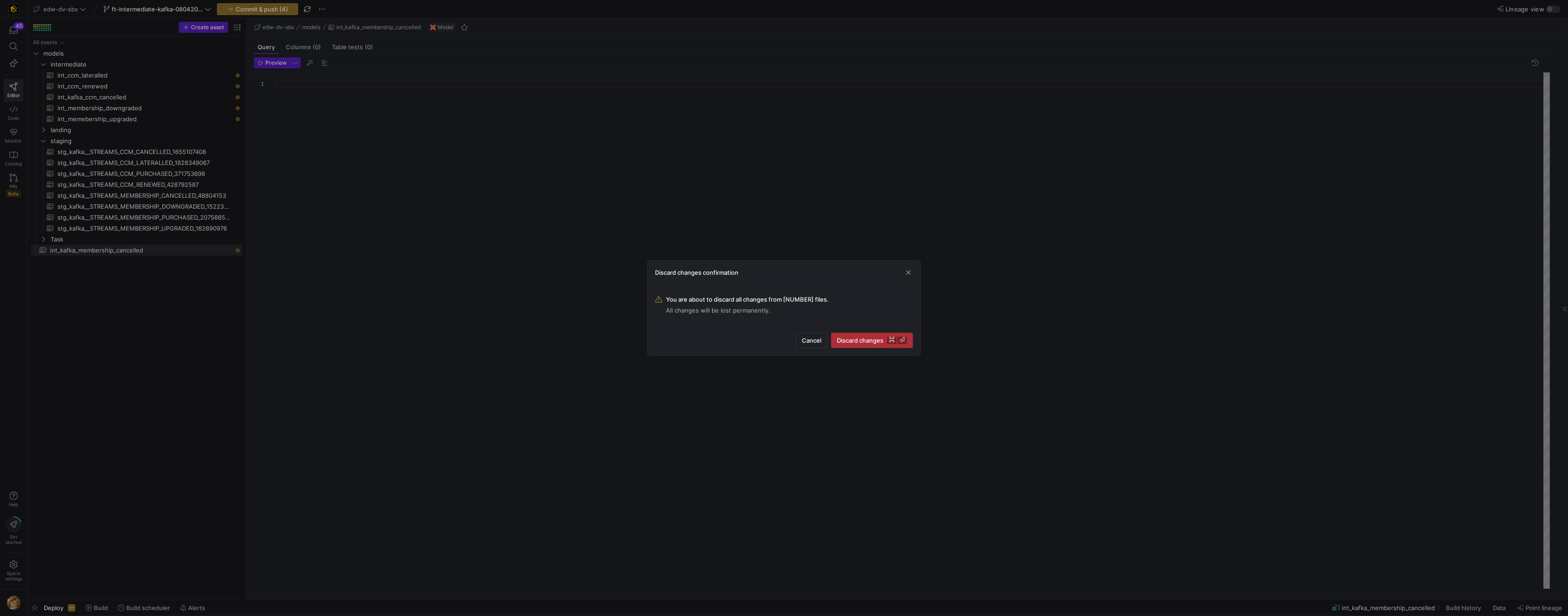 click on "Discard changes  ⌘ ⏎" at bounding box center (872, 340) 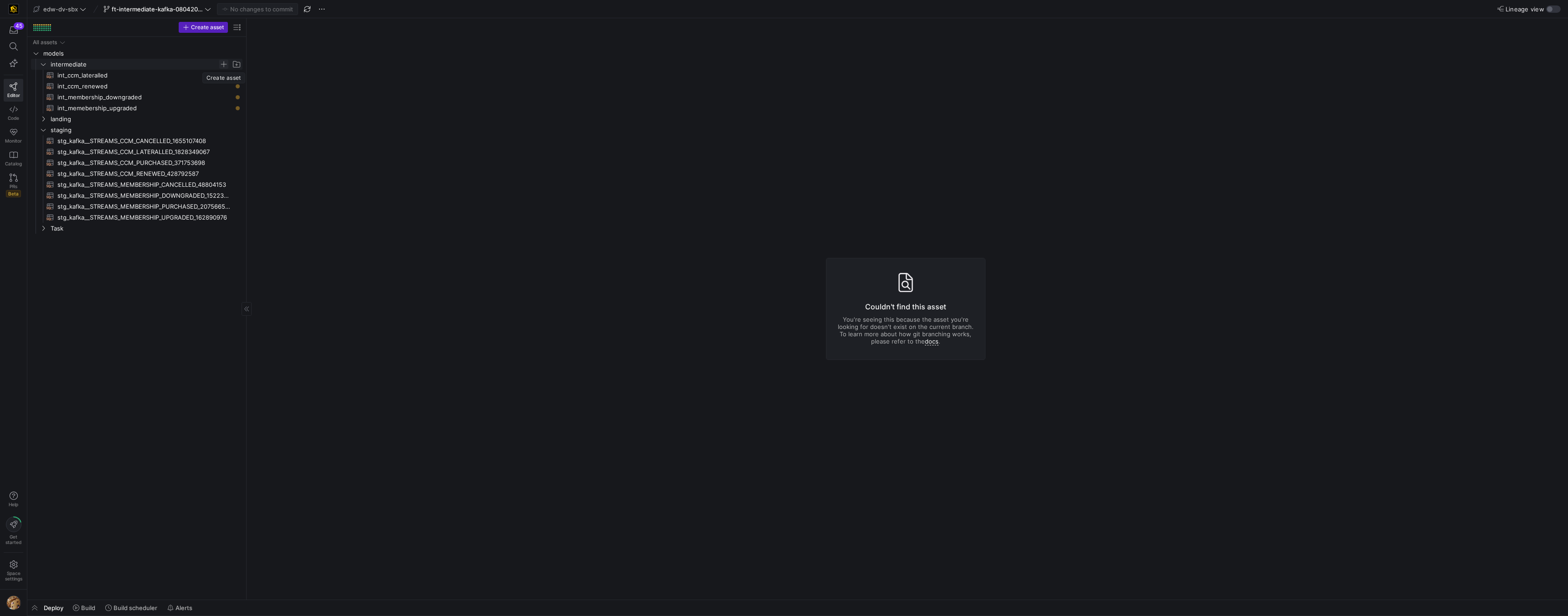click 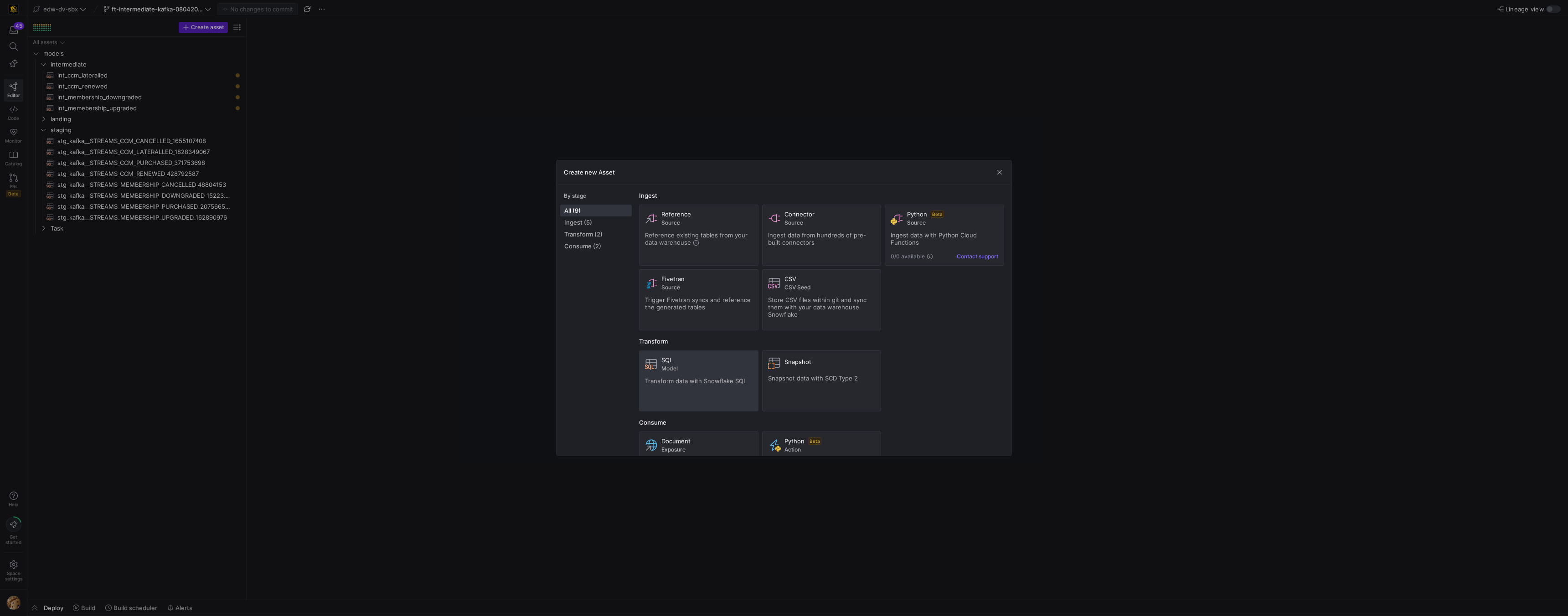 click on "SQL Model Transform data with Snowflake SQL" 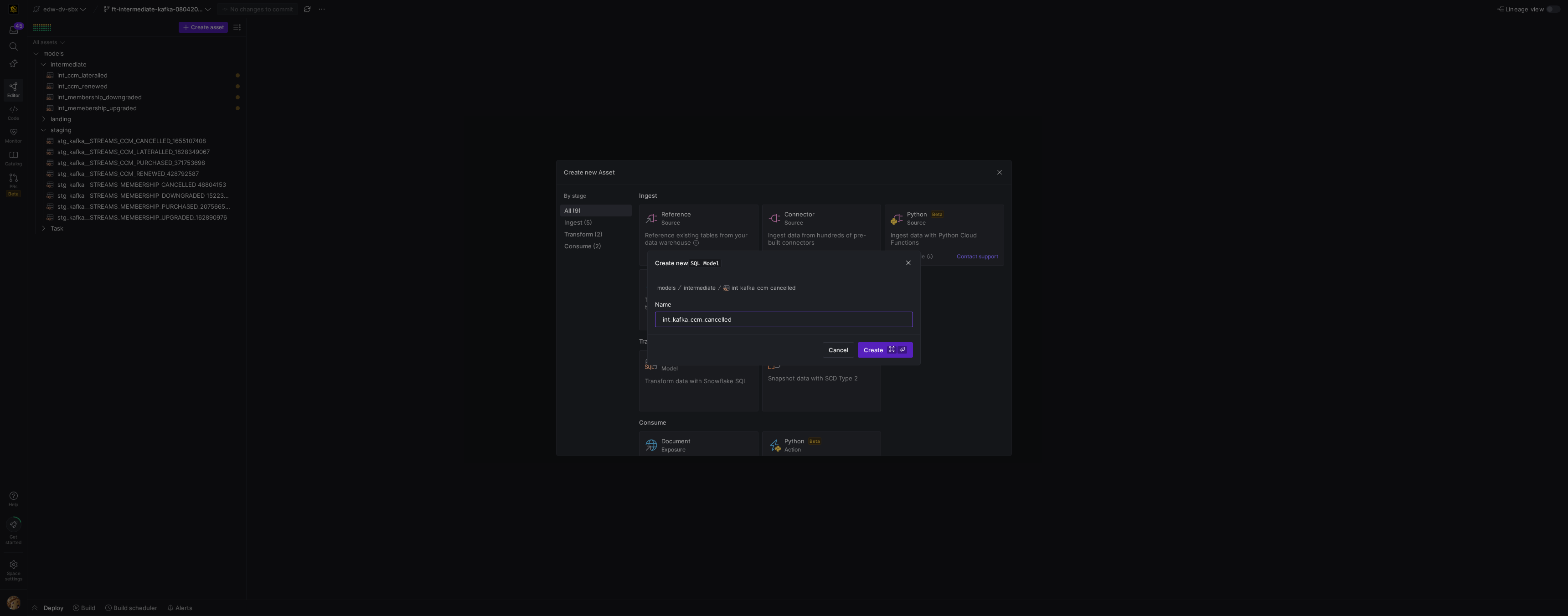type on "int_kafka_ccm_cancelled" 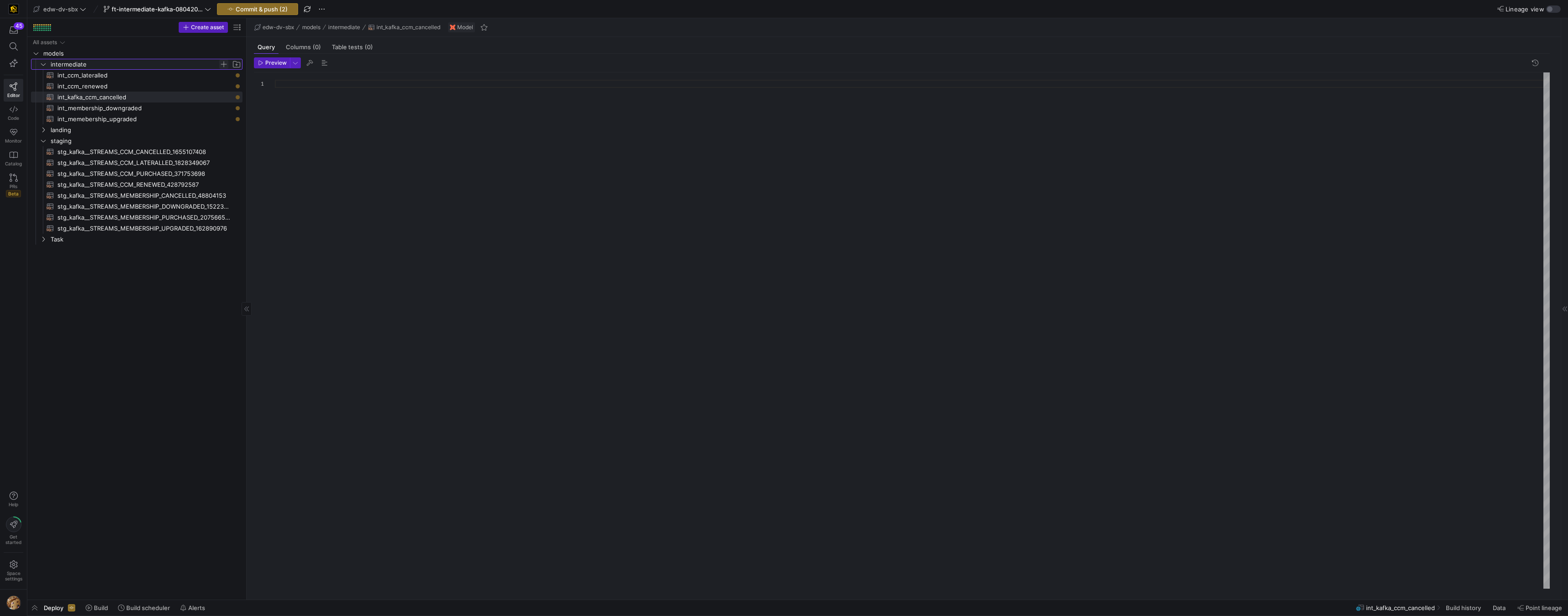 click 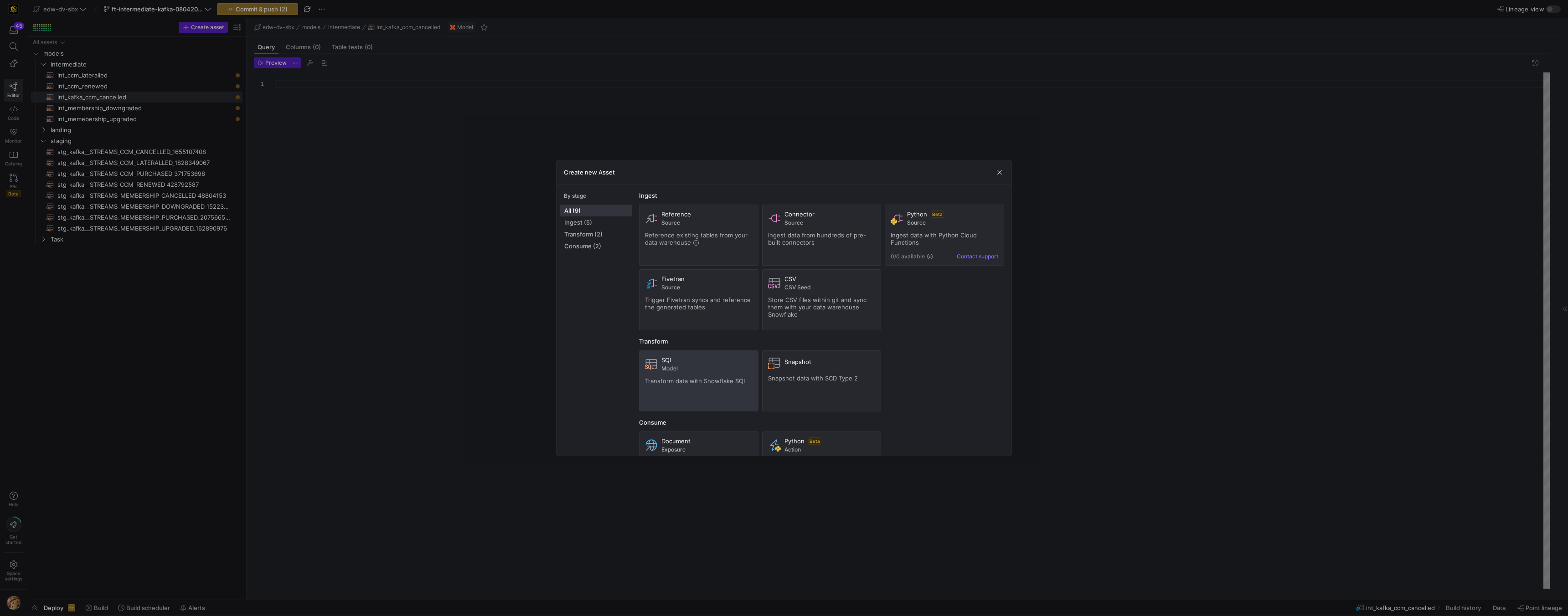 click on "Model" 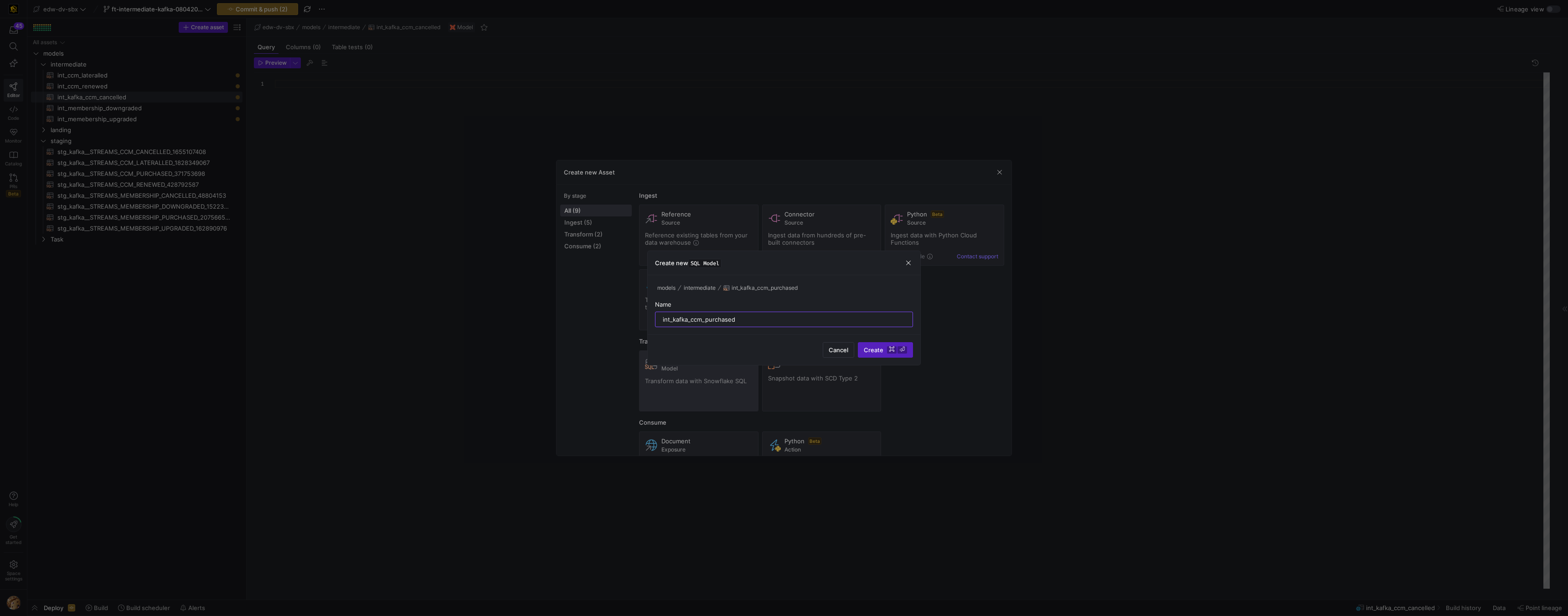 type on "int_kafka_ccm_purchased" 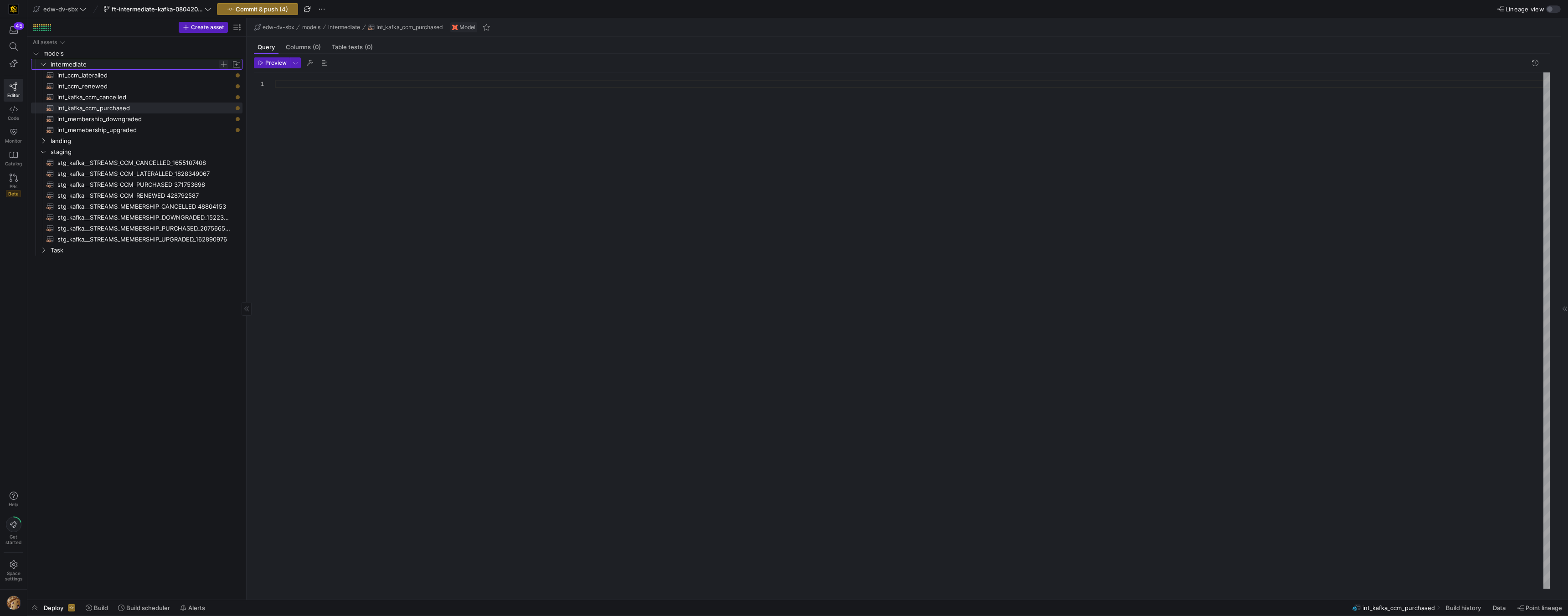 click 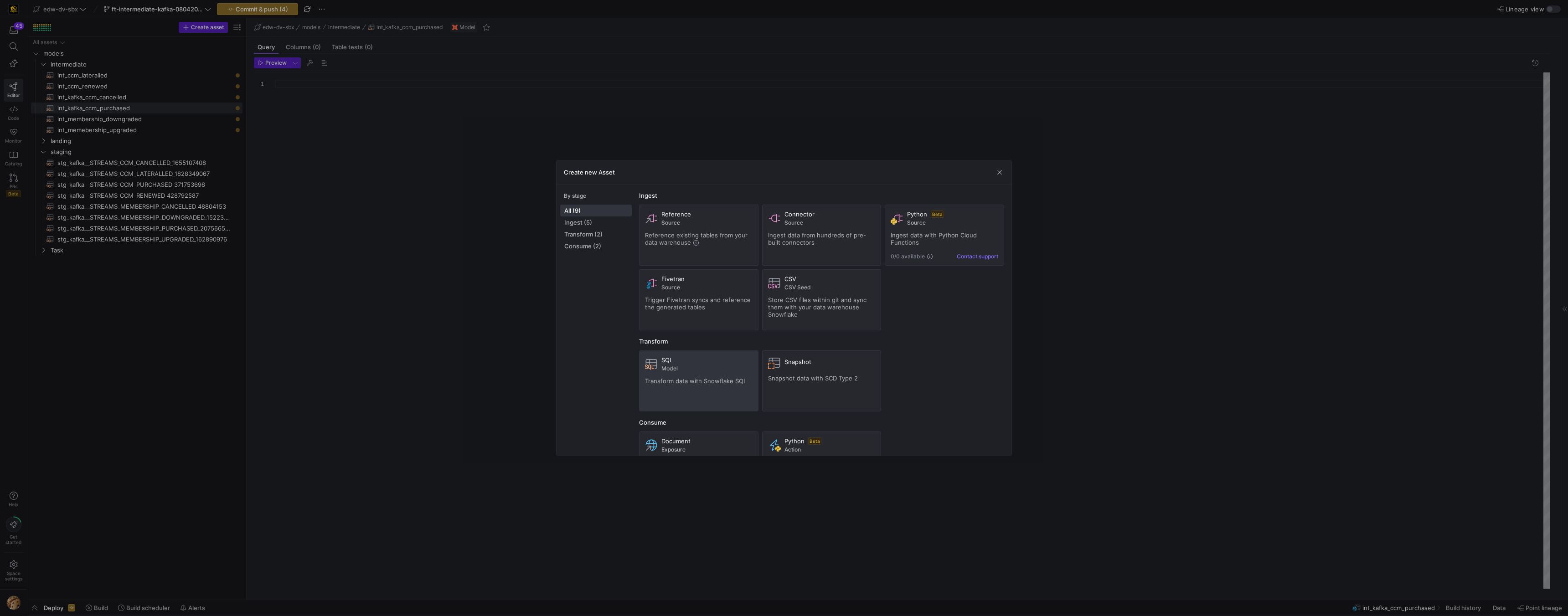 click on "Transform data with Snowflake SQL" 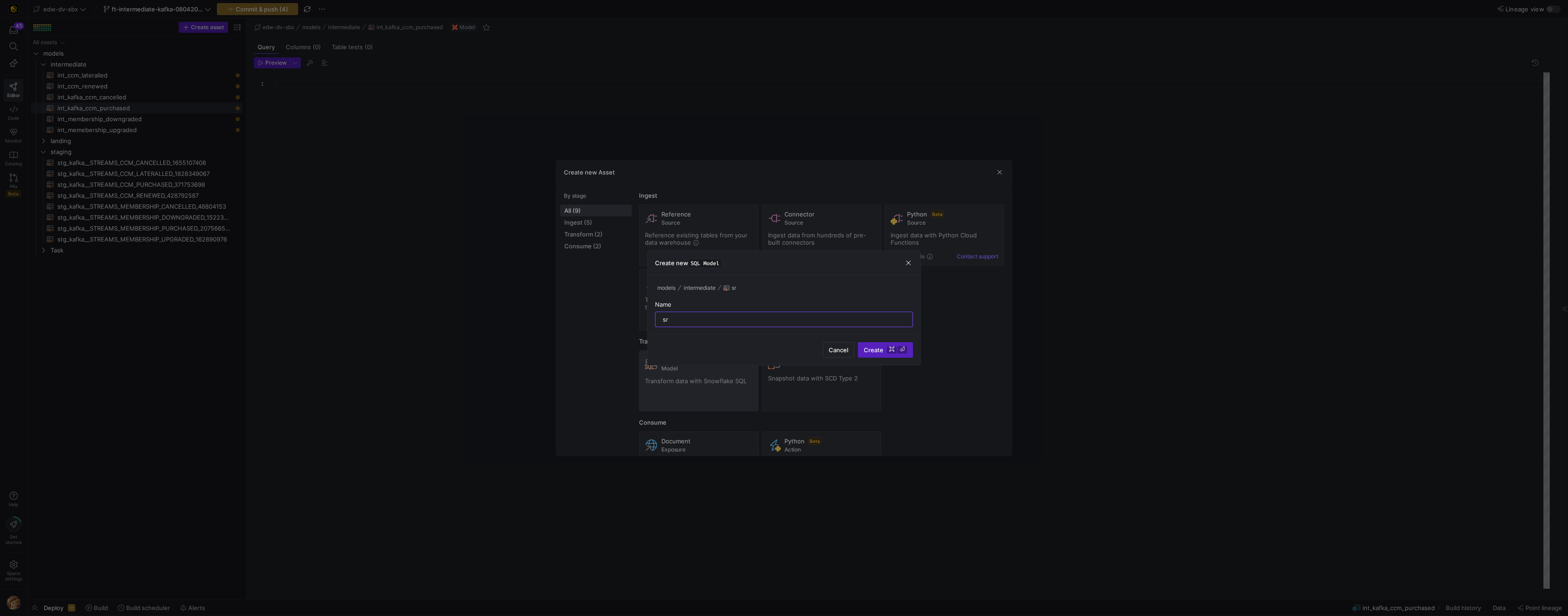 type on "s" 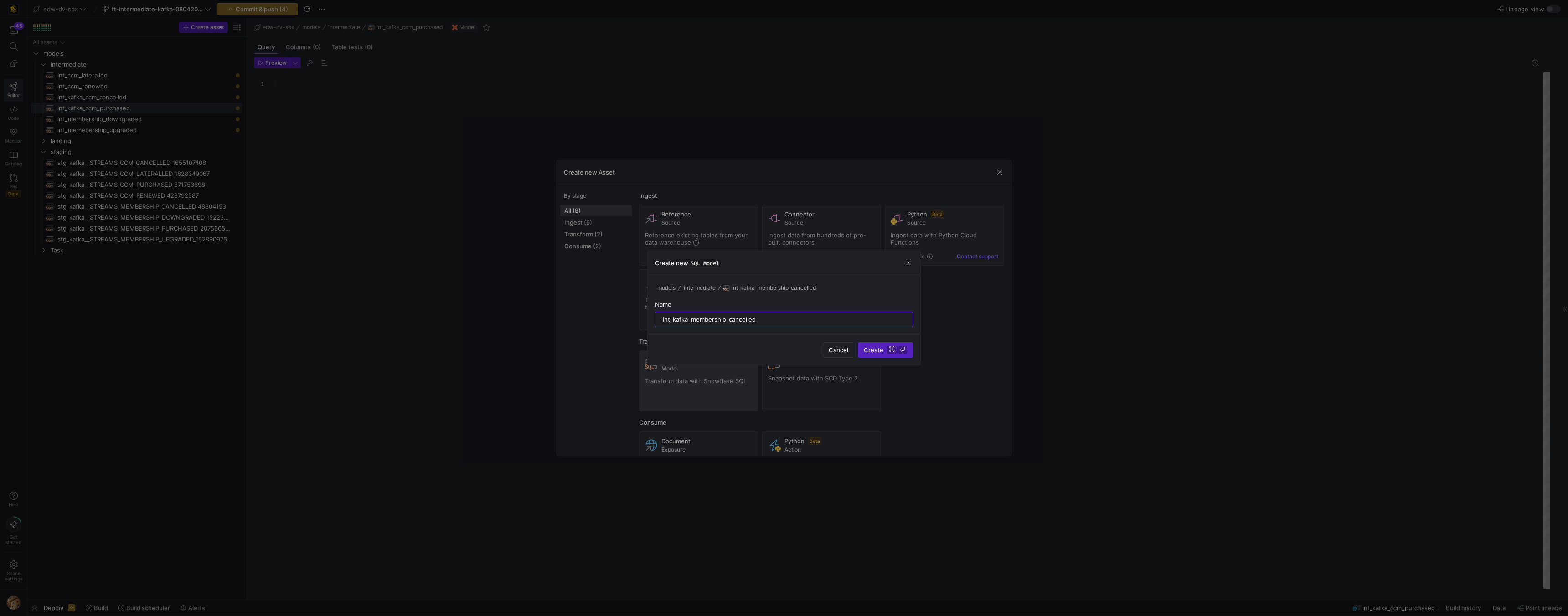 type on "int_kafka_membership_cancelled" 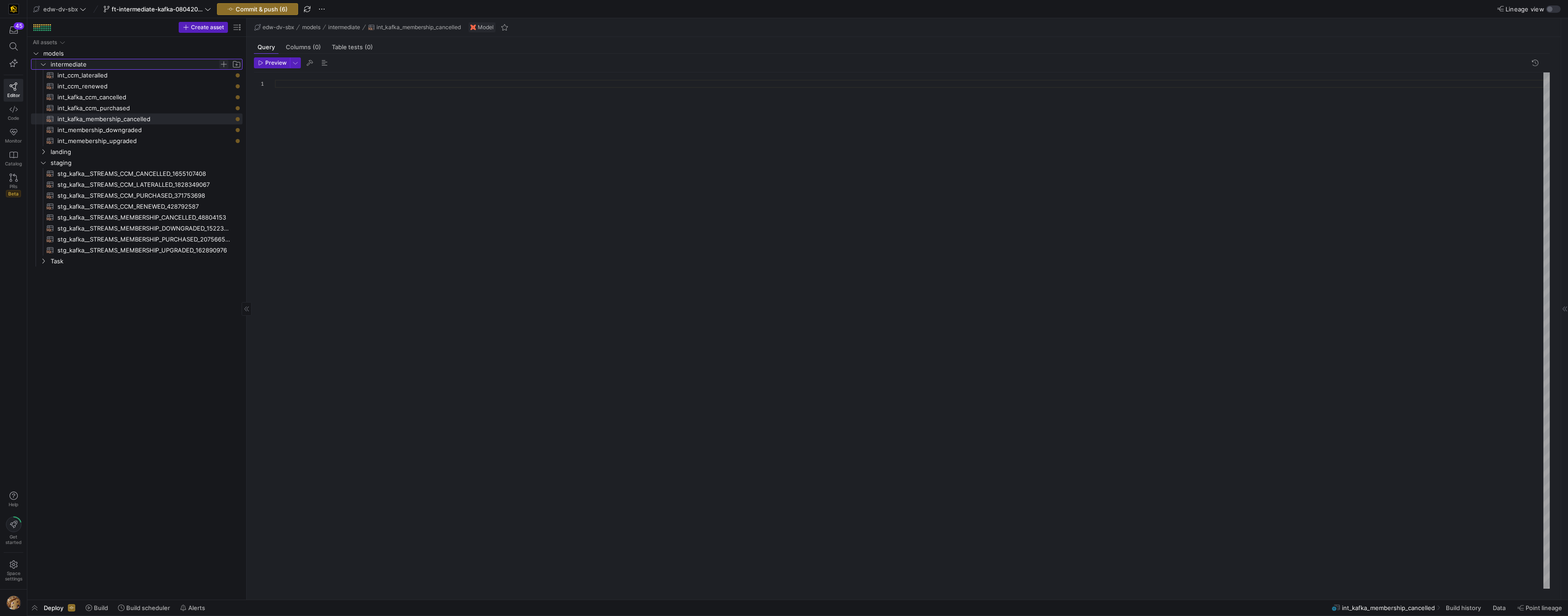 click 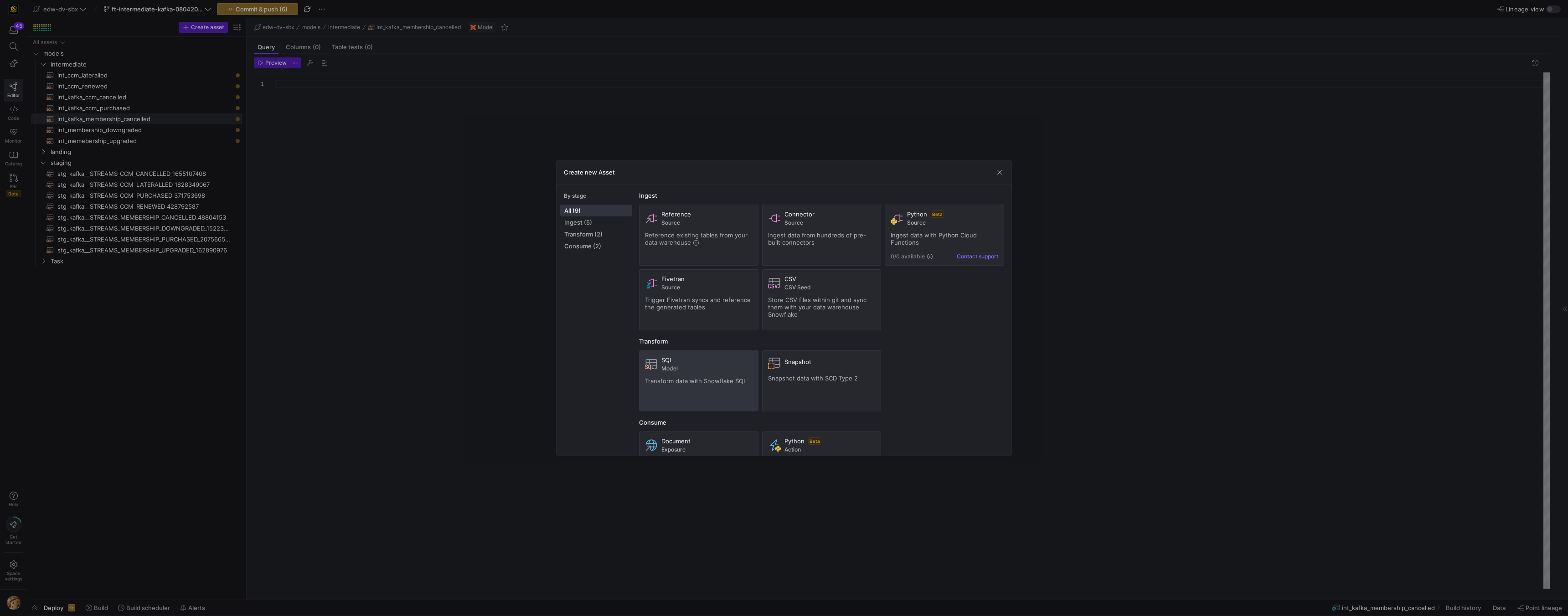 click on "Model" 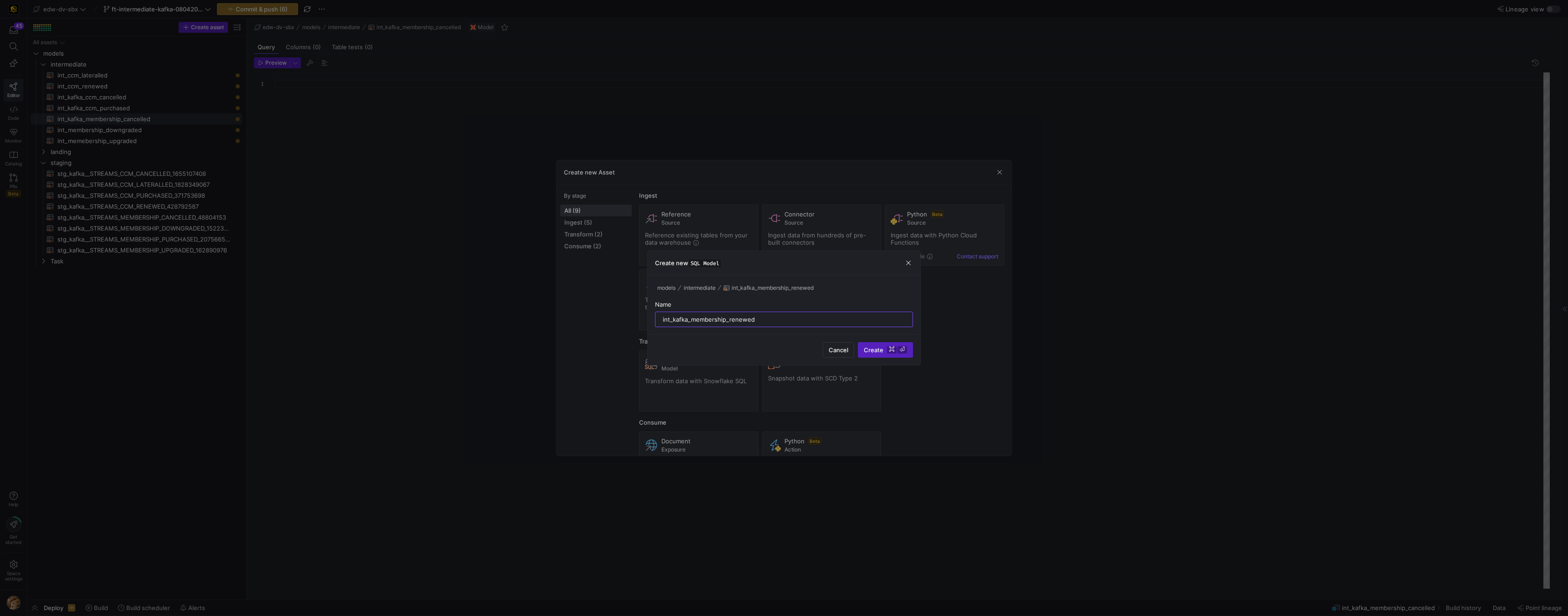 type on "int_kafka_membership_renewed" 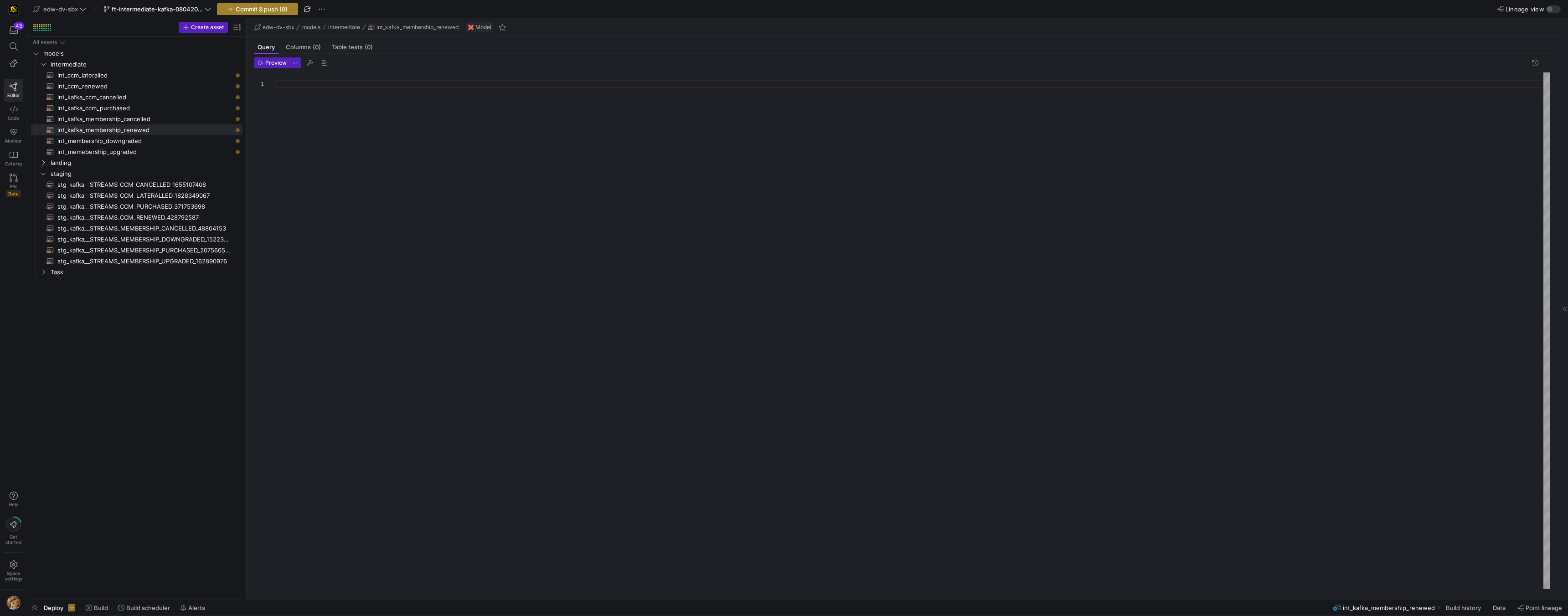 click on "Commit & push (8)" at bounding box center (262, 9) 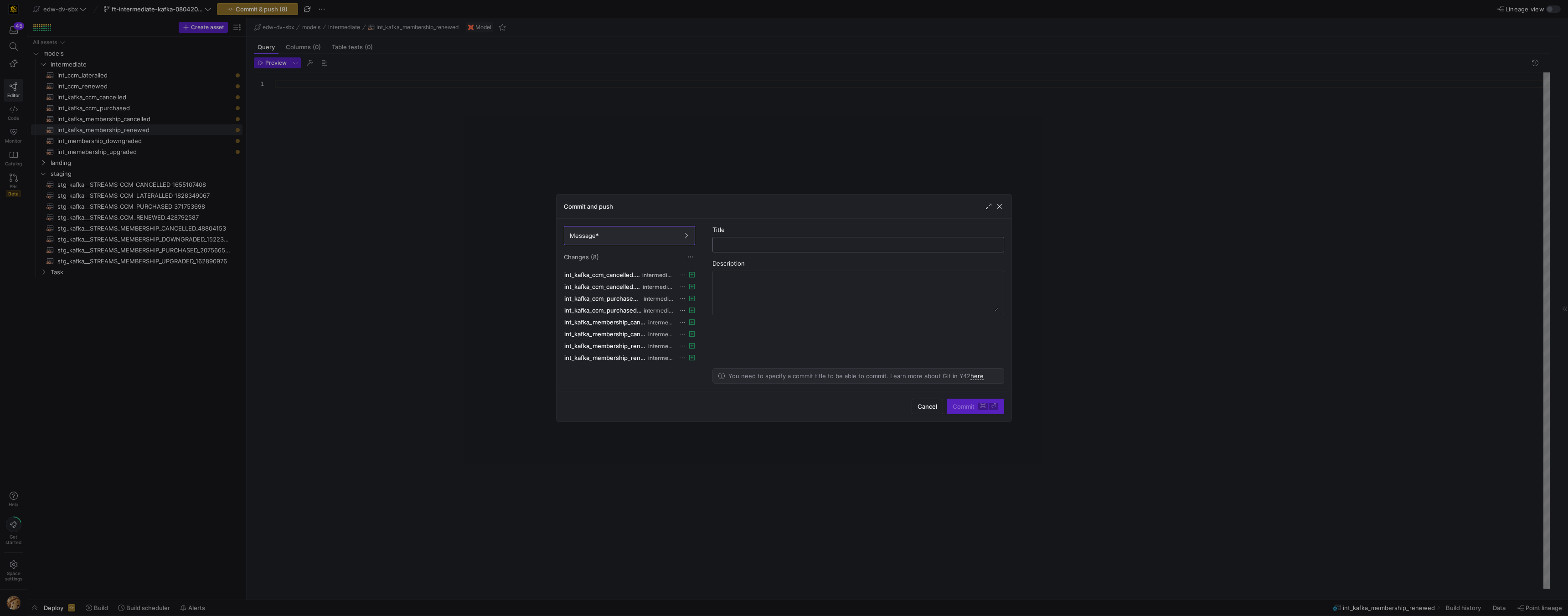 click at bounding box center (858, 245) 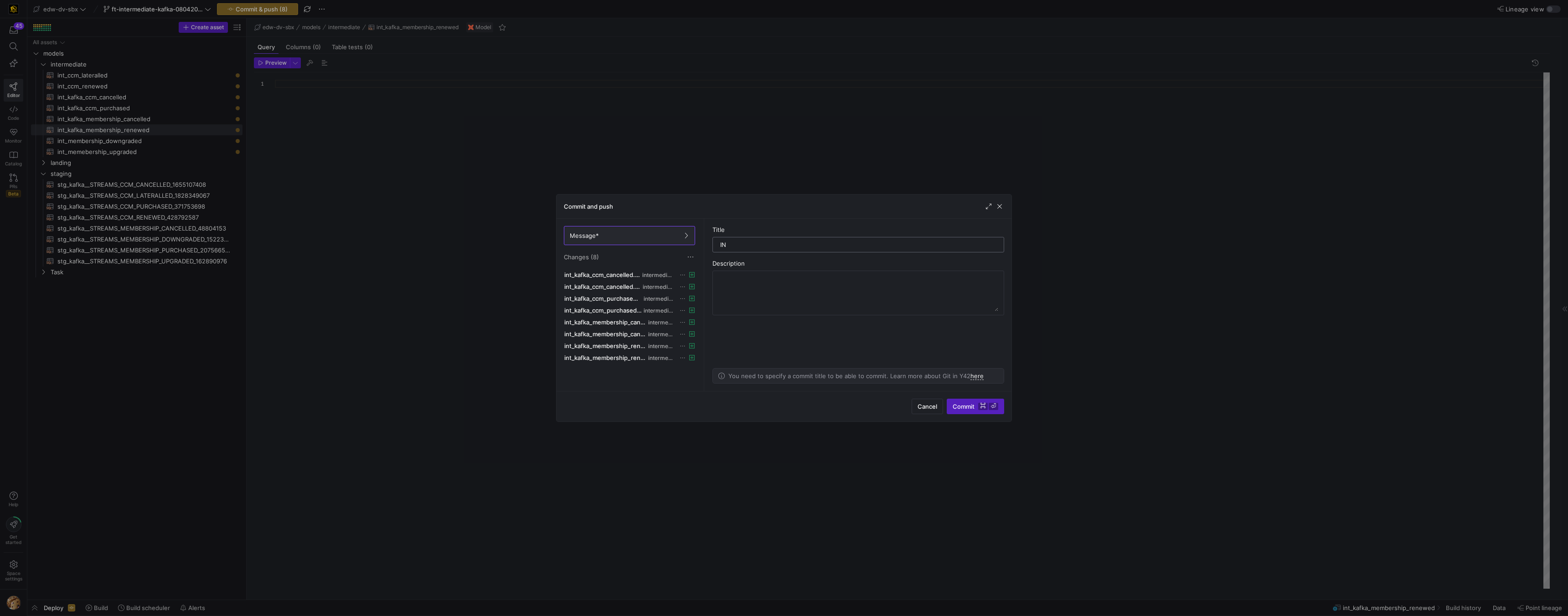 type on "I" 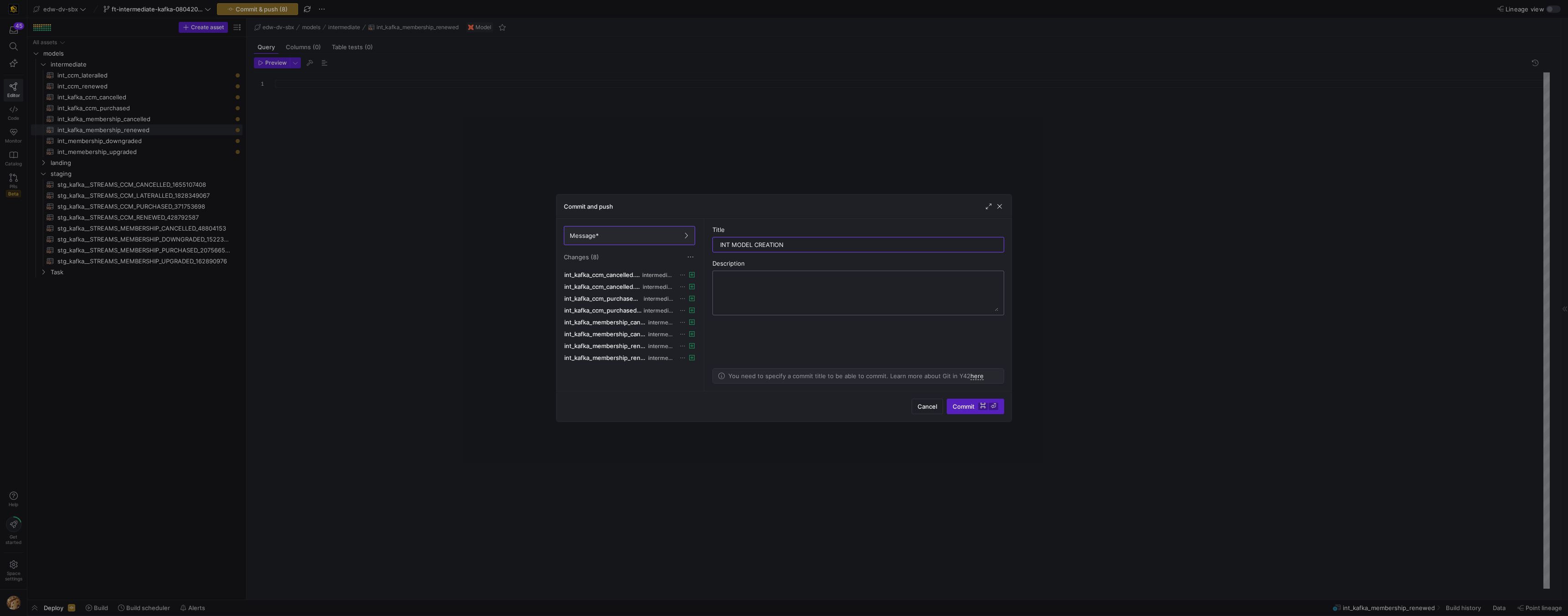 type on "INT MODEL CREATION" 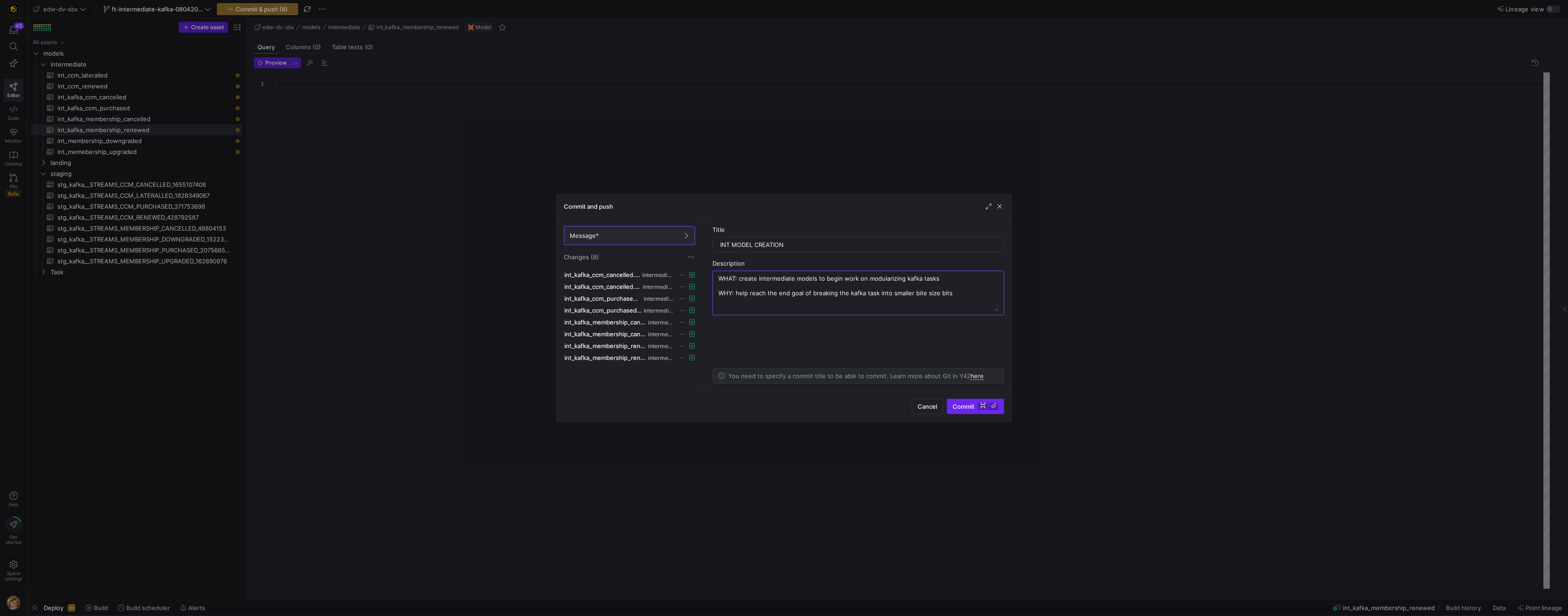 type on "WHAT: create intermediate models to begin work on modularizing kafka tasks
WHY: help reach the end goal of breaking the kafka task into smaller bite size bits" 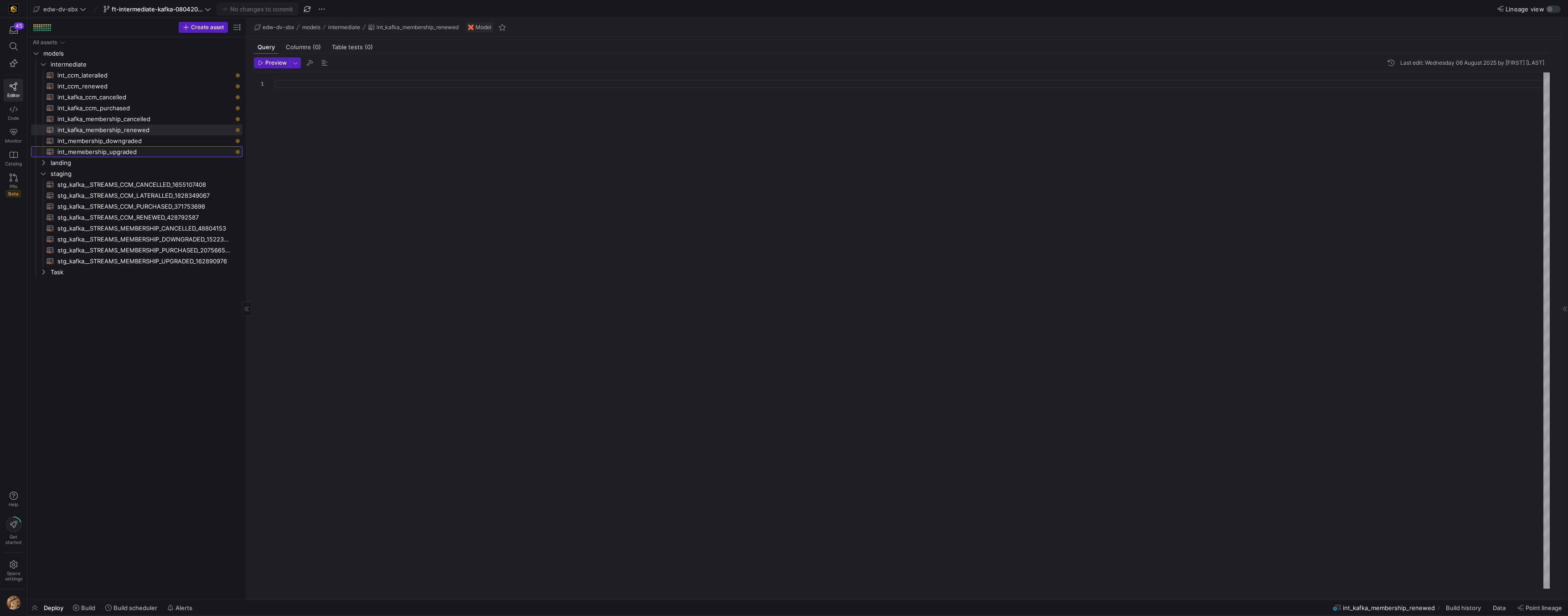 click on "int_memebership_upgraded​​​​​​​​​​" 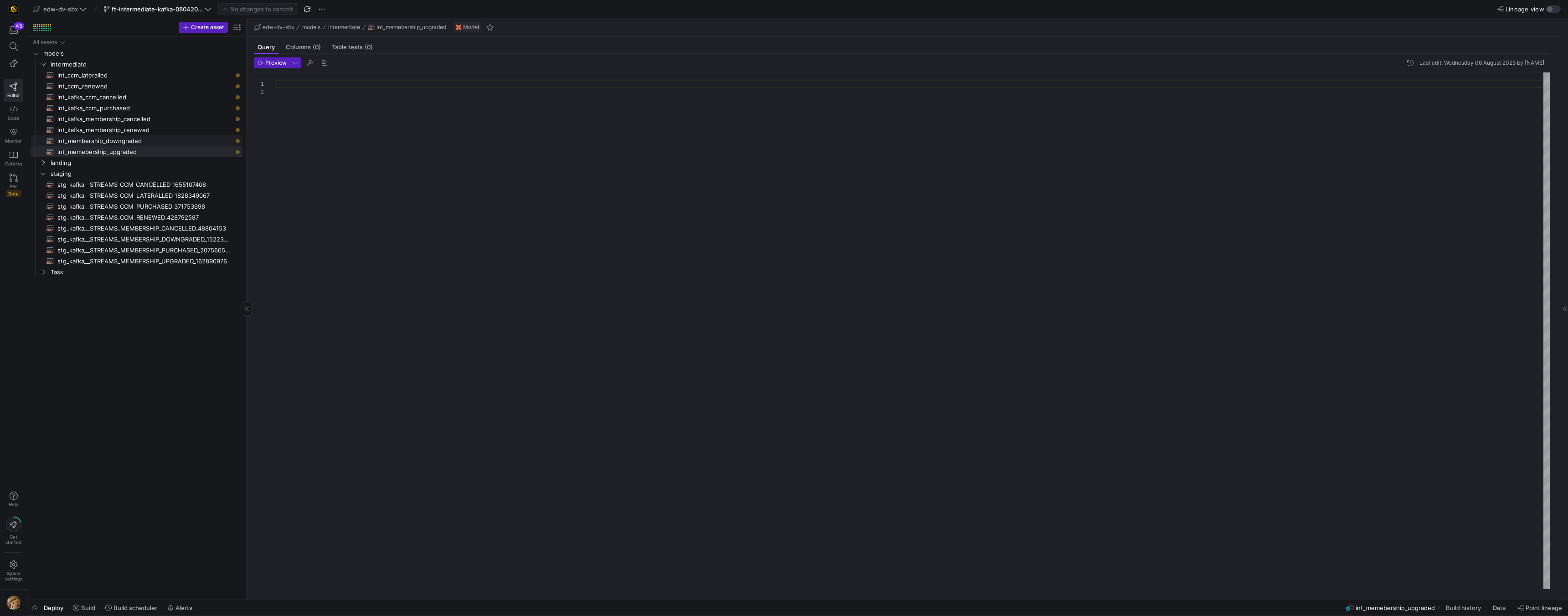 click on "int_membership_downgraded​​​​​​​​​​" 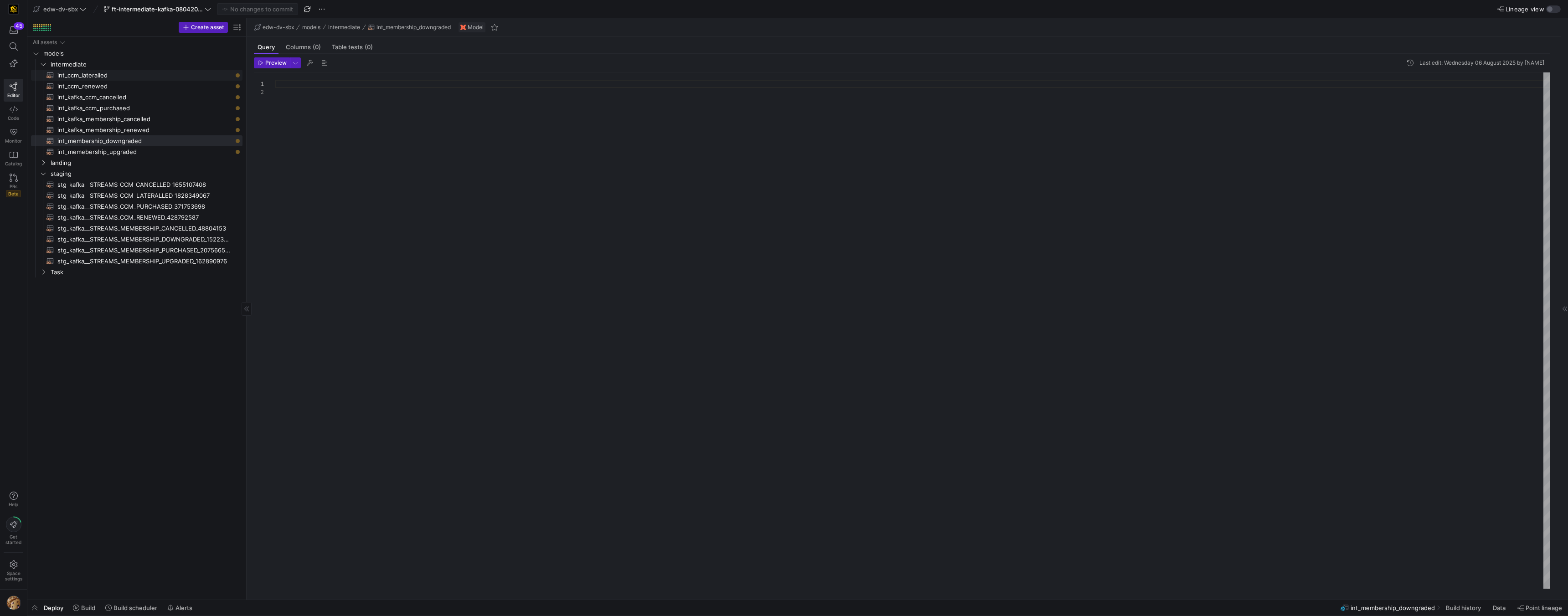 click on "int_ccm_lateralled" 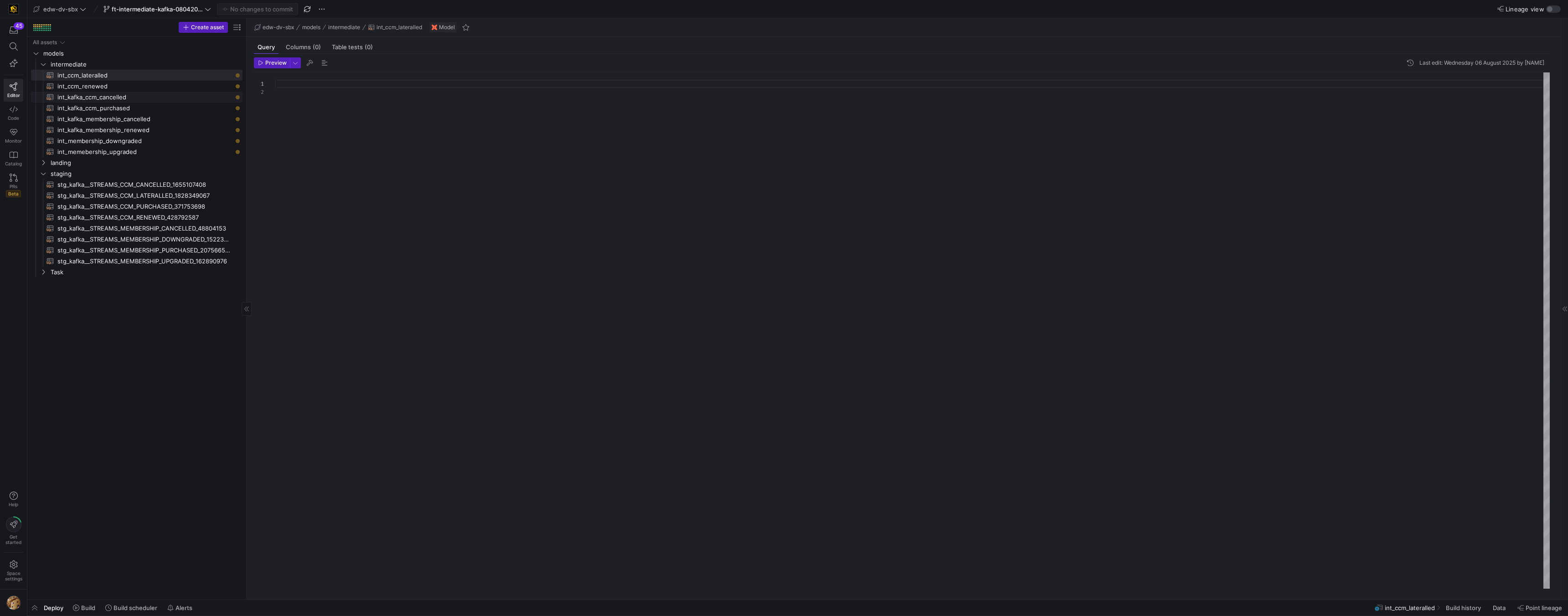 click on "int_kafka_ccm_cancelled​​​​​​​​​​" 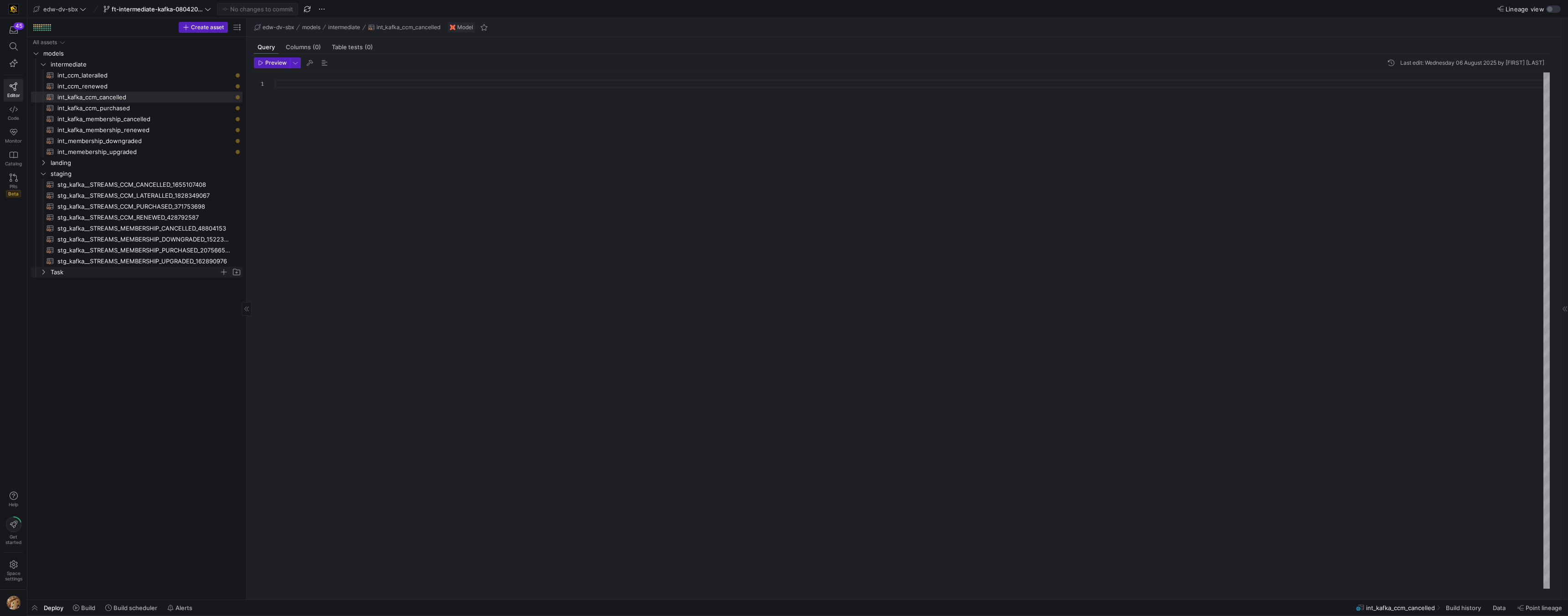 click on "Task" 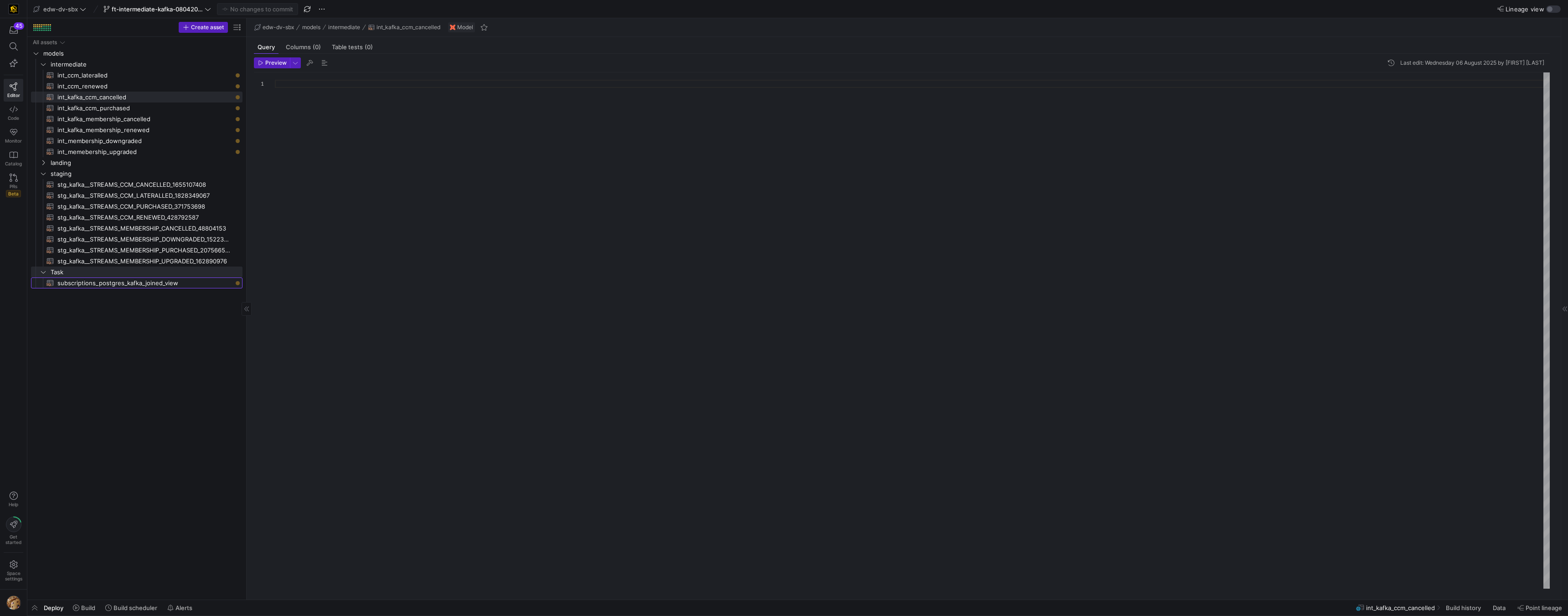 click on "subscriptions_postgres_kafka_joined_view​​​​​​​​​​" 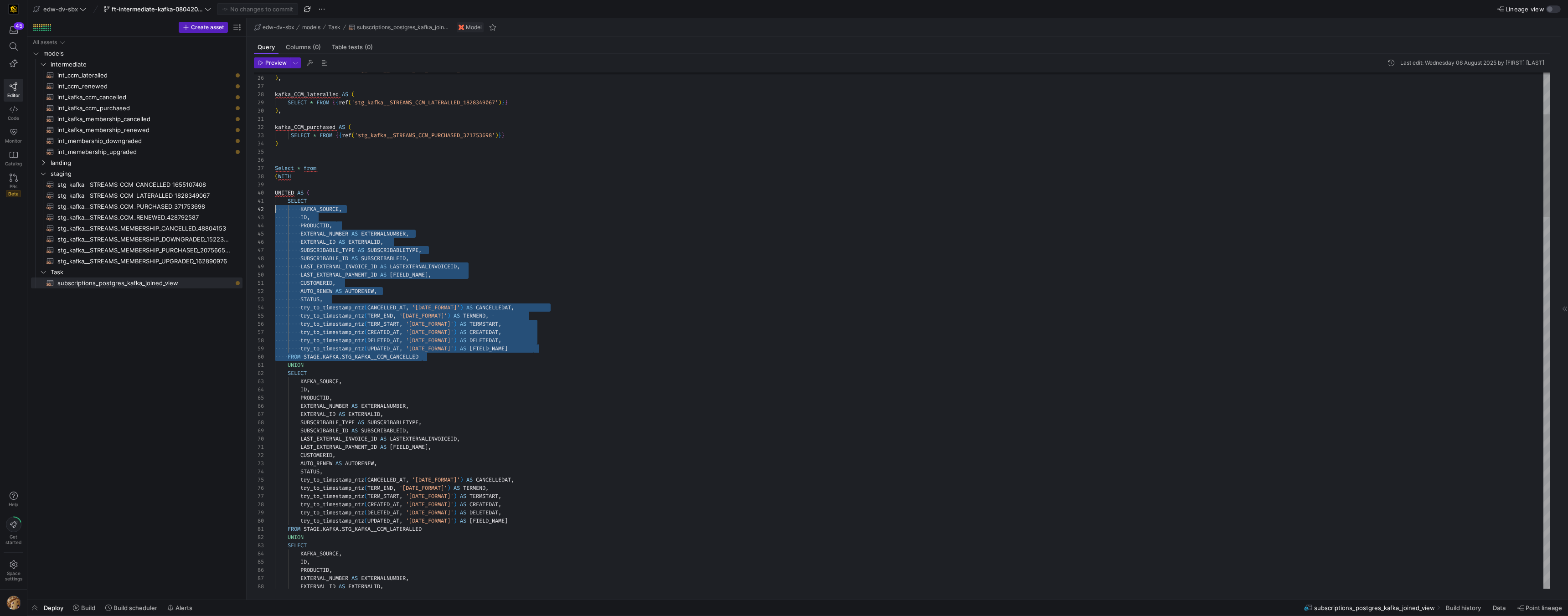 scroll, scrollTop: 8, scrollLeft: 0, axis: vertical 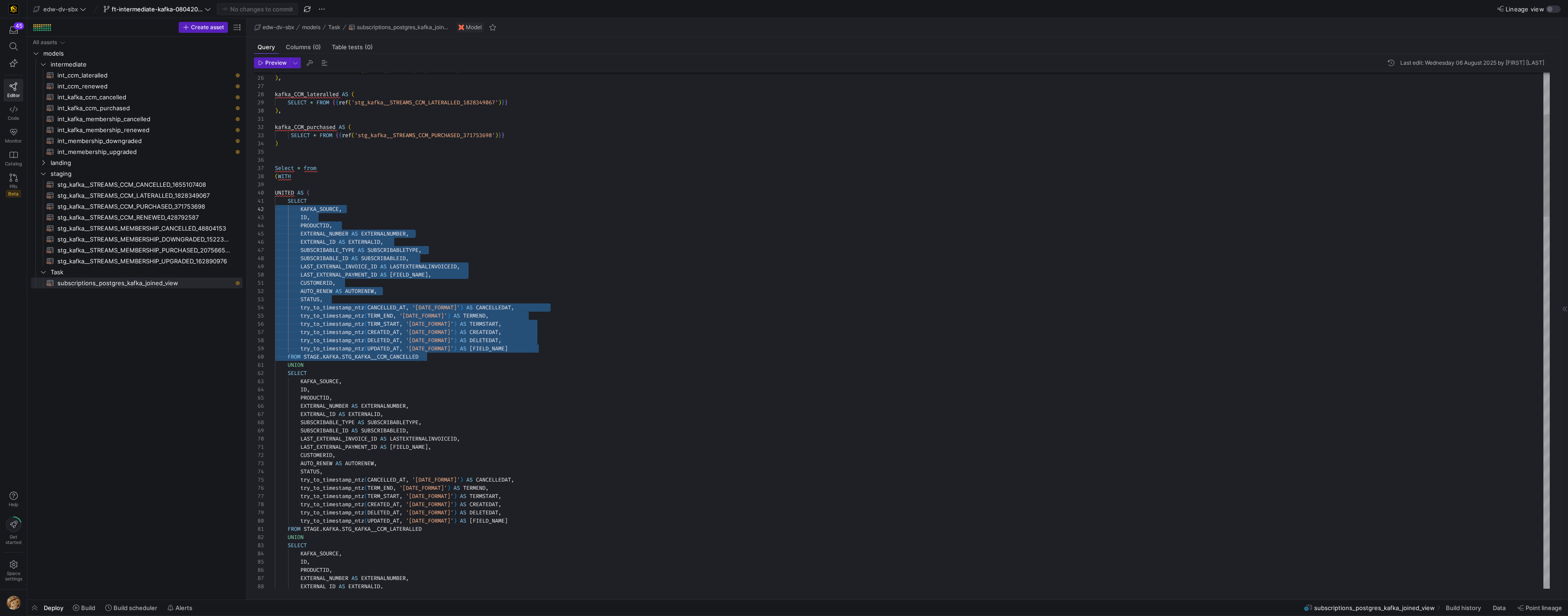 click on ")   Select   *   from ( WITH UNITED   AS   (      SELECT          KAFKA_SOURCE ,          ID ,          PRODUCTID ,          EXTERNAL_NUMBER   AS   EXTERNALNUMBER ,          EXTERNAL_ID   AS   EXTERNALID ,          SUBSCRIBABLE_TYPE   AS   SUBSCRIBABLETYPE ,          SUBSCRIBABLE_ID   AS   SUBSCRIBABLEID ,          LAST_EXTERNAL_INVOICE_ID   AS   LASTEXTERNALINVOICEID ,          LAST_EXTERNAL_PAYMENT_ID   AS   LASTEXTERNALPAYMENTID ,          CUSTOMERID ,          AUTO_RENEW   AS   AUTORENEW ,          STATUS ,          try_to_timestamp_ntz ( CANCELLED_AT ,   'YYYY-MM-DD HH24:MI:SS' )   AS   CANCELLEDAT ,          try_to_timestamp_ntz ( TERM_END ,   'YYYY-MM-DD HH24:MI:SS' )   AS   TERMEND ,          try_to_timestamp_ntz ( TERM_START ,   'YYYY-MM-DD HH24:MI:SS' )   AS   TERMSTART ,          try_to_timestamp_ntz ( CREATED_AT ,   )   AS   CREATEDAT" at bounding box center (912, 1157) 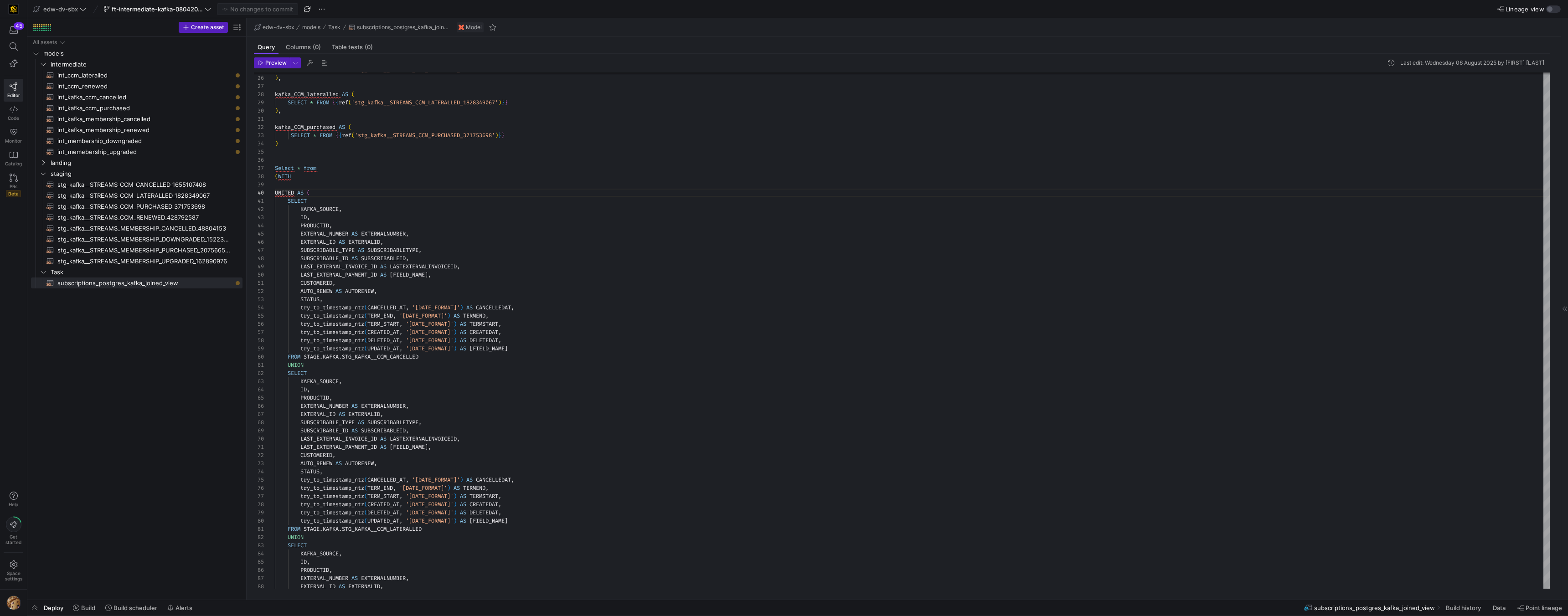 scroll, scrollTop: 74, scrollLeft: 36, axis: both 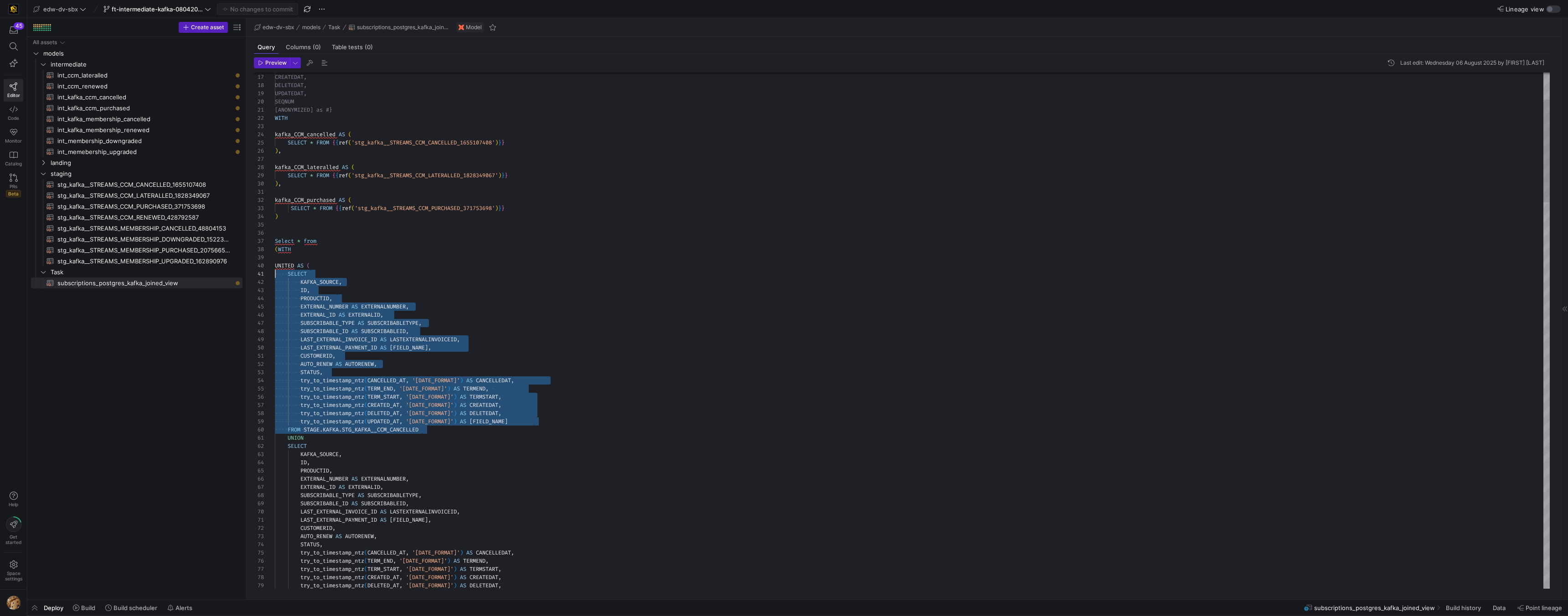 drag, startPoint x: 433, startPoint y: 429, endPoint x: 268, endPoint y: 276, distance: 225.02 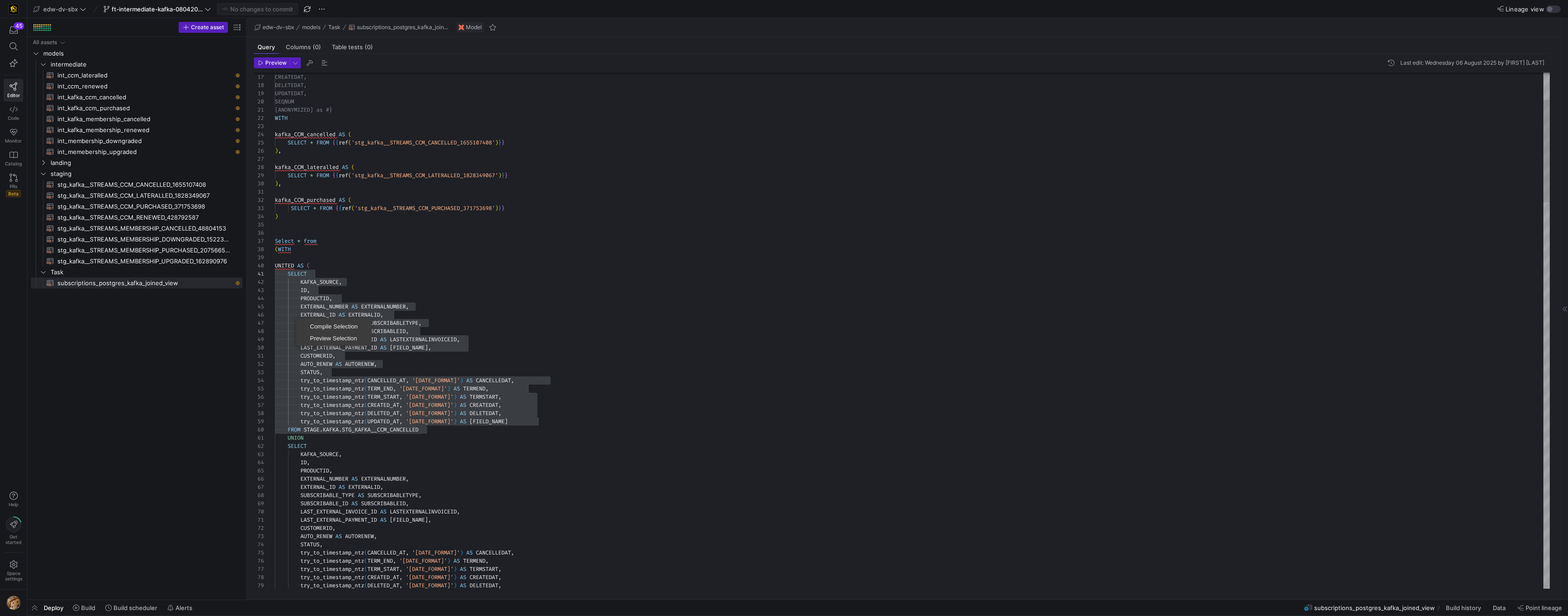 click on "try_to_timestamp_ntz ( CANCELLED_AT ,   'YYYY-MM-DD HH24:MI:SS' )   AS   CANCELLEDAT ,          try_to_timestamp_ntz ( TERM_END ,   'YYYY-MM-DD HH24:MI:SS' )   AS   TERMEND ,          try_to_timestamp_ntz ( TERM_START ,   'YYYY-MM-DD HH24:MI:SS' )   AS   TERMSTART ,          try_to_timestamp_ntz ( CREATED_AT ,   'YYYY-MM-DD HH24:MI:SS' )   AS   CREATEDAT ,          try_to_timestamp_ntz ( DELETED_AT ,   'YYYY-MM-DD HH24:MI:SS' )   AS   DELETEDAT ,          LAST_EXTERNAL_INVOICE_ID   AS   LASTEXTERNALINVOICEID ,          LAST_EXTERNAL_PAYMENT_ID   AS   LASTEXTERNALPAYMENTID ,          CUSTOMERID ,          AUTO_RENEW   AS   AUTORENEW ,          STATUS ,          PRODUCTID ,          EXTERNAL_NUMBER   AS   EXTERNALNUMBER ,          EXTERNAL_ID   AS   EXTERNALID ,          SUBSCRIBABLE_TYPE   AS   SUBSCRIBABLETYPE ,          SUBSCRIBABLE_ID   AS   ," at bounding box center (912, 1230) 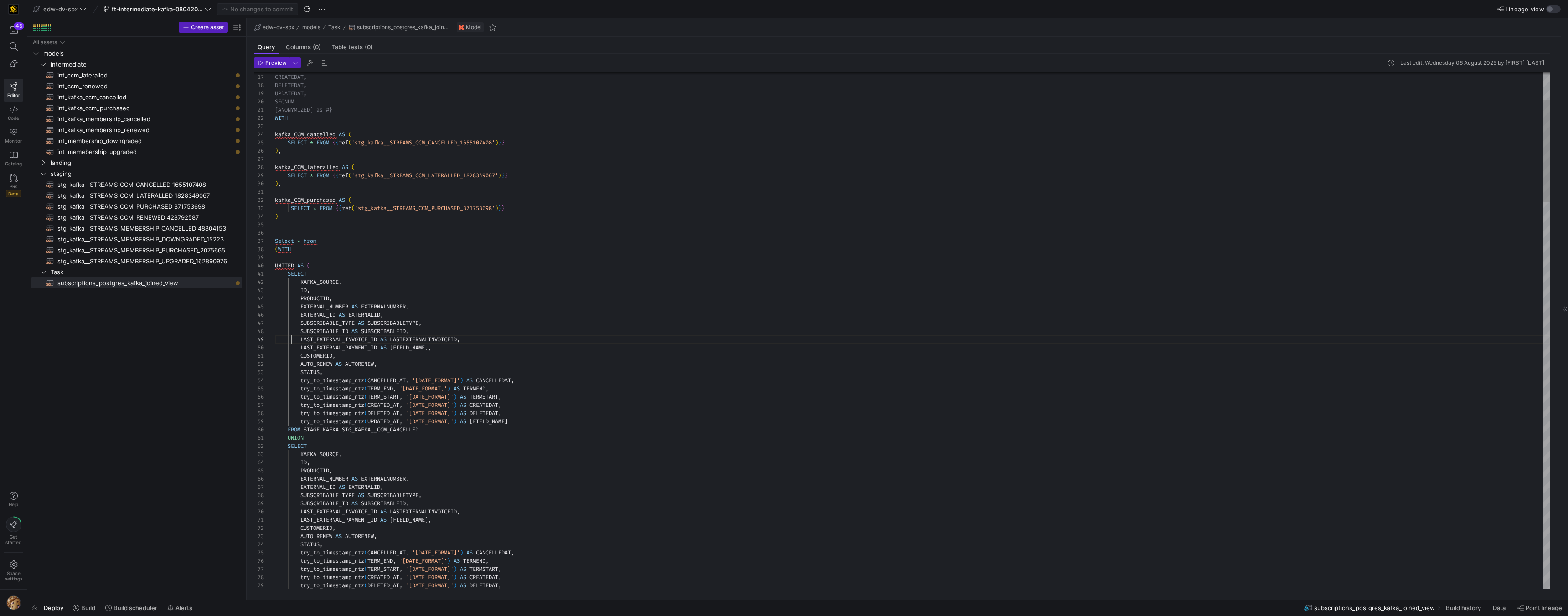 scroll, scrollTop: 66, scrollLeft: 16, axis: both 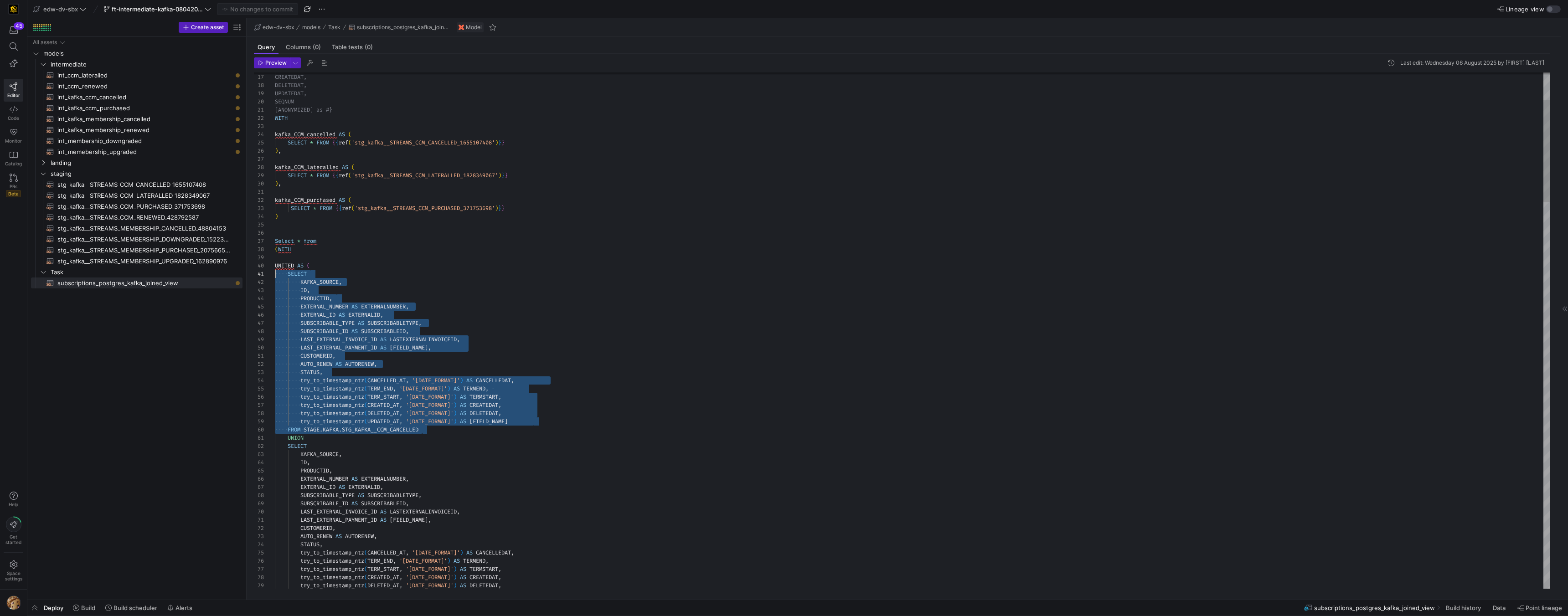 drag, startPoint x: 436, startPoint y: 431, endPoint x: 271, endPoint y: 274, distance: 227.75864 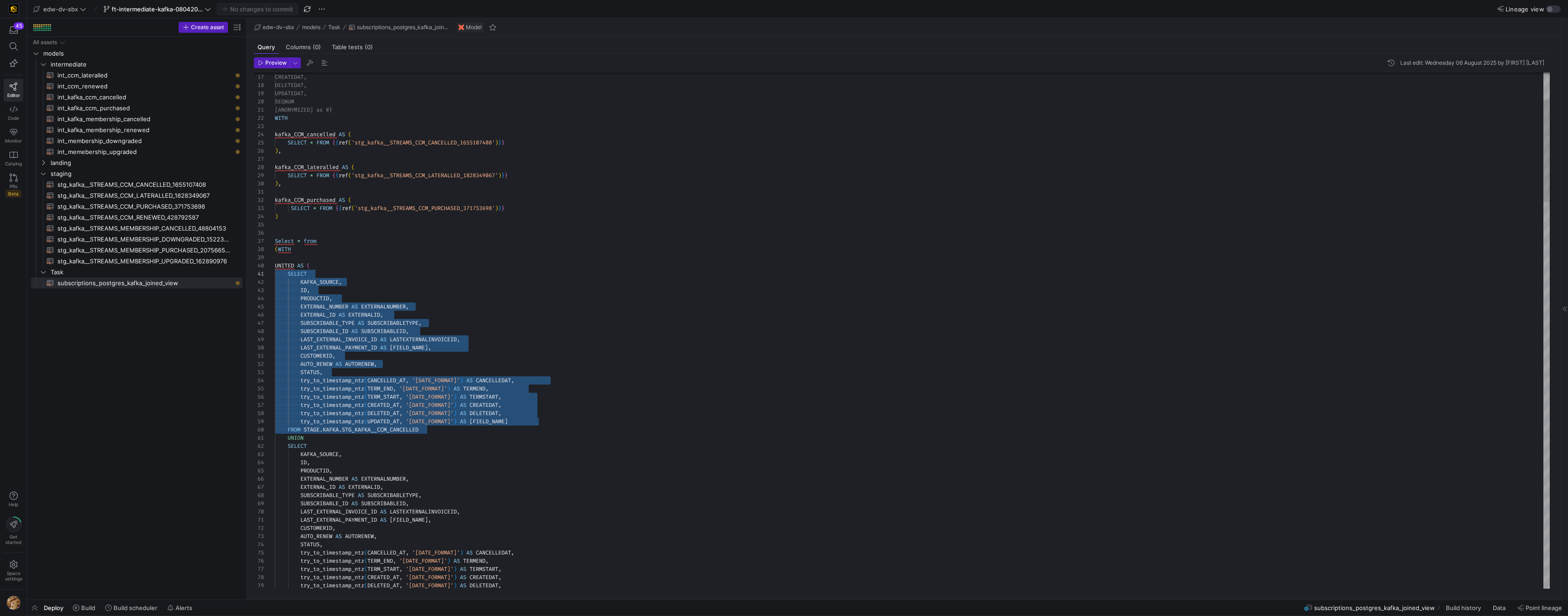 click on "try_to_timestamp_ntz ( CANCELLED_AT ,   'YYYY-MM-DD HH24:MI:SS' )   AS   CANCELLEDAT ,          try_to_timestamp_ntz ( TERM_END ,   'YYYY-MM-DD HH24:MI:SS' )   AS   TERMEND ,          try_to_timestamp_ntz ( TERM_START ,   'YYYY-MM-DD HH24:MI:SS' )   AS   TERMSTART ,          try_to_timestamp_ntz ( CREATED_AT ,   'YYYY-MM-DD HH24:MI:SS' )   AS   CREATEDAT ,          try_to_timestamp_ntz ( DELETED_AT ,   'YYYY-MM-DD HH24:MI:SS' )   AS   DELETEDAT ,          LAST_EXTERNAL_INVOICE_ID   AS   LASTEXTERNALINVOICEID ,          LAST_EXTERNAL_PAYMENT_ID   AS   LASTEXTERNALPAYMENTID ,          CUSTOMERID ,          AUTO_RENEW   AS   AUTORENEW ,          STATUS ,          PRODUCTID ,          EXTERNAL_NUMBER   AS   EXTERNALNUMBER ,          EXTERNAL_ID   AS   EXTERNALID ,          SUBSCRIBABLE_TYPE   AS   SUBSCRIBABLETYPE ,          SUBSCRIBABLE_ID   AS   ," at bounding box center (912, 1230) 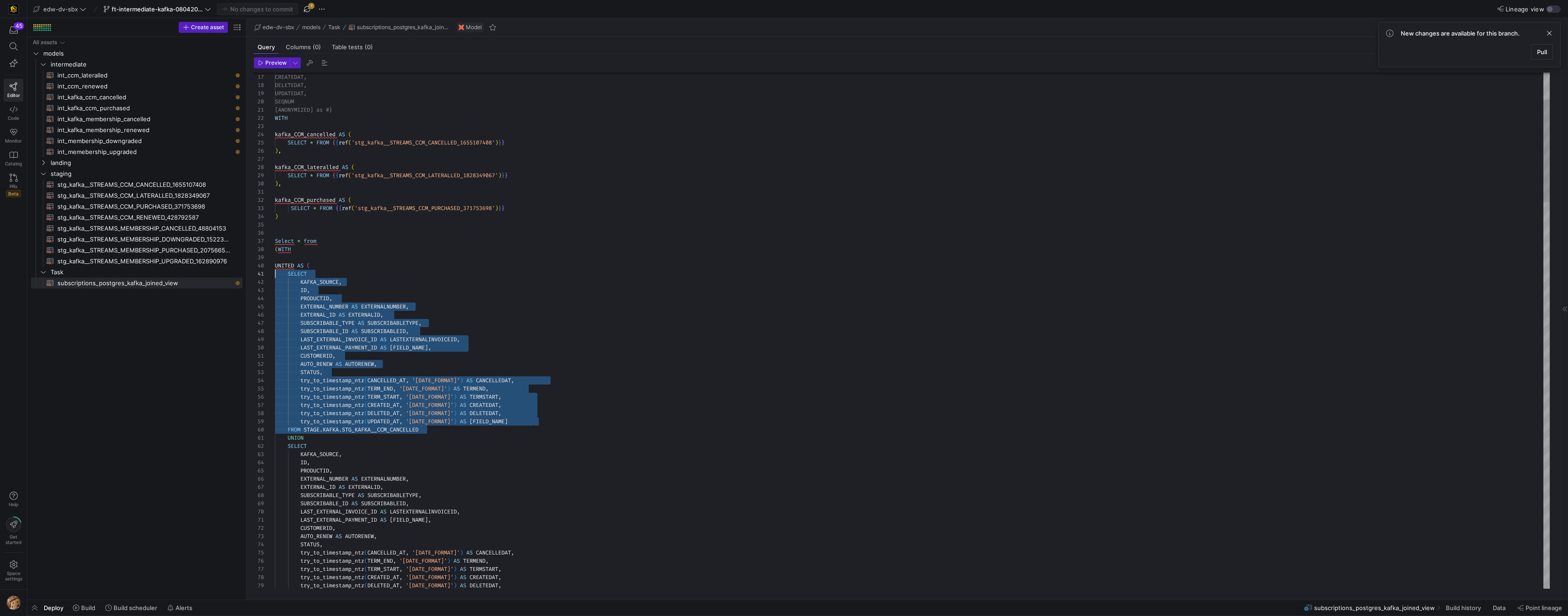 scroll, scrollTop: 0, scrollLeft: 0, axis: both 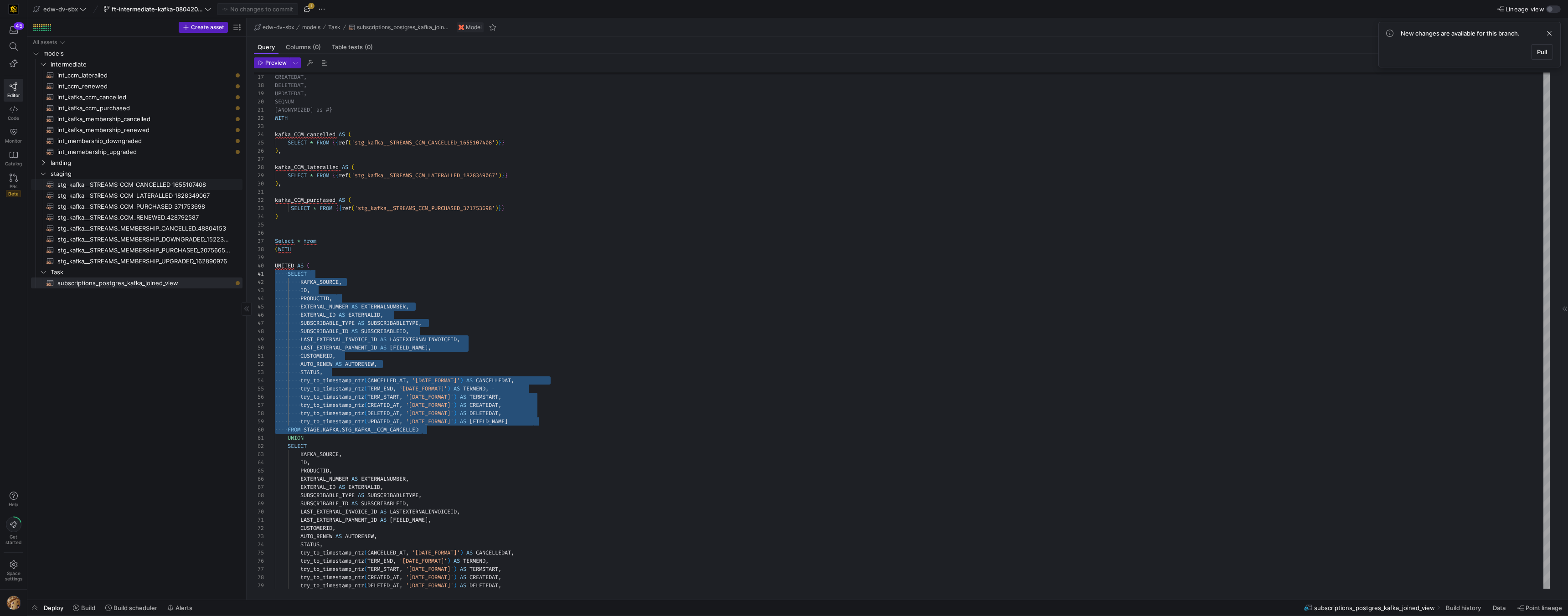 click on "stg_kafka__STREAMS_CCM_CANCELLED_1655107408​​​​​​​​​​" 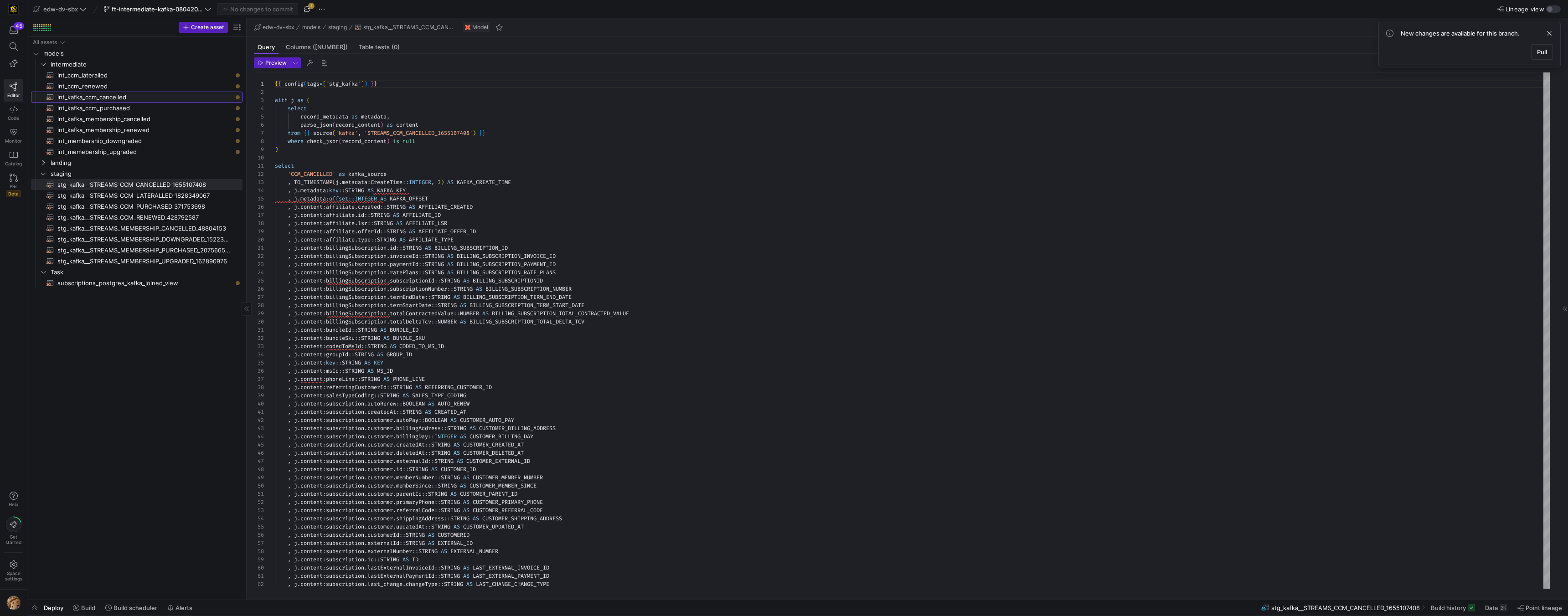 click on "int_kafka_ccm_cancelled​​​​​​​​​​" 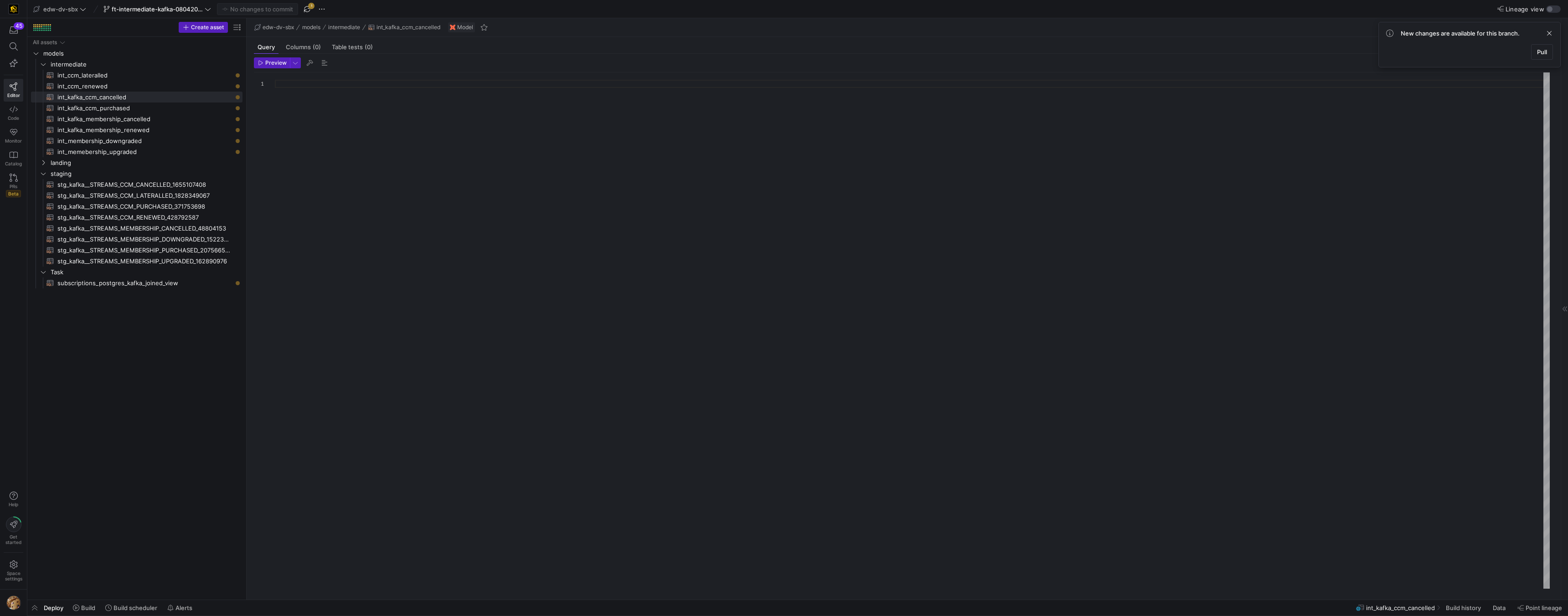 scroll, scrollTop: 0, scrollLeft: 0, axis: both 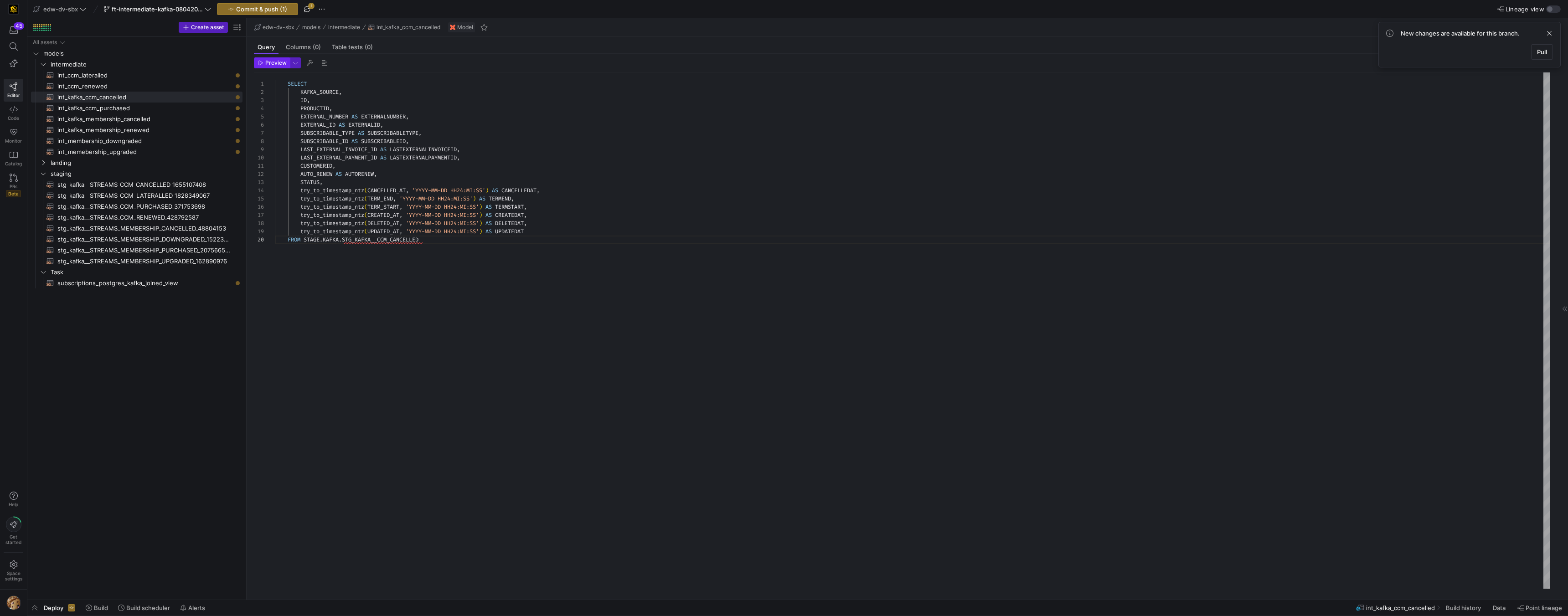 click on "Preview" at bounding box center (276, 63) 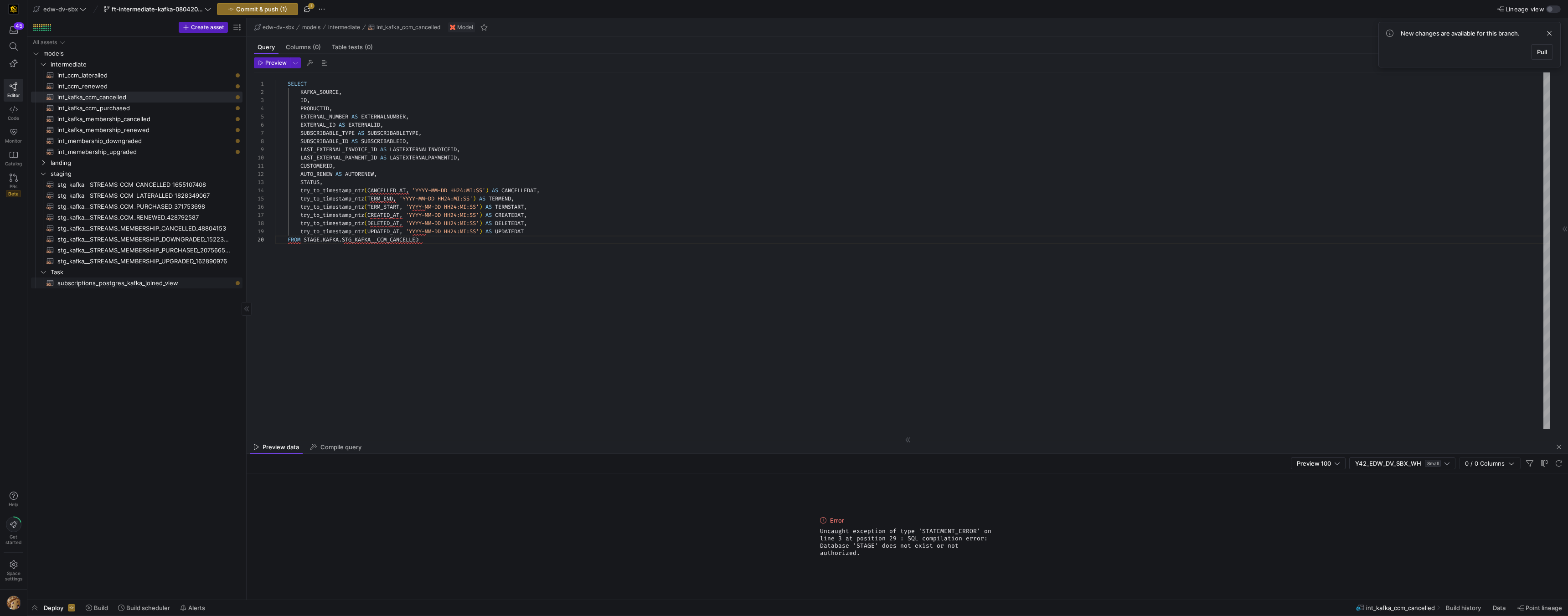 click on "subscriptions_postgres_kafka_joined_view​​​​​​​​​​" 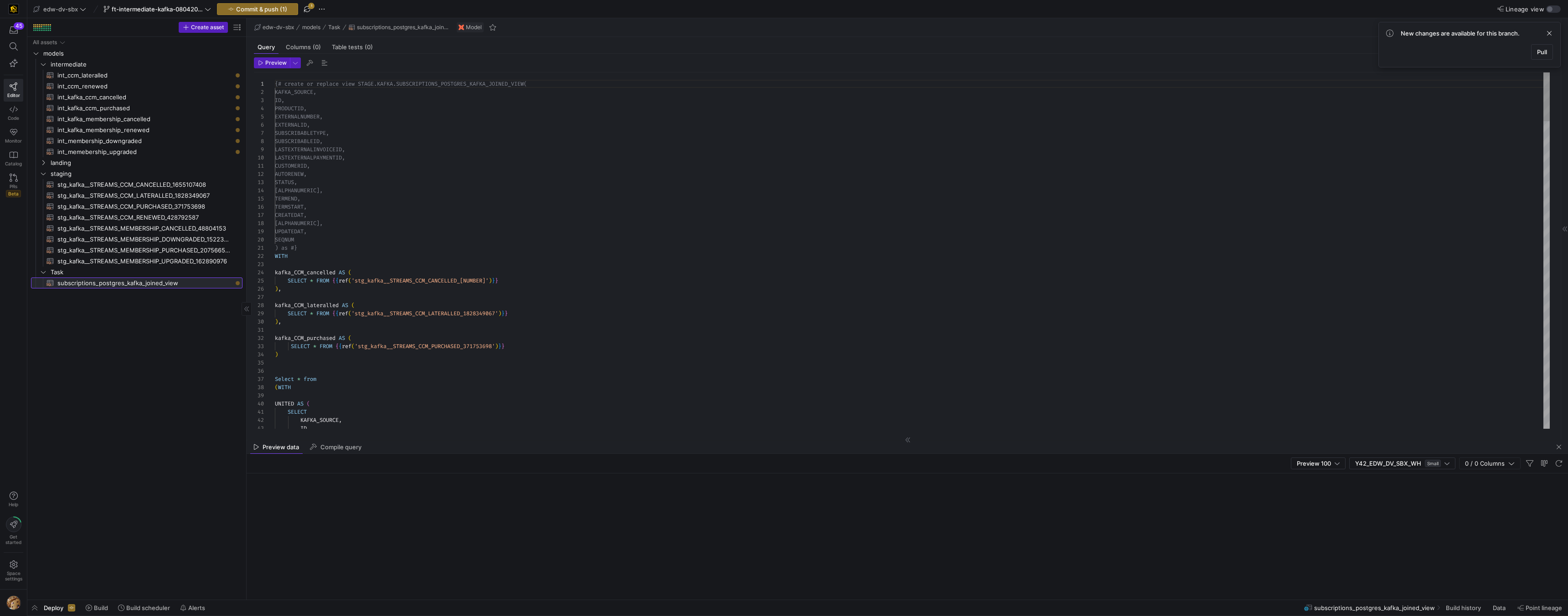 scroll, scrollTop: 0, scrollLeft: 0, axis: both 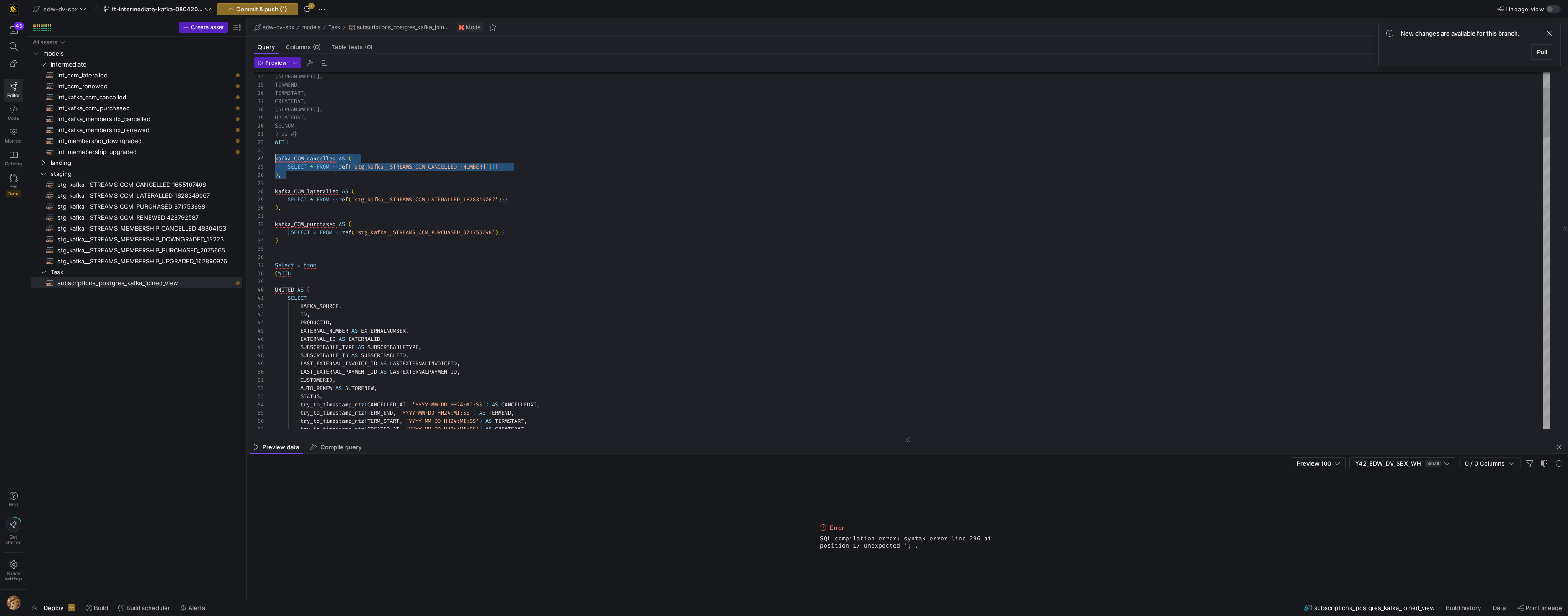 drag, startPoint x: 288, startPoint y: 175, endPoint x: 275, endPoint y: 160, distance: 19.849433 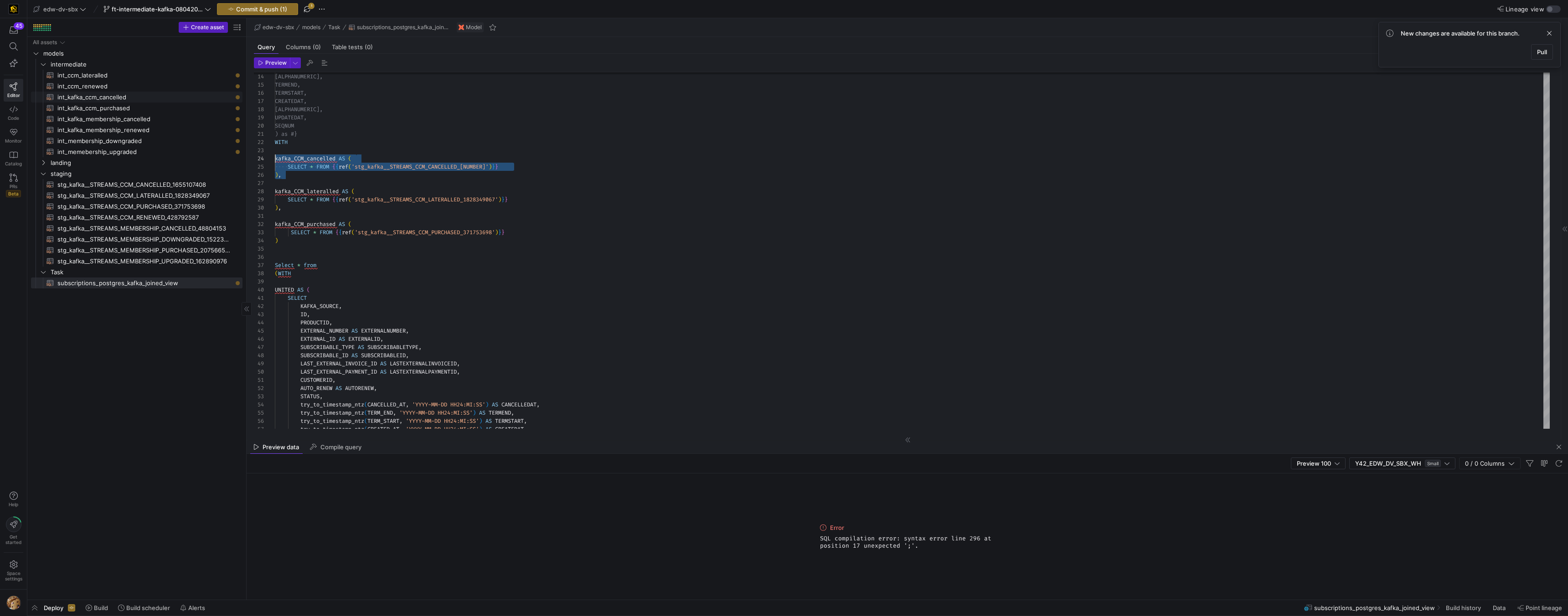 click on "int_kafka_ccm_cancelled​​​​​​​​​​" 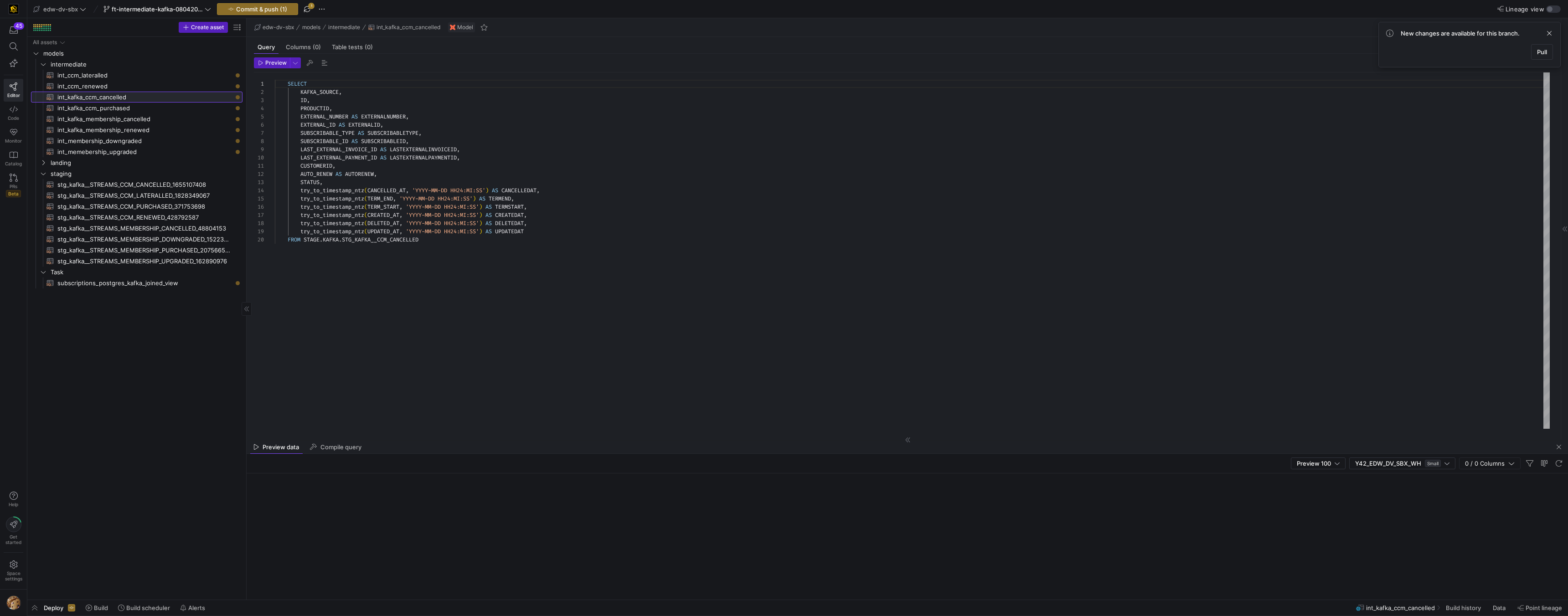 scroll, scrollTop: 0, scrollLeft: 0, axis: both 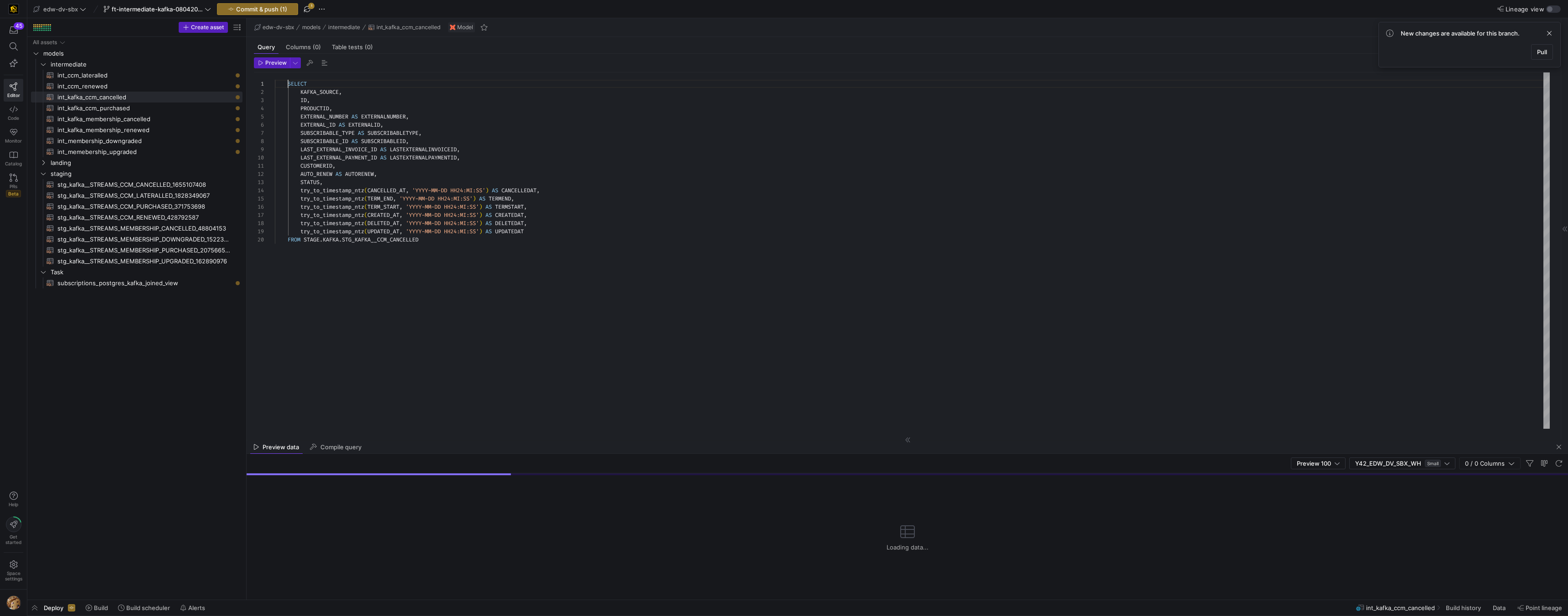 click on "SELECT          KAFKA_SOURCE ,          ID ,          PRODUCTID ,          EXTERNAL_NUMBER   AS   EXTERNALNUMBER ,          EXTERNAL_ID   AS   EXTERNALID ,          SUBSCRIBABLE_TYPE   AS   SUBSCRIBABLETYPE ,          SUBSCRIBABLE_ID   AS   SUBSCRIBABLEID ,          LAST_EXTERNAL_INVOICE_ID   AS   LASTEXTERNALINVOICEID ,          LAST_EXTERNAL_PAYMENT_ID   AS   LASTEXTERNALPAYMENTID ,          CUSTOMERID ,          AUTO_RENEW   AS   AUTORENEW ,          STATUS ,          try_to_timestamp_ntz ( CANCELLED_AT ,   '[DATE_FORMAT]' )   AS   CANCELLEDAT ,          try_to_timestamp_ntz ( TERM_END ,   '[DATE_FORMAT]' )   AS   TERMEND ,          try_to_timestamp_ntz ( TERM_START ,   '[DATE_FORMAT]' )   AS   TERMSTART ,          try_to_timestamp_ntz ( CREATED_AT ,   '[DATE_FORMAT]' )   AS   CREATEDAT ,          ( , )" at bounding box center [912, 251] 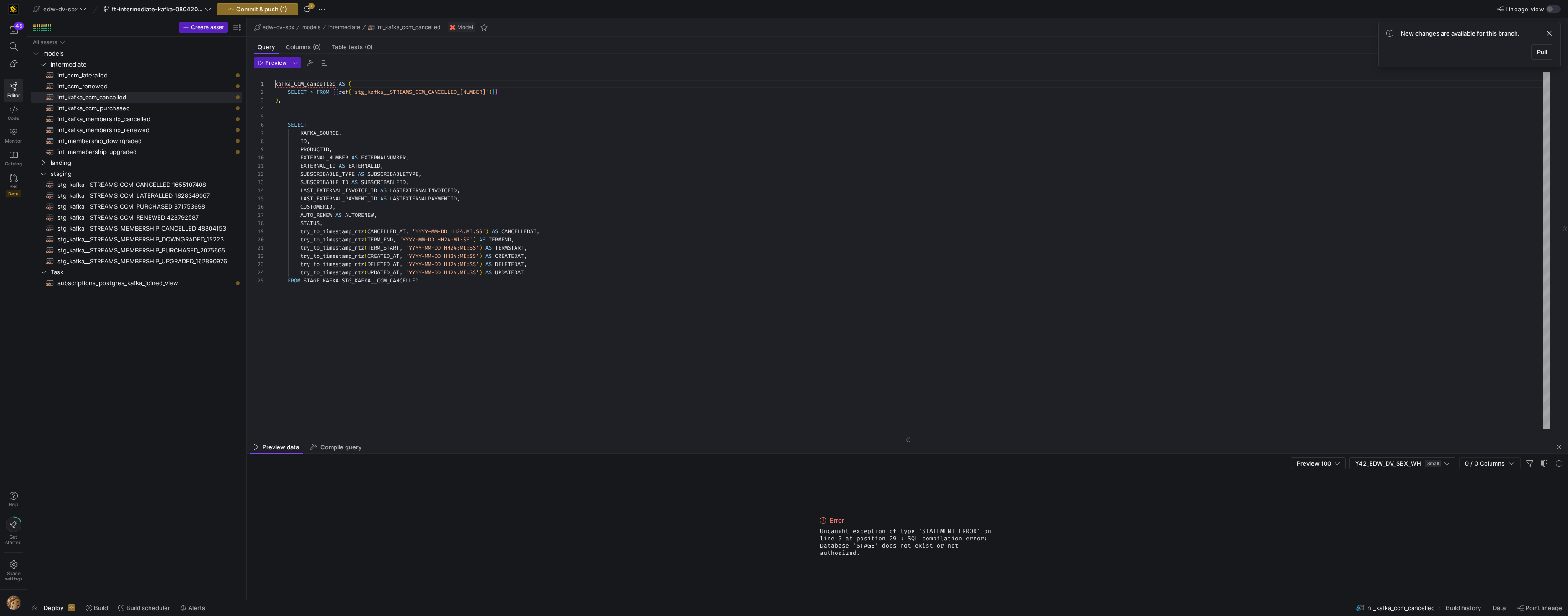 scroll, scrollTop: 0, scrollLeft: 0, axis: both 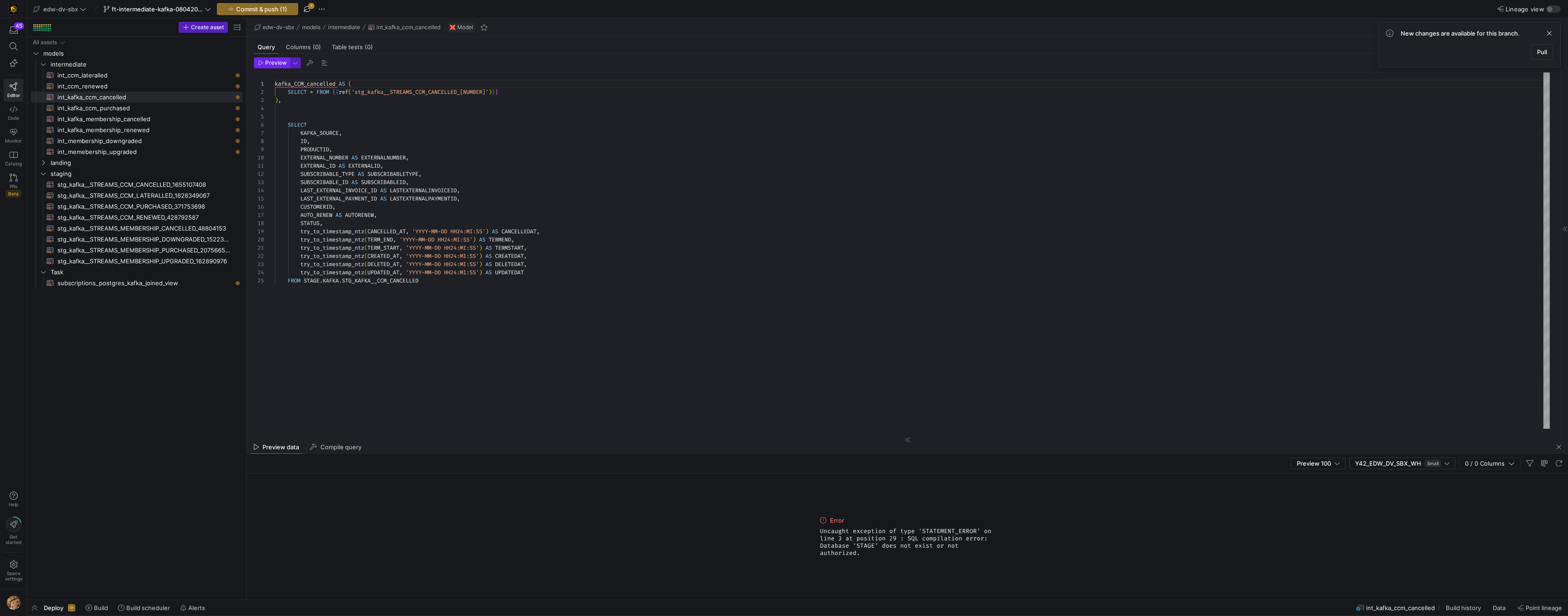 click on "Preview" at bounding box center (276, 63) 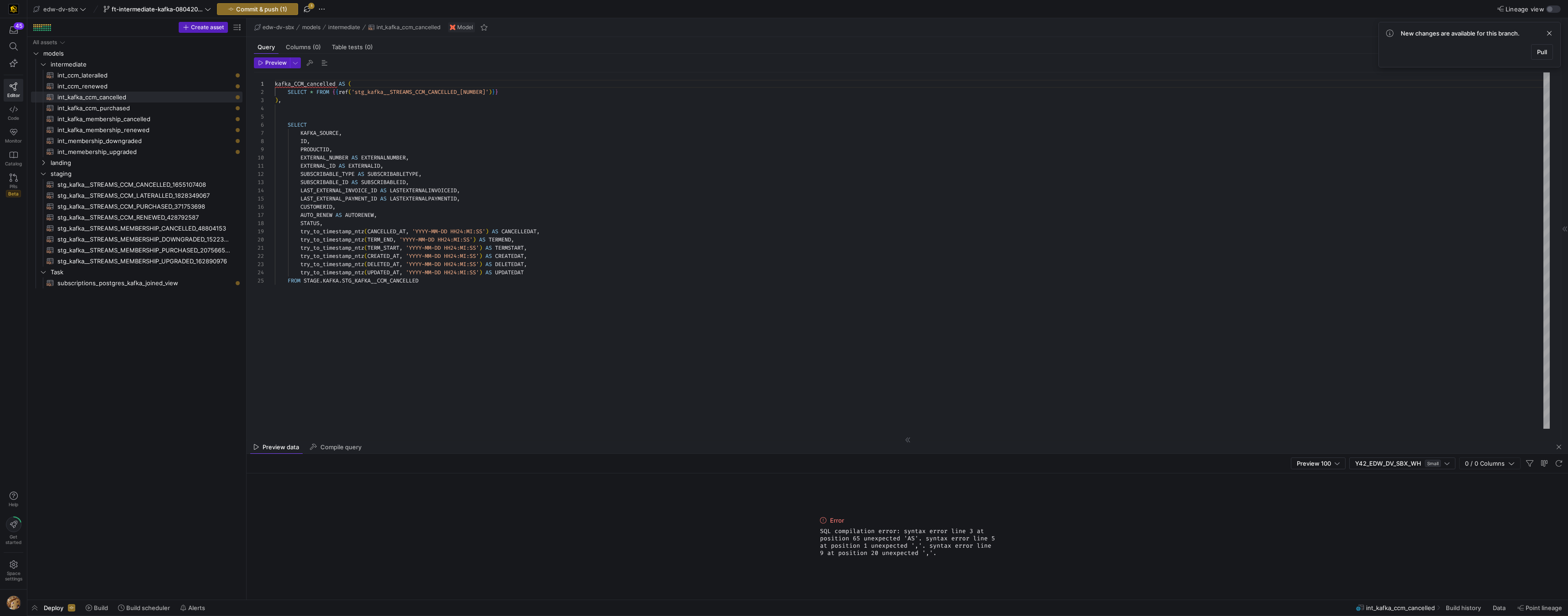 click on "kafka_CCM_cancelled   AS   (          KAFKA_SOURCE ,          ID ,          PRODUCTID ,          EXTERNAL_NUMBER   AS   EXTERNALNUMBER ,          EXTERNAL_ID   AS   EXTERNALID ,          SUBSCRIBABLE_TYPE   AS   SUBSCRIBABLETYPE ,          SUBSCRIBABLE_ID   AS   SUBSCRIBABLEID ,          LAST_EXTERNAL_INVOICE_ID   AS   LASTEXTERNALINVOICEID ,          LAST_EXTERNAL_PAYMENT_ID   AS   LASTEXTERNALPAYMENTID ,          CUSTOMERID ,          AUTO_RENEW   AS   AUTORENEW ,          STATUS ,          try_to_timestamp_ntz ( CANCELLED_AT ,   '[DATE] [TIME]' )   AS   CANCELLEDAT ,          try_to_timestamp_ntz ( TERM_END ,   '[DATE] [TIME]' )   AS   TERMEND ,          try_to_timestamp_ntz ( TERM_START ,   '[DATE] [TIME]' )   AS   TERMSTART ,          try_to_timestamp_ntz ( CREATED_AT ,   '[DATE] [TIME]' )   AS   CREATEDAT , ( ," at bounding box center [912, 251] 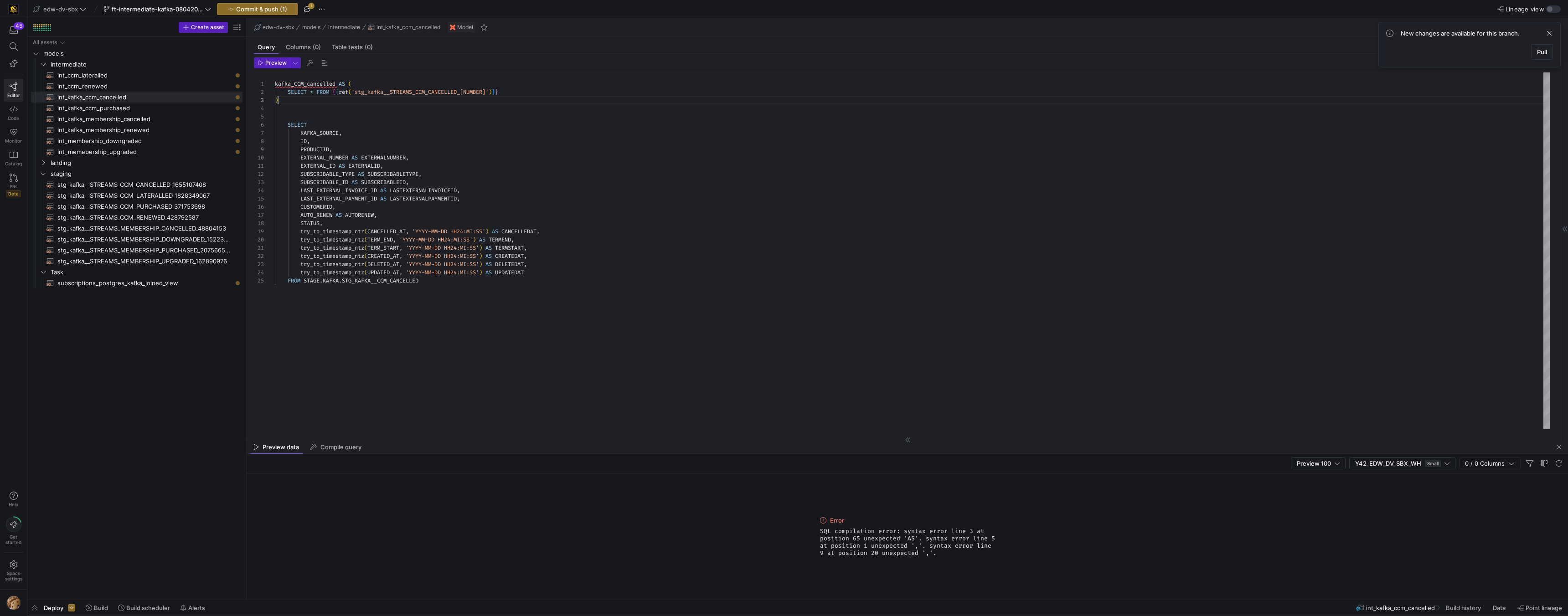 scroll, scrollTop: 16, scrollLeft: 3, axis: both 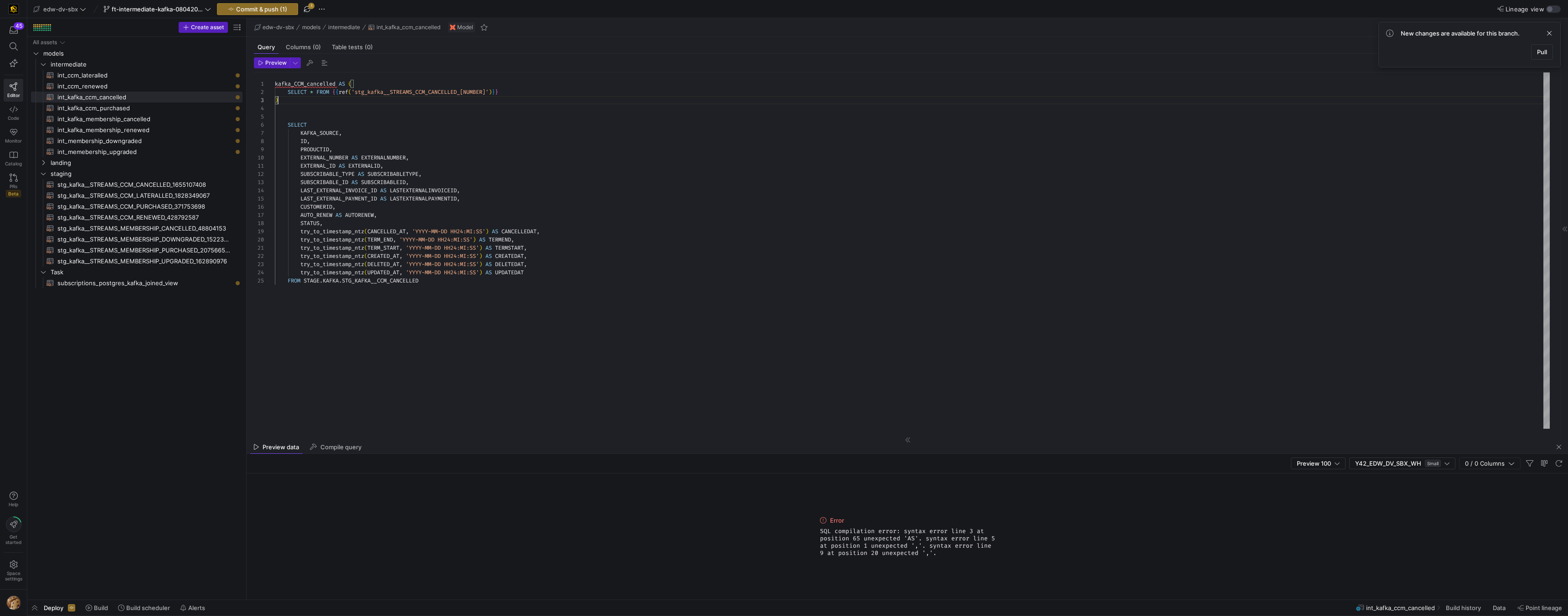click on "Preview Last edit: Wednesday [DD] [MONTH] [YEAR] by [FIRST] [LAST]" at bounding box center (902, 65) 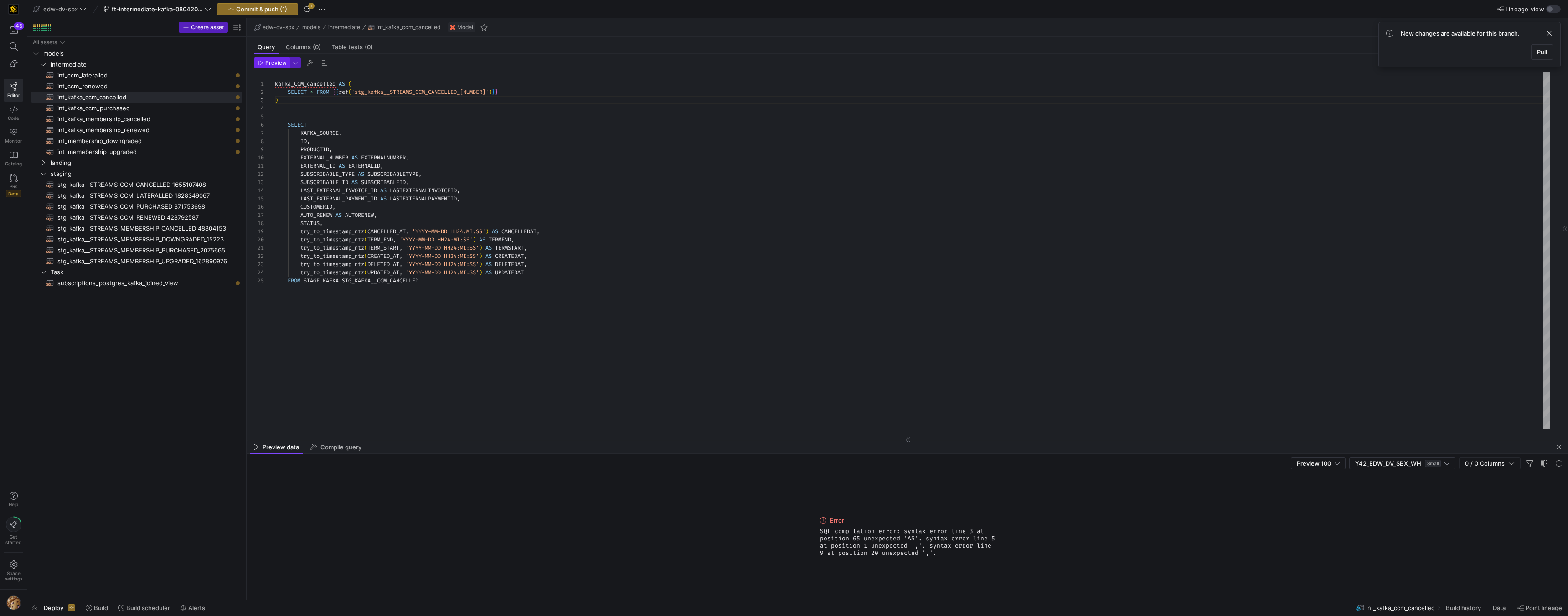 click at bounding box center (272, 63) 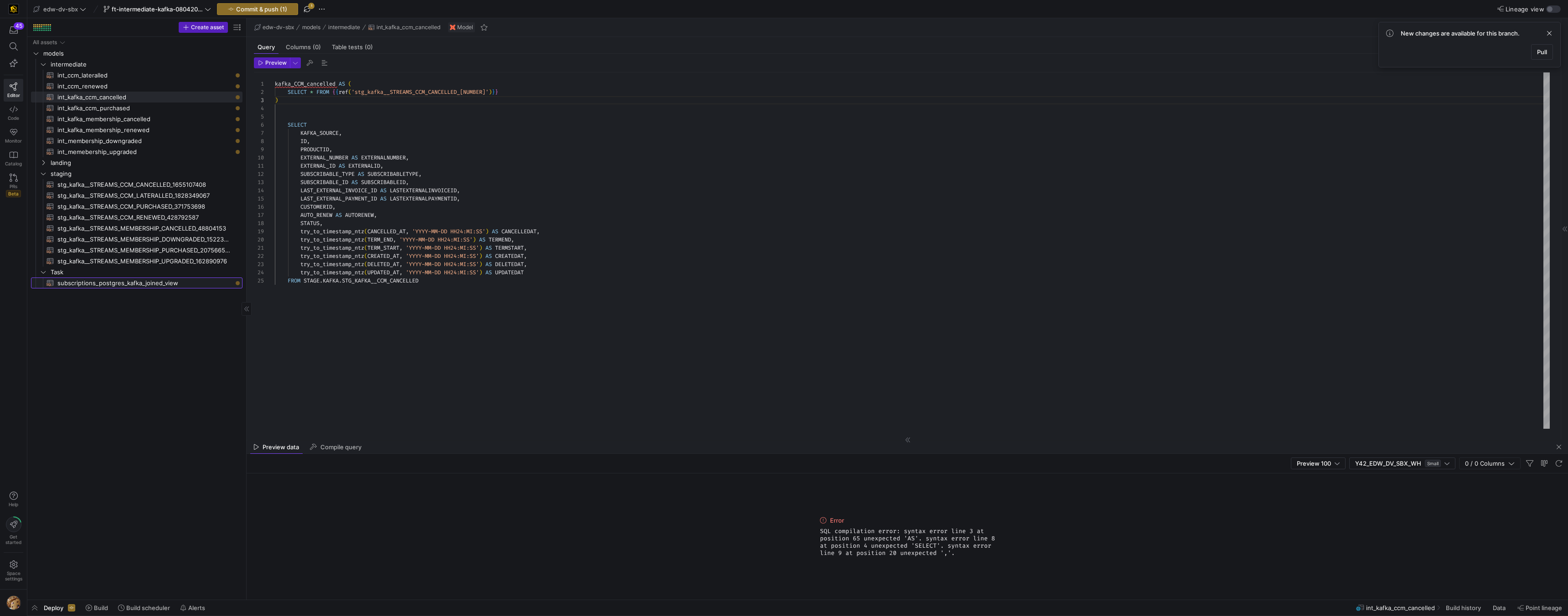 click on "subscriptions_postgres_kafka_joined_view​​​​​​​​​​" 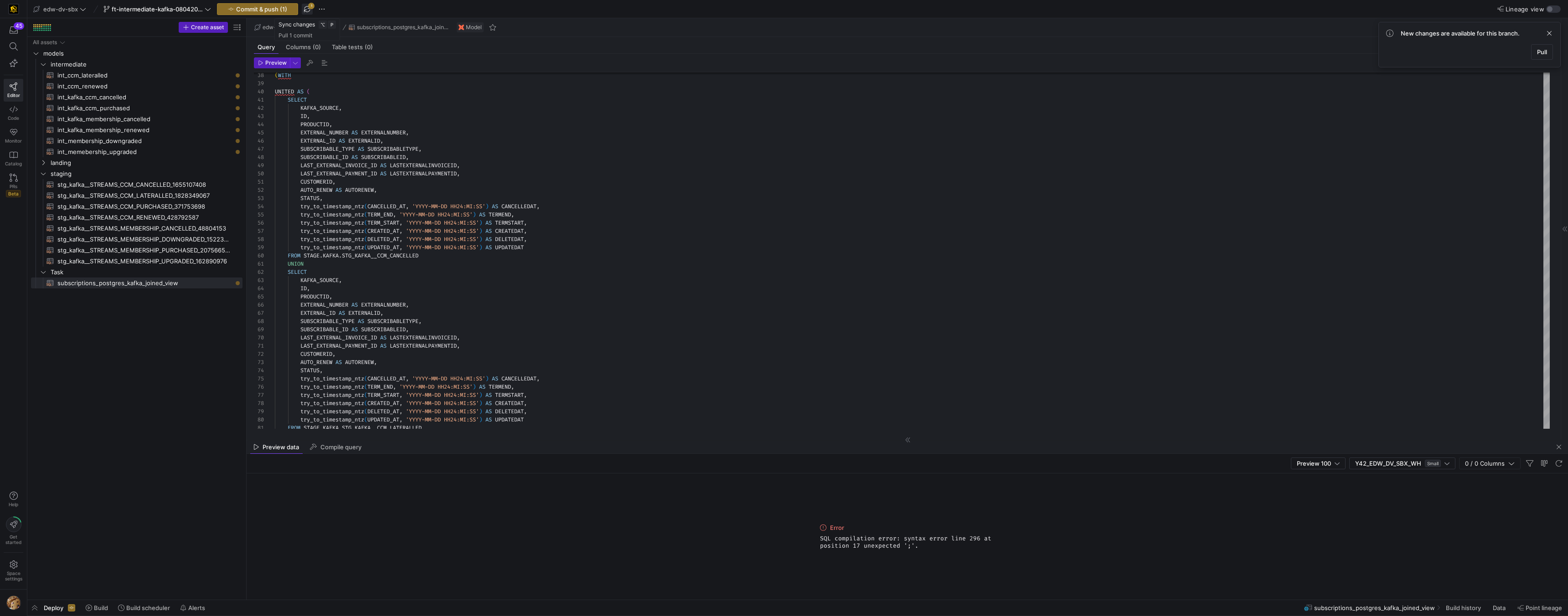 click 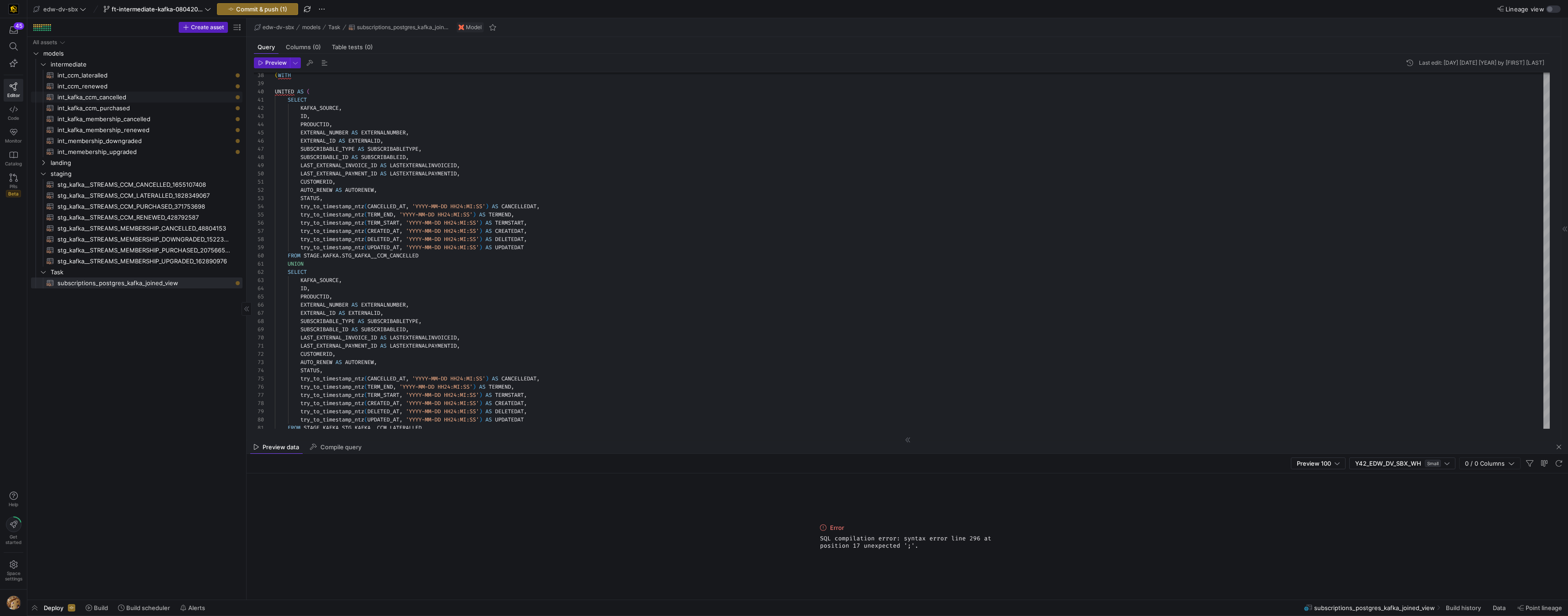 click on "int_kafka_ccm_cancelled​​​​​​​​​​" 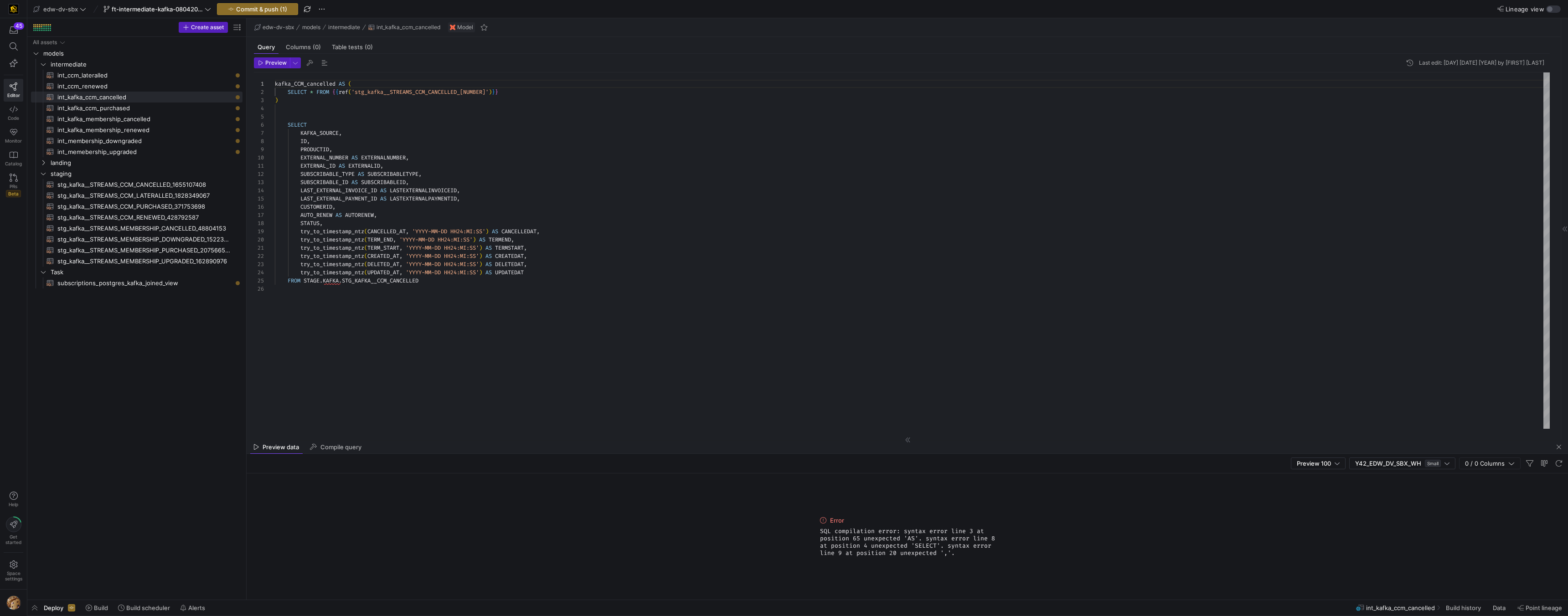 click on "kafka_CCM_cancelled   AS   (      SELECT   *   FROM   { { ref ( 'stg_kafka__STREAMS_CCM_CANCELLED_1655107408' ) } } )      SELECT          KAFKA_SOURCE ,          ID ,          PRODUCTID ,          EXTERNAL_NUMBER   AS   EXTERNALNUMBER ,          EXTERNAL_ID   AS   EXTERNALID ,          SUBSCRIBABLE_TYPE   AS   SUBSCRIBABLETYPE ,          SUBSCRIBABLE_ID   AS   SUBSCRIBABLEID ,          LAST_EXTERNAL_INVOICE_ID   AS   LASTEXTERNALINVOICEID ,          LAST_EXTERNAL_PAYMENT_ID   AS   LASTEXTERNALPAYMENTID ,          CUSTOMERID ,          AUTO_RENEW   AS   AUTORENEW ,          STATUS ,          try_to_timestamp_ntz ( CANCELLED_AT ,   'YYYY-MM-DD HH24:MI:SS' )   AS   CANCELLEDAT ,          try_to_timestamp_ntz ( TERM_END ,   'YYYY-MM-DD HH24:MI:SS' )   AS   TERMEND ,          try_to_timestamp_ntz ( TERM_START ,   'YYYY-MM-DD HH24:MI:SS' )   AS   TERMSTART ," at bounding box center (912, 251) 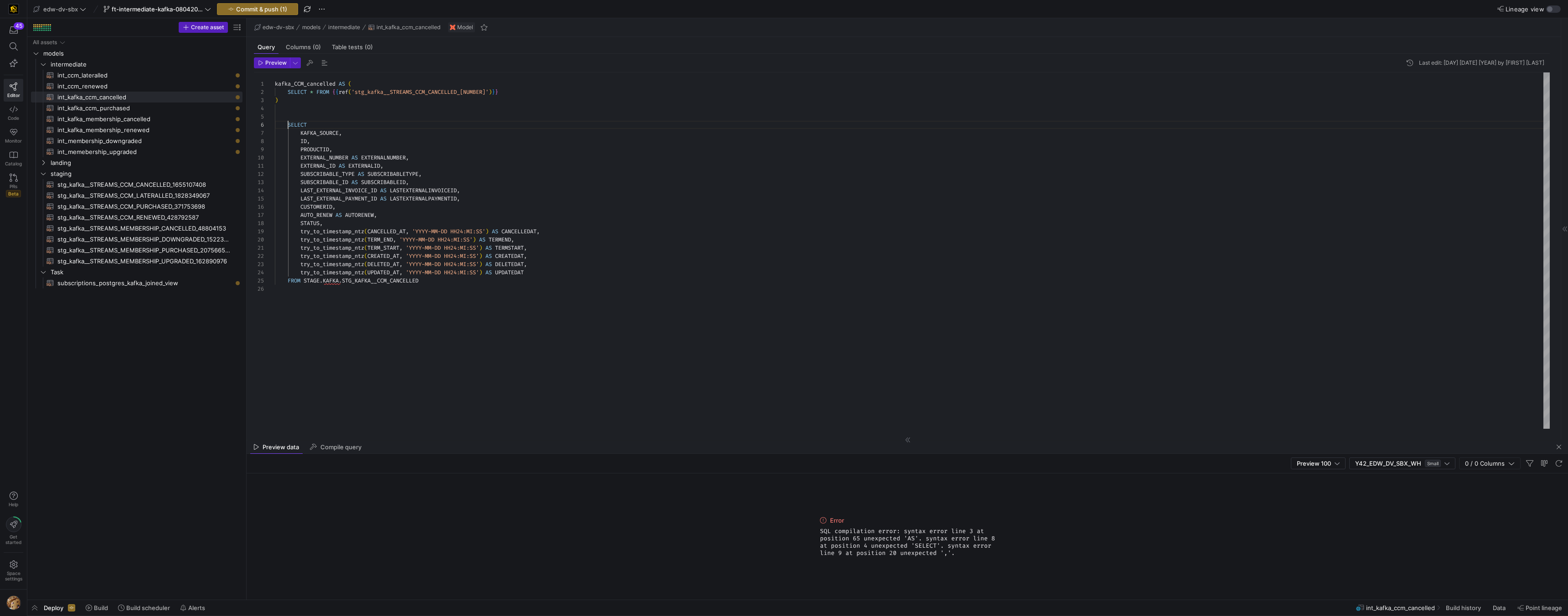 scroll, scrollTop: 41, scrollLeft: 13, axis: both 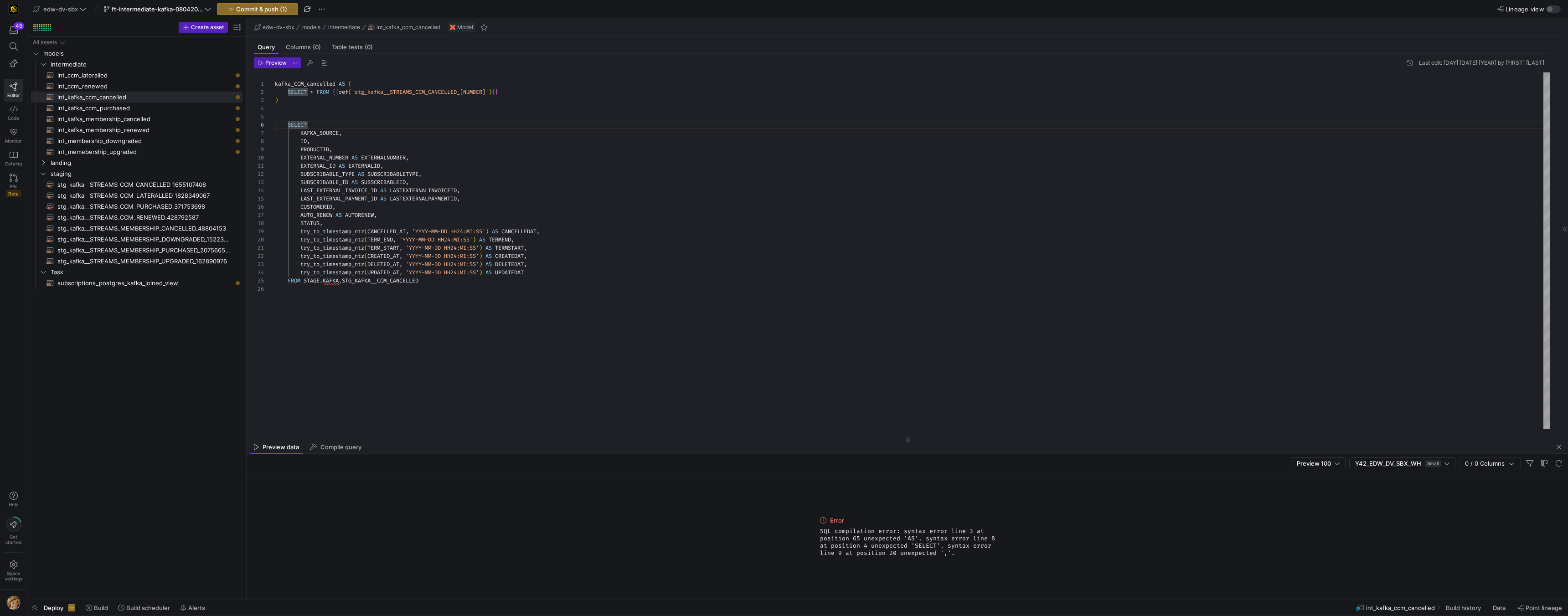 click on "kafka_CCM_cancelled   AS   (      SELECT   *   FROM   { { ref ( 'stg_kafka__STREAMS_CCM_CANCELLED_1655107408' ) } } )      SELECT          KAFKA_SOURCE ,          ID ,          PRODUCTID ,          EXTERNAL_NUMBER   AS   EXTERNALNUMBER ,          EXTERNAL_ID   AS   EXTERNALID ,          SUBSCRIBABLE_TYPE   AS   SUBSCRIBABLETYPE ,          SUBSCRIBABLE_ID   AS   SUBSCRIBABLEID ,          LAST_EXTERNAL_INVOICE_ID   AS   LASTEXTERNALINVOICEID ,          LAST_EXTERNAL_PAYMENT_ID   AS   LASTEXTERNALPAYMENTID ,          CUSTOMERID ,          AUTO_RENEW   AS   AUTORENEW ,          STATUS ,          try_to_timestamp_ntz ( CANCELLED_AT ,   'YYYY-MM-DD HH24:MI:SS' )   AS   CANCELLEDAT ,          try_to_timestamp_ntz ( TERM_END ,   'YYYY-MM-DD HH24:MI:SS' )   AS   TERMEND ,          try_to_timestamp_ntz ( TERM_START ,   'YYYY-MM-DD HH24:MI:SS' )   AS   TERMSTART ," at bounding box center [912, 251] 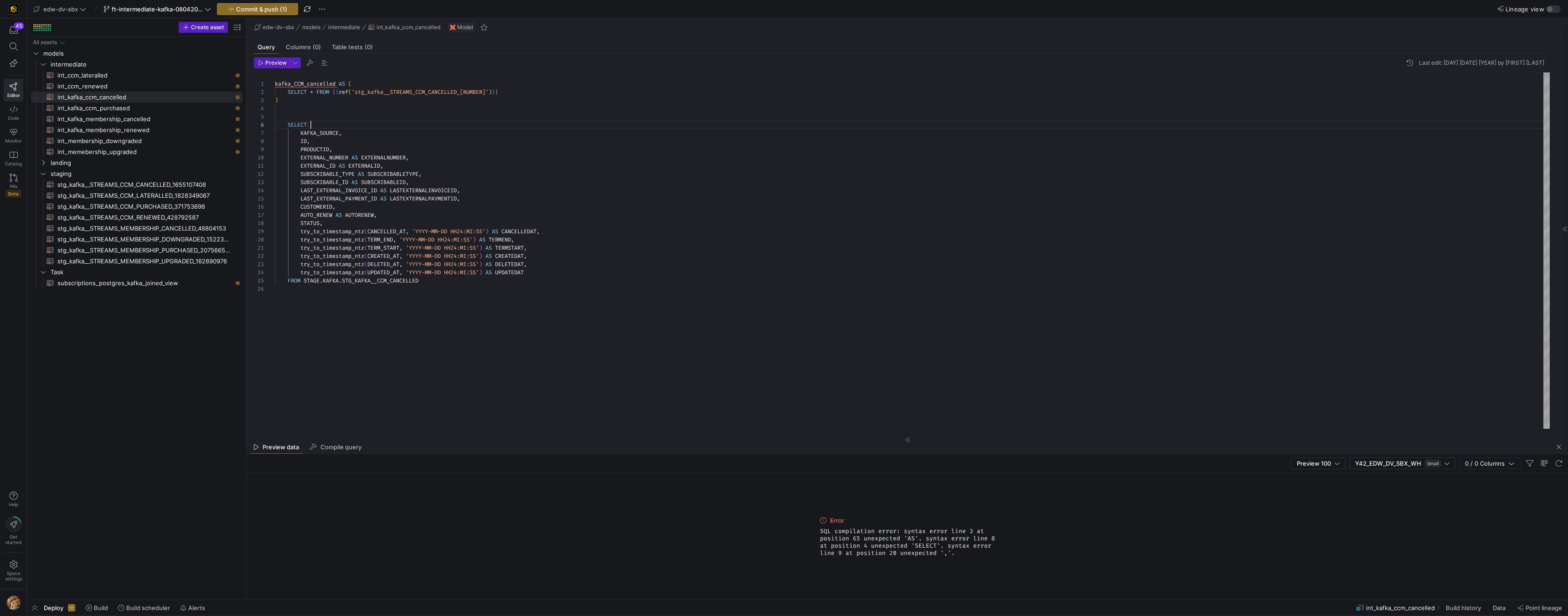 scroll, scrollTop: 41, scrollLeft: 36, axis: both 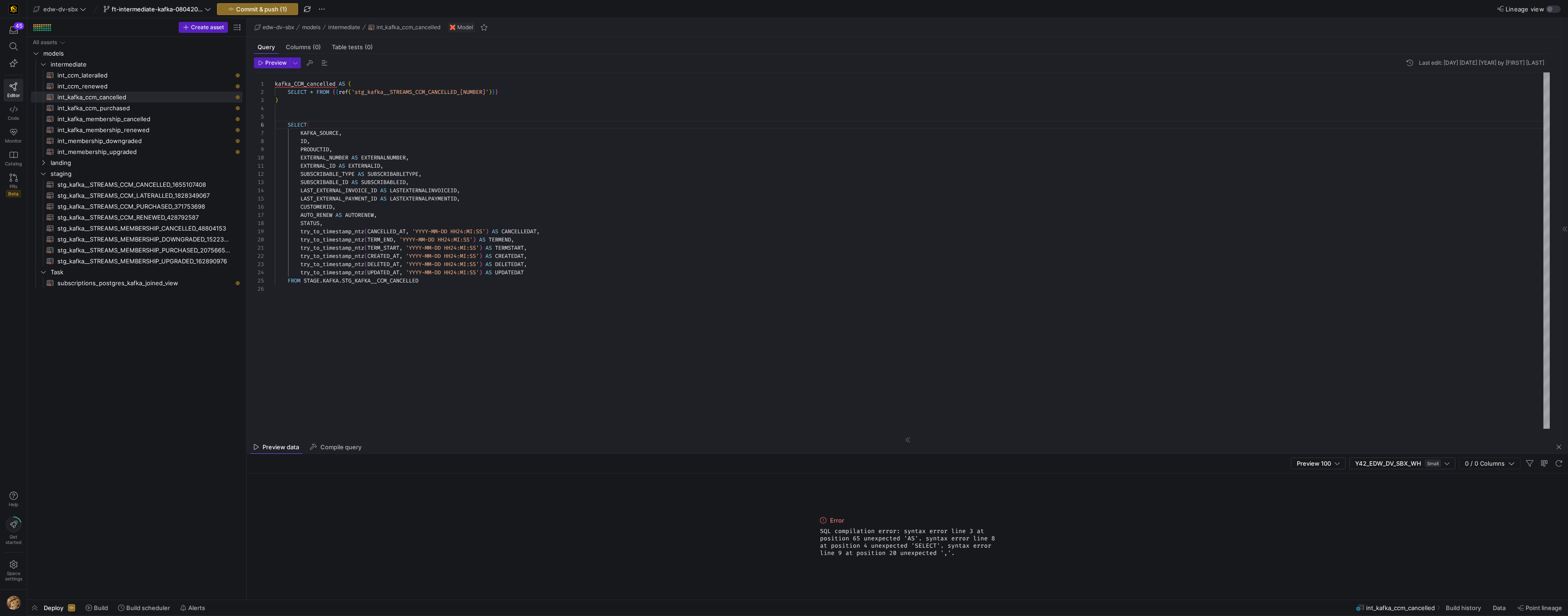 click on "kafka_CCM_cancelled   AS   (      SELECT   *   FROM   { { ref ( 'stg_kafka__STREAMS_CCM_CANCELLED_1655107408' ) } } )      SELECT (          KAFKA_SOURCE ,          ID ,          PRODUCTID ,          EXTERNAL_NUMBER   AS   EXTERNALNUMBER ,          EXTERNAL_ID   AS   EXTERNALID ,          SUBSCRIBABLE_TYPE   AS   SUBSCRIBABLETYPE ,          SUBSCRIBABLE_ID   AS   SUBSCRIBABLEID ,          LAST_EXTERNAL_INVOICE_ID   AS   LASTEXTERNALINVOICEID ,          LAST_EXTERNAL_PAYMENT_ID   AS   LASTEXTERNALPAYMENTID ,          CUSTOMERID ,          AUTO_RENEW   AS   AUTORENEW ,          STATUS ,          try_to_timestamp_ntz ( CANCELLED_AT ,   '[DATE] [TIME]' )   AS   CANCELLEDAT ,          try_to_timestamp_ntz ( TERM_END ,   '[DATE] [TIME]' )   AS   TERMEND ,          try_to_timestamp_ntz ( TERM_START ,   '[DATE] [TIME]' )   AS   TERMSTART" at bounding box center (912, 251) 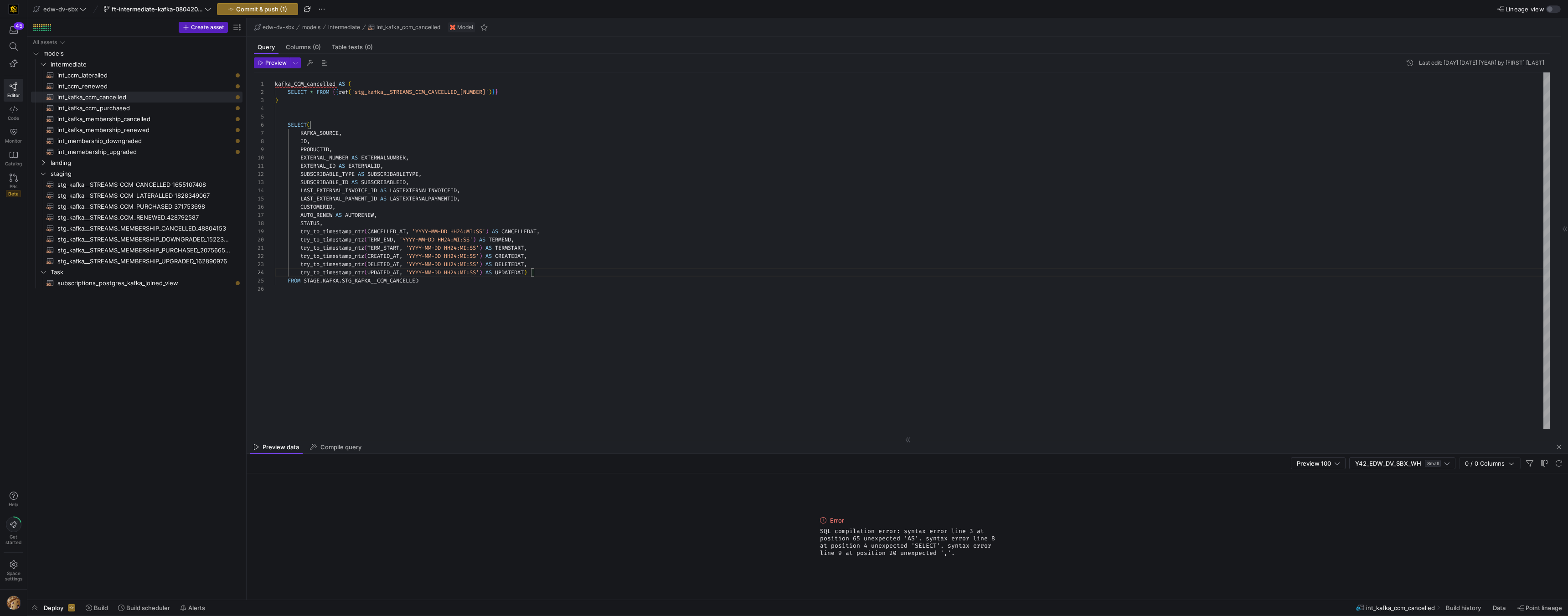 click on "kafka_CCM_cancelled   AS   (      SELECT   *   FROM   { { ref ( 'stg_kafka__STREAMS_CCM_CANCELLED_1655107408' ) } } )      SELECT (          KAFKA_SOURCE ,          ID ,          PRODUCTID ,          EXTERNAL_NUMBER   AS   EXTERNALNUMBER ,          EXTERNAL_ID   AS   EXTERNALID ,          SUBSCRIBABLE_TYPE   AS   SUBSCRIBABLETYPE ,          SUBSCRIBABLE_ID   AS   SUBSCRIBABLEID ,          LAST_EXTERNAL_INVOICE_ID   AS   LASTEXTERNALINVOICEID ,          LAST_EXTERNAL_PAYMENT_ID   AS   LASTEXTERNALPAYMENTID ,          CUSTOMERID ,          AUTO_RENEW   AS   AUTORENEW ,          STATUS ,          try_to_timestamp_ntz ( CANCELLED_AT ,   '[DATE] [TIME]' )   AS   CANCELLEDAT ,          try_to_timestamp_ntz ( TERM_END ,   '[DATE] [TIME]' )   AS   TERMEND ,          try_to_timestamp_ntz ( TERM_START ,   '[DATE] [TIME]' )   AS   TERMSTART" at bounding box center [912, 251] 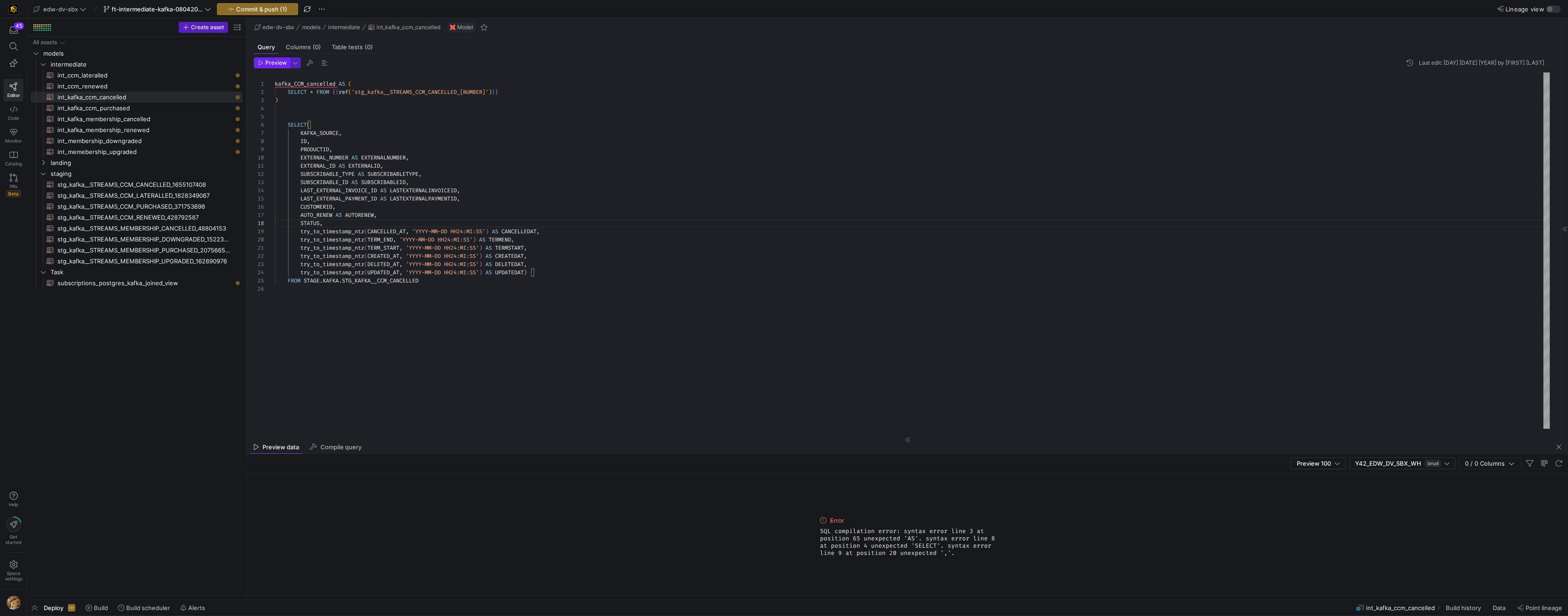 click on "Preview" at bounding box center [276, 63] 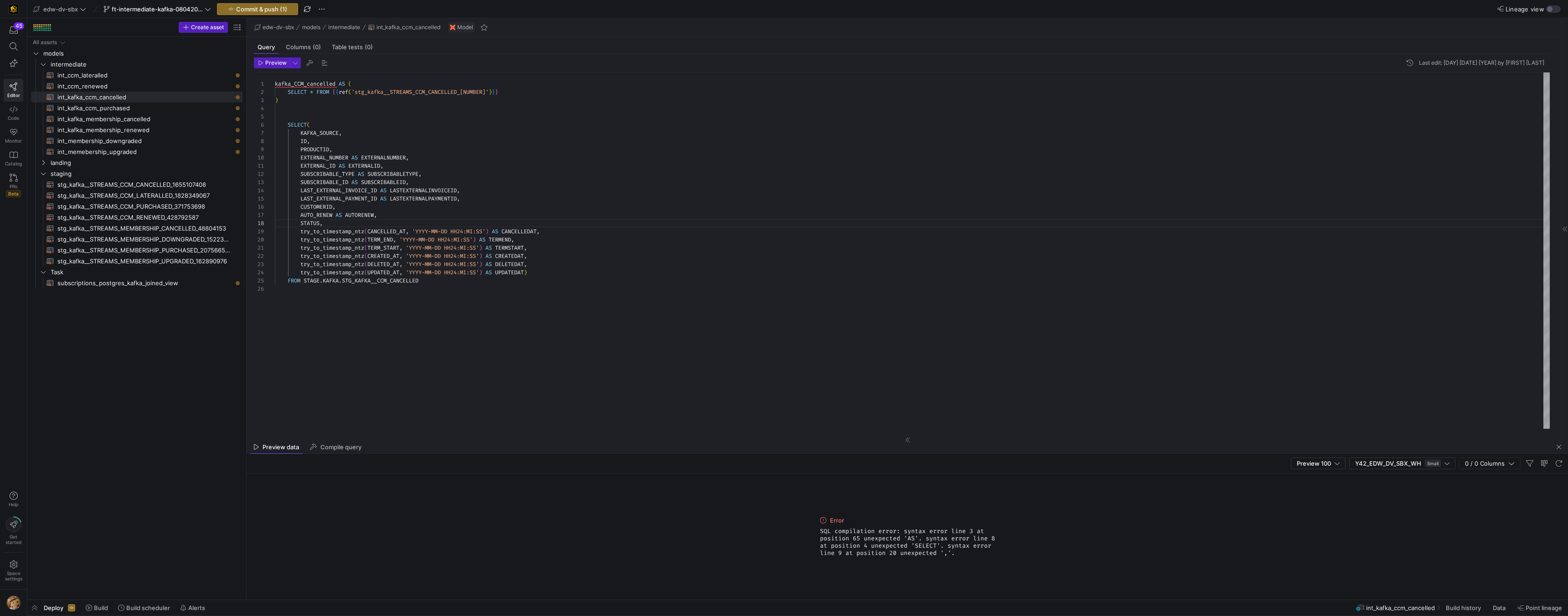 click on "kafka_CCM_cancelled   AS   (      SELECT   *   FROM   { { ref ( 'stg_kafka__STREAMS_CCM_CANCELLED_1655107408' ) } } )      SELECT (          KAFKA_SOURCE ,          ID ,          PRODUCTID ,          EXTERNAL_NUMBER   AS   EXTERNALNUMBER ,          EXTERNAL_ID   AS   EXTERNALID ,          SUBSCRIBABLE_TYPE   AS   SUBSCRIBABLETYPE ,          SUBSCRIBABLE_ID   AS   SUBSCRIBABLEID ,          LAST_EXTERNAL_INVOICE_ID   AS   LASTEXTERNALINVOICEID ,          LAST_EXTERNAL_PAYMENT_ID   AS   LASTEXTERNALPAYMENTID ,          CUSTOMERID ,          AUTO_RENEW   AS   AUTORENEW ,          STATUS ,          try_to_timestamp_ntz ( CANCELLED_AT ,   '[DATE] [TIME]' )   AS   CANCELLEDAT ,          try_to_timestamp_ntz ( TERM_END ,   '[DATE] [TIME]' )   AS   TERMEND ,          try_to_timestamp_ntz ( TERM_START ,   '[DATE] [TIME]' )   AS   TERMSTART" at bounding box center [912, 251] 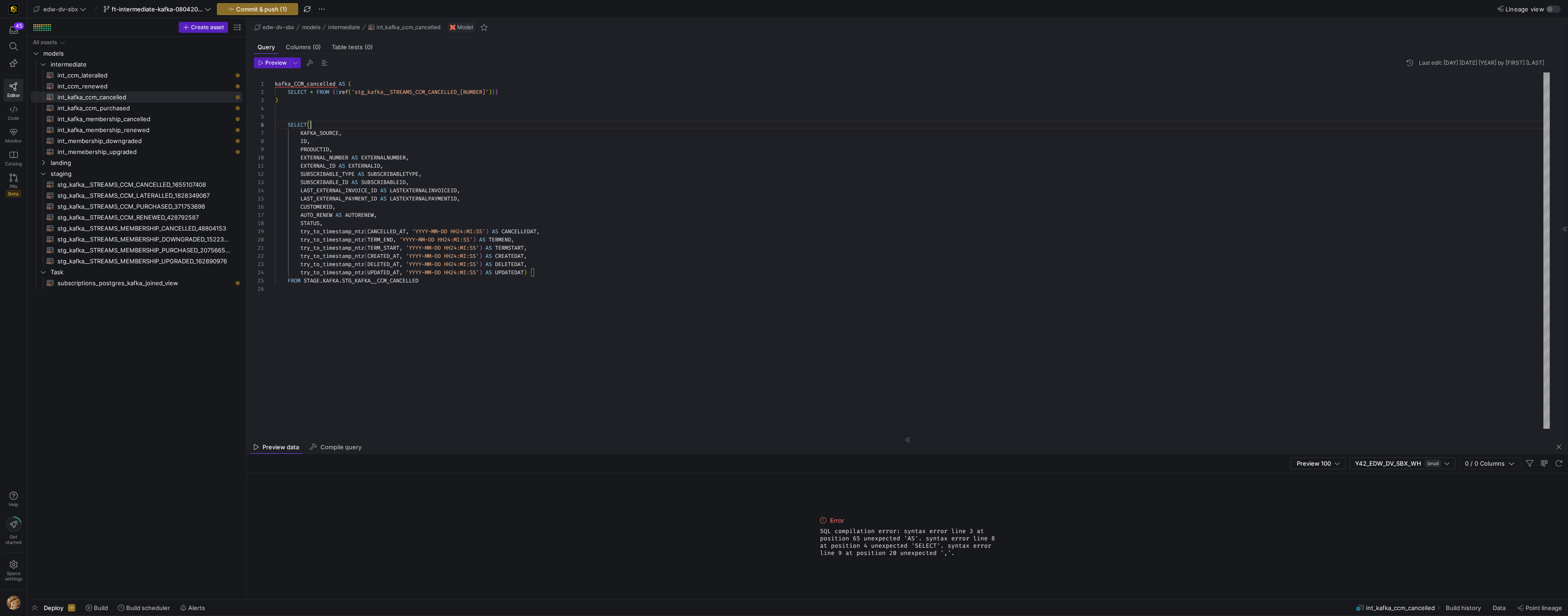 click on "kafka_CCM_cancelled   AS   (      SELECT   *   FROM   { { ref ( 'stg_kafka__STREAMS_CCM_CANCELLED_1655107408' ) } } )      SELECT (          KAFKA_SOURCE ,          ID ,          PRODUCTID ,          EXTERNAL_NUMBER   AS   EXTERNALNUMBER ,          EXTERNAL_ID   AS   EXTERNALID ,          SUBSCRIBABLE_TYPE   AS   SUBSCRIBABLETYPE ,          SUBSCRIBABLE_ID   AS   SUBSCRIBABLEID ,          LAST_EXTERNAL_INVOICE_ID   AS   LASTEXTERNALINVOICEID ,          LAST_EXTERNAL_PAYMENT_ID   AS   LASTEXTERNALPAYMENTID ,          CUSTOMERID ,          AUTO_RENEW   AS   AUTORENEW ,          STATUS ,          try_to_timestamp_ntz ( CANCELLED_AT ,   '[DATE] [TIME]' )   AS   CANCELLEDAT ,          try_to_timestamp_ntz ( TERM_END ,   '[DATE] [TIME]' )   AS   TERMEND ,          try_to_timestamp_ntz ( TERM_START ,   '[DATE] [TIME]' )   AS   TERMSTART" at bounding box center (912, 251) 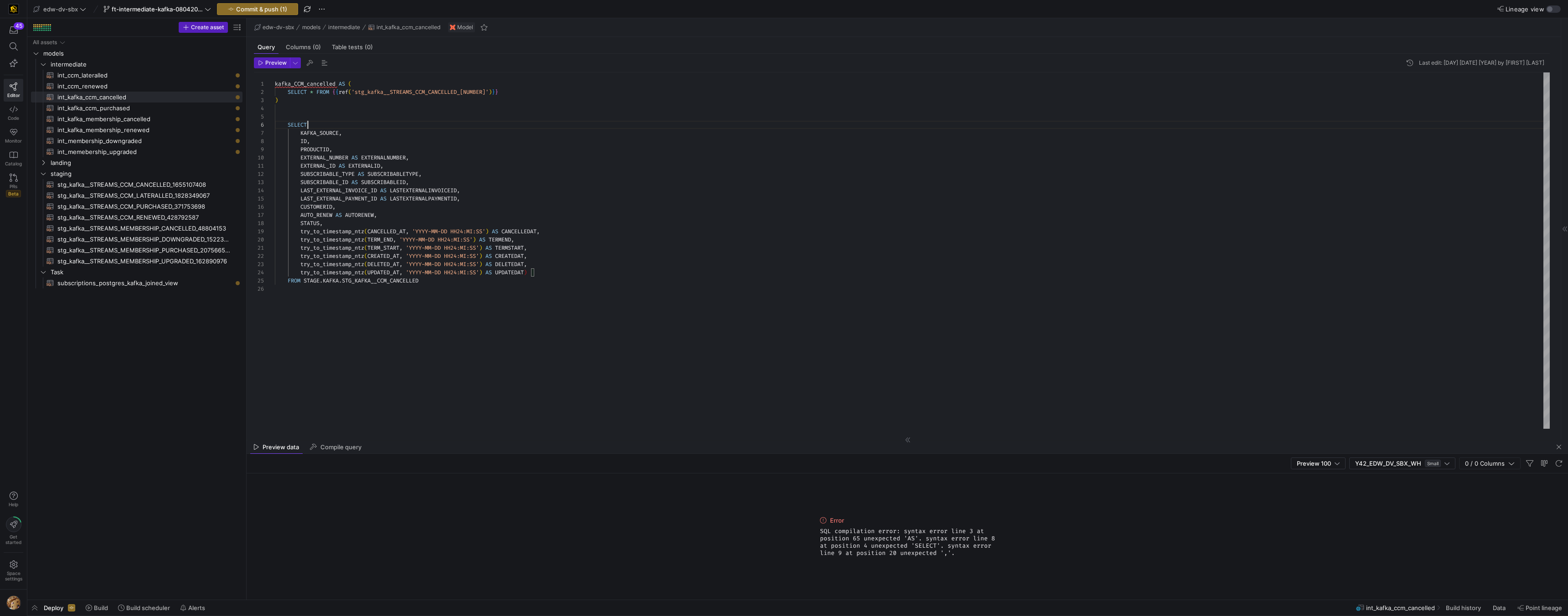 scroll, scrollTop: 41, scrollLeft: 33, axis: both 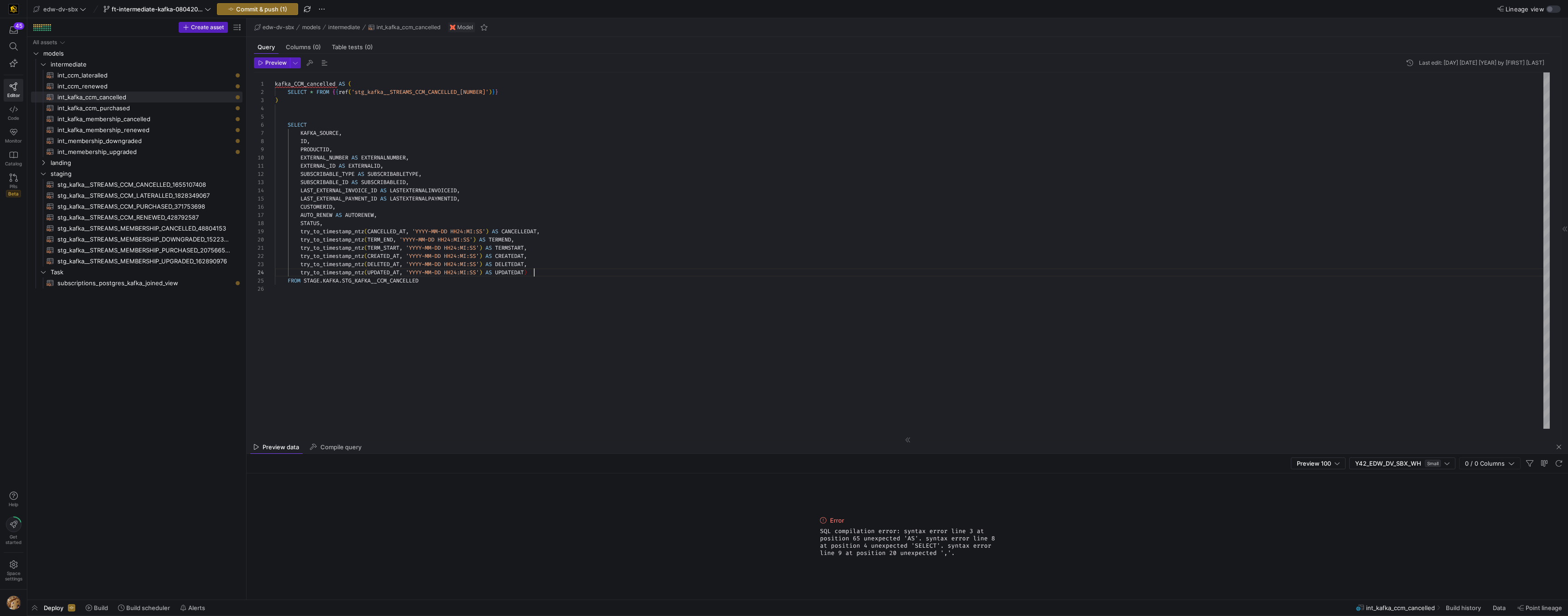 click on "kafka_CCM_cancelled   AS   (      SELECT   *   FROM   { { ref ( 'stg_kafka__STREAMS_CCM_CANCELLED_1655107408' ) } } )      SELECT          KAFKA_SOURCE ,          ID ,          PRODUCTID ,          EXTERNAL_NUMBER   AS   EXTERNALNUMBER ,          EXTERNAL_ID   AS   EXTERNALID ,          SUBSCRIBABLE_TYPE   AS   SUBSCRIBABLETYPE ,          SUBSCRIBABLE_ID   AS   SUBSCRIBABLEID ,          LAST_EXTERNAL_INVOICE_ID   AS   LASTEXTERNALINVOICEID ,          LAST_EXTERNAL_PAYMENT_ID   AS   LASTEXTERNALPAYMENTID ,          CUSTOMERID ,          AUTO_RENEW   AS   AUTORENEW ,          STATUS ,          try_to_timestamp_ntz ( CANCELLED_AT ,   'YYYY-MM-DD HH24:MI:SS' )   AS   CANCELLEDAT ,          try_to_timestamp_ntz ( TERM_END ,   'YYYY-MM-DD HH24:MI:SS' )   AS   TERMEND ,          try_to_timestamp_ntz ( TERM_START ,   'YYYY-MM-DD HH24:MI:SS' )   AS   TERMSTART ," at bounding box center [912, 251] 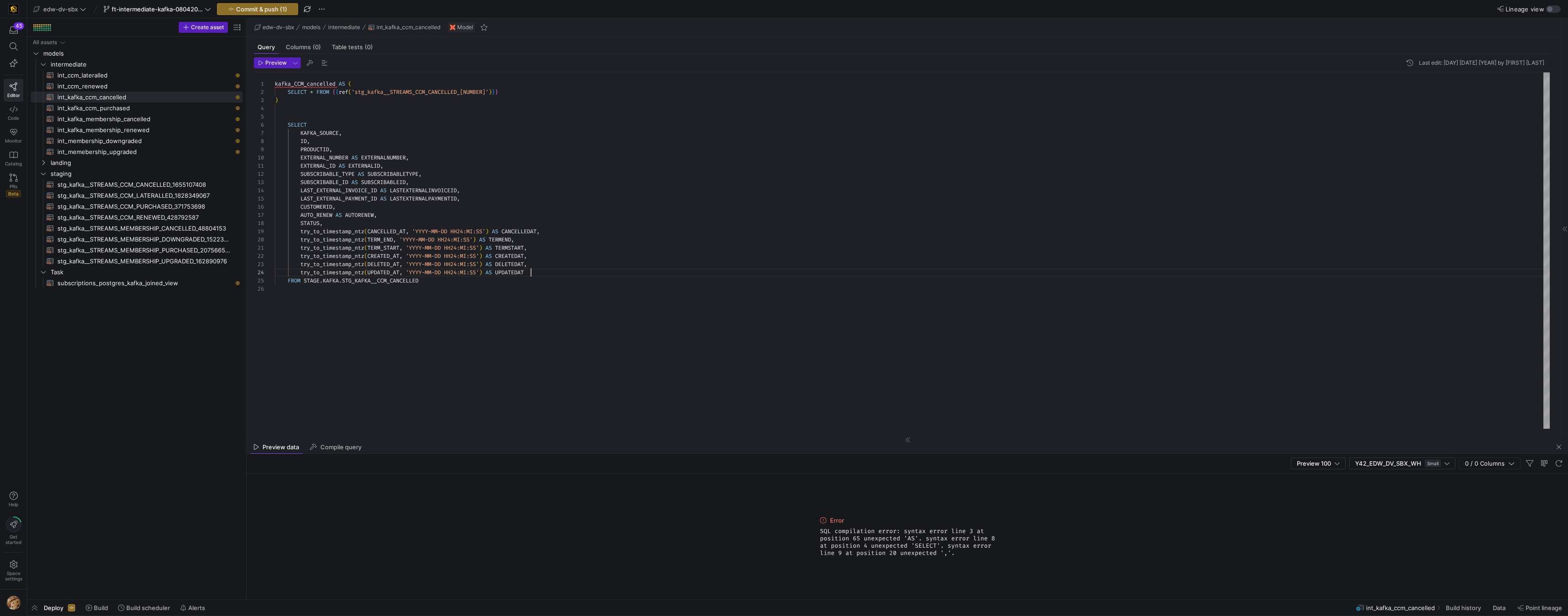 scroll, scrollTop: 25, scrollLeft: 256, axis: both 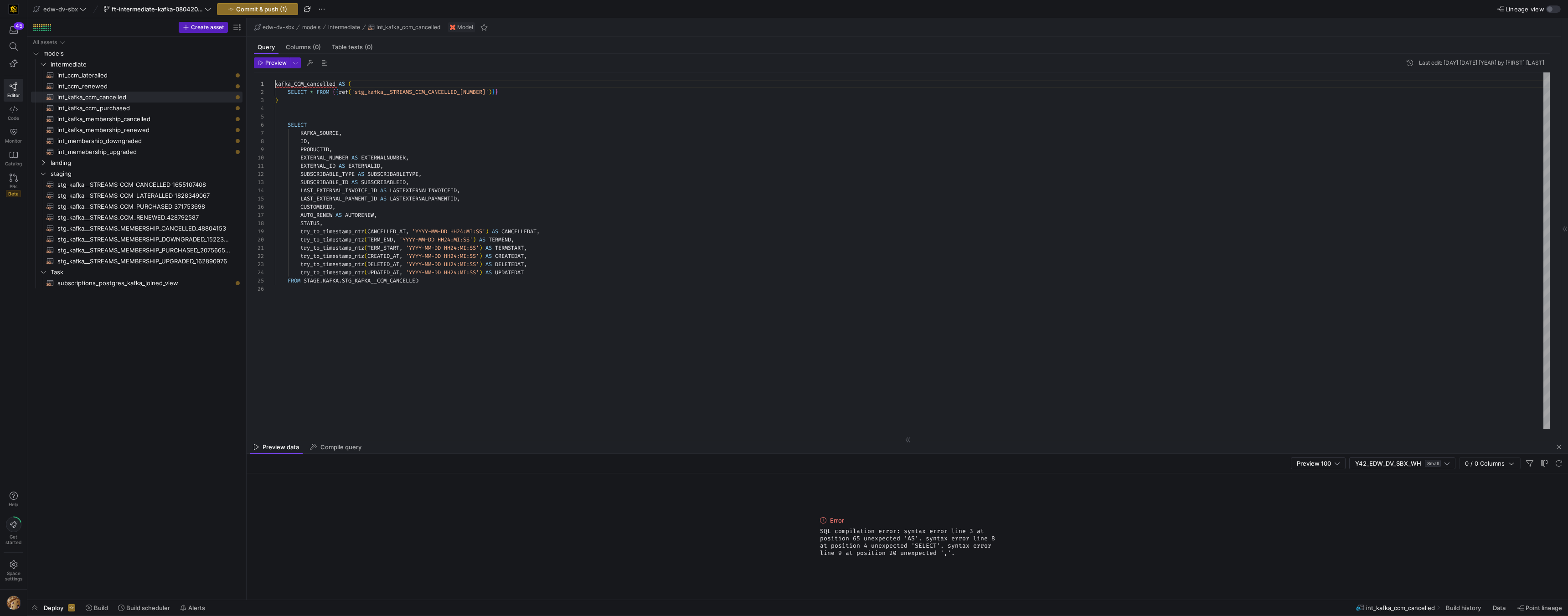 click on "kafka_CCM_cancelled   AS   (      SELECT   *   FROM   { { ref ( 'stg_kafka__STREAMS_CCM_CANCELLED_1655107408' ) } } )      SELECT          KAFKA_SOURCE ,          ID ,          PRODUCTID ,          EXTERNAL_NUMBER   AS   EXTERNALNUMBER ,          EXTERNAL_ID   AS   EXTERNALID ,          SUBSCRIBABLE_TYPE   AS   SUBSCRIBABLETYPE ,          SUBSCRIBABLE_ID   AS   SUBSCRIBABLEID ,          LAST_EXTERNAL_INVOICE_ID   AS   LASTEXTERNALINVOICEID ,          LAST_EXTERNAL_PAYMENT_ID   AS   LASTEXTERNALPAYMENTID ,          CUSTOMERID ,          AUTO_RENEW   AS   AUTORENEW ,          STATUS ,          try_to_timestamp_ntz ( CANCELLED_AT ,   'YYYY-MM-DD HH24:MI:SS' )   AS   CANCELLEDAT ,          try_to_timestamp_ntz ( TERM_END ,   'YYYY-MM-DD HH24:MI:SS' )   AS   TERMEND ,          try_to_timestamp_ntz ( TERM_START ,   'YYYY-MM-DD HH24:MI:SS' )   AS   TERMSTART ," at bounding box center (912, 251) 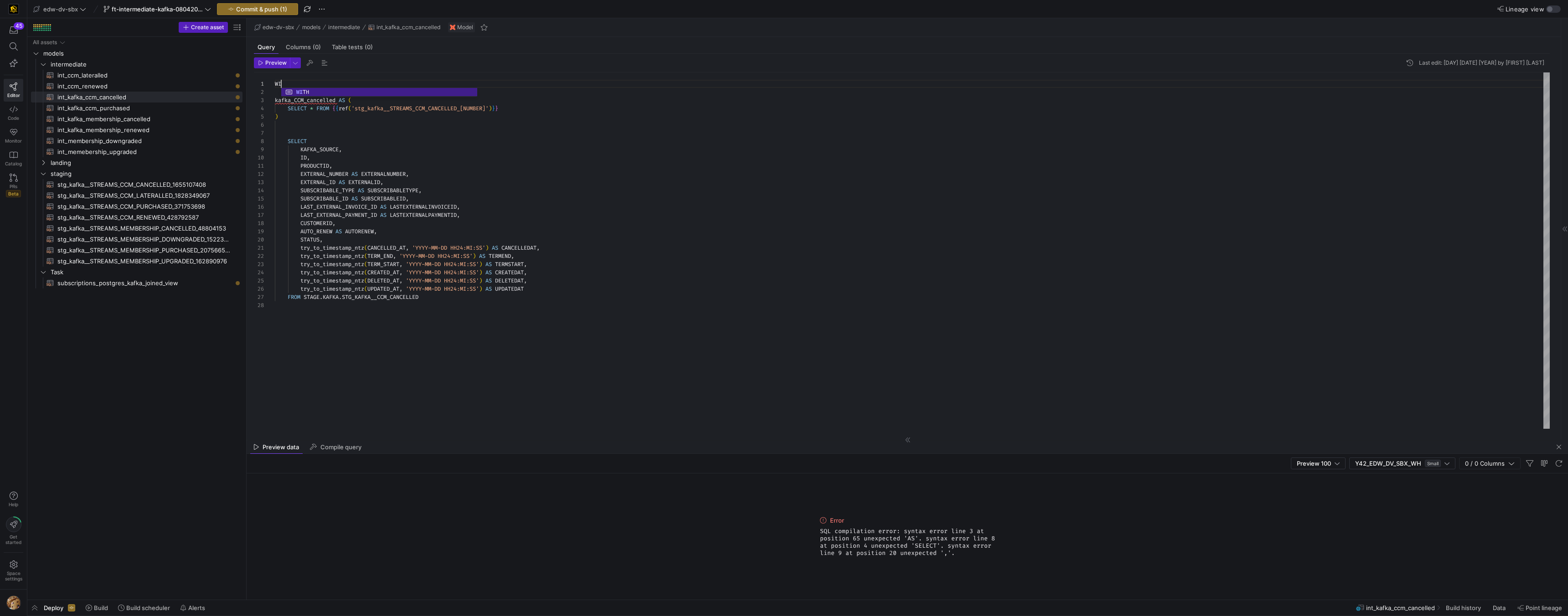 scroll, scrollTop: 0, scrollLeft: 13, axis: horizontal 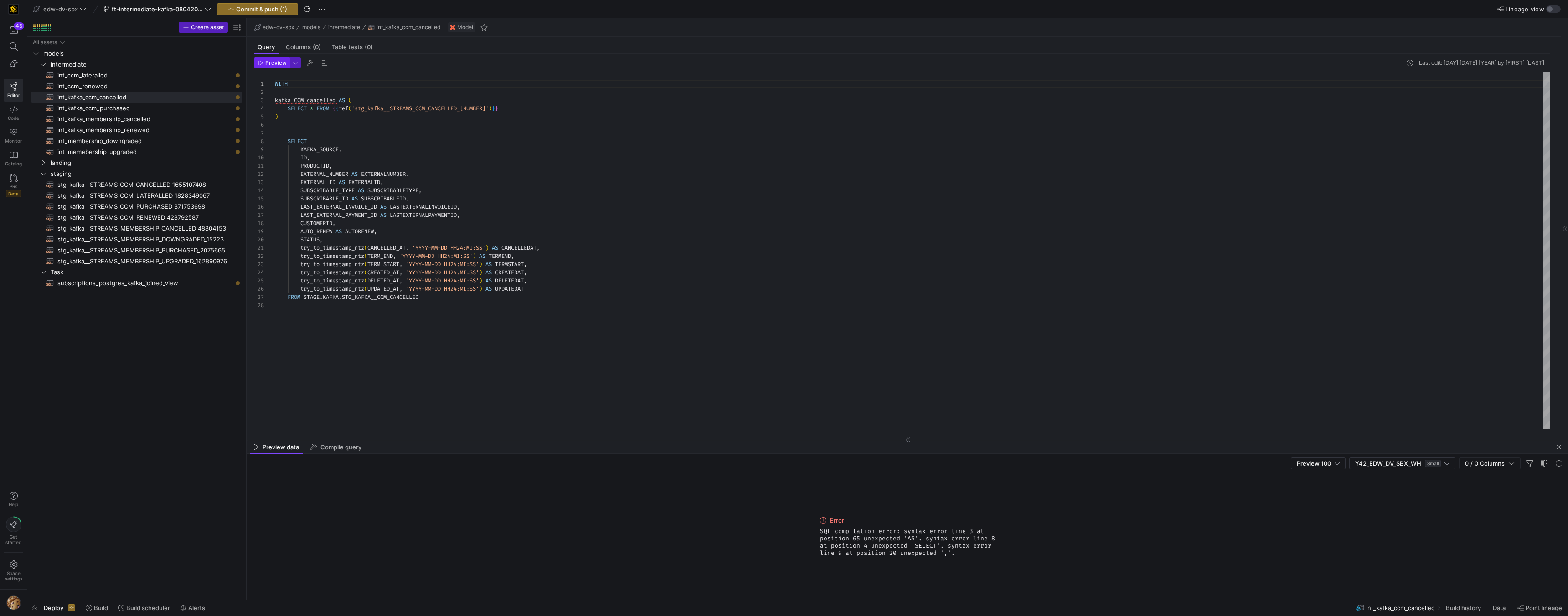 click on "Preview" at bounding box center [276, 63] 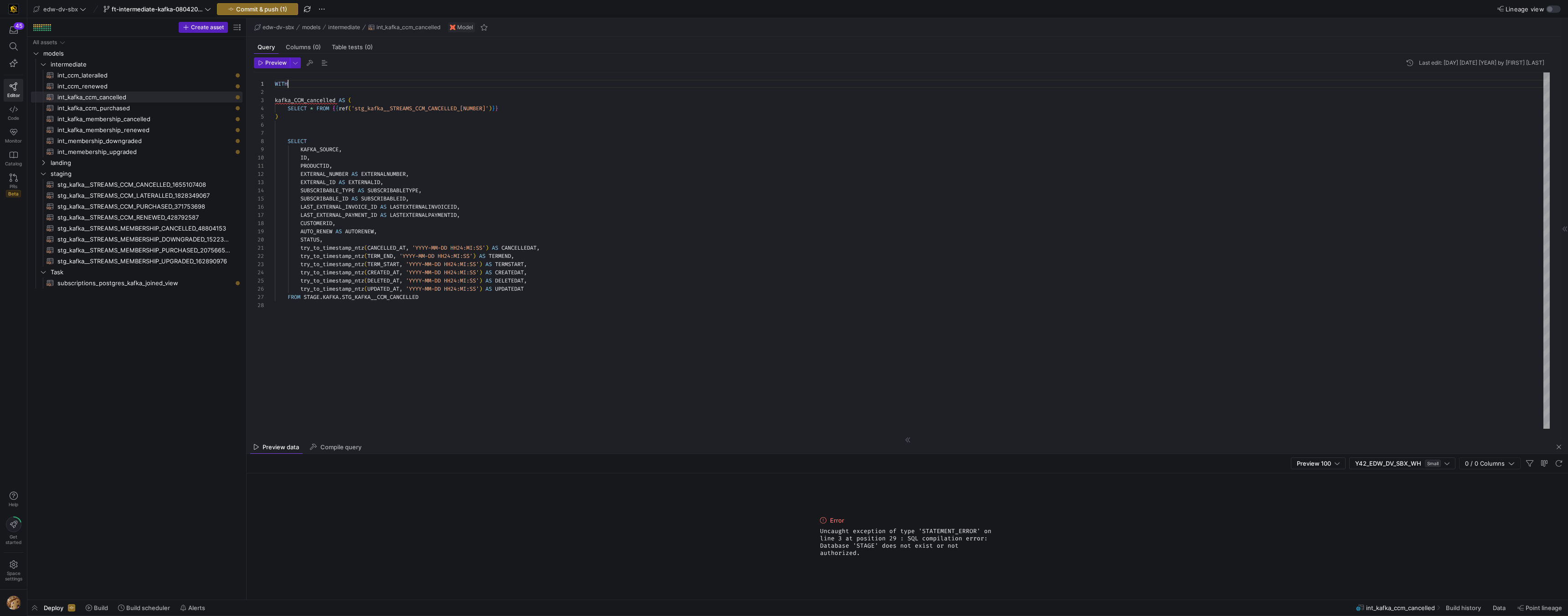 scroll, scrollTop: 0, scrollLeft: 12, axis: horizontal 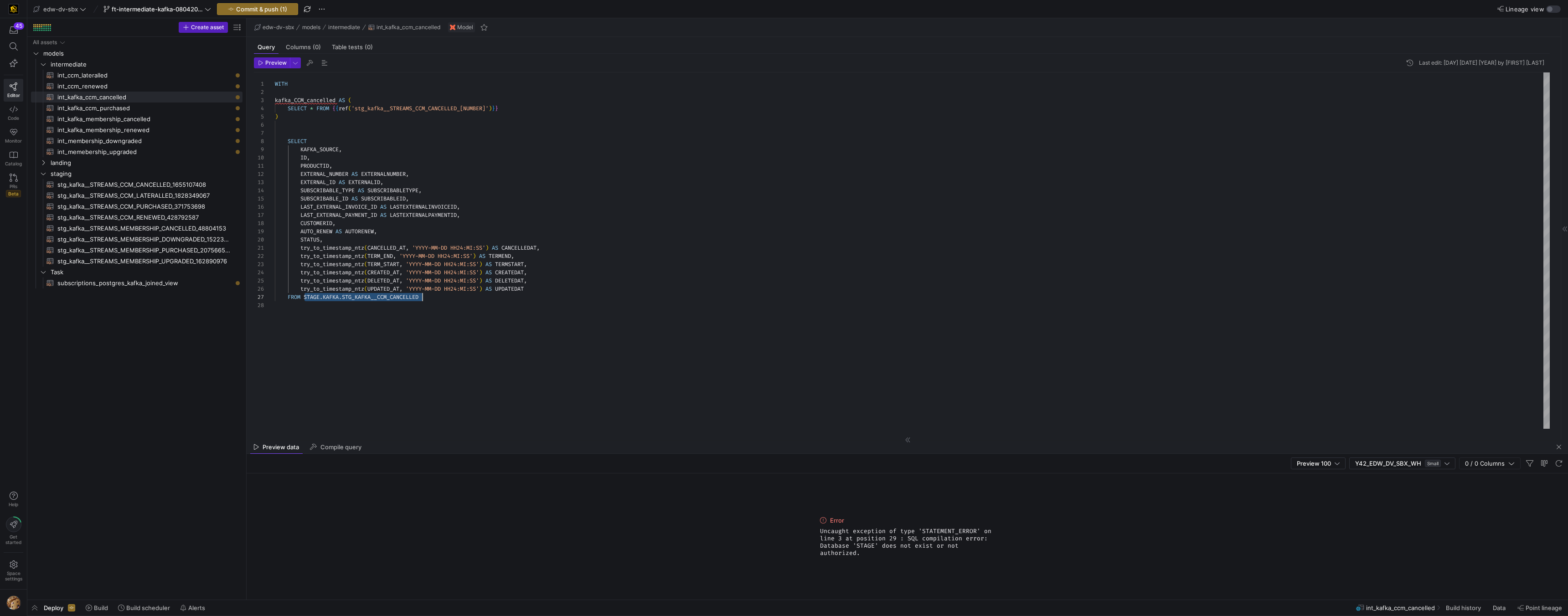 drag, startPoint x: 304, startPoint y: 297, endPoint x: 456, endPoint y: 297, distance: 152 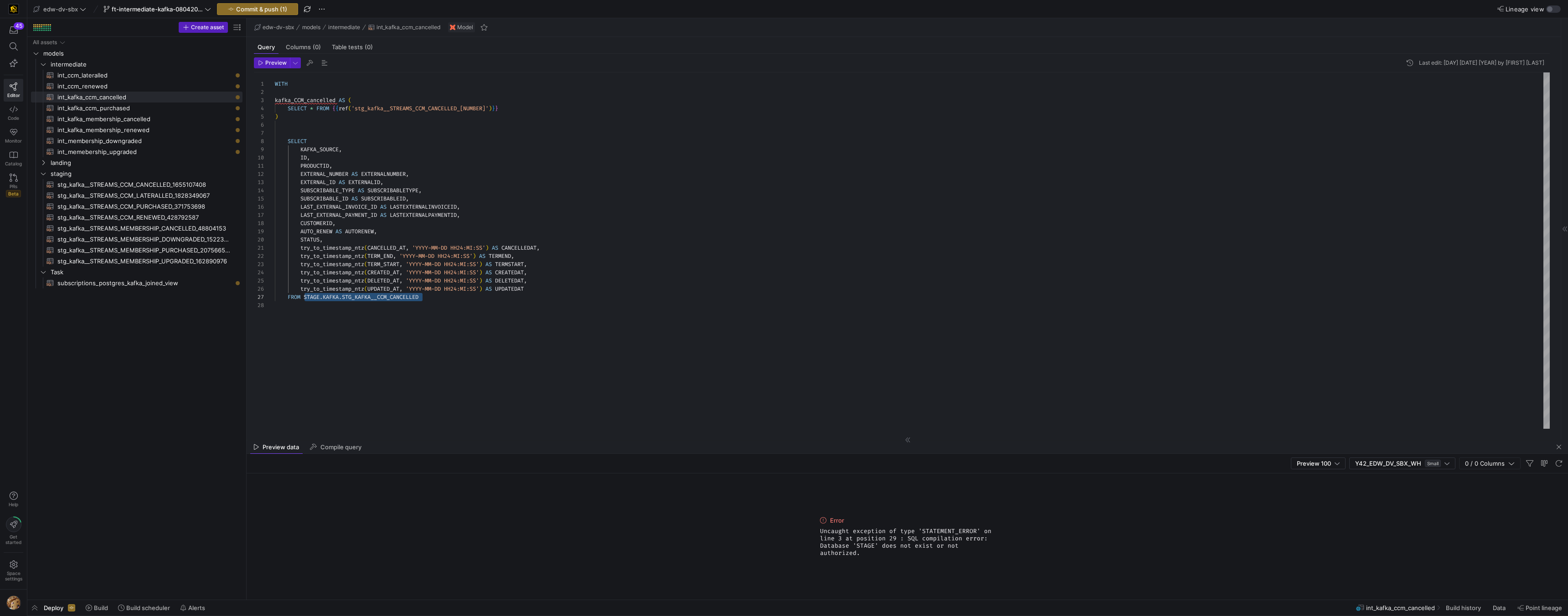 scroll, scrollTop: 49, scrollLeft: 30, axis: both 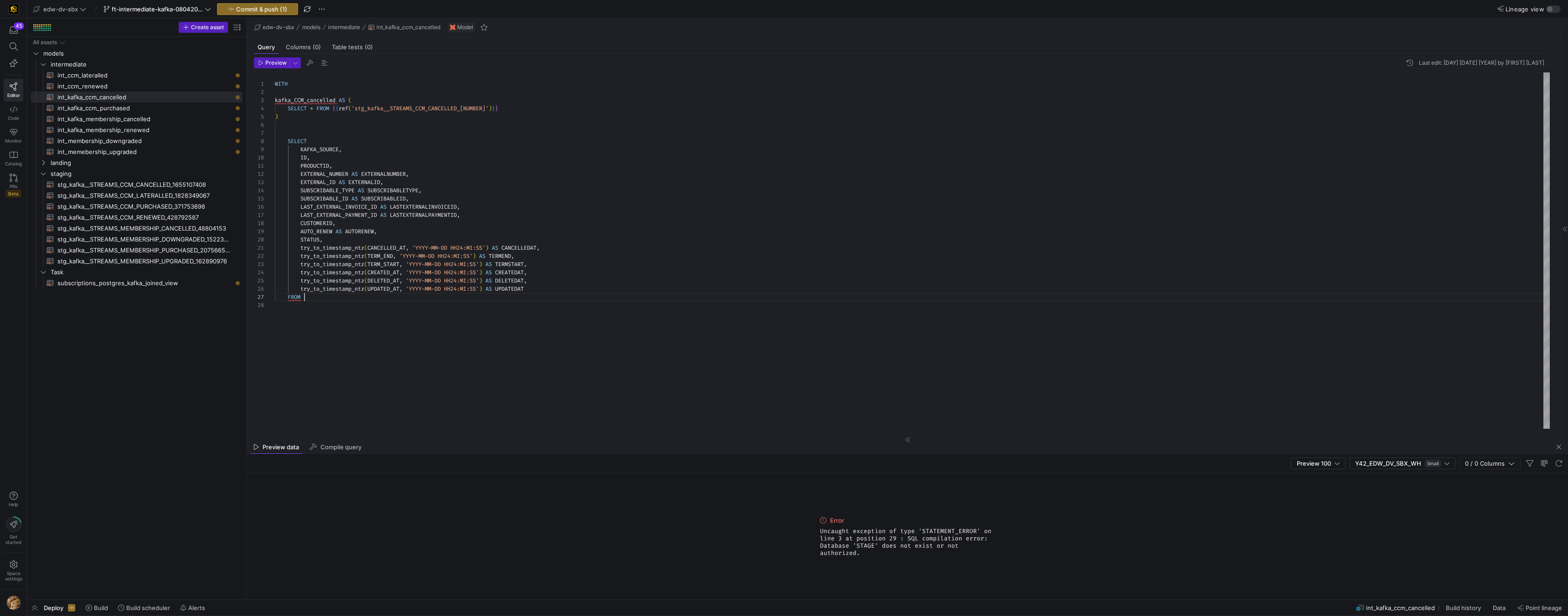click on "WITH      SELECT   *   FROM   { { ref ( 'stg_kafka__STREAMS_CCM_CANCELLED_1655107408' ) } } )      SELECT          KAFKA_SOURCE ,          ID ,          PRODUCTID ,          EXTERNAL_NUMBER   AS   EXTERNALNUMBER ,          EXTERNAL_ID   AS   EXTERNALID ,          SUBSCRIBABLE_TYPE   AS   SUBSCRIBABLETYPE ,          SUBSCRIBABLE_ID   AS   SUBSCRIBABLEID ,          LAST_EXTERNAL_INVOICE_ID   AS   LASTEXTERNALINVOICEID ,          LAST_EXTERNAL_PAYMENT_ID   AS   LASTEXTERNALPAYMENTID ,          CUSTOMERID ,          AUTO_RENEW   AS   AUTORENEW ,          STATUS ,          try_to_timestamp_ntz ( CANCELLED_AT ,   'YYYY-MM-DD HH24:MI:SS' )   AS   CANCELLEDAT ,          try_to_timestamp_ntz ( TERM_END ,   'YYYY-MM-DD HH24:MI:SS' )   AS   TERMEND ,          try_to_timestamp_ntz ( TERM_START ,   'YYYY-MM-DD HH24:MI:SS' )   AS   TERMSTART ,          ( ,   )" at bounding box center (912, 251) 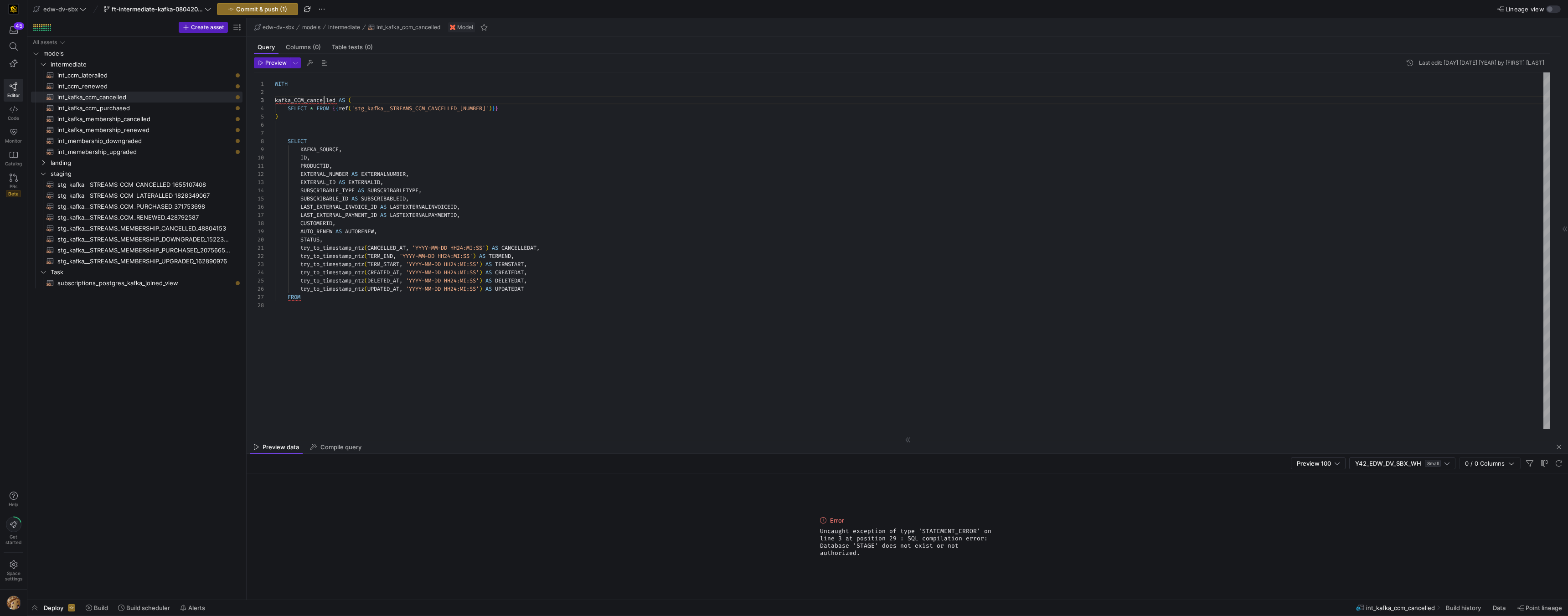 scroll, scrollTop: 16, scrollLeft: 62, axis: both 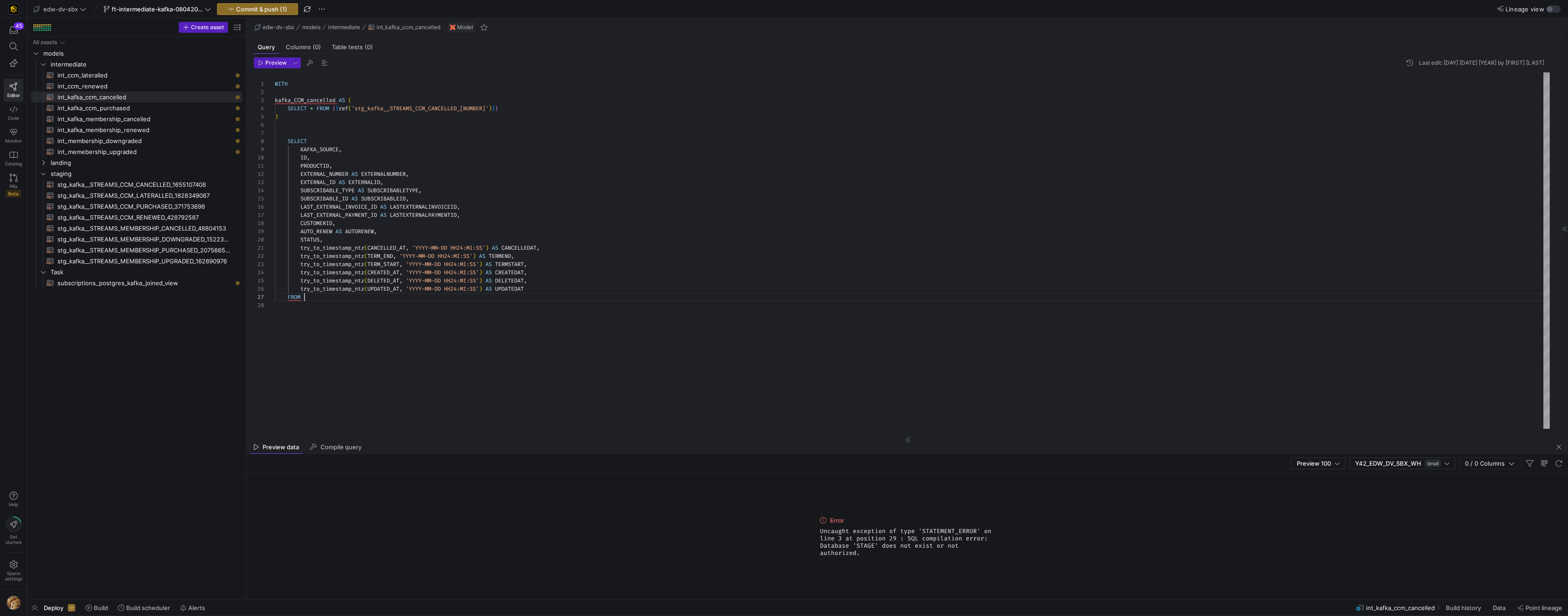 click on "WITH      SELECT   *   FROM   { { ref ( 'stg_kafka__STREAMS_CCM_CANCELLED_1655107408' ) } } )      SELECT          KAFKA_SOURCE ,          ID ,          PRODUCTID ,          EXTERNAL_NUMBER   AS   EXTERNALNUMBER ,          EXTERNAL_ID   AS   EXTERNALID ,          SUBSCRIBABLE_TYPE   AS   SUBSCRIBABLETYPE ,          SUBSCRIBABLE_ID   AS   SUBSCRIBABLEID ,          LAST_EXTERNAL_INVOICE_ID   AS   LASTEXTERNALINVOICEID ,          LAST_EXTERNAL_PAYMENT_ID   AS   LASTEXTERNALPAYMENTID ,          CUSTOMERID ,          AUTO_RENEW   AS   AUTORENEW ,          STATUS ,          try_to_timestamp_ntz ( CANCELLED_AT ,   'YYYY-MM-DD HH24:MI:SS' )   AS   CANCELLEDAT ,          try_to_timestamp_ntz ( TERM_END ,   'YYYY-MM-DD HH24:MI:SS' )   AS   TERMEND ,          try_to_timestamp_ntz ( TERM_START ,   'YYYY-MM-DD HH24:MI:SS' )   AS   TERMSTART ,          ( ,   )" at bounding box center [912, 251] 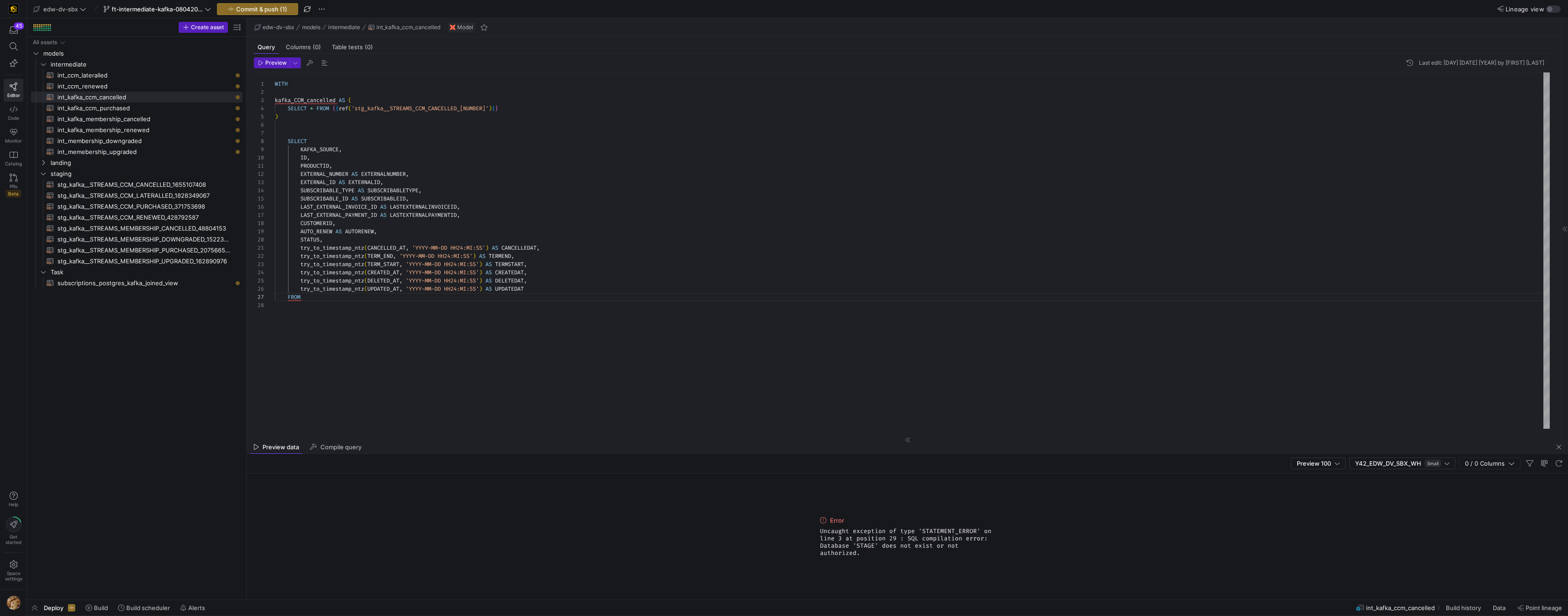 type on "try_to_timestamp_ntz(CANCELLED_AT, 'YYYY-MM-DD HH24:MI:SS') AS CANCELLEDAT,
try_to_timestamp_ntz(TERM_END, 'YYYY-MM-DD HH24:MI:SS') AS TERMEND,
try_to_timestamp_ntz(TERM_START, 'YYYY-MM-DD HH24:MI:SS') AS TERMSTART,
try_to_timestamp_ntz(CREATED_AT, 'YYYY-MM-DD HH24:MI:SS') AS CREATEDAT,
try_to_timestamp_ntz(DELETED_AT, 'YYYY-MM-DD HH24:MI:SS') AS DELETEDAT,
try_to_timestamp_ntz(UPDATED_AT, 'YYYY-MM-DD HH24:MI:SS') AS UPDATEDAT
FROM kafka_CCM_cancelled" 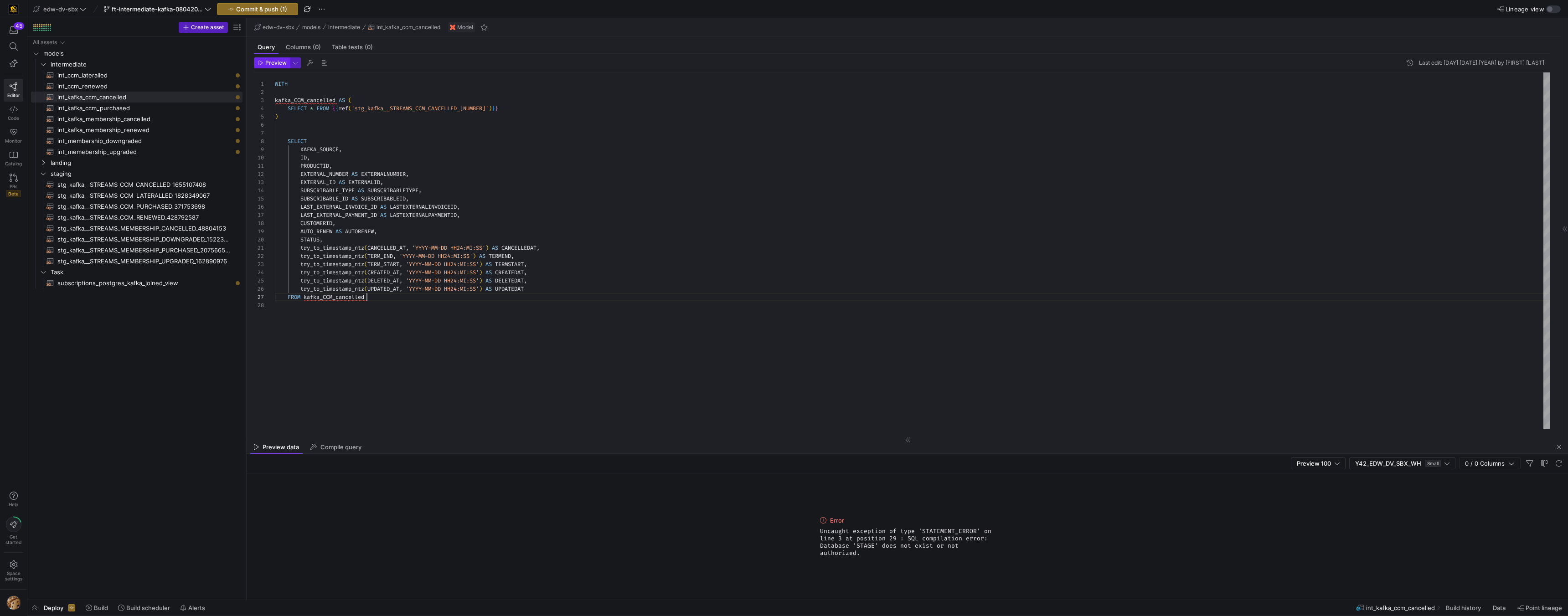 click on "Preview" at bounding box center (276, 63) 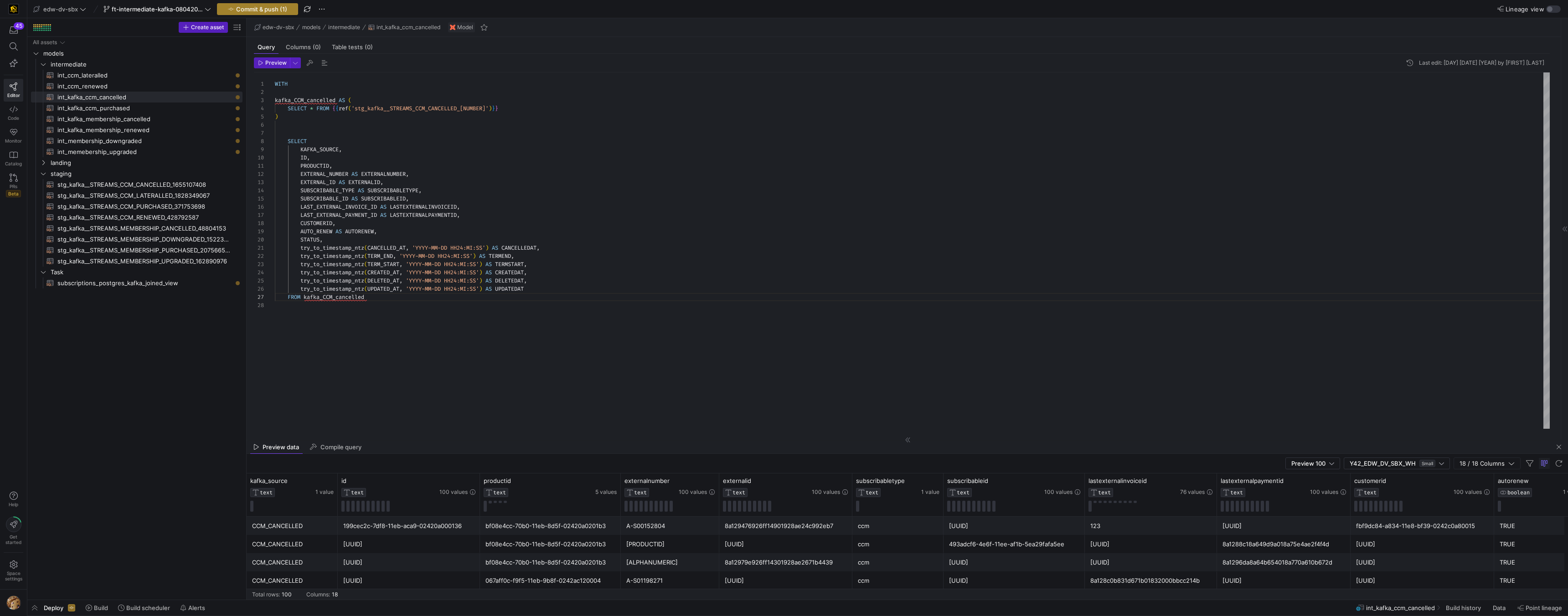 click on "Commit & push (1)" at bounding box center [262, 9] 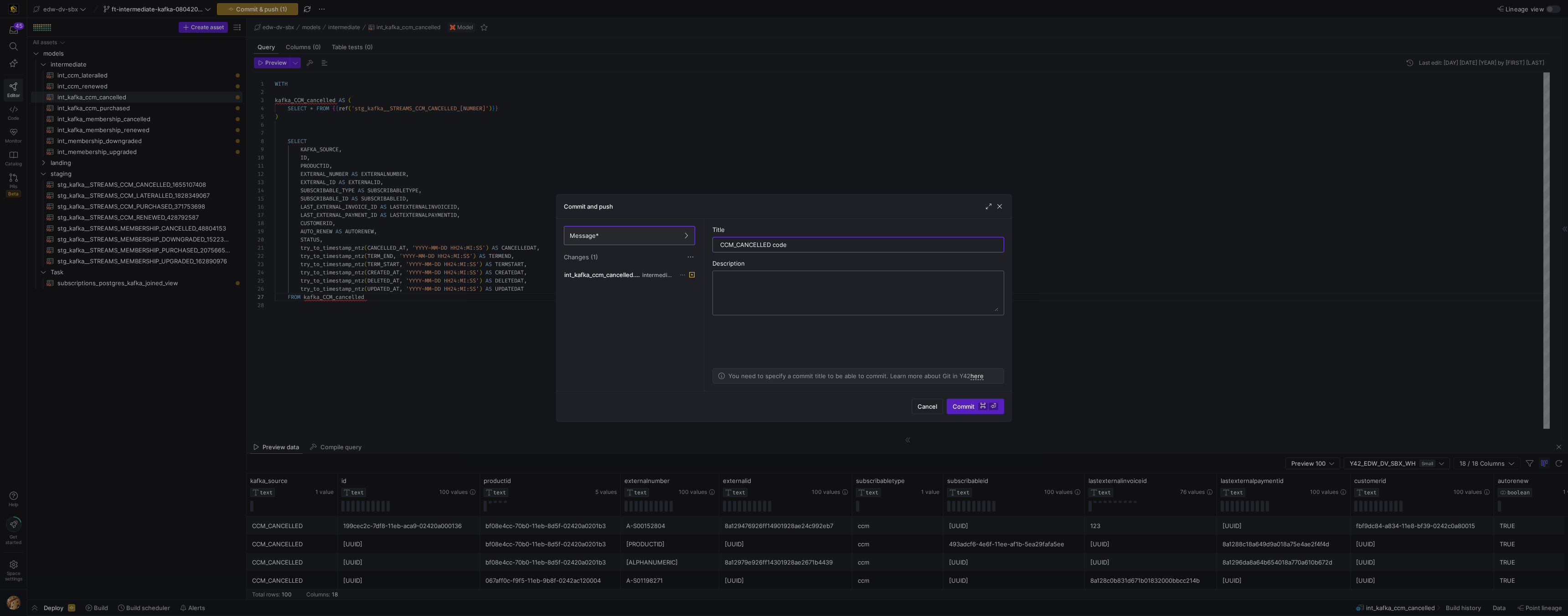 type on "CCM_CANCELLED code" 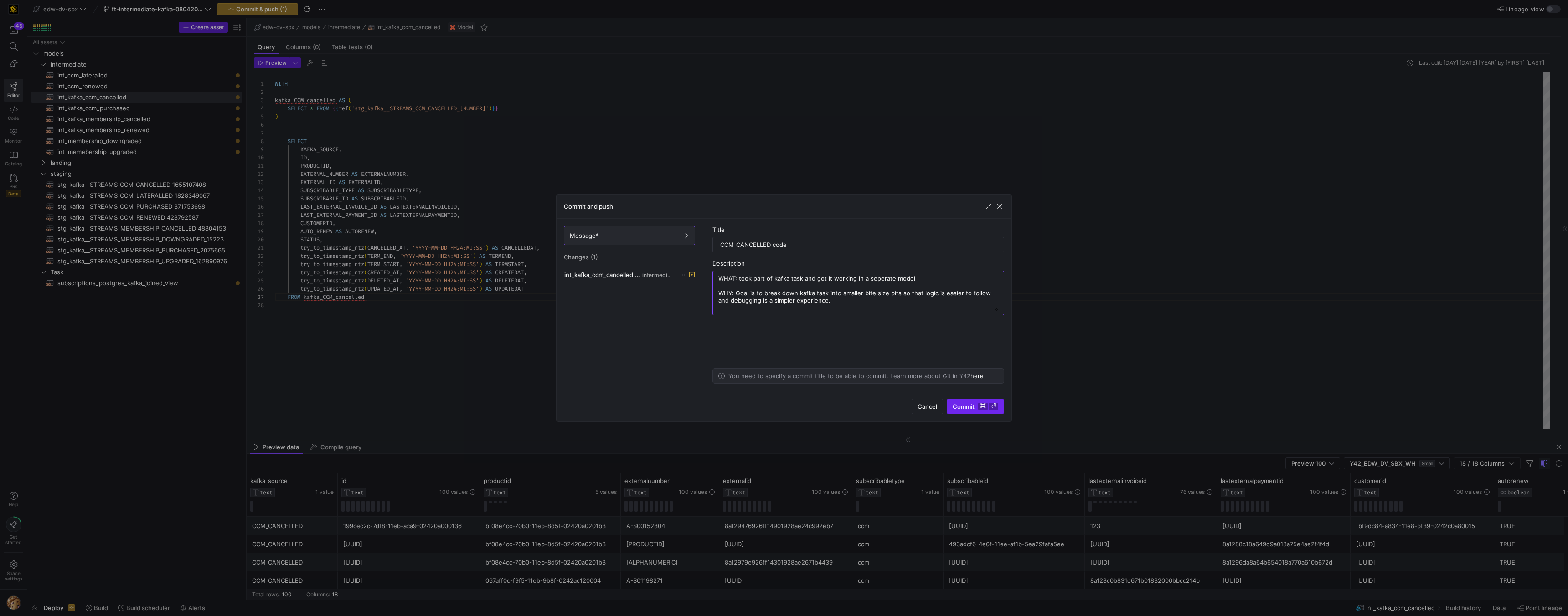 type on "WHAT: took part of kafka task and got it working in a seperate model
WHY: Goal is to break down kafka task into smaller bite size bits so that logic is easier to follow and debugging is a simpler experience." 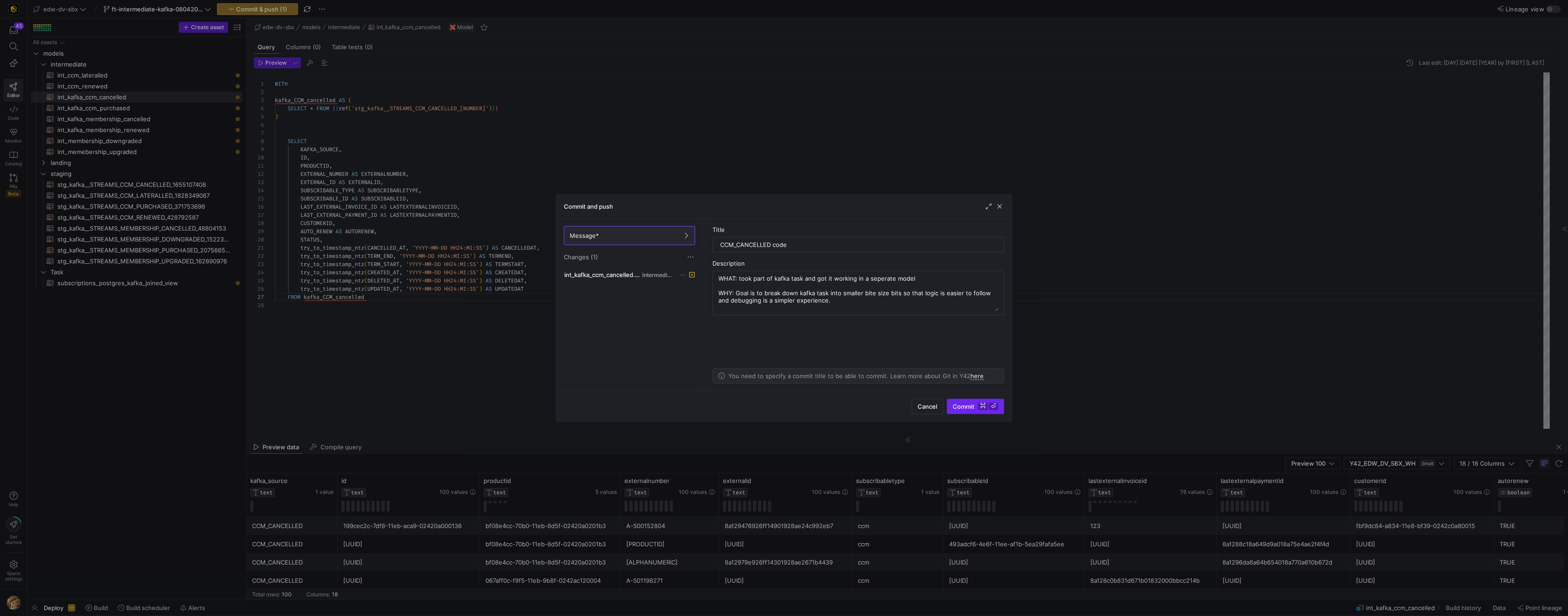 click on "Commit  ⌘ ⏎" at bounding box center [975, 406] 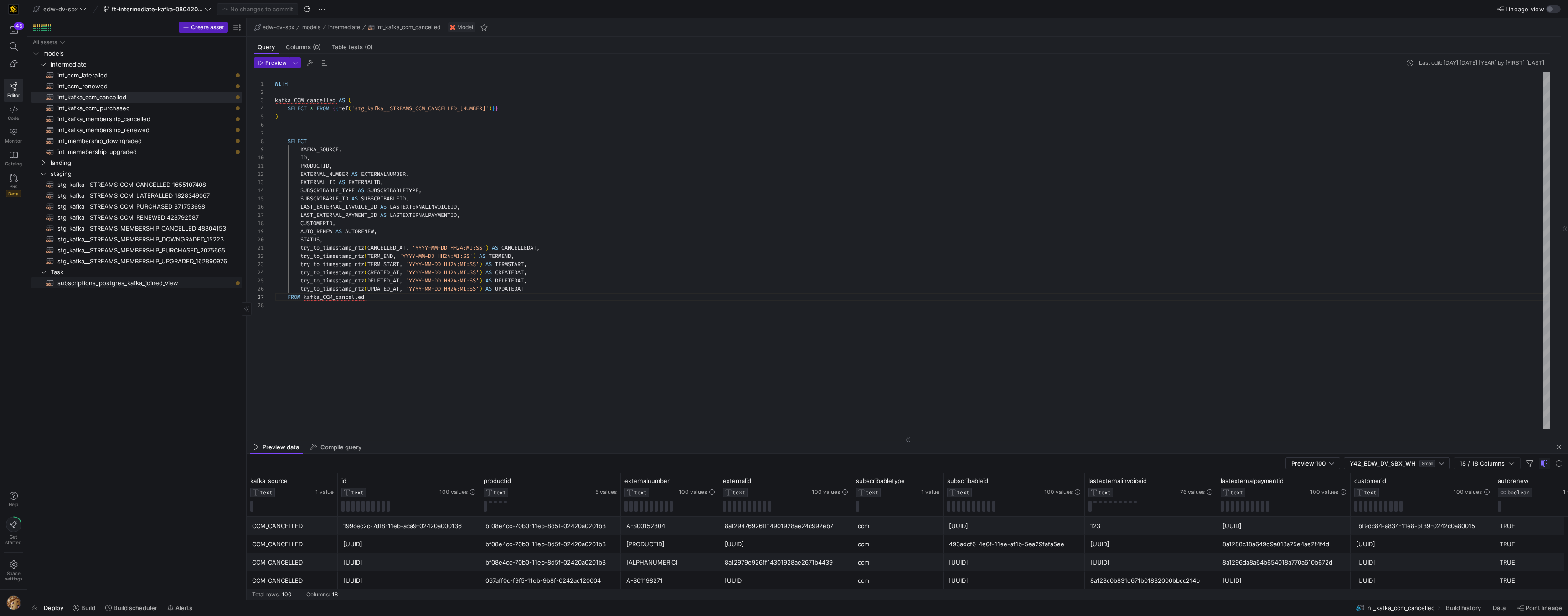 click on "subscriptions_postgres_kafka_joined_view​​​​​​​​​​" 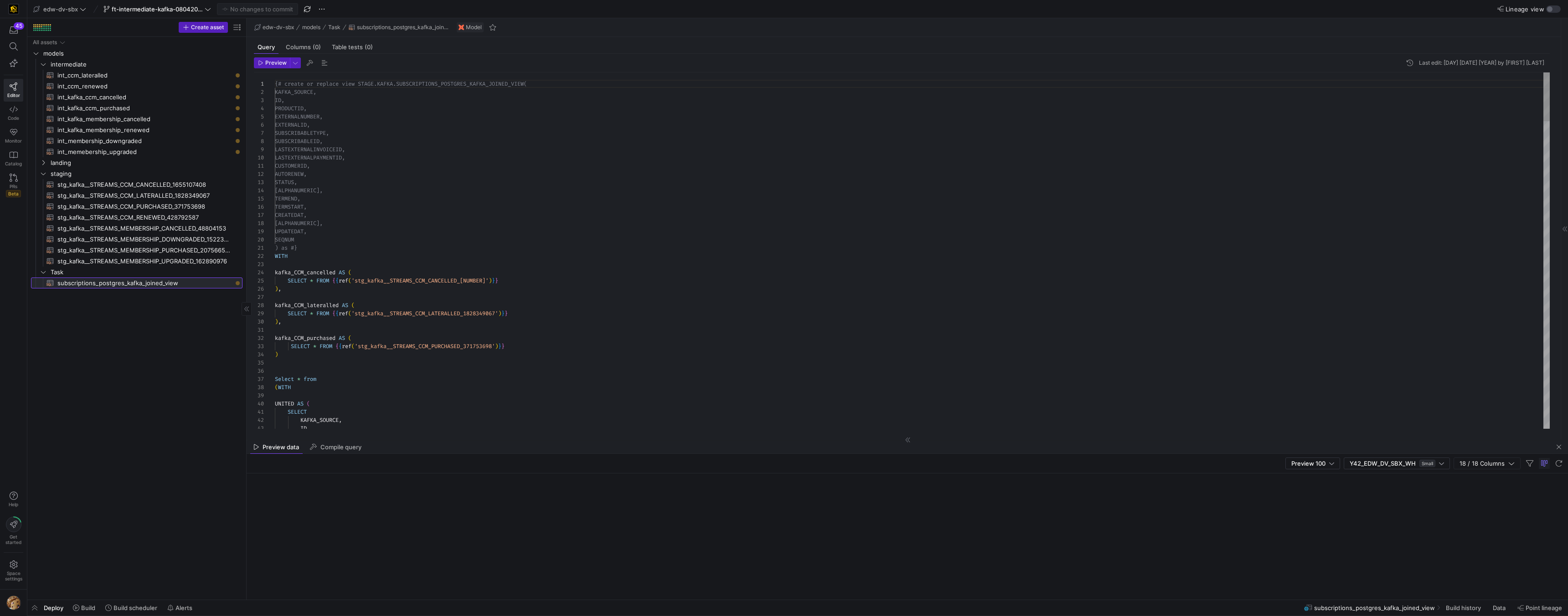 scroll, scrollTop: 82, scrollLeft: 0, axis: vertical 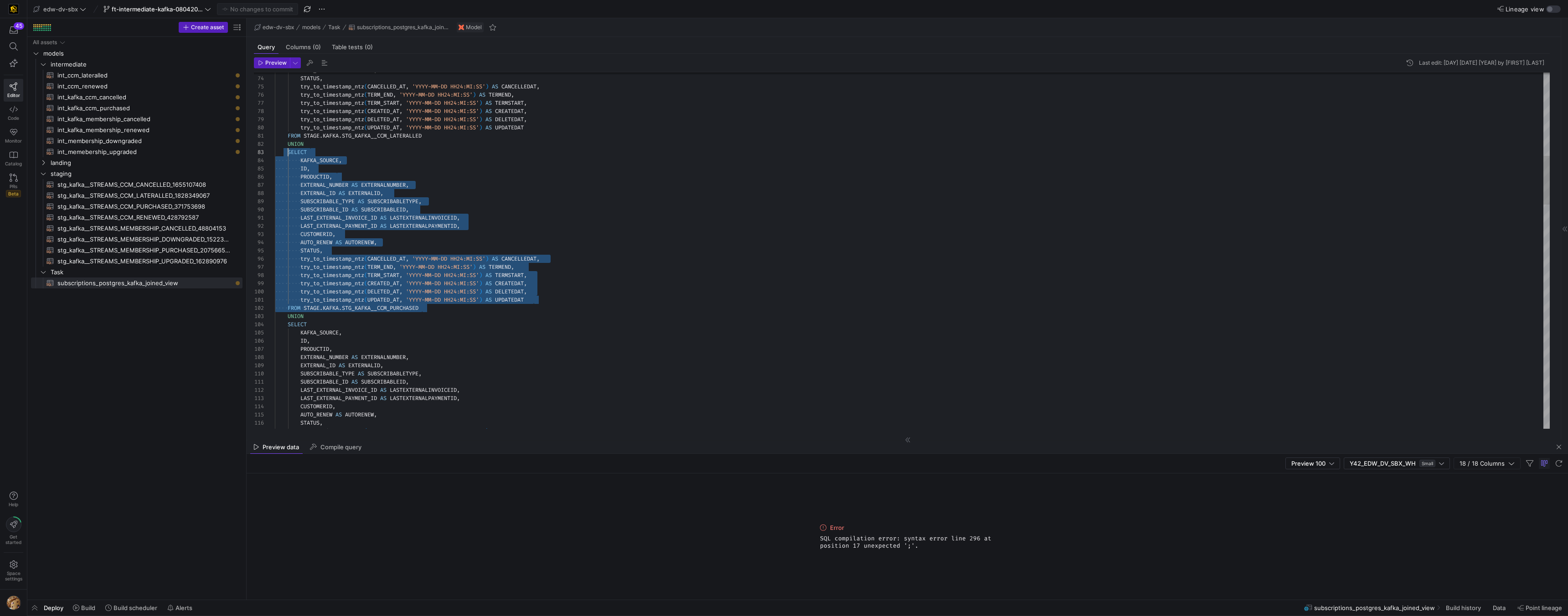 drag, startPoint x: 430, startPoint y: 307, endPoint x: 288, endPoint y: 151, distance: 210.9502 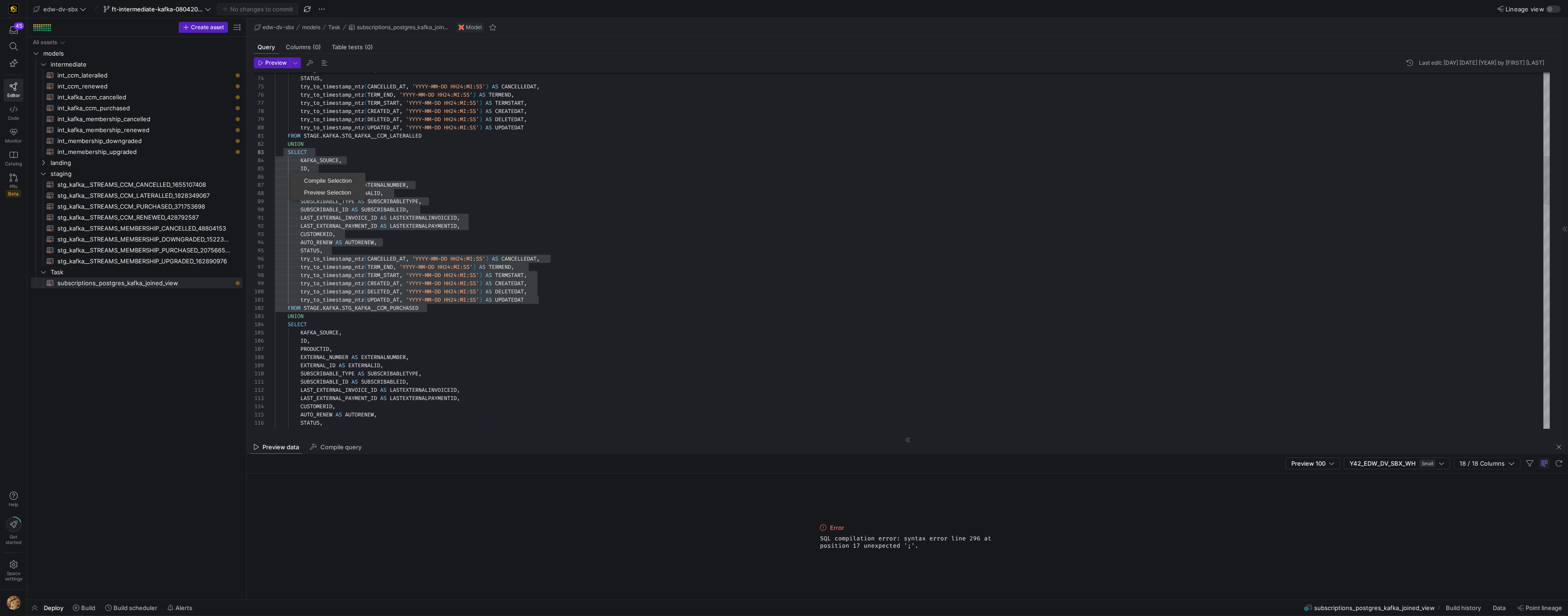 click at bounding box center [327, 202] 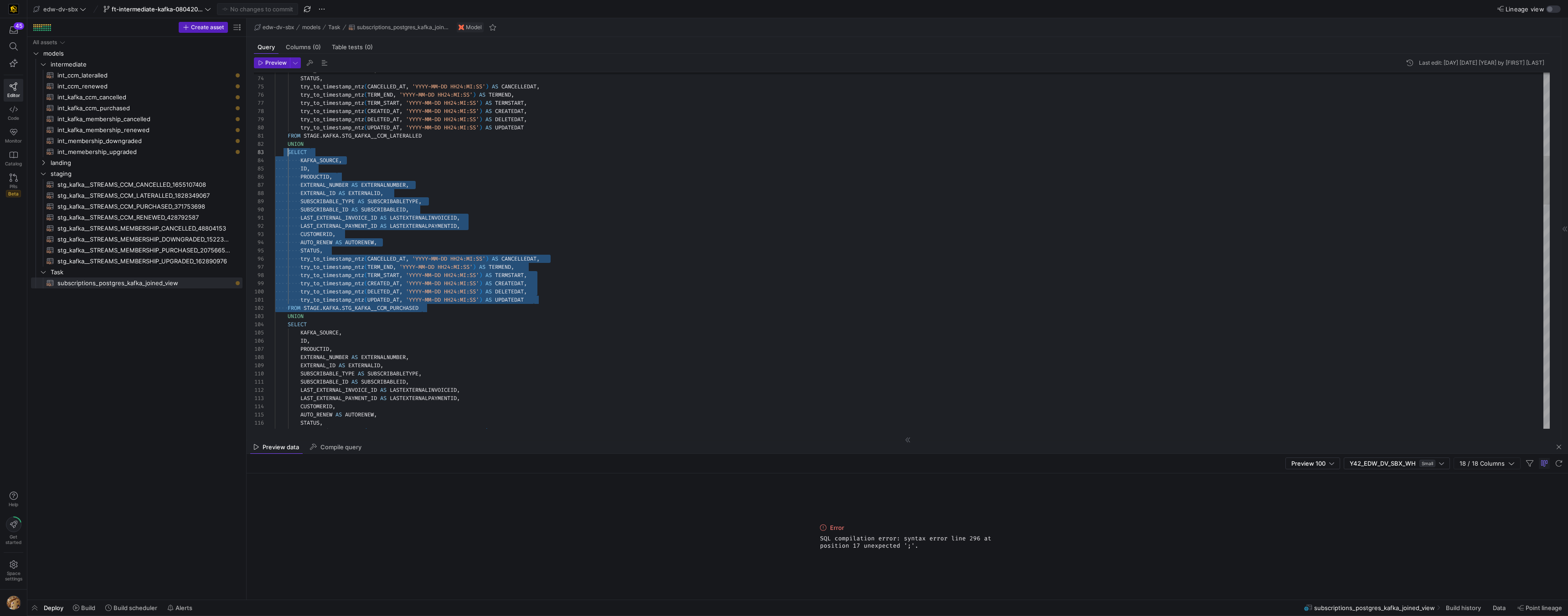 type on "FROM STAGE.[ACCOUNT_ID].STG_KAFKA__CCM_LATERALLED
UNION
SELECT
KAFKA_SOURCE,
ID,
PRODUCTID,
EXTERNAL_NUMBER AS EXTERNALNUMBER,
EXTERNAL_ID AS EXTERNALID,
SUBSCRIBABLE_TYPE AS SUBSCRIBABLETYPE,
SUBSCRIBABLE_ID AS SUBSCRIBABLEID," 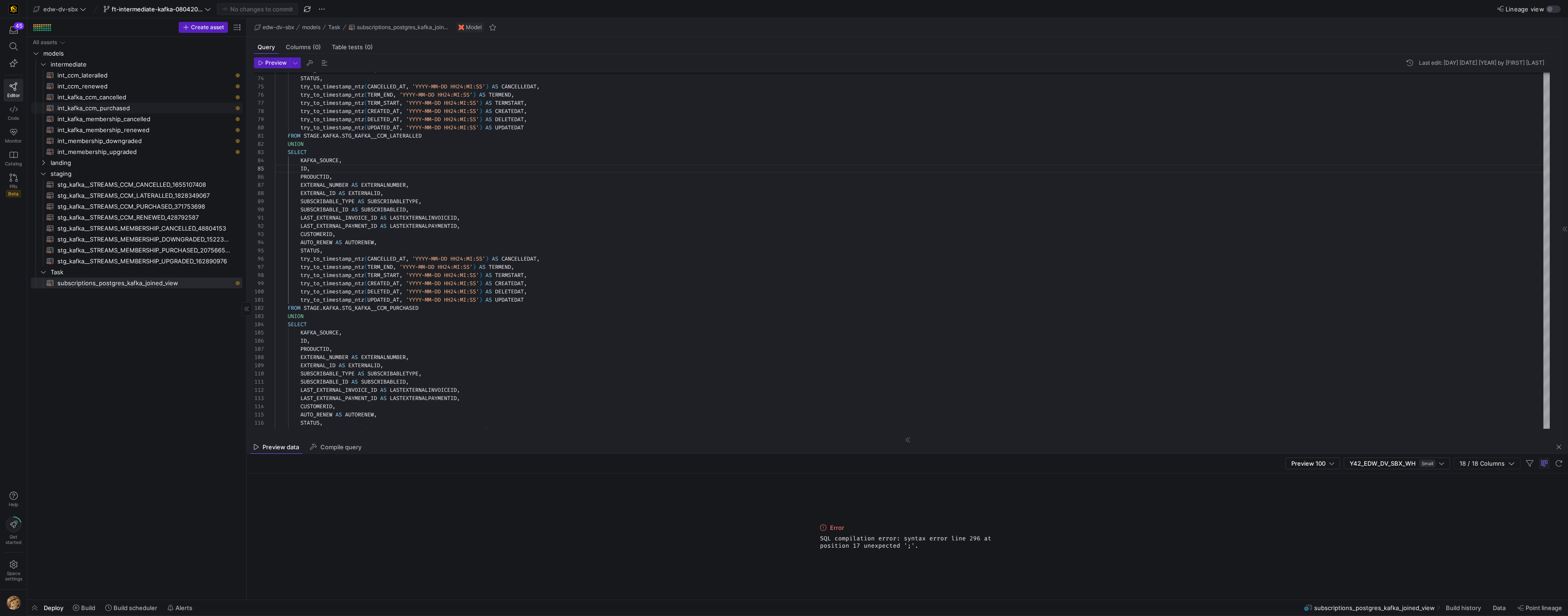 click on "int_kafka_ccm_purchased​​​​​​​​​​" 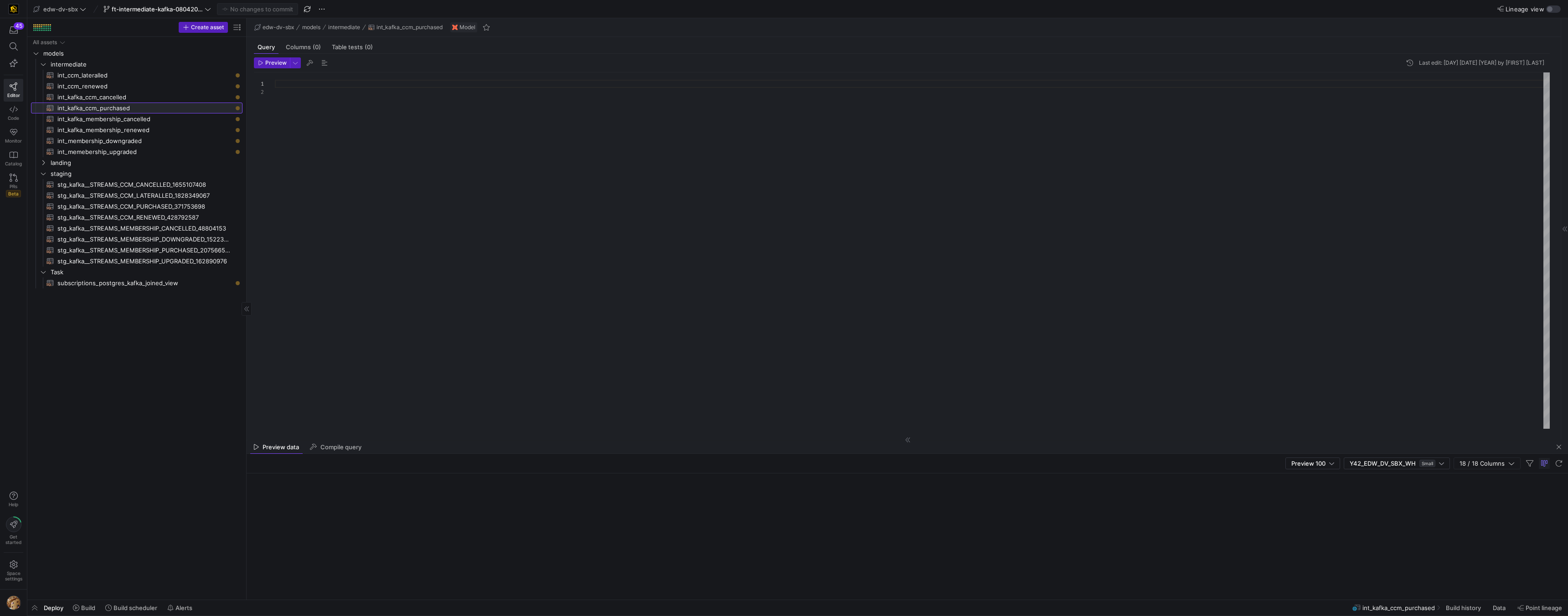 scroll, scrollTop: 0, scrollLeft: 0, axis: both 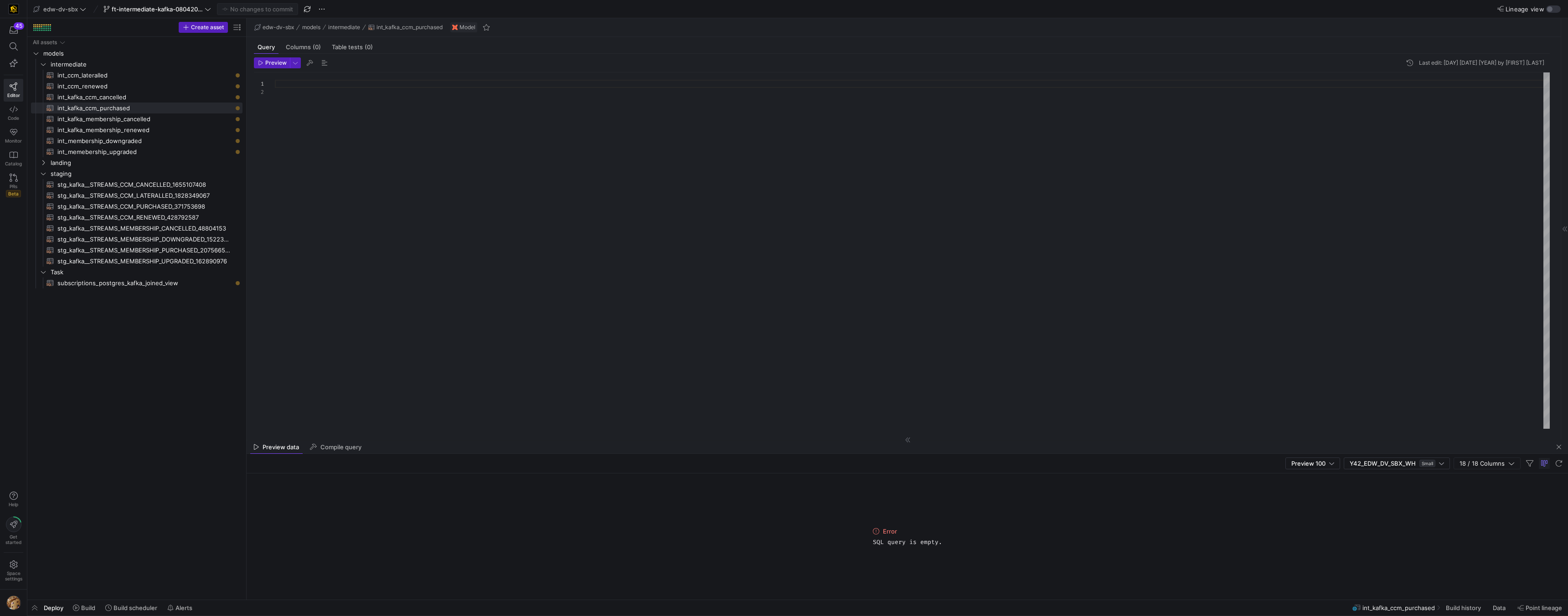 click at bounding box center (912, 251) 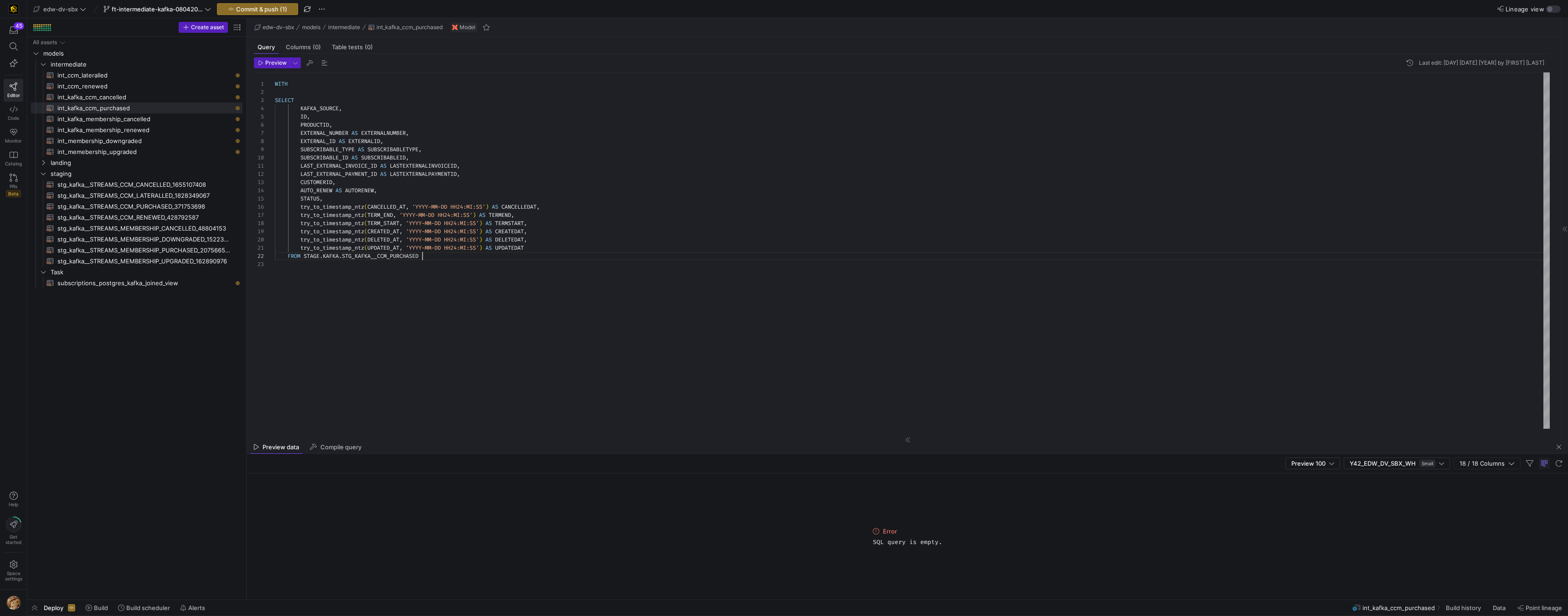 scroll, scrollTop: 8, scrollLeft: 148, axis: both 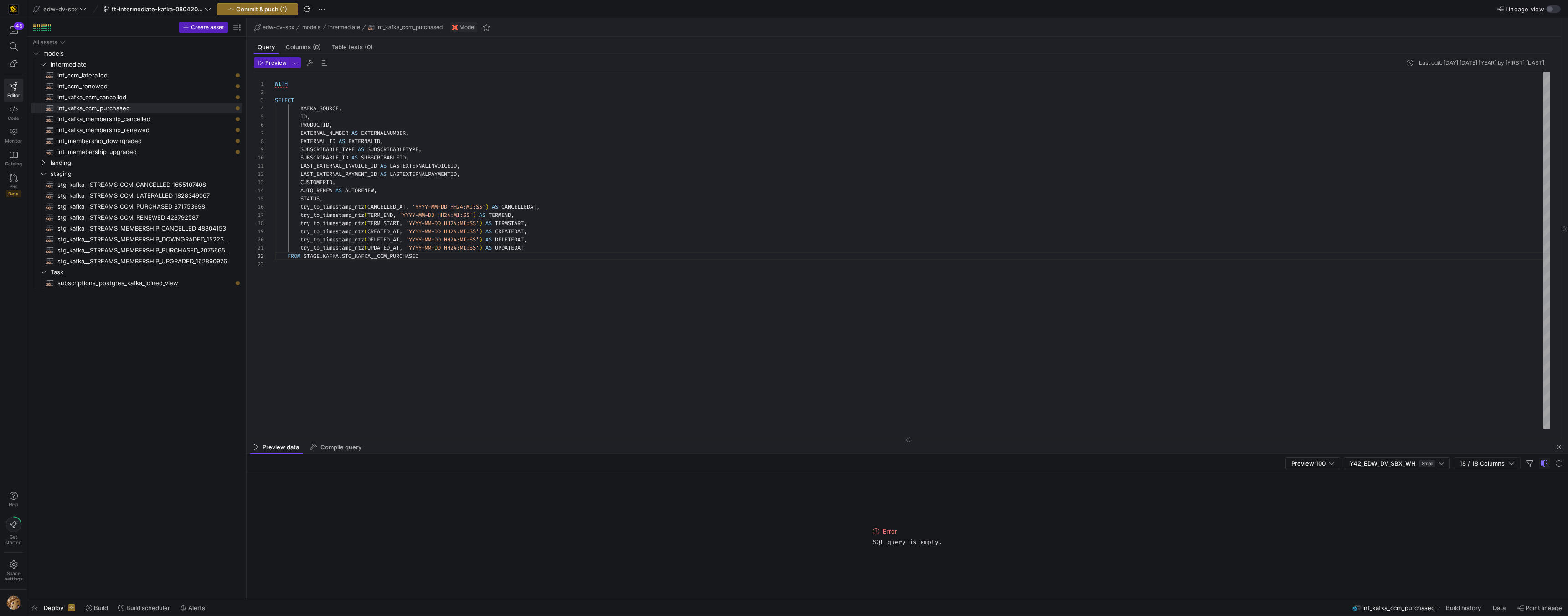 click on "WITH   SELECT          KAFKA_SOURCE ,          ID ,          PRODUCTID ,          EXTERNAL_NUMBER   AS   EXTERNALNUMBER ,          EXTERNAL_ID   AS   EXTERNALID ,          SUBSCRIBABLE_TYPE   AS   SUBSCRIBABLETYPE ,          SUBSCRIBABLE_ID   AS   SUBSCRIBABLEID ,          LAST_EXTERNAL_INVOICE_ID   AS   LASTEXTERNALINVOICEID ,          LAST_EXTERNAL_PAYMENT_ID   AS   LASTEXTERNALPAYMENTID ,          CUSTOMERID ,          AUTO_RENEW   AS   AUTORENEW ,          STATUS ,          try_to_timestamp_ntz ( CANCELLED_AT ,   '[DATE]'   )   AS   CANCELLEDAT ,          try_to_timestamp_ntz ( TERM_END ,   '[DATE]'   )   AS   TERMEND ,          try_to_timestamp_ntz ( TERM_START ,   '[DATE]'   )   AS   TERMSTART ,          try_to_timestamp_ntz ( CREATED_AT ,   '[DATE]'   )   AS   CREATEDAT ,          ( ," at bounding box center [912, 251] 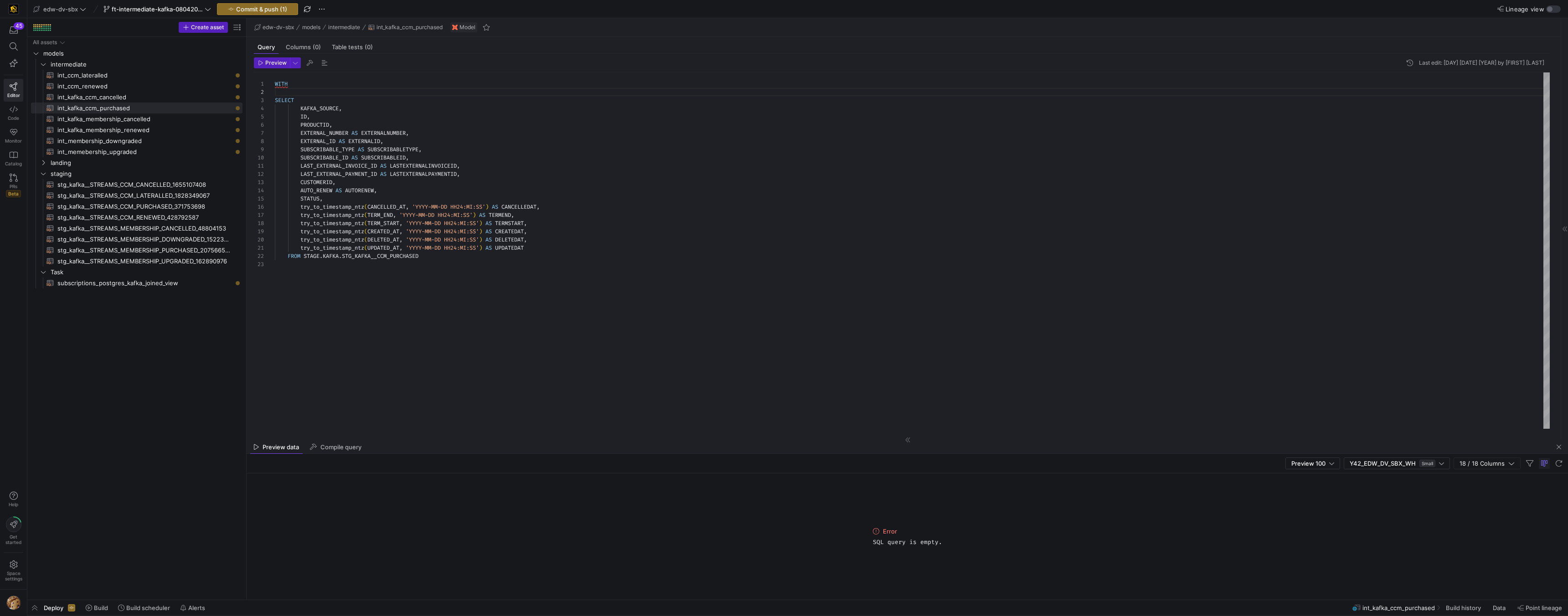 click on "WITH   SELECT          KAFKA_SOURCE ,          ID ,          PRODUCTID ,          EXTERNAL_NUMBER   AS   EXTERNALNUMBER ,          EXTERNAL_ID   AS   EXTERNALID ,          SUBSCRIBABLE_TYPE   AS   SUBSCRIBABLETYPE ,          SUBSCRIBABLE_ID   AS   SUBSCRIBABLEID ,          LAST_EXTERNAL_INVOICE_ID   AS   LASTEXTERNALINVOICEID ,          LAST_EXTERNAL_PAYMENT_ID   AS   LASTEXTERNALPAYMENTID ,          CUSTOMERID ,          AUTO_RENEW   AS   AUTORENEW ,          STATUS ,          try_to_timestamp_ntz ( CANCELLED_AT ,   '[DATE]'   )   AS   CANCELLEDAT ,          try_to_timestamp_ntz ( TERM_END ,   '[DATE]'   )   AS   TERMEND ,          try_to_timestamp_ntz ( TERM_START ,   '[DATE]'   )   AS   TERMSTART ,          try_to_timestamp_ntz ( CREATED_AT ,   '[DATE]'   )   AS   CREATEDAT ,          ( ," at bounding box center (912, 251) 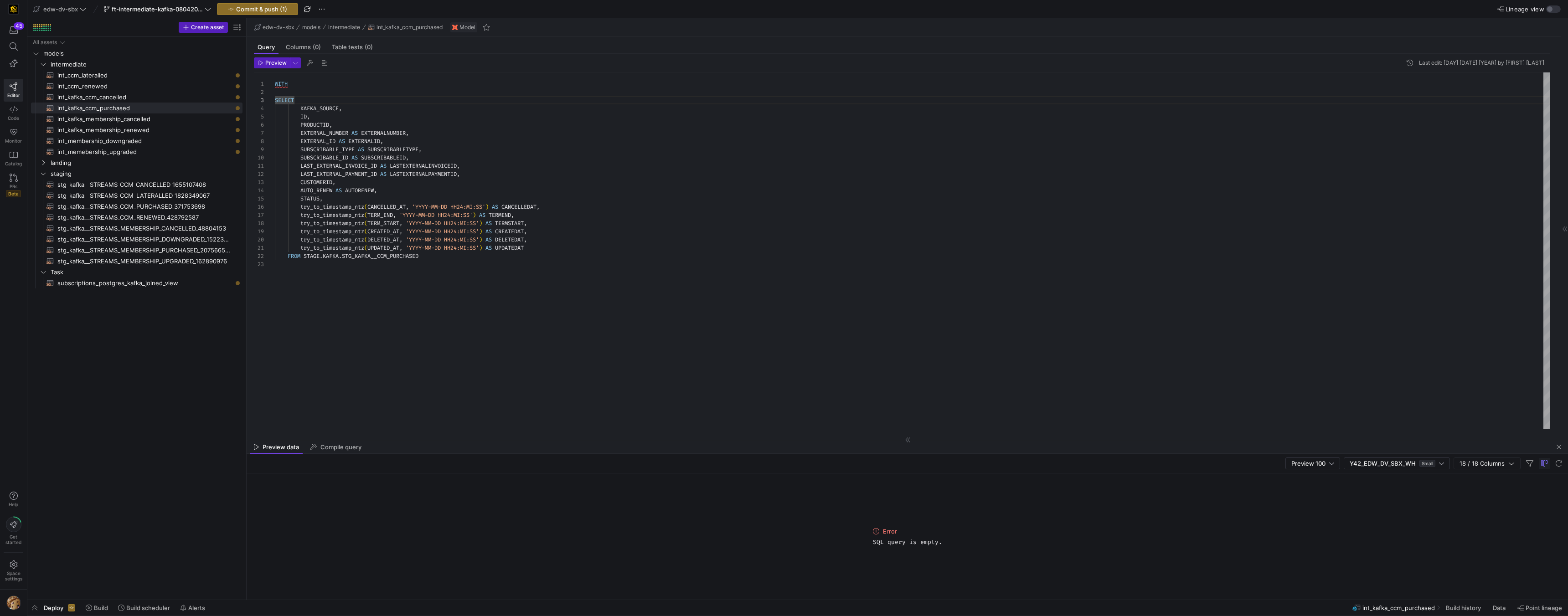 click on "WITH   SELECT          KAFKA_SOURCE ,          ID ,          PRODUCTID ,          EXTERNAL_NUMBER   AS   EXTERNALNUMBER ,          EXTERNAL_ID   AS   EXTERNALID ,          SUBSCRIBABLE_TYPE   AS   SUBSCRIBABLETYPE ,          SUBSCRIBABLE_ID   AS   SUBSCRIBABLEID ,          LAST_EXTERNAL_INVOICE_ID   AS   LASTEXTERNALINVOICEID ,          LAST_EXTERNAL_PAYMENT_ID   AS   LASTEXTERNALPAYMENTID ,          CUSTOMERID ,          AUTO_RENEW   AS   AUTORENEW ,          STATUS ,          try_to_timestamp_ntz ( CANCELLED_AT ,   '[DATE]'   )   AS   CANCELLEDAT ,          try_to_timestamp_ntz ( TERM_END ,   '[DATE]'   )   AS   TERMEND ,          try_to_timestamp_ntz ( TERM_START ,   '[DATE]'   )   AS   TERMSTART ,          try_to_timestamp_ntz ( CREATED_AT ,   '[DATE]'   )   AS   CREATEDAT ,          ( ," at bounding box center (912, 251) 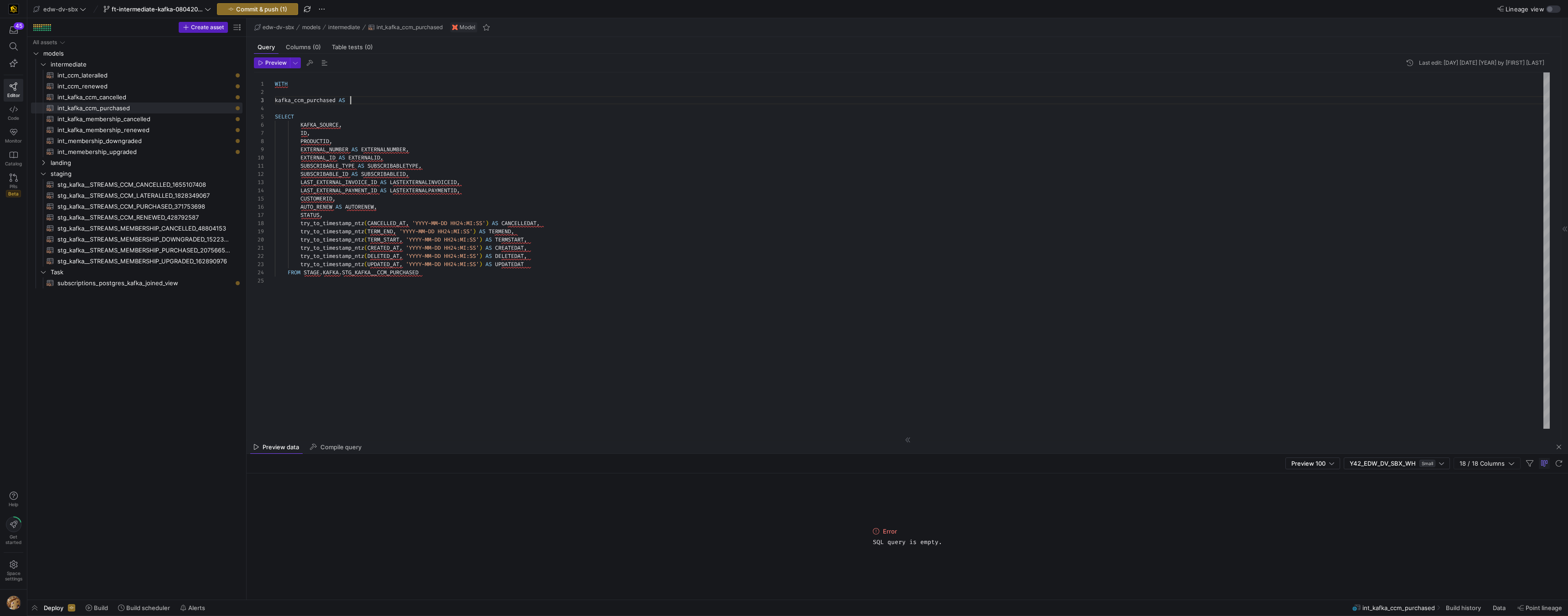 scroll, scrollTop: 16, scrollLeft: 76, axis: both 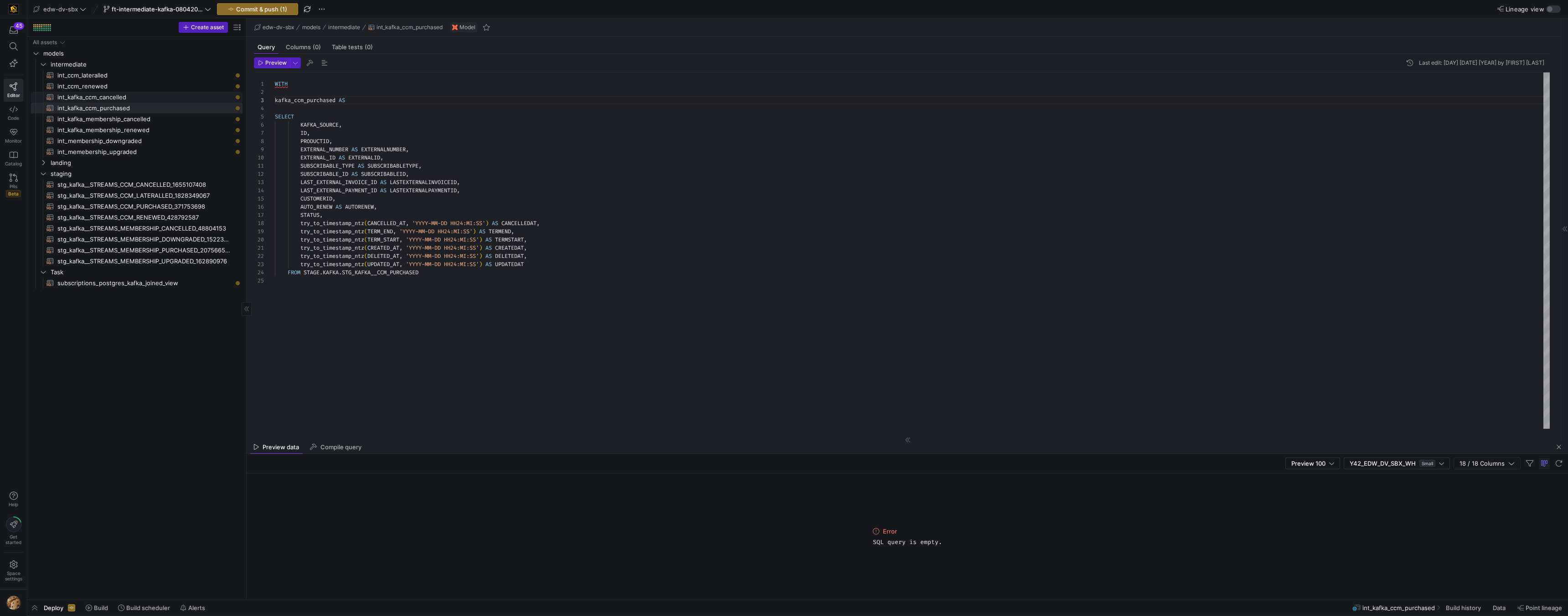 click on "int_kafka_ccm_cancelled​​​​​​​​​​" 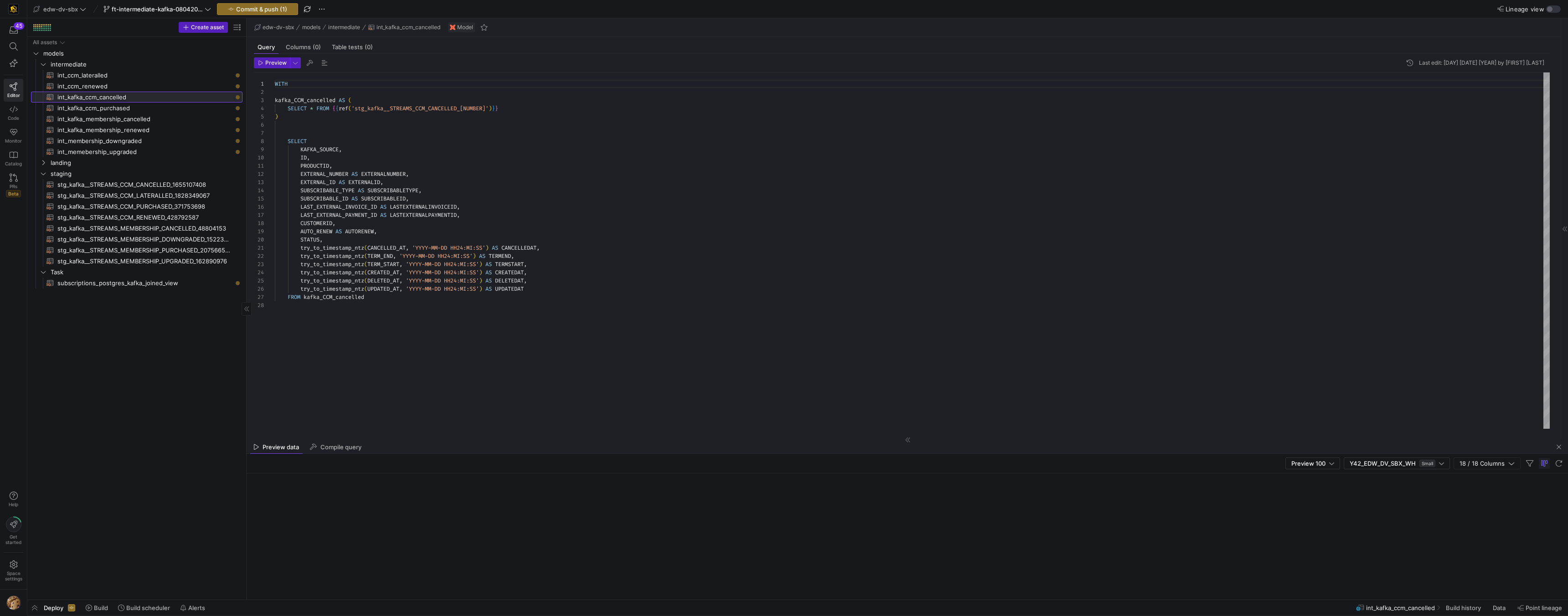 scroll, scrollTop: 0, scrollLeft: 0, axis: both 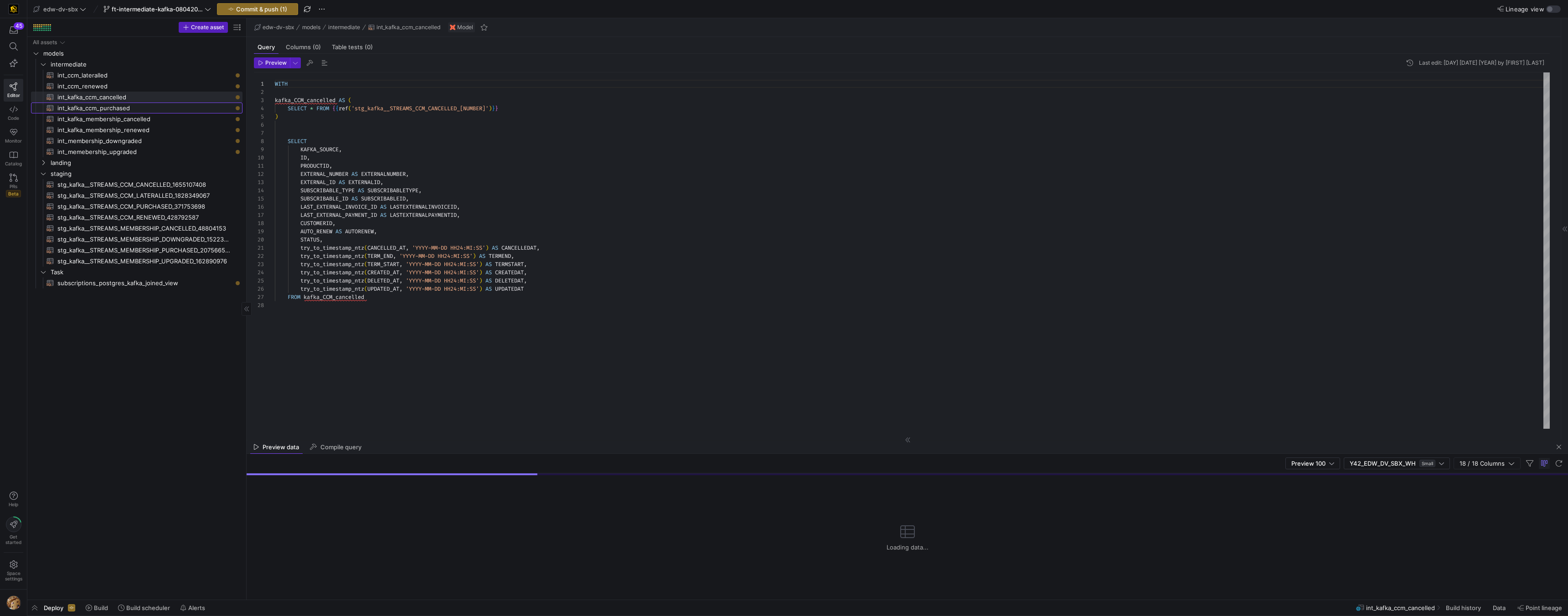 click on "int_kafka_ccm_purchased​​​​​​​​​​" 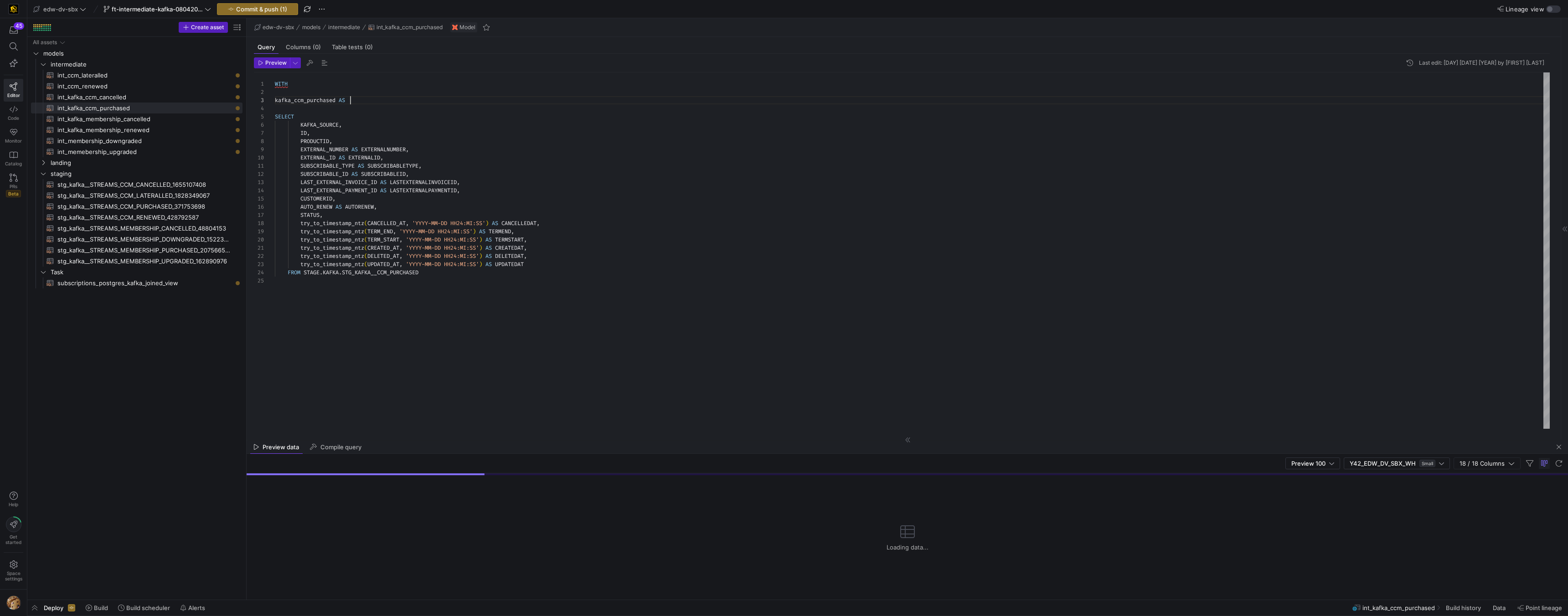 click on "WITH   kafka_ccm_purchased   AS   SELECT          KAFKA_SOURCE ,          ID ,          PRODUCTID ,          EXTERNAL_NUMBER   AS   EXTERNALNUMBER ,          EXTERNAL_ID   AS   EXTERNALID ,          SUBSCRIBABLE_TYPE   AS   SUBSCRIBABLETYPE ,          SUBSCRIBABLE_ID   AS   SUBSCRIBABLEID ,          LAST_EXTERNAL_INVOICE_ID   AS   LASTEXTERNALINVOICEID ,          LAST_EXTERNAL_PAYMENT_ID   AS   LASTEXTERNALPAYMENTID ,          CUSTOMERID ,          AUTO_RENEW   AS   AUTORENEW ,          STATUS ,          try_to_timestamp_ntz ( CANCELLED_AT ,   'YYYY-MM-DD HH24:MI:SS' )   AS   CANCELLEDAT ,          try_to_timestamp_ntz ( TERM_END ,   'YYYY-MM-DD HH24:MI:SS' )   AS   TERMEND ,          try_to_timestamp_ntz ( TERM_START ,   'YYYY-MM-DD HH24:MI:SS' )   AS   TERMSTART ,          try_to_timestamp_ntz ( CREATED_AT ,   'YYYY-MM-DD HH24:MI:SS' )   AS   , ( ," at bounding box center (912, 251) 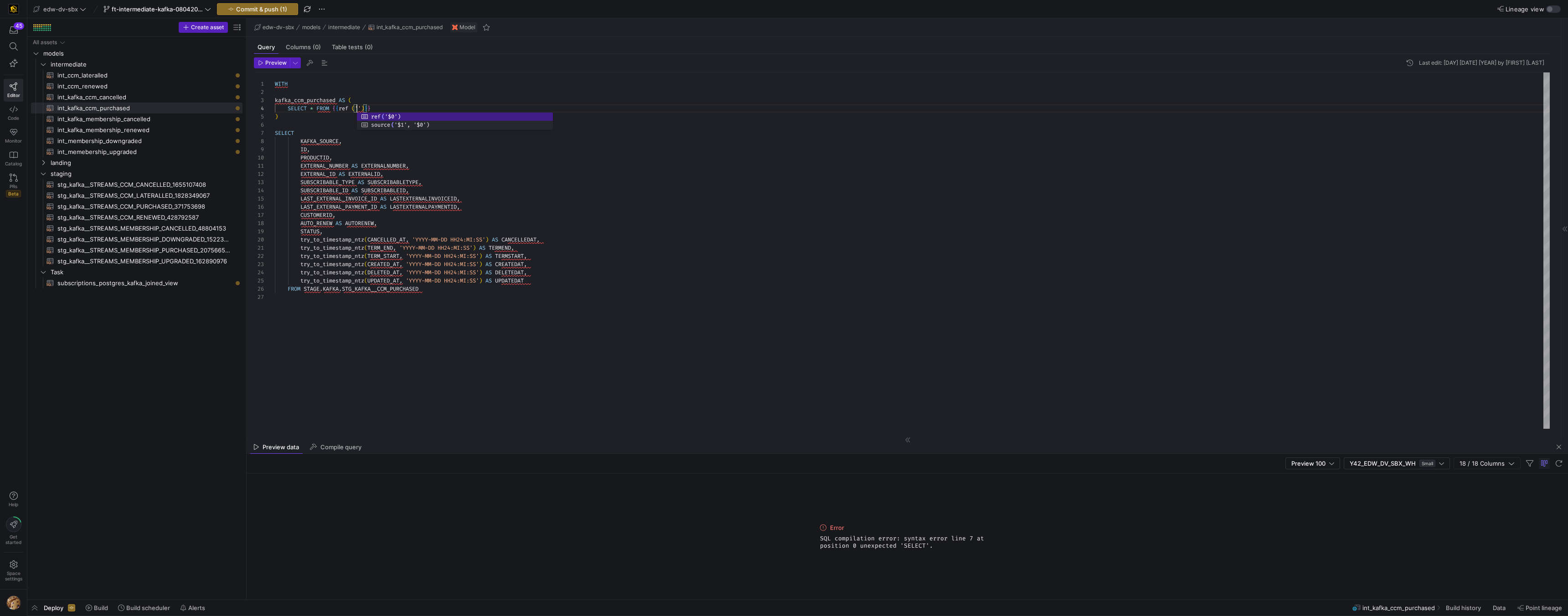 scroll, scrollTop: 25, scrollLeft: 85, axis: both 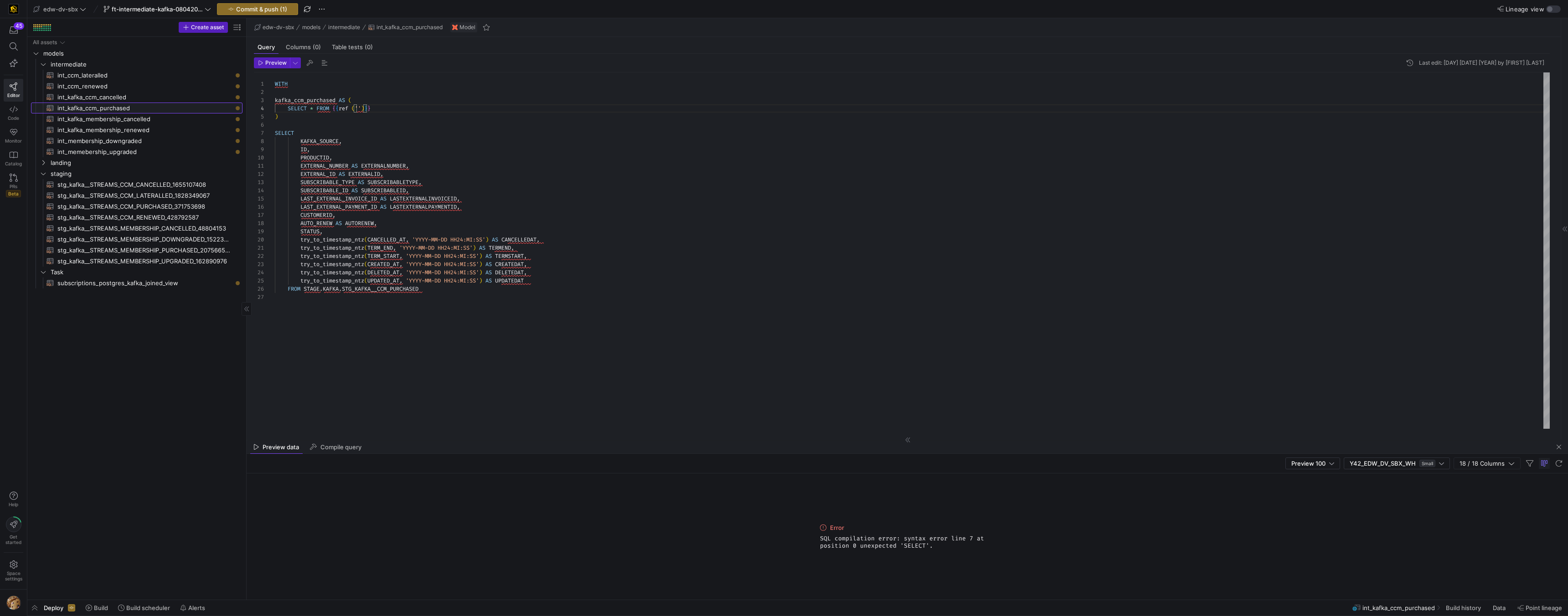 click on "int_kafka_ccm_purchased​​​​​​​​​​" 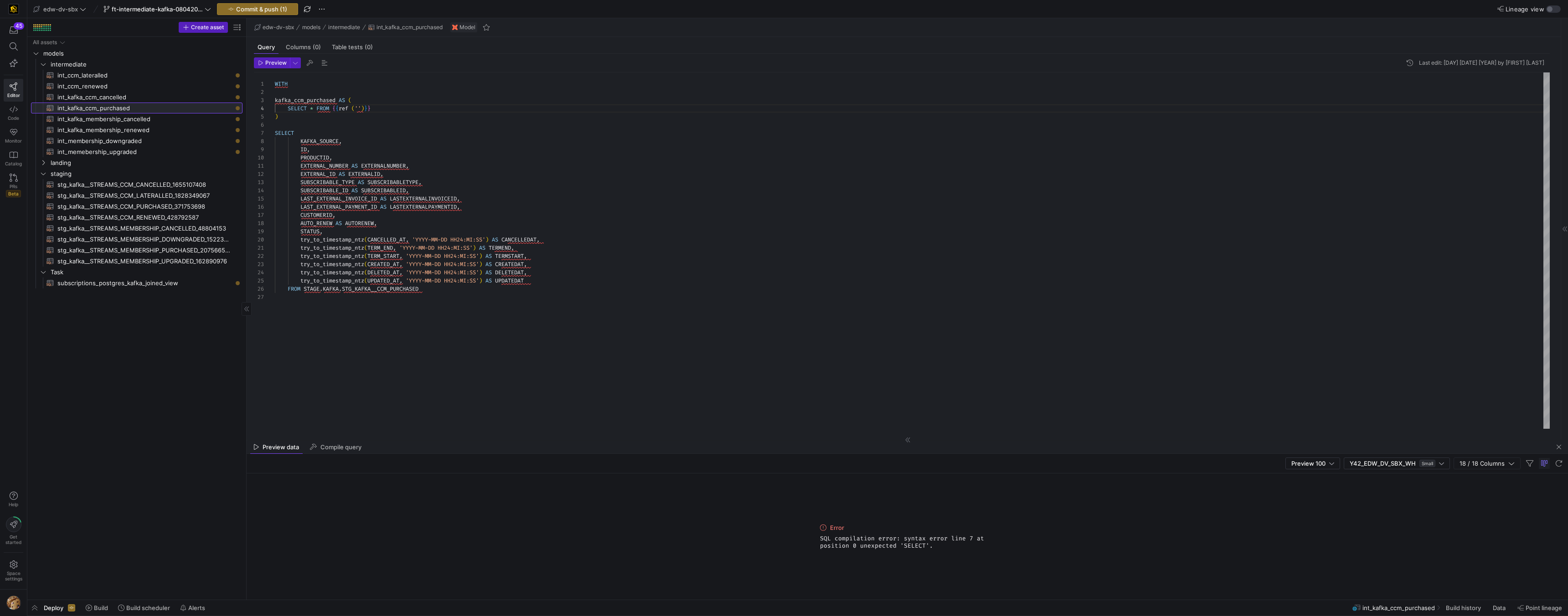 click on "int_kafka_ccm_purchased​​​​​​​​​​" 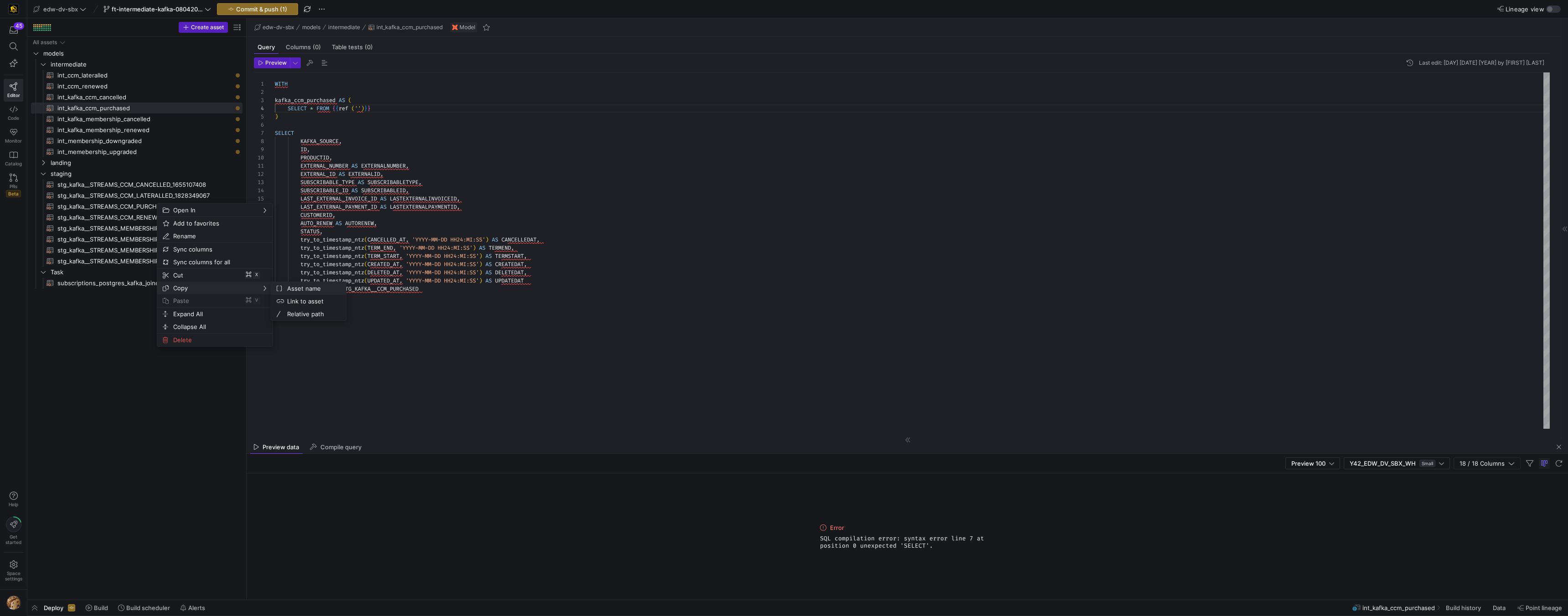 click on "Asset name" at bounding box center (311, 288) 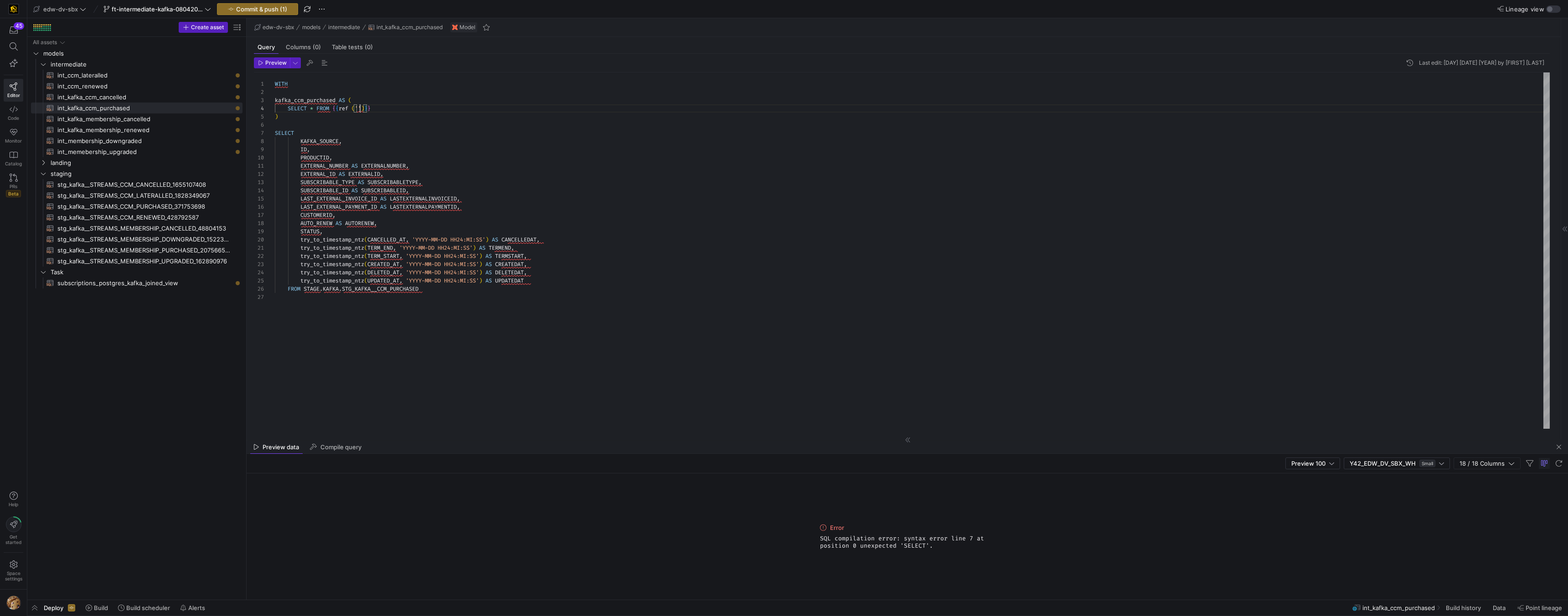 click on "WITH   kafka_ccm_purchased   AS   ( SELECT          KAFKA_SOURCE ,          ID ,          PRODUCTID ,          EXTERNAL_NUMBER   AS   EXTERNALNUMBER ,          EXTERNAL_ID   AS   EXTERNALID ,          SUBSCRIBABLE_TYPE   AS   SUBSCRIBABLETYPE ,          SUBSCRIBABLE_ID   AS   SUBSCRIBABLEID ,          LAST_EXTERNAL_INVOICE_ID   AS   LASTEXTERNALINVOICEID ,          LAST_EXTERNAL_PAYMENT_ID   AS   LASTEXTERNALPAYMENTID ,          CUSTOMERID ,          AUTO_RENEW   AS   AUTORENEW ,          STATUS ,          try_to_timestamp_ntz ( CANCELLED_AT ,   'YYYY-MM-DD HH24:MI:SS' )   AS   CANCELLEDAT ,          try_to_timestamp_ntz ( TERM_END ,   'YYYY-MM-DD HH24:MI:SS' )   AS   TERMEND ,          try_to_timestamp_ntz ( TERM_START ,   'YYYY-MM-DD HH24:MI:SS' )   AS   TERMSTART ,          try_to_timestamp_ntz ( CREATED_AT ,   'YYYY-MM-DD HH24:MI:SS' )   AS   , (" at bounding box center (912, 251) 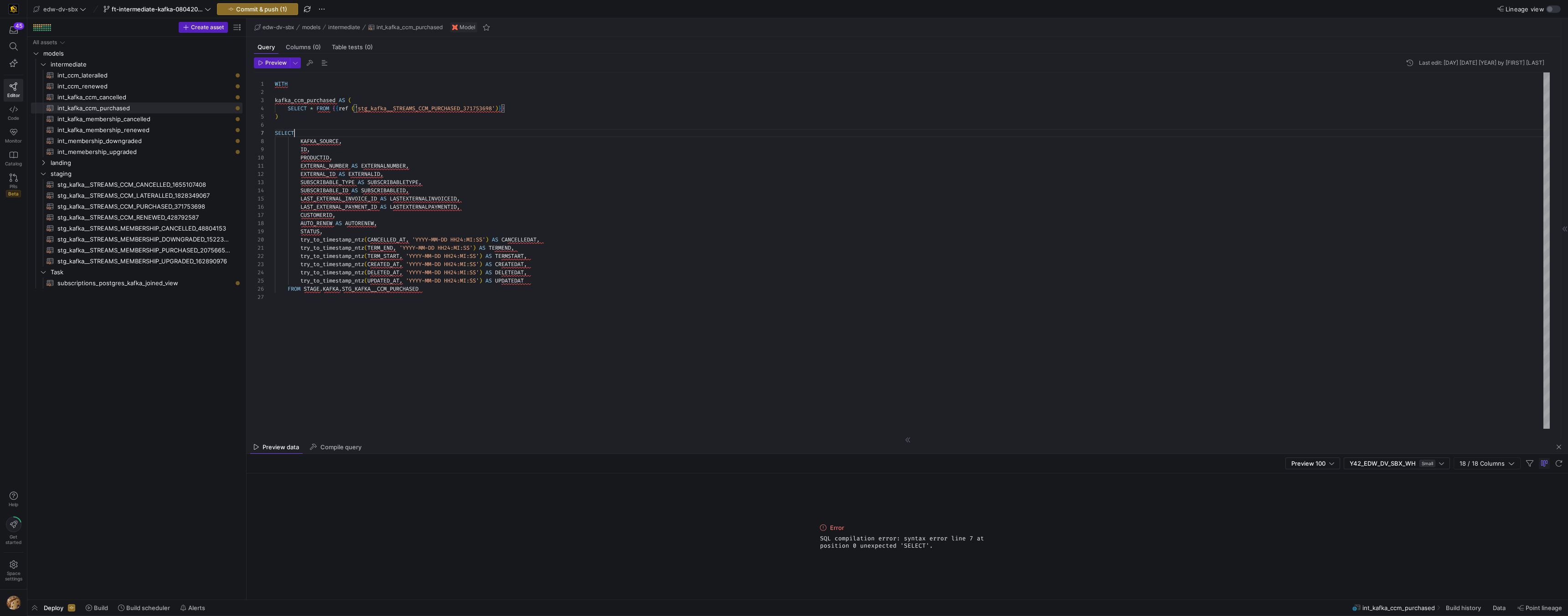 click on "WITH   kafka_ccm_purchased   AS   ( SELECT          KAFKA_SOURCE ,          ID ,          PRODUCTID ,          EXTERNAL_NUMBER   AS   EXTERNALNUMBER ,          EXTERNAL_ID   AS   EXTERNALID ,          SUBSCRIBABLE_TYPE   AS   SUBSCRIBABLETYPE ,          SUBSCRIBABLE_ID   AS   SUBSCRIBABLEID ,          LAST_EXTERNAL_INVOICE_ID   AS   LASTEXTERNALINVOICEID ,          LAST_EXTERNAL_PAYMENT_ID   AS   LASTEXTERNALPAYMENTID ,          CUSTOMERID ,          AUTO_RENEW   AS   AUTORENEW ,          STATUS ,          try_to_timestamp_ntz ( CANCELLED_AT ,   'YYYY-MM-DD HH24:MI:SS' )   AS   CANCELLEDAT ,          try_to_timestamp_ntz ( TERM_END ,   'YYYY-MM-DD HH24:MI:SS' )   AS   TERMEND ,          try_to_timestamp_ntz ( TERM_START ,   'YYYY-MM-DD HH24:MI:SS' )   AS   TERMSTART ,          try_to_timestamp_ntz ( CREATED_AT ,   'YYYY-MM-DD HH24:MI:SS' )   AS   , (" at bounding box center [912, 251] 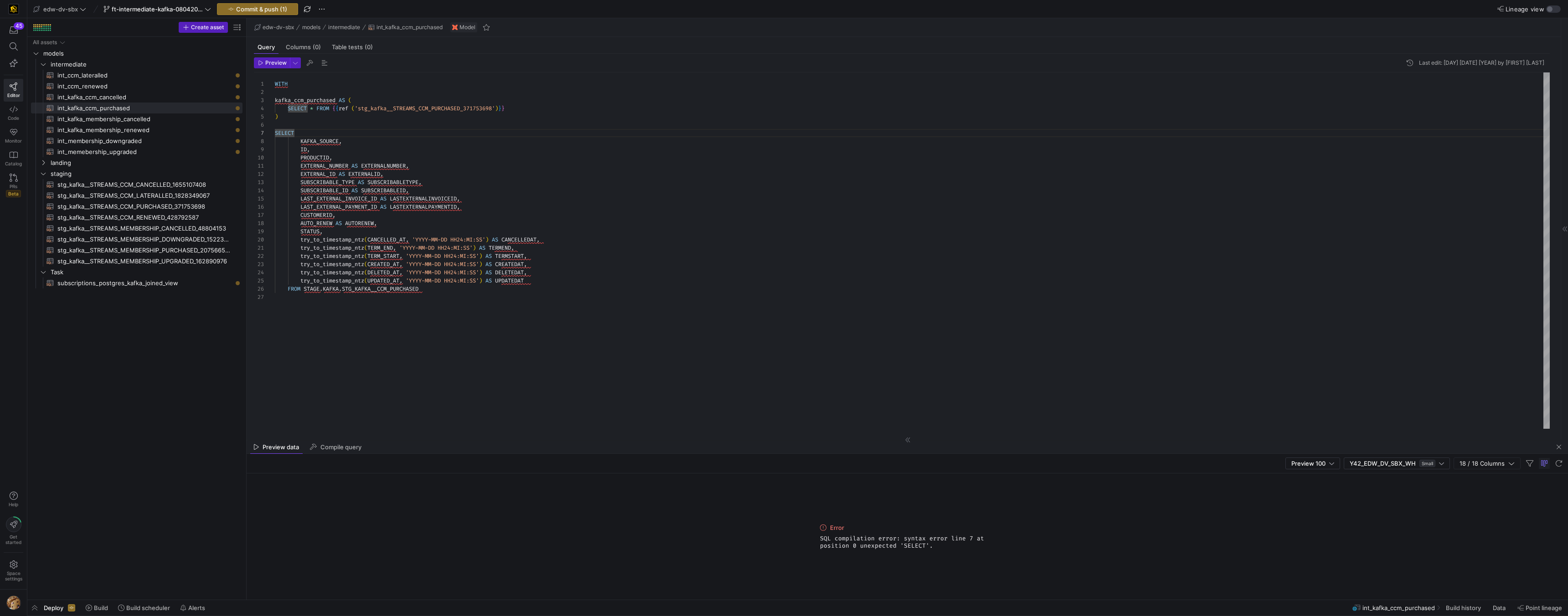click on "WITH   kafka_ccm_purchased   AS   ( SELECT          KAFKA_SOURCE ,          ID ,          PRODUCTID ,          EXTERNAL_NUMBER   AS   EXTERNALNUMBER ,          EXTERNAL_ID   AS   EXTERNALID ,          SUBSCRIBABLE_TYPE   AS   SUBSCRIBABLETYPE ,          SUBSCRIBABLE_ID   AS   SUBSCRIBABLEID ,          LAST_EXTERNAL_INVOICE_ID   AS   LASTEXTERNALINVOICEID ,          LAST_EXTERNAL_PAYMENT_ID   AS   LASTEXTERNALPAYMENTID ,          CUSTOMERID ,          AUTO_RENEW   AS   AUTORENEW ,          STATUS ,          try_to_timestamp_ntz ( CANCELLED_AT ,   'YYYY-MM-DD HH24:MI:SS' )   AS   CANCELLEDAT ,          try_to_timestamp_ntz ( TERM_END ,   'YYYY-MM-DD HH24:MI:SS' )   AS   TERMEND ,          try_to_timestamp_ntz ( TERM_START ,   'YYYY-MM-DD HH24:MI:SS' )   AS   TERMSTART ,          try_to_timestamp_ntz ( CREATED_AT ,   'YYYY-MM-DD HH24:MI:SS' )   AS   , (" at bounding box center (912, 251) 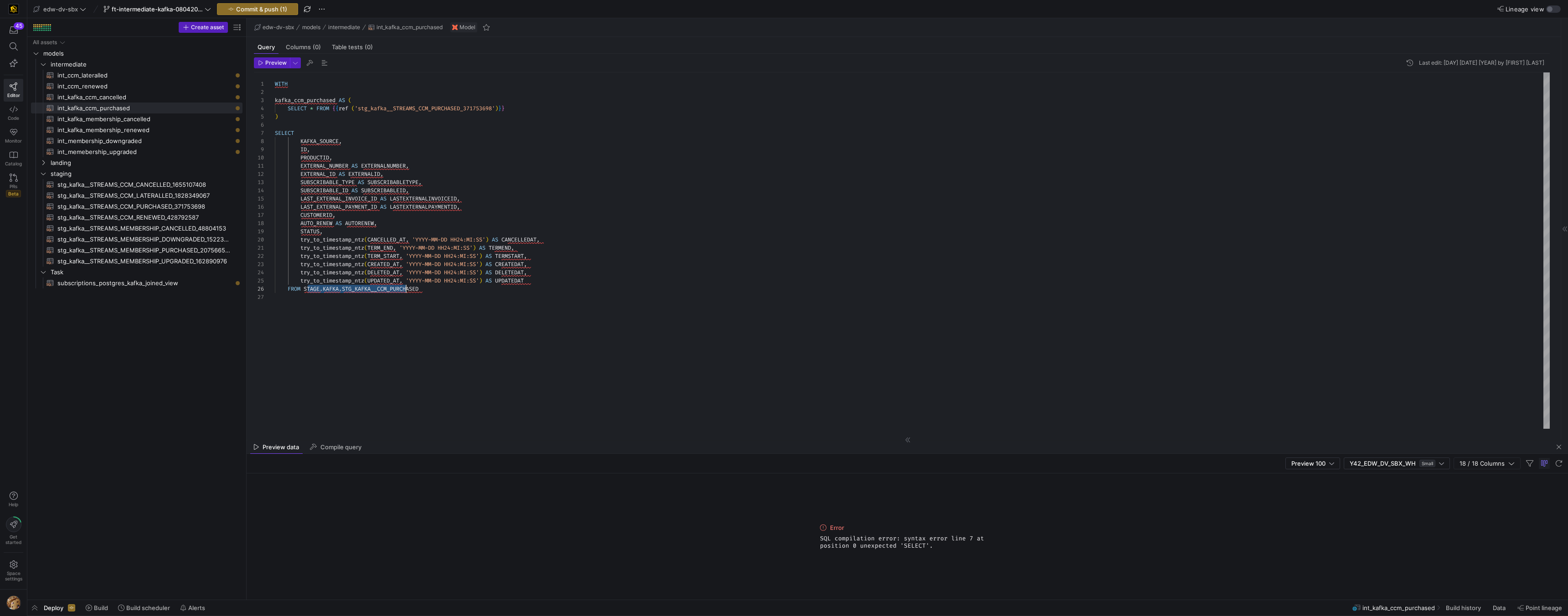 scroll, scrollTop: 41, scrollLeft: 0, axis: vertical 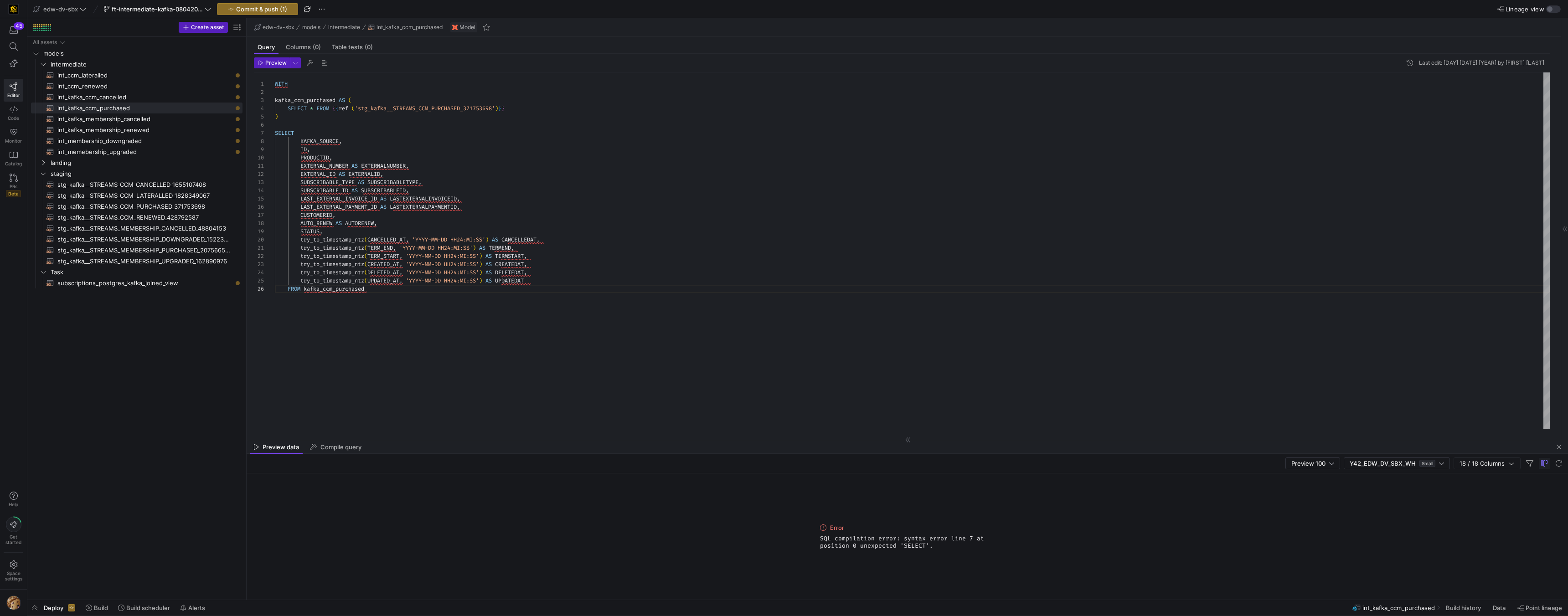 click on "Preview Last edit: Wednesday [DD] [MONTH] [YEAR] by [FIRST] [LAST]" at bounding box center [902, 65] 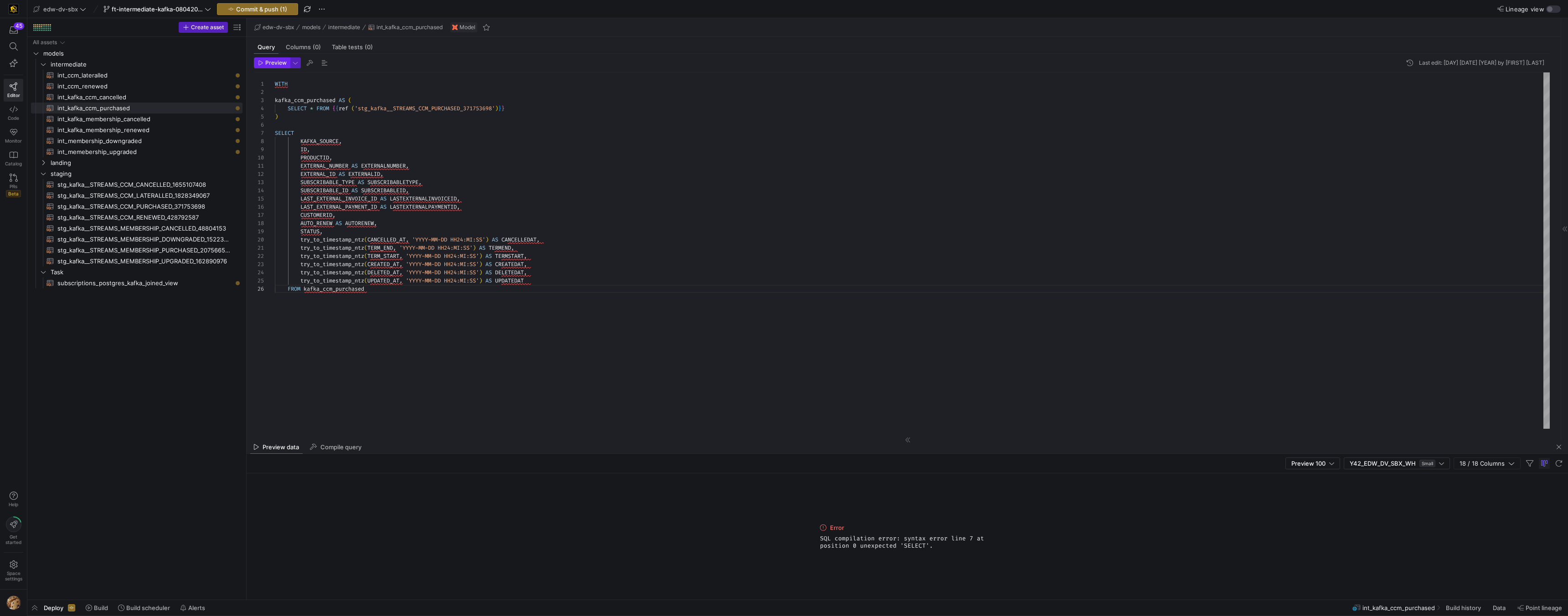click on "Preview" at bounding box center [276, 63] 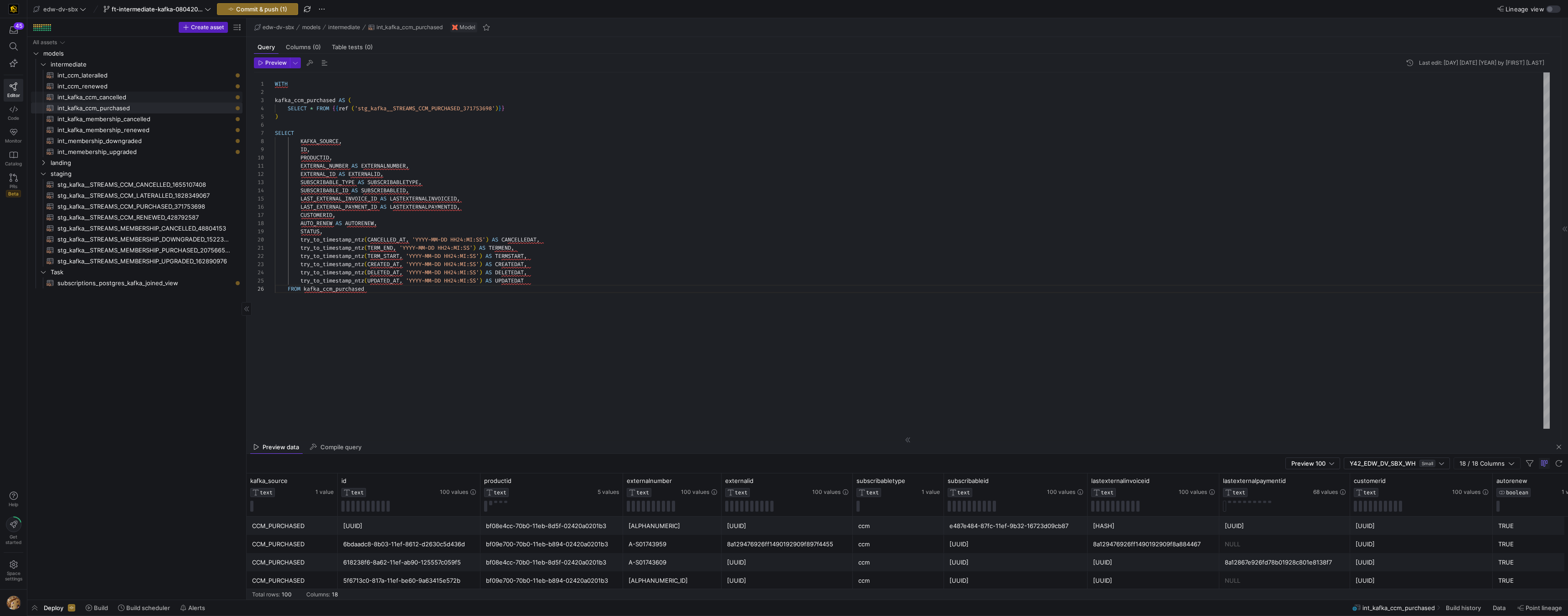 click on "int_kafka_ccm_cancelled​​​​​​​​​​" 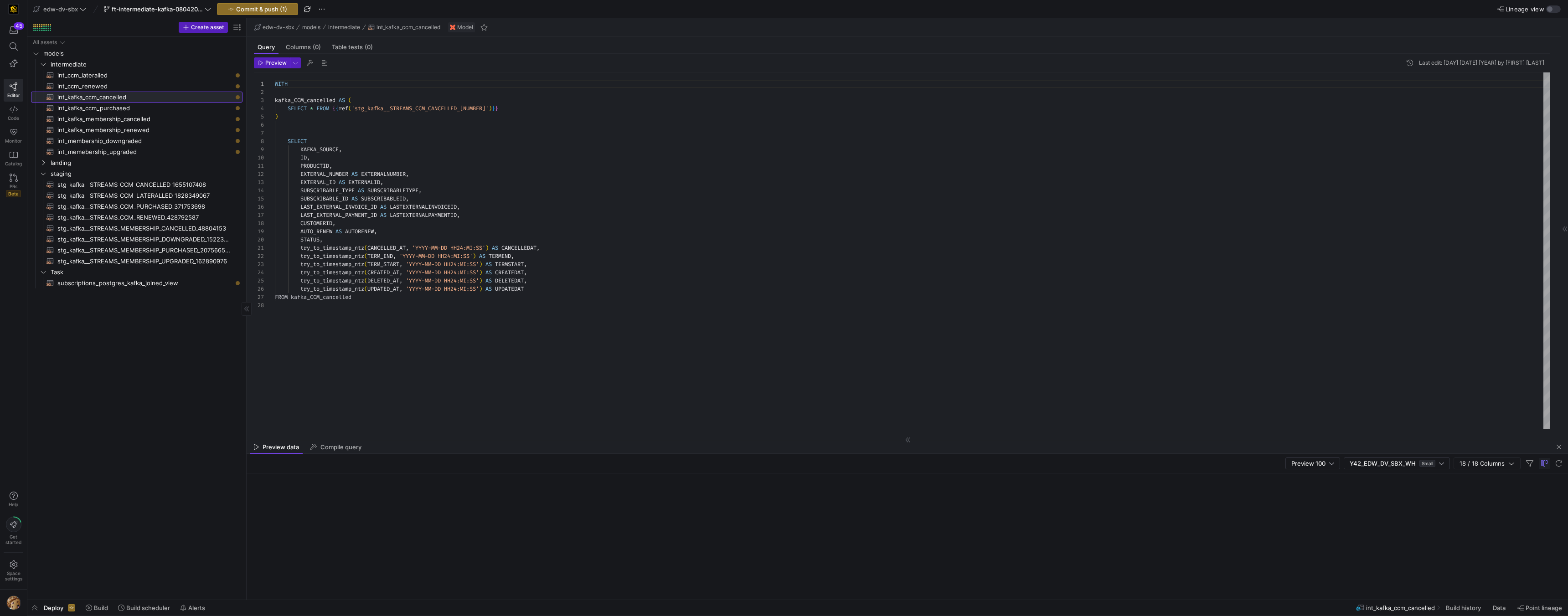 scroll, scrollTop: 82, scrollLeft: 0, axis: vertical 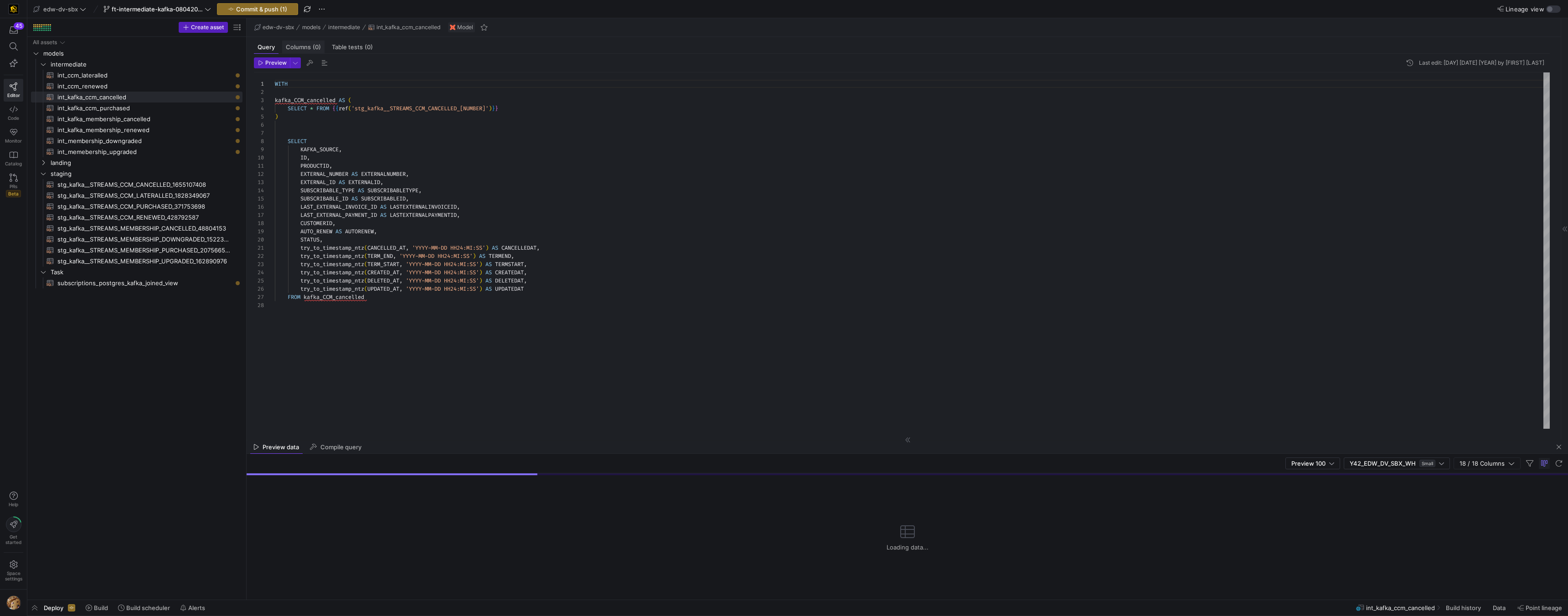 click on "Columns  (0)" at bounding box center [303, 47] 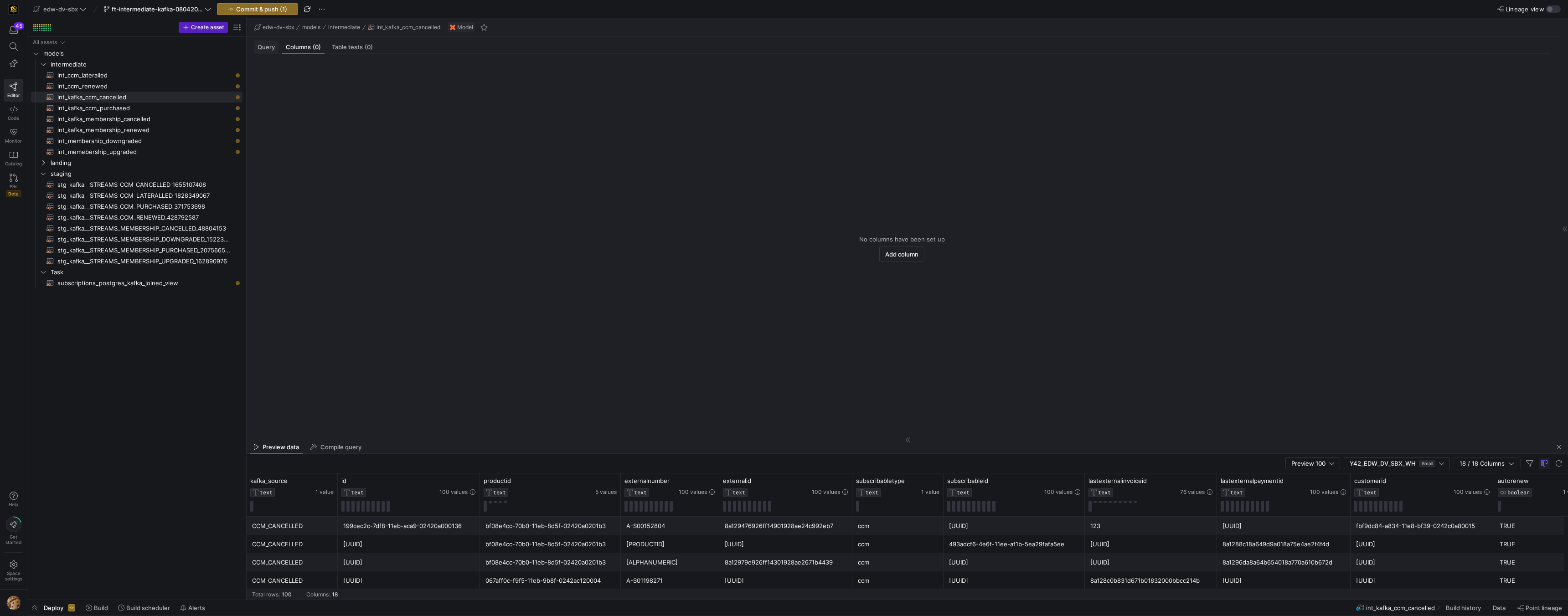 click on "Query" at bounding box center (266, 47) 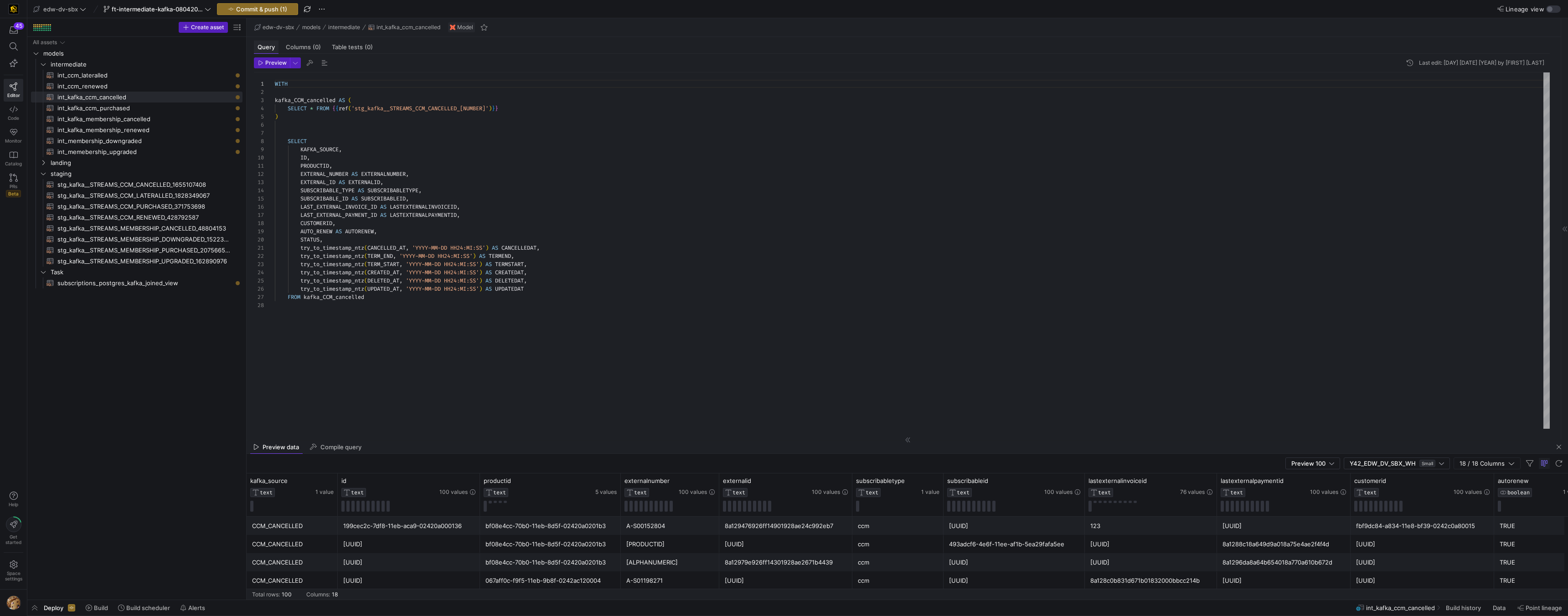 scroll, scrollTop: 82, scrollLeft: 0, axis: vertical 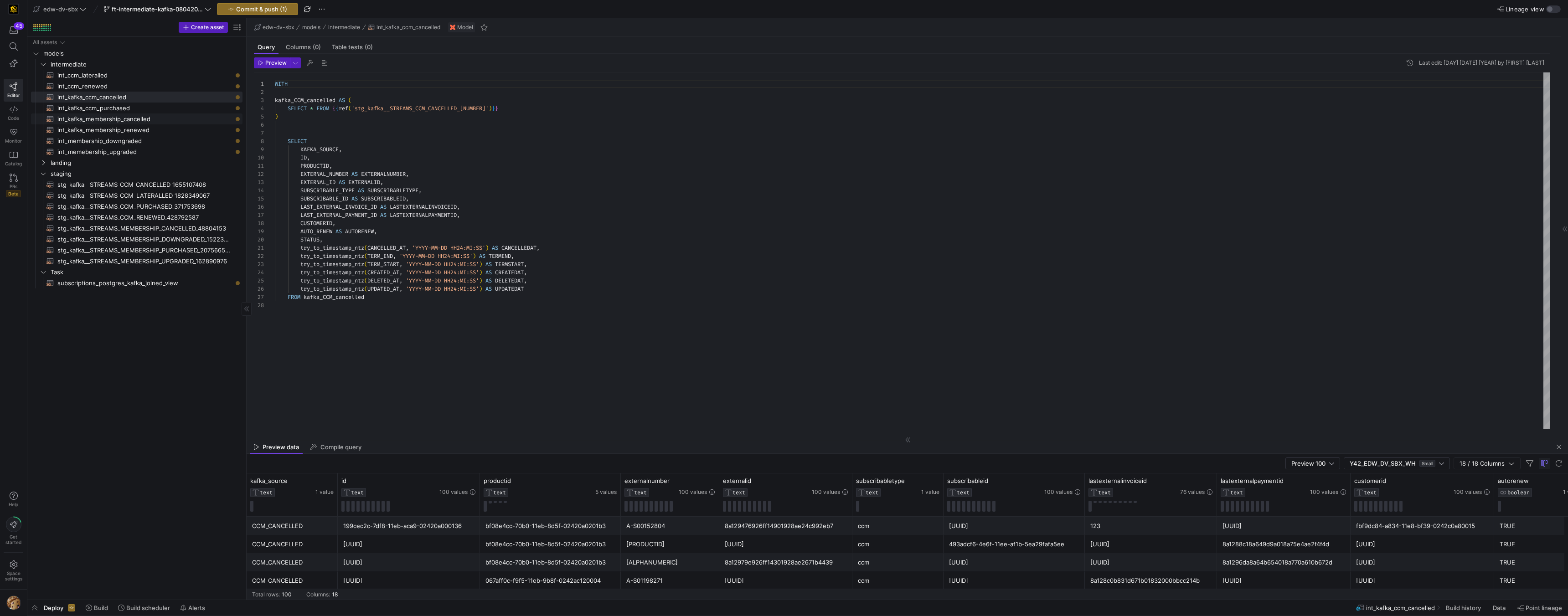 click on "int_kafka_ccm_purchased​​​​​​​​​​" 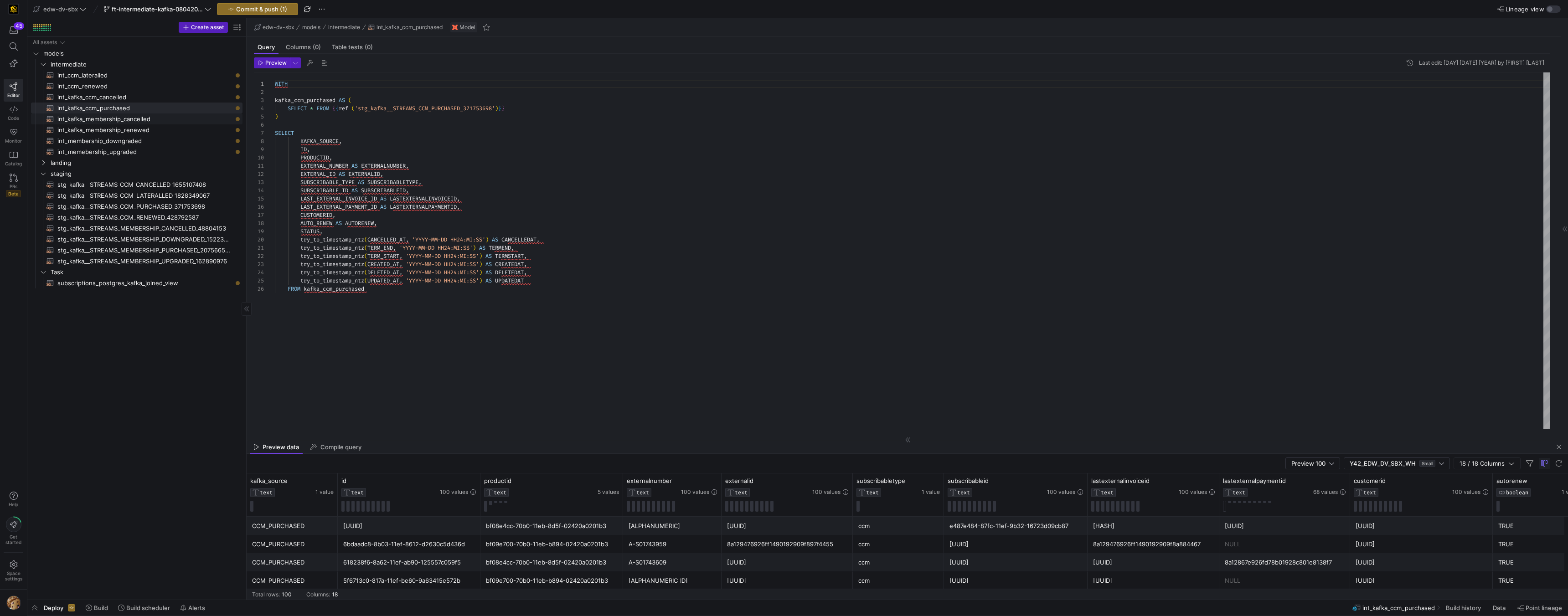 click on "int_kafka_membership_cancelled" 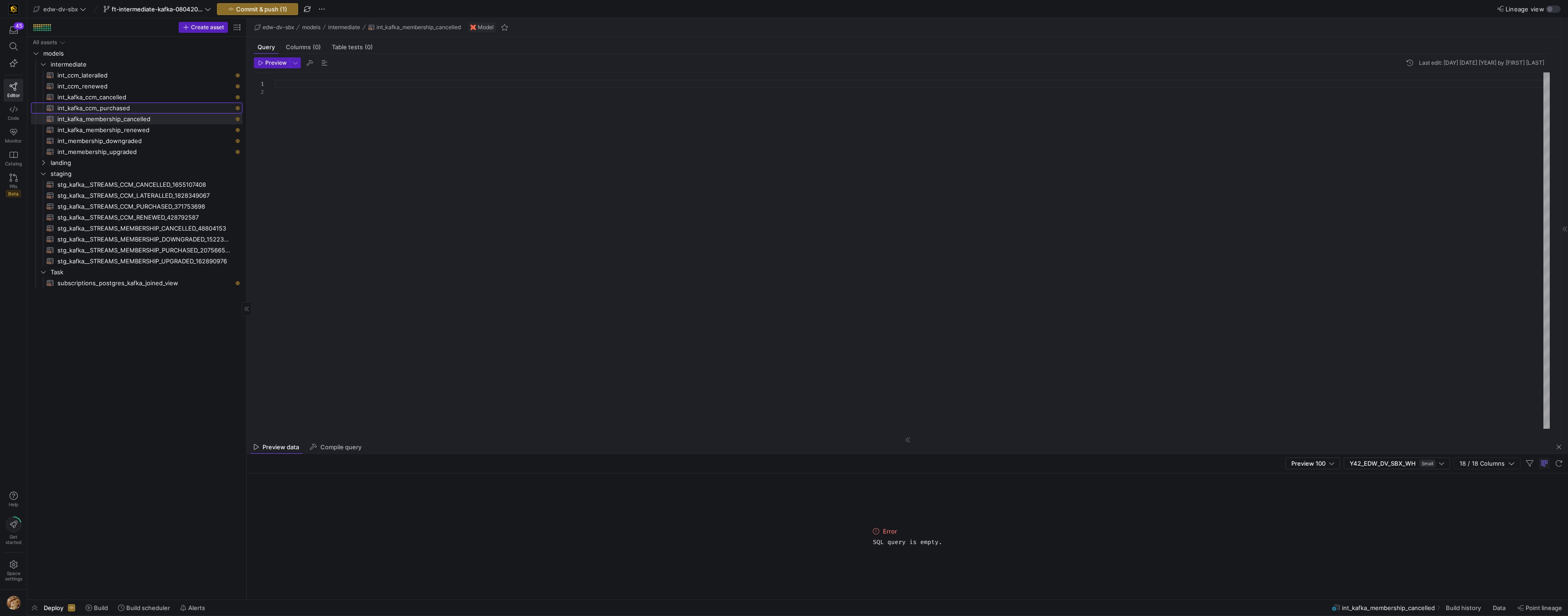 click on "int_kafka_ccm_purchased​​​​​​​​​​" 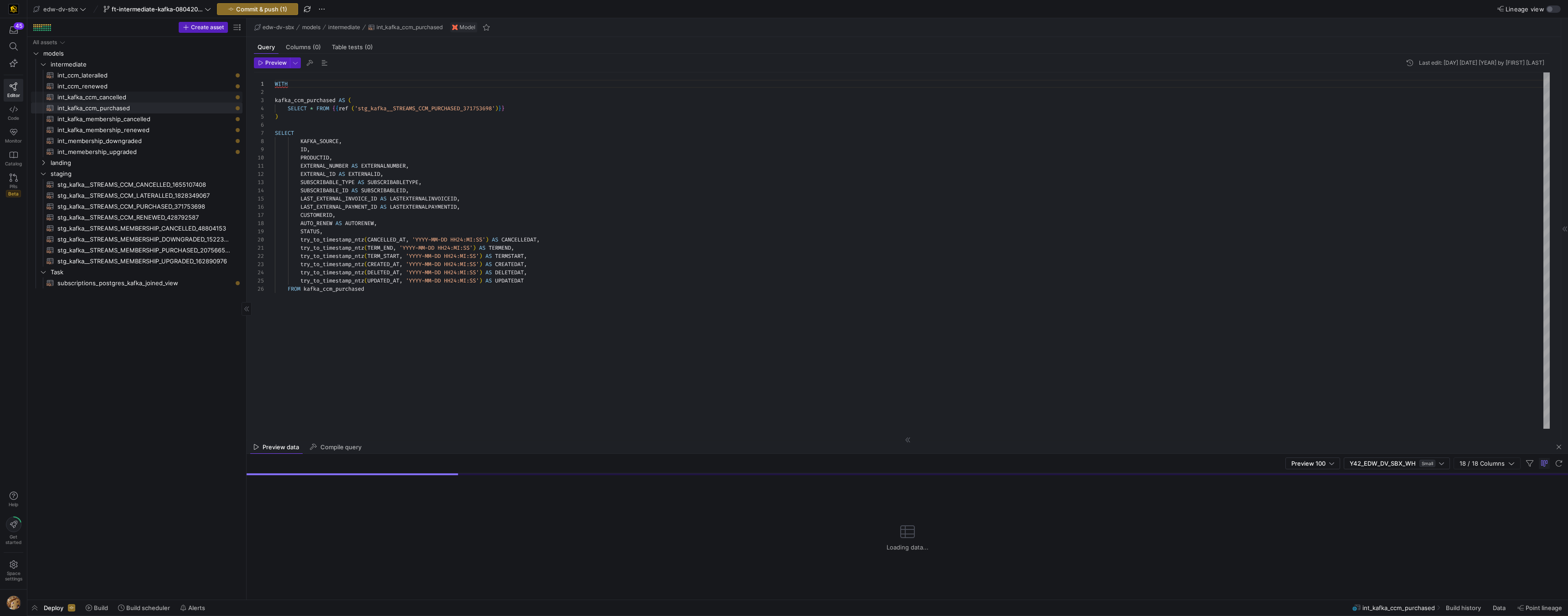 click on "int_kafka_ccm_cancelled​​​​​​​​​​" 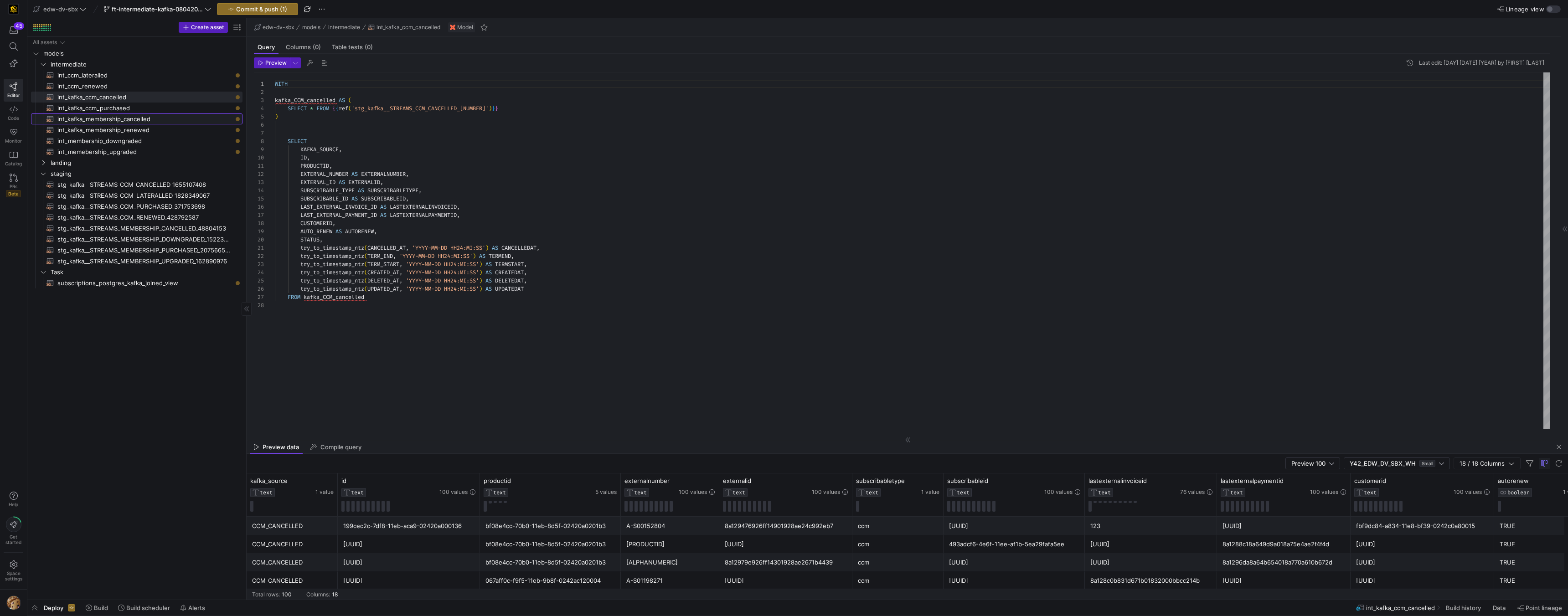 click on "int_kafka_membership_cancelled" 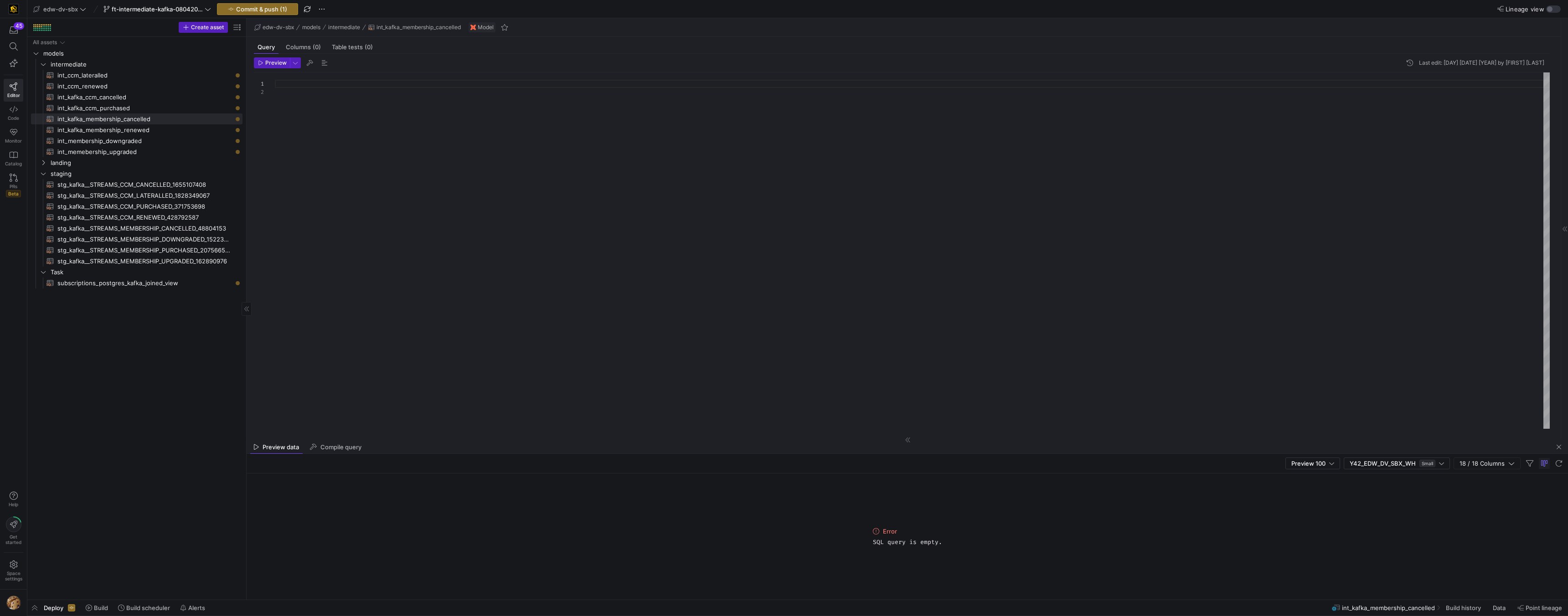 click on "All assets   models   intermediate   landing   staging
int_ccm_lateralled
int_ccm_renewed
int_membership_downgraded
int_memebership_upgraded
stg_kafka__STREAMS_CCM_CANCELLED_1655107408
stg_kafka__STREAMS_CCM_LATERALLED_1828349067
stg_kafka__STREAMS_CCM_PURCHASED_371753698
stg_kafka__STREAMS_CCM_RENEWED_428792587" 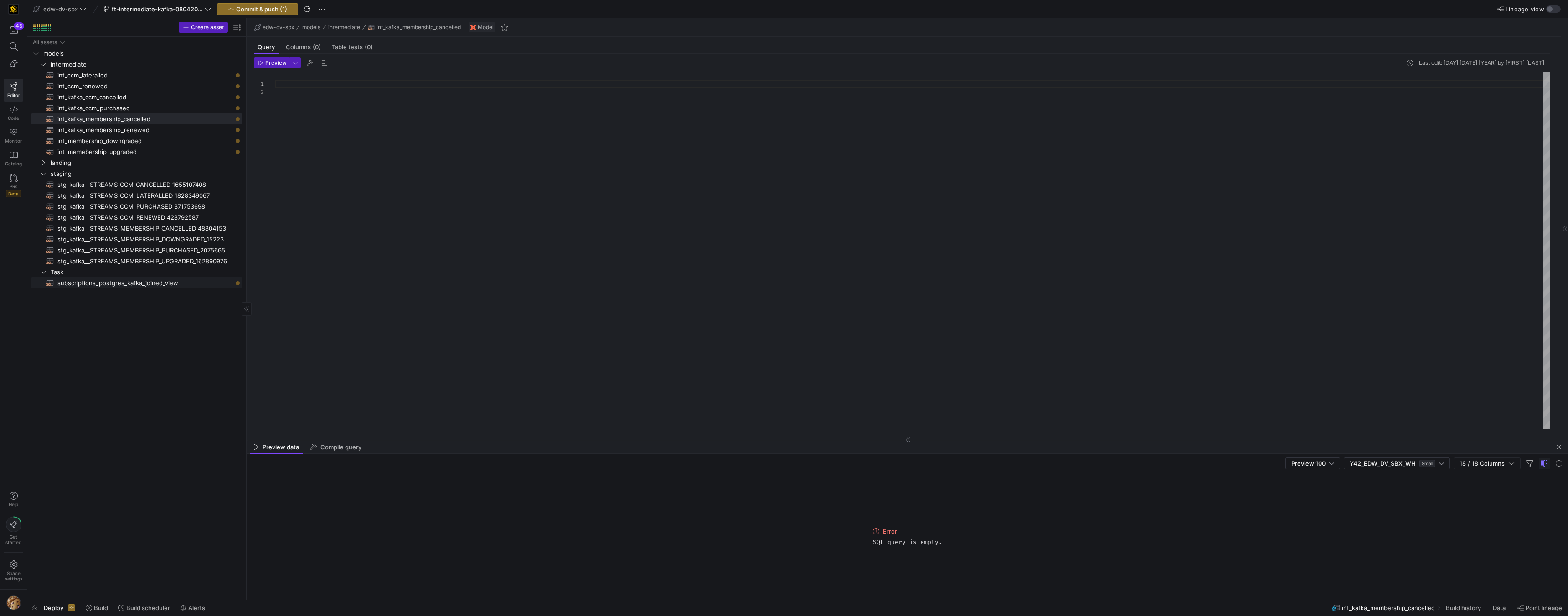click on "subscriptions_postgres_kafka_joined_view​​​​​​​​​​" 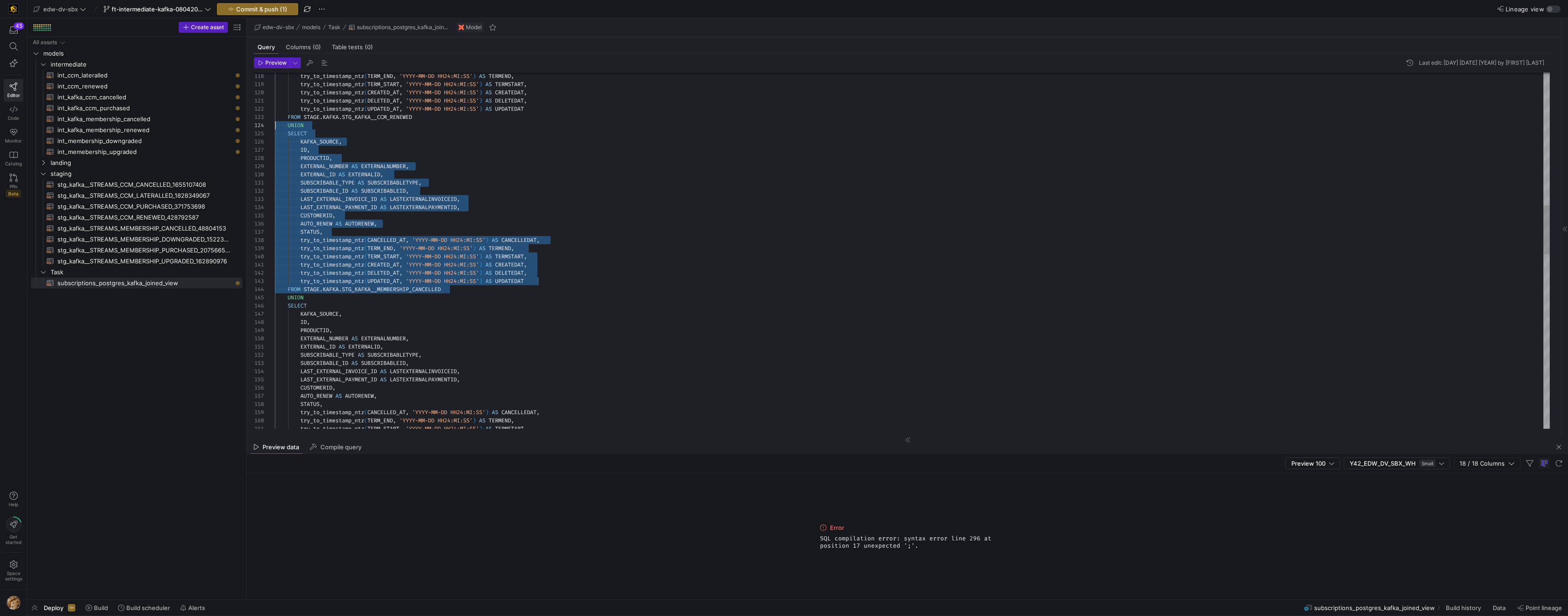 scroll, scrollTop: 33, scrollLeft: 3, axis: both 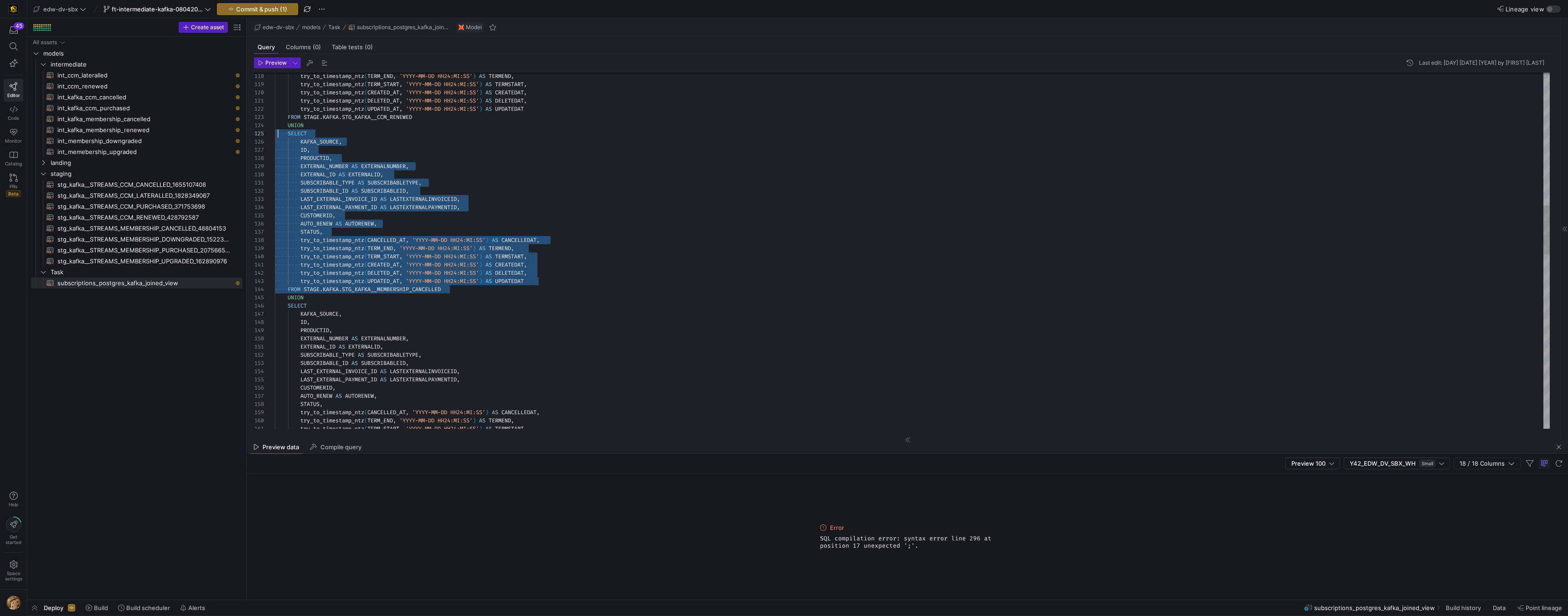 drag, startPoint x: 454, startPoint y: 290, endPoint x: 277, endPoint y: 133, distance: 236.5967 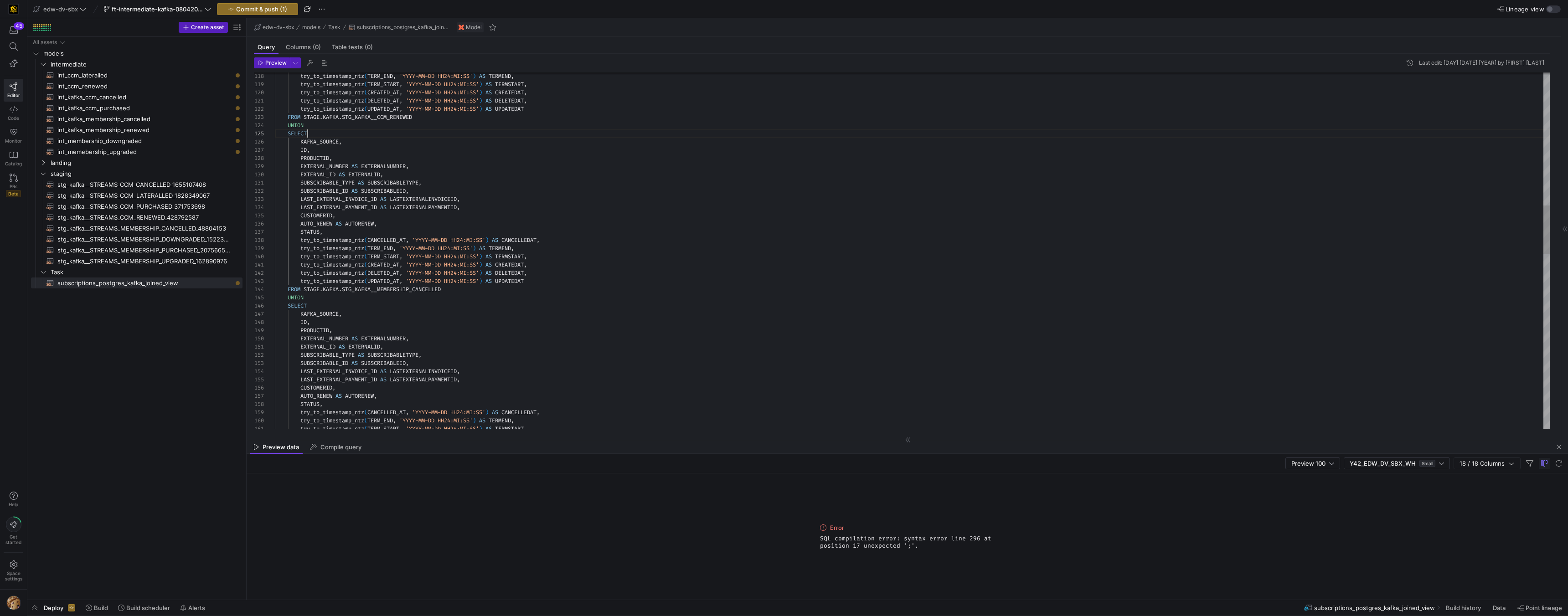 click on "try_to_timestamp_ntz ( TERM_END ,   '[DATE] [TIME]' )   AS   TERMEND ,          try_to_timestamp_ntz ( TERM_START ,   '[DATE] [TIME]' )   AS   TERMSTART ,          try_to_timestamp_ntz ( CREATED_AT ,   '[DATE] [TIME]' )   AS   CREATEDAT ,          try_to_timestamp_ntz ( DELETED_AT ,   '[DATE] [TIME]' )   AS   DELETEDAT ,          try_to_timestamp_ntz ( UPDATED_AT ,   '[DATE] [TIME]' )   AS   UPDATEDAT      FROM   STAGE . KAFKA . STG_KAFKA__CCM_RENEWED      UNION      SELECT          KAFKA_SOURCE ,          ID ,          PRODUCTID ,          EXTERNAL_NUMBER   AS   EXTERNALNUMBER ,          EXTERNAL_ID   AS   EXTERNALID ,          SUBSCRIBABLE_TYPE   AS   SUBSCRIBABLETYPE ,          SUBSCRIBABLE_ID   AS   SUBSCRIBABLEID ,          LAST_EXTERNAL_INVOICE_ID   AS   LASTEXTERNALINVOICEID ,          LAST_EXTERNAL_PAYMENT_ID   AS   LASTEXTERNALPAYMENTID ,          CUSTOMERID ,          AUTO_RENEW   AS   AUTORENEW ,          STATUS ,          try_to_timestamp_ntz ( CANCELLED_AT ,   '[DATE] [TIME]' )   AS   CANCELLEDAT ,          try_to_timestamp_ntz ( TERM_END ,   '[DATE] [TIME]' )   AS   TERMEND ,          try_to_timestamp_ntz ( TERM_START ,   '[DATE] [TIME]' )   AS   TERMSTART" at bounding box center (912, 400) 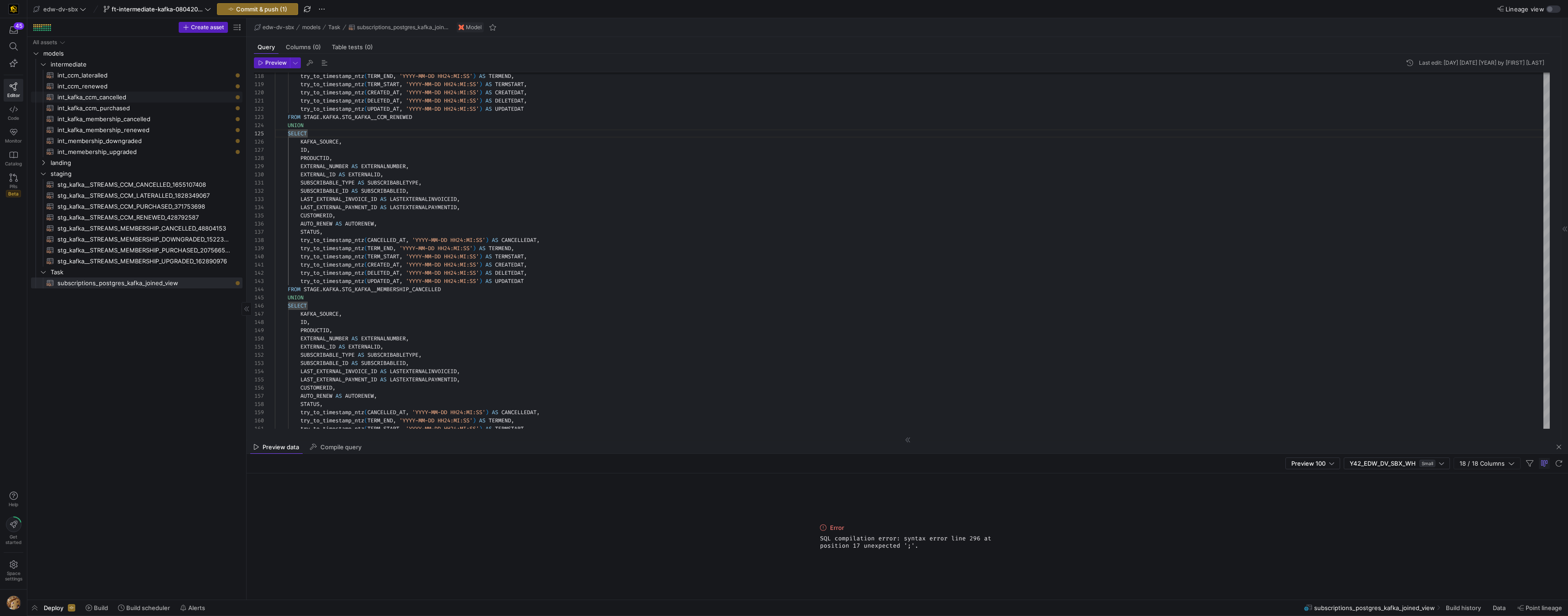 click on "int_kafka_ccm_cancelled​​​​​​​​​​" 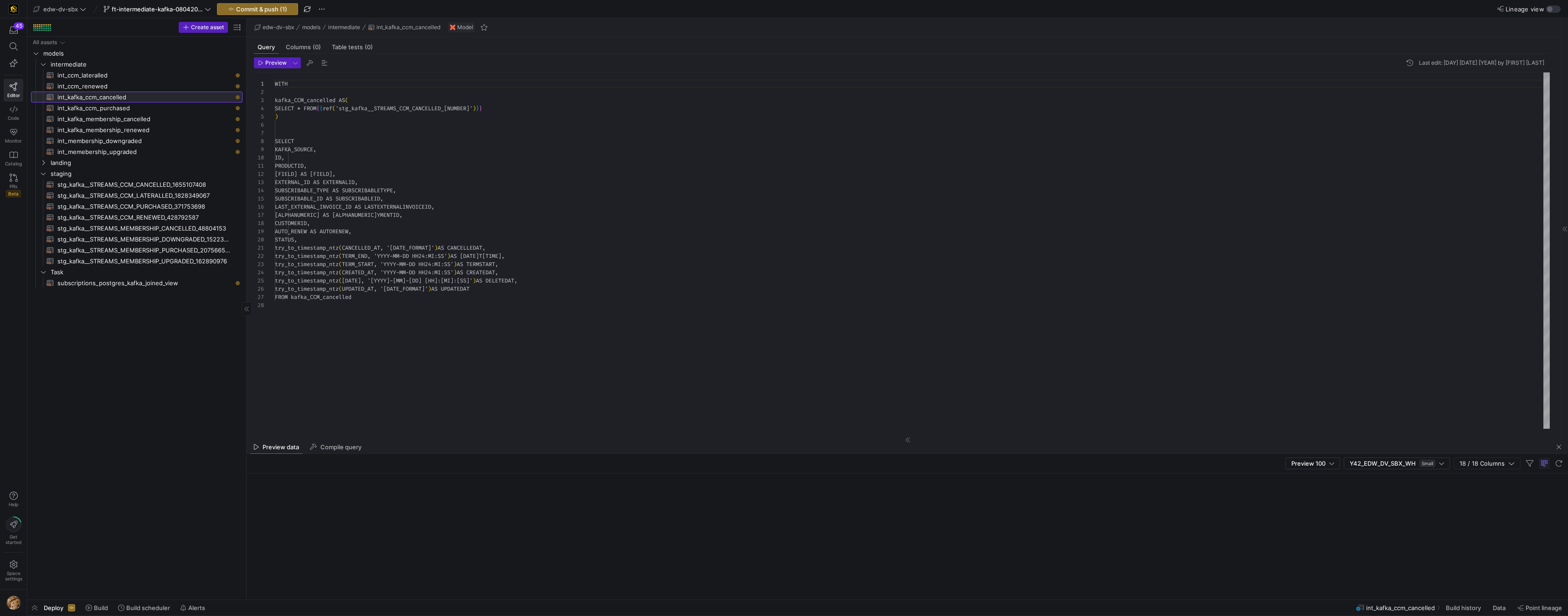scroll, scrollTop: 0, scrollLeft: 0, axis: both 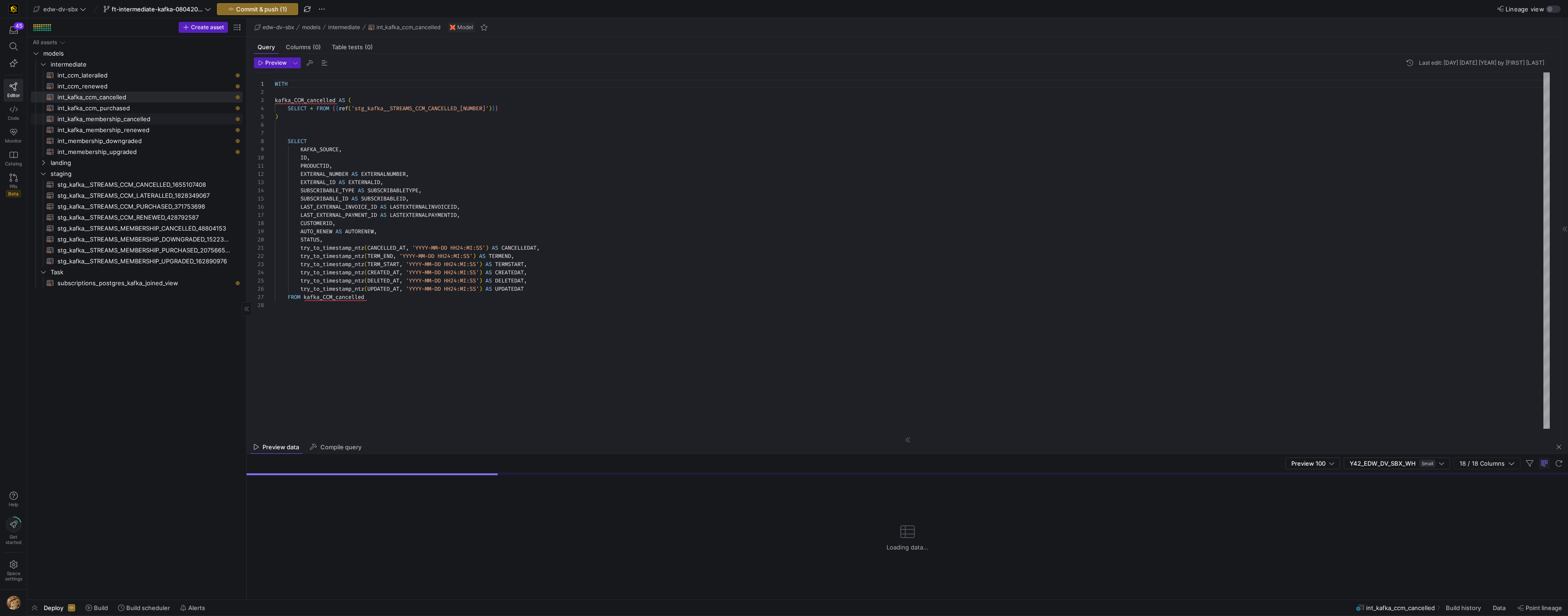 click on "int_kafka_membership_cancelled" 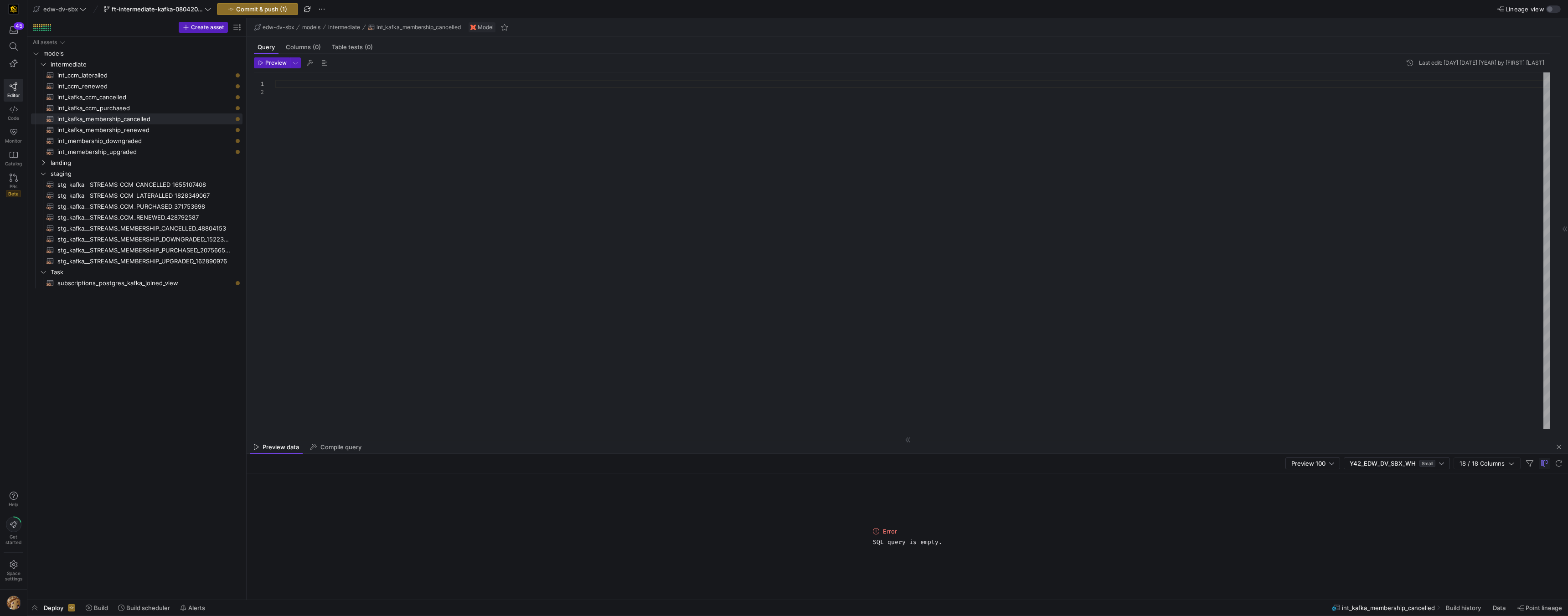 click at bounding box center [912, 251] 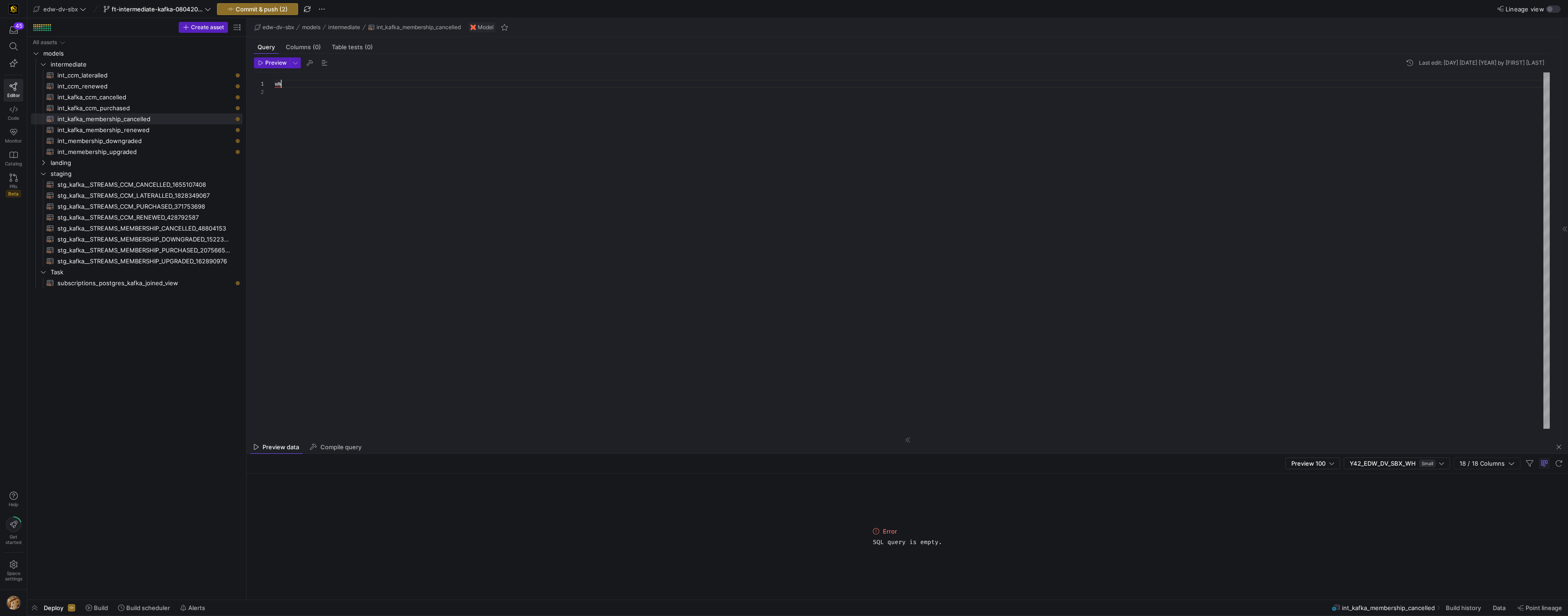type on "w" 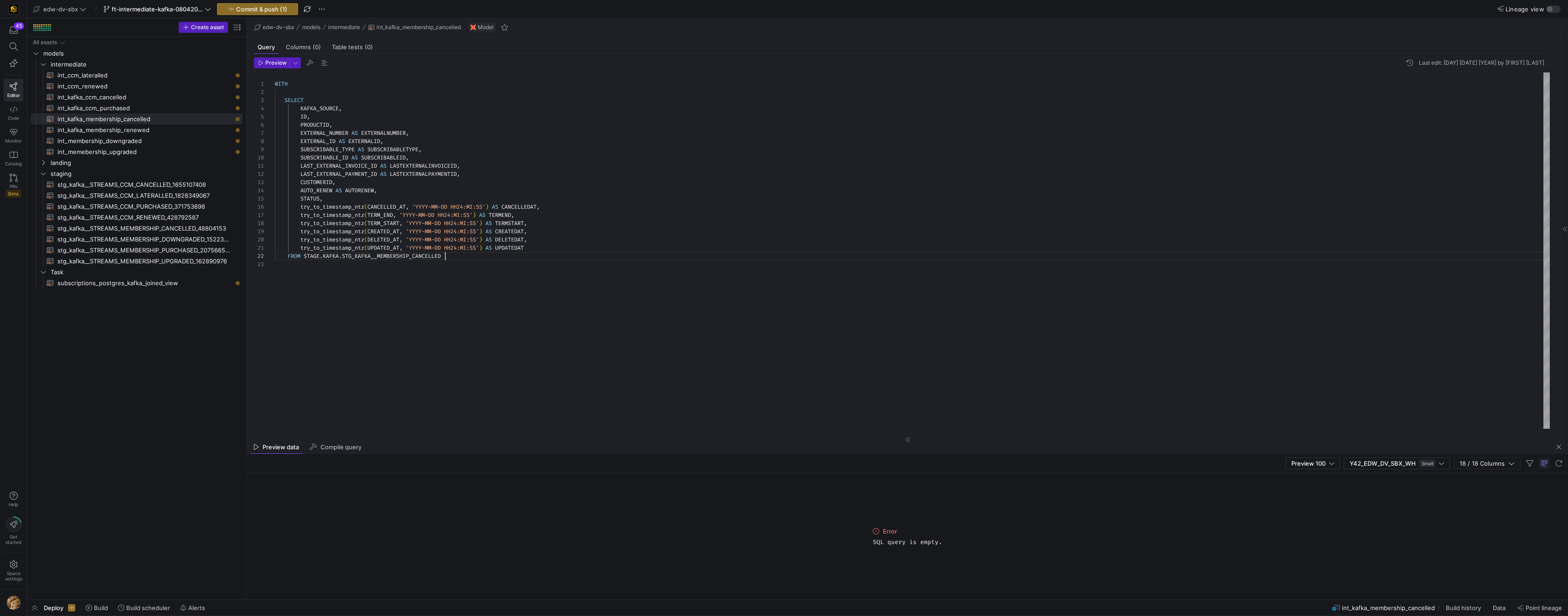 scroll, scrollTop: 8, scrollLeft: 170, axis: both 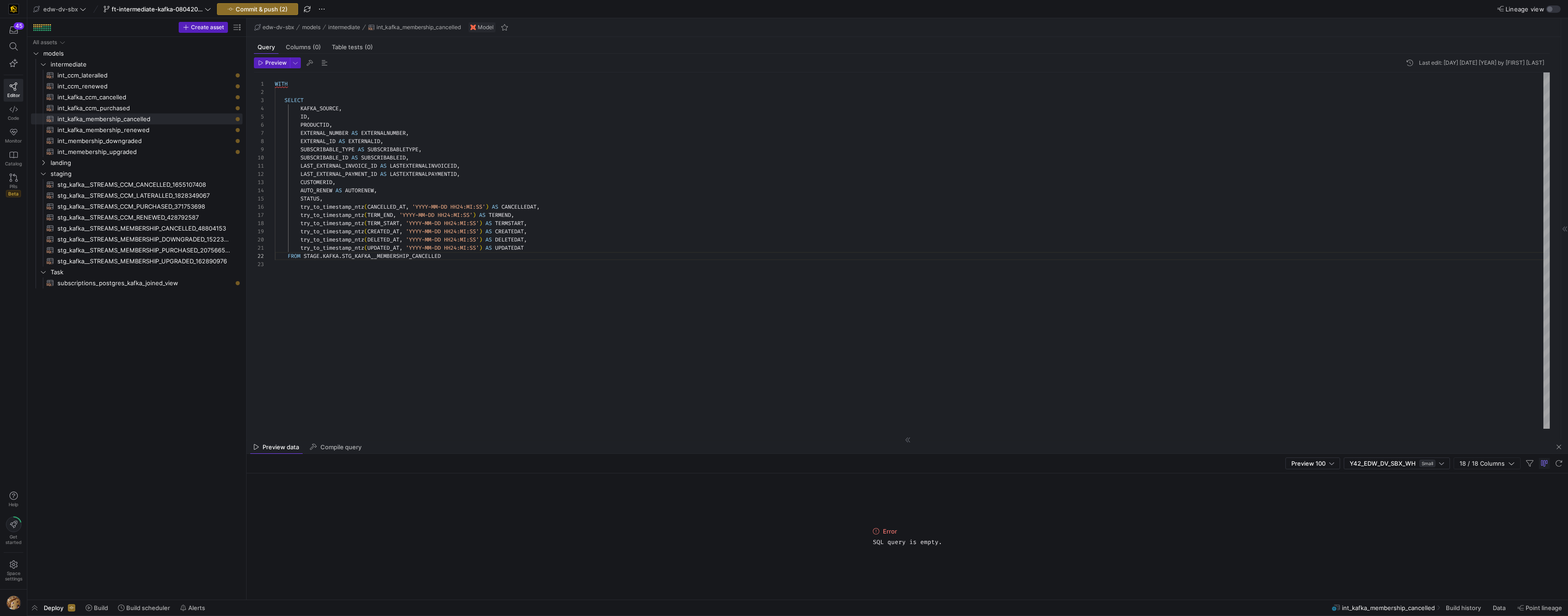 click on "WITH       SELECT          KAFKA_SOURCE ,          ID ,          PRODUCTID ,          EXTERNAL_NUMBER   AS   EXTERNALNUMBER ,          EXTERNAL_ID   AS   EXTERNALID ,          SUBSCRIBABLE_TYPE   AS   SUBSCRIBABLETYPE ,          SUBSCRIBABLE_ID   AS   SUBSCRIBABLEID ,          LAST_EXTERNAL_INVOICE_ID   AS   LASTEXTERNALINVOICEID ,          LAST_EXTERNAL_PAYMENT_ID   AS   LASTEXTERNALPAYMENTID ,          CUSTOMERID ,          AUTO_RENEW   AS   AUTORENEW ,          STATUS ,          try_to_timestamp_ntz ( CANCELLED_AT ,   '[DATE_FORMAT]' )   AS   CANCELLEDAT ,          try_to_timestamp_ntz ( TERM_END ,   '[DATE_FORMAT]' )   AS   TERMEND ,          try_to_timestamp_ntz ( TERM_START ,   '[DATE_FORMAT]' )   AS   TERMSTART ,          try_to_timestamp_ntz ( CREATED_AT ,   '[DATE_FORMAT]' )   AS   CREATEDAT ," at bounding box center [912, 251] 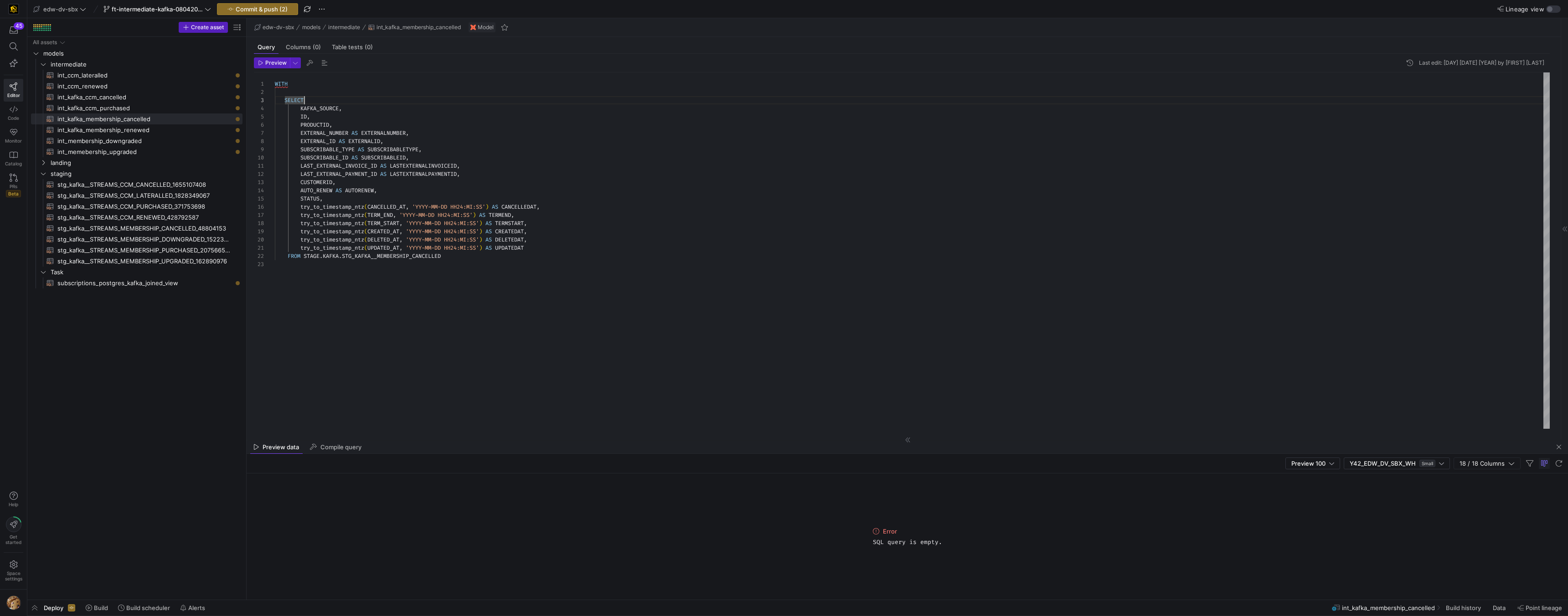 click on "WITH       SELECT          KAFKA_SOURCE ,          ID ,          PRODUCTID ,          EXTERNAL_NUMBER   AS   EXTERNALNUMBER ,          EXTERNAL_ID   AS   EXTERNALID ,          SUBSCRIBABLE_TYPE   AS   SUBSCRIBABLETYPE ,          SUBSCRIBABLE_ID   AS   SUBSCRIBABLEID ,          LAST_EXTERNAL_INVOICE_ID   AS   LASTEXTERNALINVOICEID ,          LAST_EXTERNAL_PAYMENT_ID   AS   LASTEXTERNALPAYMENTID ,          CUSTOMERID ,          AUTO_RENEW   AS   AUTORENEW ,          STATUS ,          try_to_timestamp_ntz ( CANCELLED_AT ,   '[DATE_FORMAT]' )   AS   CANCELLEDAT ,          try_to_timestamp_ntz ( TERM_END ,   '[DATE_FORMAT]' )   AS   TERMEND ,          try_to_timestamp_ntz ( TERM_START ,   '[DATE_FORMAT]' )   AS   TERMSTART ,          try_to_timestamp_ntz ( CREATED_AT ,   '[DATE_FORMAT]' )   AS   CREATEDAT ," at bounding box center [912, 251] 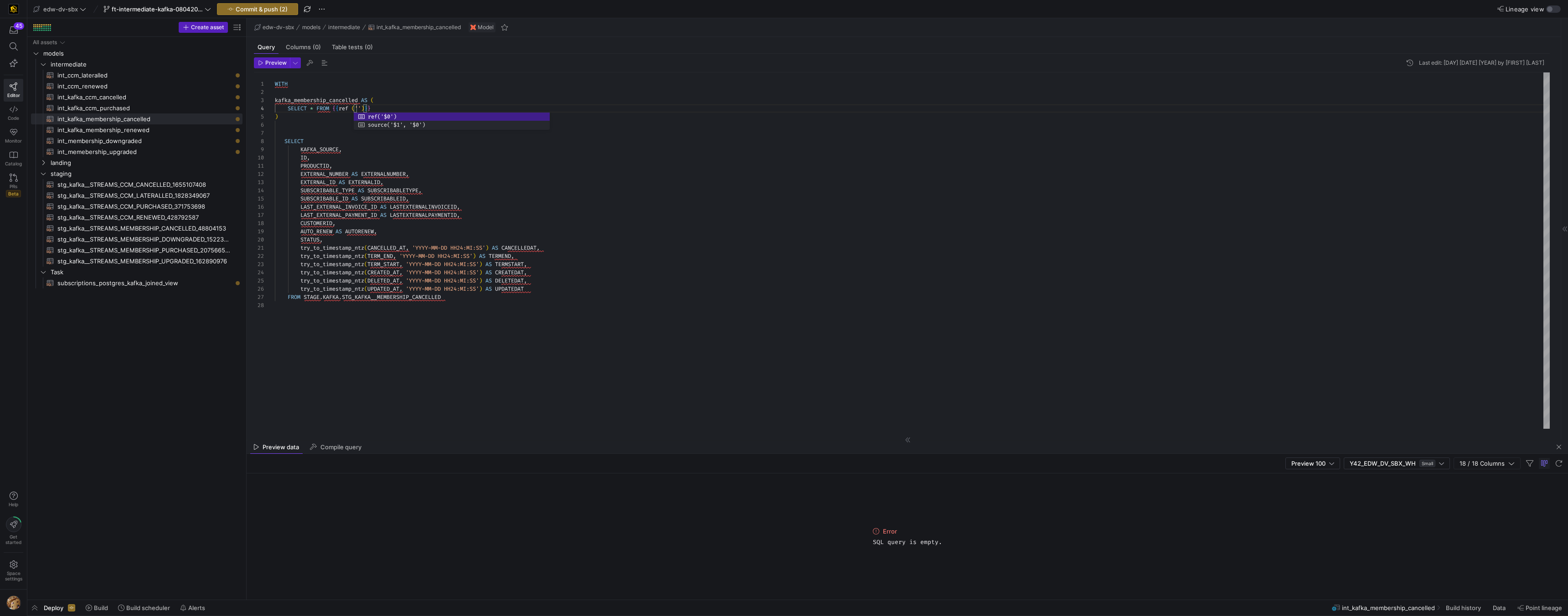 scroll, scrollTop: 25, scrollLeft: 76, axis: both 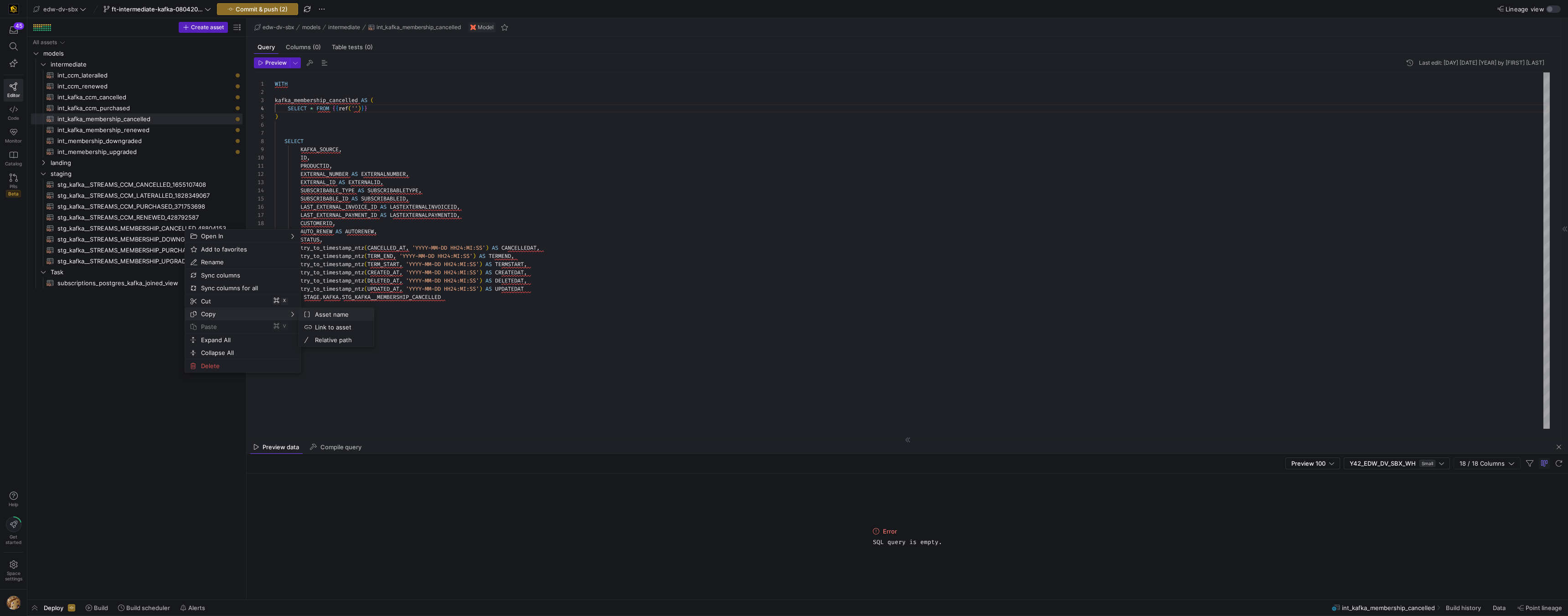 click on "Asset name" at bounding box center [339, 314] 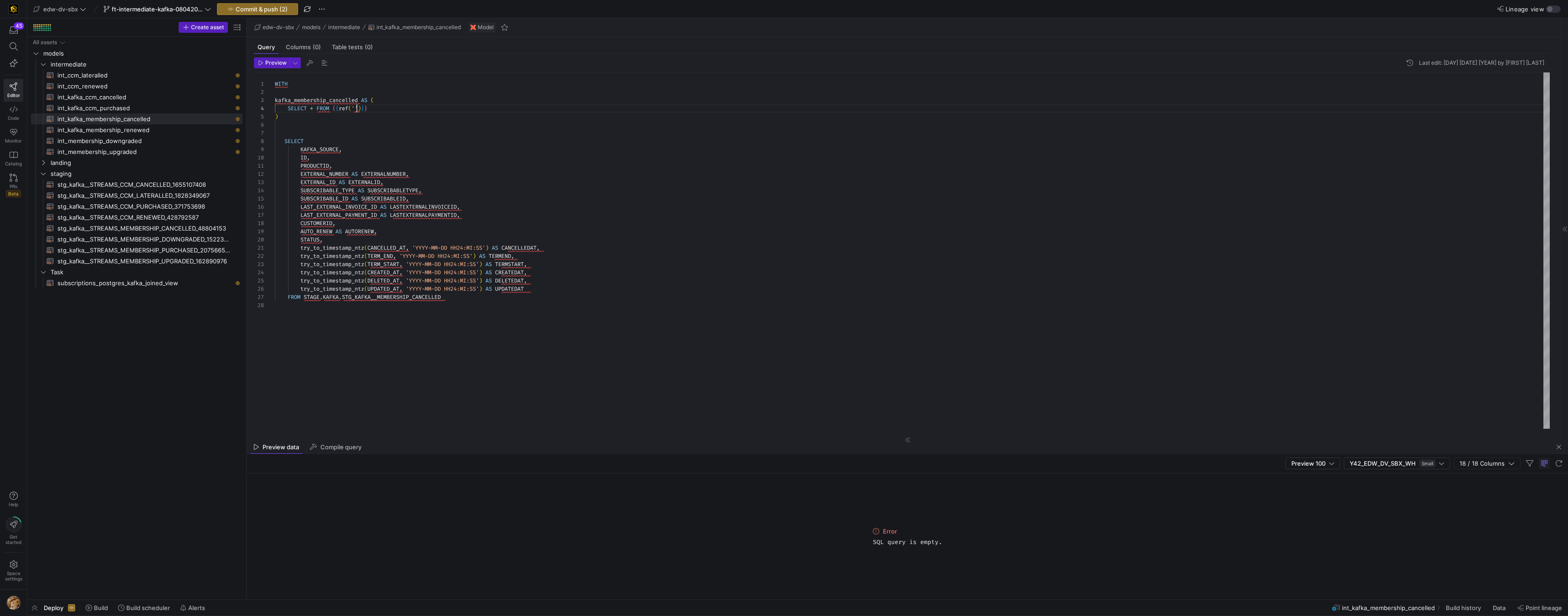 scroll, scrollTop: 25, scrollLeft: 82, axis: both 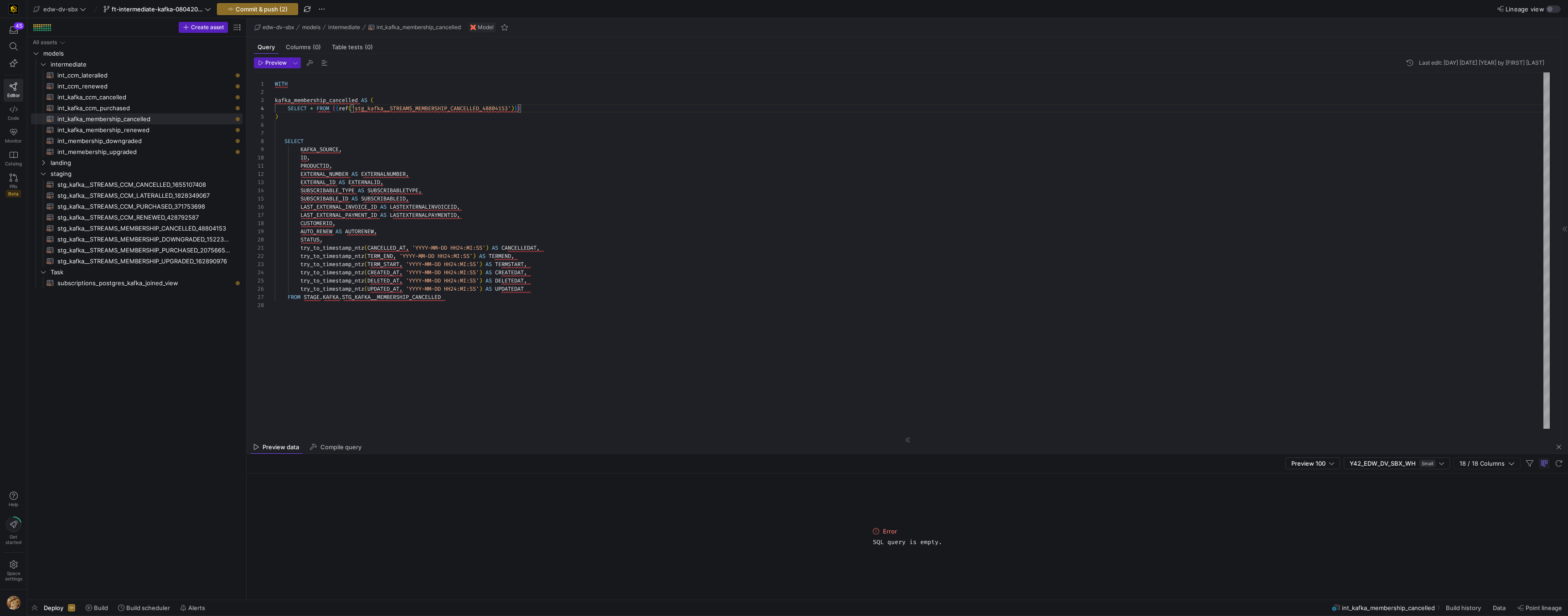 click on "WITH       SELECT          KAFKA_SOURCE ,          ID ,          PRODUCTID ,          EXTERNAL_NUMBER   AS   EXTERNALNUMBER ,          EXTERNAL_ID   AS   EXTERNALID ,          SUBSCRIBABLE_TYPE   AS   SUBSCRIBABLETYPE ,          SUBSCRIBABLE_ID   AS   SUBSCRIBABLEID ,          LAST_EXTERNAL_INVOICE_ID   AS   LASTEXTERNALINVOICEID ,          LAST_EXTERNAL_PAYMENT_ID   AS   LASTEXTERNALPAYMENTID ,          CUSTOMERID ,          AUTO_RENEW   AS   AUTORENEW ,          STATUS ,          try_to_timestamp_ntz ( CANCELLED_AT ,   '[DATE_FORMAT]' )   AS   CANCELLEDAT ,          try_to_timestamp_ntz ( TERM_END ,   '[DATE_FORMAT]' )   AS   TERMEND ,          try_to_timestamp_ntz ( TERM_START ,   '[DATE_FORMAT]' )   AS   TERMSTART ,          try_to_timestamp_ntz ( CREATED_AT ,   '[DATE_FORMAT]' )   AS   CREATEDAT ," at bounding box center (912, 251) 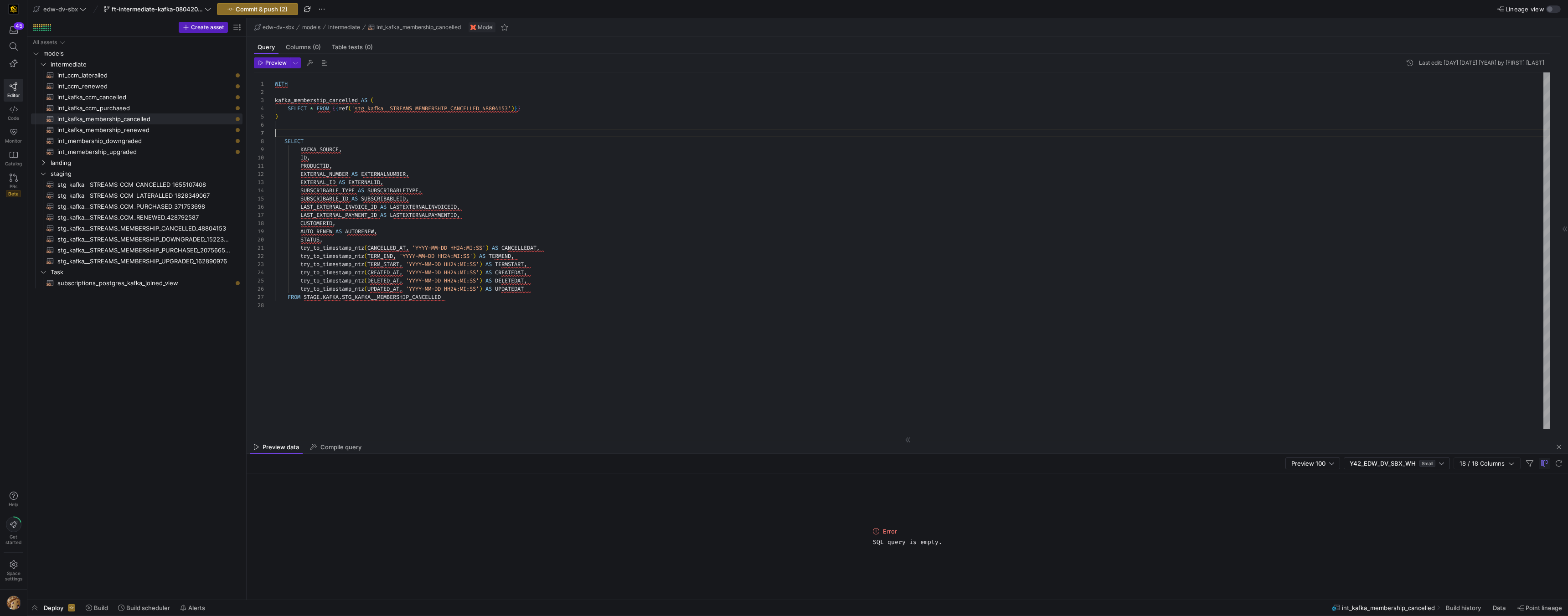 scroll, scrollTop: 49, scrollLeft: 0, axis: vertical 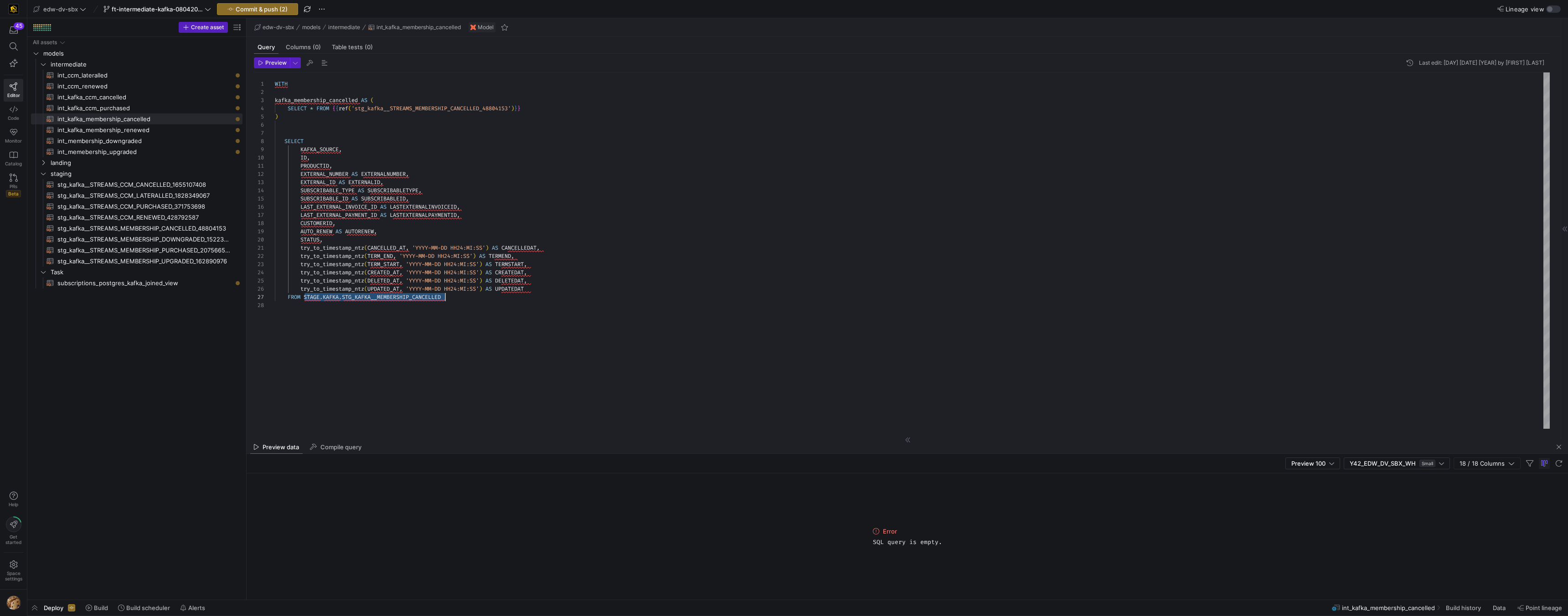 drag, startPoint x: 306, startPoint y: 298, endPoint x: 484, endPoint y: 298, distance: 178 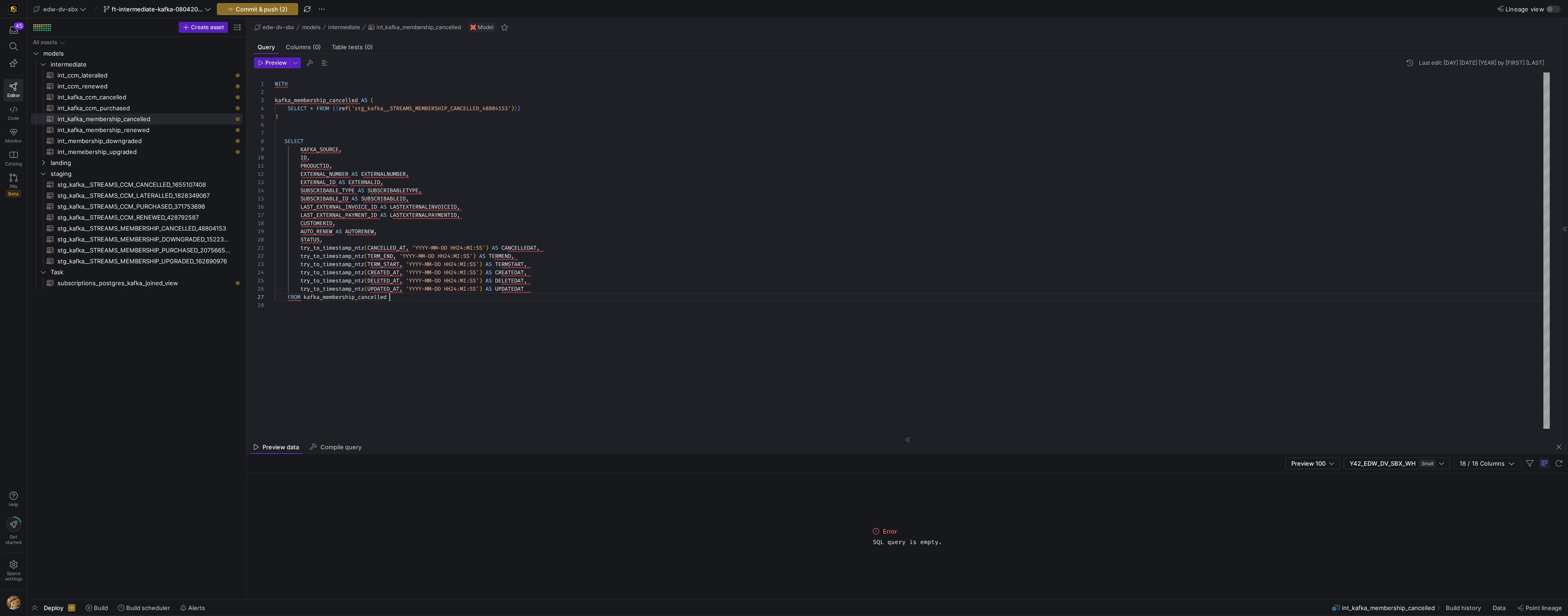 scroll, scrollTop: 49, scrollLeft: 115, axis: both 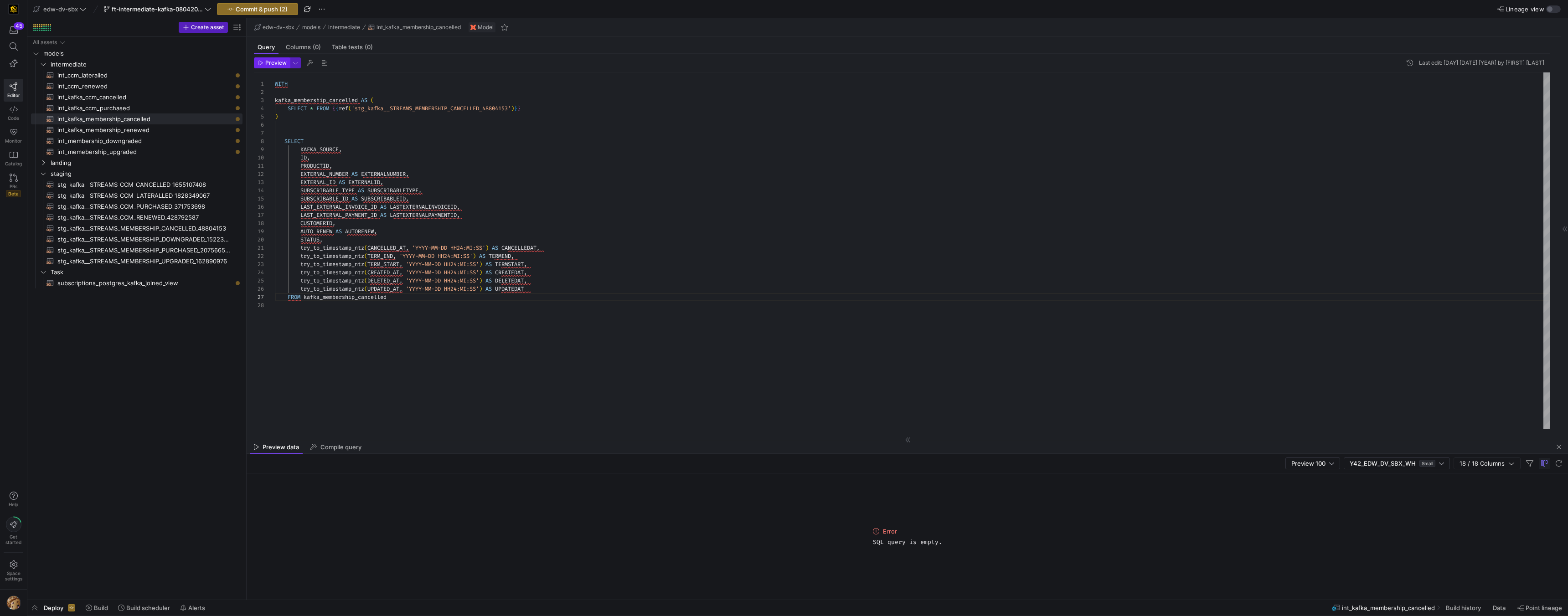 click on "Preview" at bounding box center (276, 63) 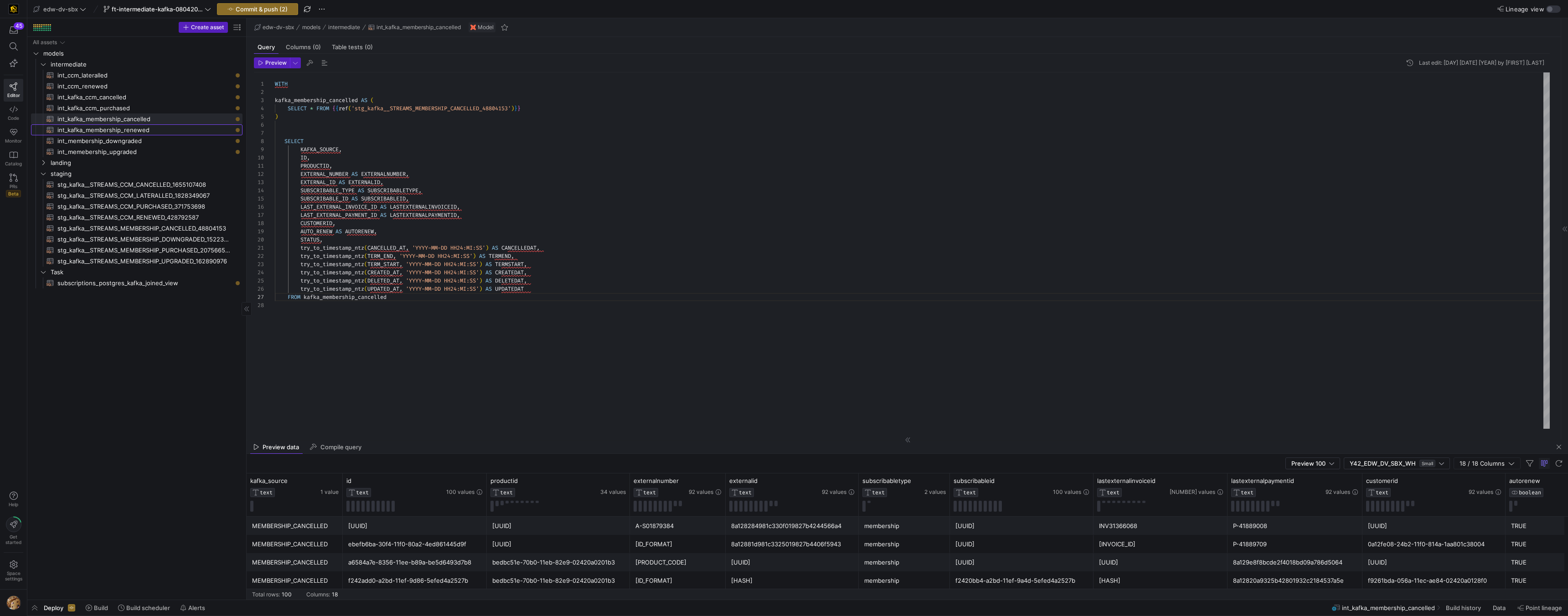 click on "int_kafka_membership_renewed​​​​​​​​​​" 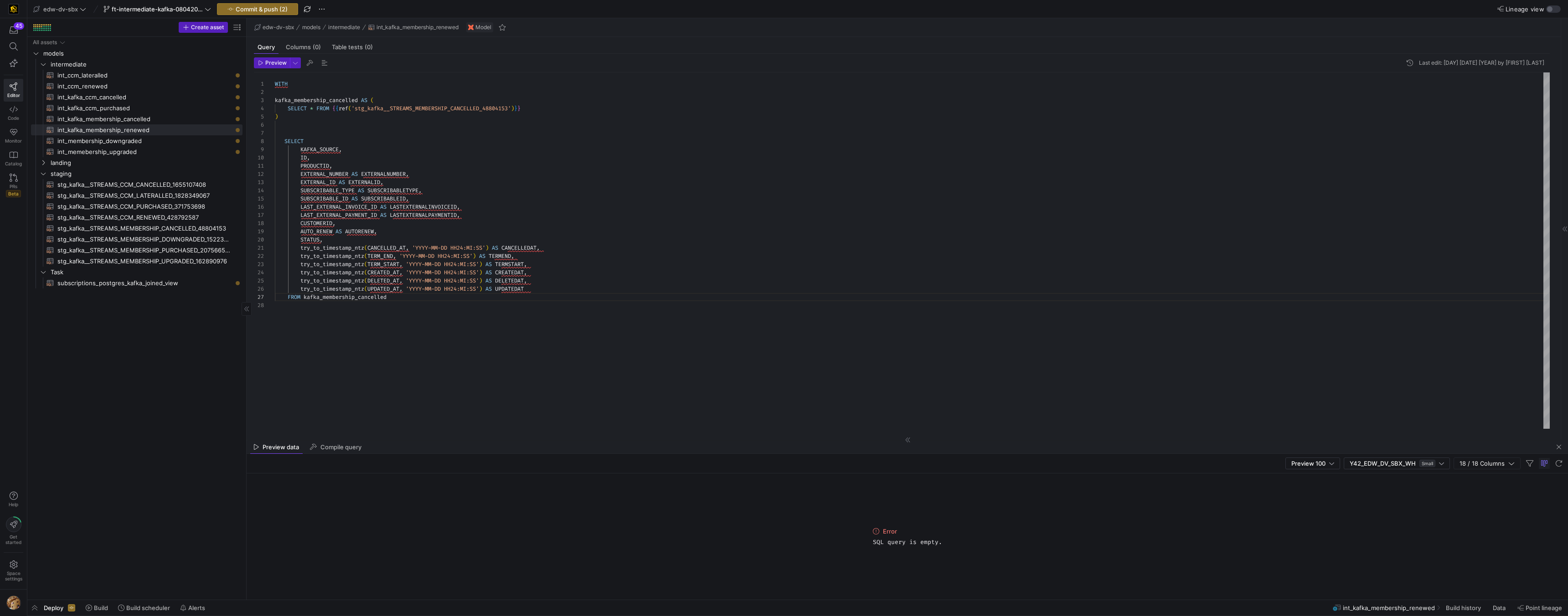 click on "All assets   models   intermediate   landing   staging
int_ccm_lateralled
int_ccm_renewed
int_membership_downgraded
int_memebership_upgraded
stg_kafka__STREAMS_CCM_CANCELLED_1655107408
stg_kafka__STREAMS_CCM_LATERALLED_1828349067
stg_kafka__STREAMS_CCM_PURCHASED_371753698
stg_kafka__STREAMS_CCM_RENEWED_428792587" 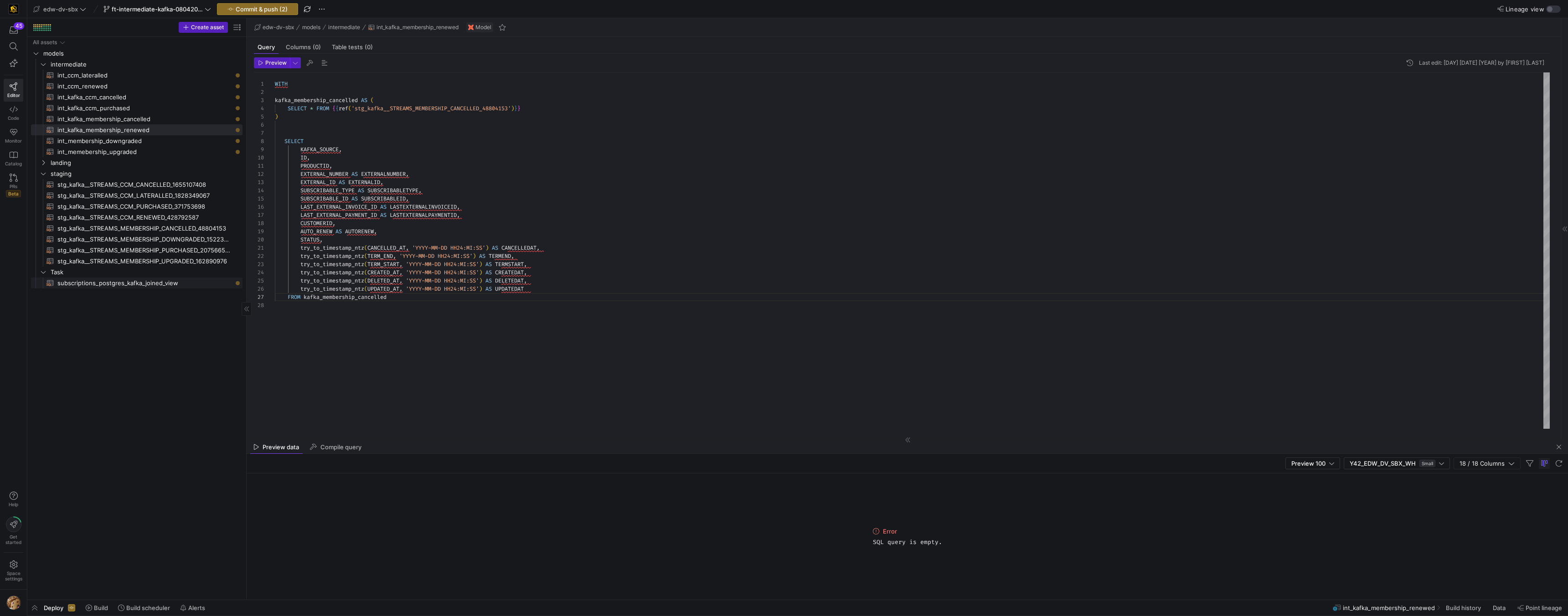 click on "subscriptions_postgres_kafka_joined_view​​​​​​​​​​" 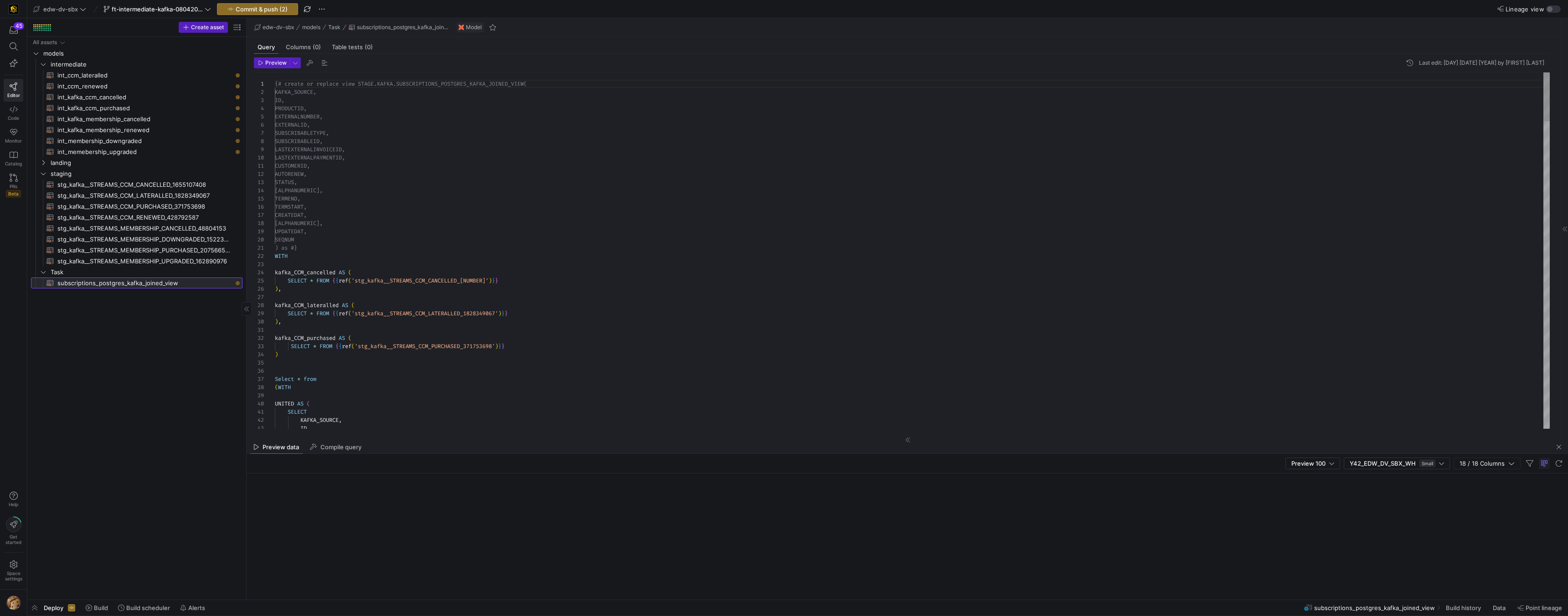 scroll, scrollTop: 0, scrollLeft: 0, axis: both 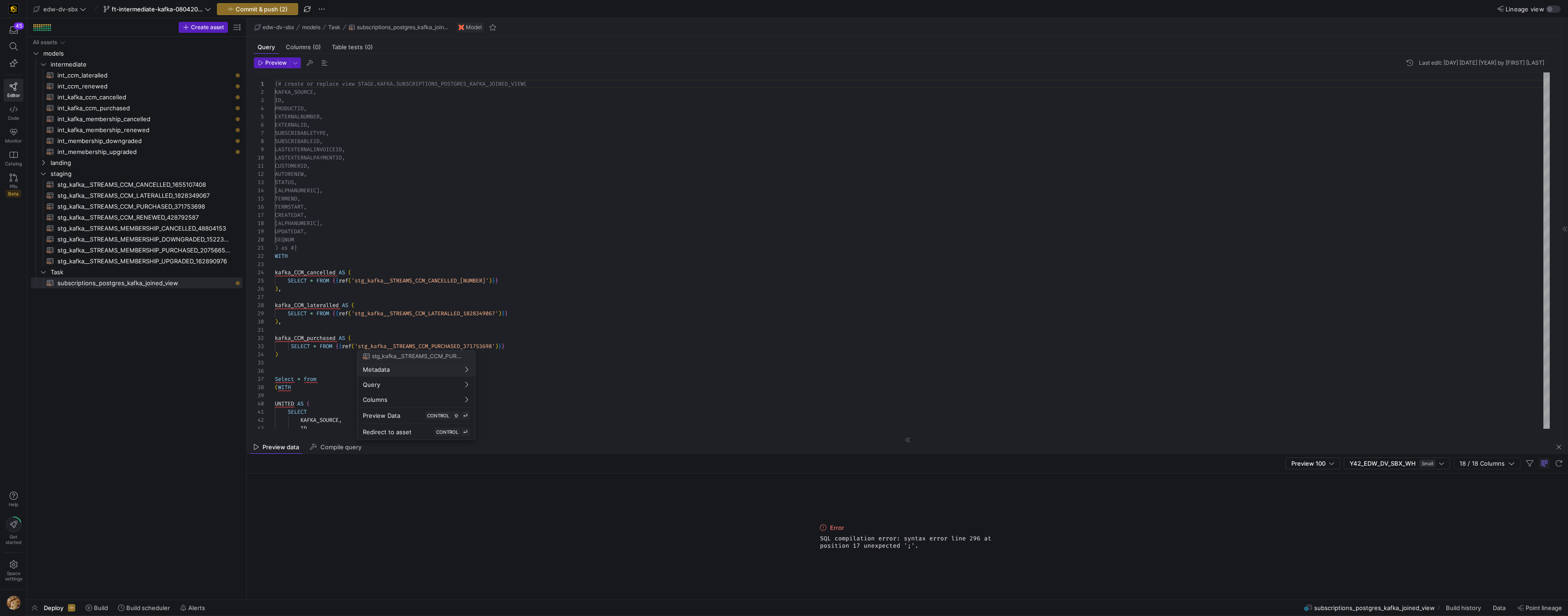 click at bounding box center [784, 308] 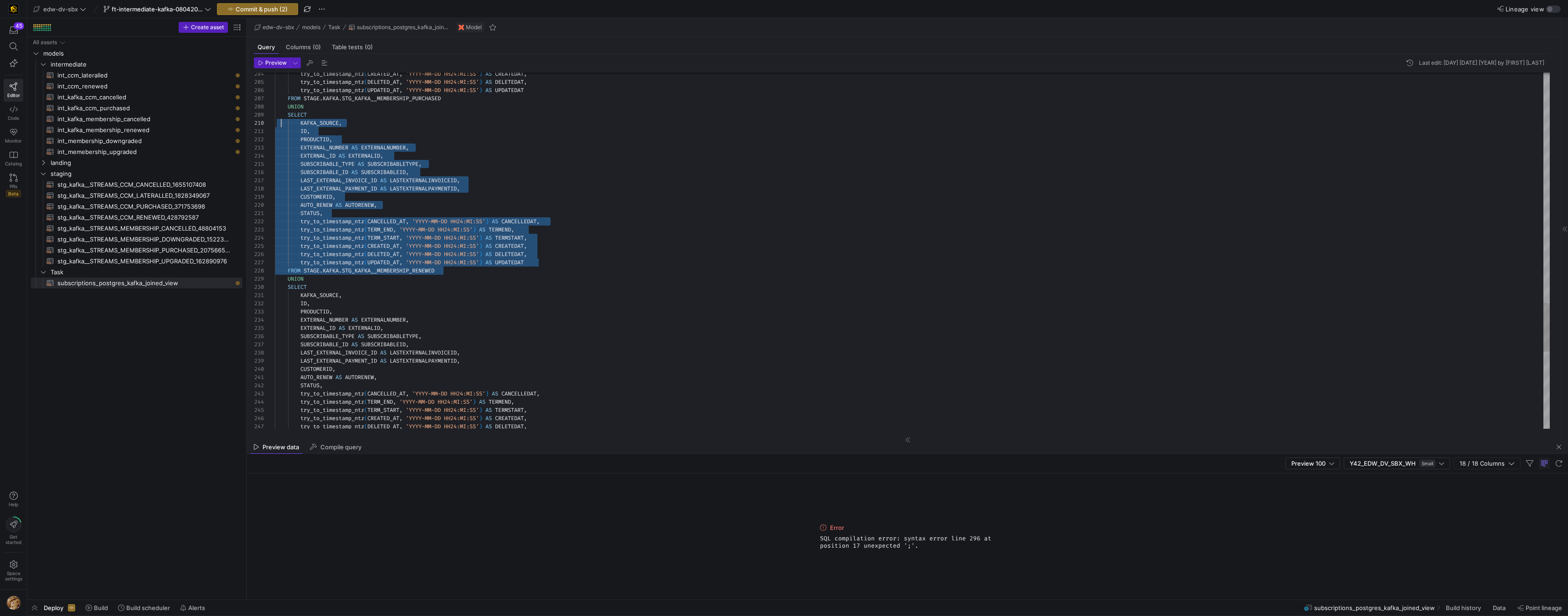 scroll, scrollTop: 66, scrollLeft: 6, axis: both 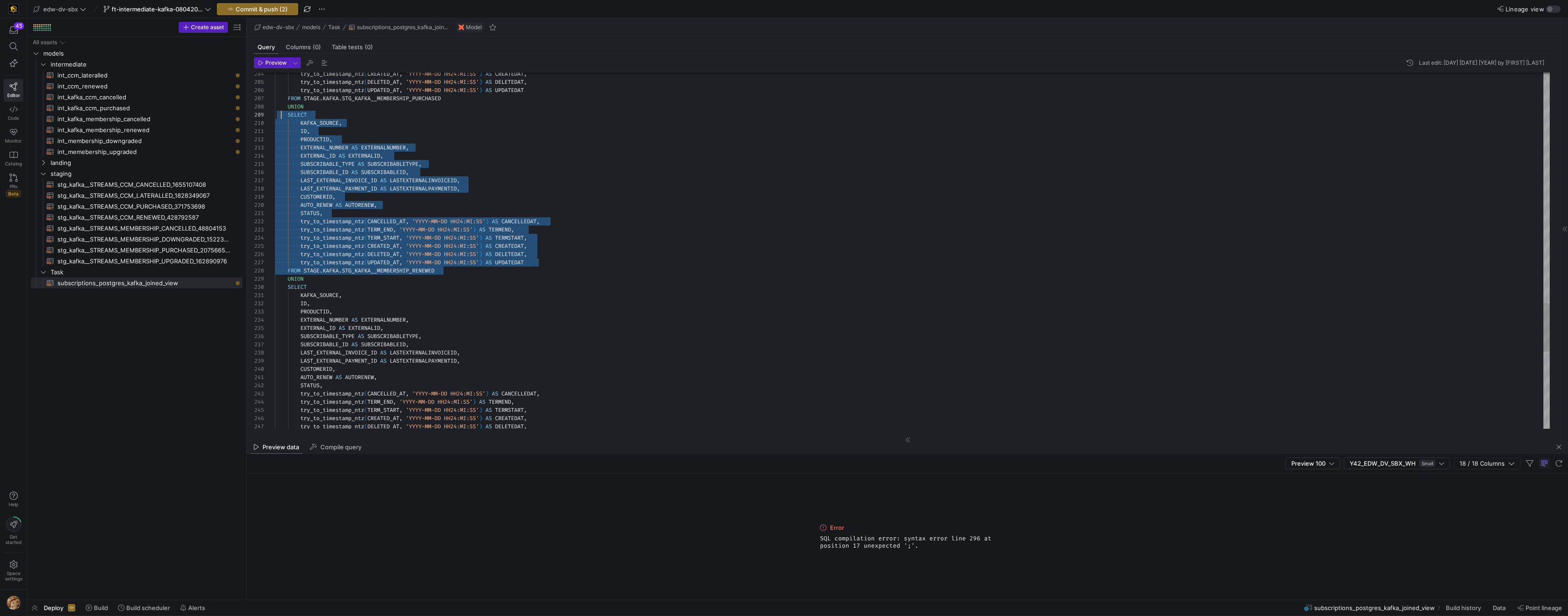 drag, startPoint x: 449, startPoint y: 272, endPoint x: 282, endPoint y: 118, distance: 227.16734 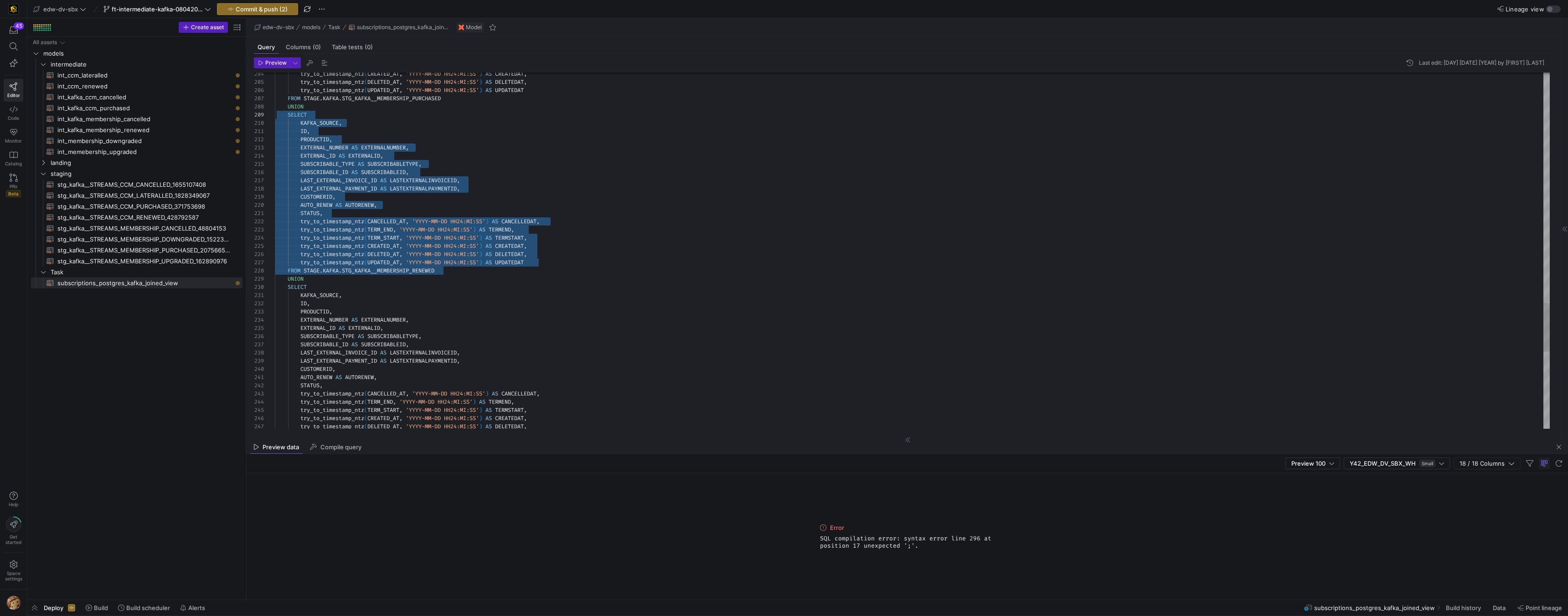 click on "try_to_timestamp_ntz ( [DATE] ,  '[YYYY]-[MM]-[DD] [HH]:[MI]:[SS]' )  AS  [DATE] ,         try_to_timestamp_ntz ( [DATE] ,  '[YYYY]-[MM]-[DD] [HH]:[MI]:[SS]' )  AS  [DATE] ,         try_to_timestamp_ntz ( [DATE] ,  '[YYYY]-[MM]-[DD] [HH]:[MI]:[SS]' )  AS  [DATE] ,         try_to_timestamp_ntz ( [DATE] ,  '[YYYY]-[MM]-[DD] [HH]:[MI]:[SS]' )  AS  [DATE] ,         STATUS ,         try_to_timestamp_ntz ( [DATE] ,  '[YYYY]-[MM]-[DD] [HH]:[MI]:[SS]' )  AS  [DATE] ,         CUSTOMERID ,         AUTO_RENEW  AS  [FIELD] ,         LAST_EXTERNAL_PAYMENT_ID  AS  [FIELD] ,         SUBSCRIBABLE_TYPE  AS  [FIELD] ,         SUBSCRIBABLE_ID  AS  [FIELD] ,         LAST_EXTERNAL_INVOICE_ID  AS  [FIELD] ,         PRODUCTID ,         EXTERNAL_NUMBER  AS  [FIELD] ,         EXTERNAL_ID  AS  ," at bounding box center [912, -307] 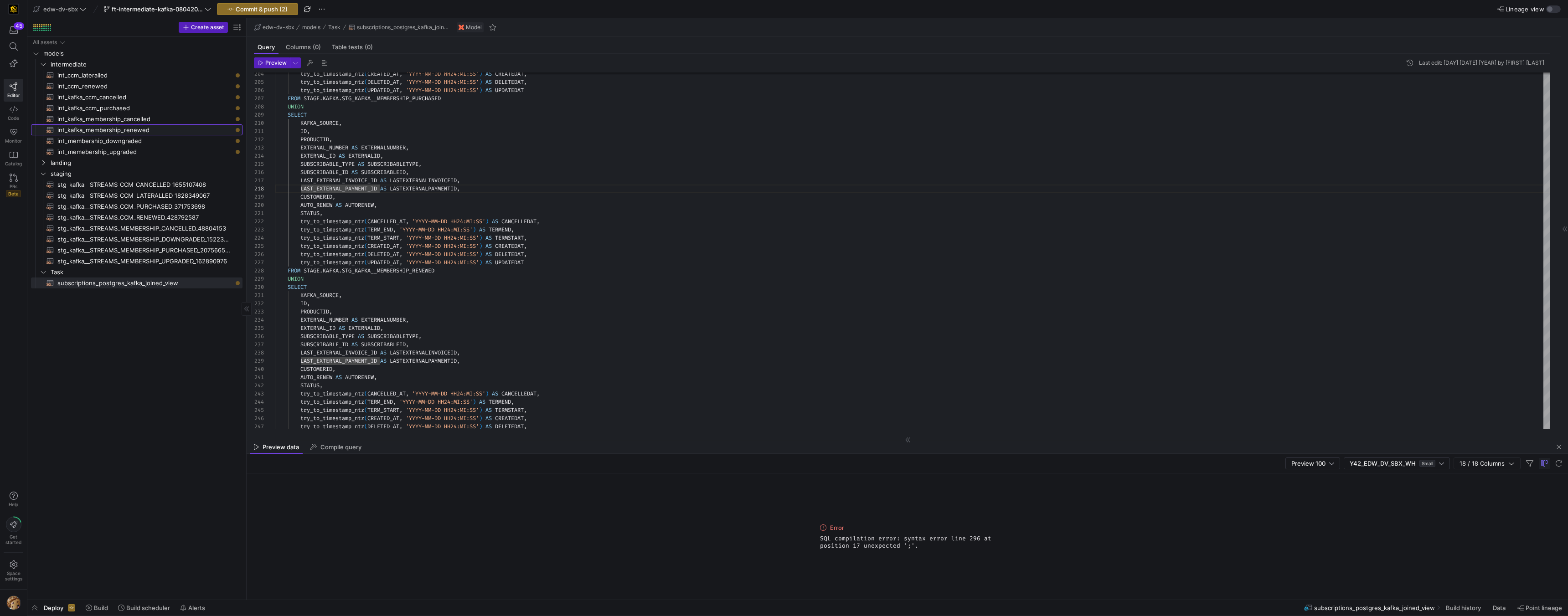 click on "int_kafka_membership_renewed​​​​​​​​​​" 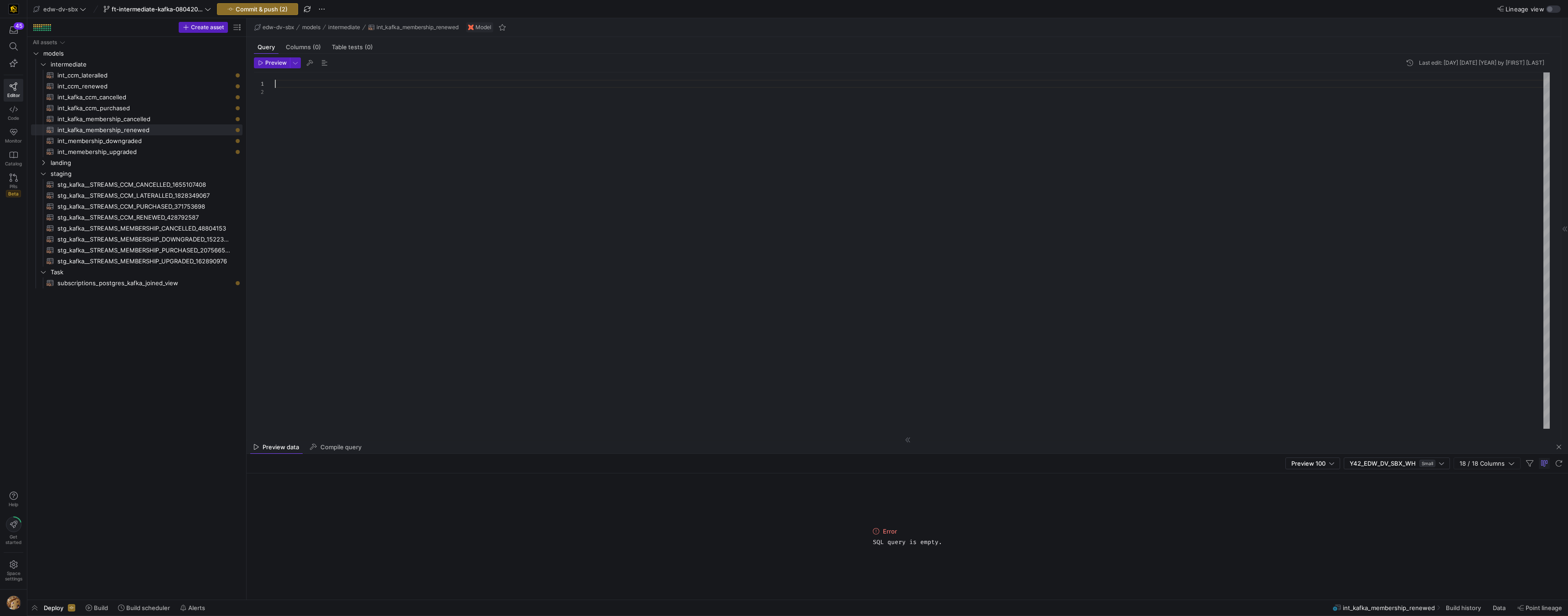 click at bounding box center (912, 251) 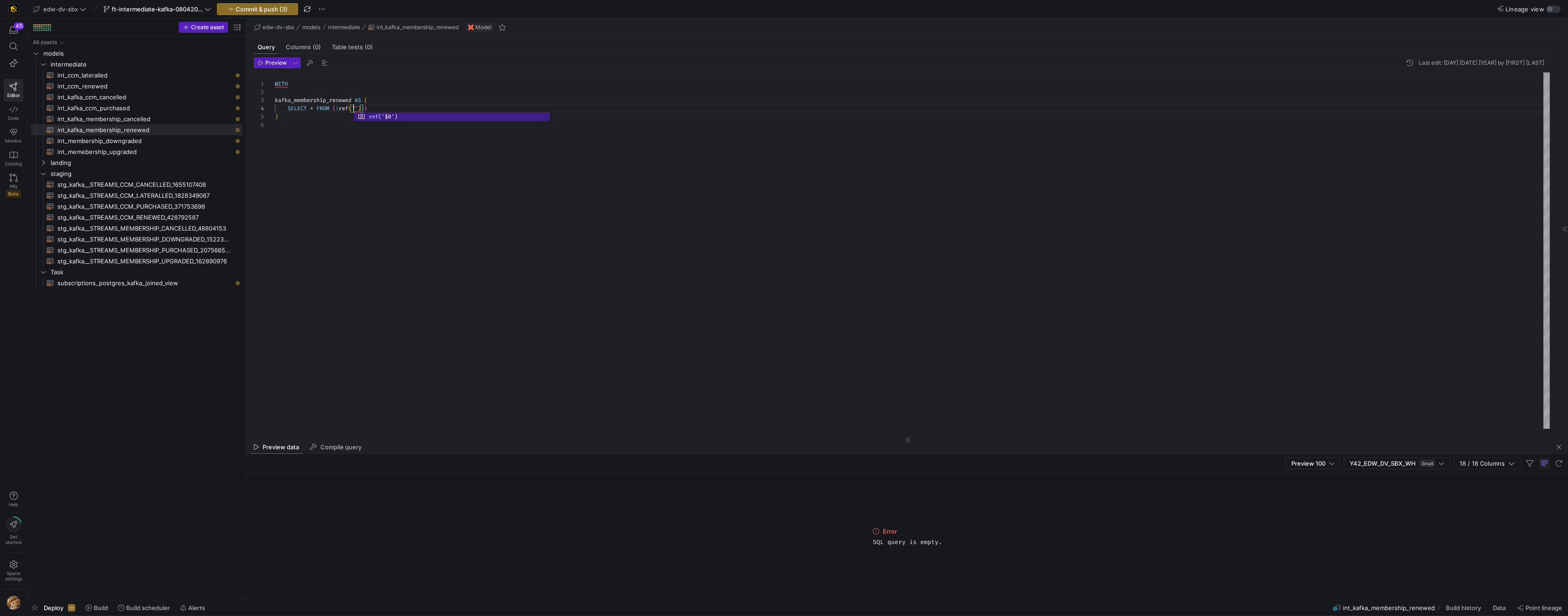 scroll, scrollTop: 25, scrollLeft: 82, axis: both 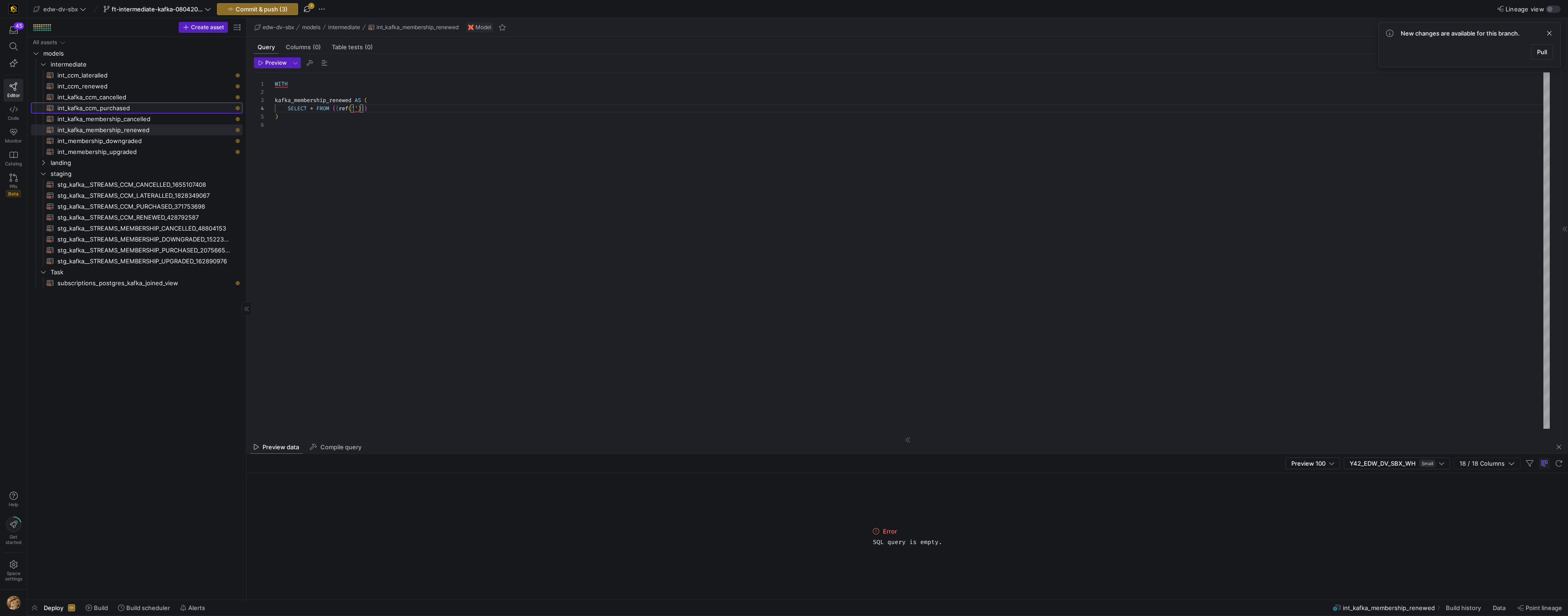 click on "int_kafka_ccm_purchased​​​​​​​​​​" 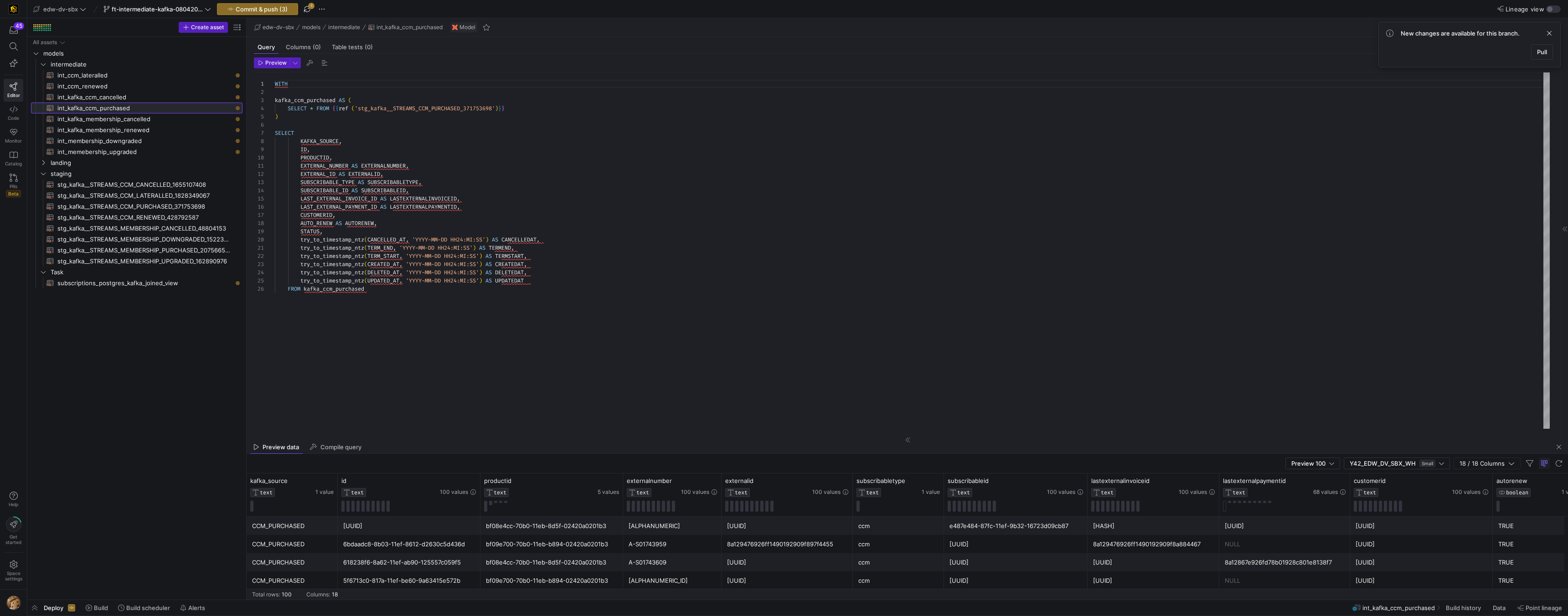 scroll, scrollTop: 0, scrollLeft: 88, axis: horizontal 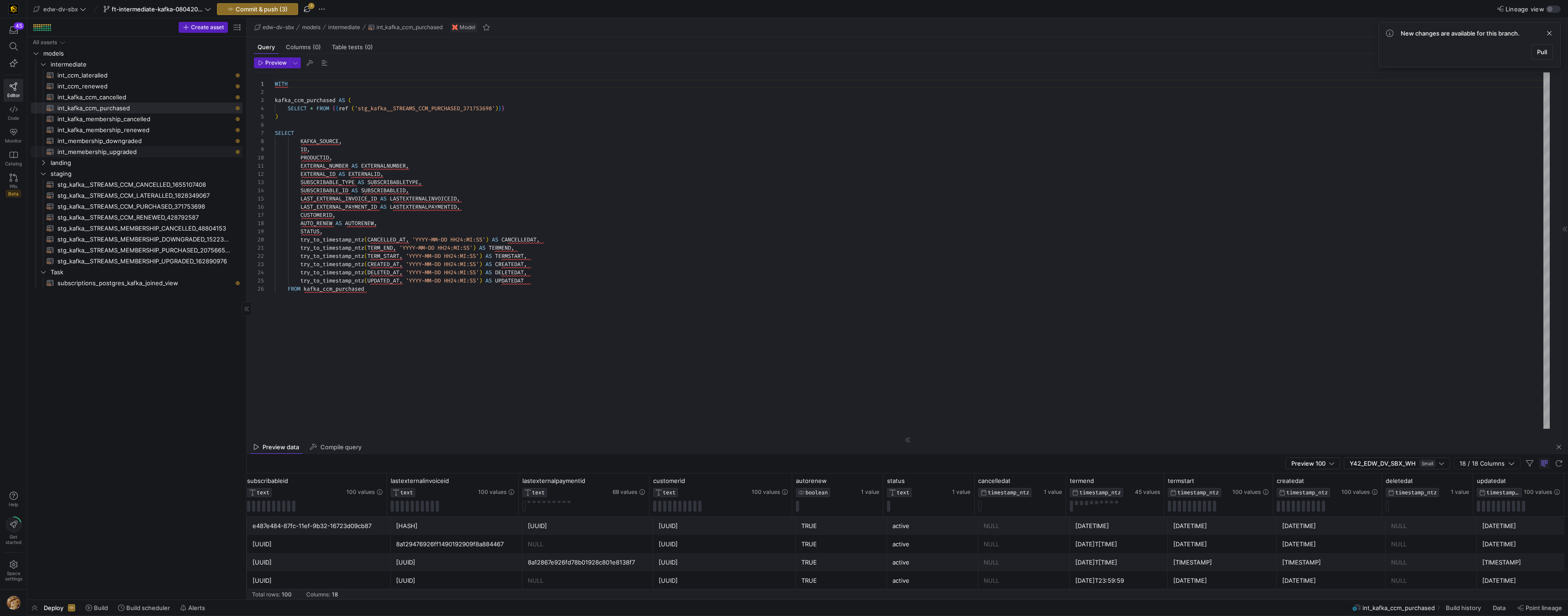 click on "int_memebership_upgraded​​​​​​​​​​" 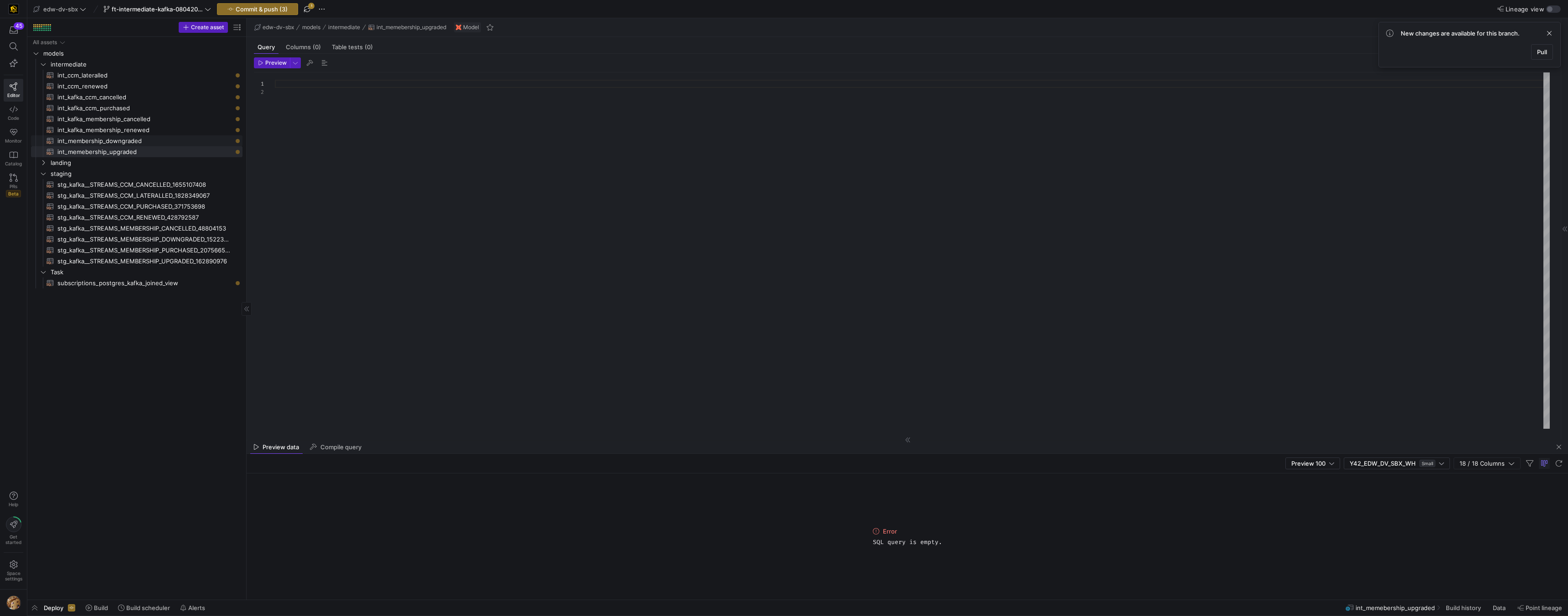 click on "int_membership_downgraded​​​​​​​​​​" 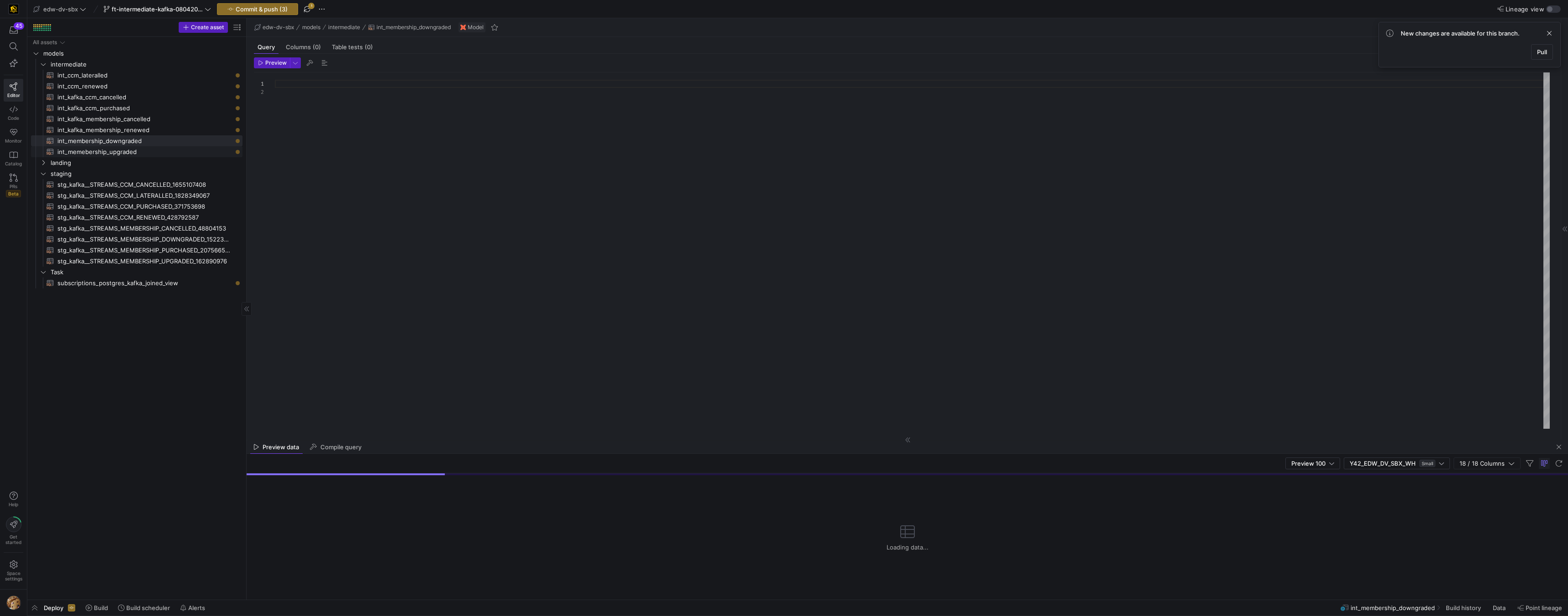 click on "int_memebership_upgraded​​​​​​​​​​" 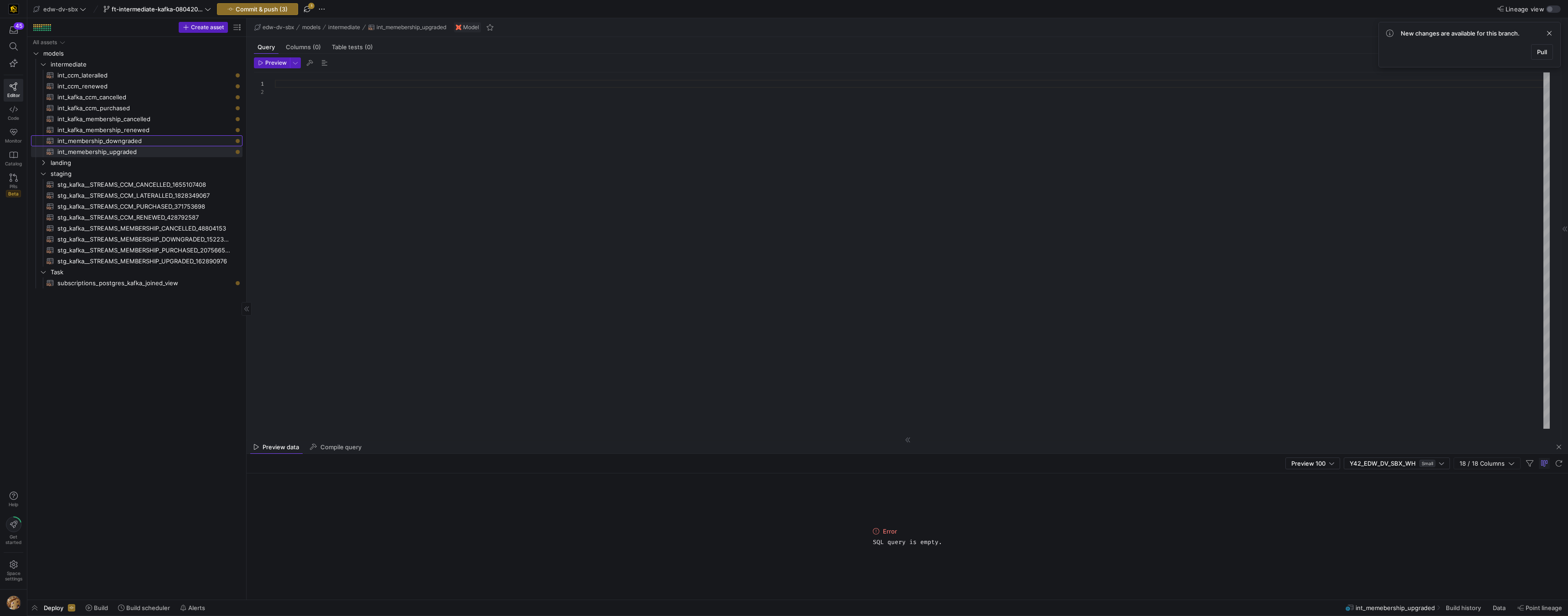 click on "int_membership_downgraded​​​​​​​​​​" 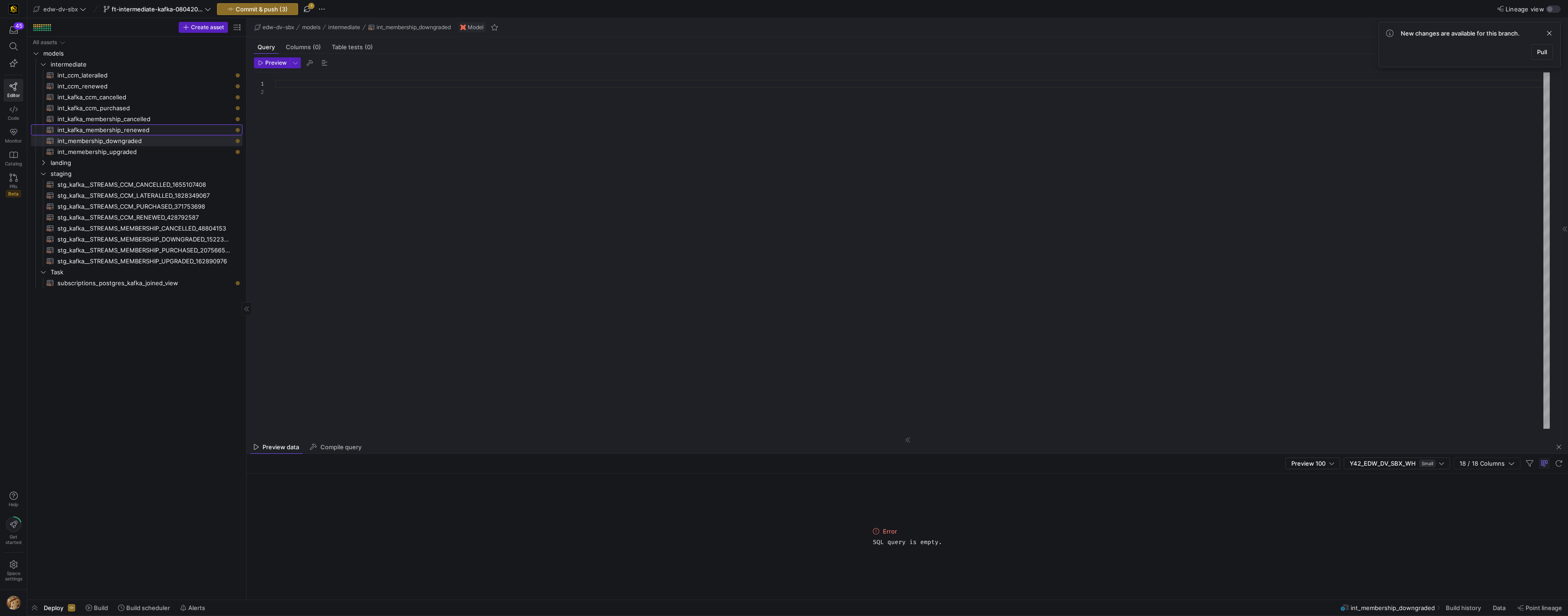 click on "int_kafka_membership_renewed​​​​​​​​​​" 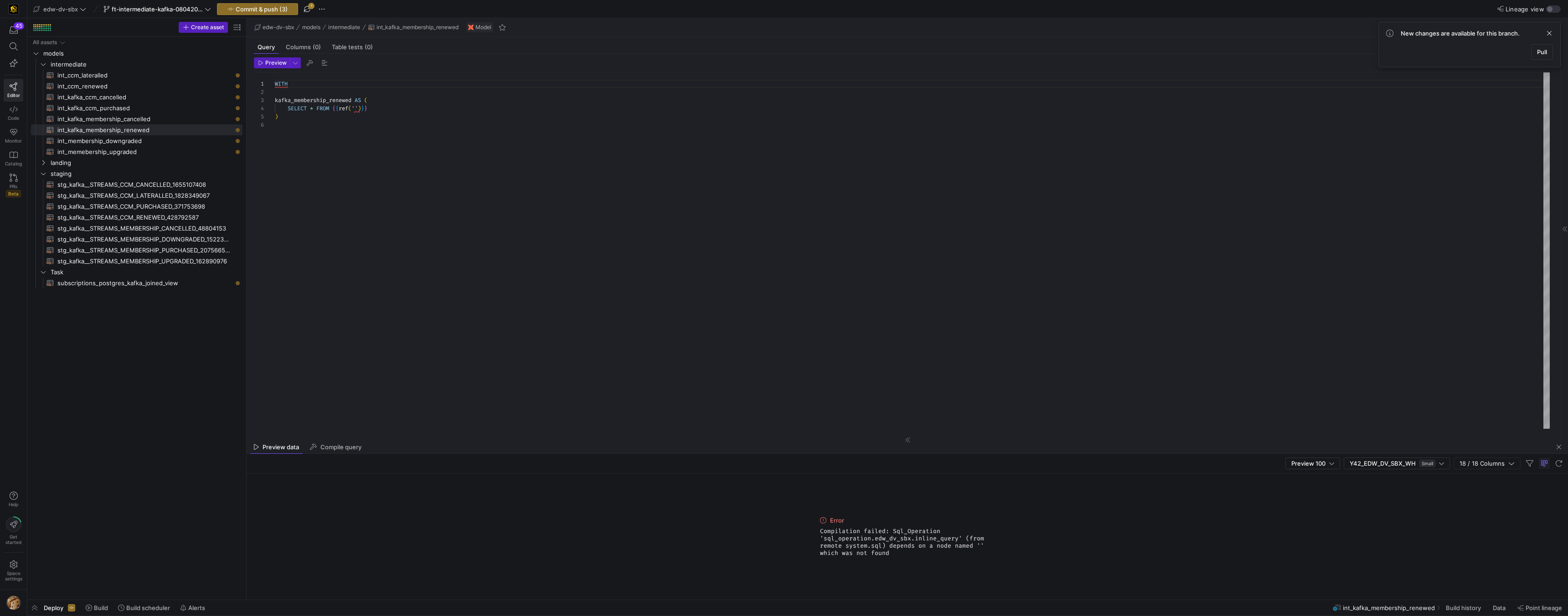 click on "WITH   kafka_membership_renewed   AS   (      SELECT   *   FROM   { { ref ( '' ) } } )" at bounding box center (912, 251) 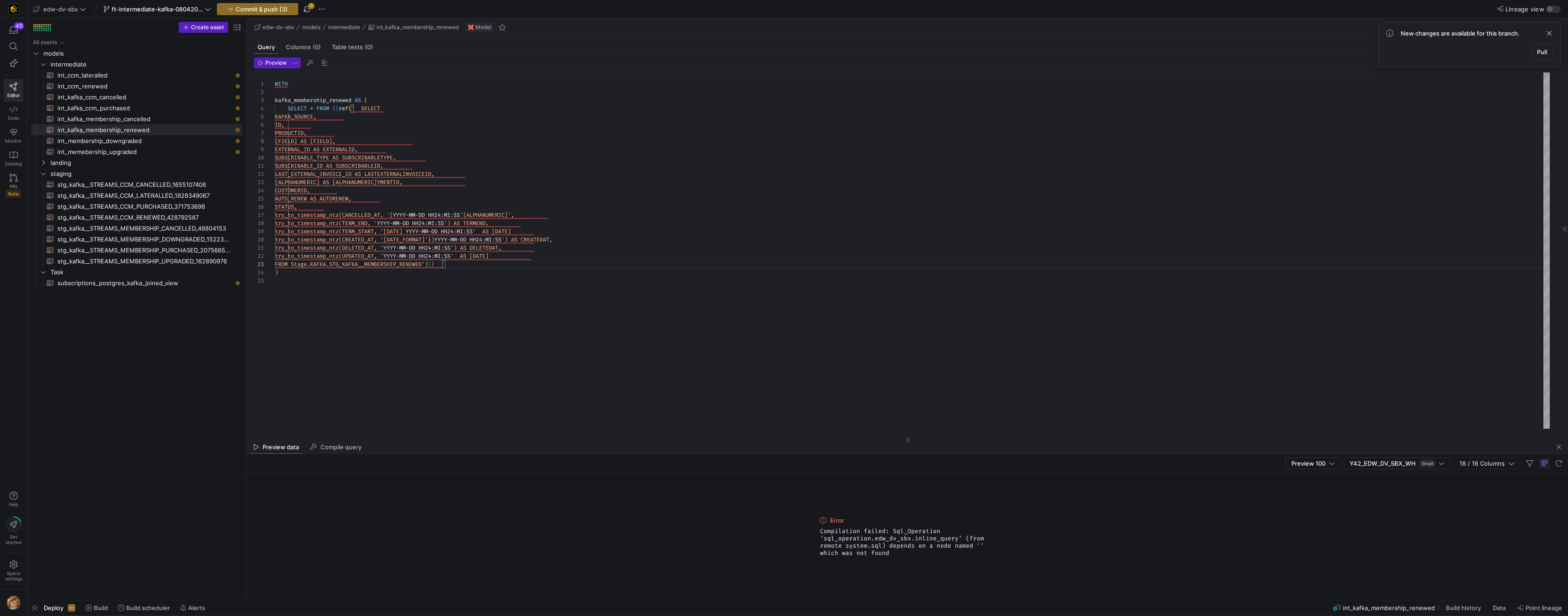 scroll, scrollTop: 25, scrollLeft: 82, axis: both 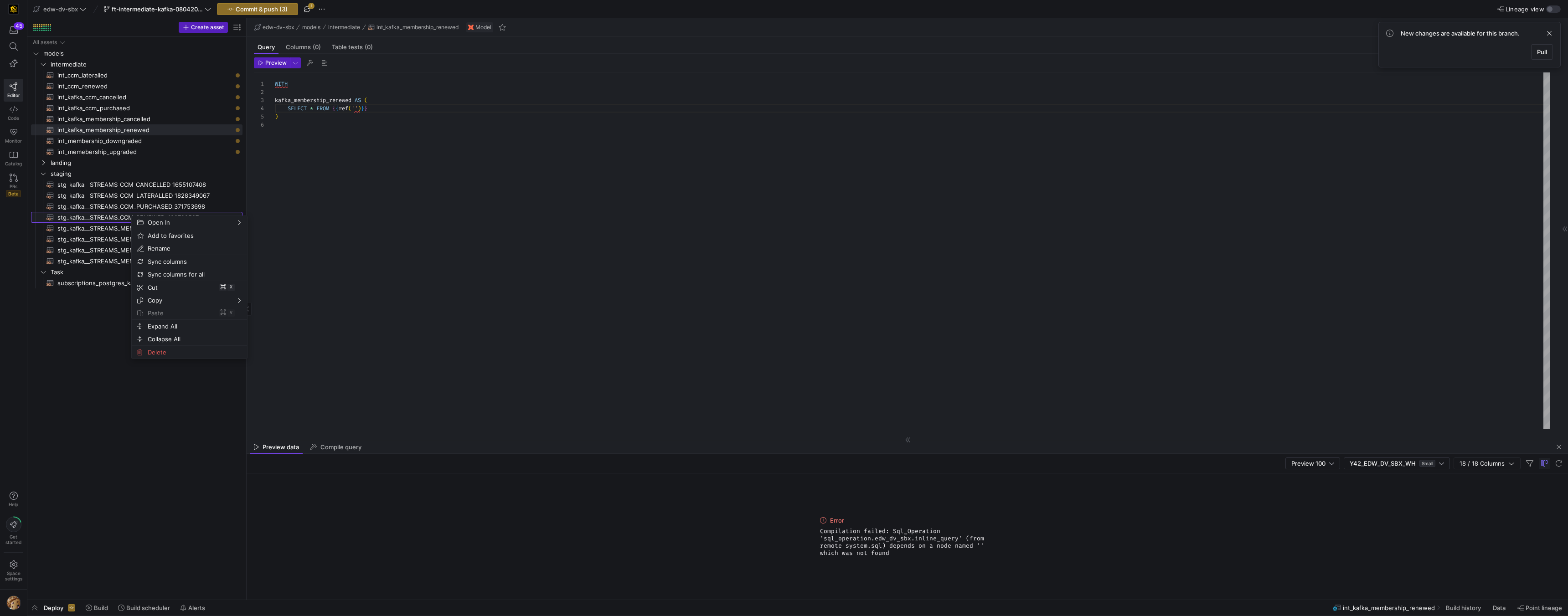 click on "stg_kafka__STREAMS_CCM_RENEWED_428792587​​​​​​​​​​" 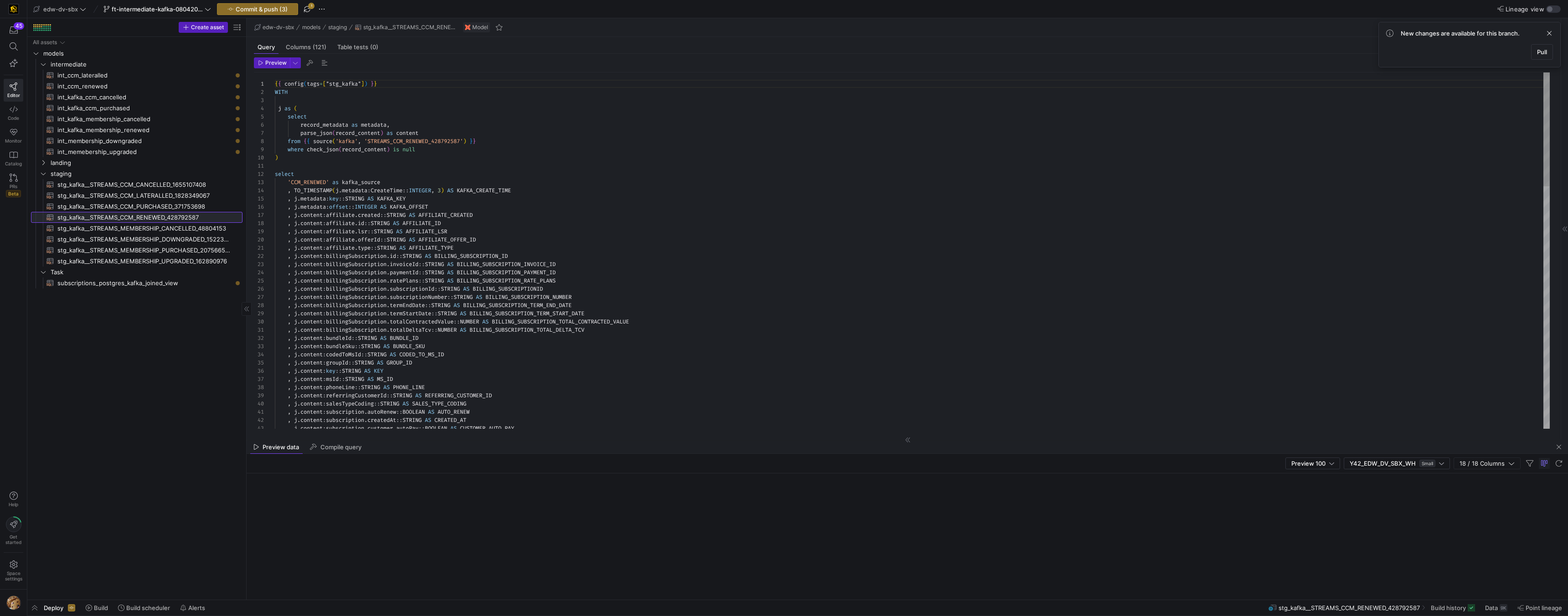scroll, scrollTop: 0, scrollLeft: 0, axis: both 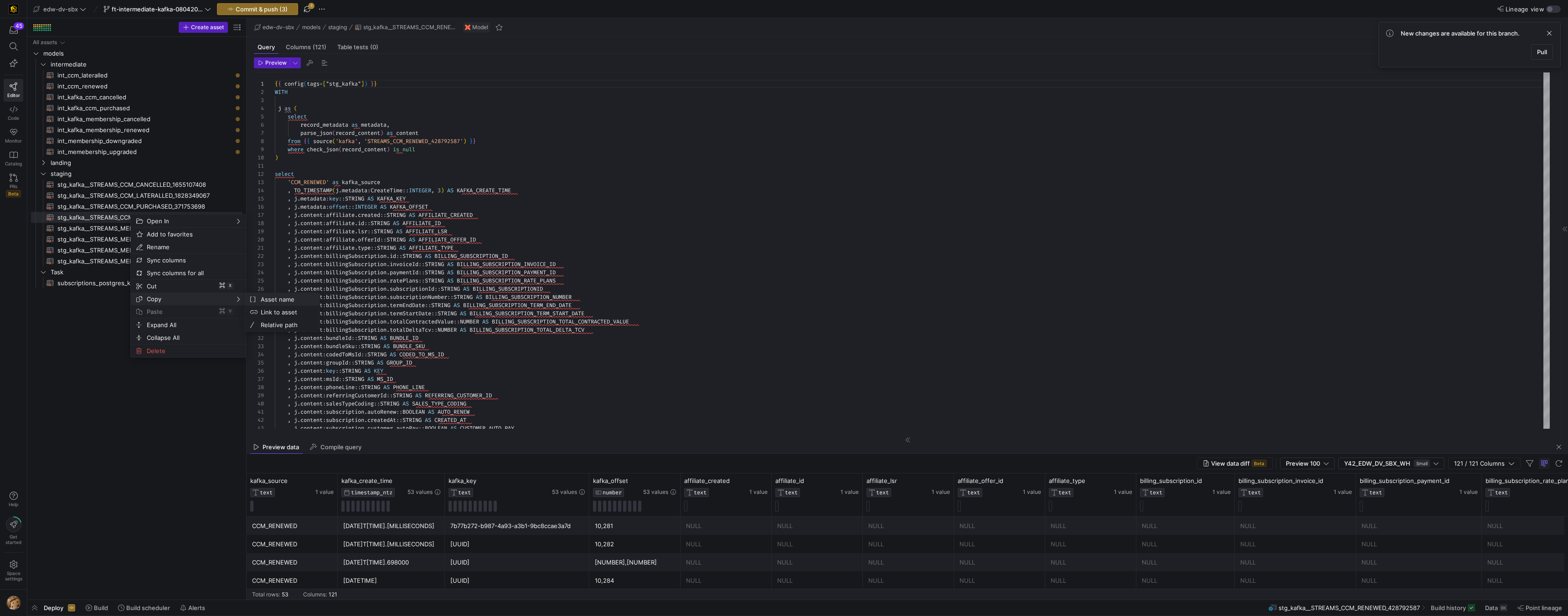 click on "Asset name" at bounding box center [284, 299] 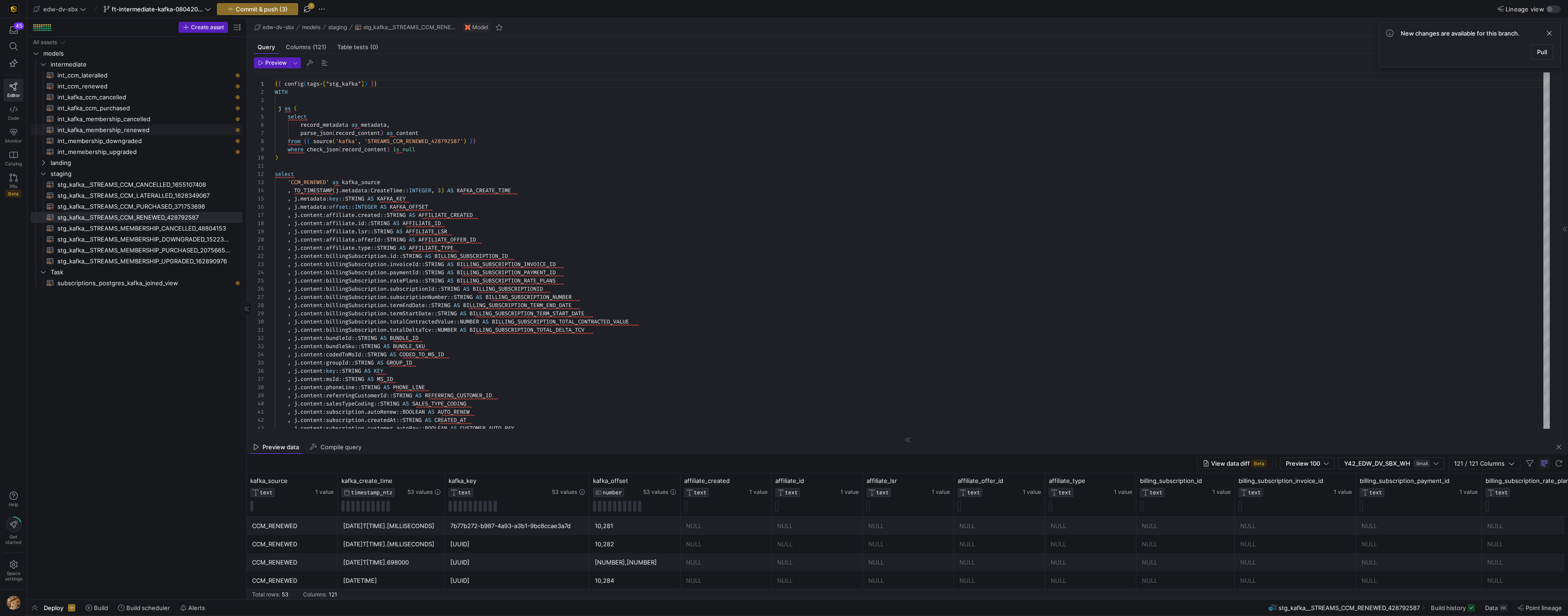 click on "int_kafka_membership_renewed​​​​​​​​​​" 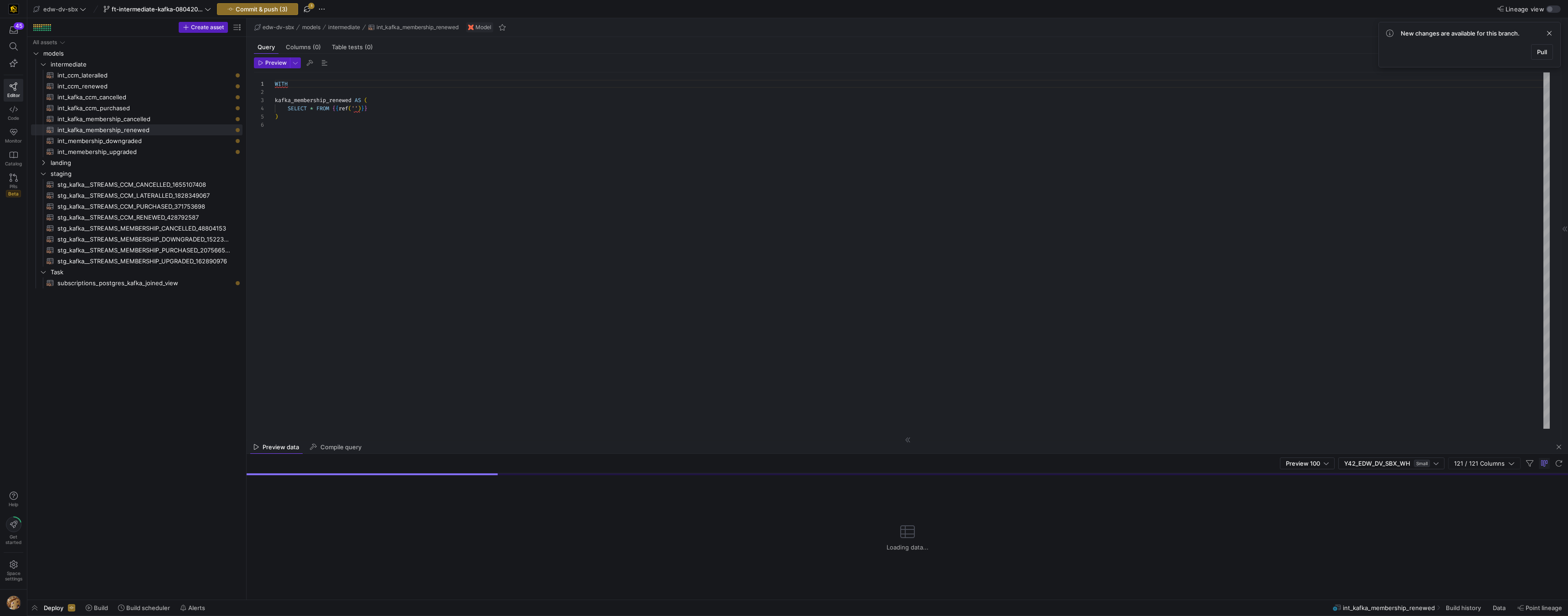 scroll, scrollTop: 25, scrollLeft: 82, axis: both 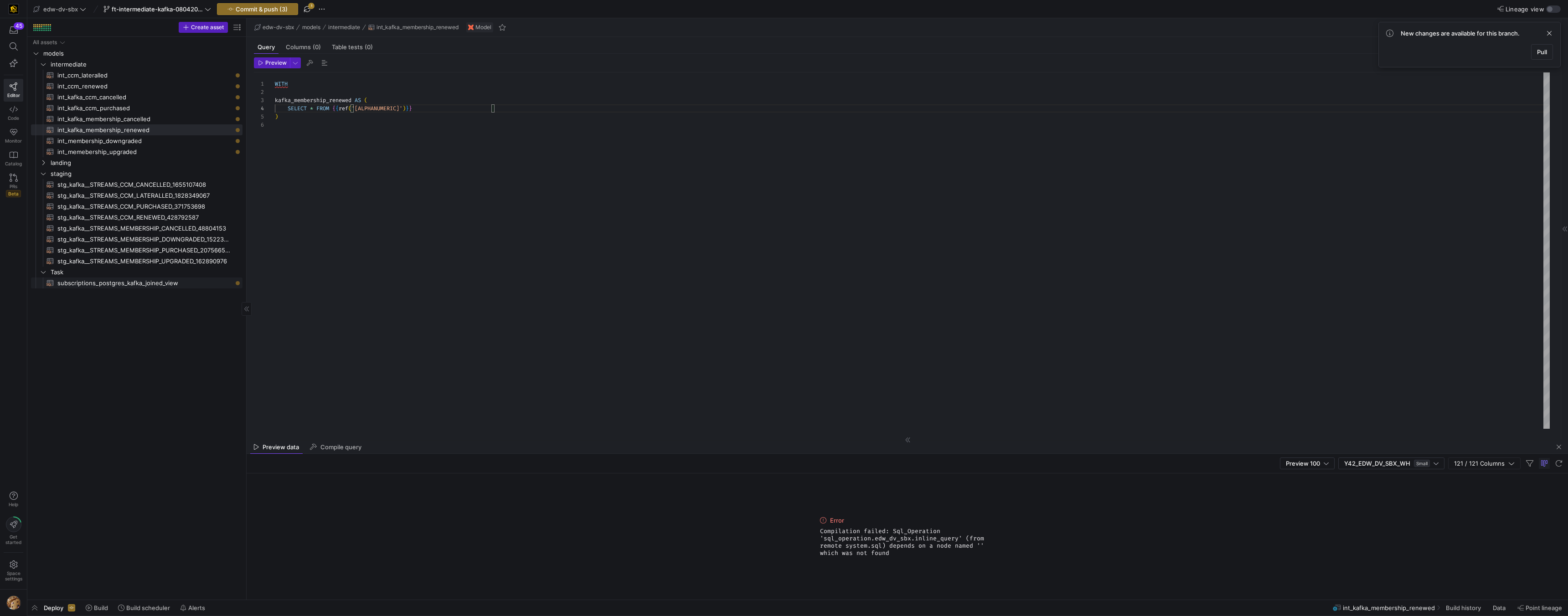 click on "subscriptions_postgres_kafka_joined_view​​​​​​​​​​" 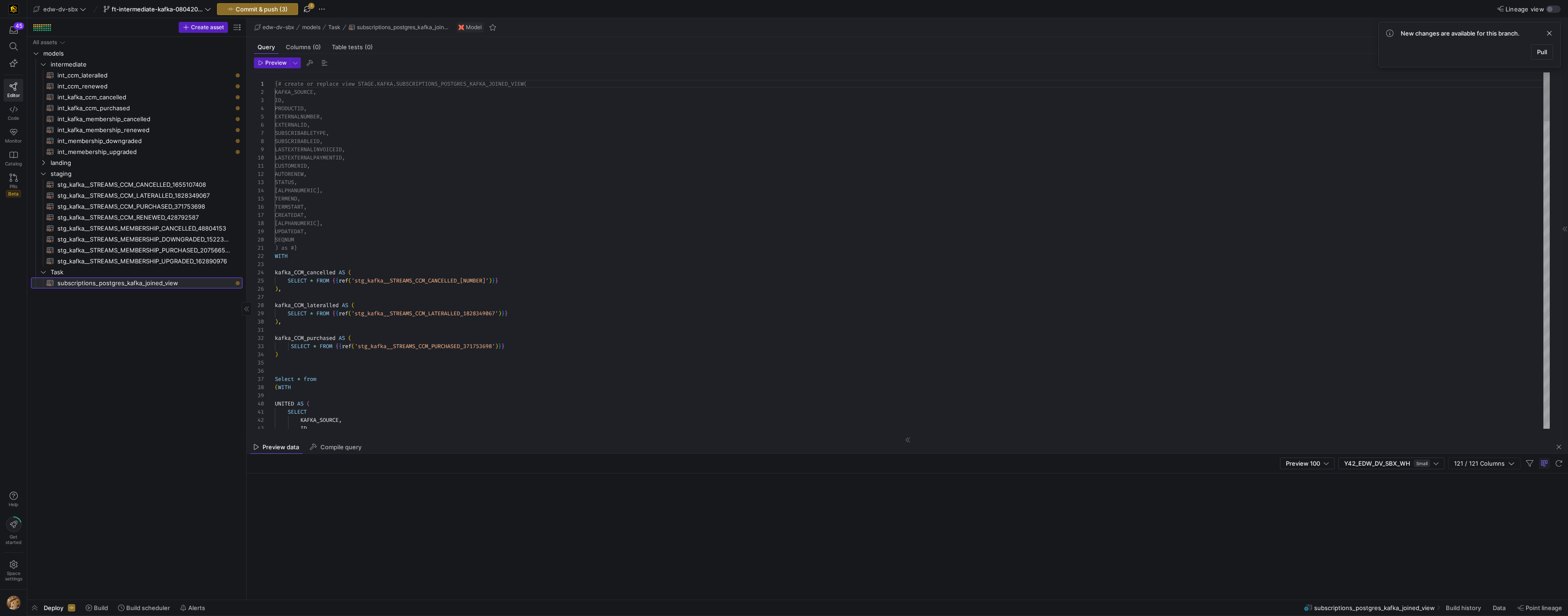 scroll, scrollTop: 0, scrollLeft: 0, axis: both 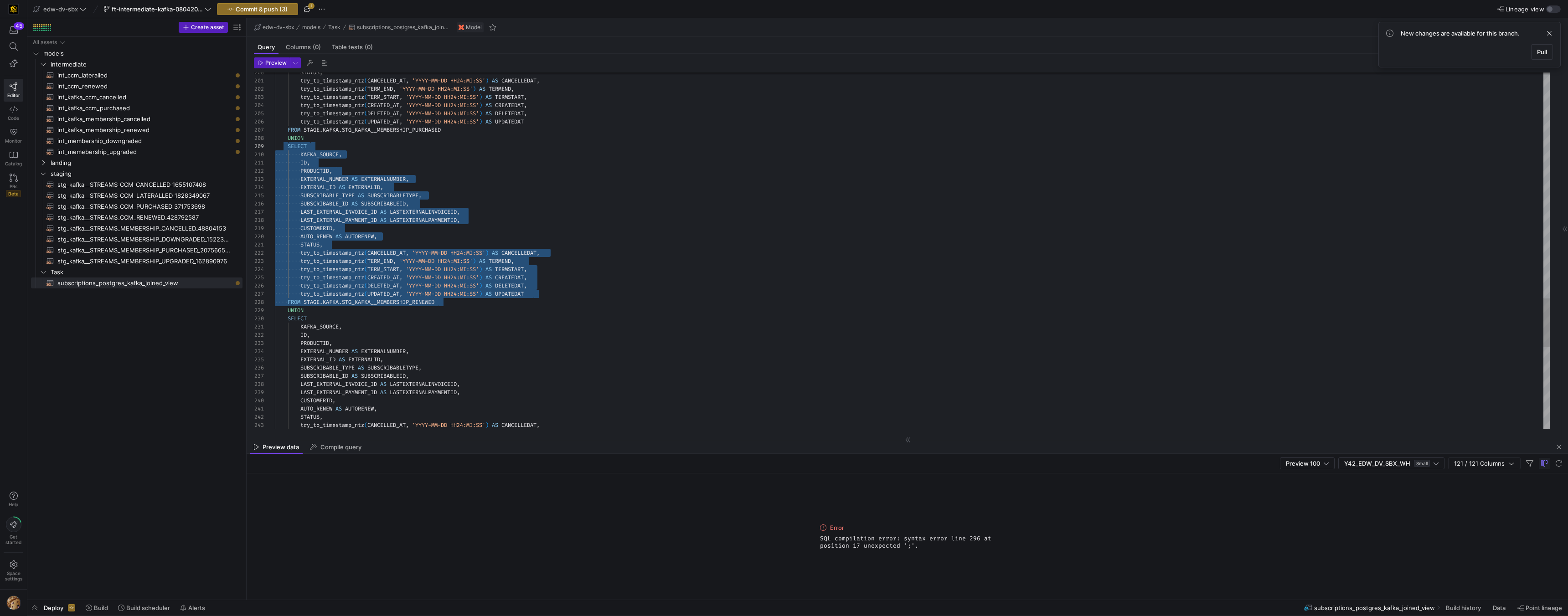 drag, startPoint x: 464, startPoint y: 302, endPoint x: 289, endPoint y: 148, distance: 233.11156 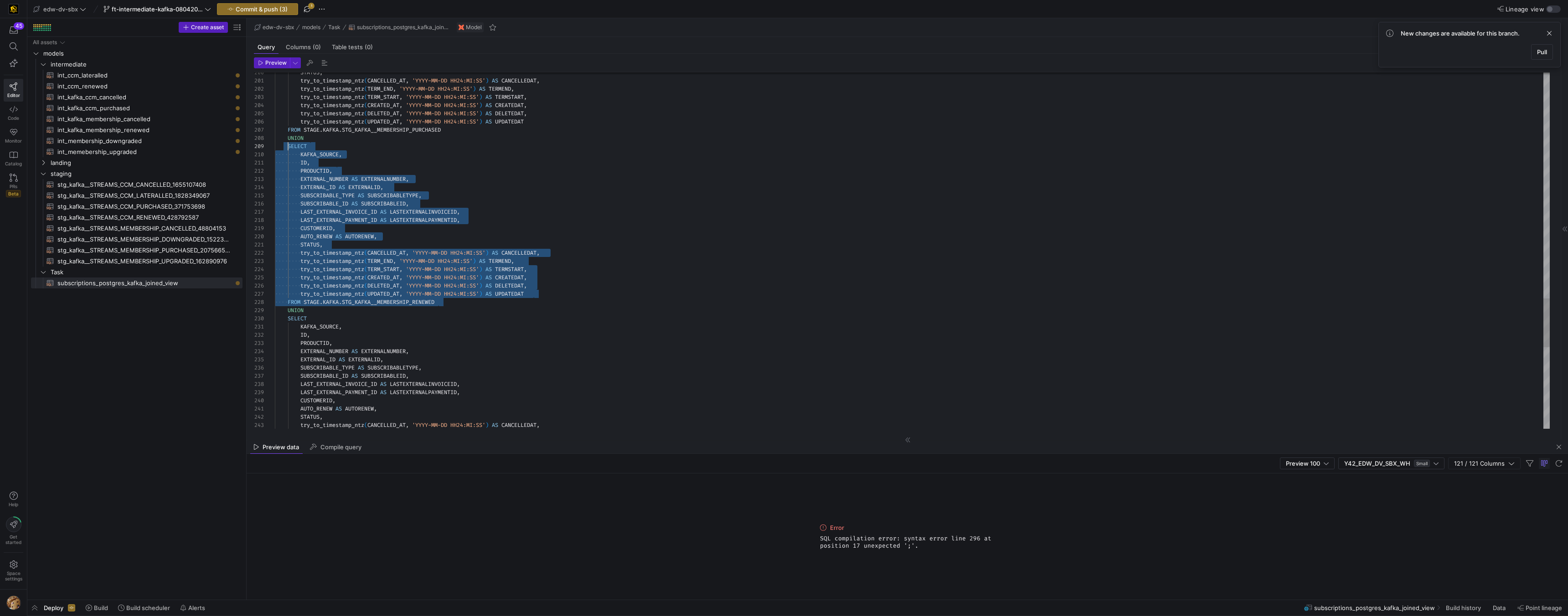 click on "STATUS ,          try_to_timestamp_ntz ( CANCELLED_AT ,   '[DATE]'   )   AS   CANCELLEDAT ,          try_to_timestamp_ntz ( TERM_END ,   '[DATE]'   )   AS   TERMEND ,          try_to_timestamp_ntz ( TERM_START ,   '[DATE]'   )   AS   TERMSTART ,          try_to_timestamp_ntz ( CREATED_AT ,   '[DATE]'   )   AS   CREATEDAT ,          try_to_timestamp_ntz ( DELETED_AT ,   '[DATE]'   )   AS   DELETEDAT ,          try_to_timestamp_ntz ( UPDATED_AT ,   '[DATE]'   )   AS   UPDATEDAT      FROM STAGE.KAFKA.STG_KAFKA__MEMBERSHIP_PURCHASED      UNION      SELECT          KAFKA_SOURCE ,          ID ,          PRODUCTID ,          EXTERNAL_NUMBER   AS   EXTERNALNUMBER ,          EXTERNAL_ID   AS   EXTERNALID ,          SUBSCRIBABLE_TYPE   AS   SUBSCRIBABLETYPE ,            AS ," at bounding box center (912, -276) 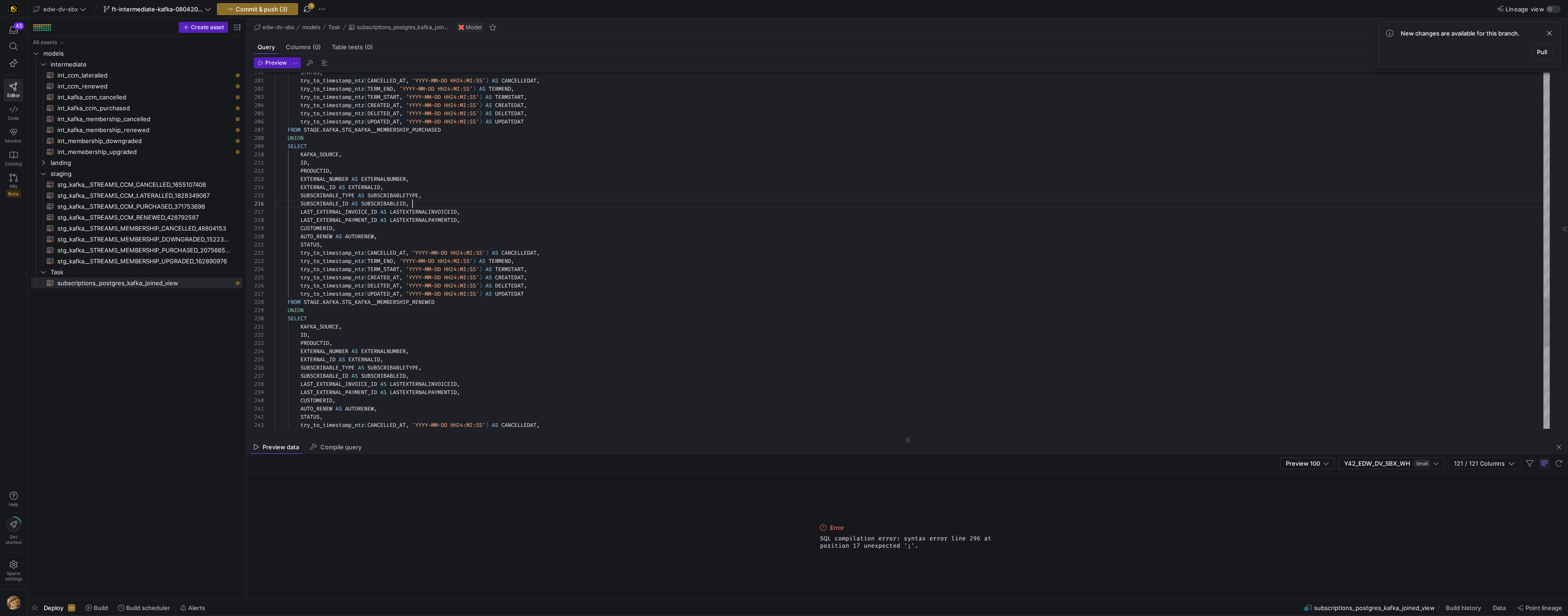 scroll, scrollTop: 41, scrollLeft: 138, axis: both 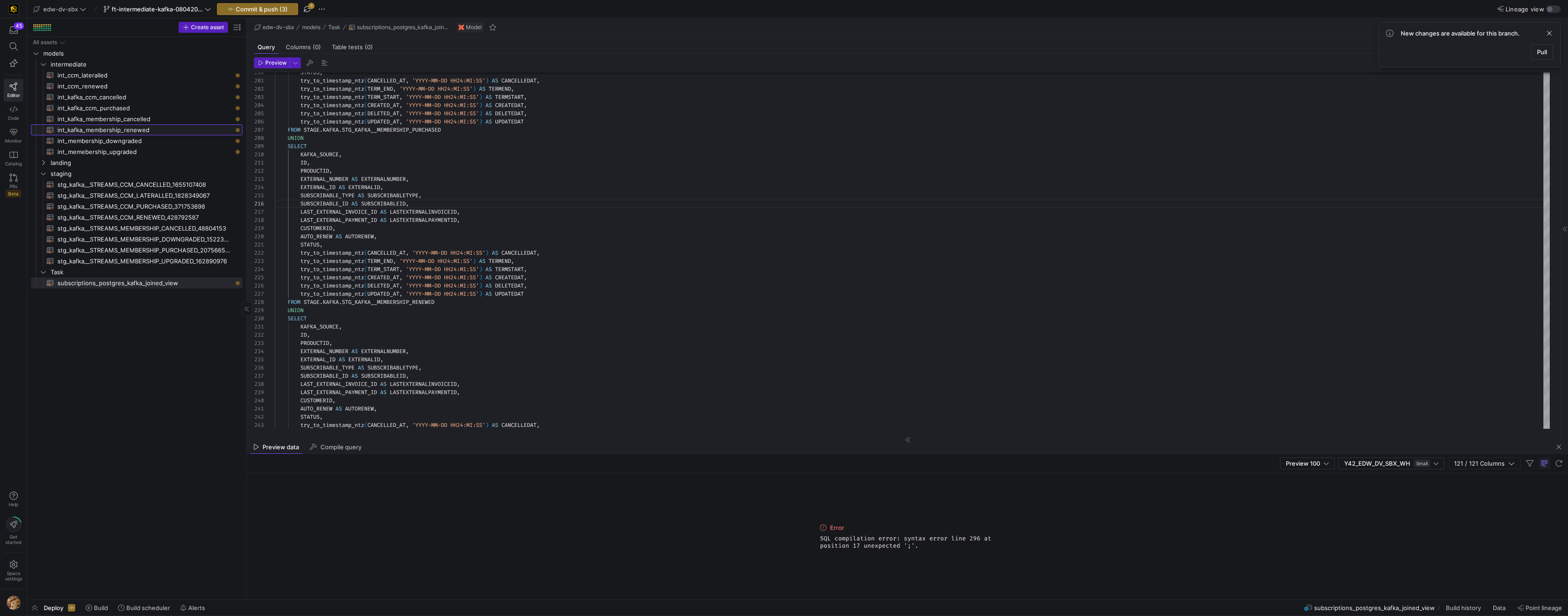 click on "int_kafka_membership_renewed​​​​​​​​​​" 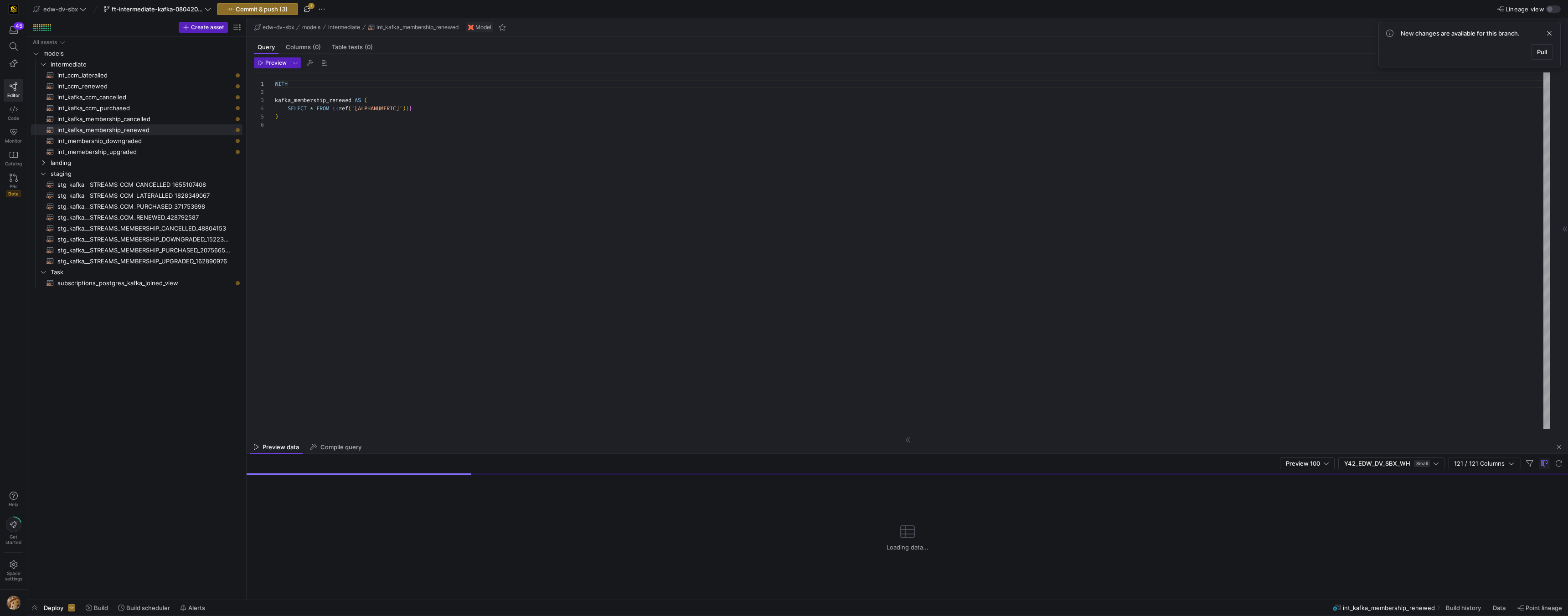 click on "WITH   kafka_membership_renewed   AS   (      SELECT   *   FROM   { { ref ( '[MODEL_NAME]' ) } } )" at bounding box center [912, 251] 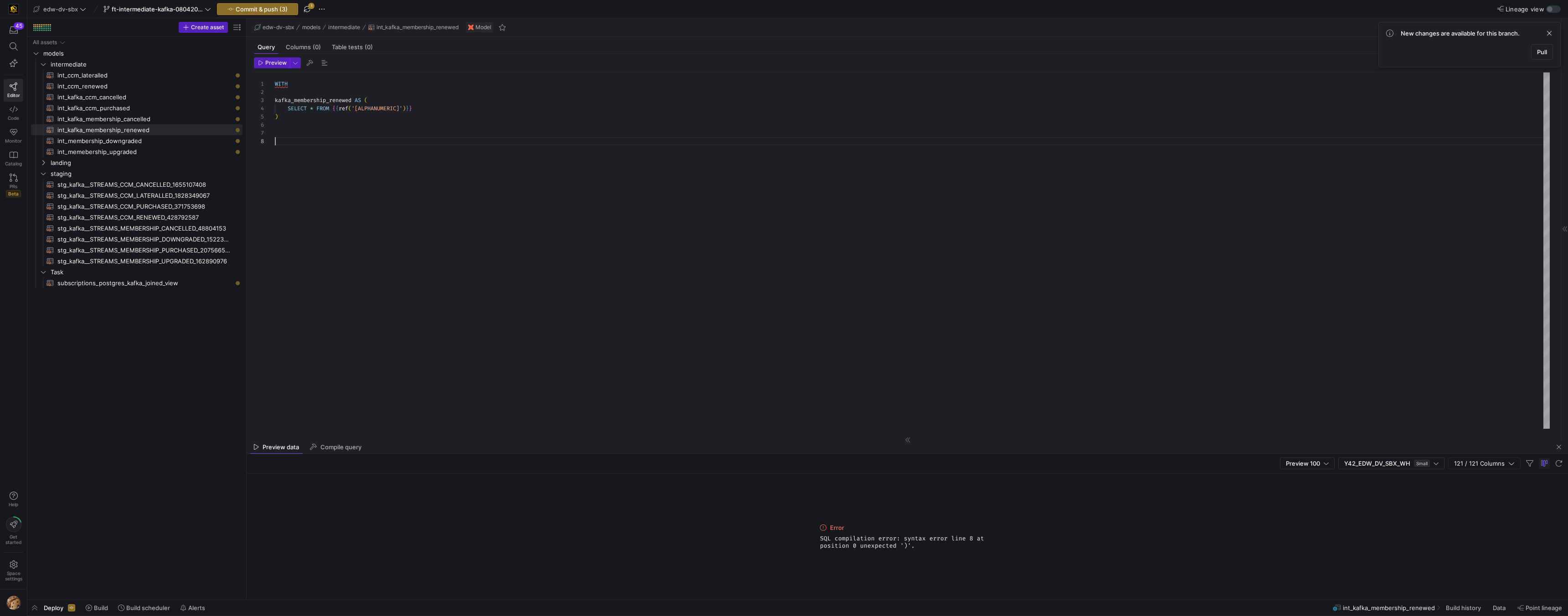 scroll, scrollTop: 49, scrollLeft: 164, axis: both 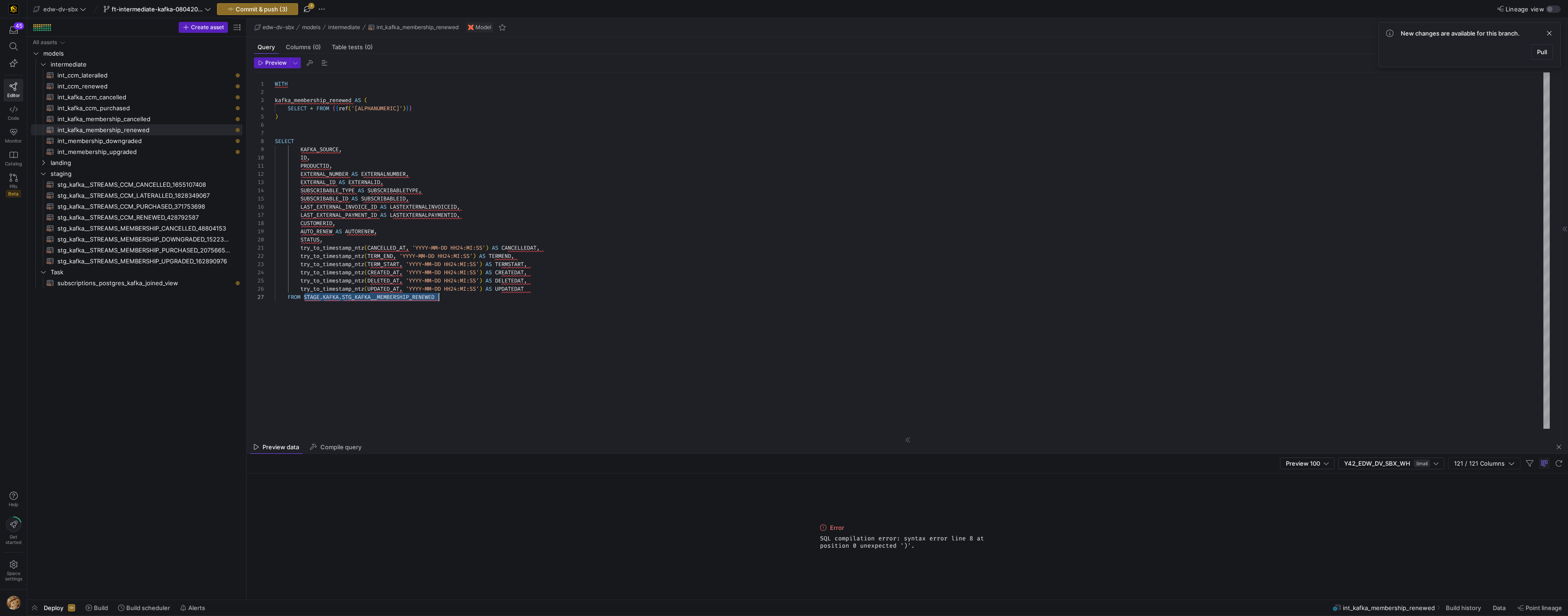 drag, startPoint x: 303, startPoint y: 298, endPoint x: 503, endPoint y: 297, distance: 200.0025 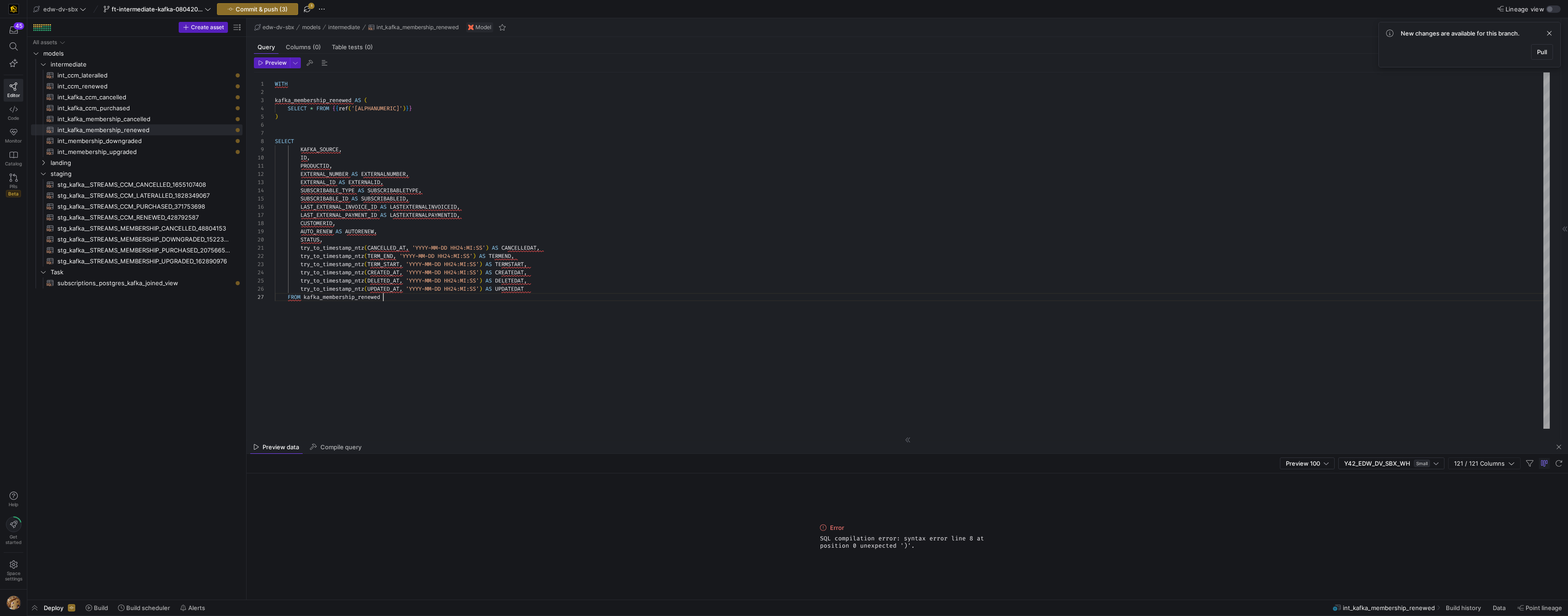 scroll, scrollTop: 49, scrollLeft: 108, axis: both 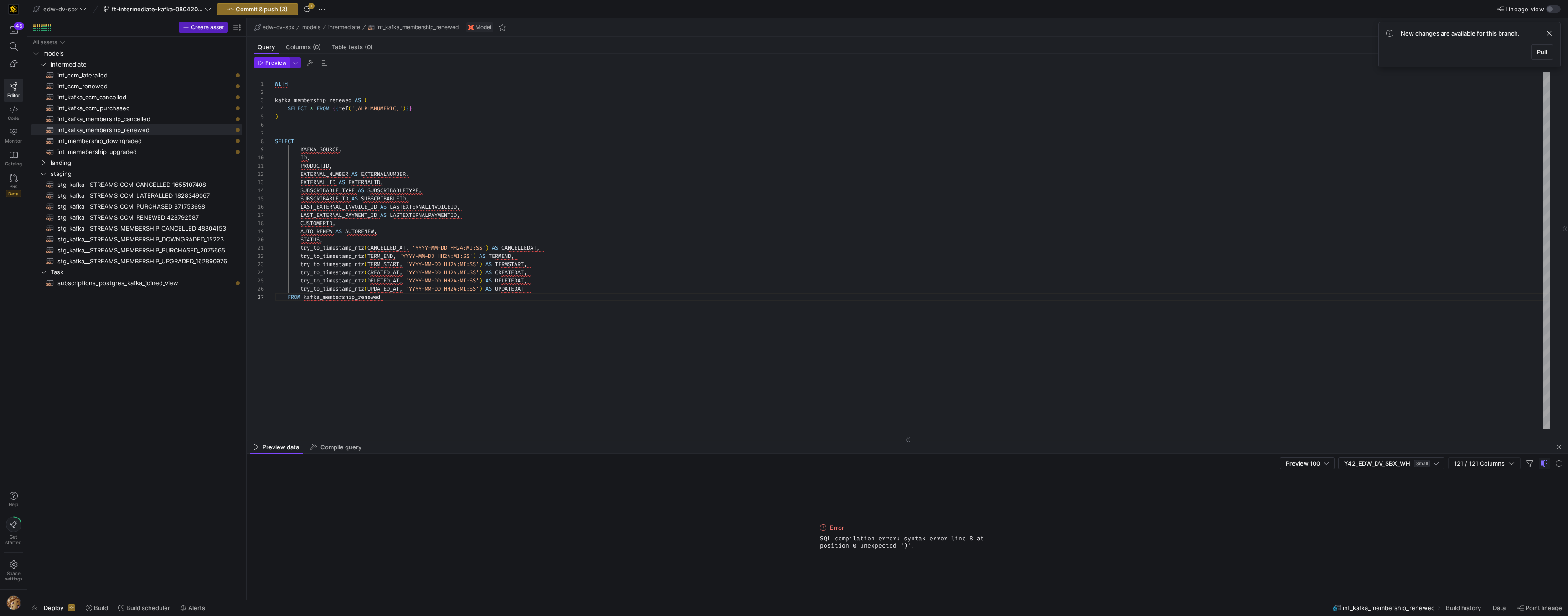 click at bounding box center (272, 63) 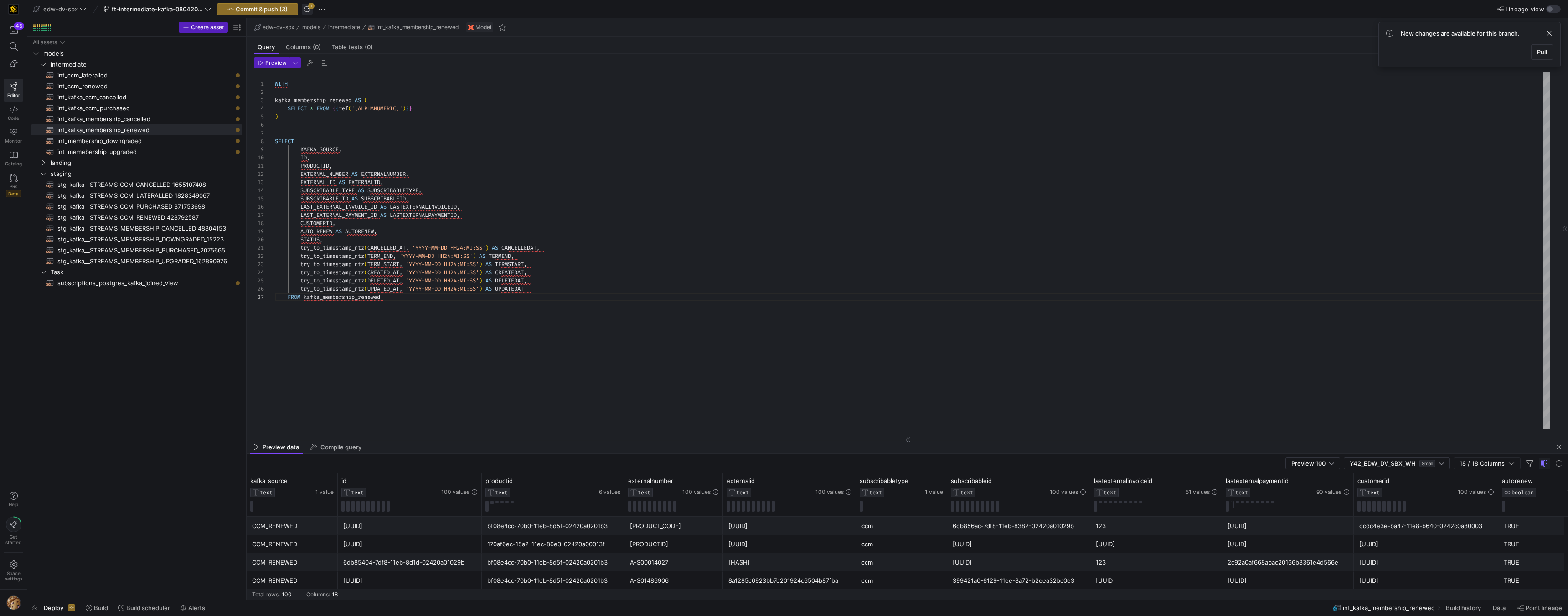 click 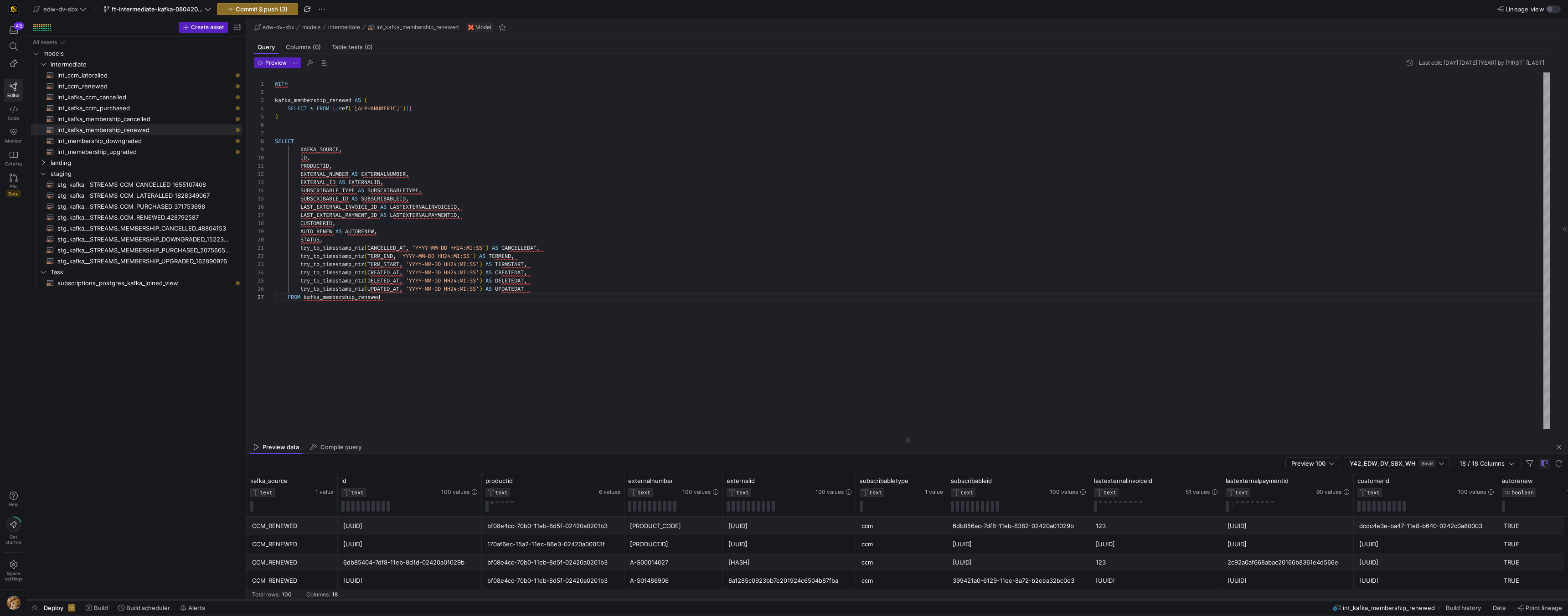 scroll, scrollTop: 82, scrollLeft: 0, axis: vertical 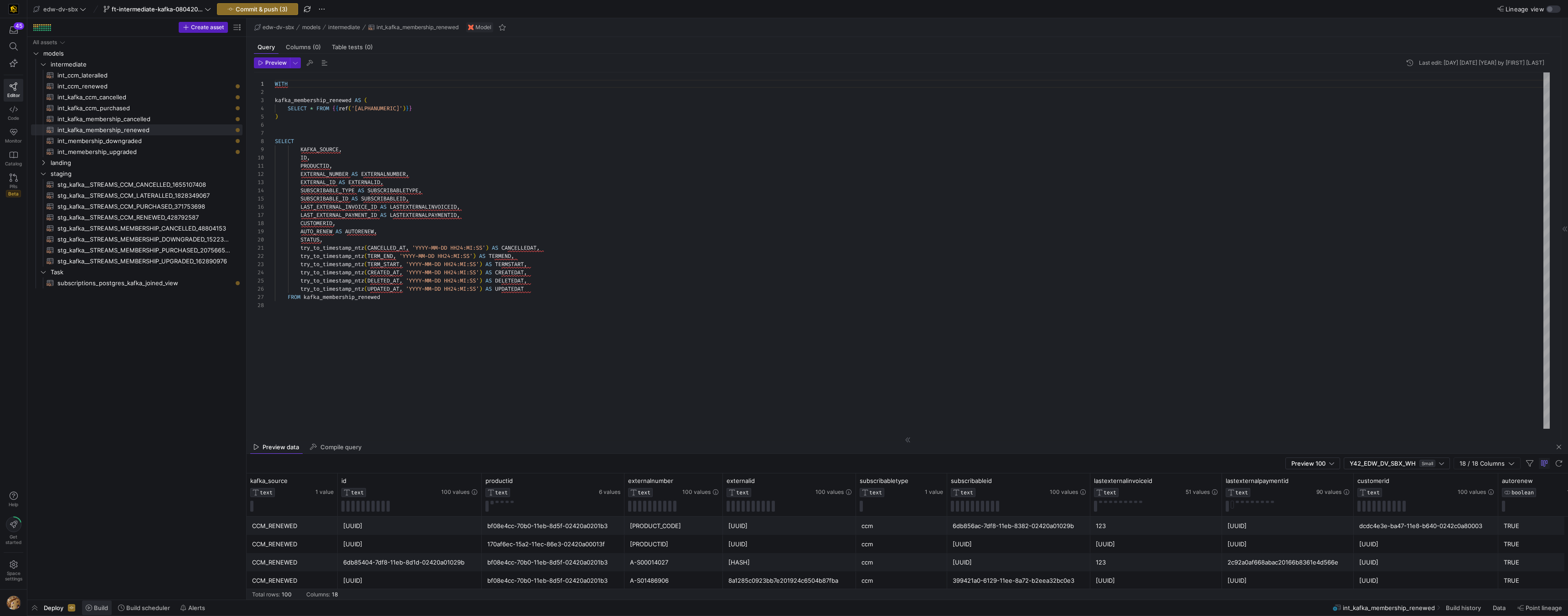 click 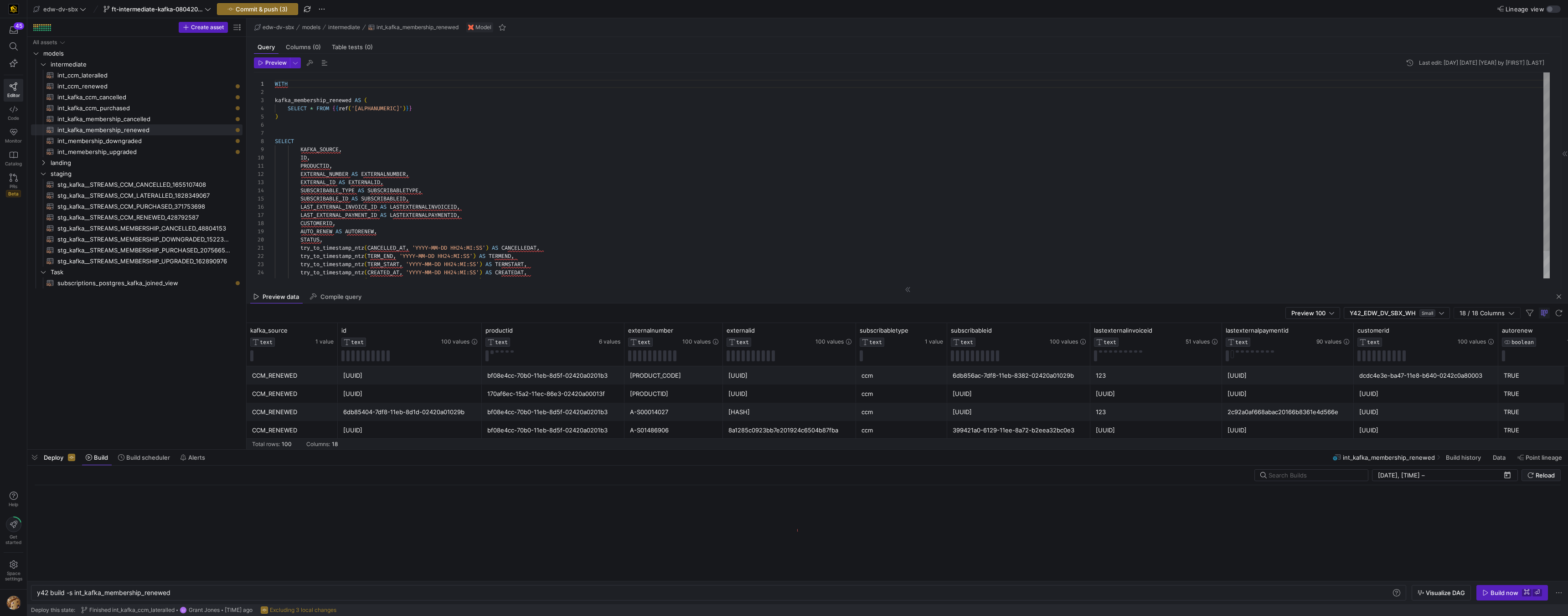 scroll, scrollTop: 0, scrollLeft: 134, axis: horizontal 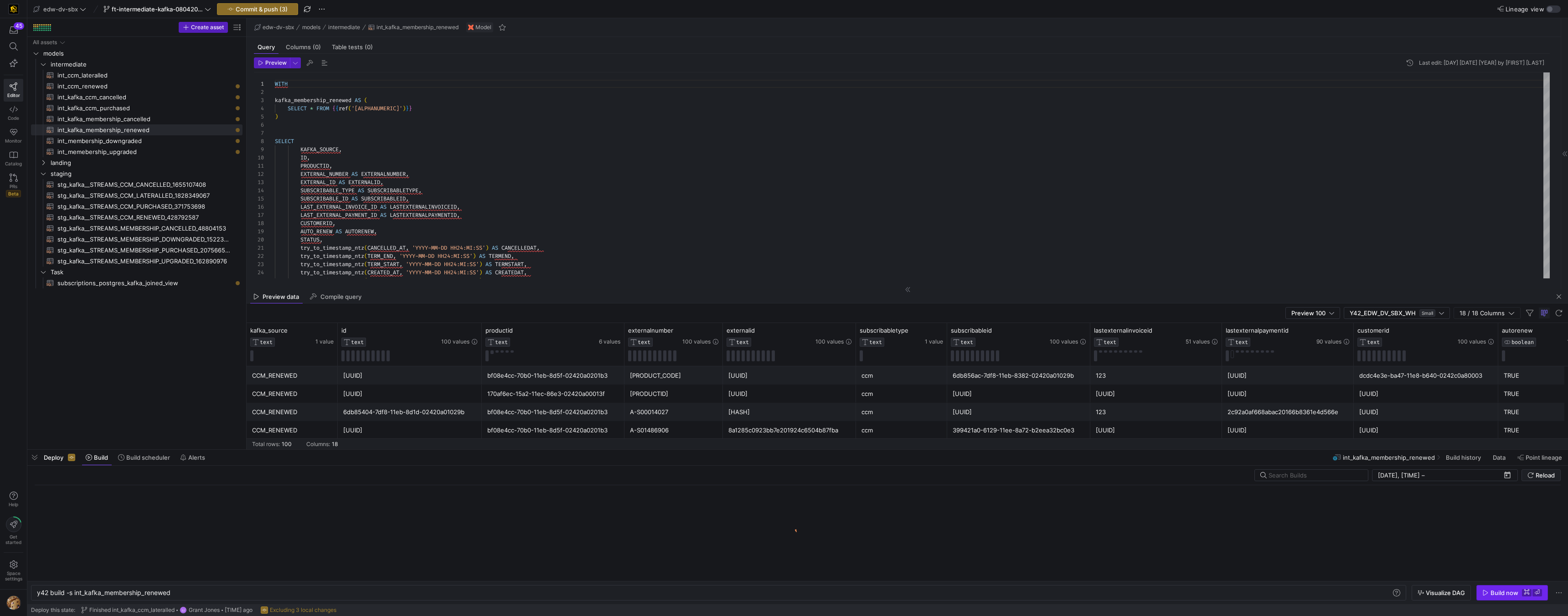 click on "Build now" at bounding box center (1504, 593) 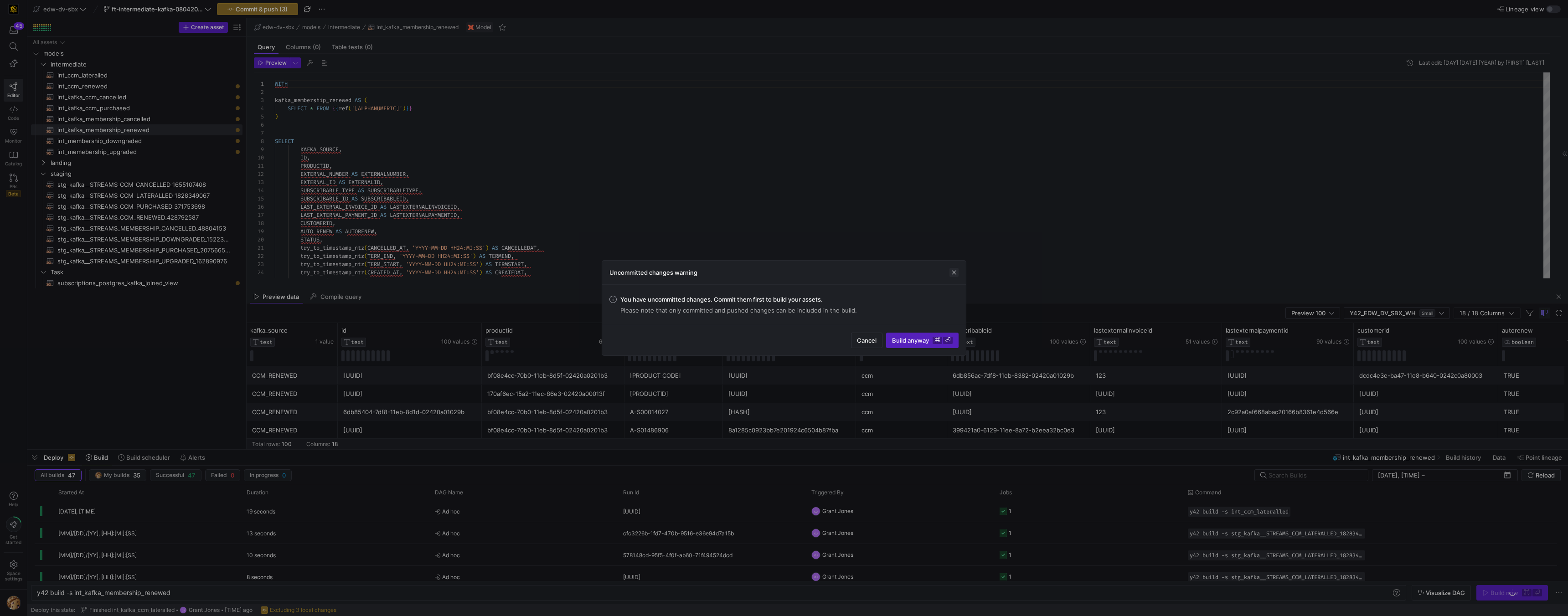 click at bounding box center (954, 272) 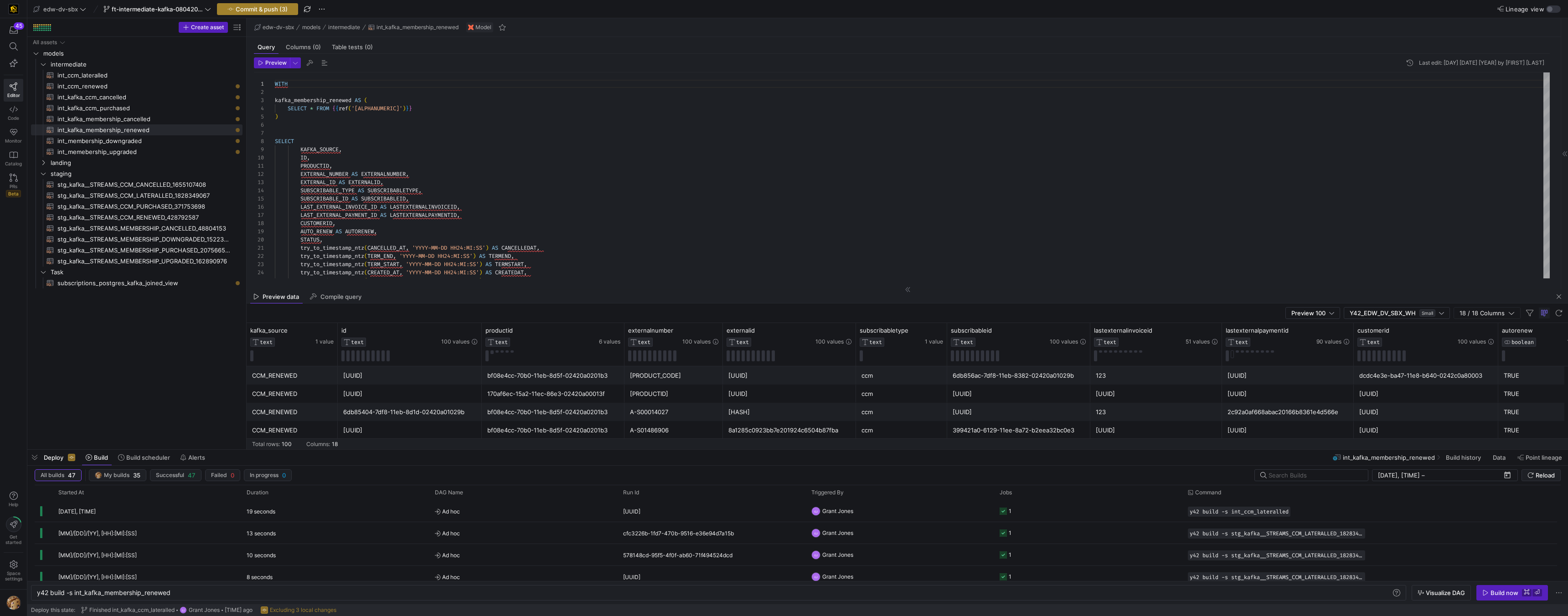 click on "Commit & push (3)" at bounding box center [262, 9] 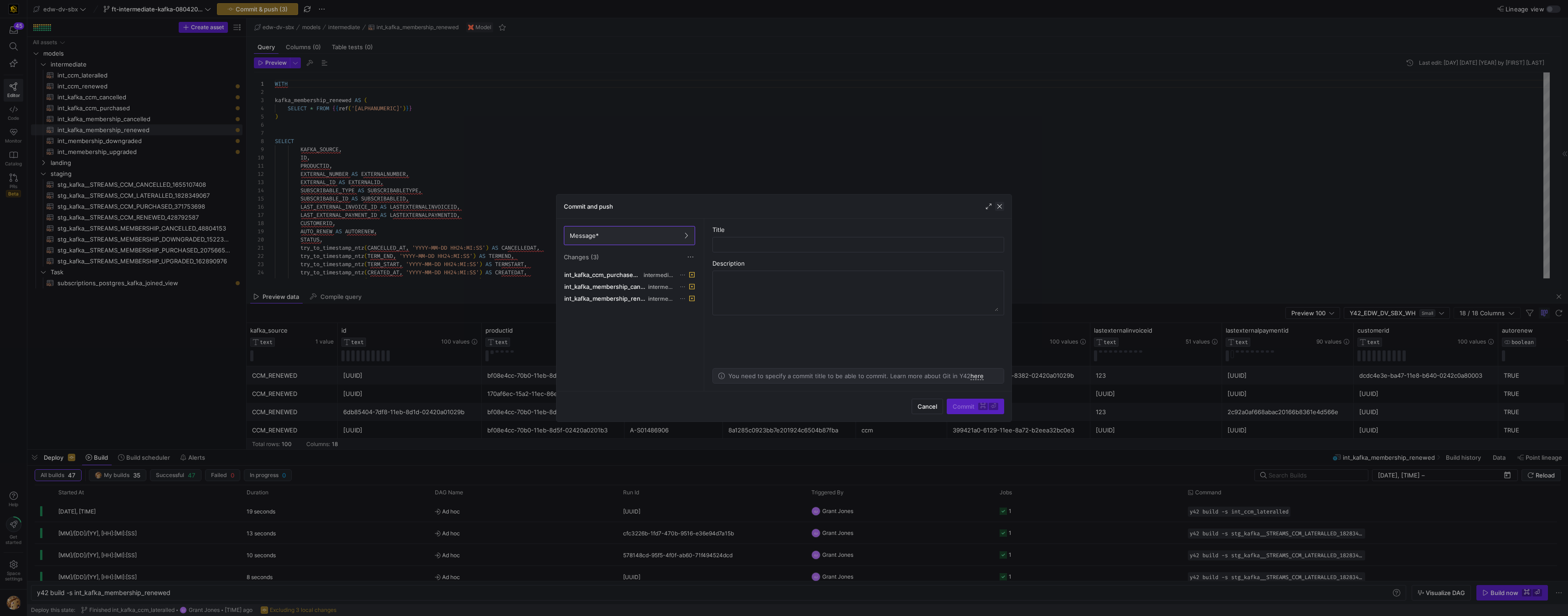 click 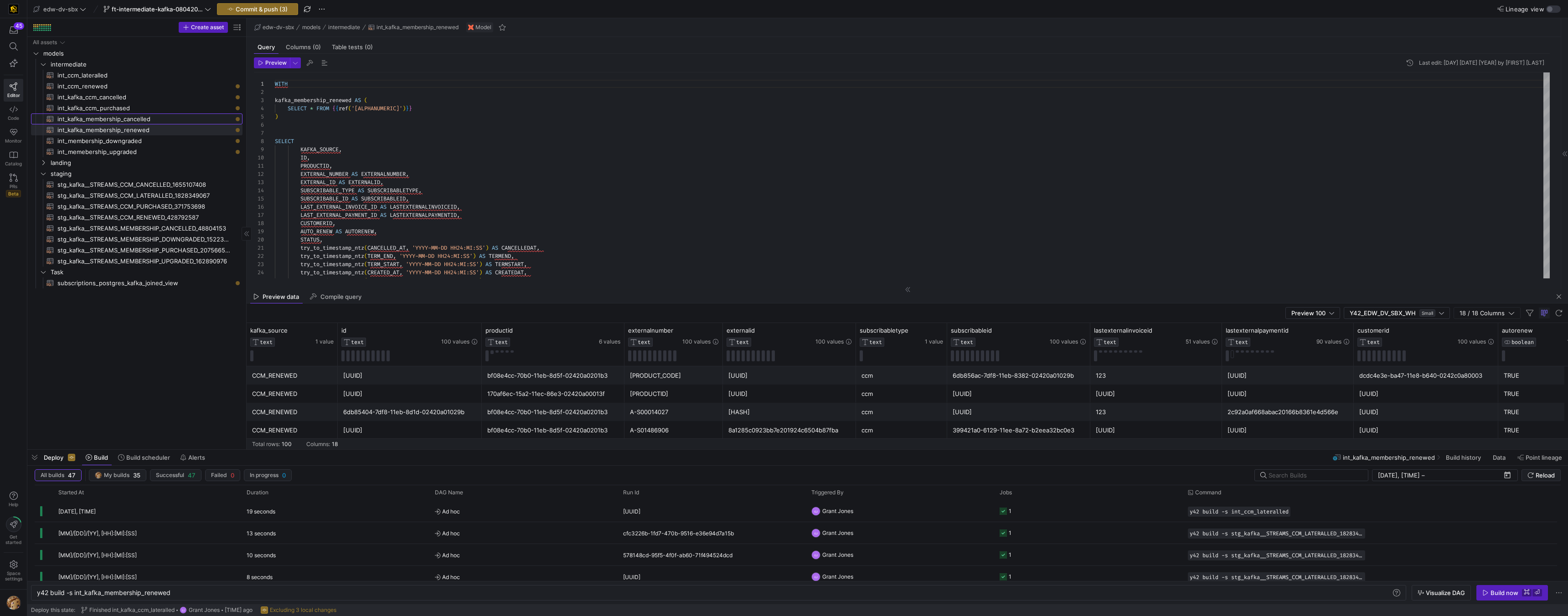 click on "int_kafka_membership_cancelled" 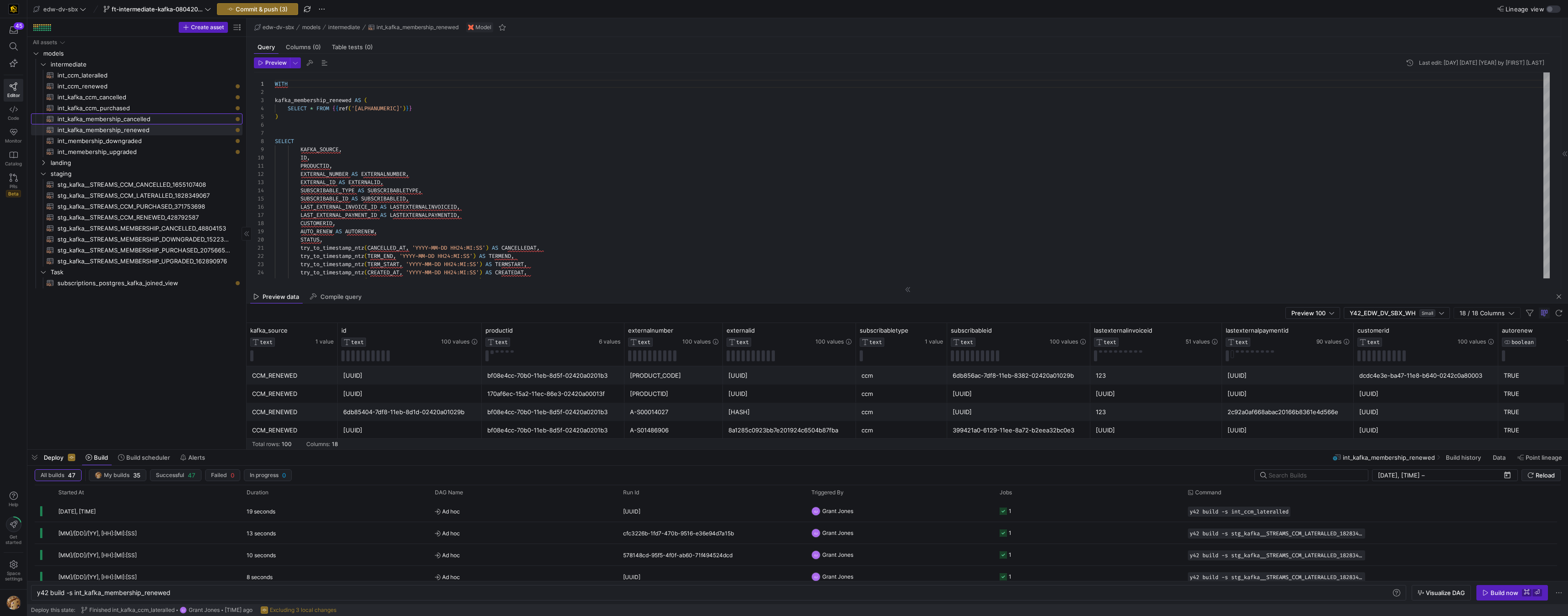 type on "try_to_timestamp_ntz([DATE], '[YYYY]-[MM]-[DD] [HH]:[MI]:[SS]') AS [DATE],
try_to_timestamp_ntz([DATE], '[YYYY]-[MM]-[DD] [HH]:[MI]:[SS]') AS [DATE],
try_to_timestamp_ntz([DATE], '[YYYY]-[MM]-[DD] [HH]:[MI]:[SS]') AS [DATE],
try_to_timestamp_ntz([DATE], '[YYYY]-[MM]-[DD] [HH]:[MI]:[SS]') AS [DATE],
try_to_timestamp_ntz([DATE], '[YYYY]-[MM]-[DD] [HH]:[MI]:[SS]') AS [DATE],
try_to_timestamp_ntz([DATE], '[YYYY]-[MM]-[DD] [HH]:[MI]:[SS]') AS [DATE]
FROM STAGE.KAFKA.STG_KAFKA__MEMBERSHIP_RENEWED" 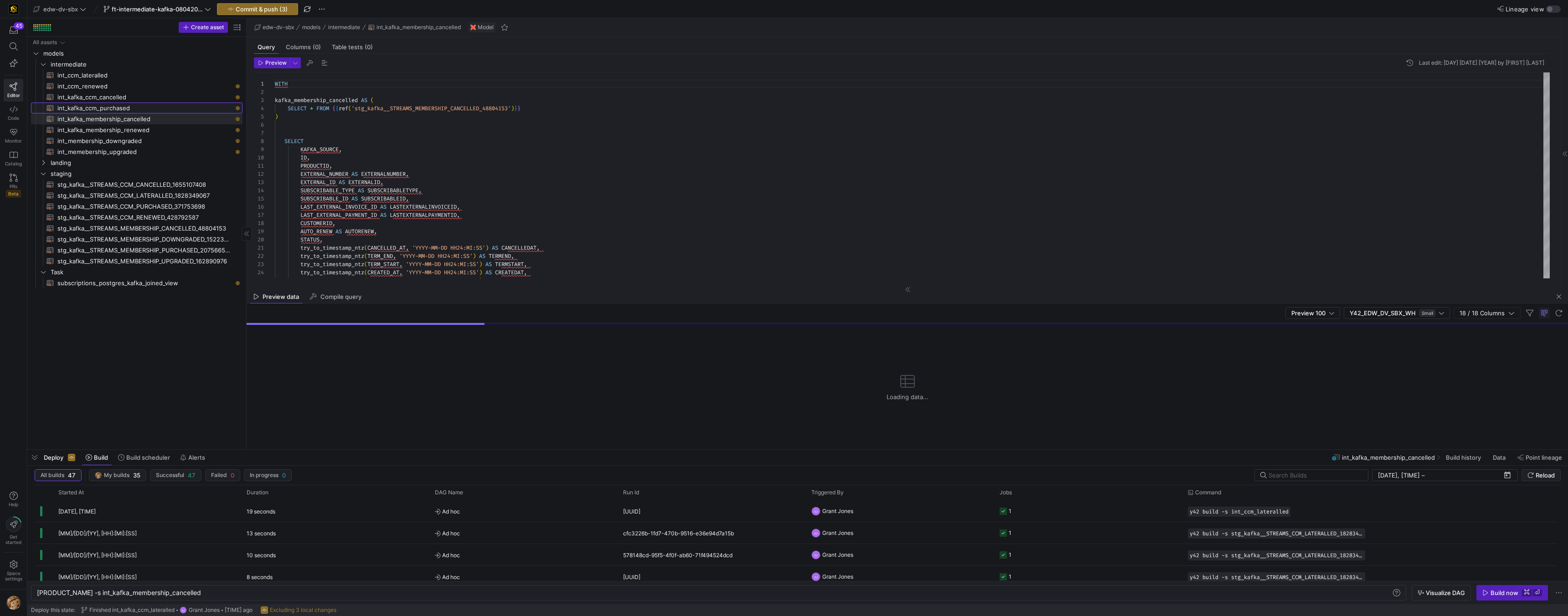 click on "int_kafka_ccm_purchased​​​​​​​​​​" 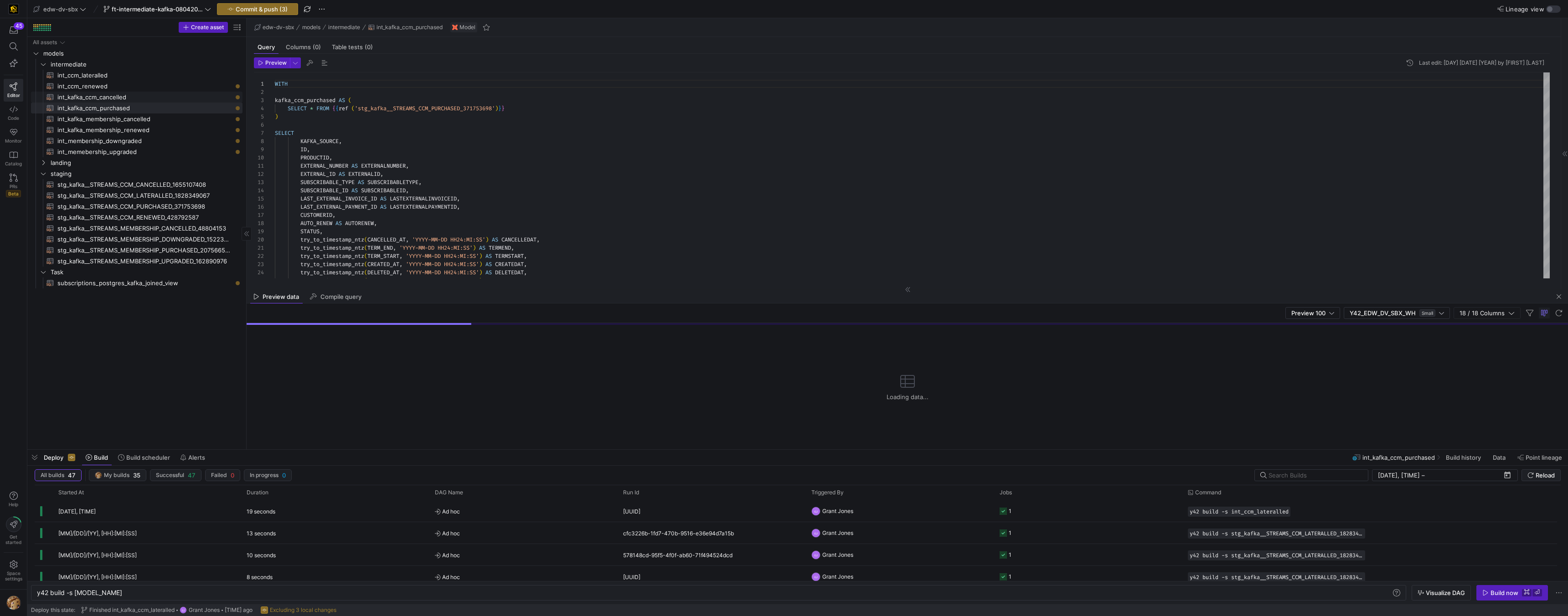 click on "int_kafka_ccm_cancelled​​​​​​​​​​" 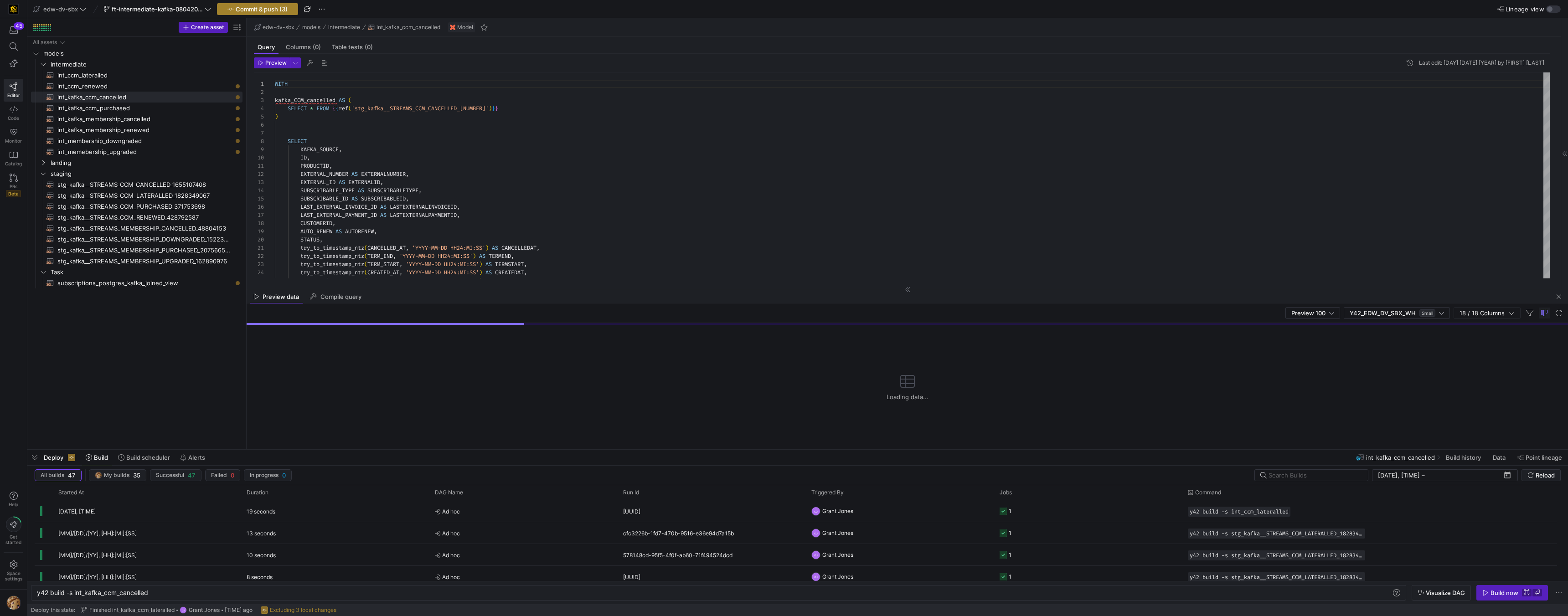 click on "Commit & push (3)" at bounding box center (262, 9) 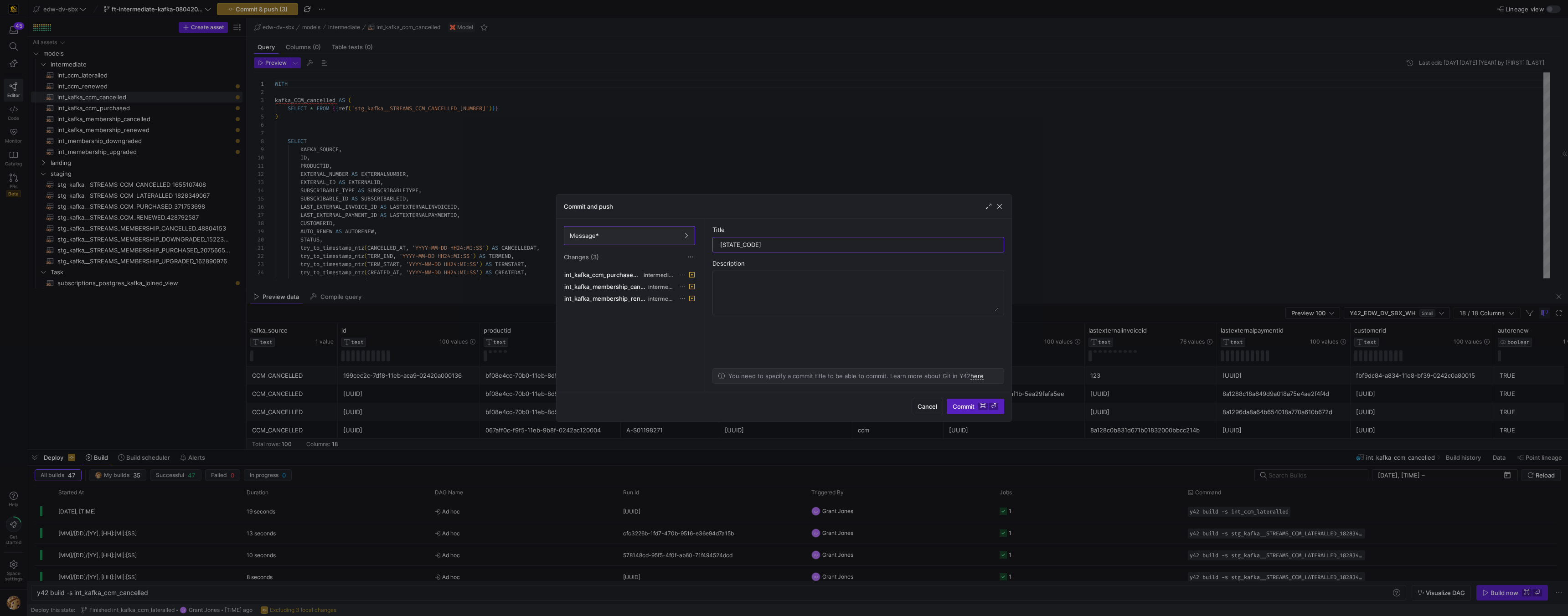 type on "M" 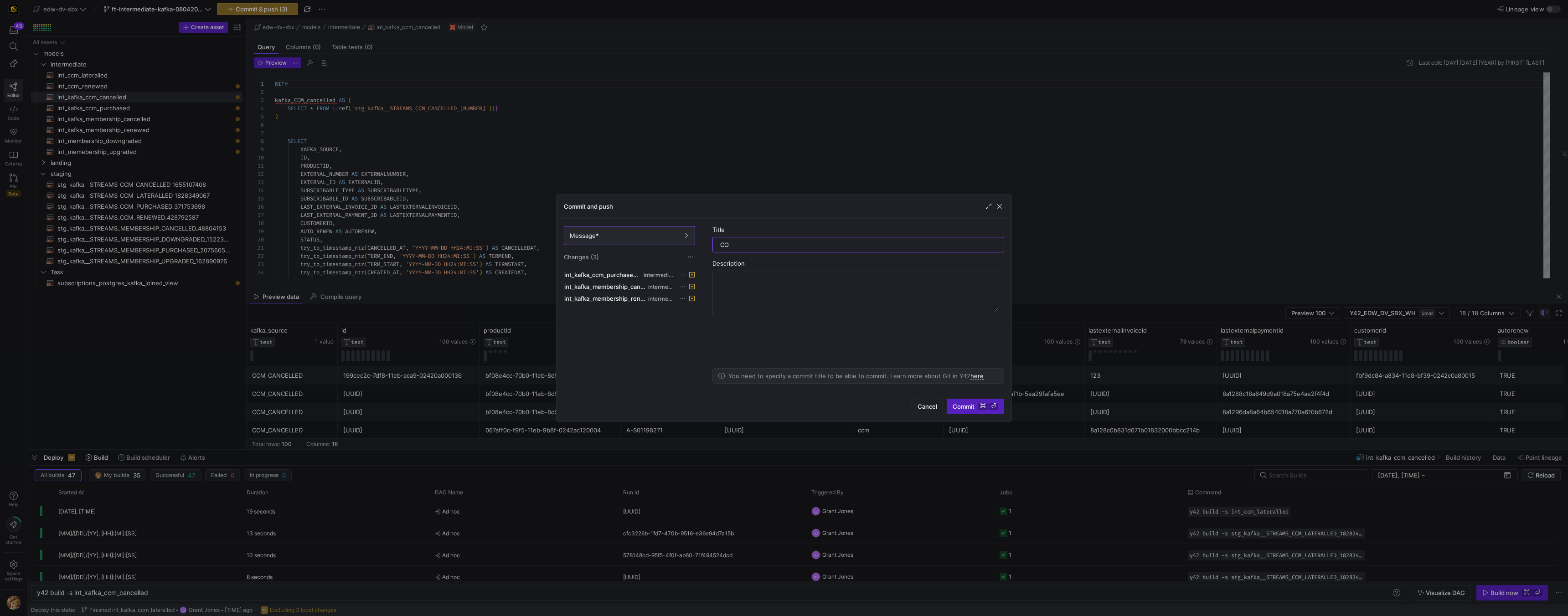 type on "C" 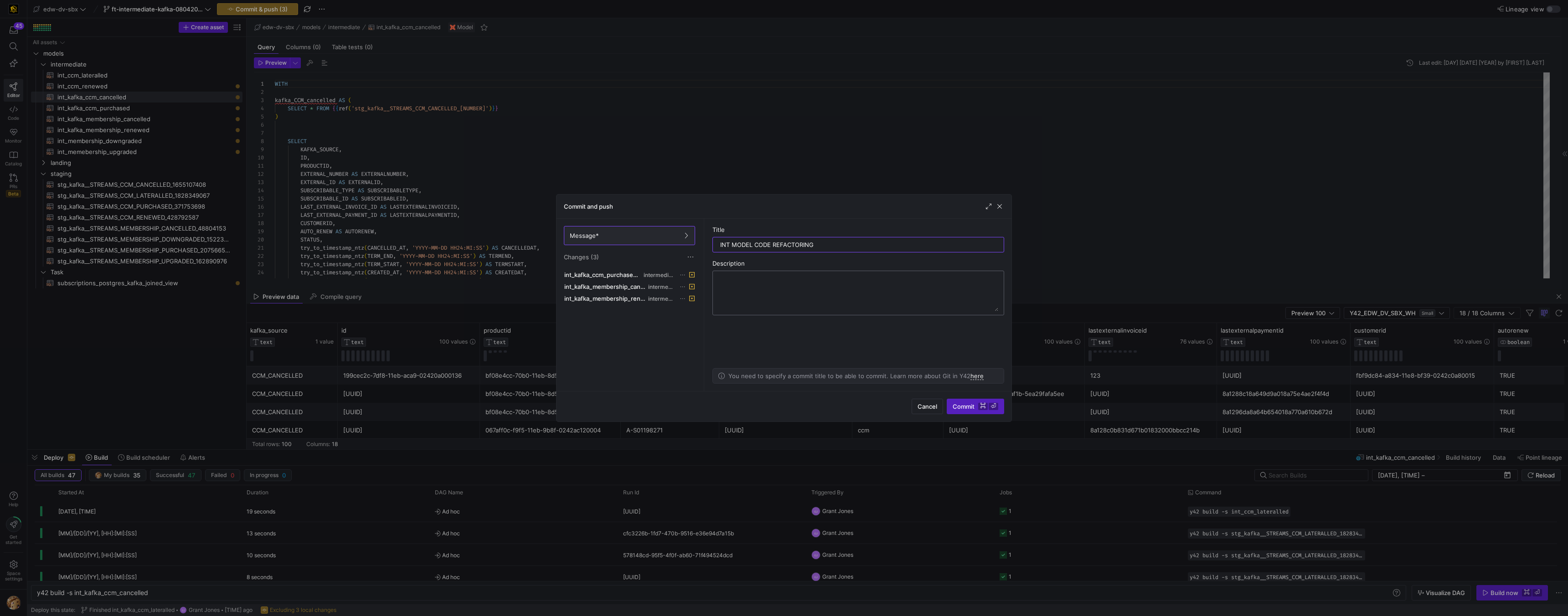 type on "INT MODEL CODE REFACTORING" 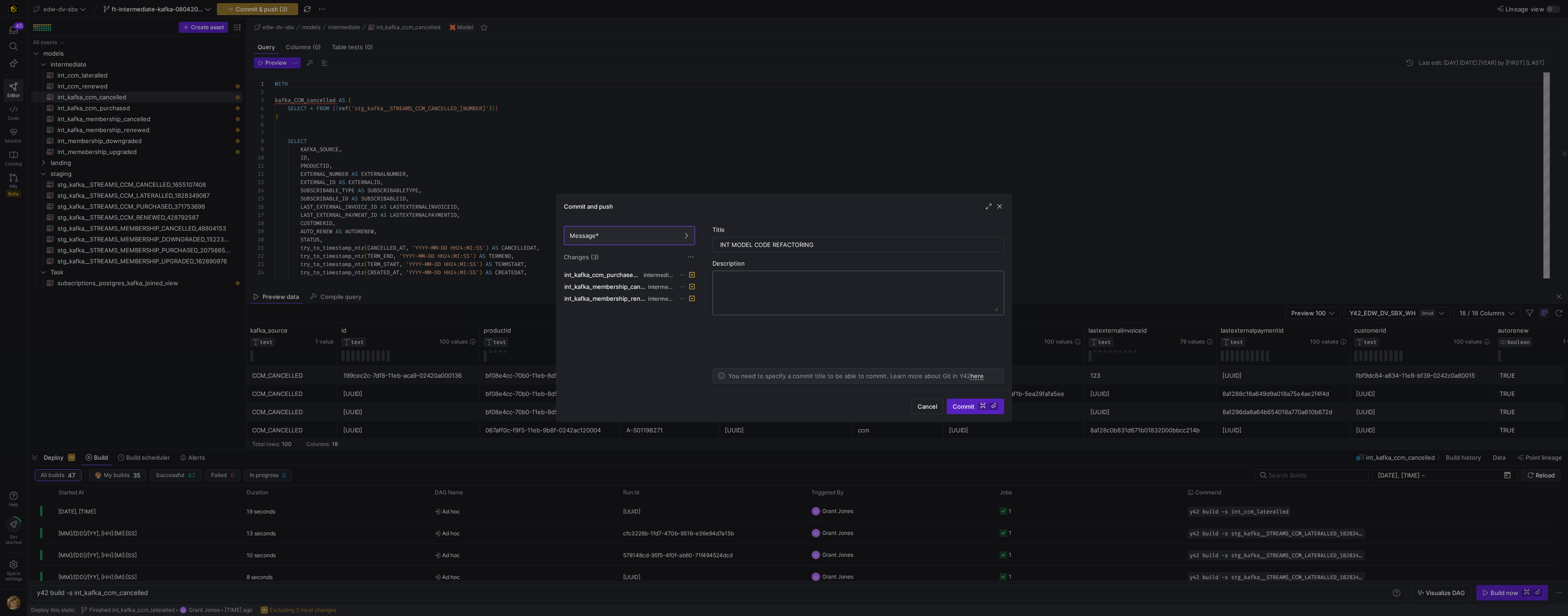 click at bounding box center [858, 293] 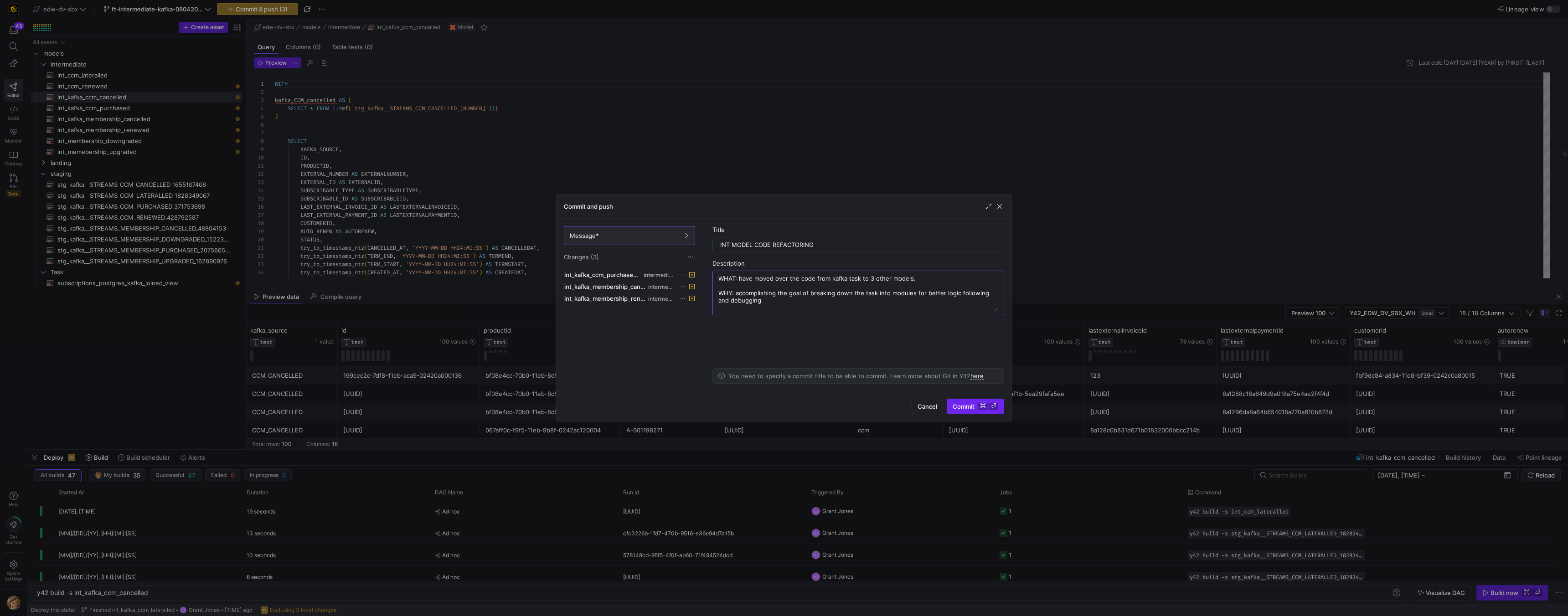 type on "WHAT: have moved over the code from kafka task to 3 other models.
WHY: accomplishing the goal of breaking down the task into modules for better logic following and debugging" 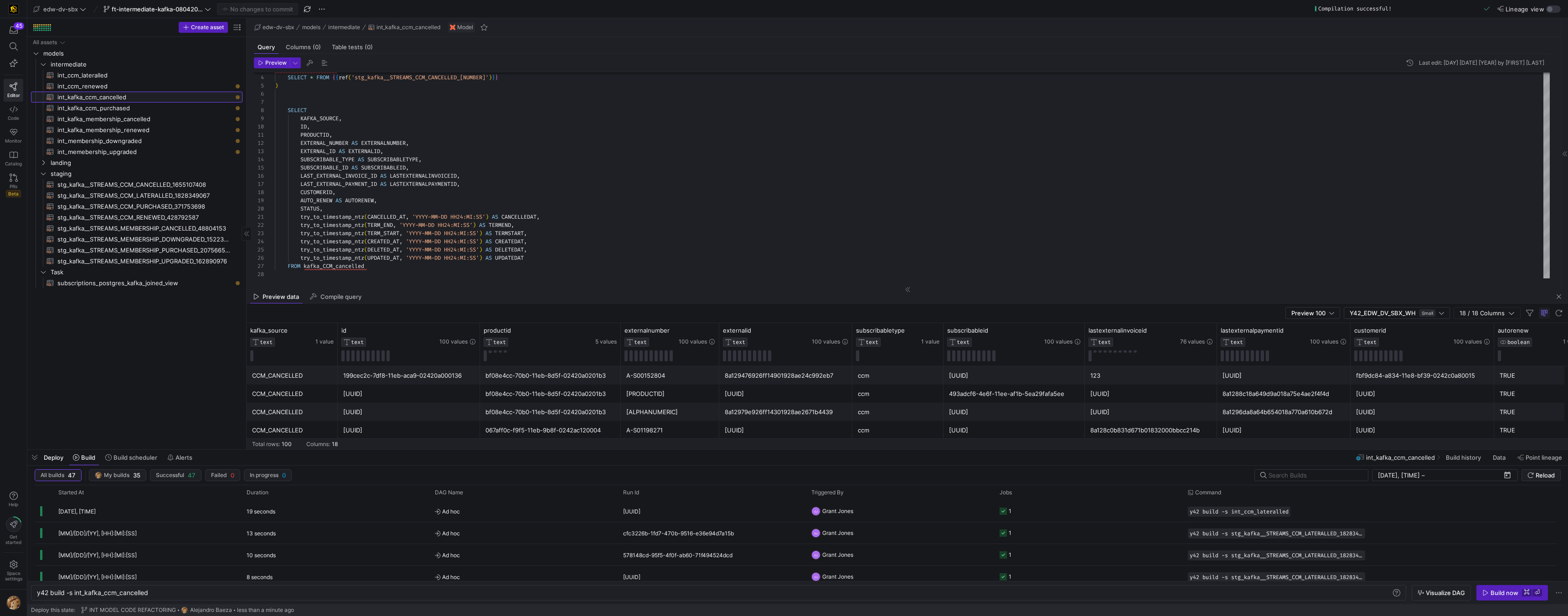 click on "int_kafka_ccm_cancelled​​​​​​​​​​" 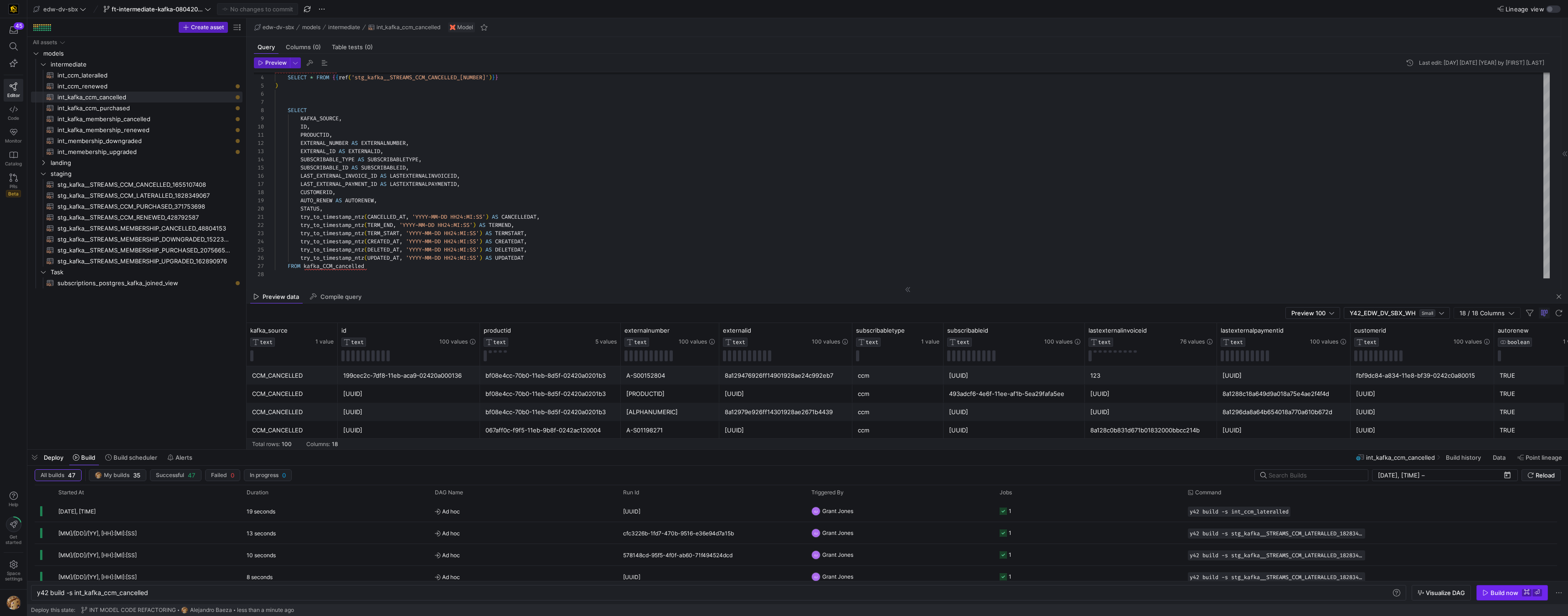click on "Build now" at bounding box center [1504, 593] 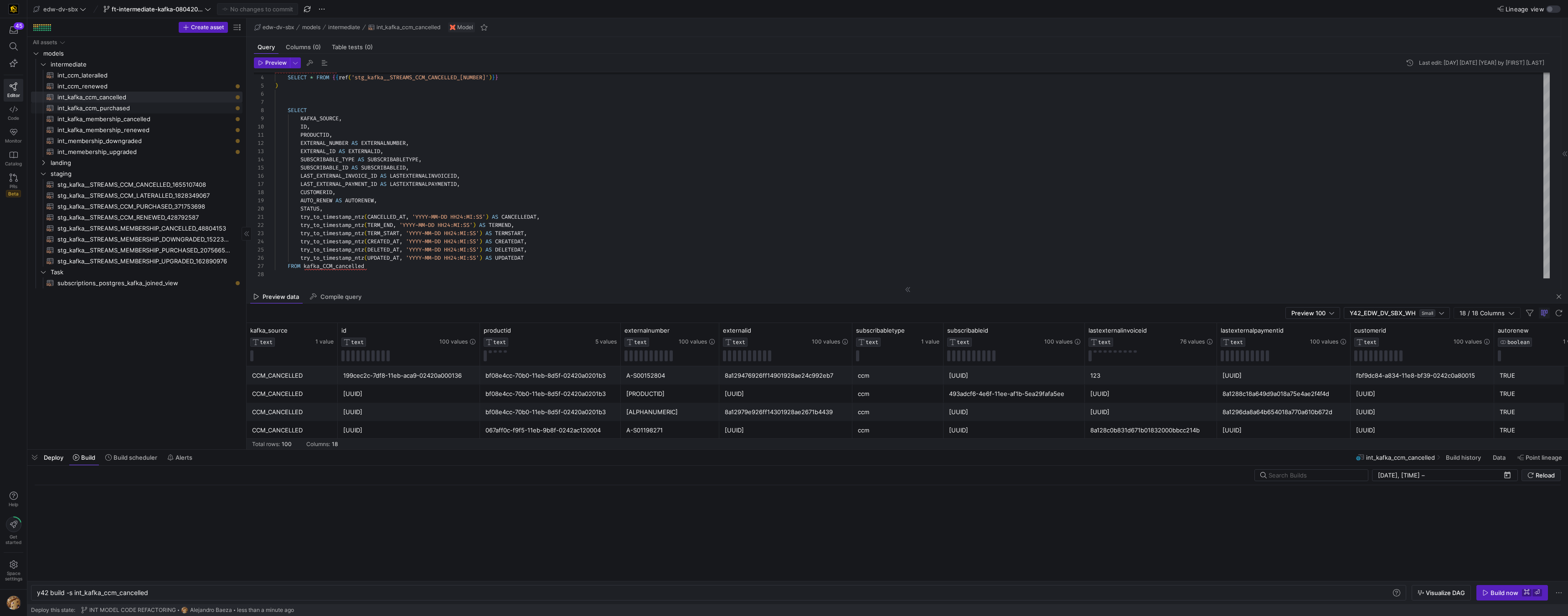 click on "int_kafka_ccm_purchased​​​​​​​​​​" 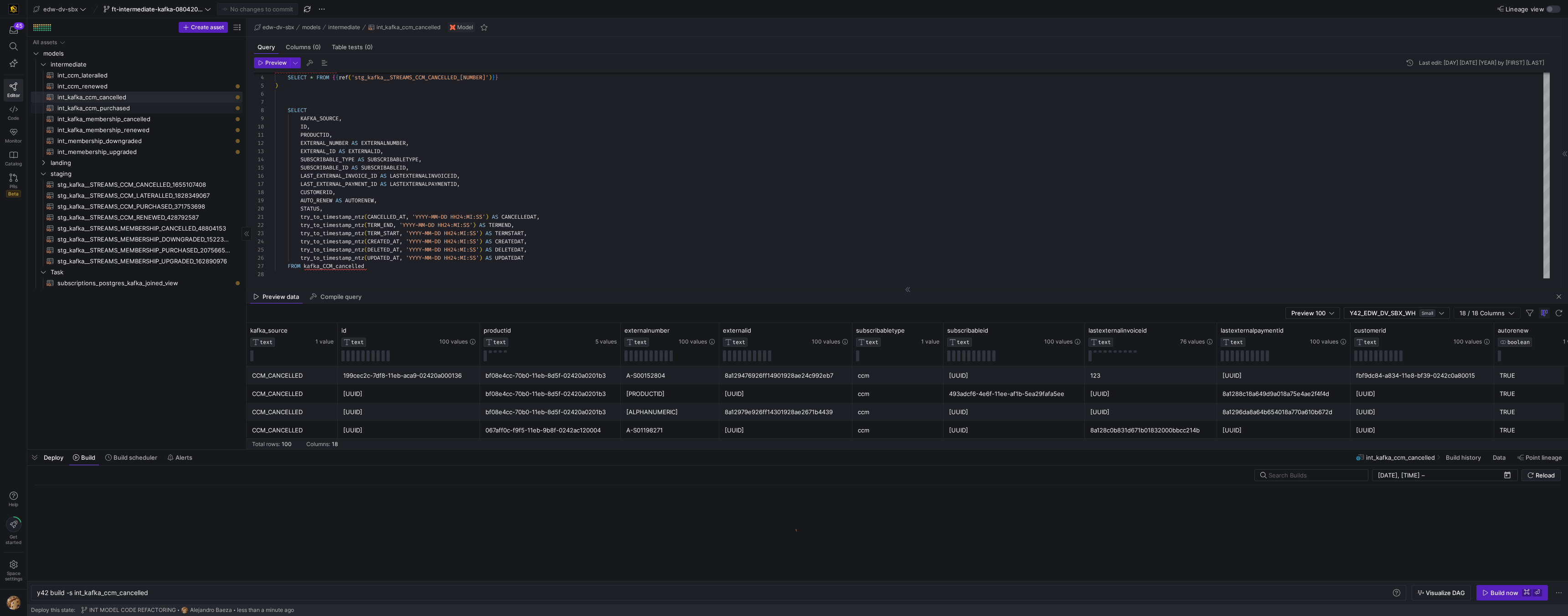 type on "WITH
kafka_ccm_purchased AS (
SELECT * FROM {{ref ('stg_kafka__STREAMS_CCM_PURCHASED_[NUMBER]')}}
)
SELECT
KAFKA_SOURCE,
ID,
PRODUCTID," 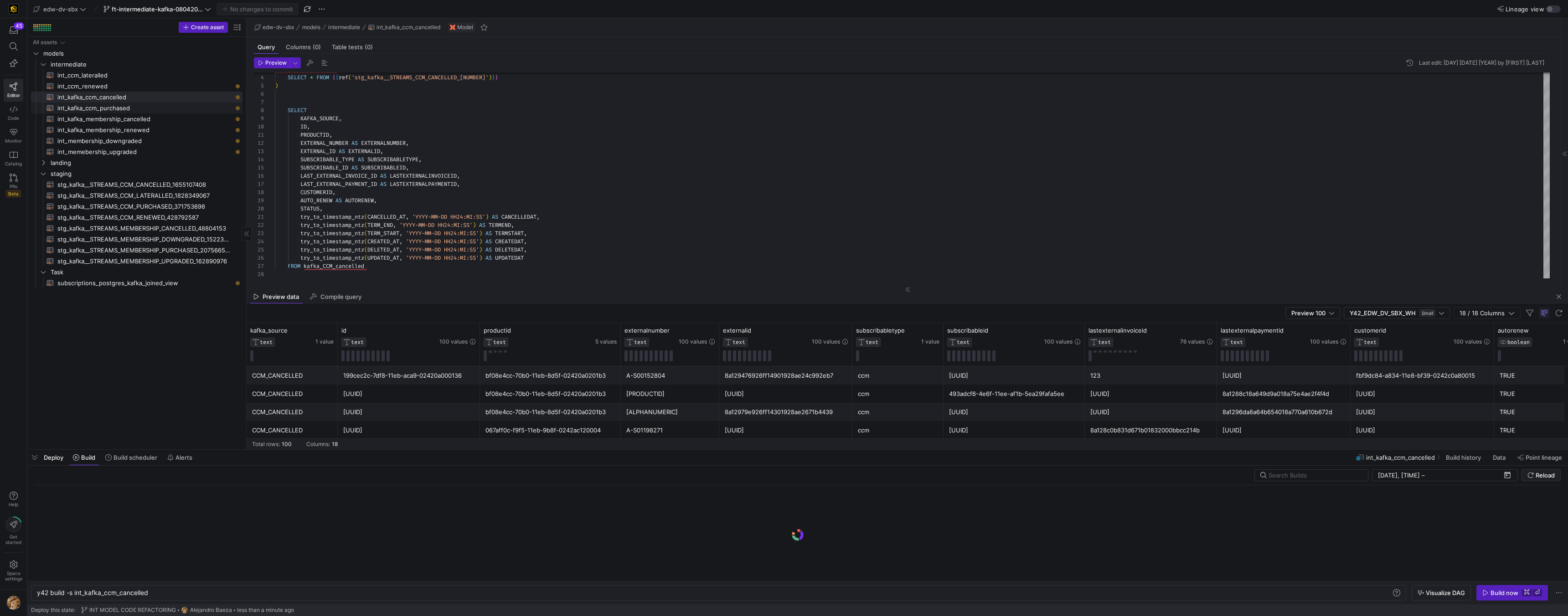 type on "[STATE_CODE] build -s int_kafka_ccm_purchased" 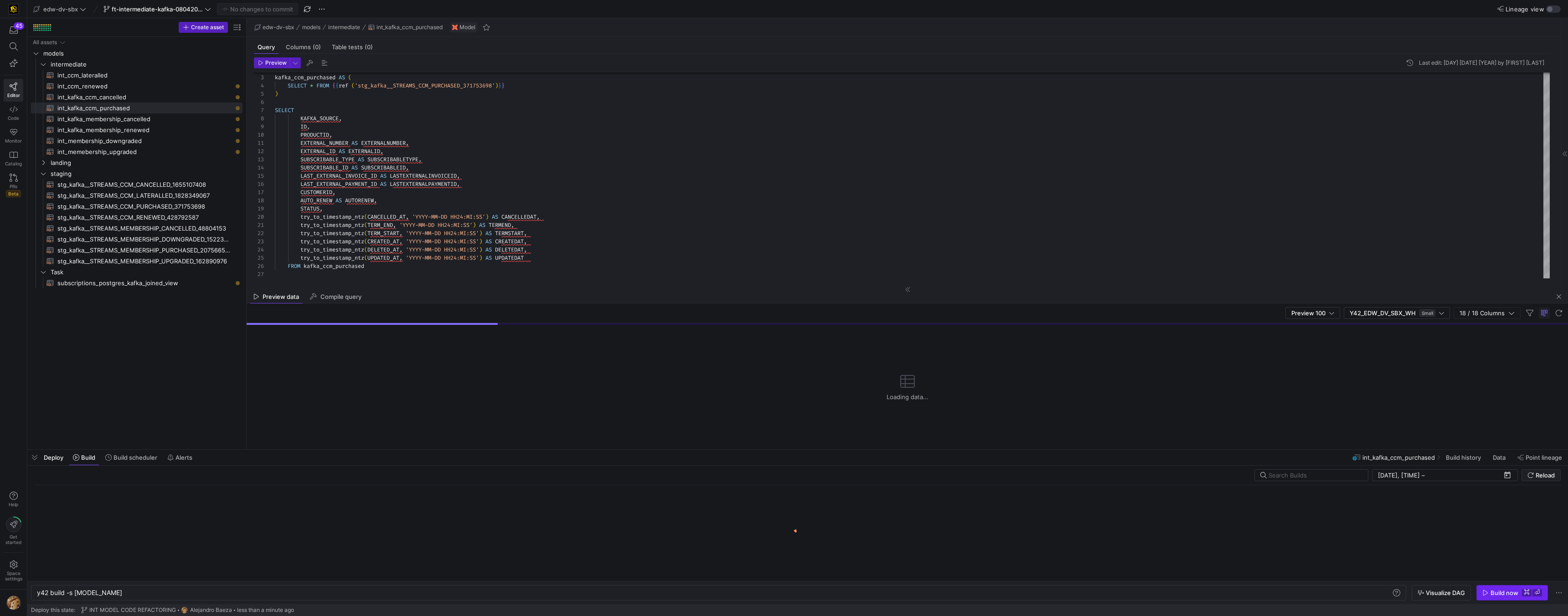 click on "Build now" at bounding box center [1504, 593] 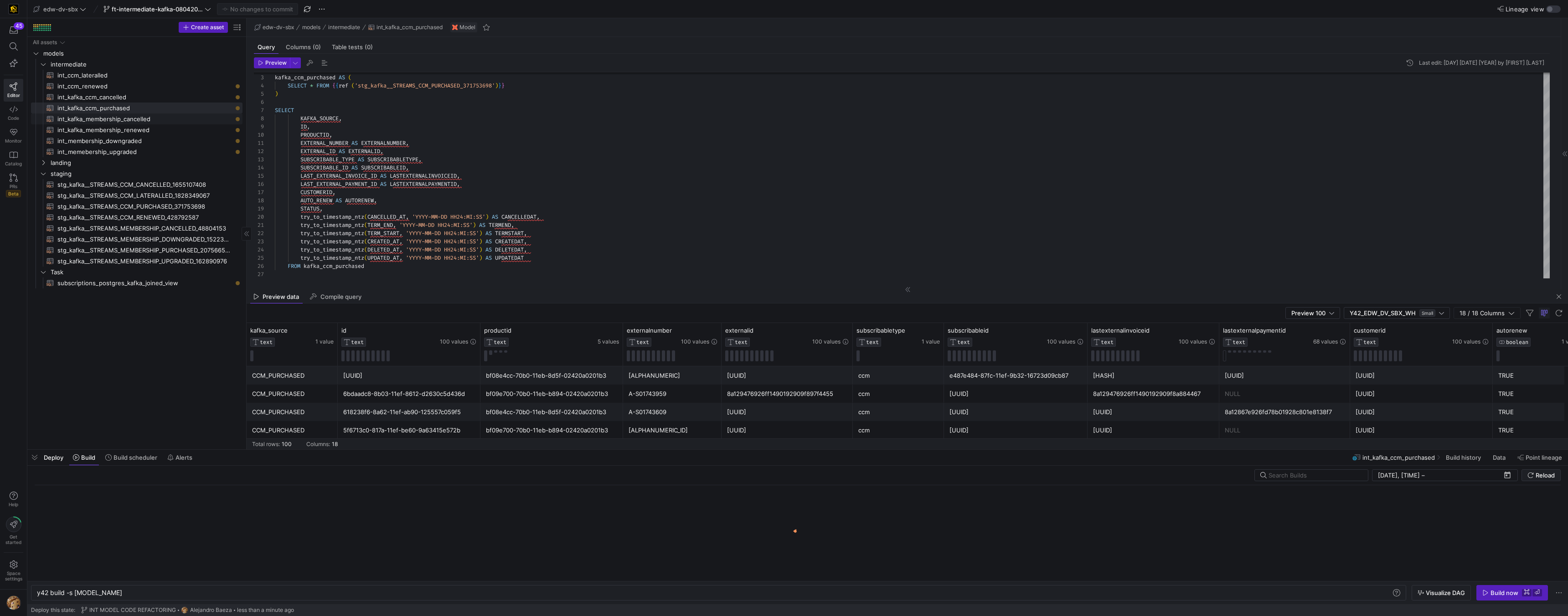 click on "int_kafka_membership_cancelled" 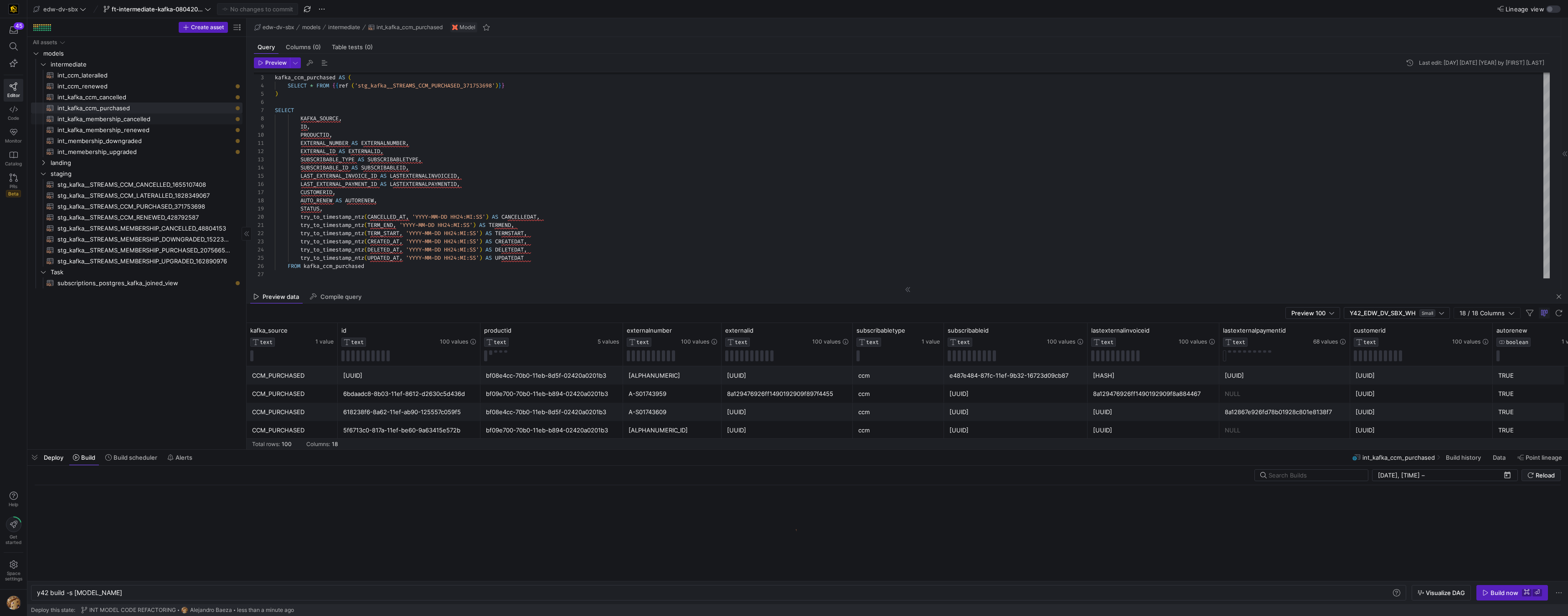 type on "try_to_timestamp_ntz([DATE], '[YYYY]-[MM]-[DD] [HH]:[MI]:[SS]') AS [DATE],
try_to_timestamp_ntz([DATE], '[YYYY]-[MM]-[DD] [HH]:[MI]:[SS]') AS [DATE],
try_to_timestamp_ntz([DATE], '[YYYY]-[MM]-[DD] [HH]:[MI]:[SS]') AS [DATE],
try_to_timestamp_ntz([DATE], '[YYYY]-[MM]-[DD] [HH]:[MI]:[SS]') AS [DATE],
try_to_timestamp_ntz([DATE], '[YYYY]-[MM]-[DD] [HH]:[MI]:[SS]') AS [DATE],
try_to_timestamp_ntz([DATE], '[YYYY]-[MM]-[DD] [HH]:[MI]:[SS]') AS [DATE]
FROM STAGE.KAFKA.STG_KAFKA__MEMBERSHIP_RENEWED" 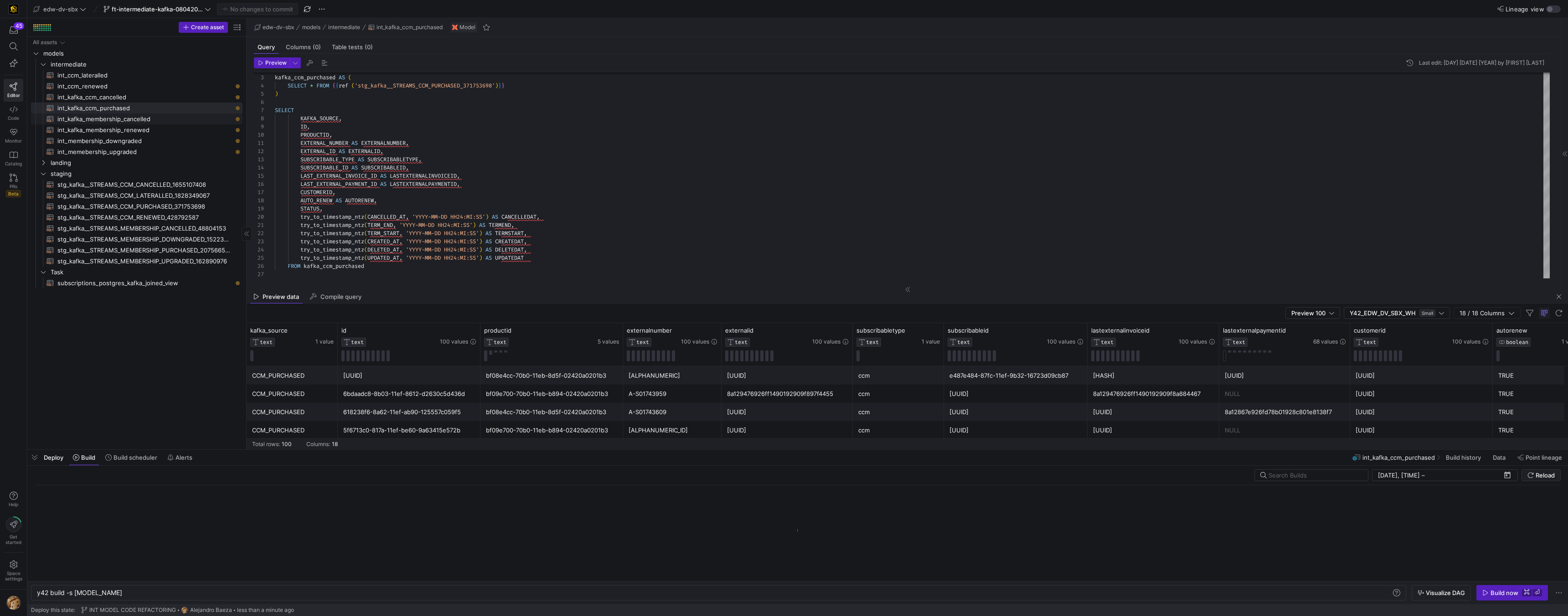 type on "y42 build -s int_kafka_membership_cancelled" 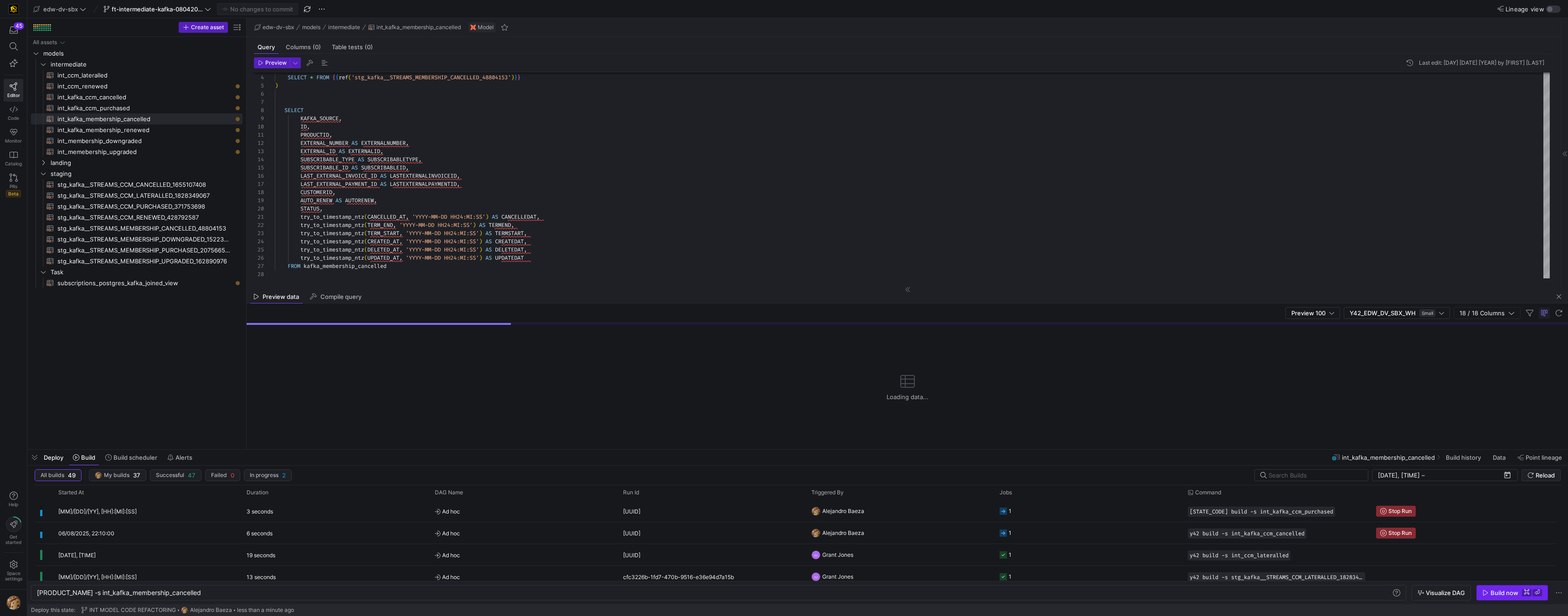click on "Build now" at bounding box center [1504, 593] 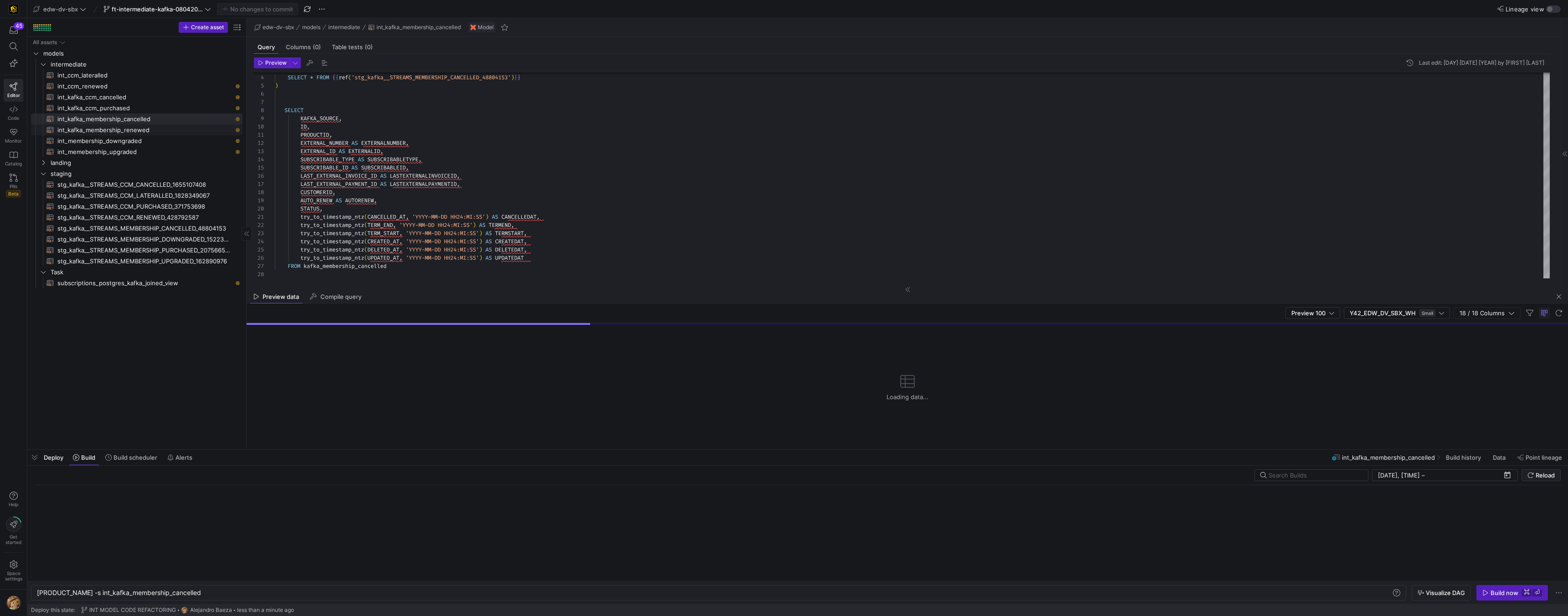 click on "int_kafka_membership_renewed​​​​​​​​​​" 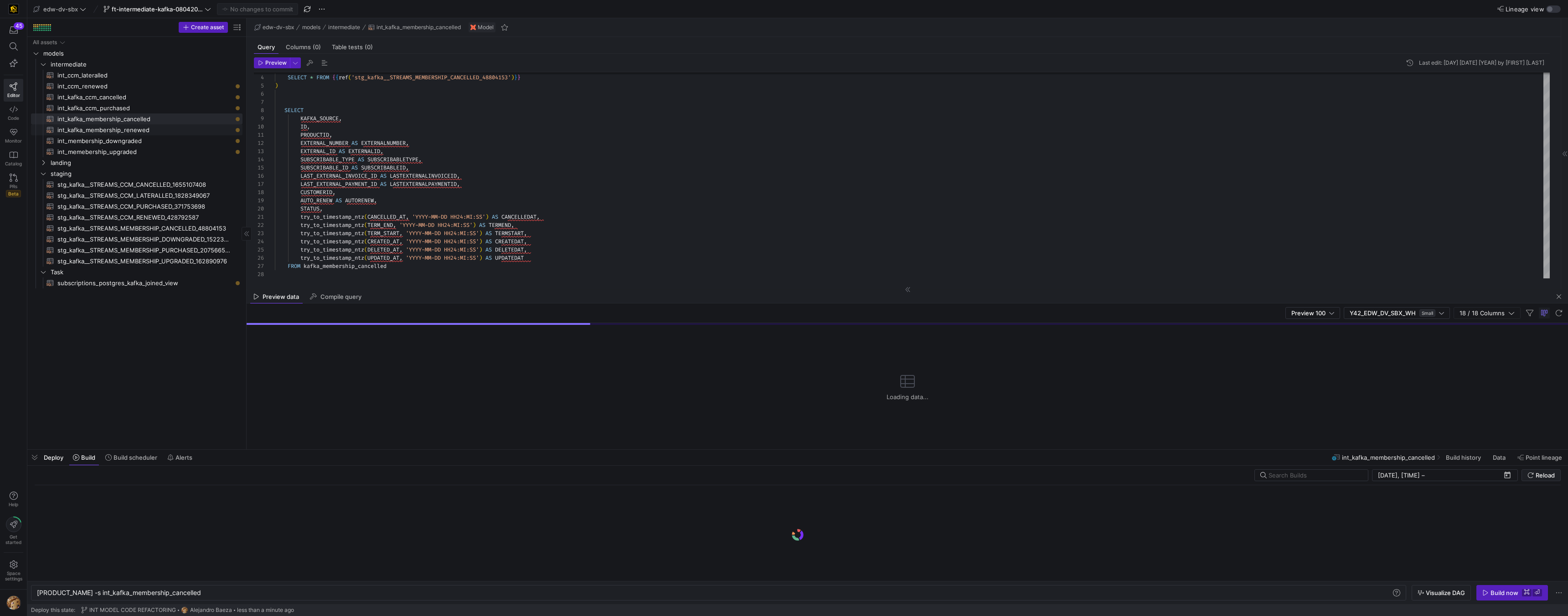 type on "WITH
kafka_membership_renewed AS (
SELECT * FROM {{ref('stg_kafka__STREAMS_CCM_RENEWED_428792587')}}
)
SELECT
KAFKA_SOURCE,
ID," 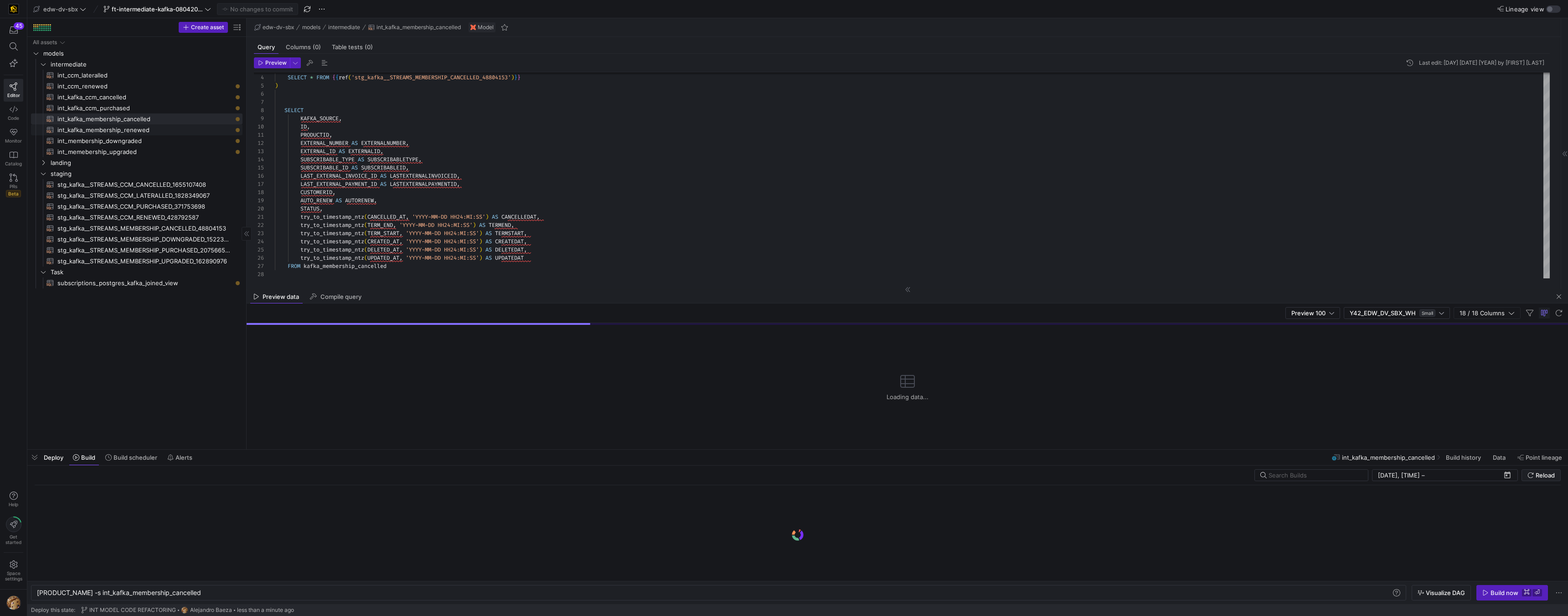 type on "y42 build -s [MODEL_NAME]" 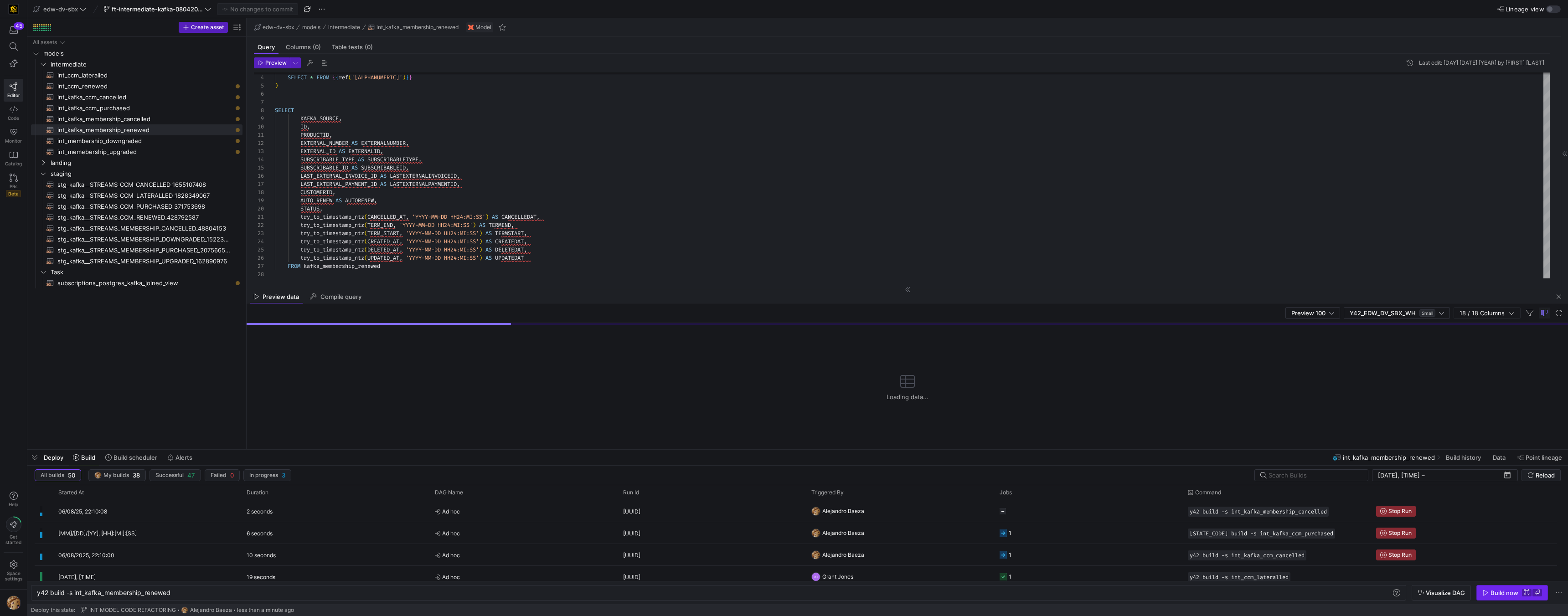 click on "Build now" at bounding box center [1504, 593] 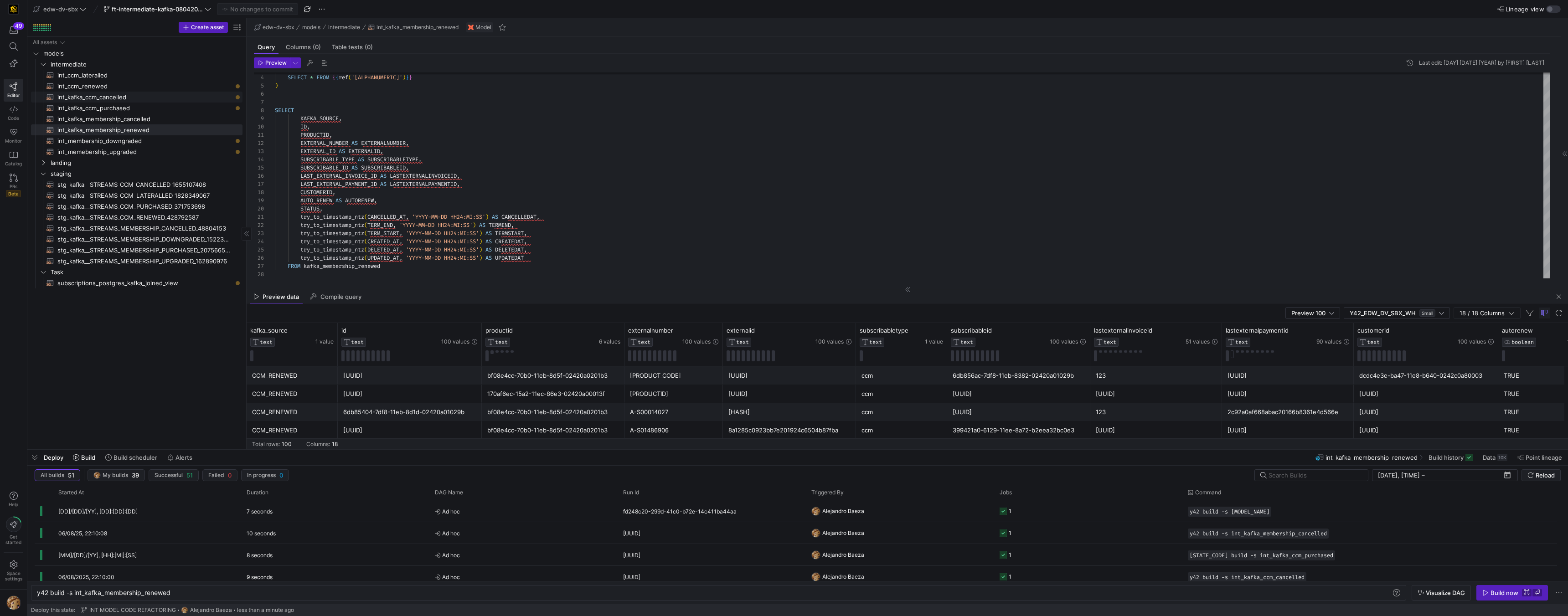 click on "int_kafka_ccm_cancelled​​​​​​​​​​" 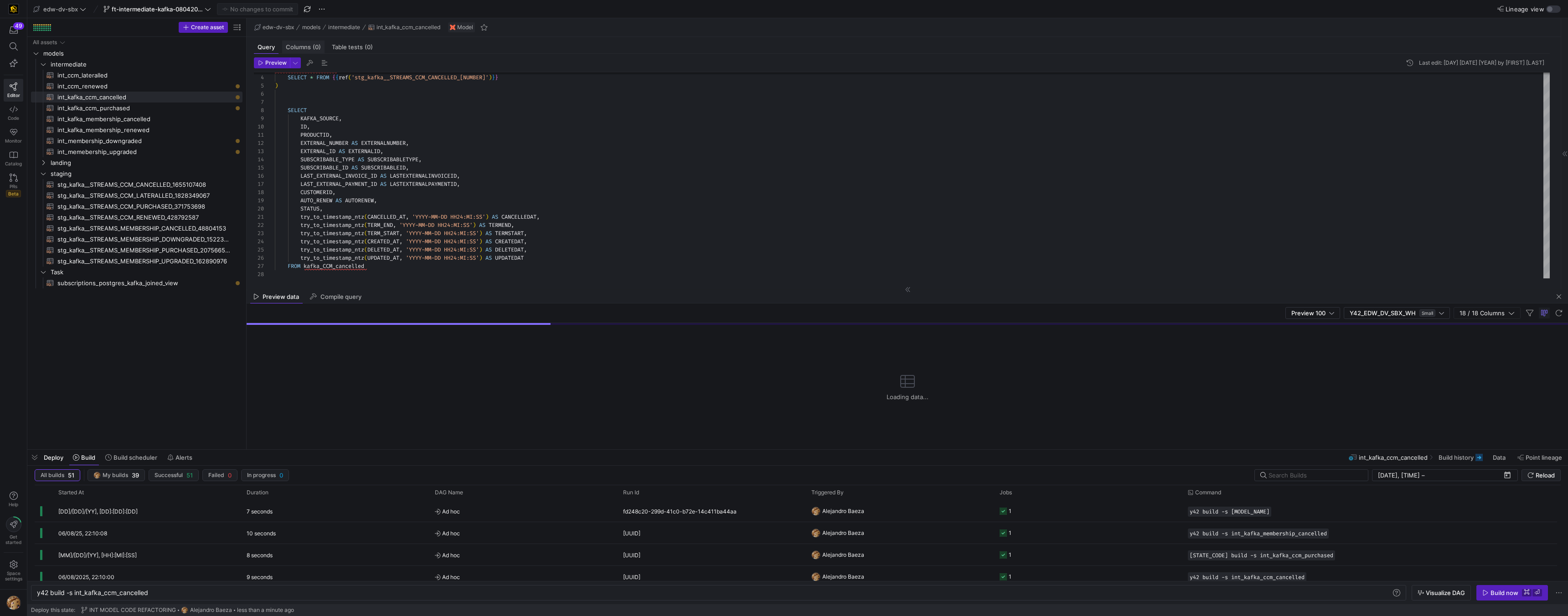 click on "Columns  (0)" at bounding box center [303, 47] 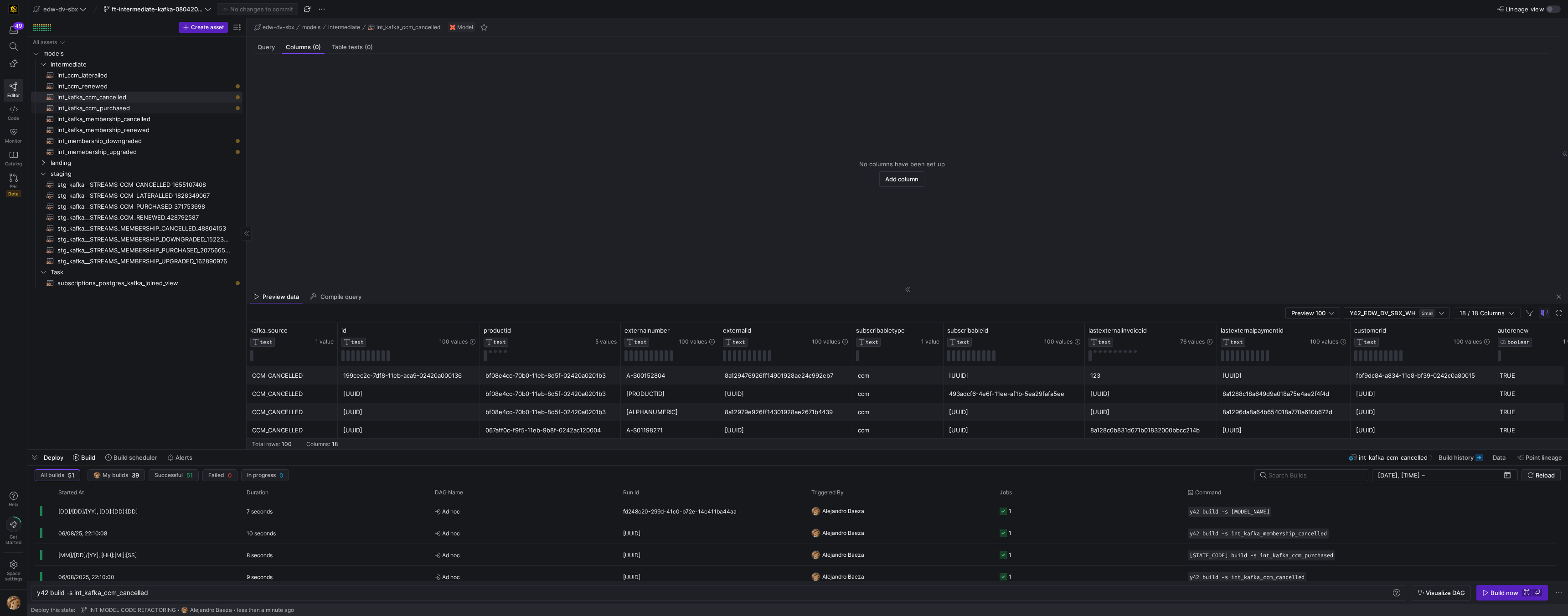click on "int_kafka_ccm_purchased​​​​​​​​​​" 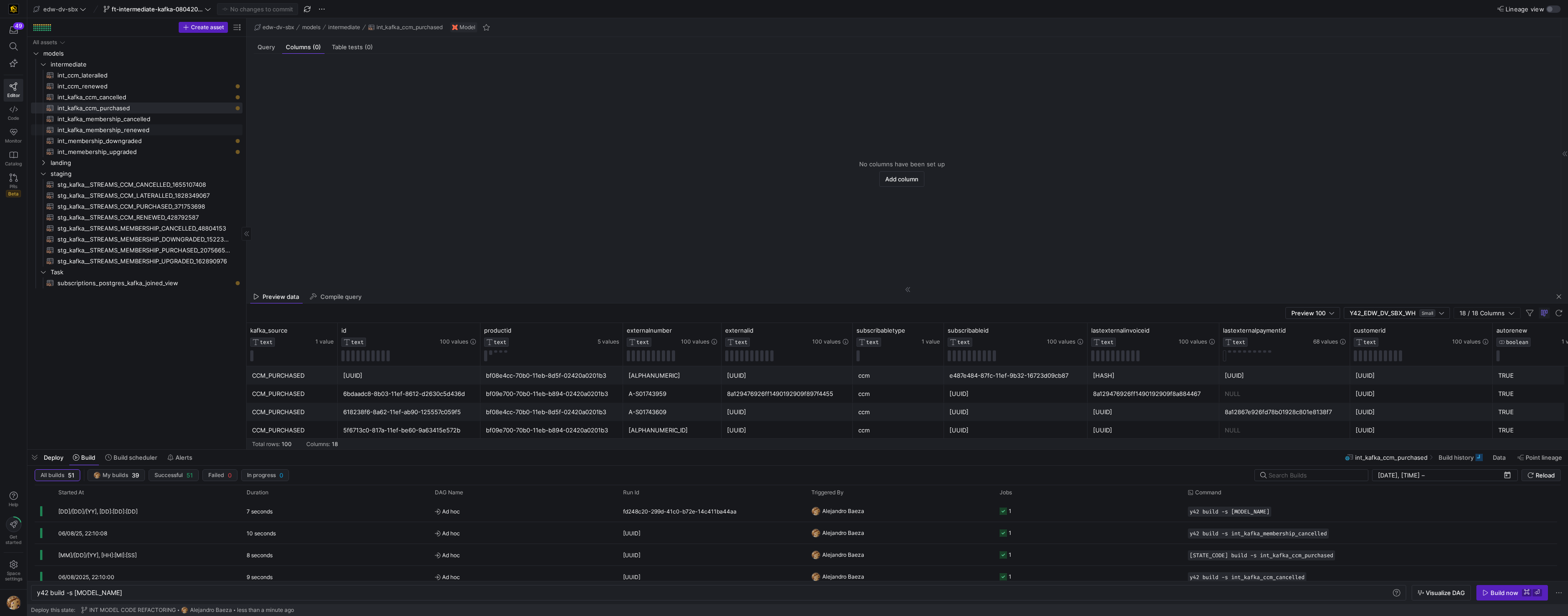 click on "int_kafka_membership_renewed​​​​​​​​​​" 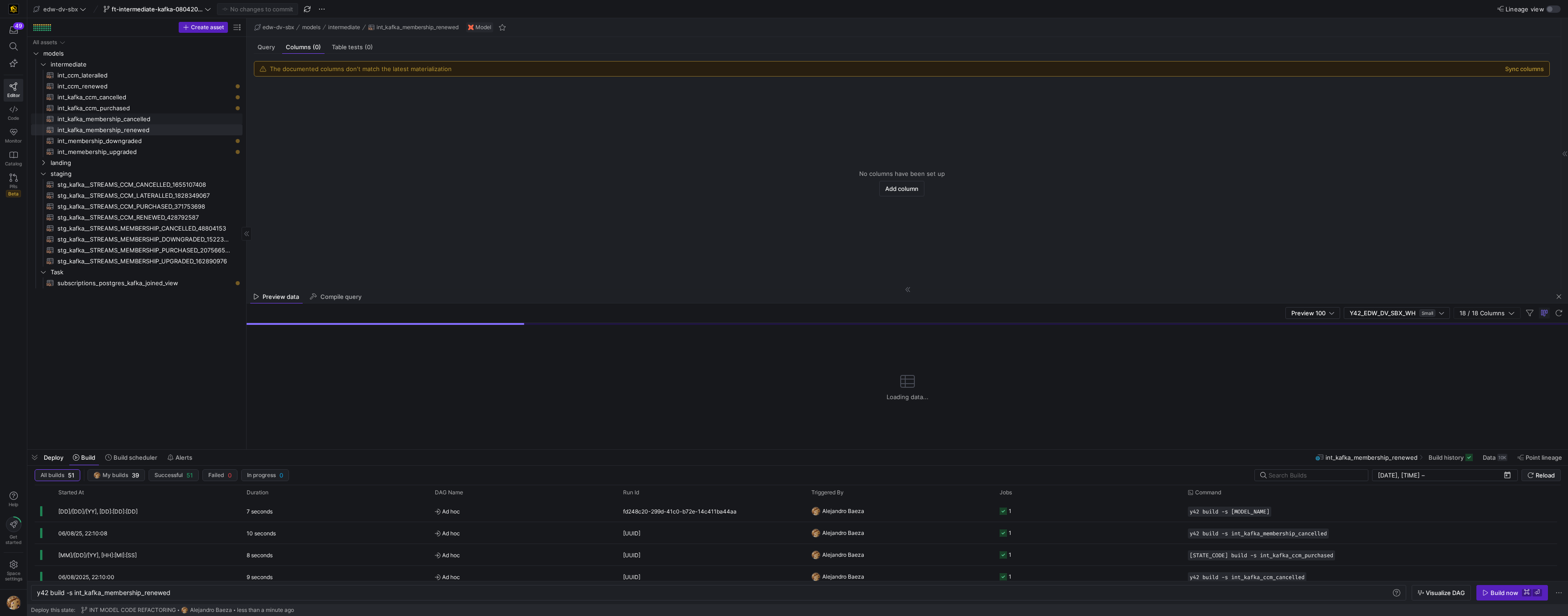 click on "int_kafka_membership_cancelled" 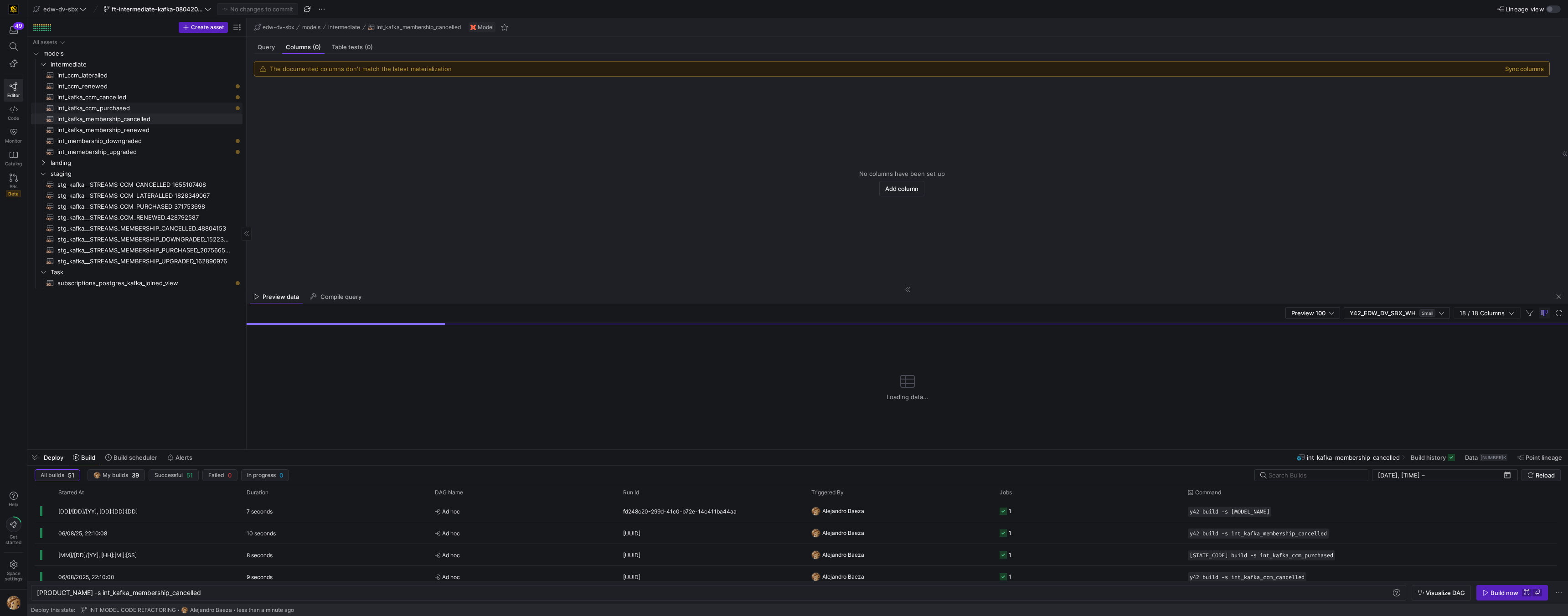 click on "int_kafka_ccm_purchased​​​​​​​​​​" 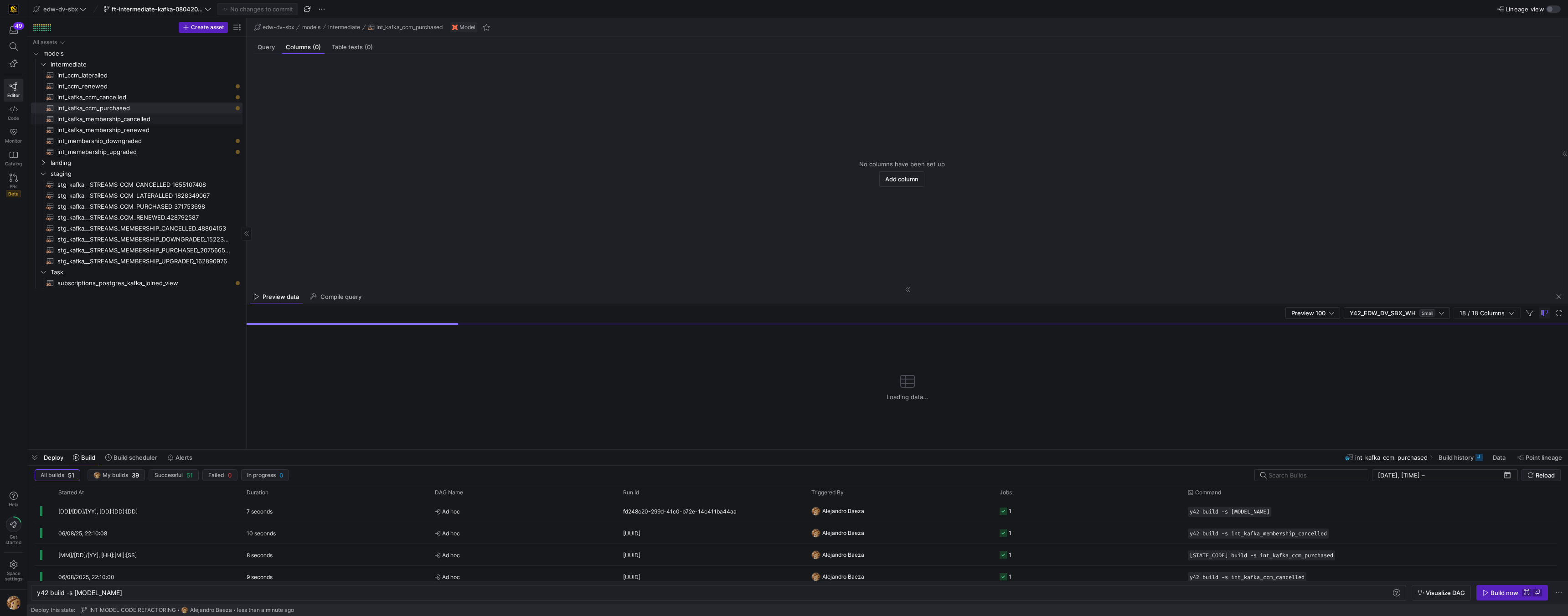 click on "int_kafka_membership_cancelled" 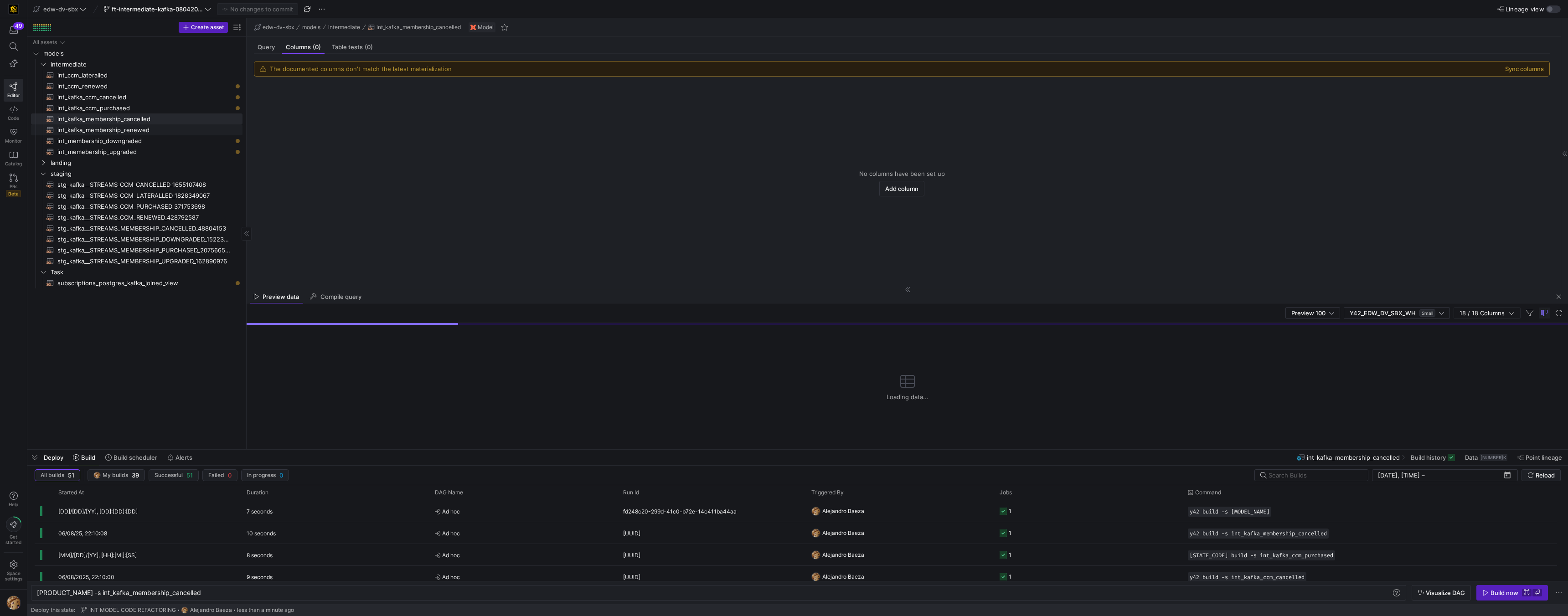click on "int_kafka_membership_renewed​​​​​​​​​​" 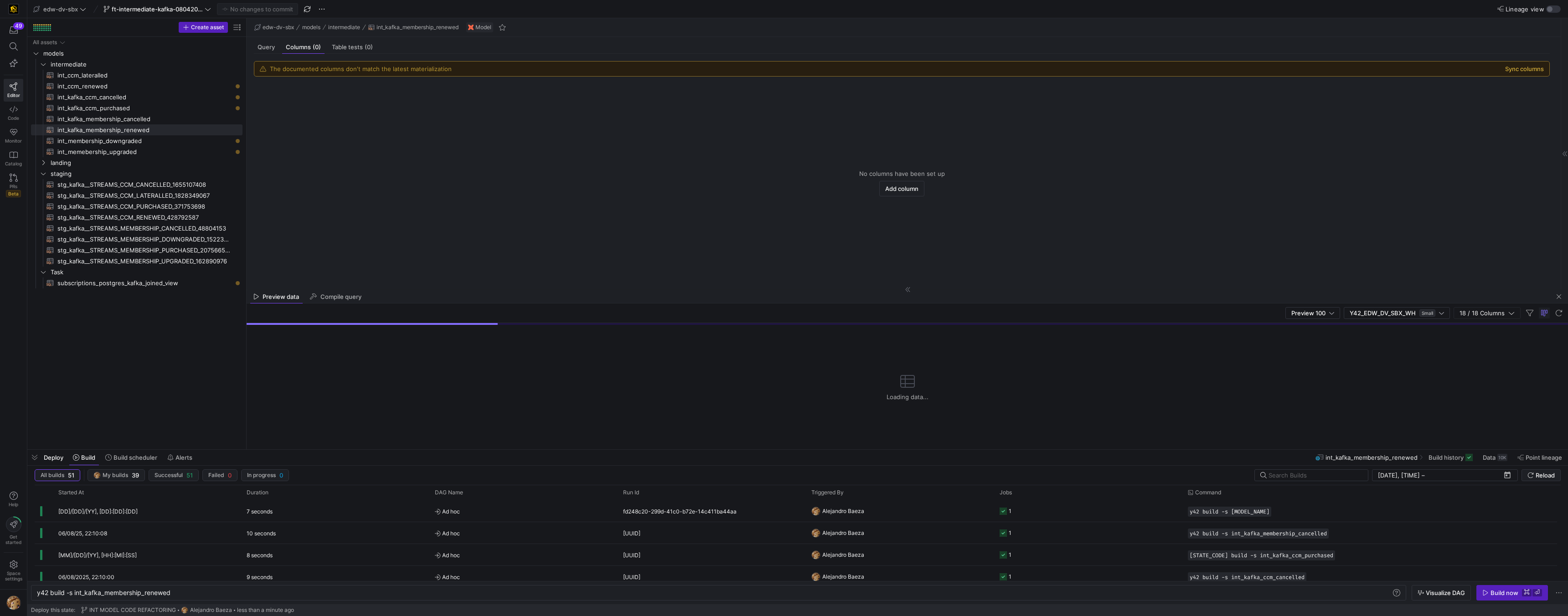 click on "Sync columns" 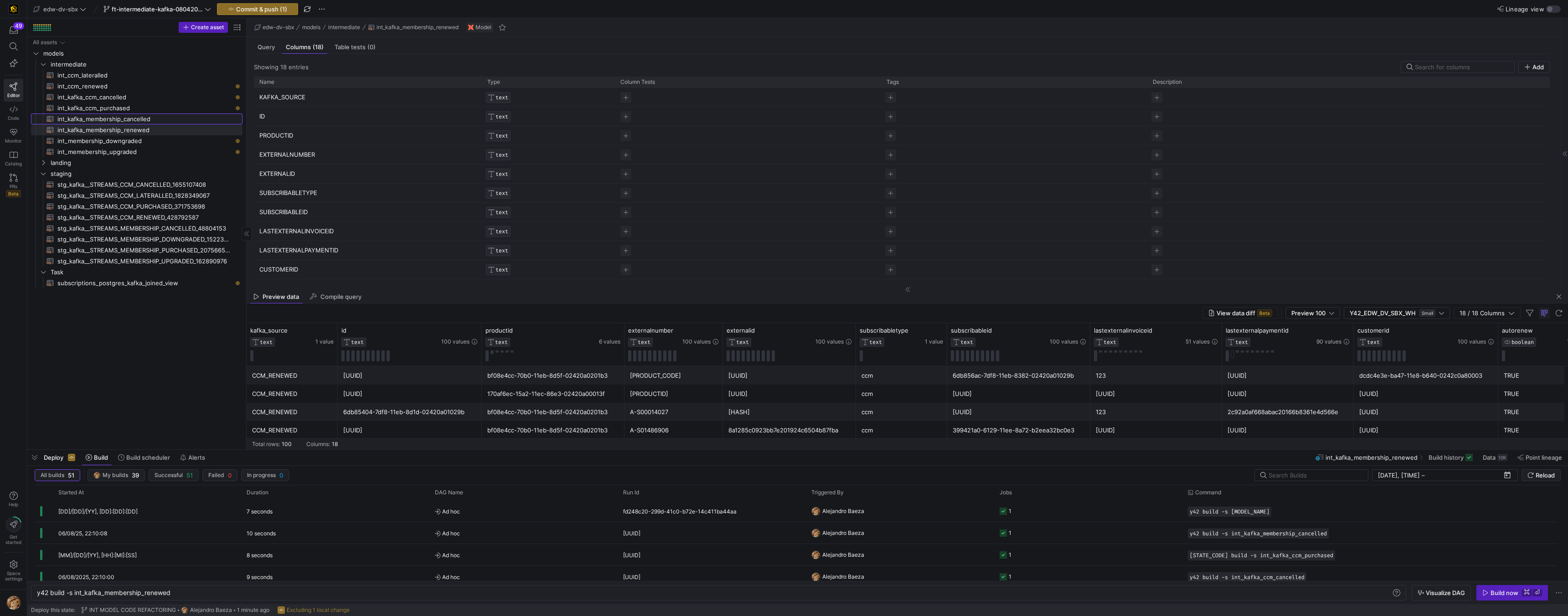 click on "int_kafka_membership_cancelled" 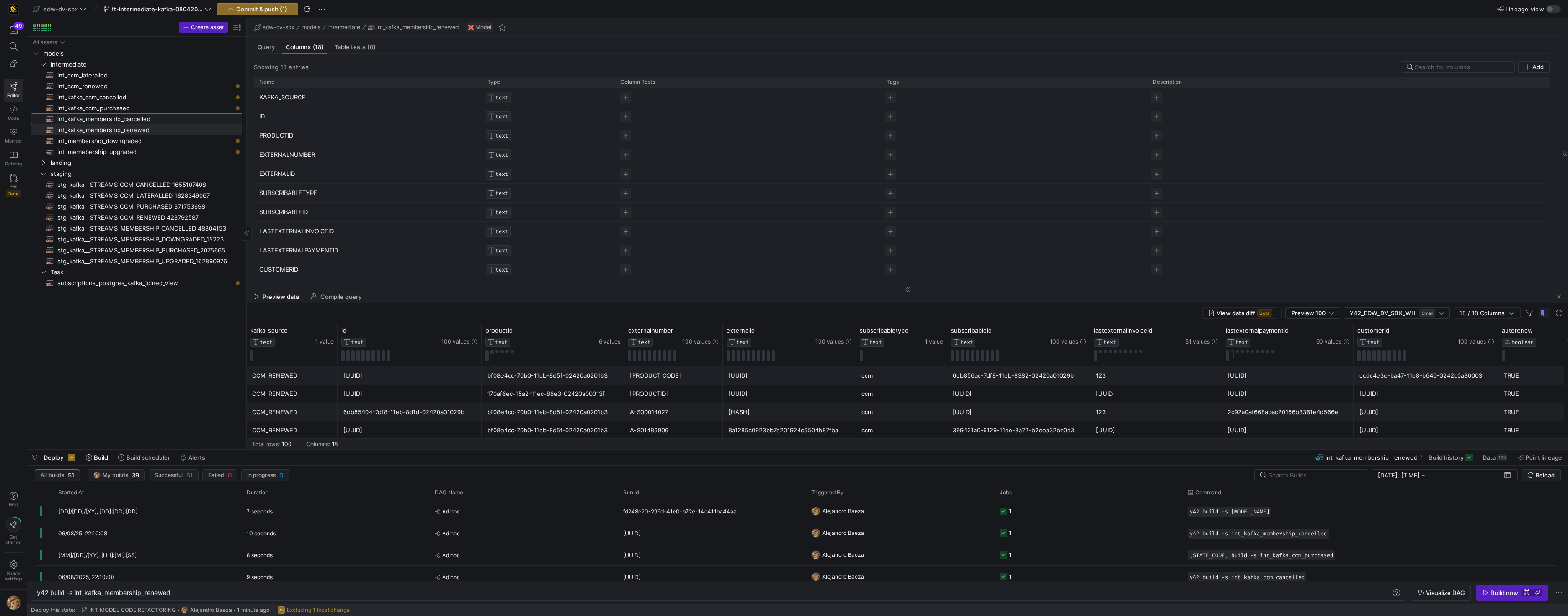 type on "y42 build -s int_kafka_membership_cancelled" 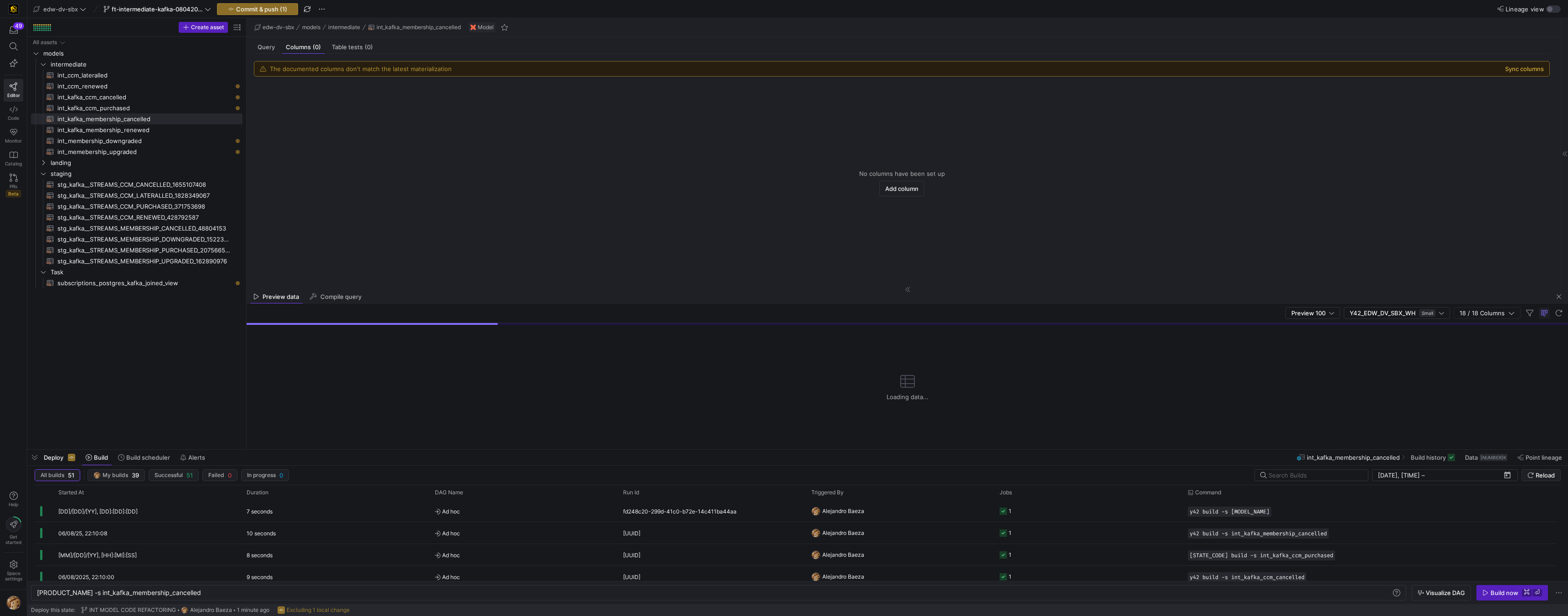 click on "Sync columns" 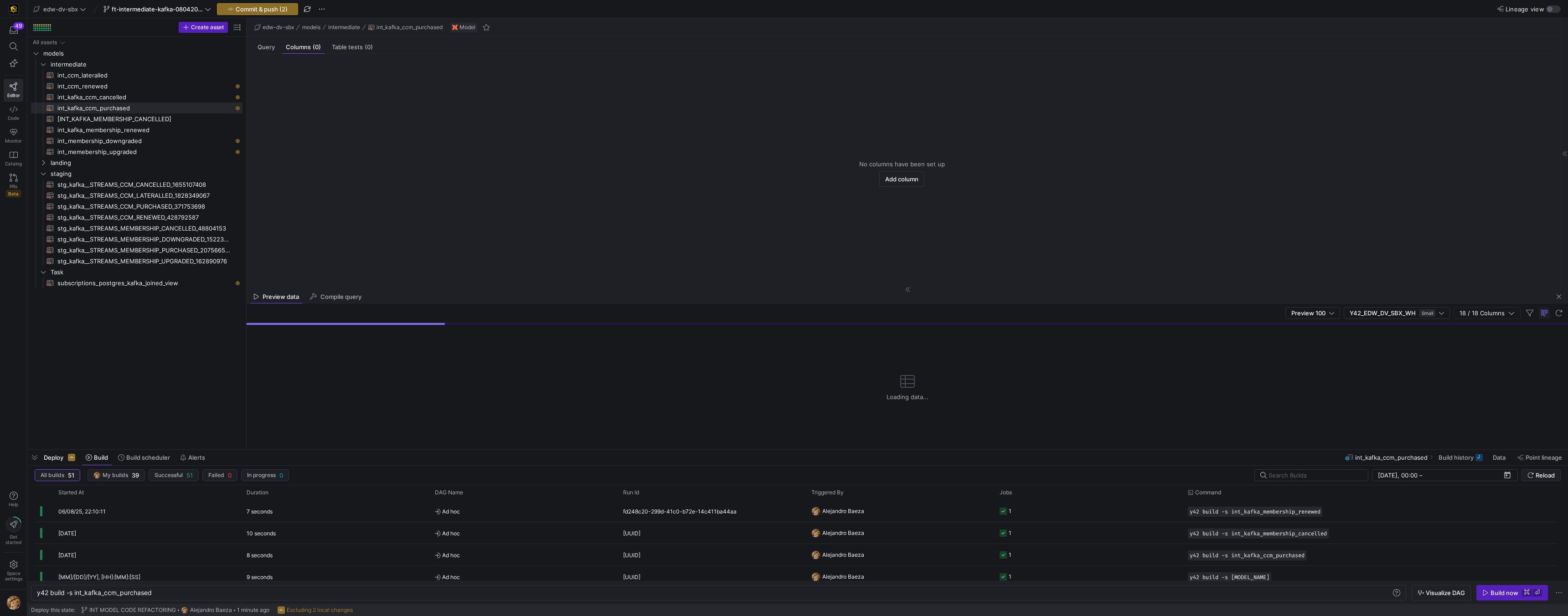 scroll, scrollTop: 0, scrollLeft: 0, axis: both 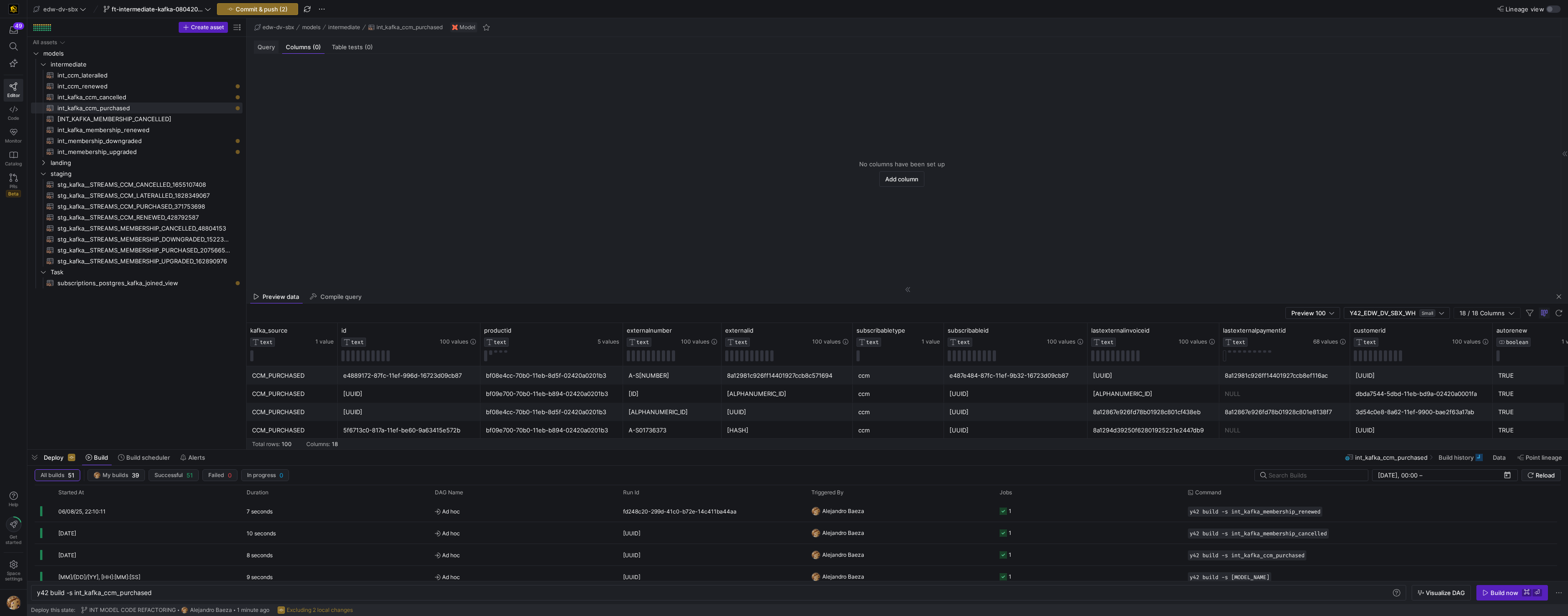 click on "Query" at bounding box center [266, 47] 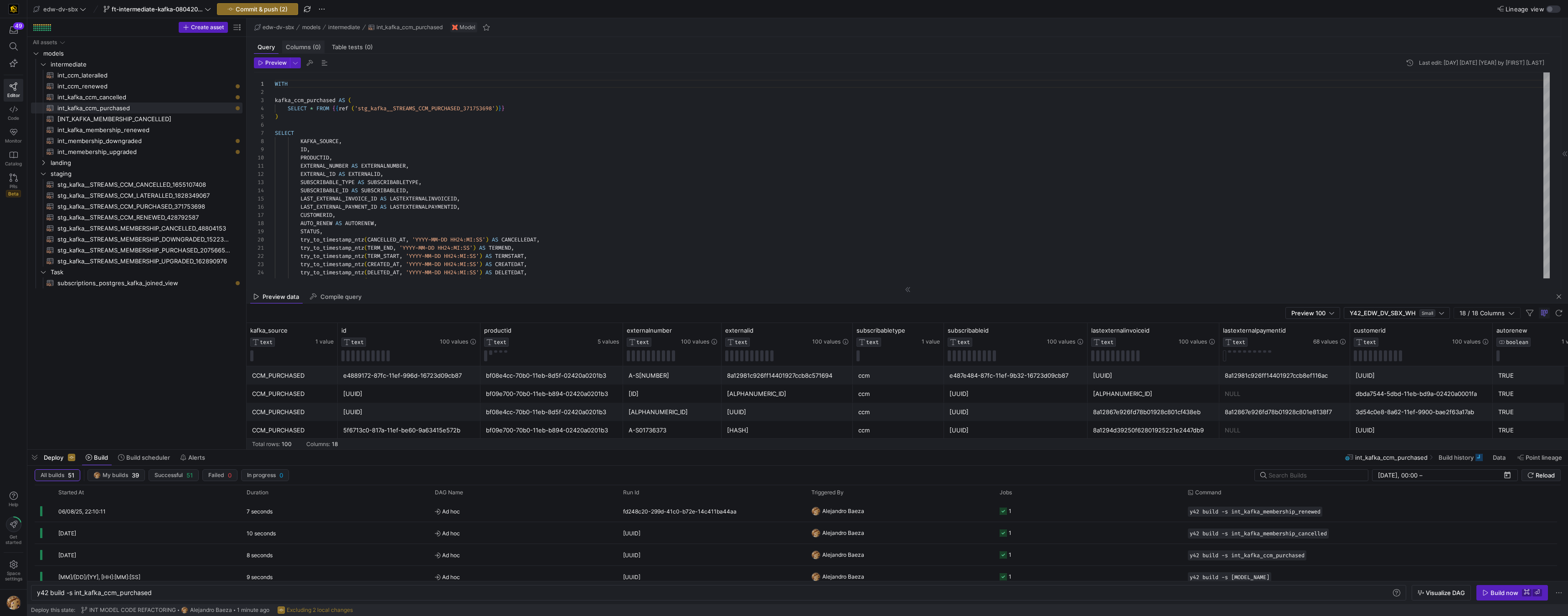 scroll, scrollTop: 82, scrollLeft: 0, axis: vertical 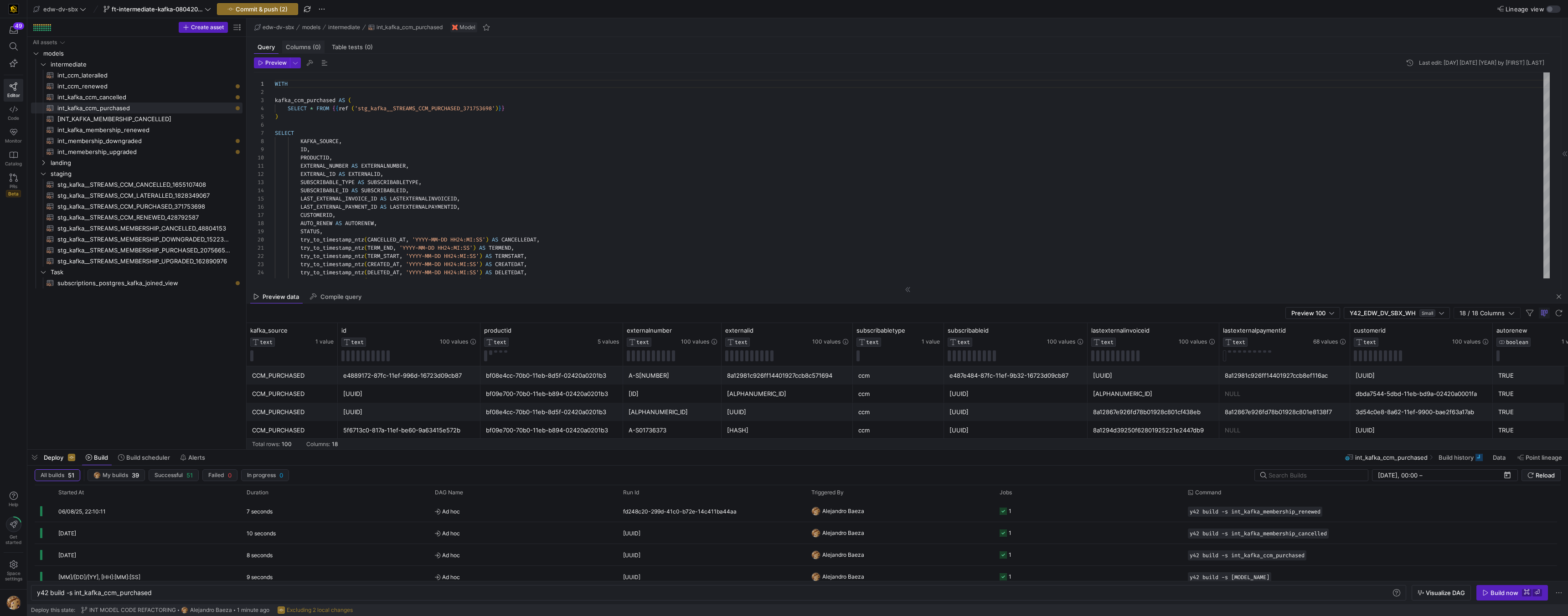 click on "Columns  (0)" at bounding box center (303, 47) 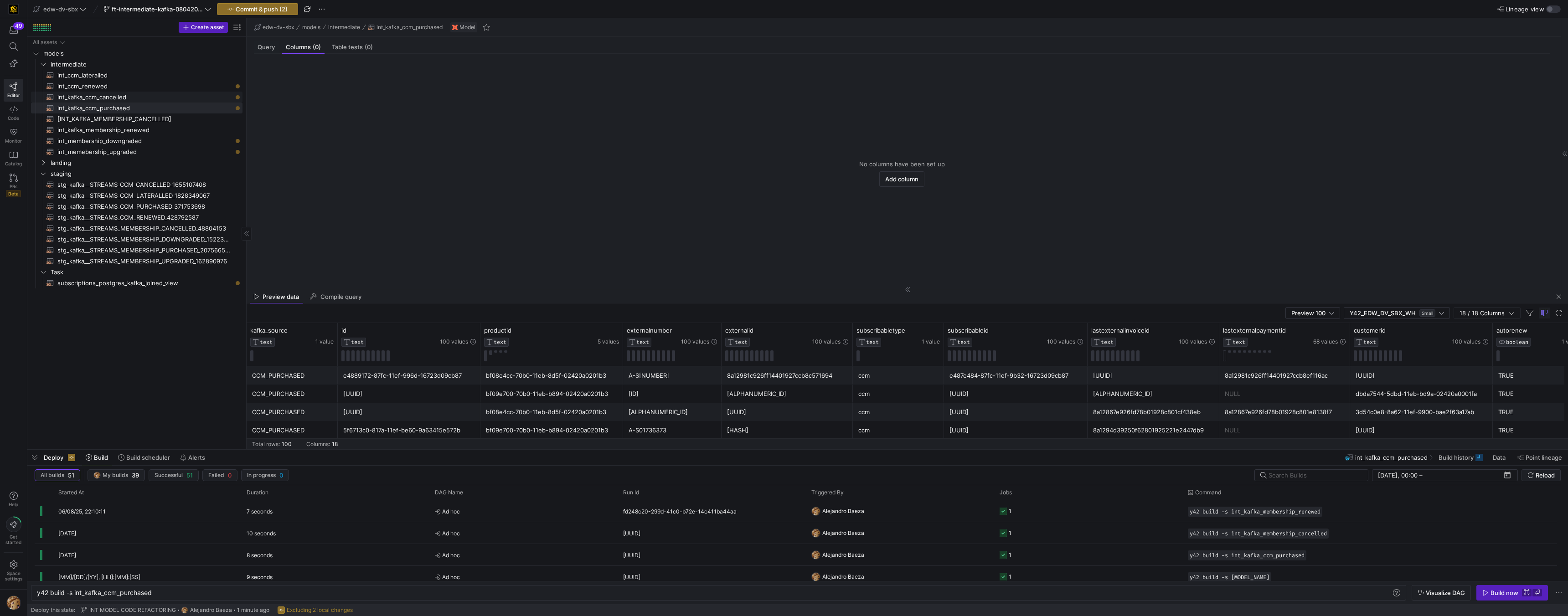 click on "int_kafka_ccm_cancelled​​​​​​​​​​" 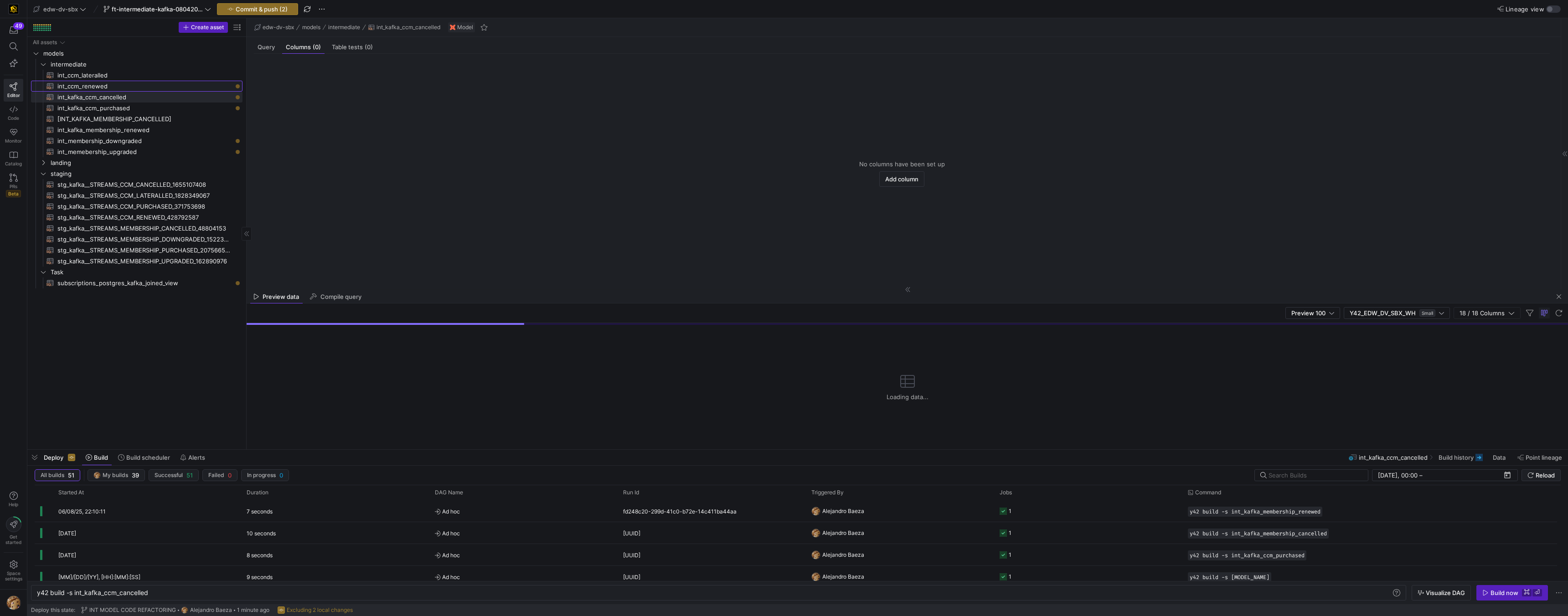 click on "int_ccm_renewed​​​​​​​​​​" 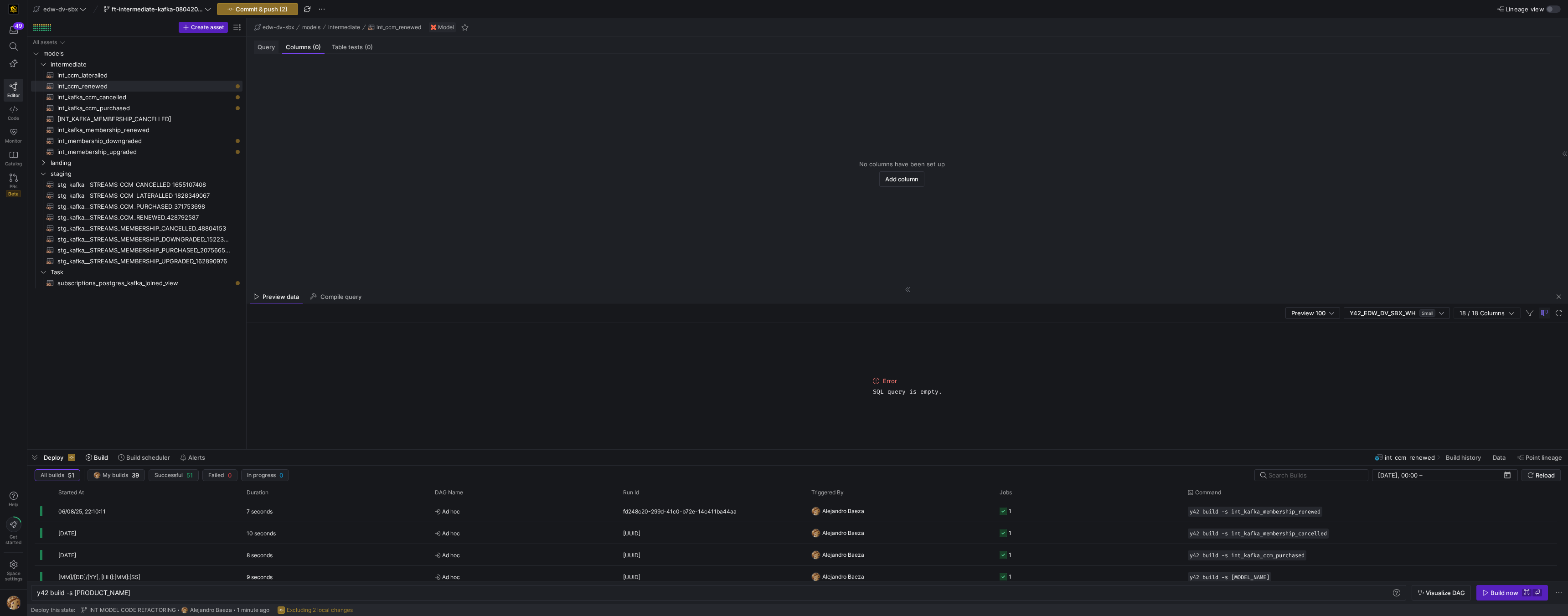 click on "Query" at bounding box center [266, 47] 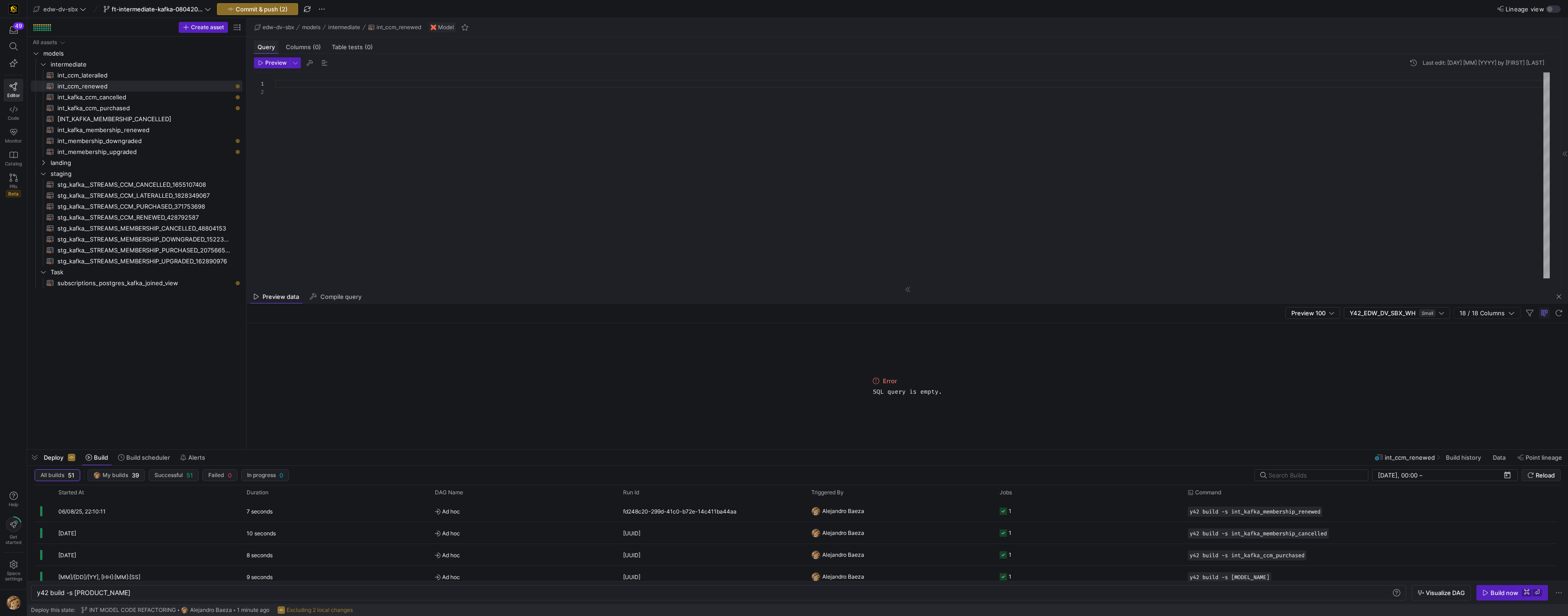 scroll, scrollTop: 8, scrollLeft: 0, axis: vertical 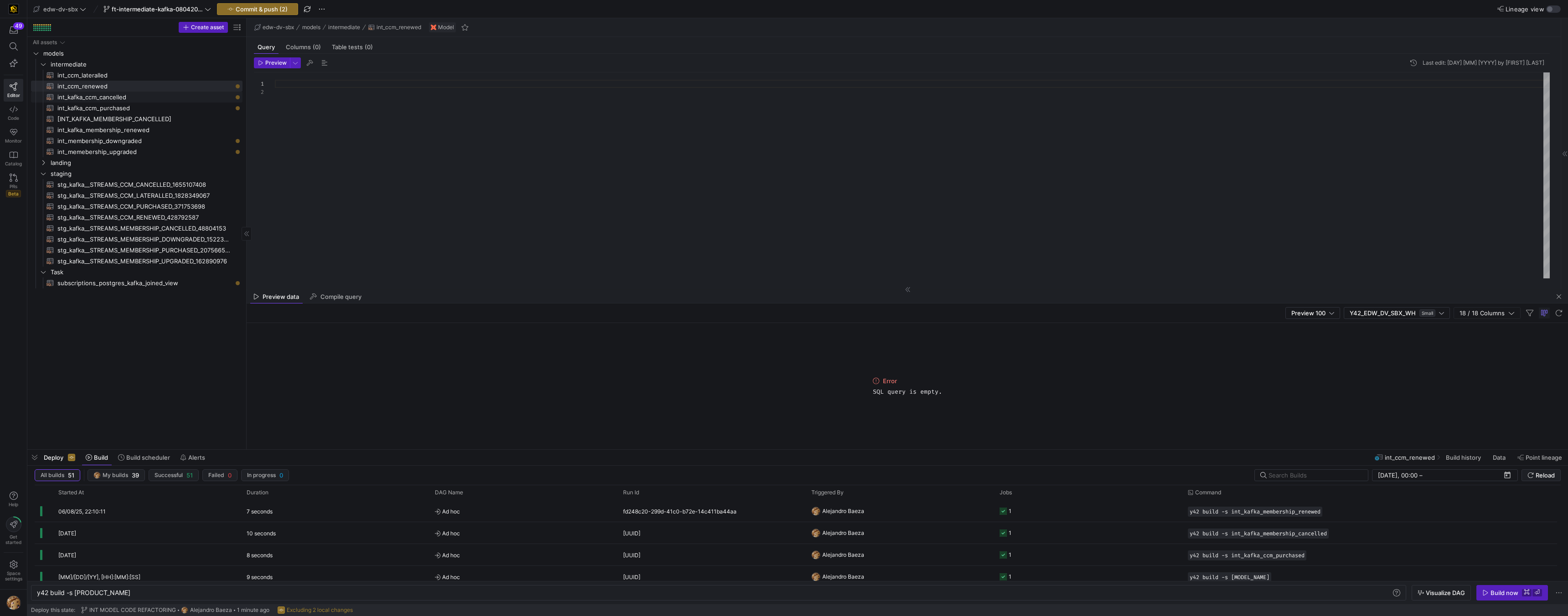 click on "int_kafka_ccm_cancelled​​​​​​​​​​" 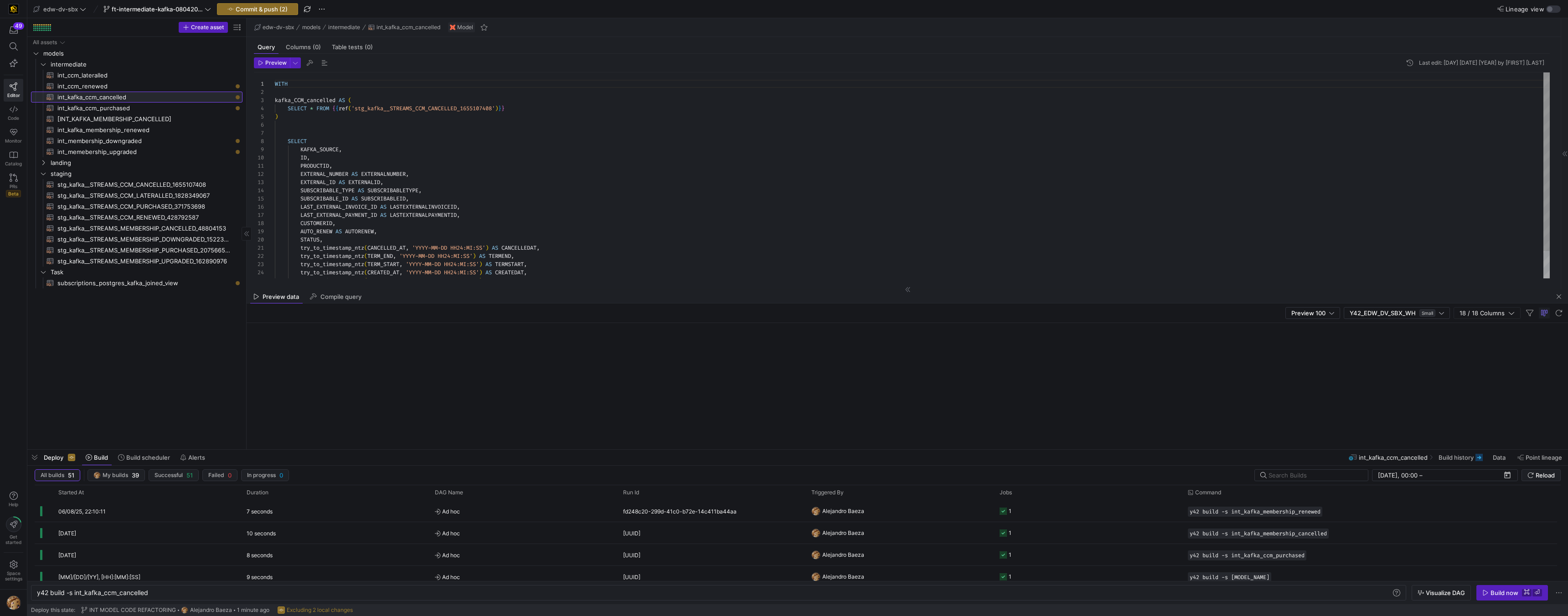 scroll, scrollTop: 82, scrollLeft: 0, axis: vertical 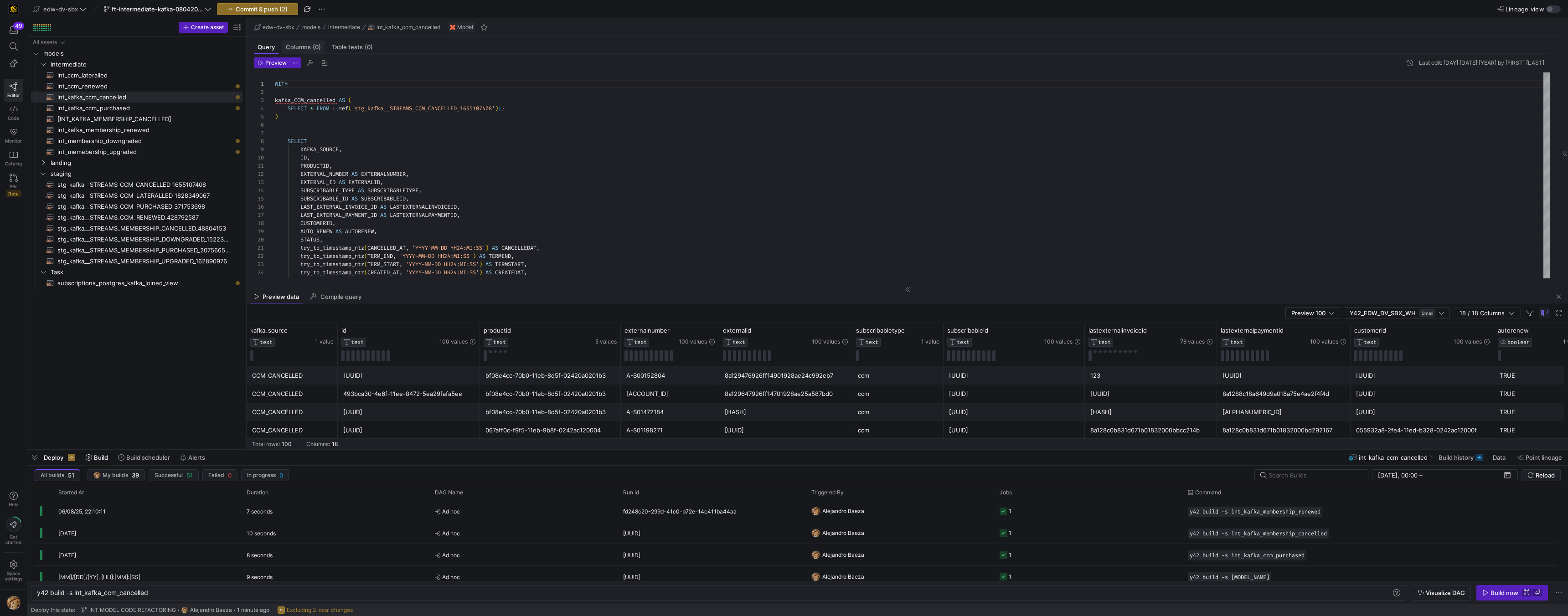 click on "Columns  (0)" at bounding box center (303, 47) 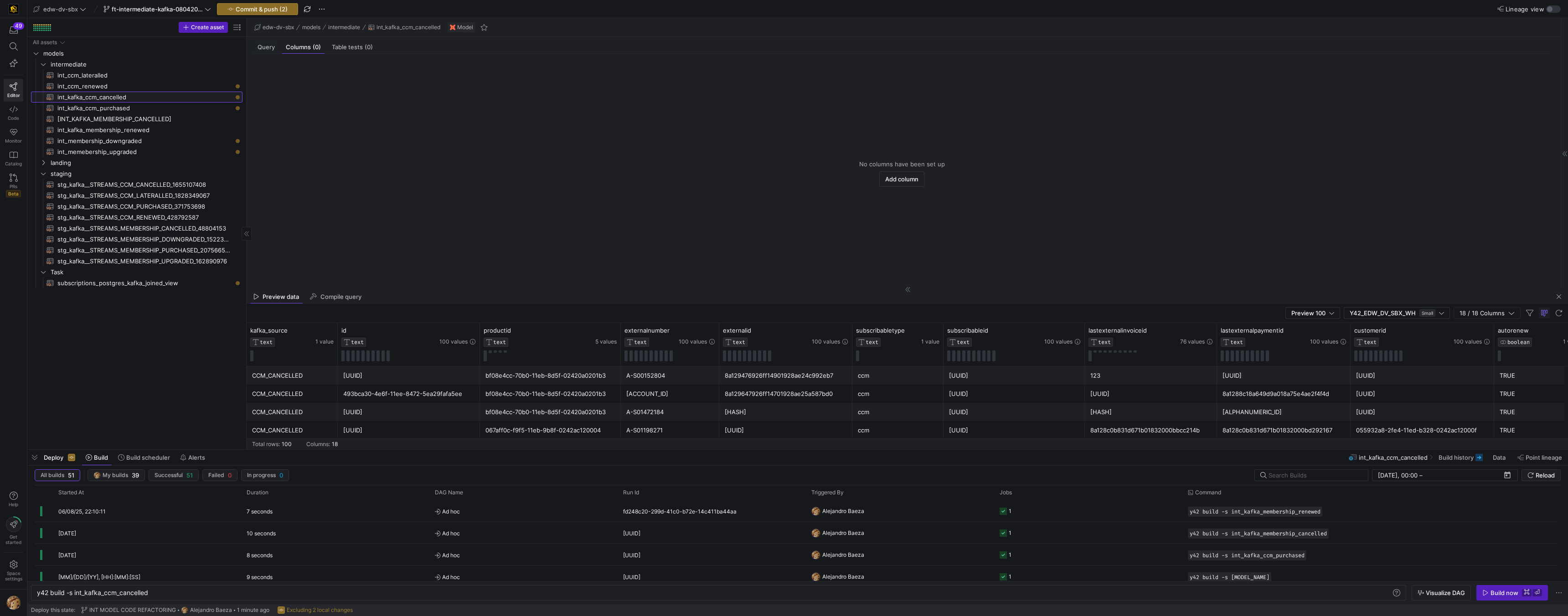click on "int_kafka_ccm_cancelled​​​​​​​​​​" 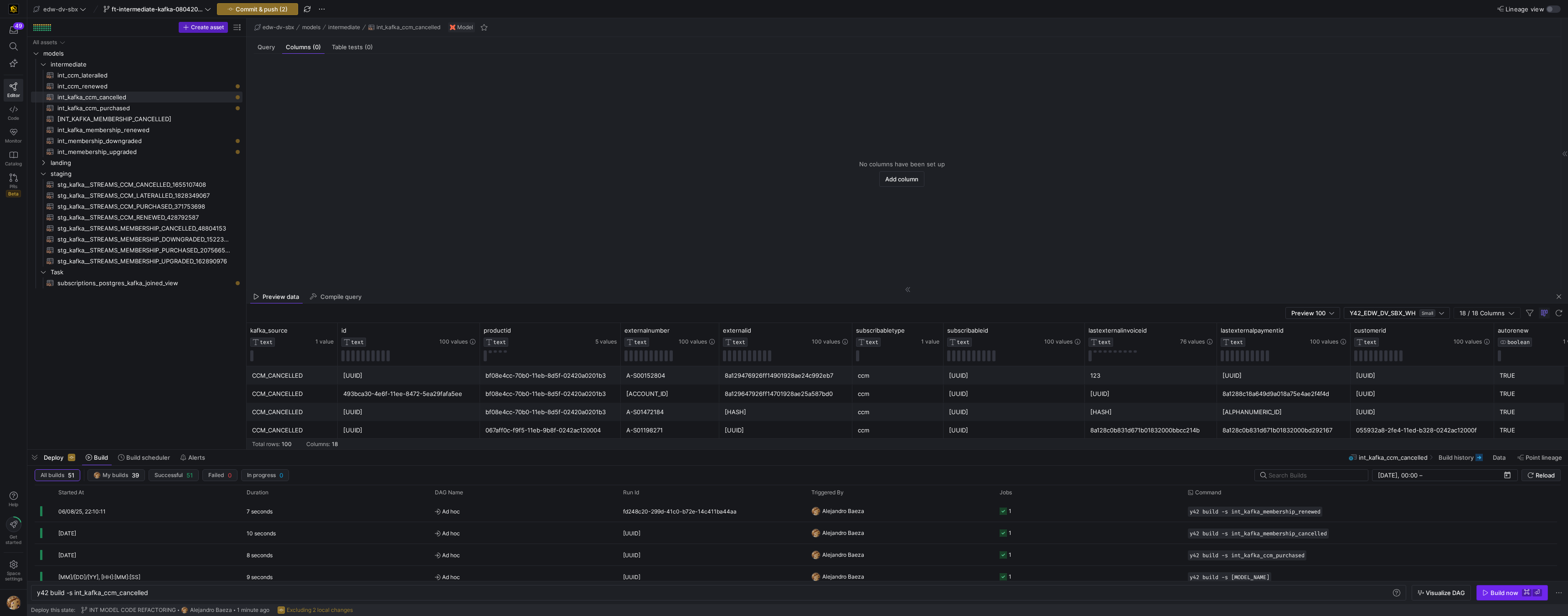 click on "Build now" at bounding box center (1504, 593) 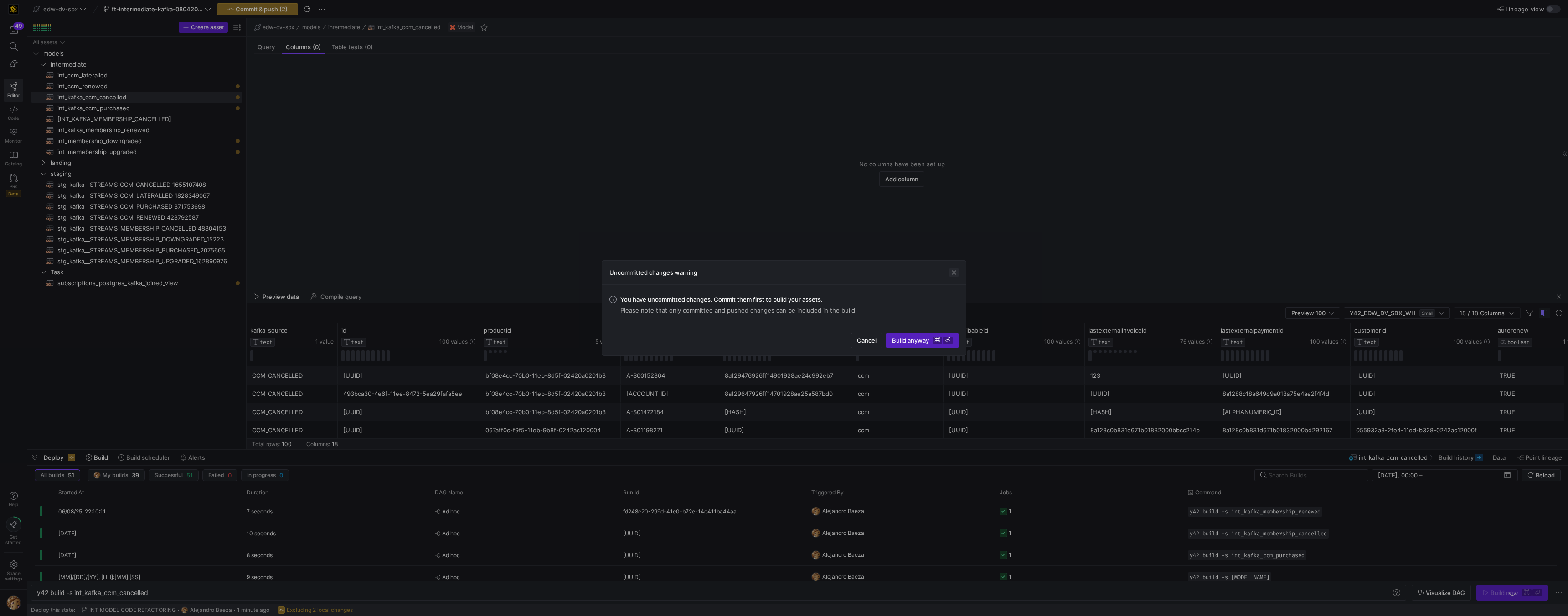 click at bounding box center (954, 272) 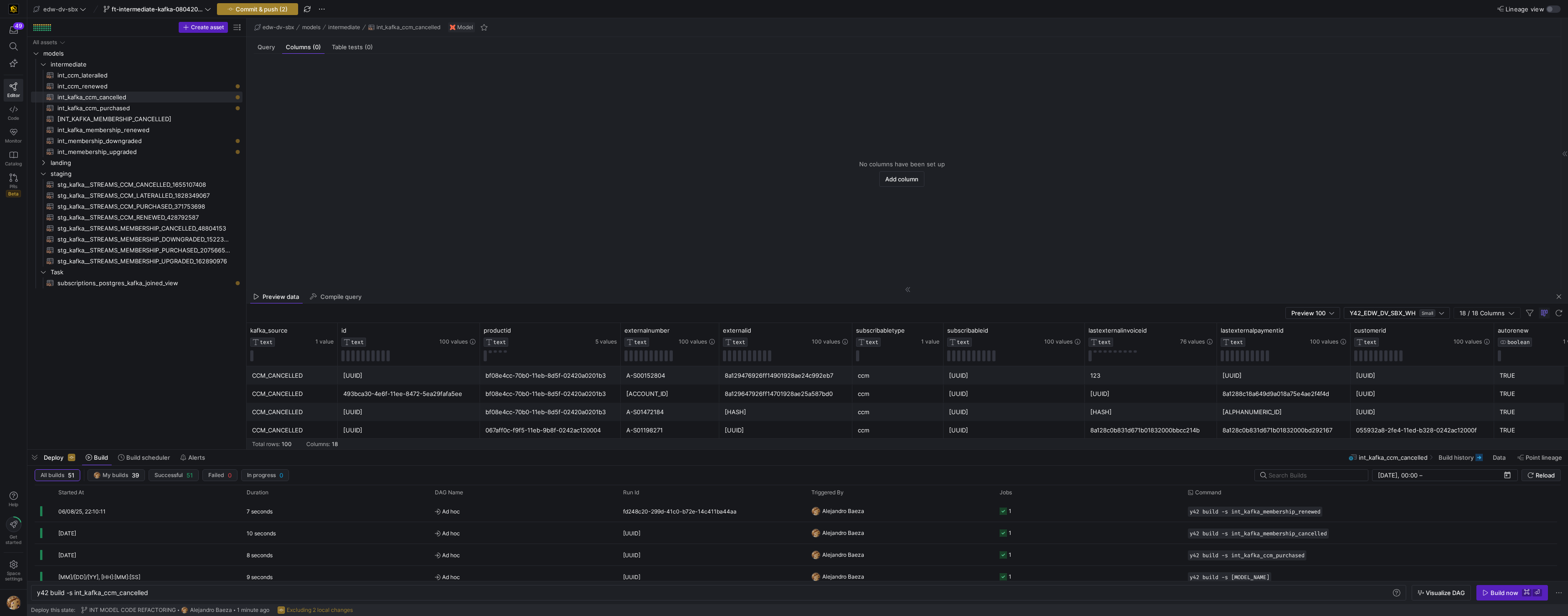 click at bounding box center [258, 9] 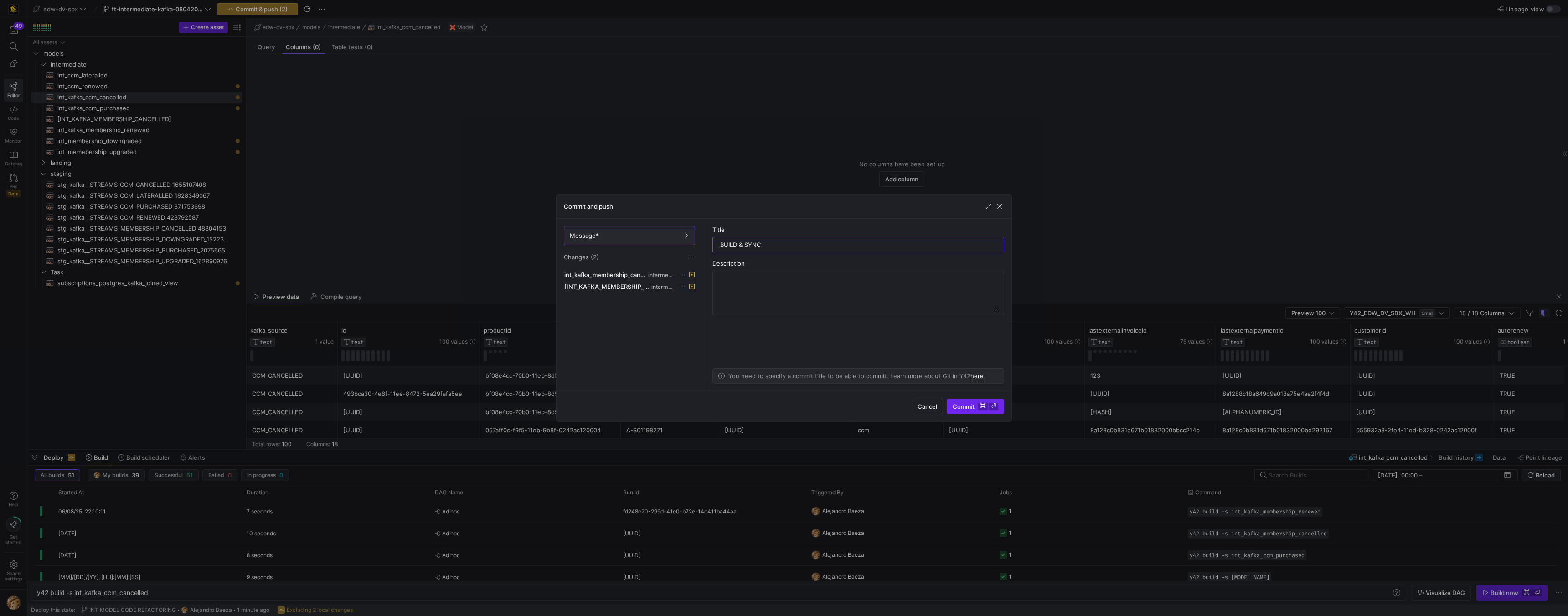 type on "BUILD & SYNC" 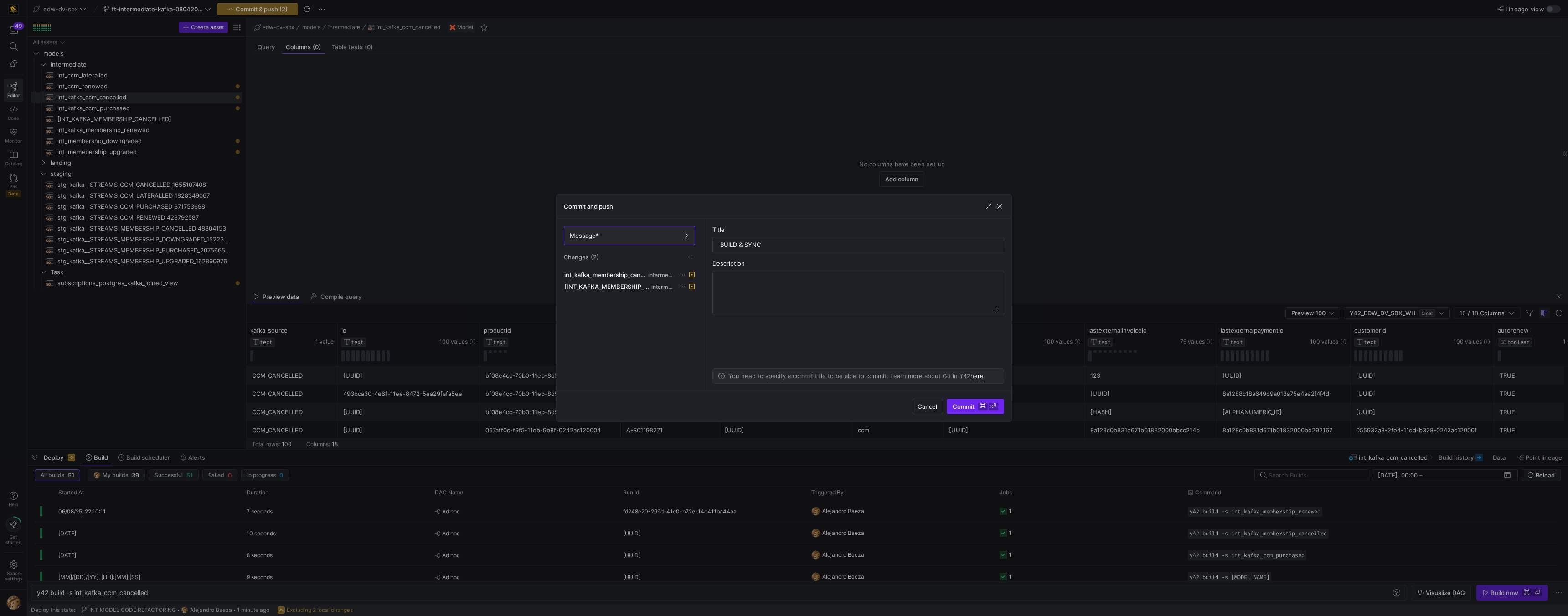 click on "Commit  ⌘ ⏎" at bounding box center (975, 406) 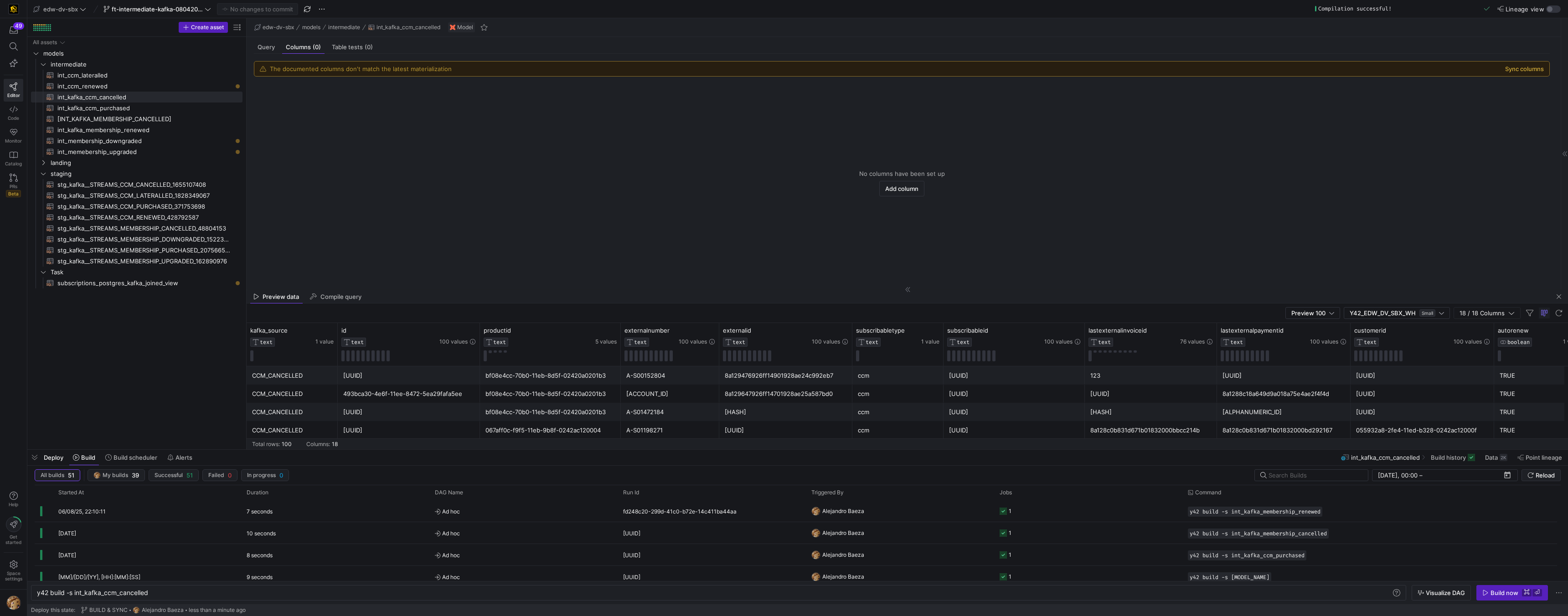 click on "Sync columns" 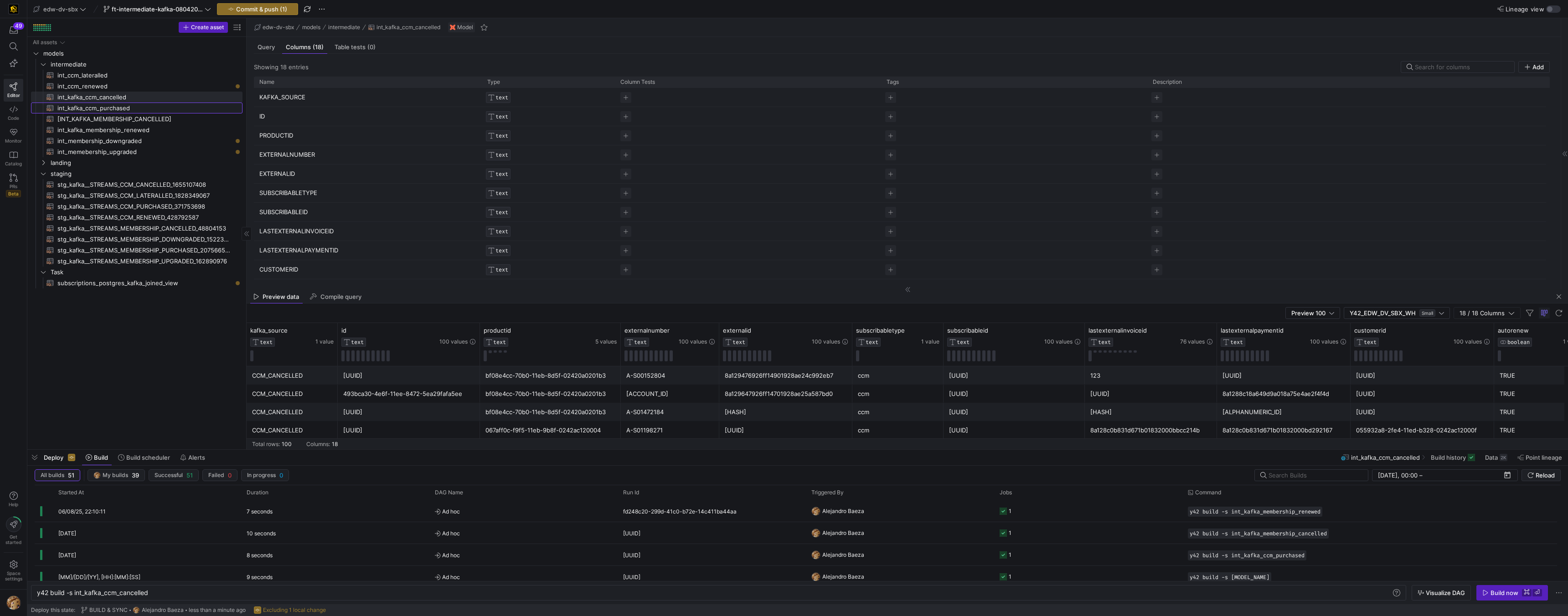 click on "int_kafka_ccm_purchased​​​​​​​​​​" 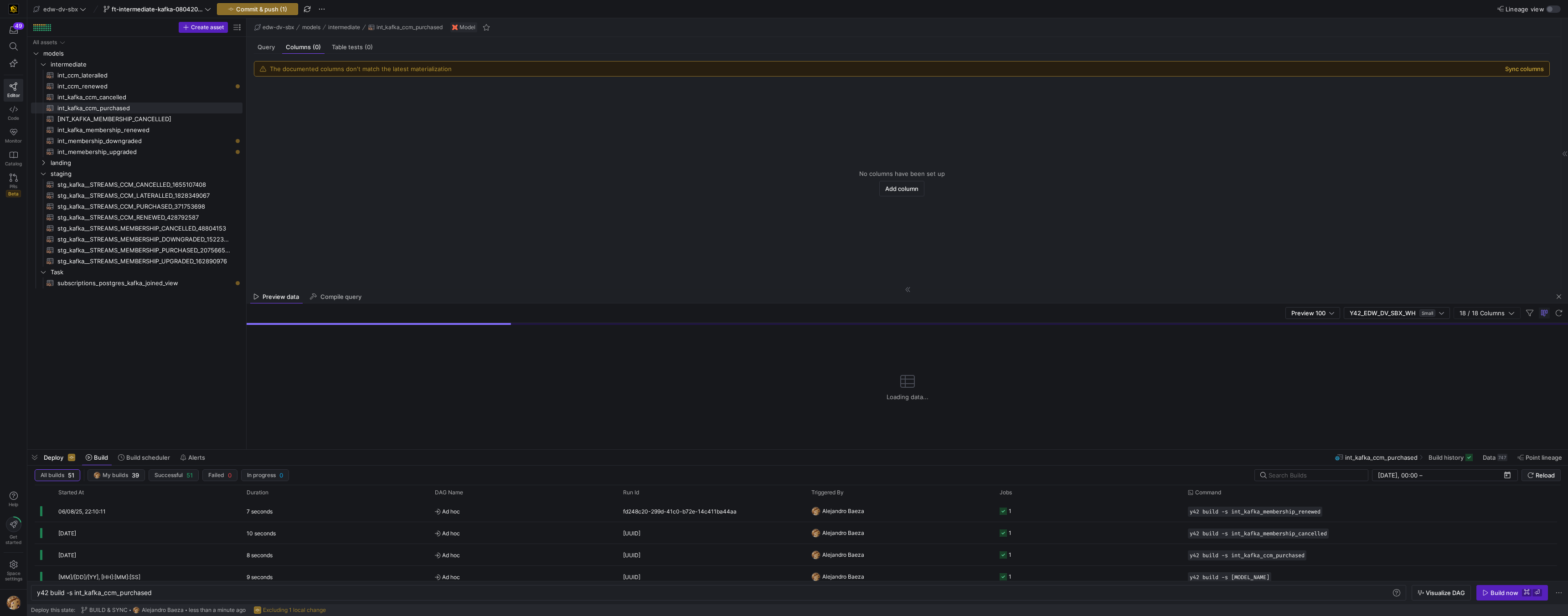 click on "Sync columns" 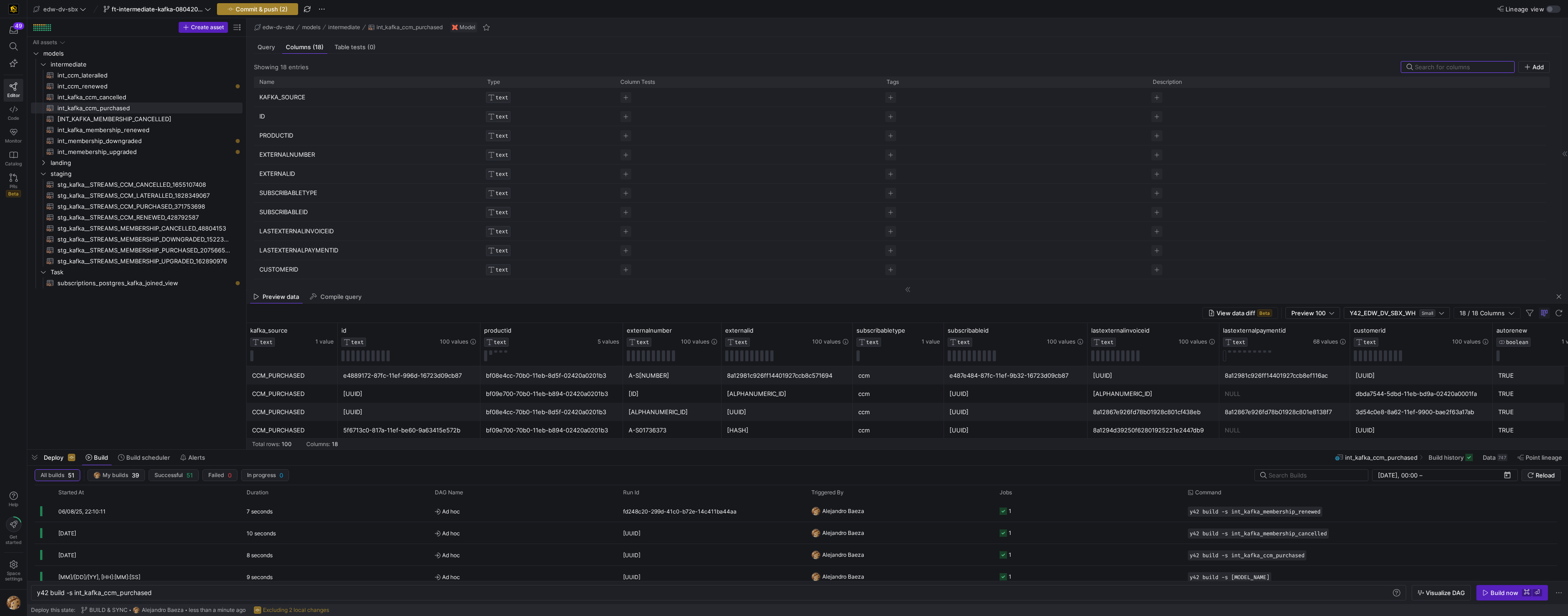 click on "Commit & push (2)" at bounding box center (262, 9) 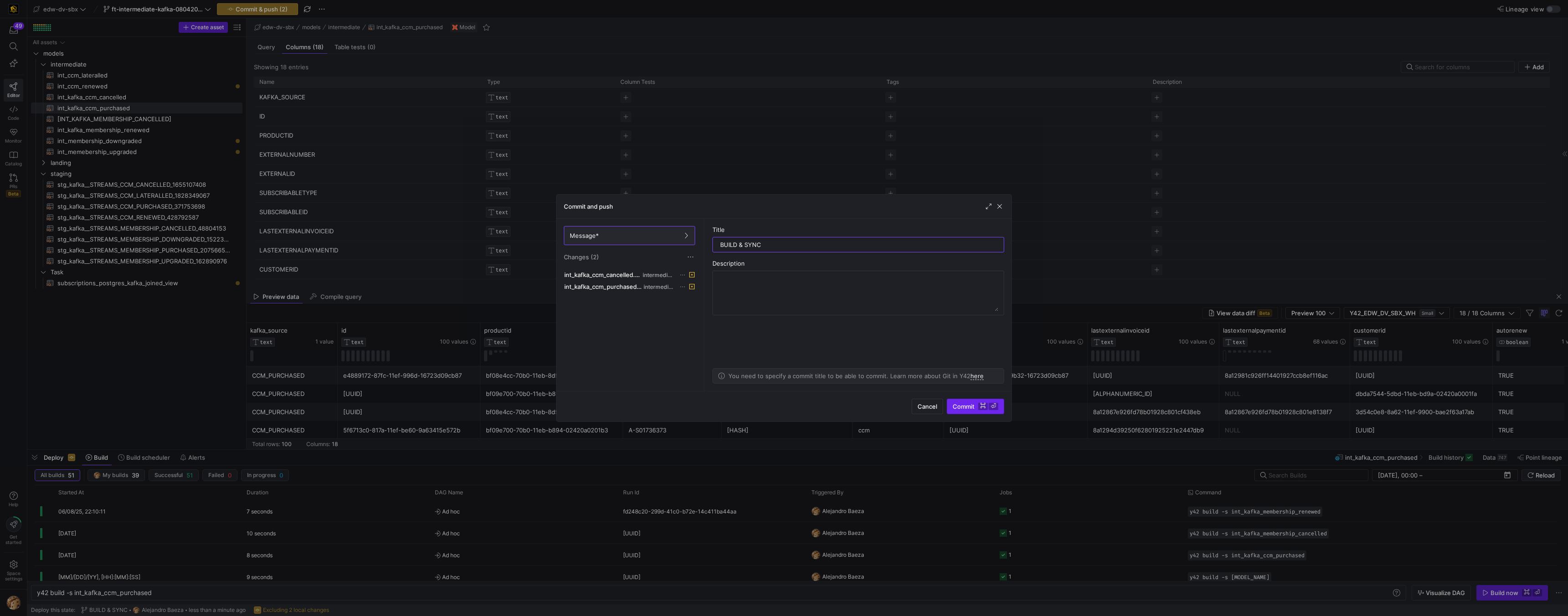 type on "BUILD & SYNC" 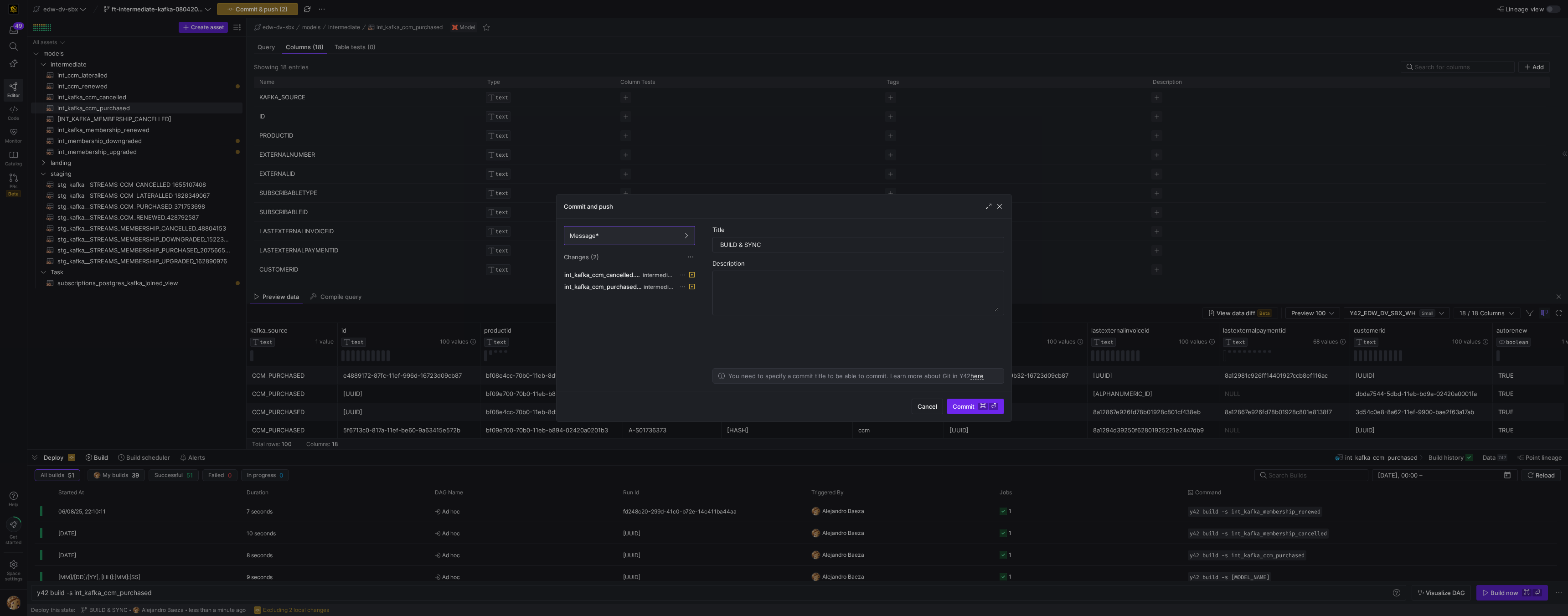click at bounding box center [975, 406] 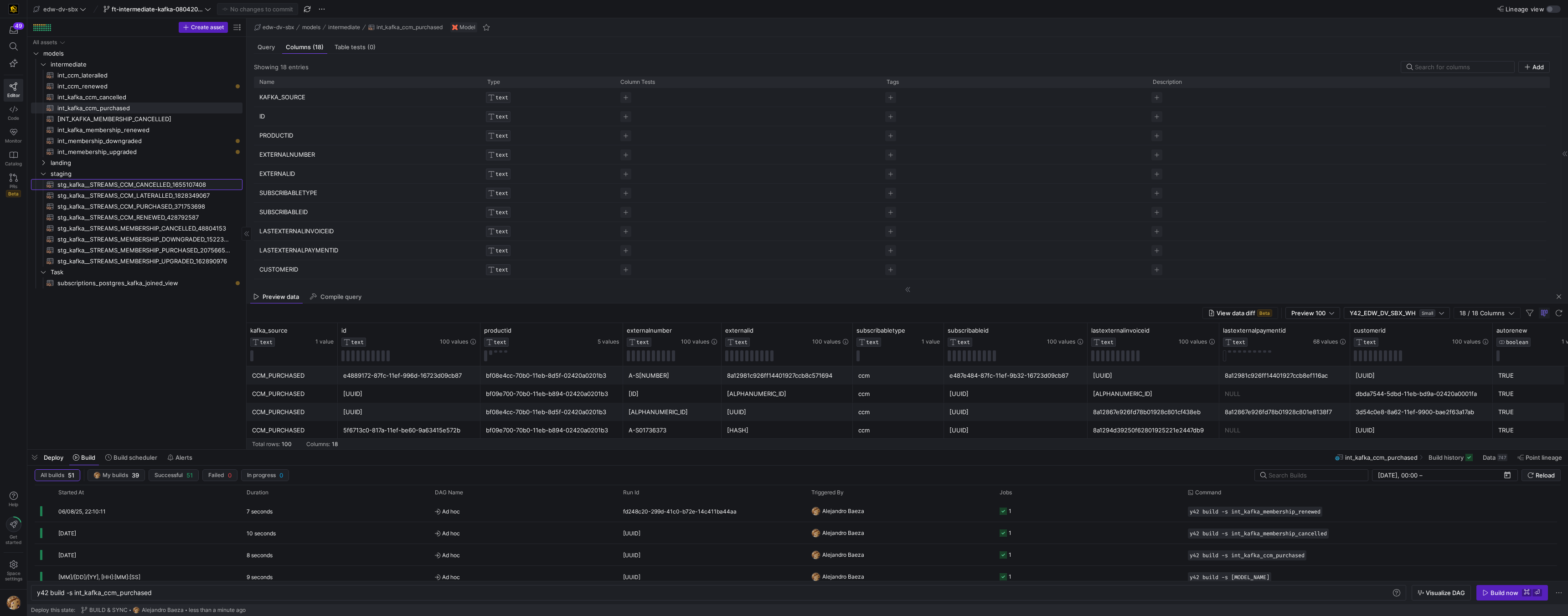click on "stg_kafka__STREAMS_CCM_CANCELLED_1655107408​​​​​​​​​​" 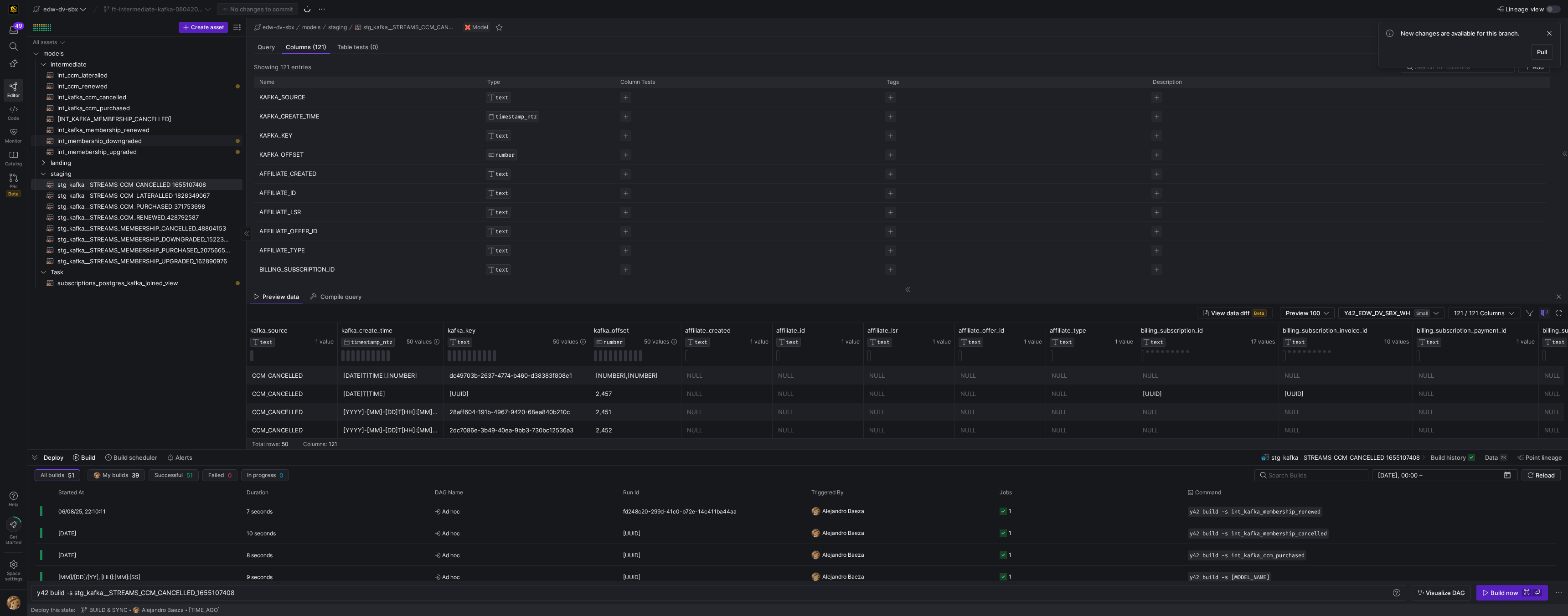 click on "int_kafka_membership_renewed​​​​​​​​​​" 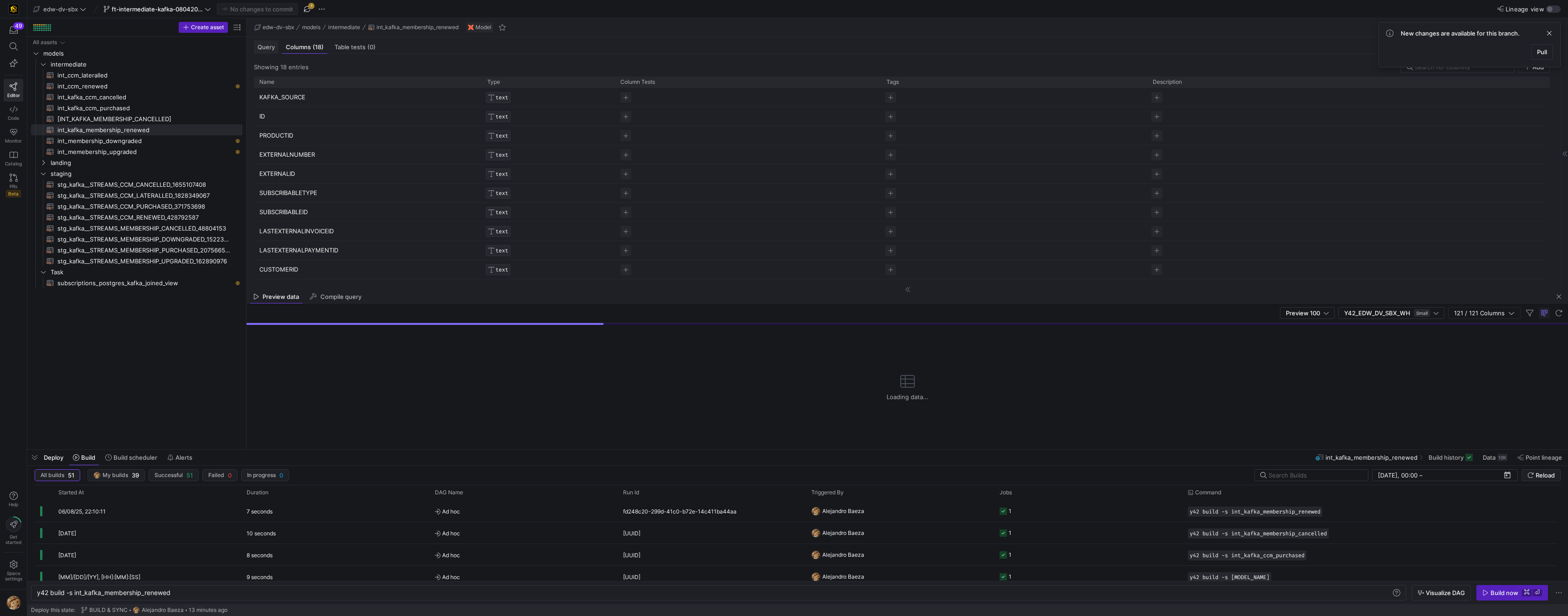 click on "Query" at bounding box center [266, 47] 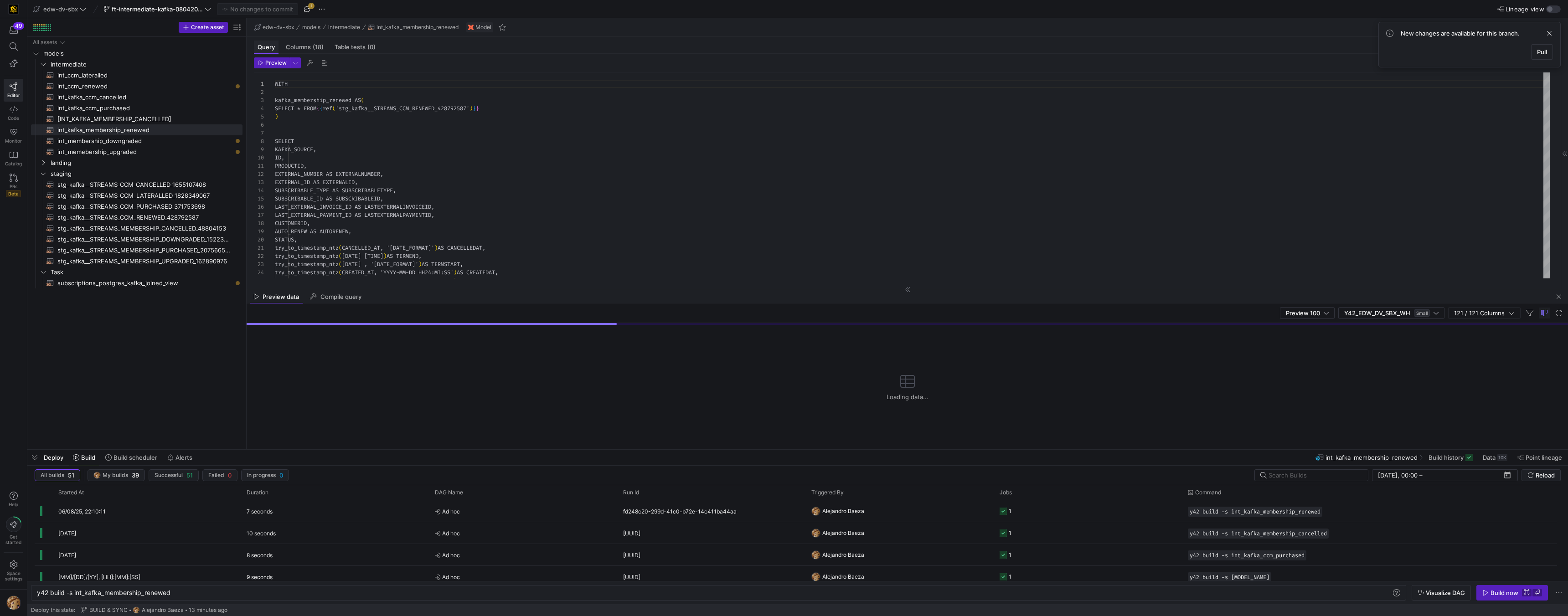 scroll, scrollTop: 82, scrollLeft: 0, axis: vertical 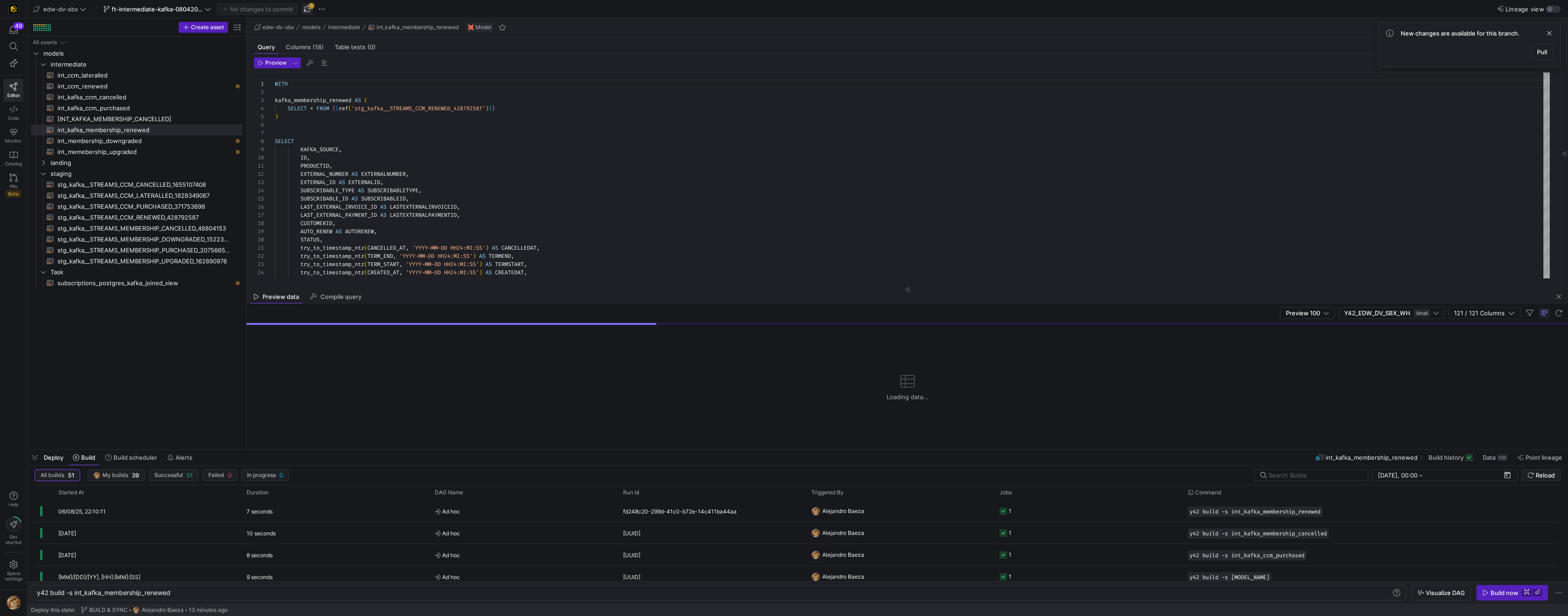 click 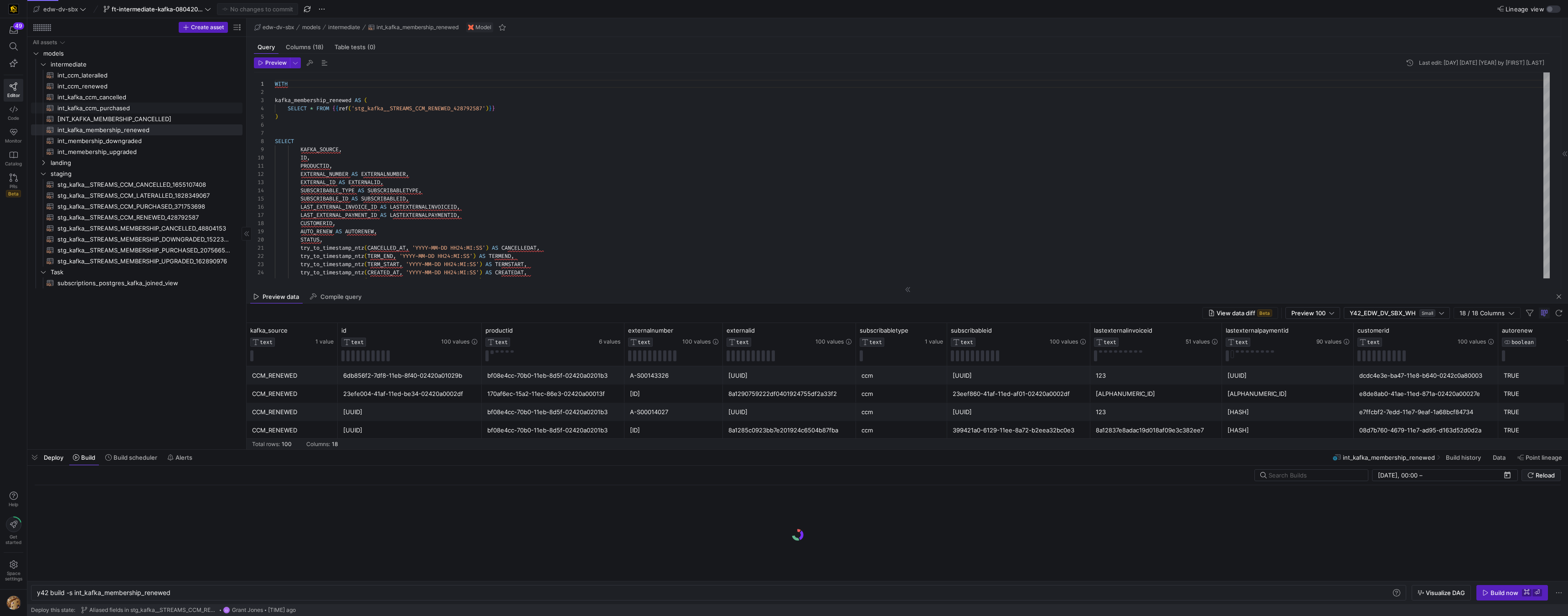 click on "int_kafka_ccm_purchased​​​​​​​​​​" 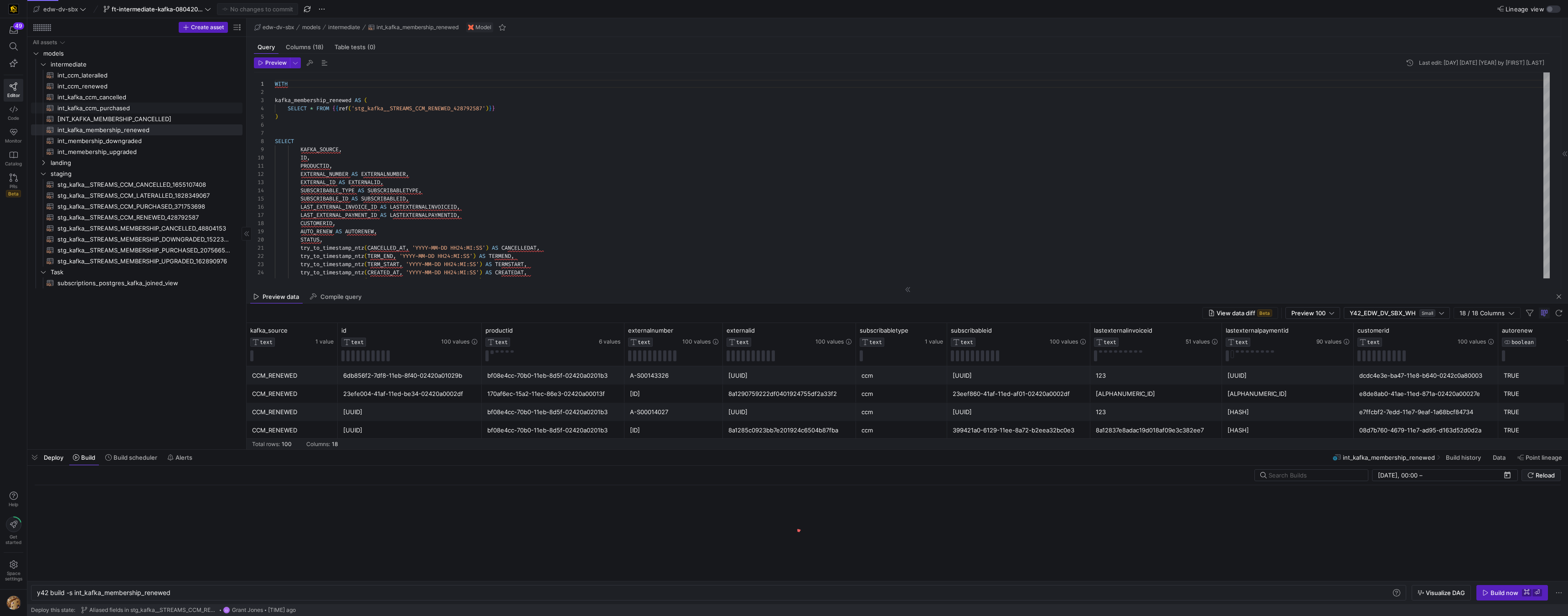 type on "[STATE_CODE] build -s int_kafka_ccm_purchased" 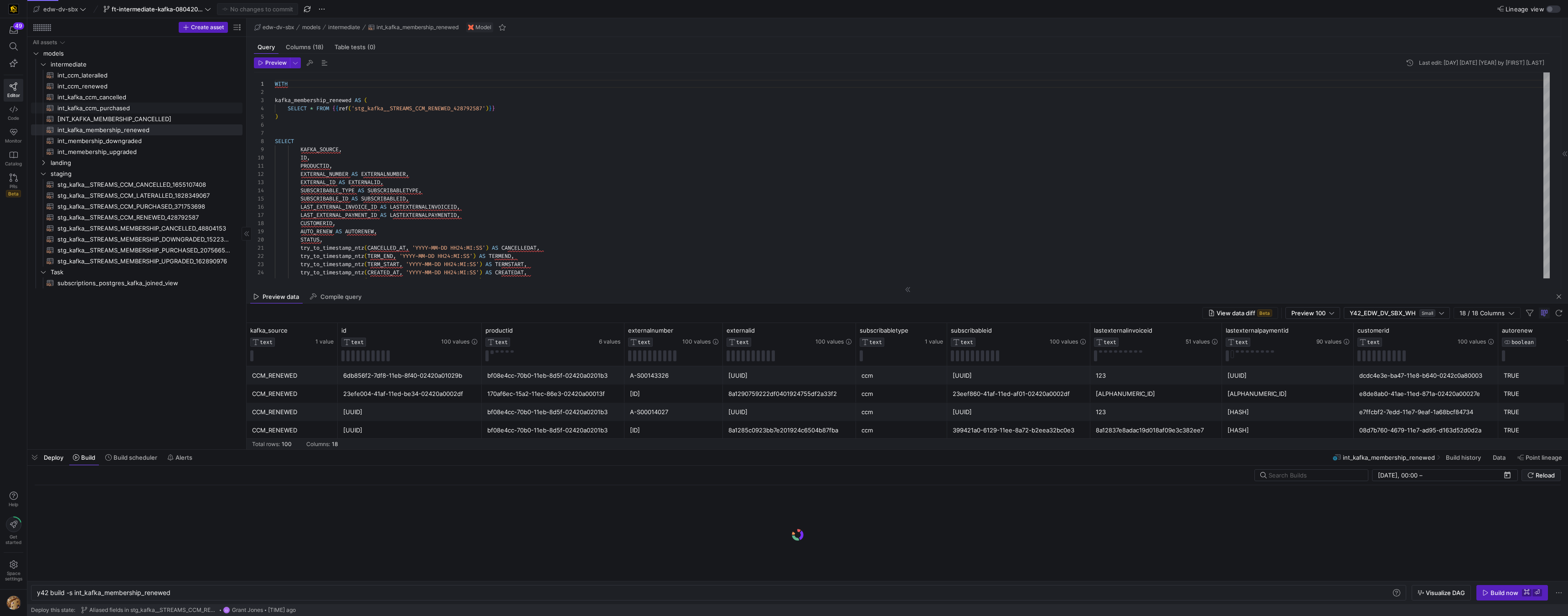 type on "WITH
kafka_ccm_purchased AS (
SELECT * FROM {{ref ('stg_kafka__STREAMS_CCM_PURCHASED_[NUMBER]')}}
)
SELECT
KAFKA_SOURCE,
ID,
PRODUCTID," 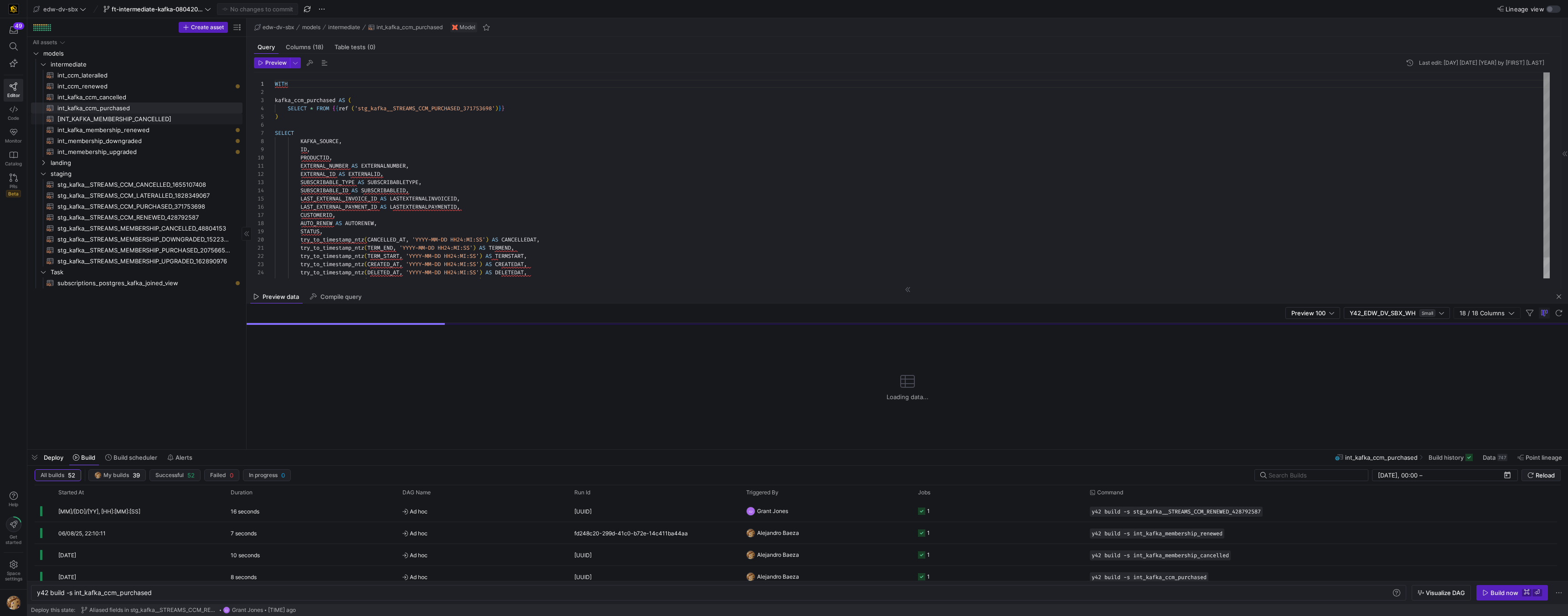 click on "int_kafka_membership_renewed​​​​​​​​​​" 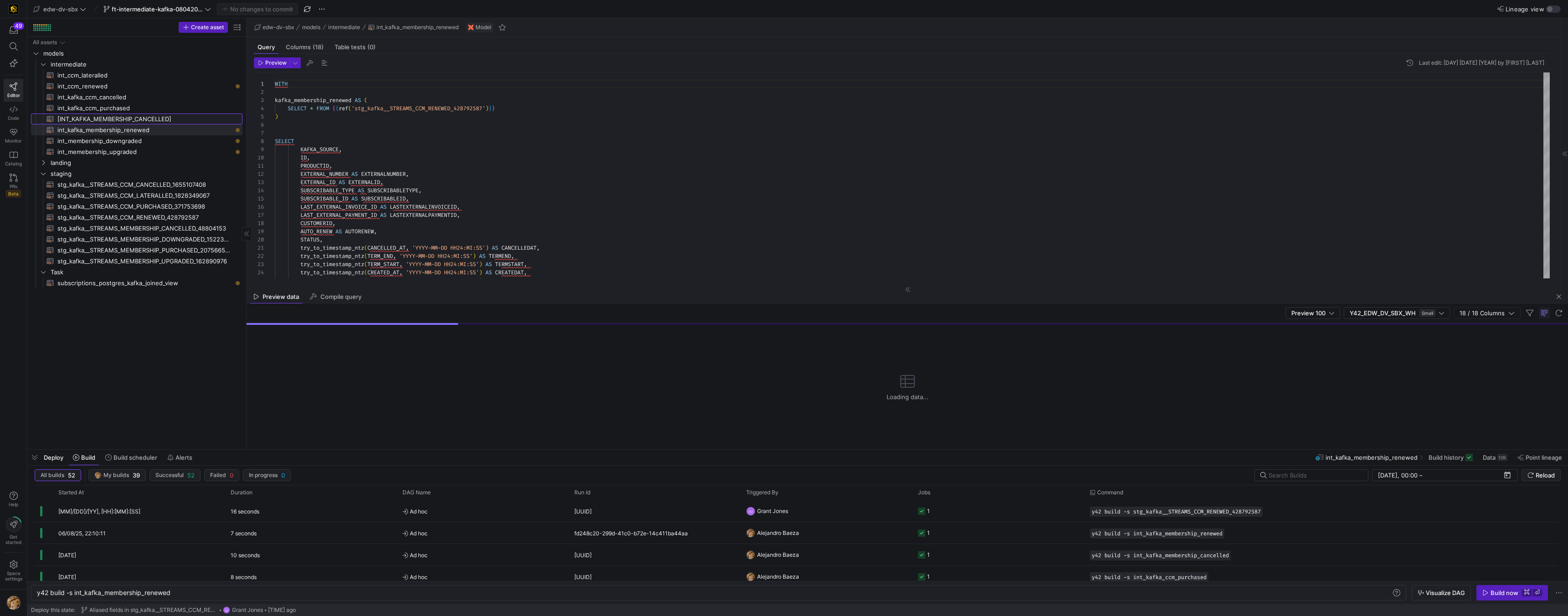 click on "int_kafka_membership_cancelled" 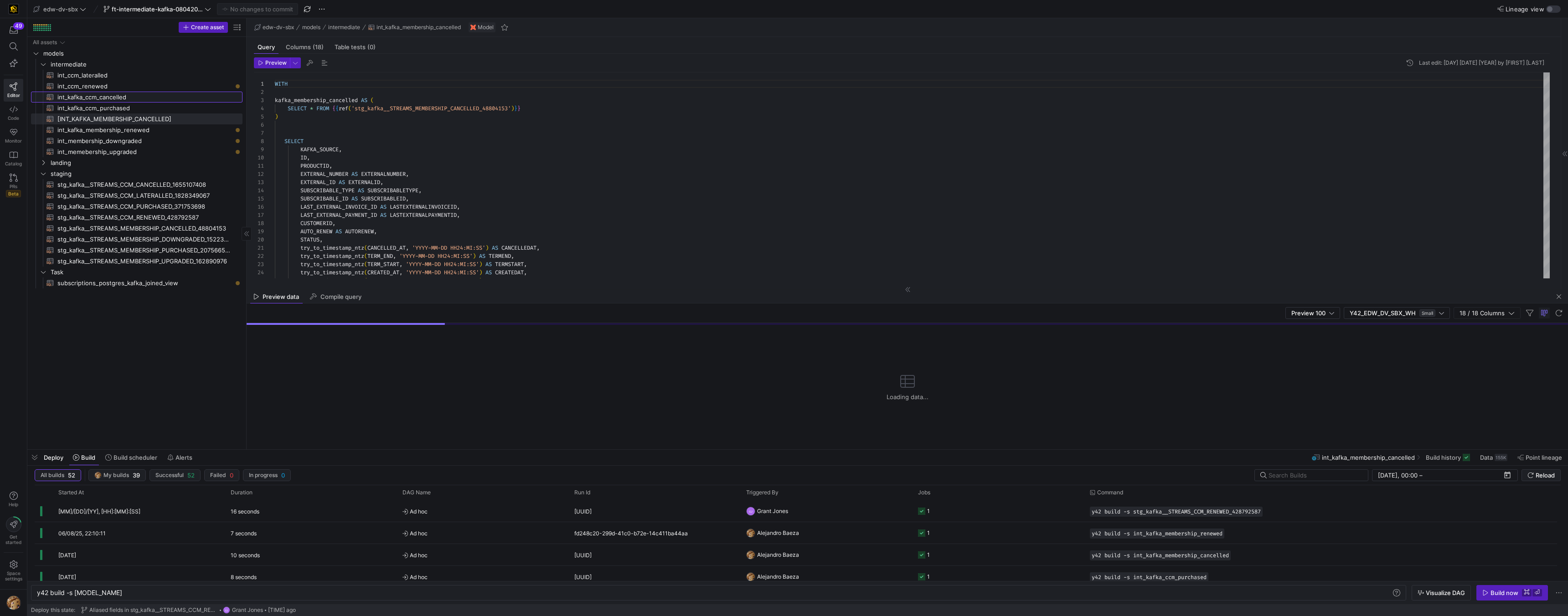 click on "int_kafka_ccm_cancelled​​​​​​​​​​" 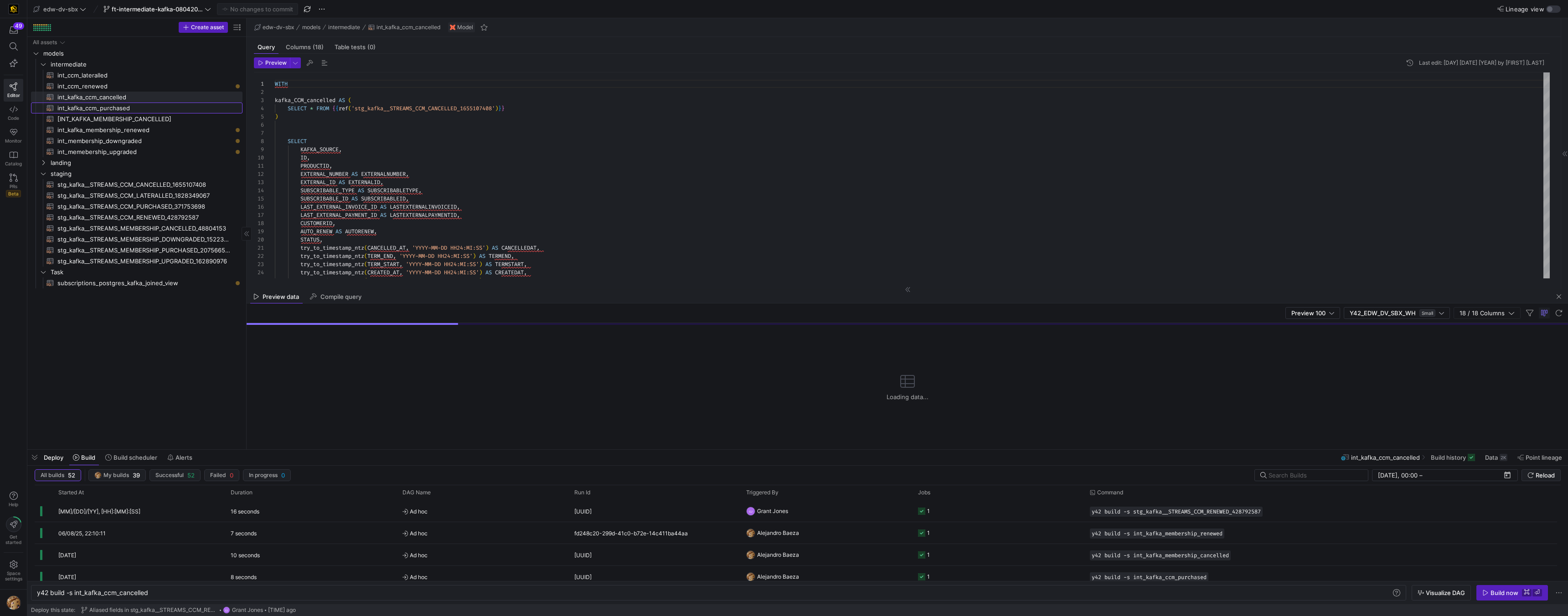 click on "int_kafka_ccm_purchased​​​​​​​​​​" 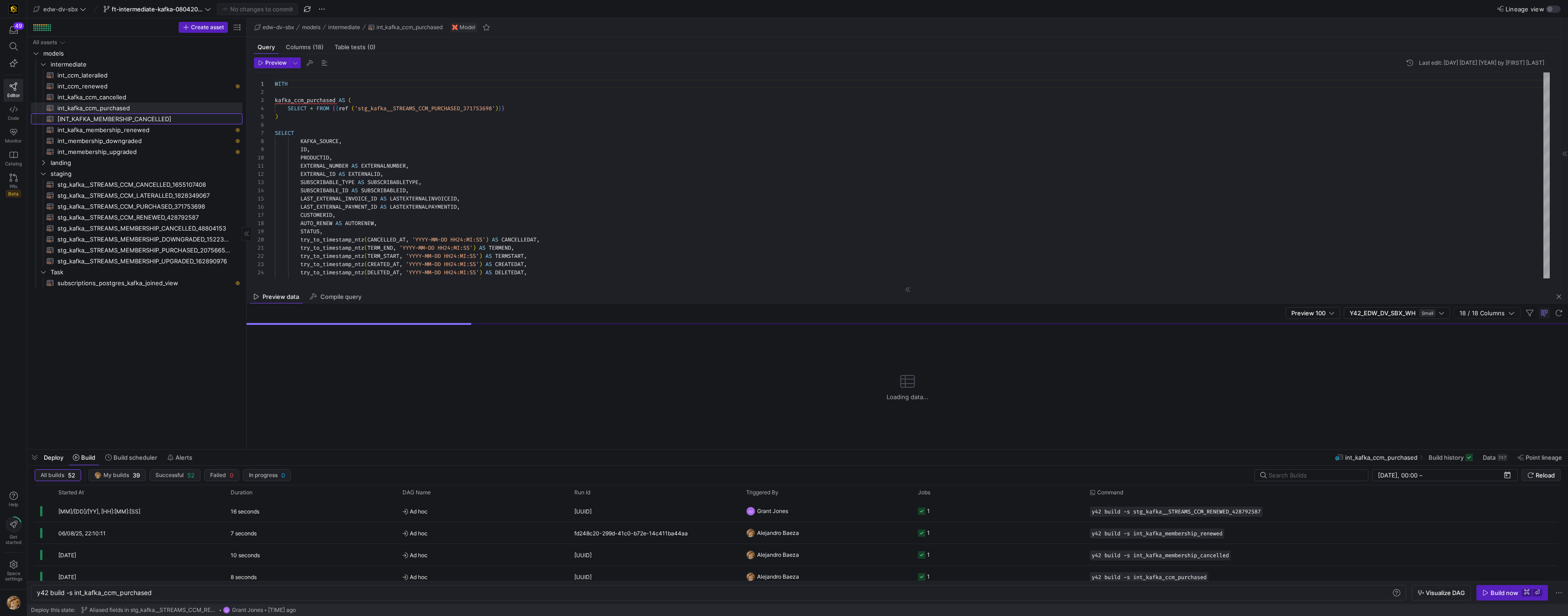 click on "int_kafka_membership_cancelled" 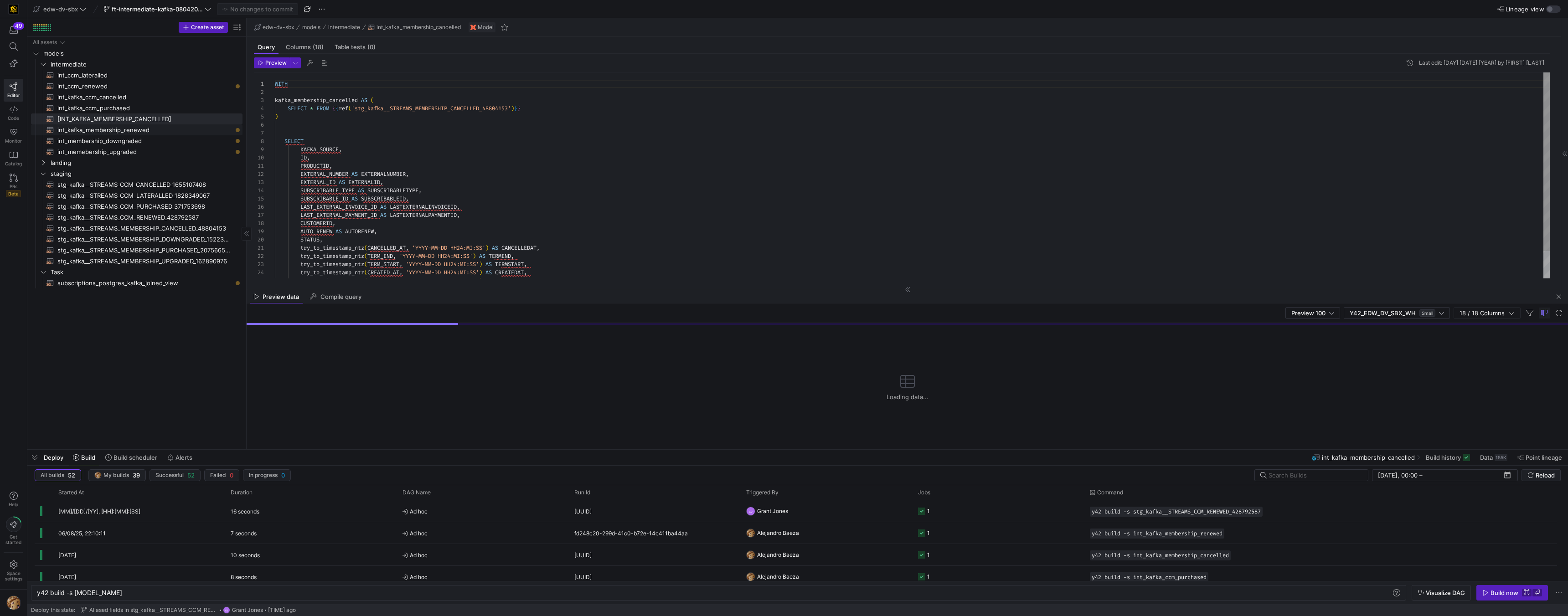 click on "int_kafka_membership_renewed​​​​​​​​​​" 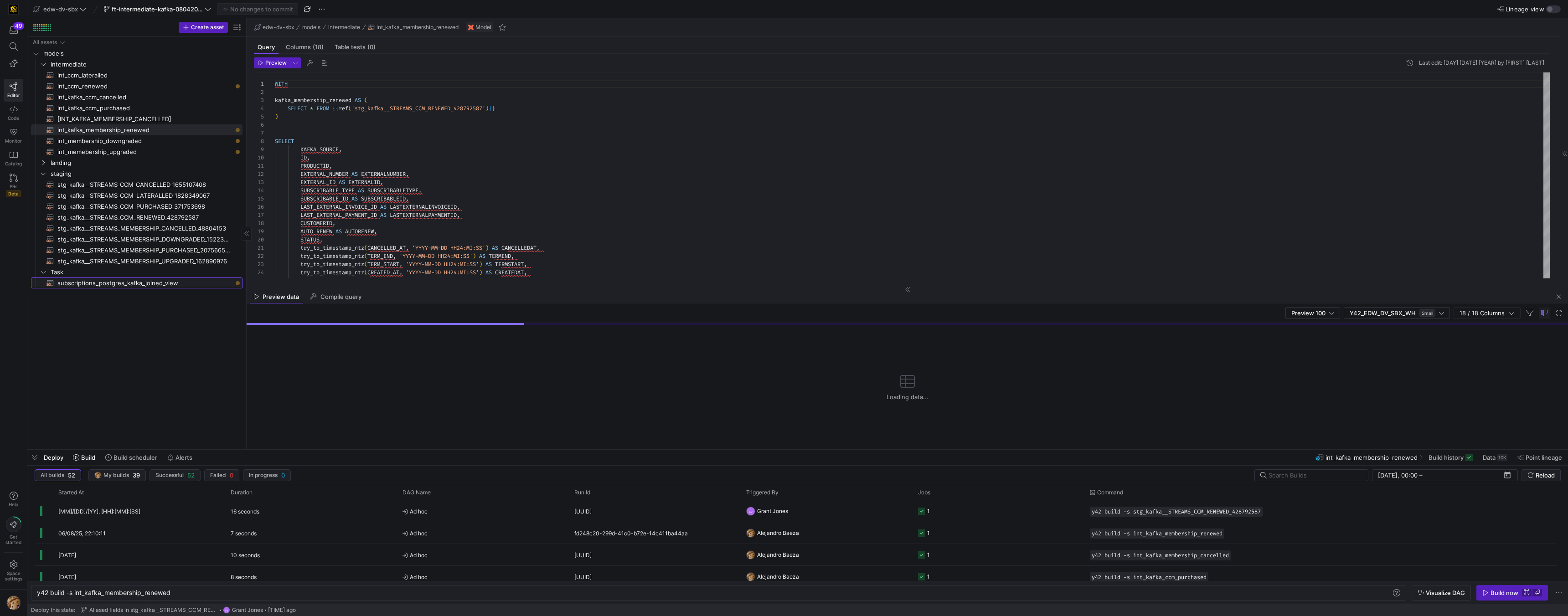 click on "subscriptions_postgres_kafka_joined_view​​​​​​​​​​" 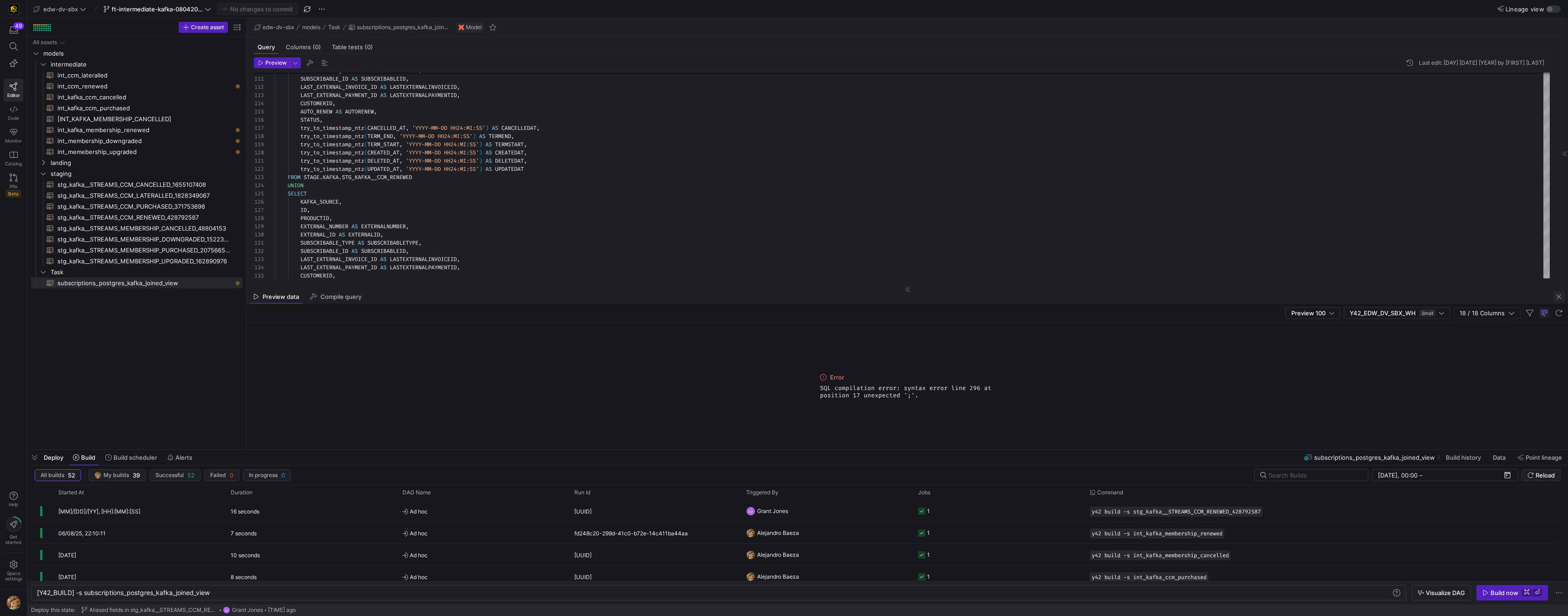 click 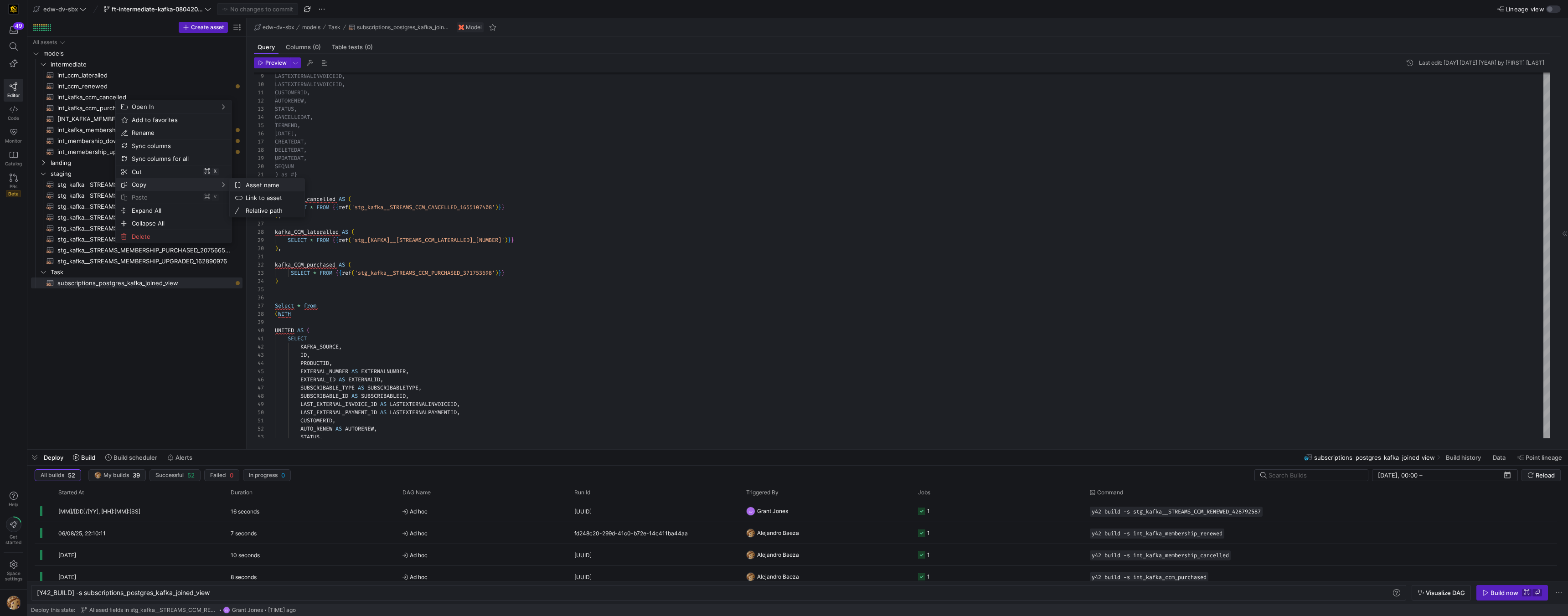 click on "Asset name" at bounding box center (269, 185) 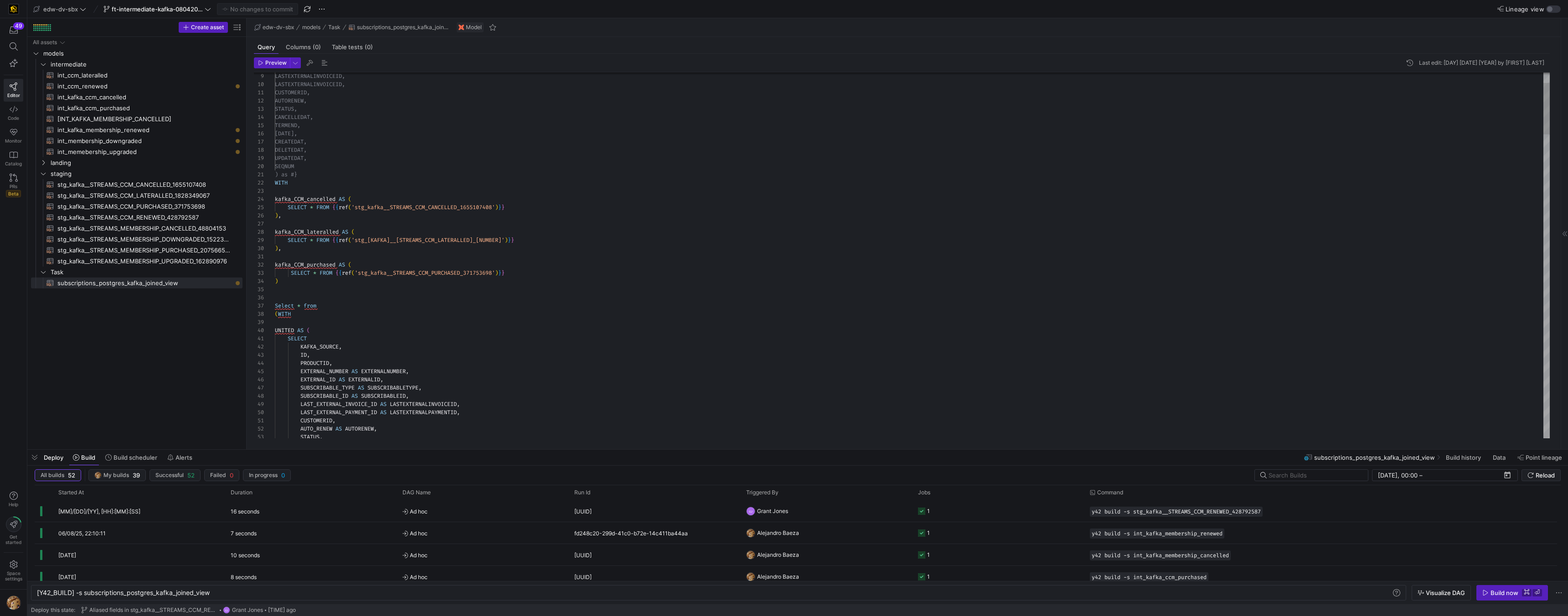 click on "ID ,          PRODUCTID , UNITED   AS   (      SELECT          KAFKA_SOURCE , Select   *   from ( WITH )   kafka_CCM_purchased   AS   (       SELECT   *   FROM   { { ref ( 'stg_kafka__STREAMS_CCM_PURCHASED_371753698' ) } }      SELECT   *   FROM   { { ref ( 'stg_kafka__STREAMS_CCM_LATERALLED_1828349067' ) } } ) , kafka_CCM_lateralled   AS   ( ) ,      SELECT   *   FROM   { { ref ( 'stg_kafka__STREAMS_CCM_CANCELLED_1655107408' ) } } kafka_CCM_cancelled   AS   (     SEQNUM ) as #} WITH     CREATEDAT,     DELETEDAT,     UPDATEDAT,     CANCELLEDAT,     TERMEND,     TERMSTART,     CUSTOMERID,     AUTORENEW,     STATUS,          EXTERNAL_NUMBER   AS   EXTERNALNUMBER ,          EXTERNAL_ID   AS   EXTERNALID ,          SUBSCRIBABLE_TYPE   AS   SUBSCRIBABLETYPE ,          SUBSCRIBABLE_ID   AS   SUBSCRIBABLEID ,          LAST_EXTERNAL_INVOICE_ID   AS   ,   AS" at bounding box center [912, 1294] 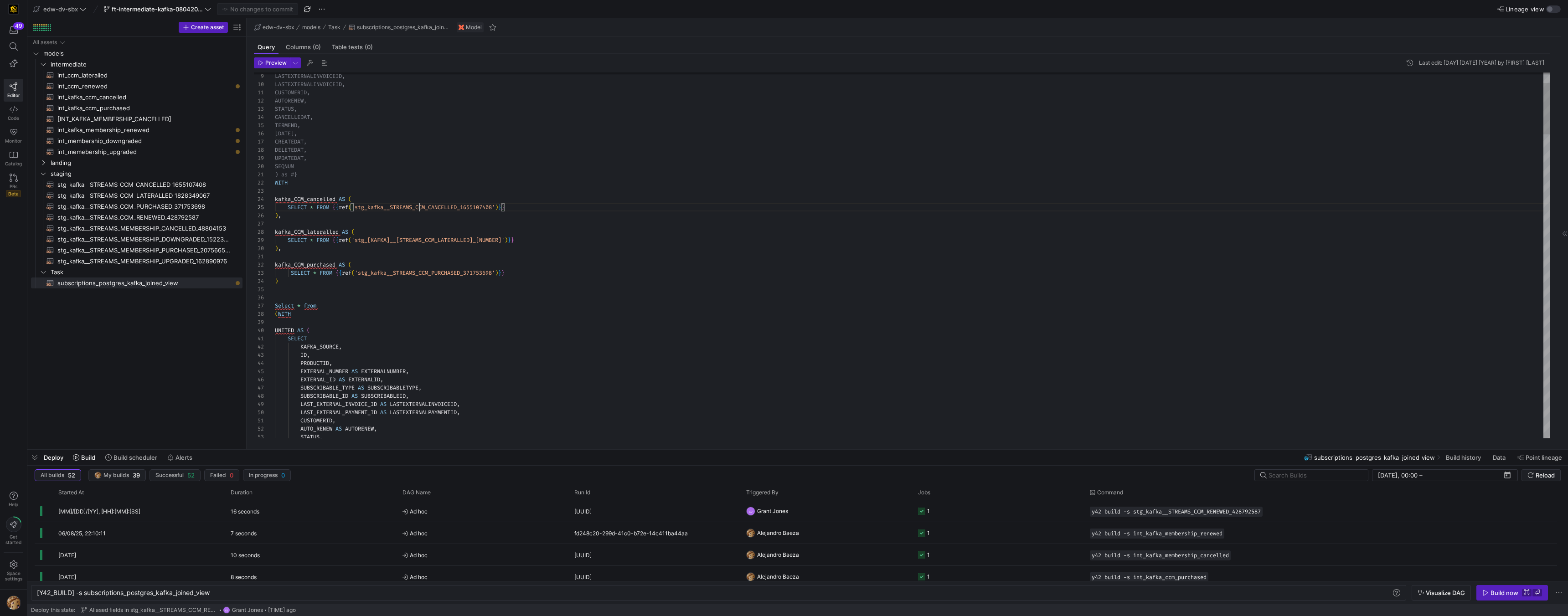 click on "ID ,          PRODUCTID , UNITED   AS   (      SELECT          KAFKA_SOURCE , Select   *   from ( WITH )   kafka_CCM_purchased   AS   (       SELECT   *   FROM   { { ref ( 'stg_kafka__STREAMS_CCM_PURCHASED_371753698' ) } }      SELECT   *   FROM   { { ref ( 'stg_kafka__STREAMS_CCM_LATERALLED_1828349067' ) } } ) , kafka_CCM_lateralled   AS   ( ) ,      SELECT   *   FROM   { { ref ( 'stg_kafka__STREAMS_CCM_CANCELLED_1655107408' ) } } kafka_CCM_cancelled   AS   (     SEQNUM ) as #} WITH     CREATEDAT,     DELETEDAT,     UPDATEDAT,     CANCELLEDAT,     TERMEND,     TERMSTART,     CUSTOMERID,     AUTORENEW,     STATUS,          EXTERNAL_NUMBER   AS   EXTERNALNUMBER ,          EXTERNAL_ID   AS   EXTERNALID ,          SUBSCRIBABLE_TYPE   AS   SUBSCRIBABLETYPE ,          SUBSCRIBABLE_ID   AS   SUBSCRIBABLEID ,          LAST_EXTERNAL_INVOICE_ID   AS   ,   AS" at bounding box center [912, 1294] 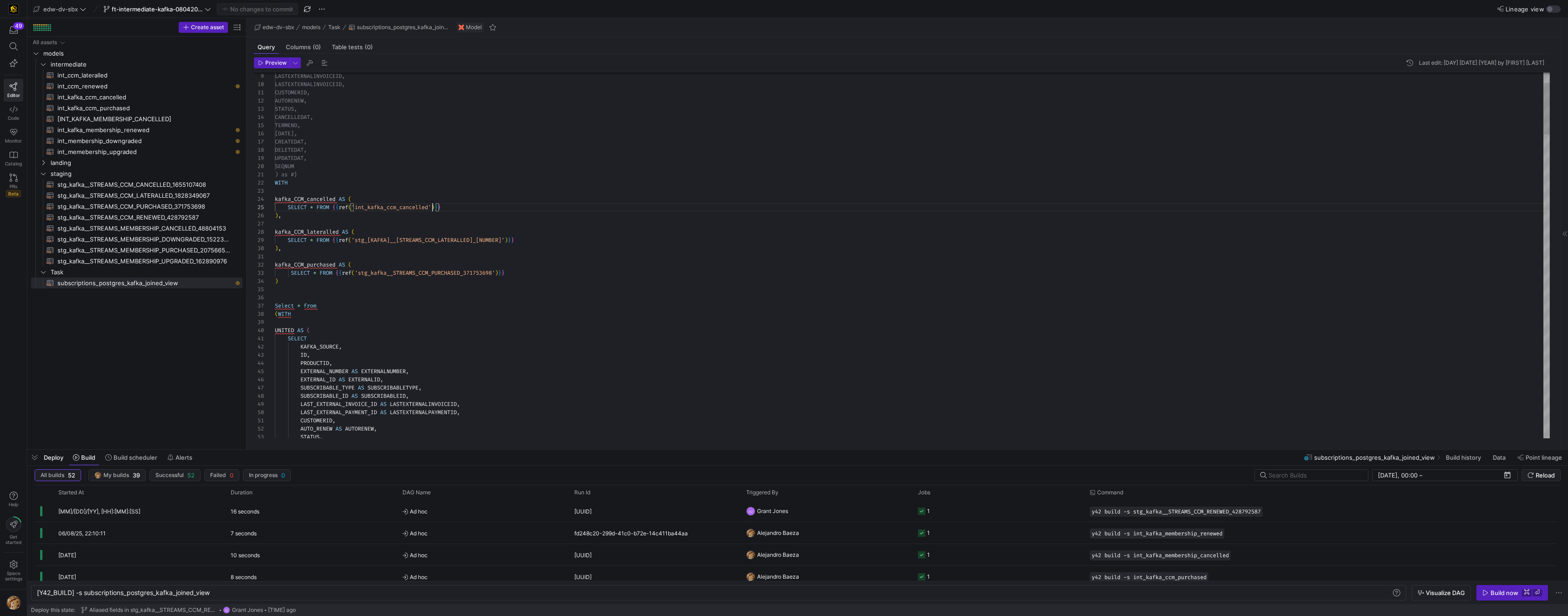 scroll, scrollTop: 33, scrollLeft: 158, axis: both 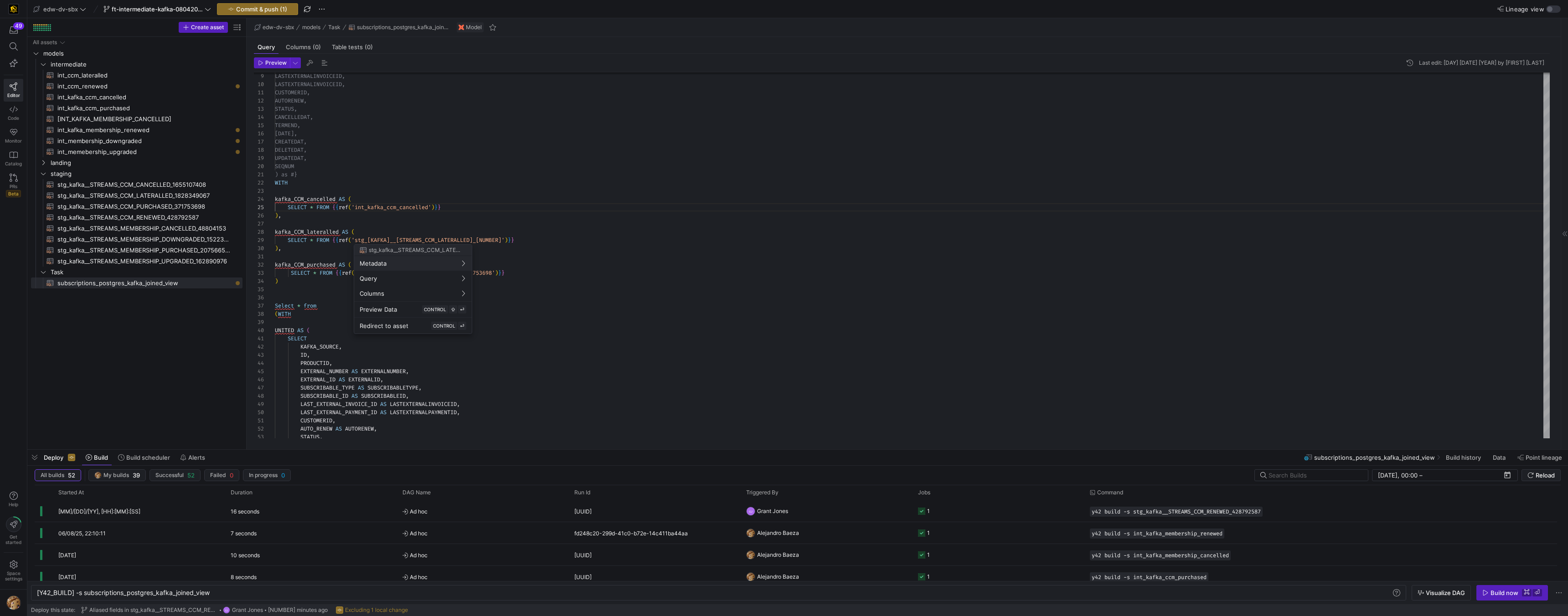 click at bounding box center (784, 308) 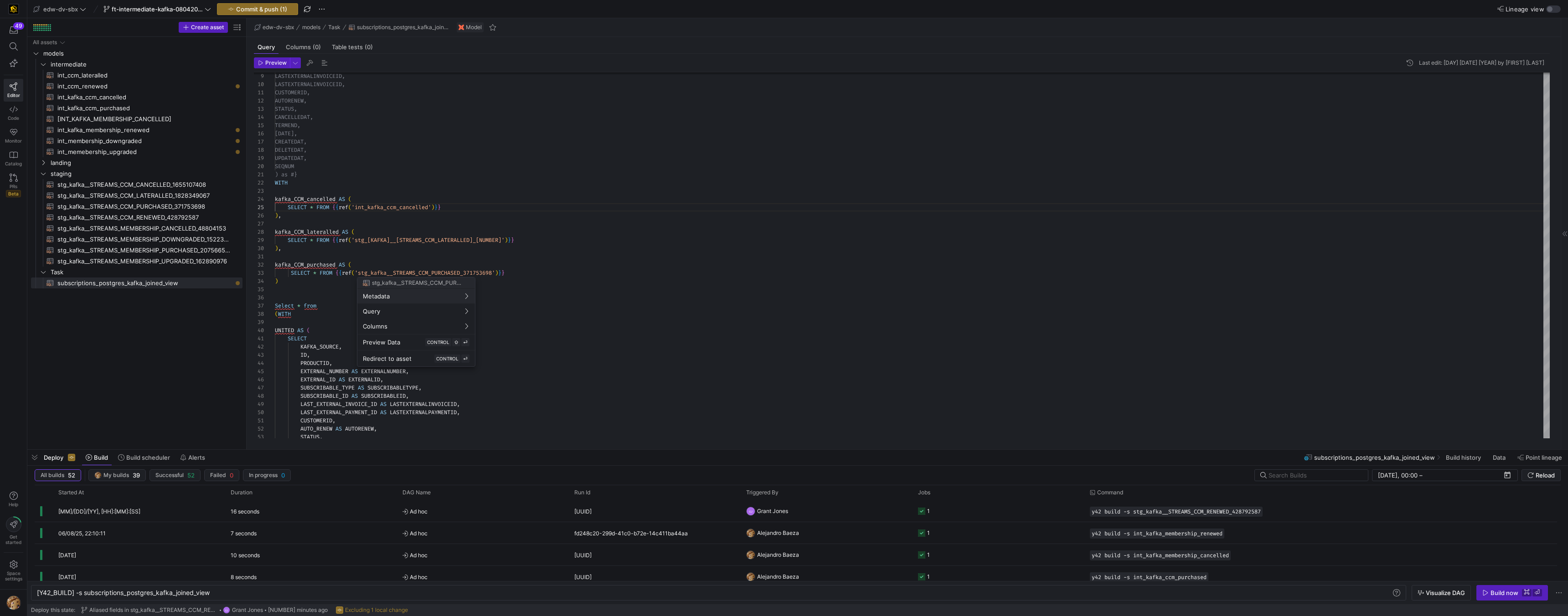 click at bounding box center (784, 308) 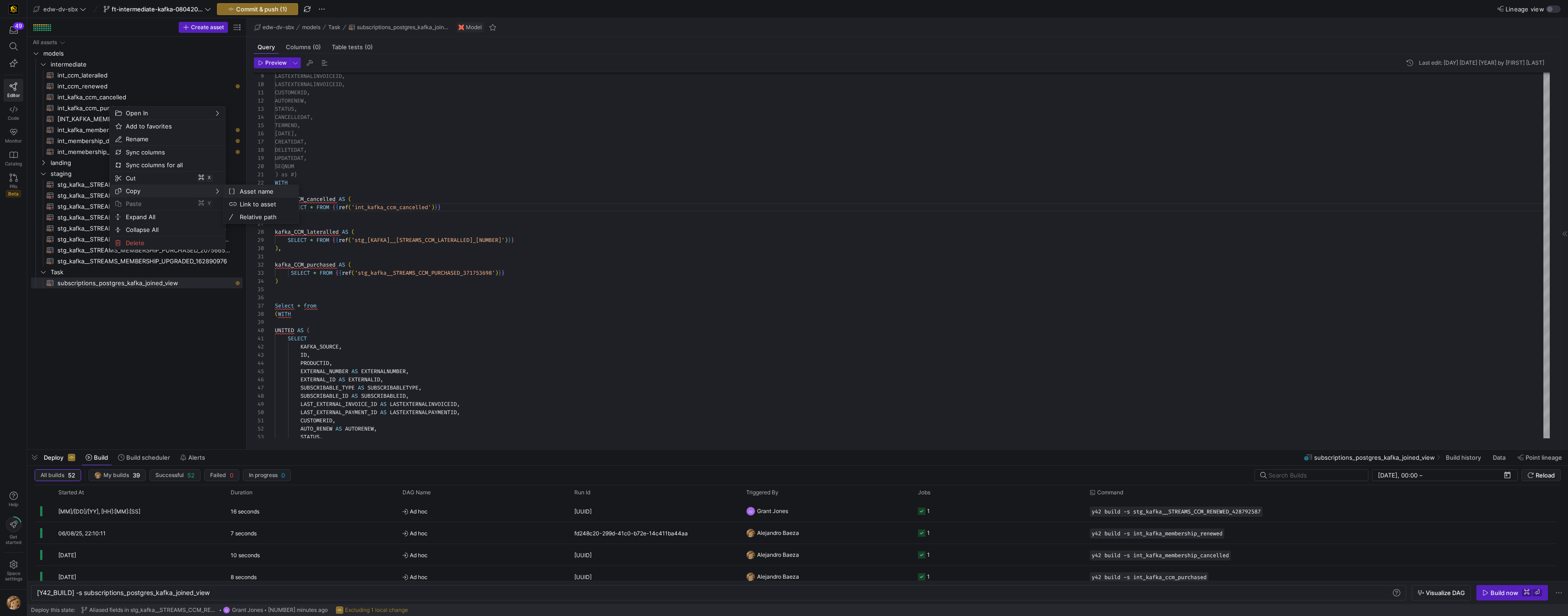 click on "Asset name" at bounding box center [263, 191] 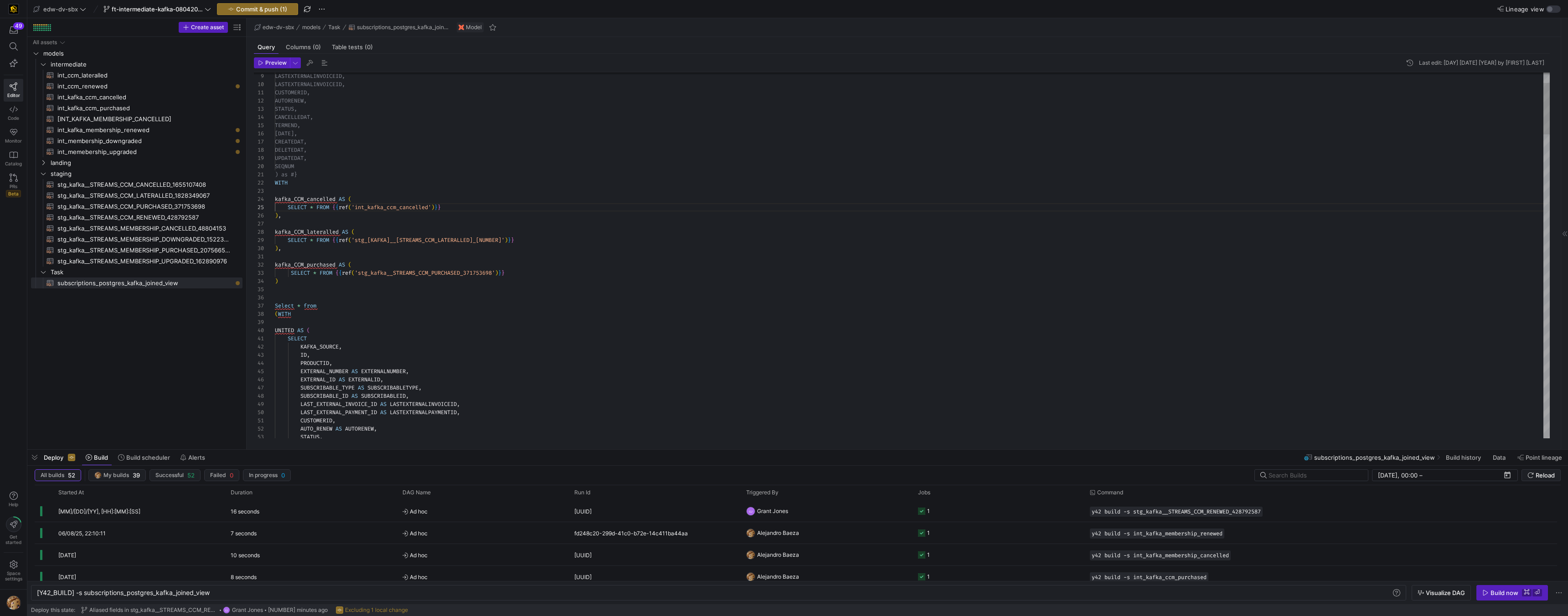 click on "ID ,          PRODUCTID , UNITED   AS   (      SELECT          KAFKA_SOURCE , Select   *   from ( WITH )   kafka_CCM_purchased   AS   (       SELECT   *   FROM   { { ref ( 'stg_kafka__STREAMS_CCM_PURCHASED_371753698' ) } }      SELECT   *   FROM   { { ref ( 'stg_kafka__STREAMS_CCM_LATERALLED_1828349067' ) } } ) , kafka_CCM_lateralled   AS   ( ) ,      SELECT   *   FROM   { { ref ( 'int_kafka_ccm_cancelled' ) } } kafka_CCM_cancelled   AS   (     SEQNUM ) as #} WITH     CREATEDAT,     DELETEDAT,     UPDATEDAT,     CANCELLEDAT,     TERMEND,     TERMSTART,     CUSTOMERID,     AUTORENEW,     STATUS,          EXTERNAL_NUMBER   AS   EXTERNALNUMBER ,          EXTERNAL_ID   AS   EXTERNALID ,          SUBSCRIBABLE_TYPE   AS   SUBSCRIBABLETYPE ,          SUBSCRIBABLE_ID   AS   SUBSCRIBABLEID ,          LAST_EXTERNAL_INVOICE_ID   AS   LASTEXTERNALINVOICEID ," at bounding box center (912, 1294) 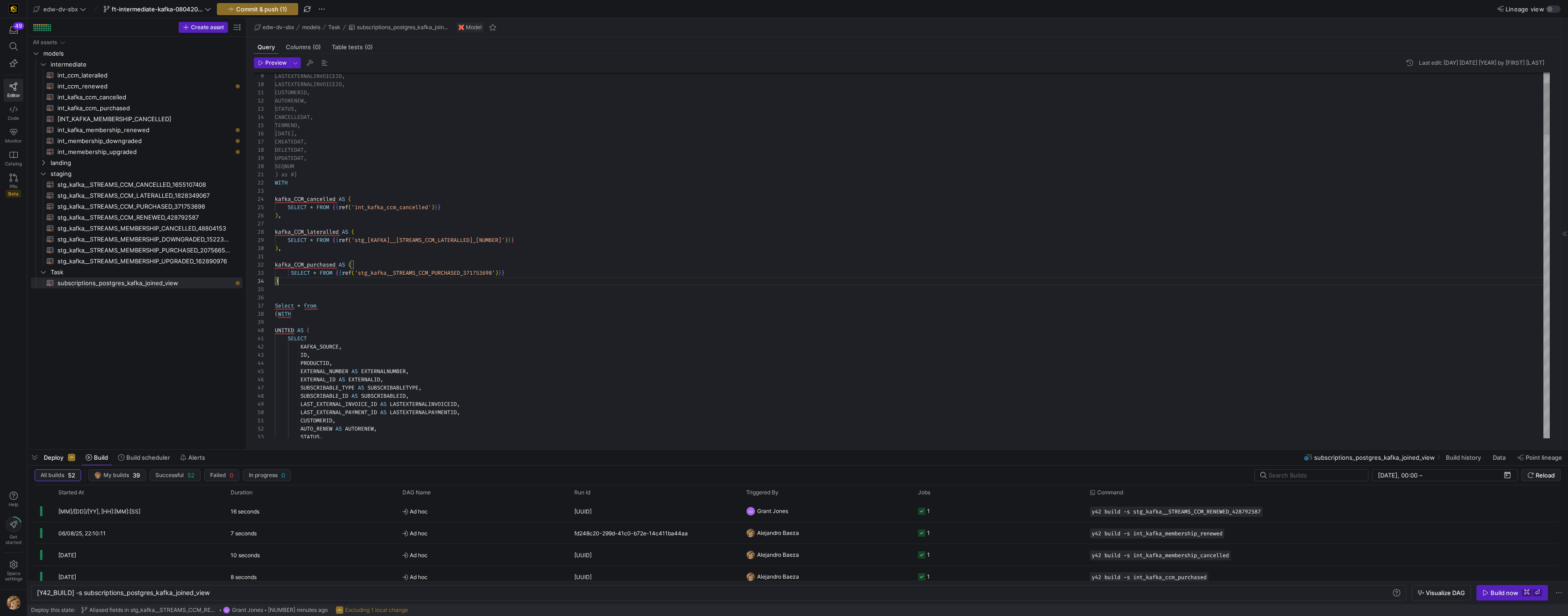 click on "ID ,          PRODUCTID , UNITED   AS   (      SELECT          KAFKA_SOURCE , Select   *   from ( WITH )   kafka_CCM_purchased   AS   (       SELECT   *   FROM   { { ref ( 'stg_kafka__STREAMS_CCM_PURCHASED_371753698' ) } }      SELECT   *   FROM   { { ref ( 'stg_kafka__STREAMS_CCM_LATERALLED_1828349067' ) } } ) , kafka_CCM_lateralled   AS   ( ) ,      SELECT   *   FROM   { { ref ( 'int_kafka_ccm_cancelled' ) } } kafka_CCM_cancelled   AS   (     SEQNUM ) as #} WITH     CREATEDAT,     DELETEDAT,     UPDATEDAT,     CANCELLEDAT,     TERMEND,     TERMSTART,     CUSTOMERID,     AUTORENEW,     STATUS,          EXTERNAL_NUMBER   AS   EXTERNALNUMBER ,          EXTERNAL_ID   AS   EXTERNALID ,          SUBSCRIBABLE_TYPE   AS   SUBSCRIBABLETYPE ,          SUBSCRIBABLE_ID   AS   SUBSCRIBABLEID ,          LAST_EXTERNAL_INVOICE_ID   AS   LASTEXTERNALINVOICEID ," at bounding box center (912, 1294) 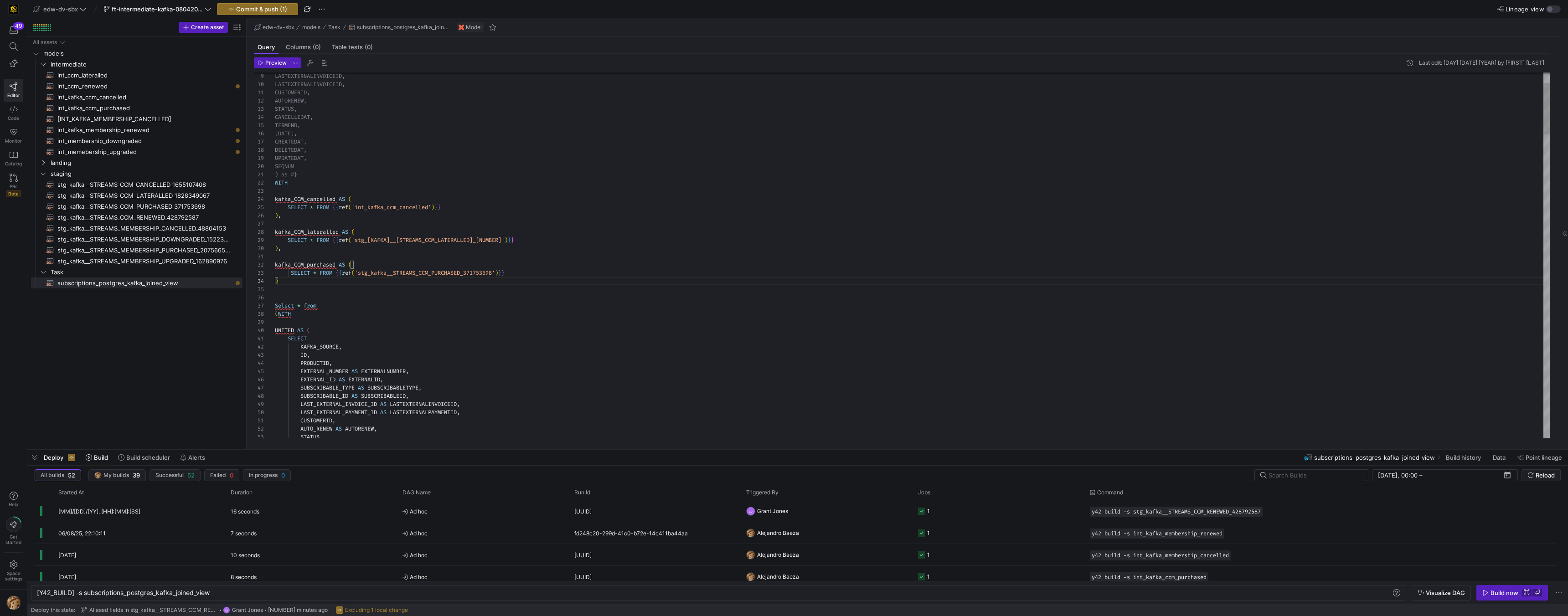 click on "ID ,          PRODUCTID , UNITED   AS   (      SELECT          KAFKA_SOURCE , Select   *   from ( WITH )   kafka_CCM_purchased   AS   (       SELECT   *   FROM   { { ref ( 'stg_kafka__STREAMS_CCM_PURCHASED_371753698' ) } }      SELECT   *   FROM   { { ref ( 'stg_kafka__STREAMS_CCM_LATERALLED_1828349067' ) } } ) , kafka_CCM_lateralled   AS   ( ) ,      SELECT   *   FROM   { { ref ( 'int_kafka_ccm_cancelled' ) } } kafka_CCM_cancelled   AS   (     SEQNUM ) as #} WITH     CREATEDAT,     DELETEDAT,     UPDATEDAT,     CANCELLEDAT,     TERMEND,     TERMSTART,     CUSTOMERID,     AUTORENEW,     STATUS,          EXTERNAL_NUMBER   AS   EXTERNALNUMBER ,          EXTERNAL_ID   AS   EXTERNALID ,          SUBSCRIBABLE_TYPE   AS   SUBSCRIBABLETYPE ,          SUBSCRIBABLE_ID   AS   SUBSCRIBABLEID ,          LAST_EXTERNAL_INVOICE_ID   AS   LASTEXTERNALINVOICEID ," at bounding box center (912, 1294) 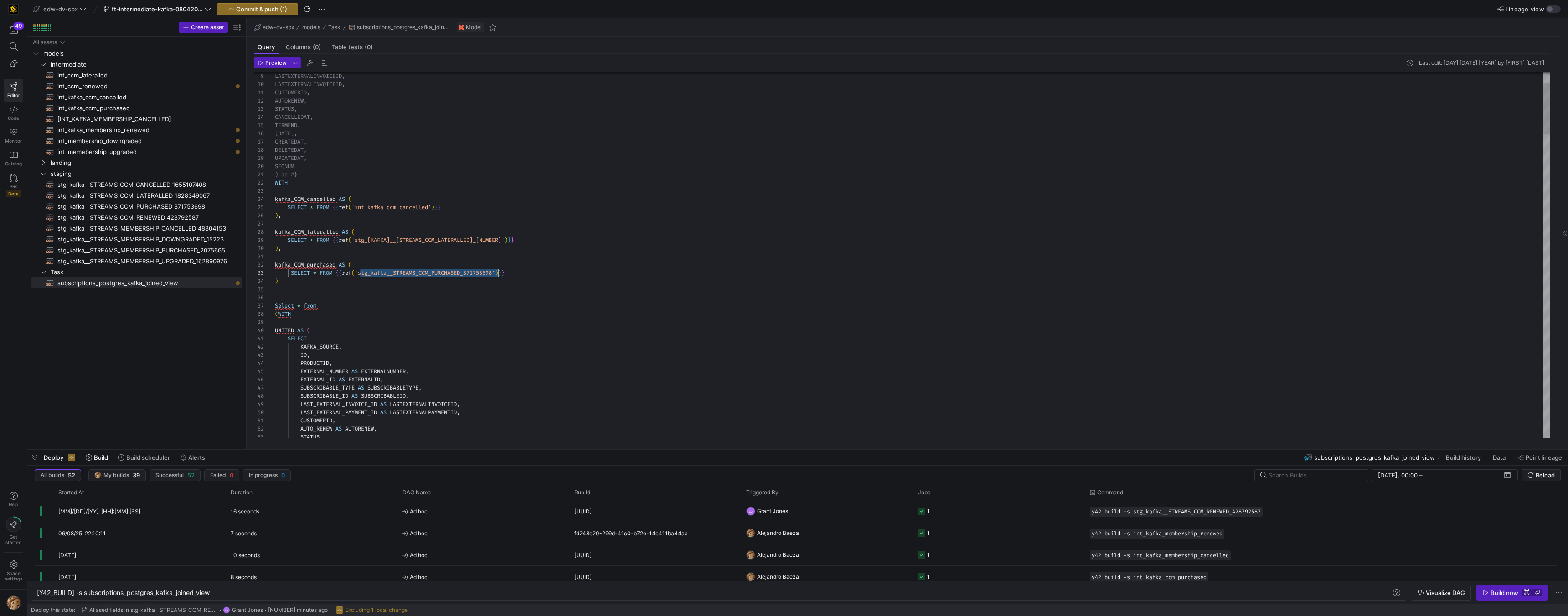 click on "ID ,          PRODUCTID , UNITED   AS   (      SELECT          KAFKA_SOURCE , Select   *   from ( WITH )   kafka_CCM_purchased   AS   (       SELECT   *   FROM   { { ref ( 'stg_kafka__STREAMS_CCM_PURCHASED_371753698' ) } }      SELECT   *   FROM   { { ref ( 'stg_kafka__STREAMS_CCM_LATERALLED_1828349067' ) } } ) , kafka_CCM_lateralled   AS   ( ) ,      SELECT   *   FROM   { { ref ( 'int_kafka_ccm_cancelled' ) } } kafka_CCM_cancelled   AS   (     SEQNUM ) as #} WITH     CREATEDAT,     DELETEDAT,     UPDATEDAT,     CANCELLEDAT,     TERMEND,     TERMSTART,     CUSTOMERID,     AUTORENEW,     STATUS,          EXTERNAL_NUMBER   AS   EXTERNALNUMBER ,          EXTERNAL_ID   AS   EXTERNALID ,          SUBSCRIBABLE_TYPE   AS   SUBSCRIBABLETYPE ,          SUBSCRIBABLE_ID   AS   SUBSCRIBABLEID ,          LAST_EXTERNAL_INVOICE_ID   AS   LASTEXTERNALINVOICEID ," at bounding box center (912, 1294) 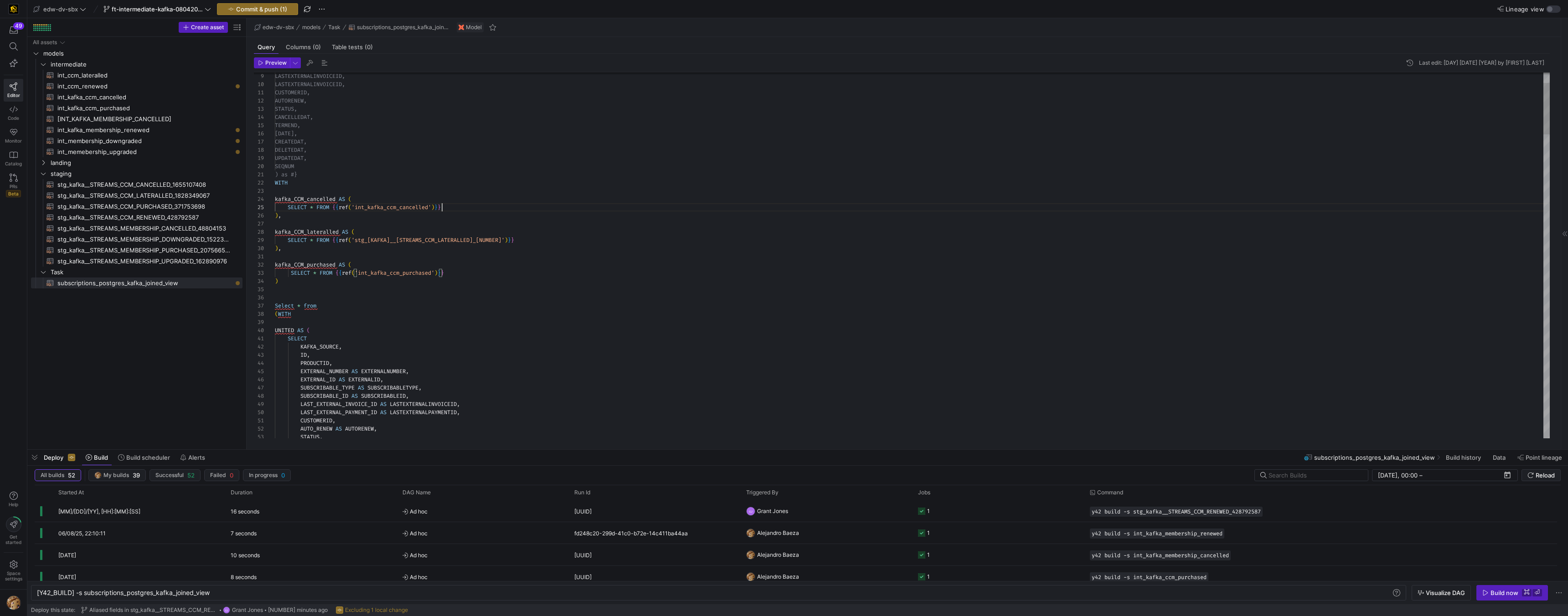 click on "ID ,          PRODUCTID , UNITED   AS   (      SELECT          KAFKA_SOURCE , Select   *   from ( WITH )   kafka_CCM_purchased   AS   (       SELECT   *   FROM   { { ref ( 'int_kafka_ccm_purchased' ) } }      SELECT   *   FROM   { { ref ( 'stg_kafka__STREAMS_CCM_LATERALLED_1828349067' ) } } ) , kafka_CCM_lateralled   AS   ( ) ,      SELECT   *   FROM   { { ref ( 'int_kafka_ccm_cancelled' ) } } kafka_CCM_cancelled   AS   (     SEQNUM ) as #} WITH     CREATEDAT,     DELETEDAT,     UPDATEDAT,     CANCELLEDAT,     TERMEND,     TERMSTART,     CUSTOMERID,     AUTORENEW,     STATUS,          EXTERNAL_NUMBER   AS   EXTERNALNUMBER ,          EXTERNAL_ID   AS   EXTERNALID ,          SUBSCRIBABLE_TYPE   AS   SUBSCRIBABLETYPE ,          SUBSCRIBABLE_ID   AS   SUBSCRIBABLEID ,          LAST_EXTERNAL_INVOICE_ID   AS   LASTEXTERNALINVOICEID ,            AS" at bounding box center [912, 1294] 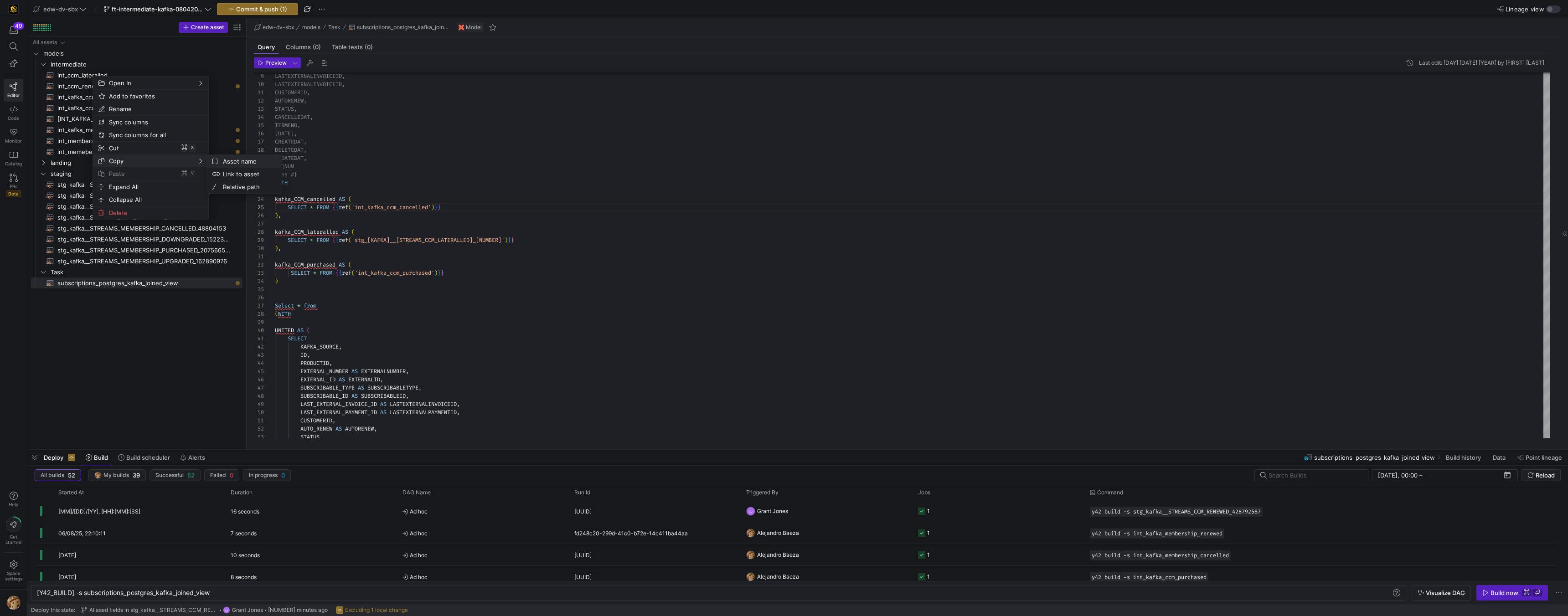 click on "Asset name" at bounding box center [247, 161] 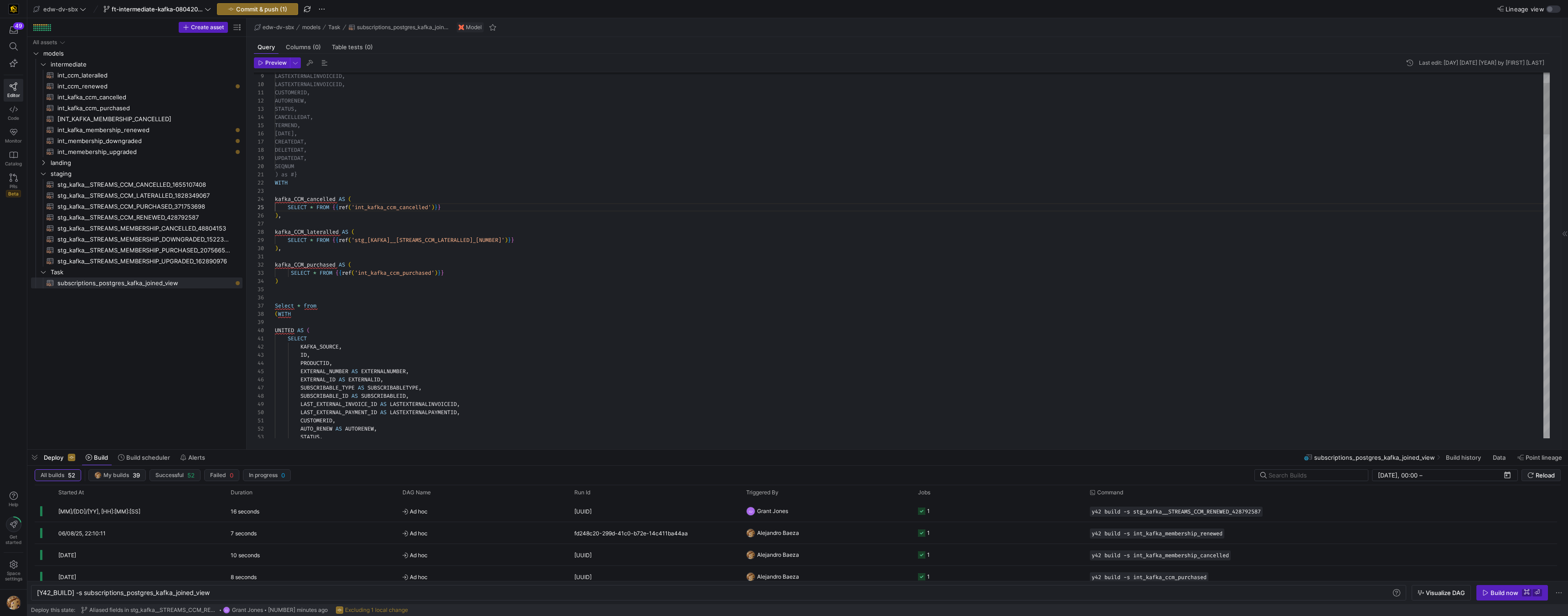 click on "ID ,          PRODUCTID , UNITED   AS   (      SELECT          KAFKA_SOURCE , Select   *   from ( WITH )   kafka_CCM_purchased   AS   (       SELECT   *   FROM   { { ref ( 'int_kafka_ccm_purchased' ) } }      SELECT   *   FROM   { { ref ( 'stg_kafka__STREAMS_CCM_LATERALLED_1828349067' ) } } ) , kafka_CCM_lateralled   AS   ( ) ,      SELECT   *   FROM   { { ref ( 'int_kafka_ccm_cancelled' ) } } kafka_CCM_cancelled   AS   (     SEQNUM ) as #} WITH     CREATEDAT,     DELETEDAT,     UPDATEDAT,     CANCELLEDAT,     TERMEND,     TERMSTART,     CUSTOMERID,     AUTORENEW,     STATUS,          EXTERNAL_NUMBER   AS   EXTERNALNUMBER ,          EXTERNAL_ID   AS   EXTERNALID ,          SUBSCRIBABLE_TYPE   AS   SUBSCRIBABLETYPE ,          SUBSCRIBABLE_ID   AS   SUBSCRIBABLEID ,          LAST_EXTERNAL_INVOICE_ID   AS   LASTEXTERNALINVOICEID ,            AS" at bounding box center [912, 1294] 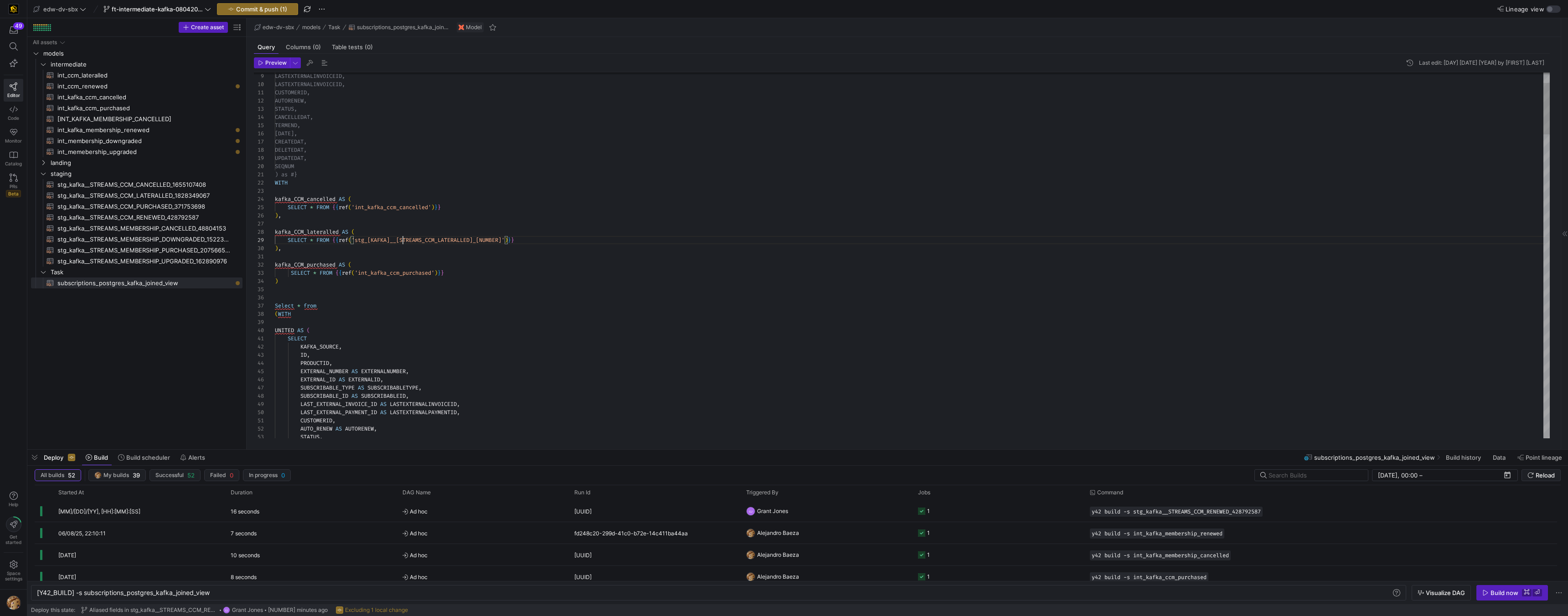 click on "ID ,          PRODUCTID , UNITED   AS   (      SELECT          KAFKA_SOURCE , Select   *   from ( WITH )   kafka_CCM_purchased   AS   (       SELECT   *   FROM   { { ref ( 'int_kafka_ccm_purchased' ) } }      SELECT   *   FROM   { { ref ( 'stg_kafka__STREAMS_CCM_LATERALLED_1828349067' ) } } ) , kafka_CCM_lateralled   AS   ( ) ,      SELECT   *   FROM   { { ref ( 'int_kafka_ccm_cancelled' ) } } kafka_CCM_cancelled   AS   (     SEQNUM ) as #} WITH     CREATEDAT,     DELETEDAT,     UPDATEDAT,     CANCELLEDAT,     TERMEND,     TERMSTART,     CUSTOMERID,     AUTORENEW,     STATUS,          EXTERNAL_NUMBER   AS   EXTERNALNUMBER ,          EXTERNAL_ID   AS   EXTERNALID ,          SUBSCRIBABLE_TYPE   AS   SUBSCRIBABLETYPE ,          SUBSCRIBABLE_ID   AS   SUBSCRIBABLEID ,          LAST_EXTERNAL_INVOICE_ID   AS   LASTEXTERNALINVOICEID ,            AS" at bounding box center [912, 1294] 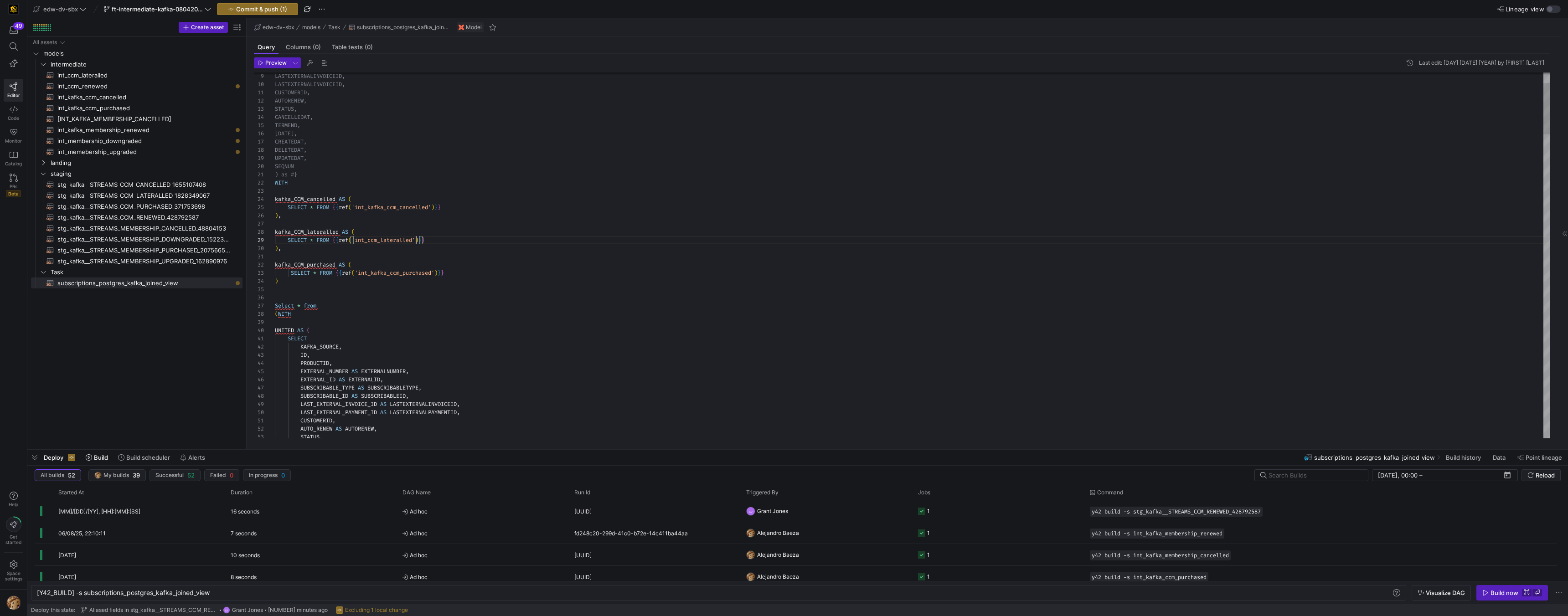 click on "ID ,          PRODUCTID , UNITED   AS   (      SELECT          KAFKA_SOURCE , Select   *   from ( WITH )   kafka_CCM_purchased   AS   (       SELECT   *   FROM   { { ref ( 'int_kafka_ccm_purchased' ) } }      SELECT   *   FROM   { { ref ( 'int_ccm_lateralled' ) } } ) , kafka_CCM_lateralled   AS   ( ) ,      SELECT   *   FROM   { { ref ( 'int_kafka_ccm_cancelled' ) } } kafka_CCM_cancelled   AS   (     SEQNUM ) as #} WITH     CREATEDAT,     DELETEDAT,     UPDATEDAT,     CANCELLEDAT,     TERMEND,     TERMSTART,     CUSTOMERID,     AUTORENEW,     STATUS,          EXTERNAL_NUMBER   AS   EXTERNALNUMBER ,          EXTERNAL_ID   AS   EXTERNALID ,          SUBSCRIBABLE_TYPE   AS   SUBSCRIBABLETYPE ,          SUBSCRIBABLE_ID   AS   SUBSCRIBABLEID ,          LAST_EXTERNAL_INVOICE_ID   AS   LASTEXTERNALINVOICEID ,          LAST_EXTERNAL_PAYMENT_ID   AS" at bounding box center [912, 1294] 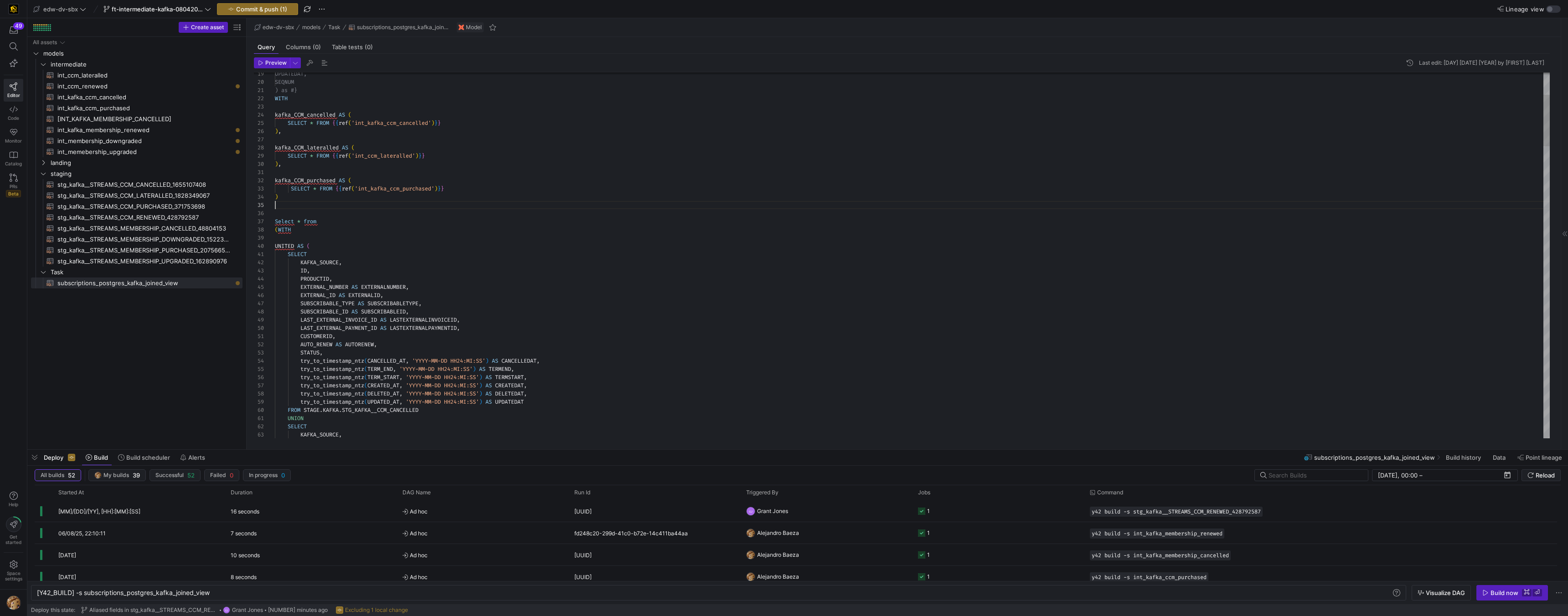 click on "ID ,          PRODUCTID , UNITED   AS   (      SELECT          KAFKA_SOURCE , Select   *   from ( WITH )   kafka_CCM_purchased   AS   (       SELECT   *   FROM   { { ref ( 'int_kafka_ccm_purchased' ) } }      SELECT   *   FROM   { { ref ( 'int_ccm_lateralled' ) } } ) , kafka_CCM_lateralled   AS   ( ) ,      SELECT   *   FROM   { { ref ( 'int_kafka_ccm_cancelled' ) } } kafka_CCM_cancelled   AS   (     SEQNUM ) as #} WITH     UPDATEDAT,          EXTERNAL_NUMBER   AS   EXTERNALNUMBER ,          EXTERNAL_ID   AS   EXTERNALID ,          SUBSCRIBABLE_TYPE   AS   SUBSCRIBABLETYPE ,          SUBSCRIBABLE_ID   AS   SUBSCRIBABLEID ,          LAST_EXTERNAL_INVOICE_ID   AS   LASTEXTERNALINVOICEID ,          LAST_EXTERNAL_PAYMENT_ID   AS   LASTEXTERNALPAYMENTID ,          CUSTOMERID ,          AUTO_RENEW   AS   AUTORENEW ,          STATUS ,          (" at bounding box center (912, 1210) 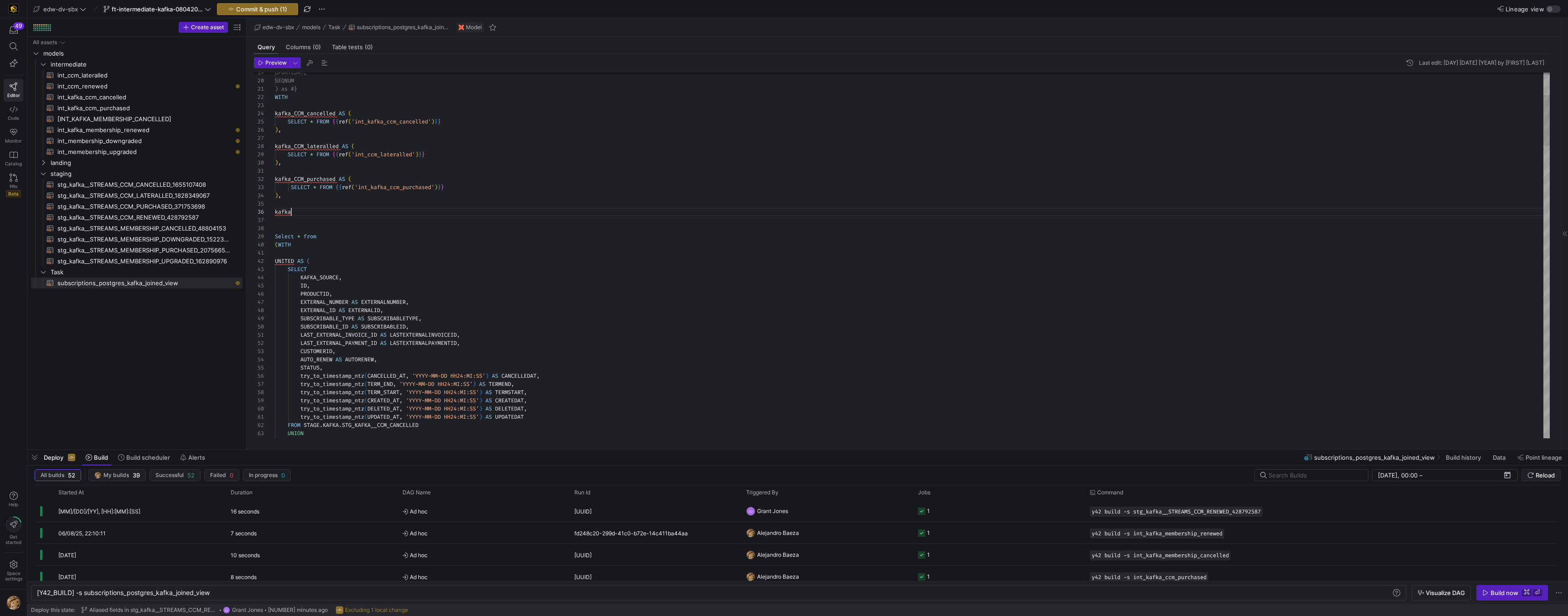 scroll, scrollTop: 41, scrollLeft: 20, axis: both 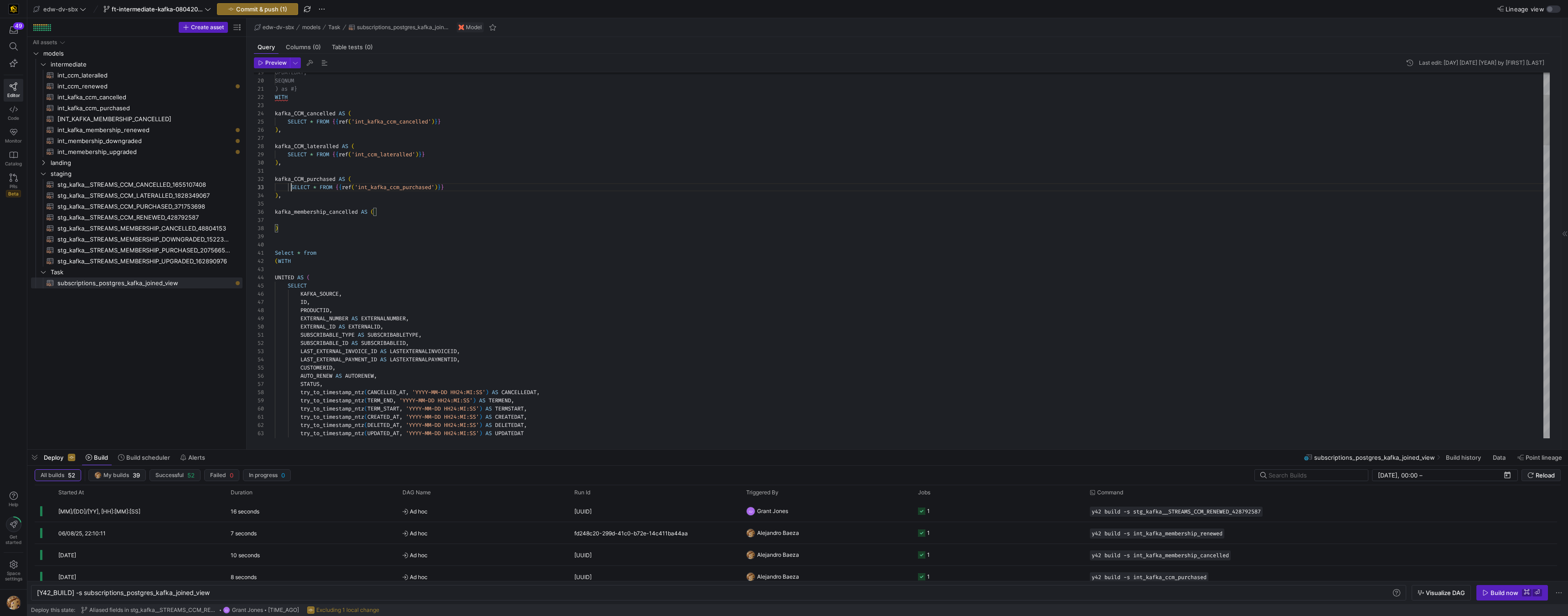 click on "ID ,          PRODUCTID , UNITED   AS   (      SELECT          KAFKA_SOURCE , Select   *   from ( WITH ) ,   kafka_CCM_purchased   AS   (       SELECT   *   FROM   { { ref ( 'int_kafka_ccm_purchased' ) } }      SELECT   *   FROM   { { ref ( 'int_ccm_lateralled' ) } } ) , kafka_CCM_lateralled   AS   ( ) ,      SELECT   *   FROM   { { ref ( 'int_kafka_ccm_cancelled' ) } } kafka_CCM_cancelled   AS   (     SEQNUM ) as #} WITH     UPDATEDAT,          EXTERNAL_NUMBER   AS   EXTERNALNUMBER ,          EXTERNAL_ID   AS   EXTERNALID ,          SUBSCRIBABLE_TYPE   AS   SUBSCRIBABLETYPE ,          SUBSCRIBABLE_ID   AS   SUBSCRIBABLEID ,          LAST_EXTERNAL_INVOICE_ID   AS   LASTEXTERNALINVOICEID ,          LAST_EXTERNAL_PAYMENT_ID   AS   LASTEXTERNALPAYMENTID ,          CUSTOMERID ,          AUTO_RENEW   AS   AUTORENEW ,          STATUS ," at bounding box center (912, 1225) 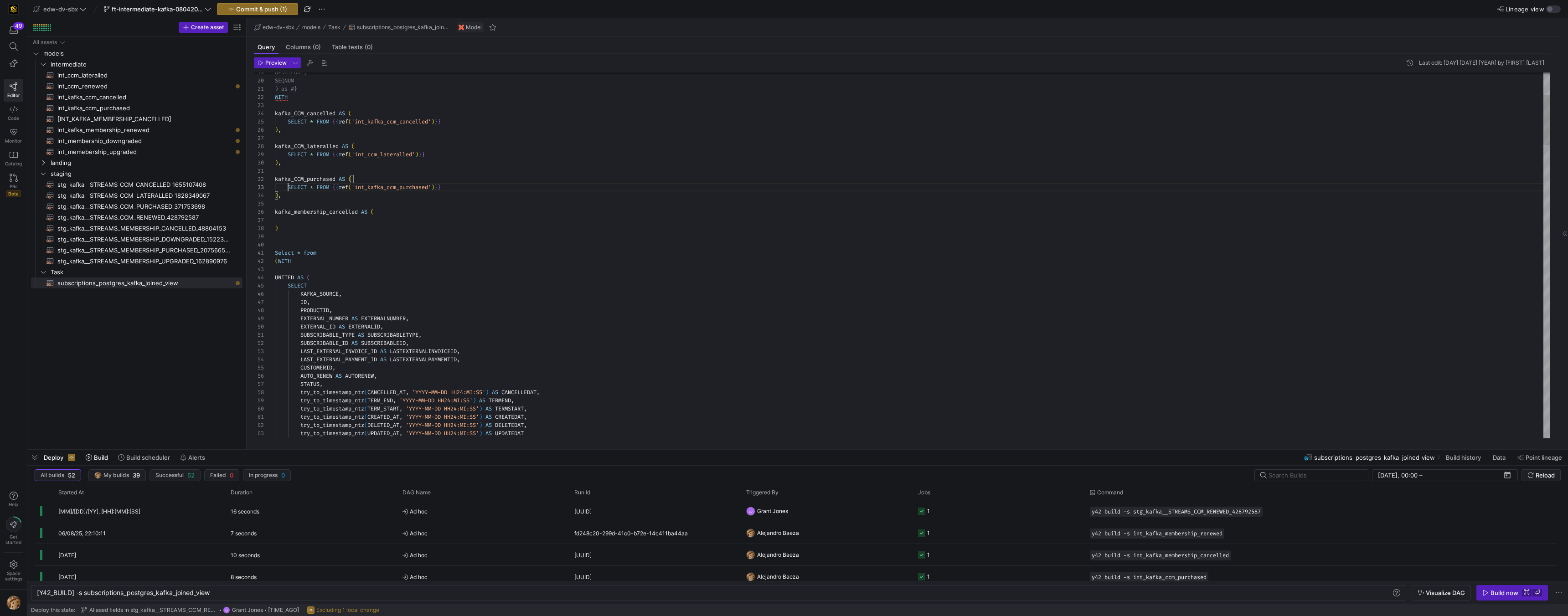 scroll, scrollTop: 16, scrollLeft: 13, axis: both 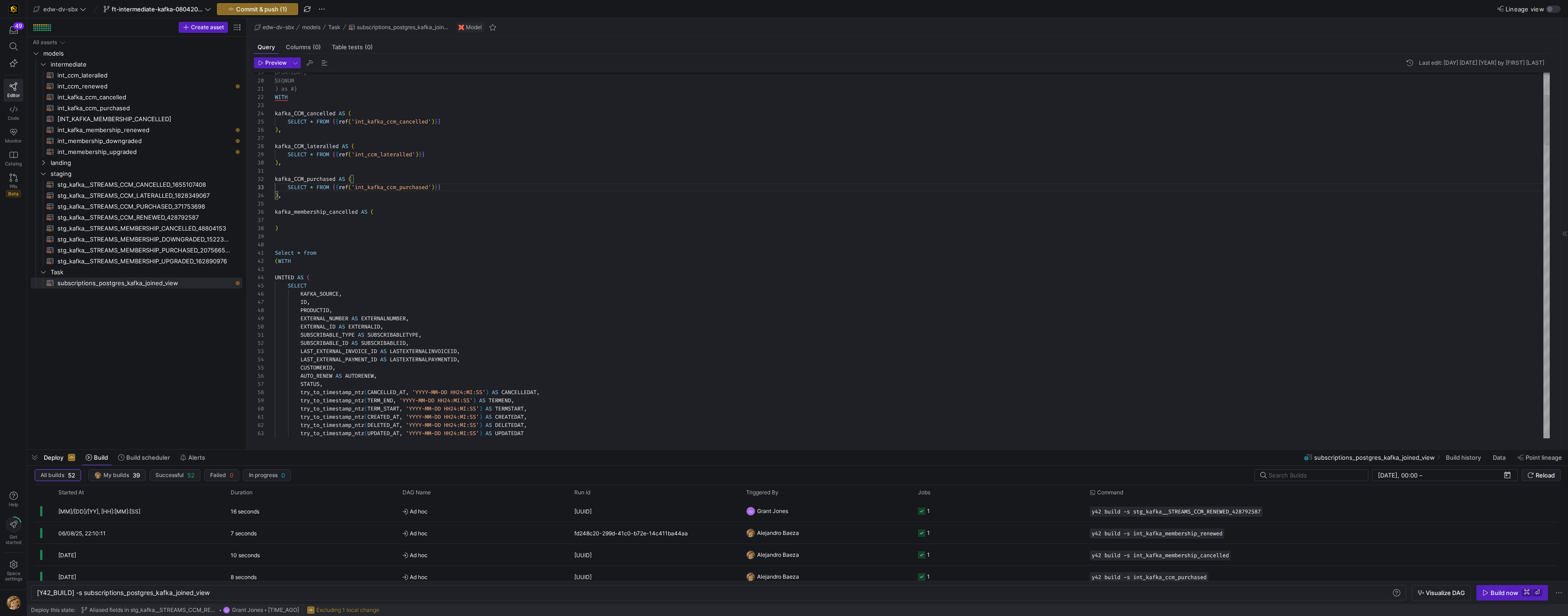 click on "ID ,          PRODUCTID , UNITED   AS   (      SELECT          KAFKA_SOURCE , Select   *   from ( WITH ) ,   kafka_CCM_purchased   AS   (      SELECT   *   FROM   { { ref ( 'int_kafka_ccm_purchased' ) } }      SELECT   *   FROM   { { ref ( 'int_ccm_lateralled' ) } } ) , kafka_CCM_lateralled   AS   ( ) ,      SELECT   *   FROM   { { ref ( 'int_kafka_ccm_cancelled' ) } } kafka_CCM_cancelled   AS   (     SEQNUM ) as #} WITH     UPDATEDAT,          EXTERNAL_NUMBER   AS   EXTERNALNUMBER ,          EXTERNAL_ID   AS   EXTERNALID ,          SUBSCRIBABLE_TYPE   AS   SUBSCRIBABLETYPE ,          SUBSCRIBABLE_ID   AS   SUBSCRIBABLEID ,          LAST_EXTERNAL_INVOICE_ID   AS   LASTEXTERNALINVOICEID ,          LAST_EXTERNAL_PAYMENT_ID   AS   LASTEXTERNALPAYMENTID ,          CUSTOMERID ,          AUTO_RENEW   AS   AUTORENEW ,          STATUS ,          (" at bounding box center (912, 1225) 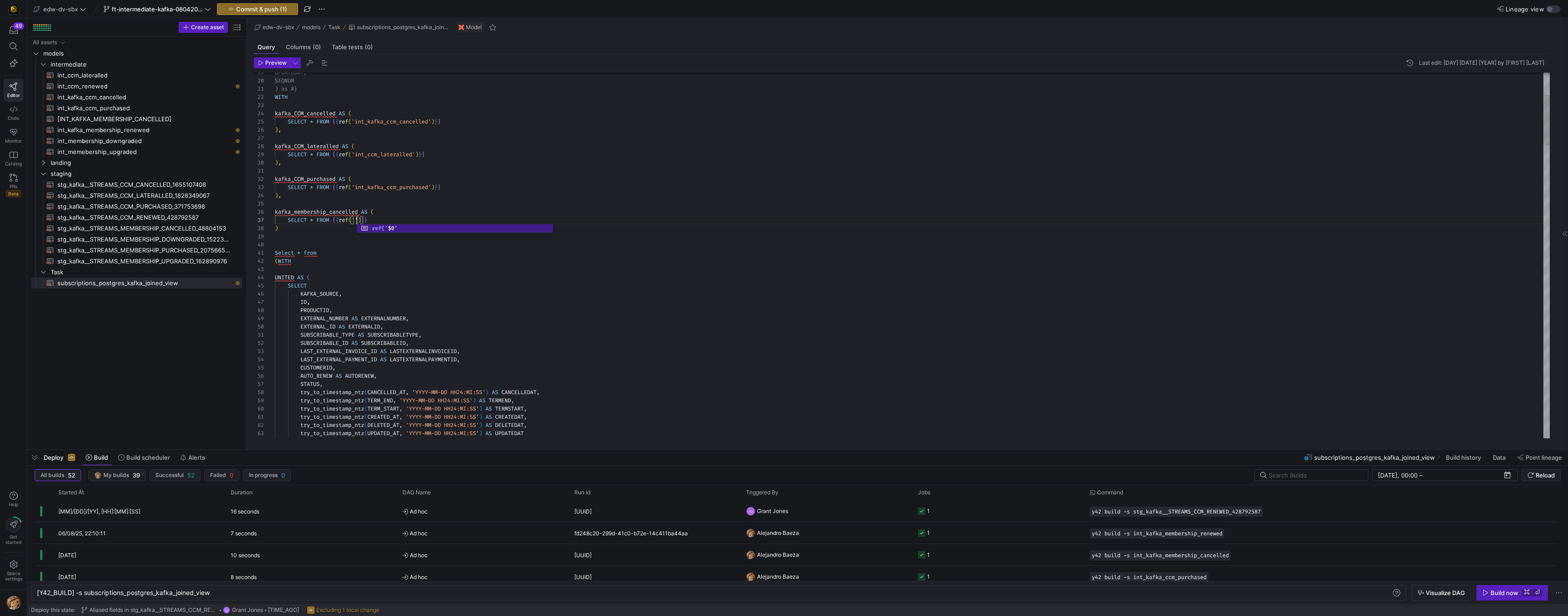 scroll, scrollTop: 49, scrollLeft: 82, axis: both 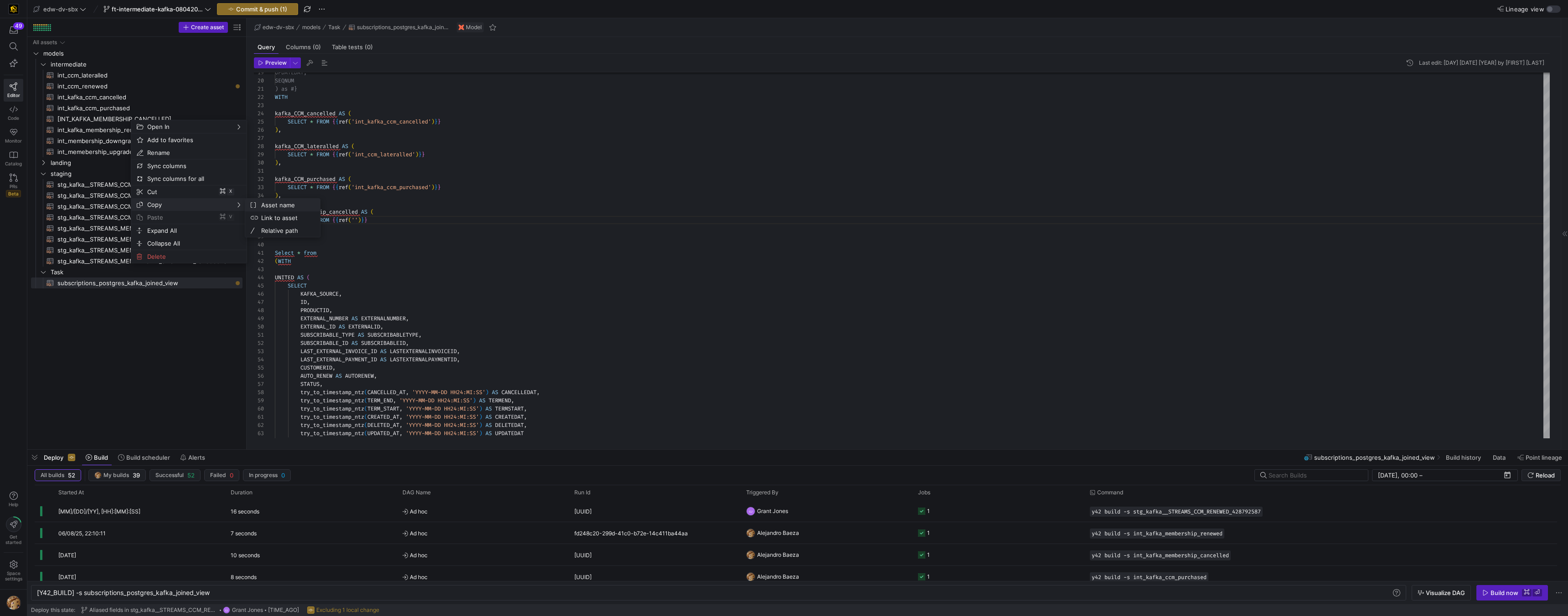 click on "Asset name" at bounding box center [285, 205] 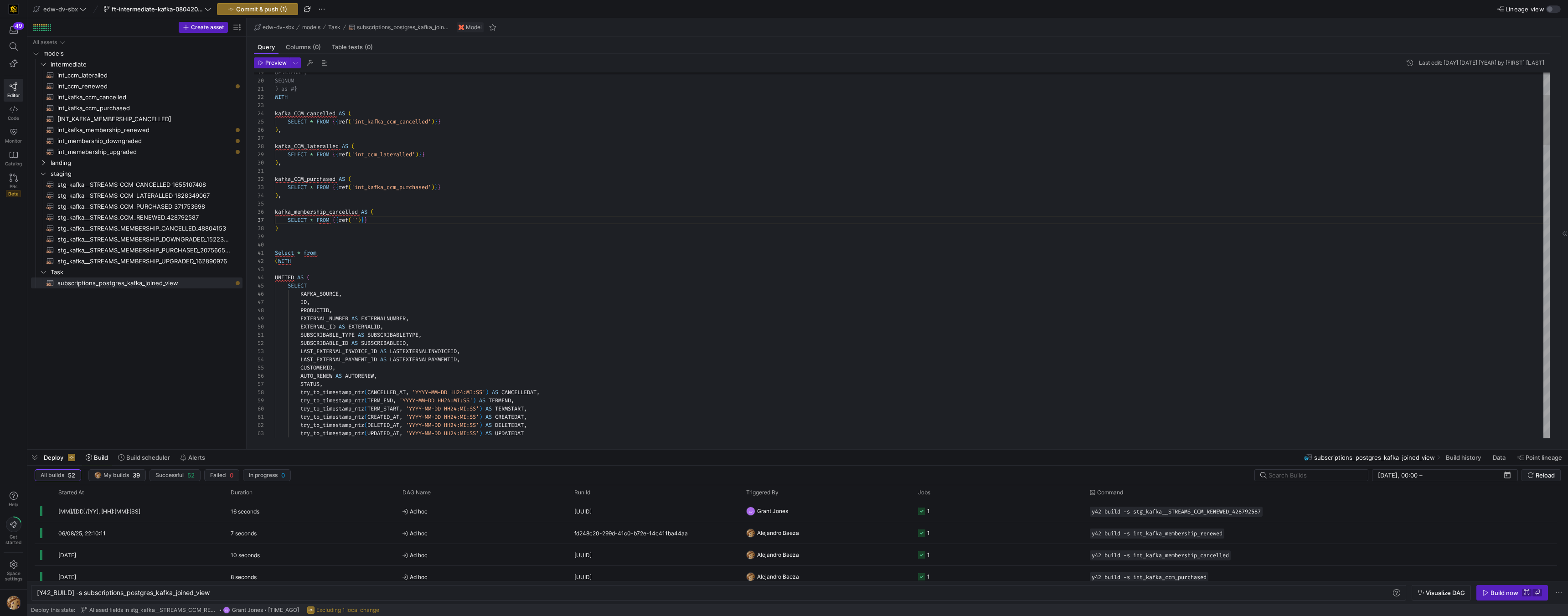 click on "ID ,          PRODUCTID , UNITED   AS   (      SELECT          KAFKA_SOURCE , Select   *   from ( WITH ) ,   kafka_CCM_purchased   AS   (      SELECT   *   FROM   { { ref ( 'int_kafka_ccm_purchased' ) } }      SELECT   *   FROM   { { ref ( 'int_ccm_lateralled' ) } } ) , kafka_CCM_lateralled   AS   ( ) ,      SELECT   *   FROM   { { ref ( 'int_kafka_ccm_cancelled' ) } } kafka_CCM_cancelled   AS   (     SEQNUM ) as #} WITH     UPDATEDAT,          EXTERNAL_NUMBER   AS   EXTERNALNUMBER ,          EXTERNAL_ID   AS   EXTERNALID ,          SUBSCRIBABLE_TYPE   AS   SUBSCRIBABLETYPE ,          SUBSCRIBABLE_ID   AS   SUBSCRIBABLEID ,          LAST_EXTERNAL_INVOICE_ID   AS   LASTEXTERNALINVOICEID ,          LAST_EXTERNAL_PAYMENT_ID   AS   LASTEXTERNALPAYMENTID ,          CUSTOMERID ,          AUTO_RENEW   AS   AUTORENEW ,          STATUS ,          (" at bounding box center (912, 1225) 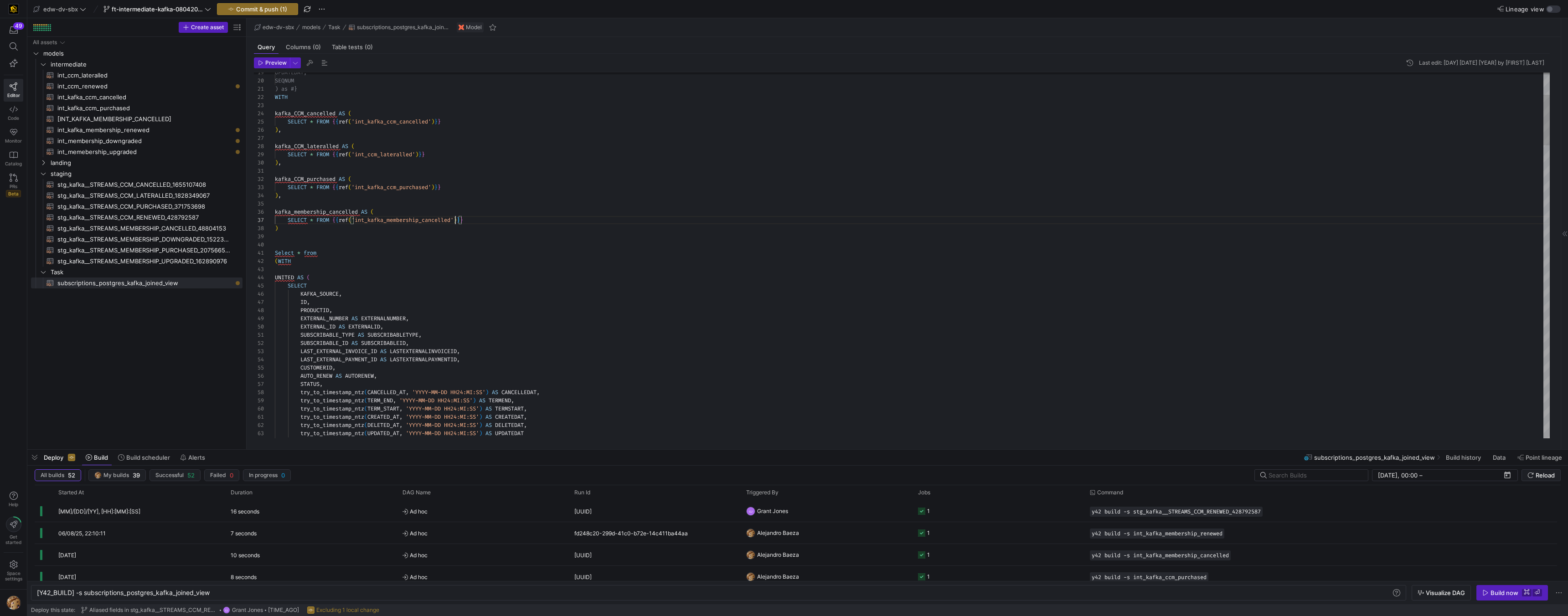 scroll, scrollTop: 49, scrollLeft: 181, axis: both 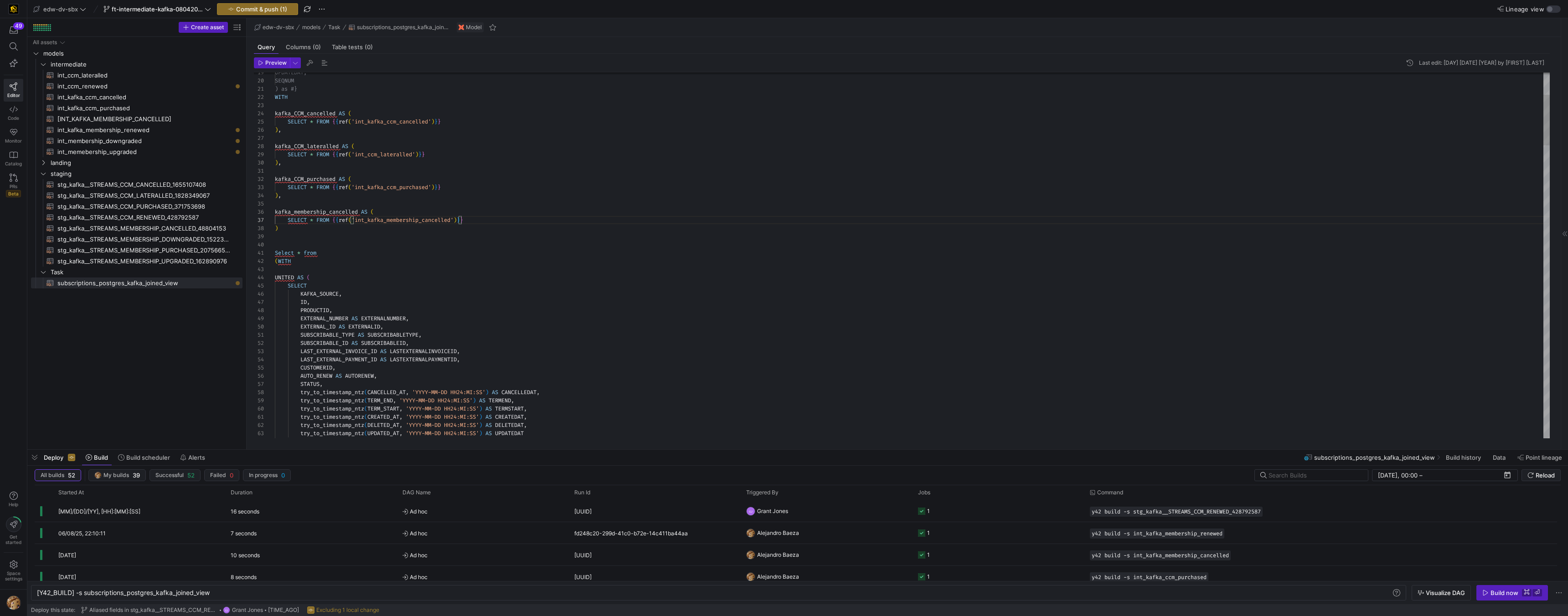 click on "ID ,          PRODUCTID , UNITED   AS   (      SELECT          KAFKA_SOURCE , Select   *   from ( WITH ) ,   kafka_CCM_purchased   AS   (      SELECT   *   FROM   { { ref ( 'int_kafka_ccm_purchased' ) } }      SELECT   *   FROM   { { ref ( 'int_ccm_lateralled' ) } } ) , kafka_CCM_lateralled   AS   ( ) ,      SELECT   *   FROM   { { ref ( 'int_kafka_ccm_cancelled' ) } } kafka_CCM_cancelled   AS   (     SEQNUM ) as #} WITH     UPDATEDAT,          EXTERNAL_NUMBER   AS   EXTERNALNUMBER ,          EXTERNAL_ID   AS   EXTERNALID ,          SUBSCRIBABLE_TYPE   AS   SUBSCRIBABLETYPE ,          SUBSCRIBABLE_ID   AS   SUBSCRIBABLEID ,          LAST_EXTERNAL_INVOICE_ID   AS   LASTEXTERNALINVOICEID ,          LAST_EXTERNAL_PAYMENT_ID   AS   LASTEXTERNALPAYMENTID ,          CUSTOMERID ,          AUTO_RENEW   AS   AUTORENEW ,          STATUS ,          (" at bounding box center [912, 1225] 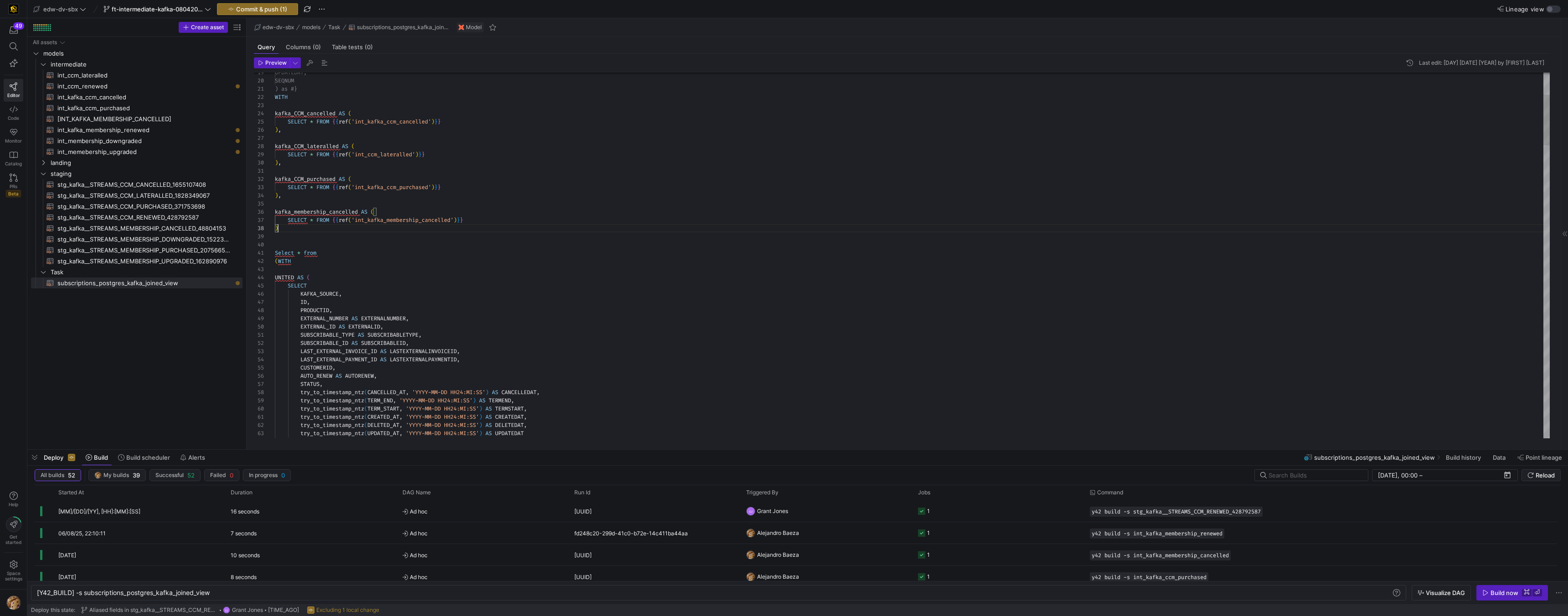 click on "ID ,          PRODUCTID , UNITED   AS   (      SELECT          KAFKA_SOURCE , Select   *   from ( WITH ) ,   kafka_CCM_purchased   AS   (      SELECT   *   FROM   { { ref ( 'int_kafka_ccm_purchased' ) } }      SELECT   *   FROM   { { ref ( 'int_ccm_lateralled' ) } } ) , kafka_CCM_lateralled   AS   ( ) ,      SELECT   *   FROM   { { ref ( 'int_kafka_ccm_cancelled' ) } } kafka_CCM_cancelled   AS   (     SEQNUM ) as #} WITH     UPDATEDAT,          EXTERNAL_NUMBER   AS   EXTERNALNUMBER ,          EXTERNAL_ID   AS   EXTERNALID ,          SUBSCRIBABLE_TYPE   AS   SUBSCRIBABLETYPE ,          SUBSCRIBABLE_ID   AS   SUBSCRIBABLEID ,          LAST_EXTERNAL_INVOICE_ID   AS   LASTEXTERNALINVOICEID ,          LAST_EXTERNAL_PAYMENT_ID   AS   LASTEXTERNALPAYMENTID ,          CUSTOMERID ,          AUTO_RENEW   AS   AUTORENEW ,          STATUS ,          (" at bounding box center (912, 1225) 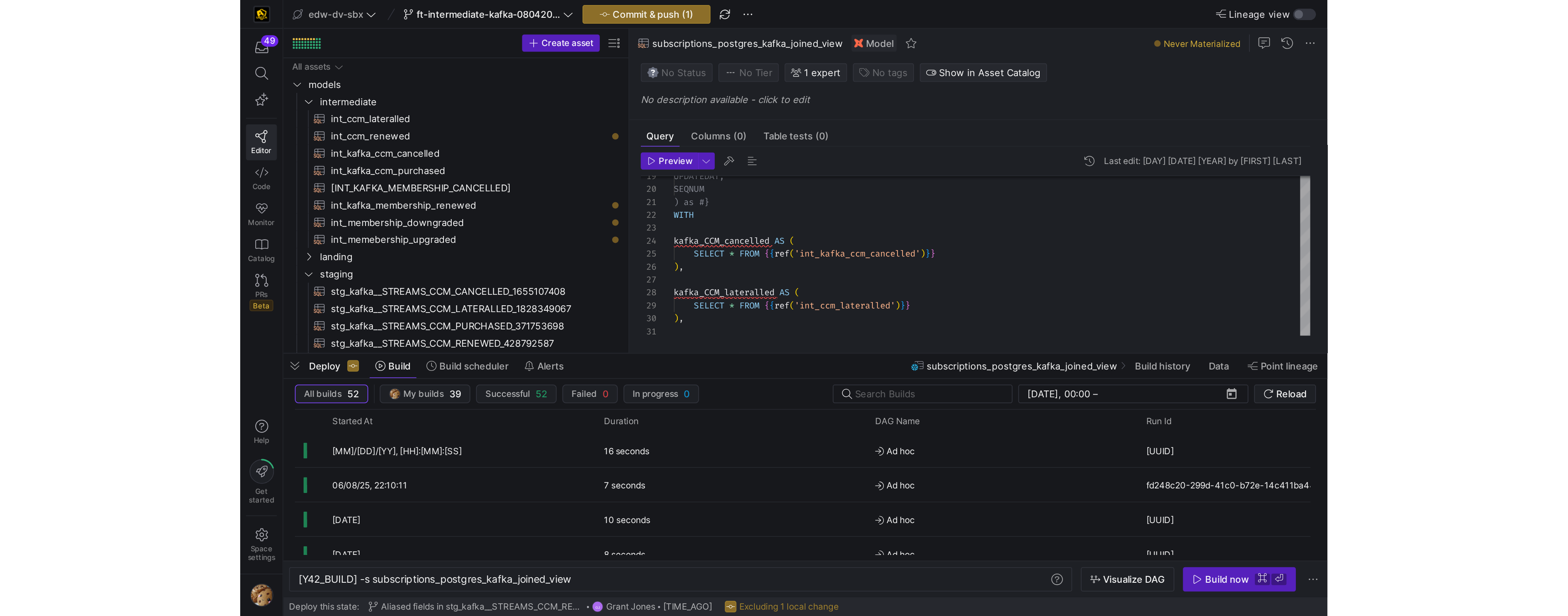 scroll, scrollTop: 57, scrollLeft: 3, axis: both 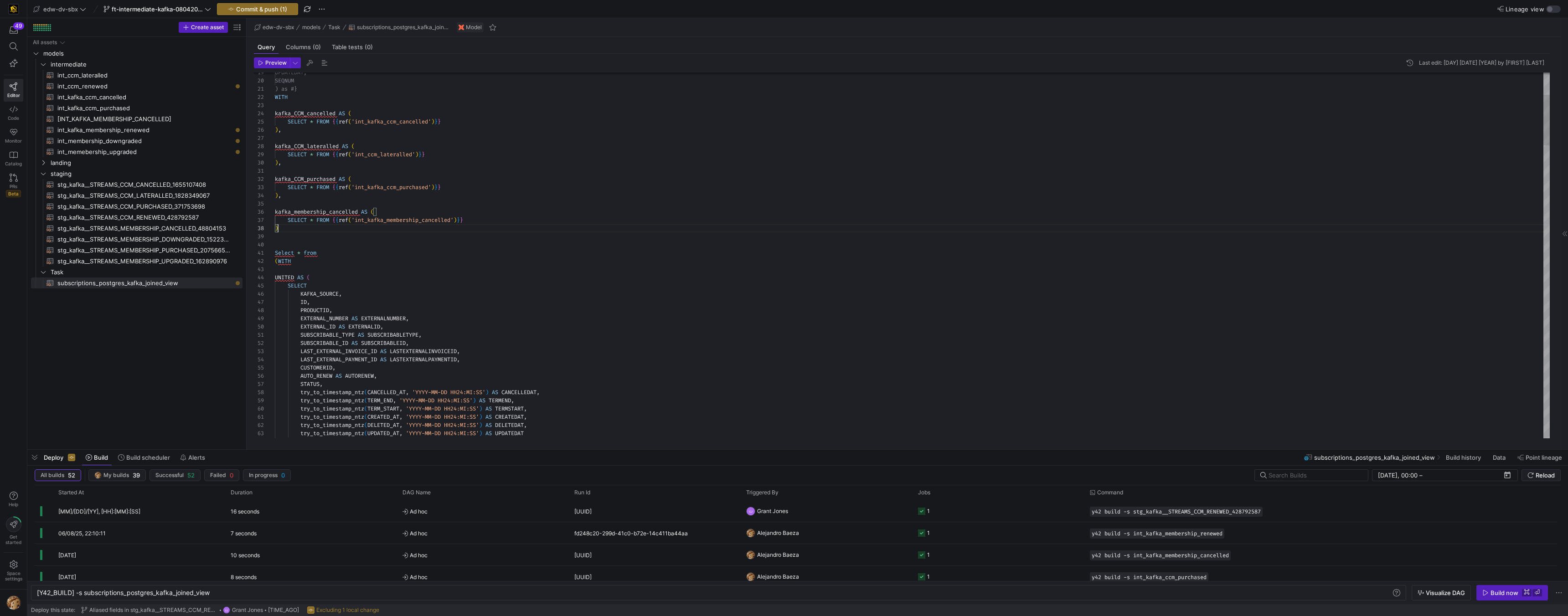 click on "SELECT   *   FROM   { { ref ( 'int_ccm_lateralled' ) } } ) , kafka_CCM_lateralled   AS   ( ) ,      SELECT   *   FROM   { { ref ( 'int_kafka_ccm_cancelled' ) } } kafka_CCM_cancelled   AS   (     SEQNUM ) as #} WITH     UPDATEDAT, kafka_CCM_purchased   AS   (      SELECT   *   FROM   { { ref ( 'int_kafka_ccm_purchased' ) } } ) , kafka_membership_cancelled   AS   (      SELECT   *   FROM   { { ref ( 'int_kafka_membership_cancelled' ) } } )   Select   *   from ( WITH UNITED   AS   (      SELECT          KAFKA_SOURCE ,          ID ,          PRODUCTID ,          EXTERNAL_NUMBER   AS   EXTERNALNUMBER ,          EXTERNAL_ID   AS   EXTERNALID ,          SUBSCRIBABLE_TYPE   AS   SUBSCRIBABLETYPE ,          SUBSCRIBABLE_ID   AS   SUBSCRIBABLEID ,          LAST_EXTERNAL_INVOICE_ID   AS   LASTEXTERNALINVOICEID ,          LAST_EXTERNAL_PAYMENT_ID   AS   LASTEXTERNALPAYMENTID , ," at bounding box center [912, 1225] 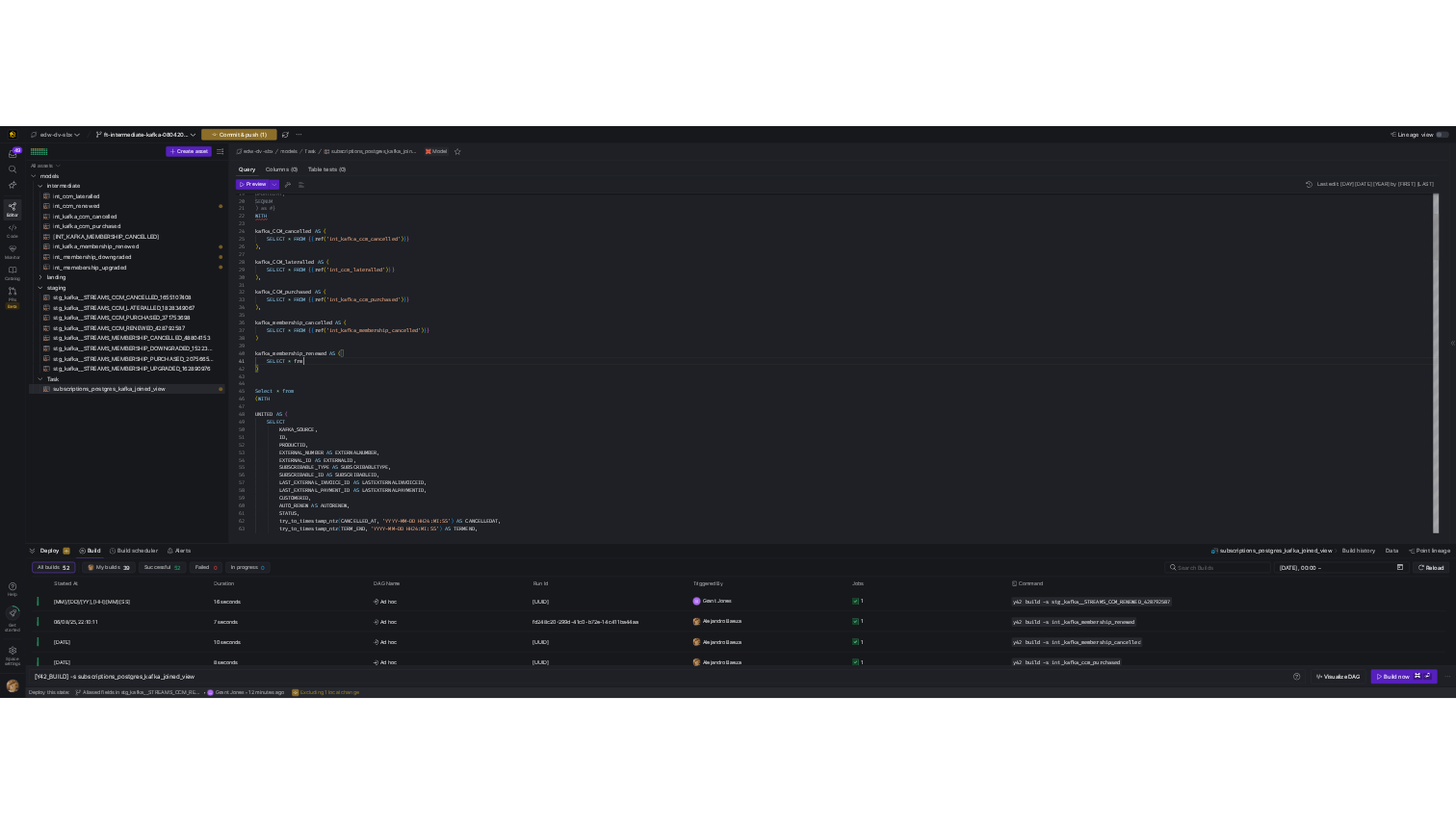 scroll, scrollTop: 0, scrollLeft: 117, axis: horizontal 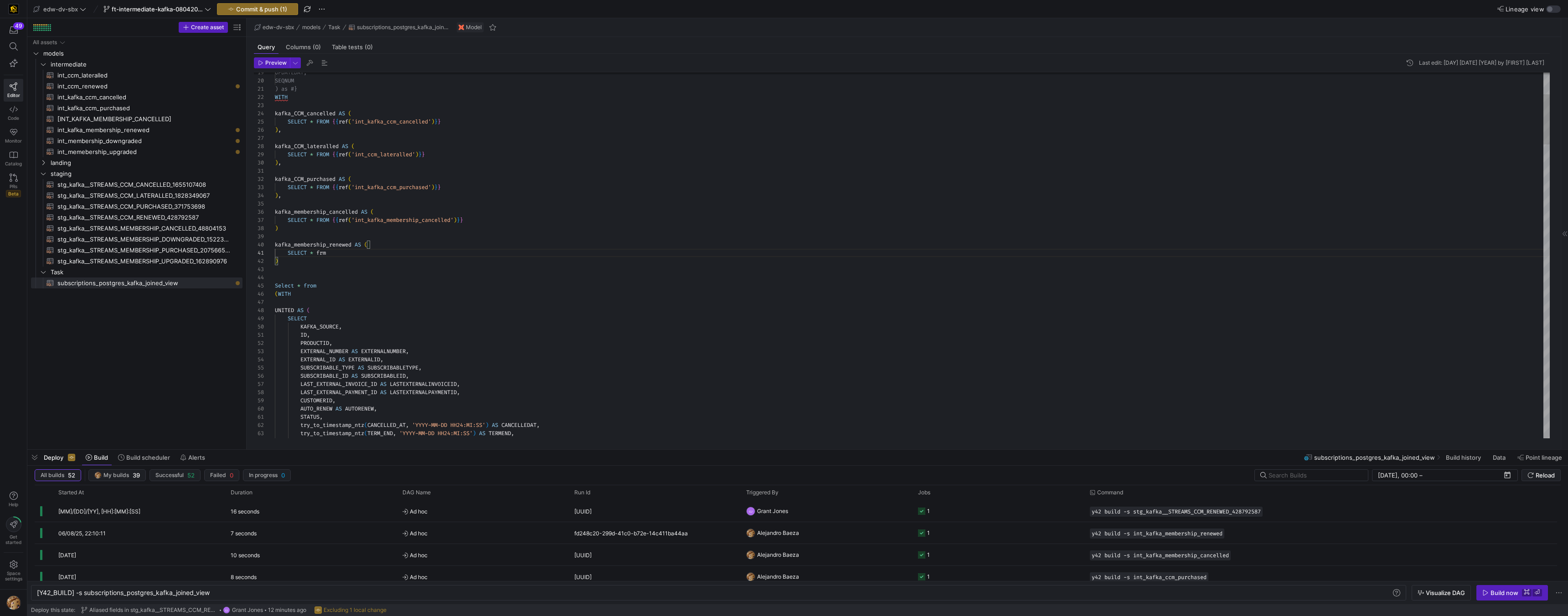 type on "SELECT * frm
)
Select * from
(WITH
UNITED AS (
SELECT
KAFKA_SOURCE," 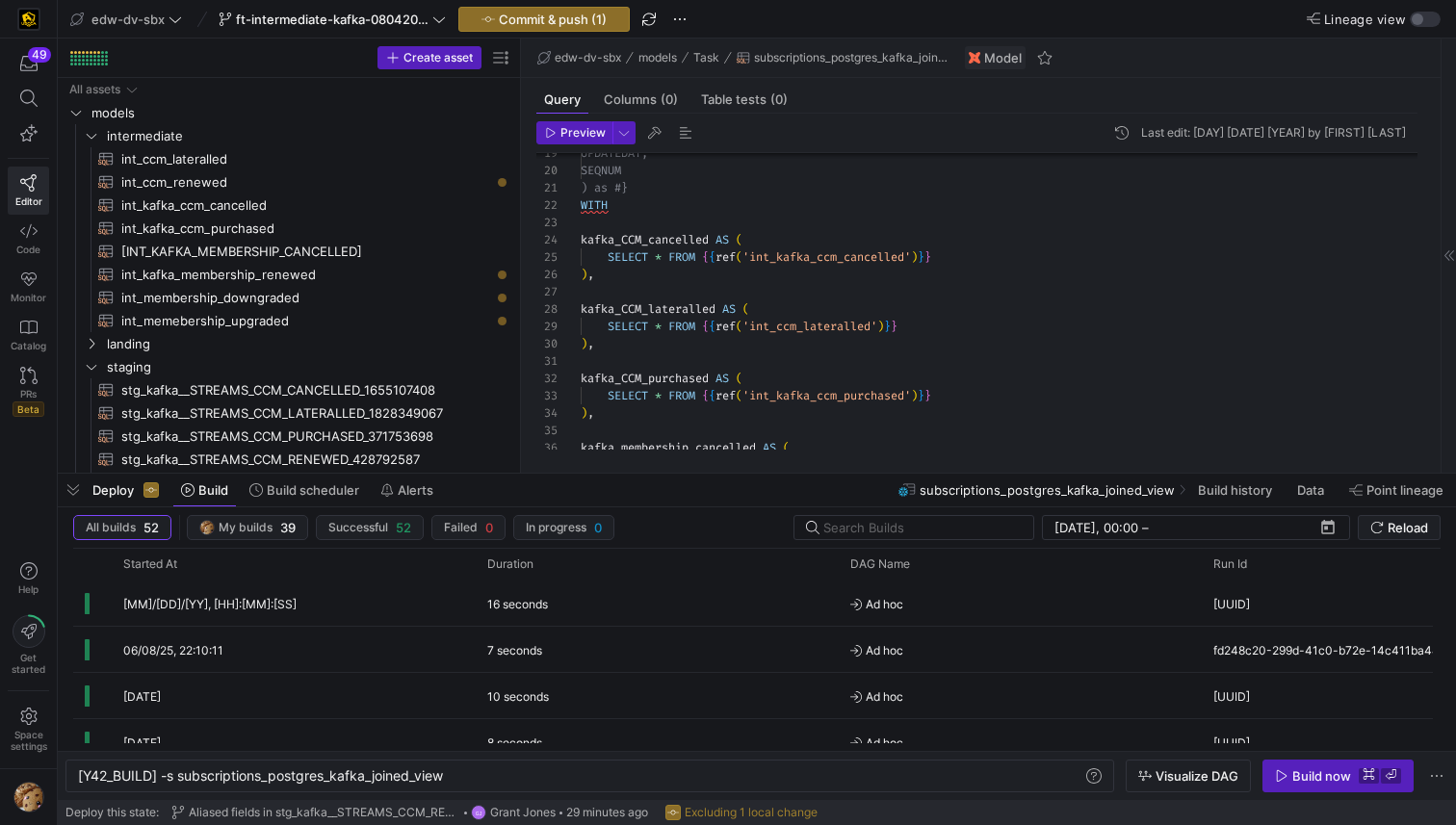 scroll, scrollTop: 0, scrollLeft: 117, axis: horizontal 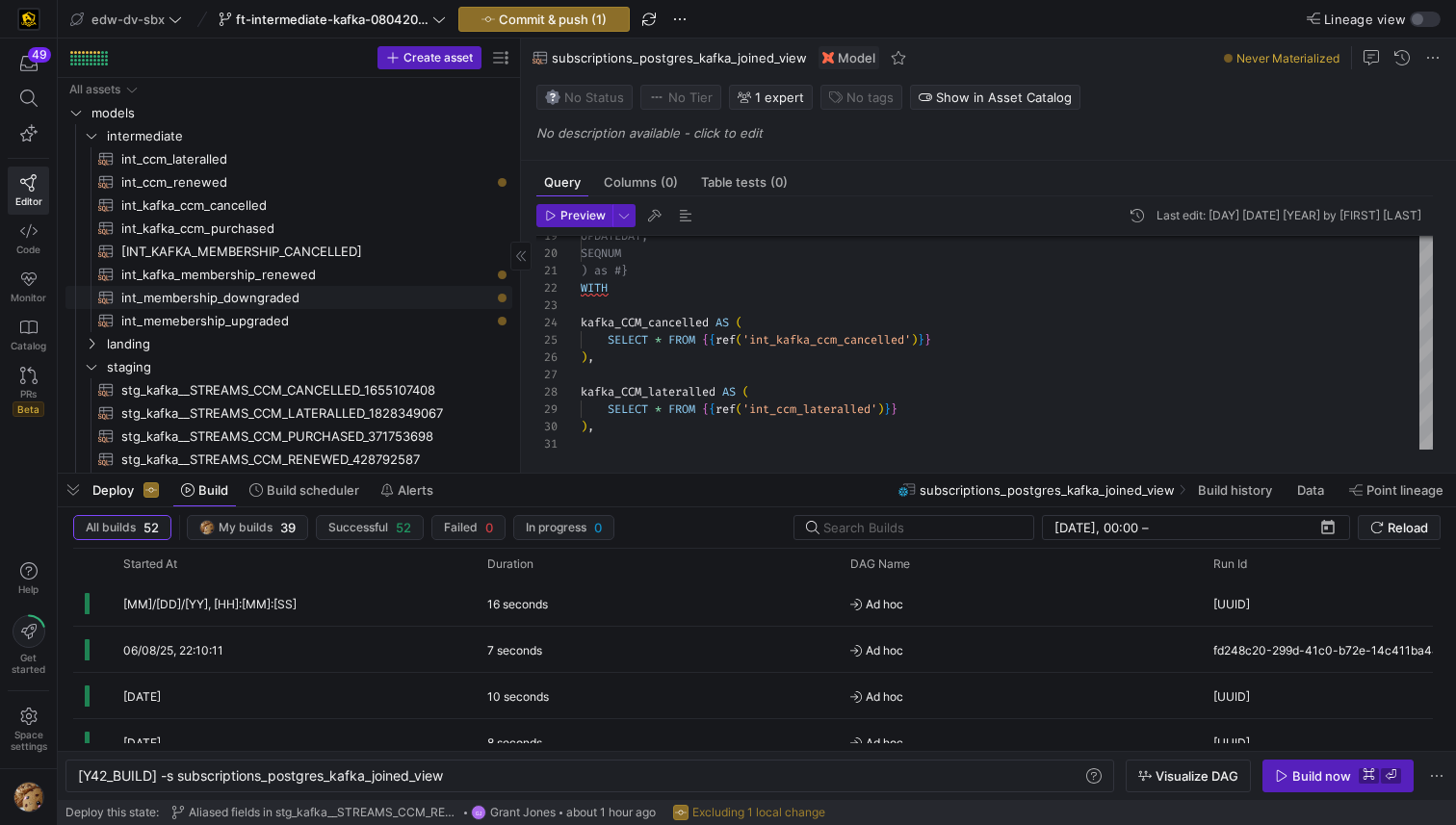 click on "int_membership_downgraded​​​​​​​​​​" 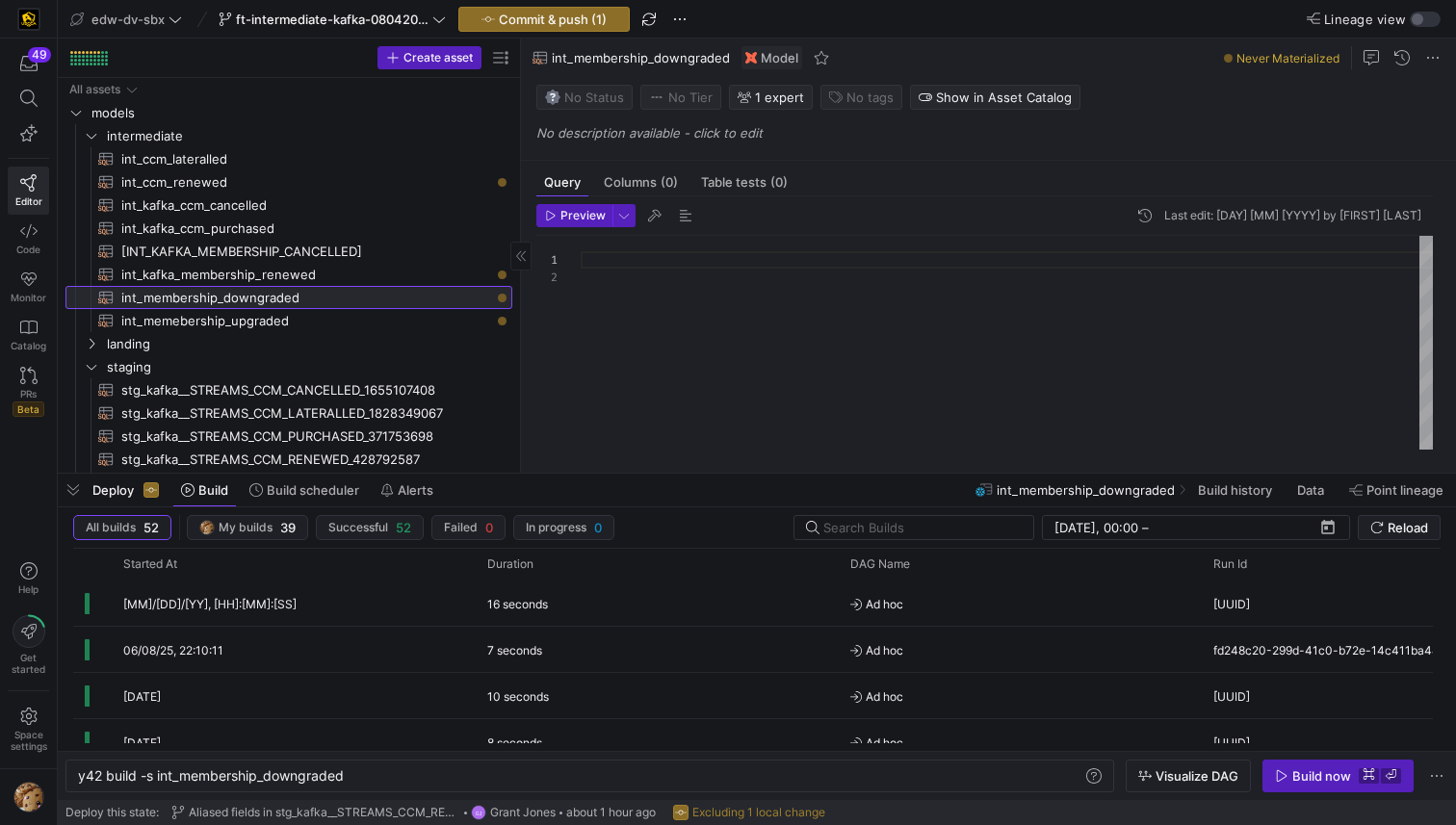 scroll, scrollTop: 0, scrollLeft: 0, axis: both 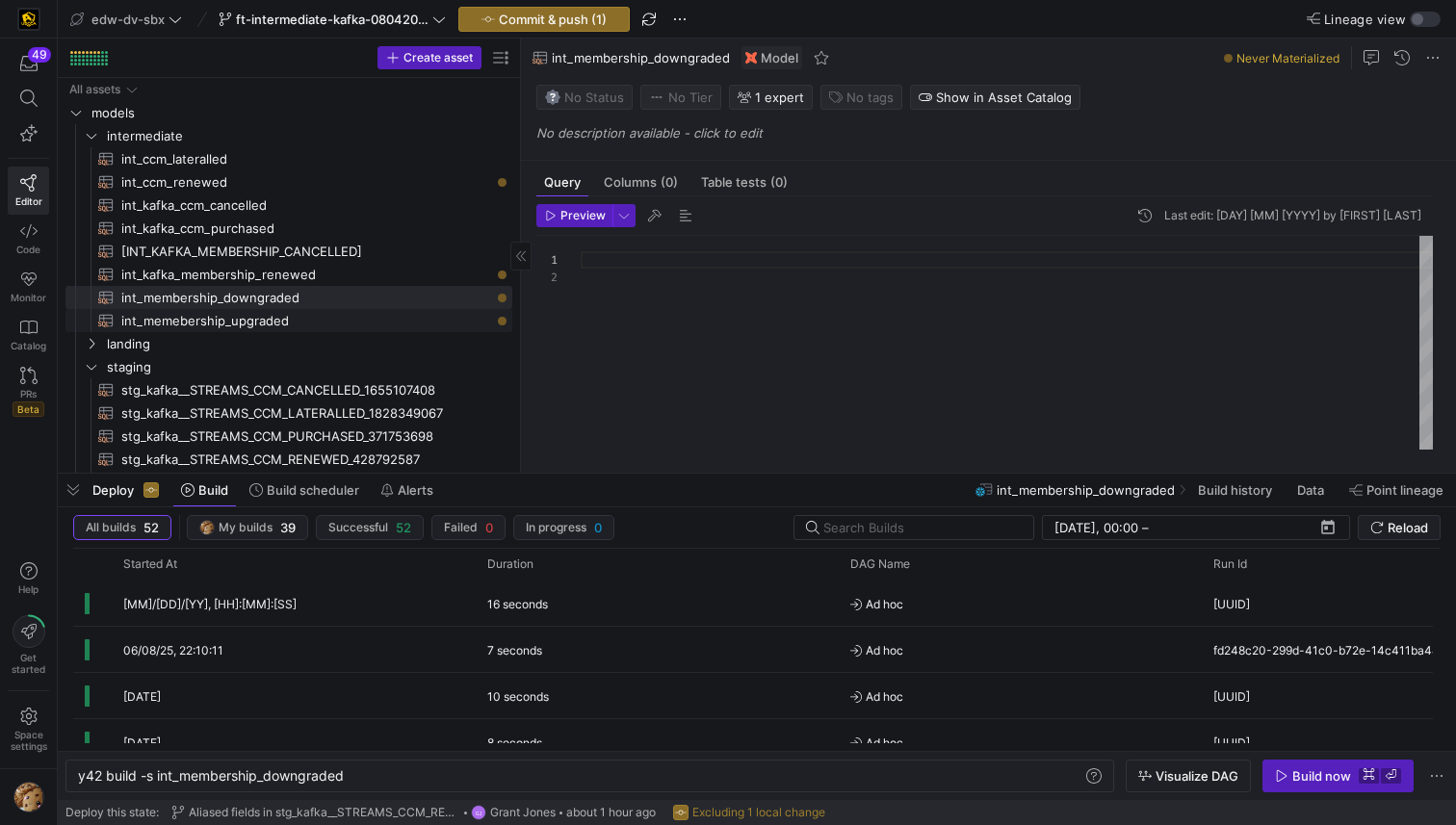 click on "int_memebership_upgraded​​​​​​​​​​" 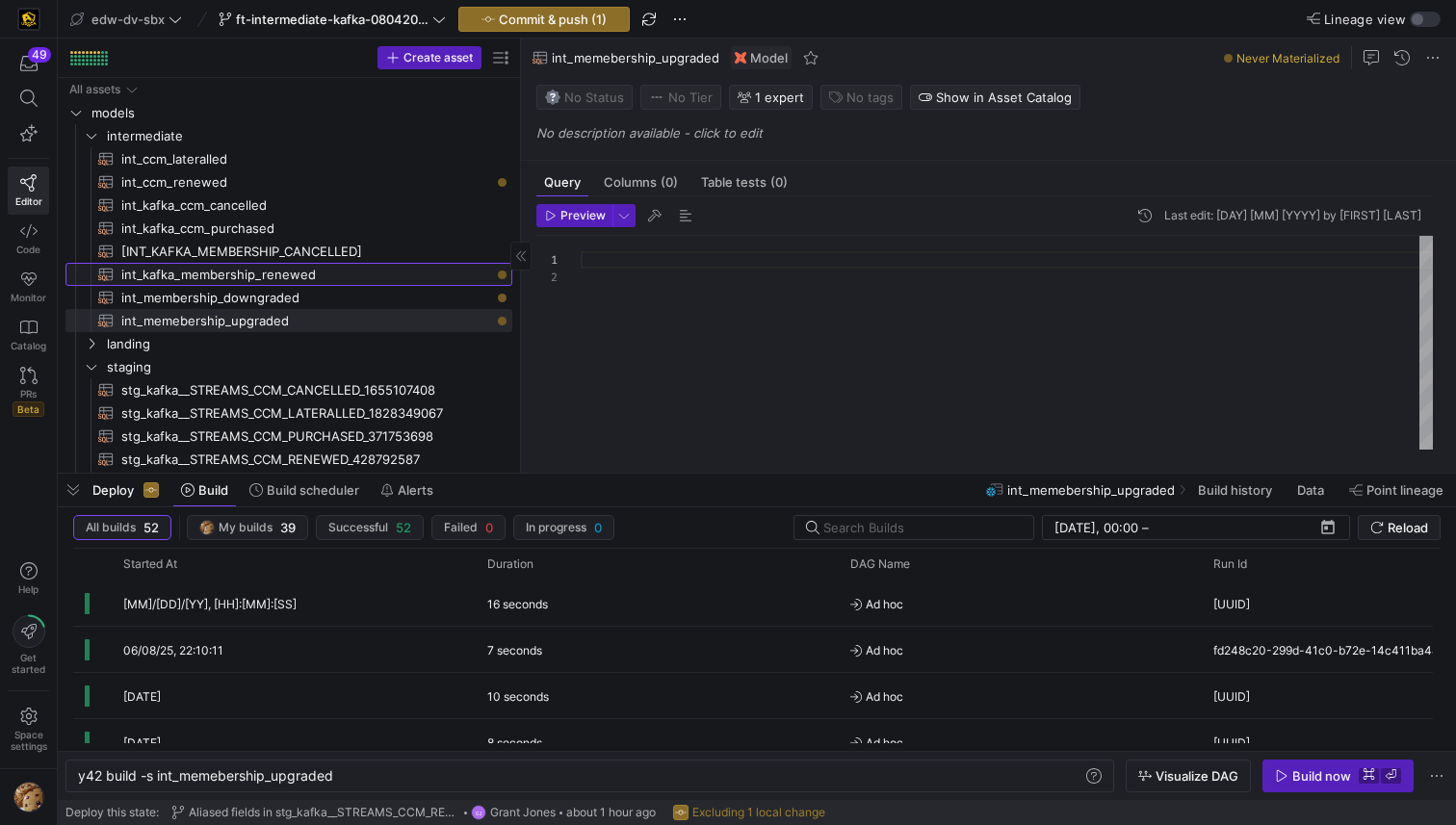 click on "int_kafka_membership_renewed​​​​​​​​​​" 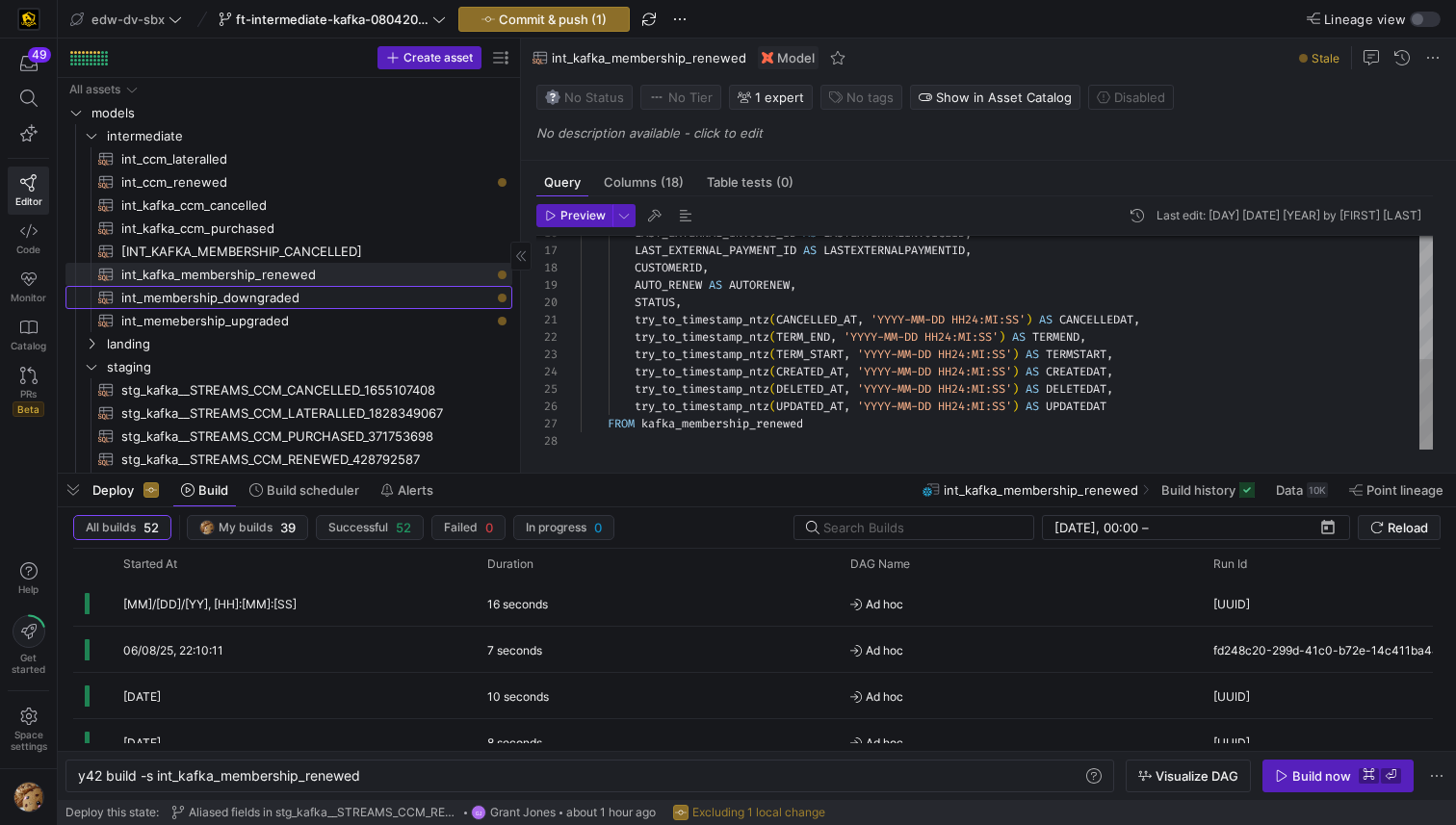 click on "int_membership_downgraded​​​​​​​​​​" 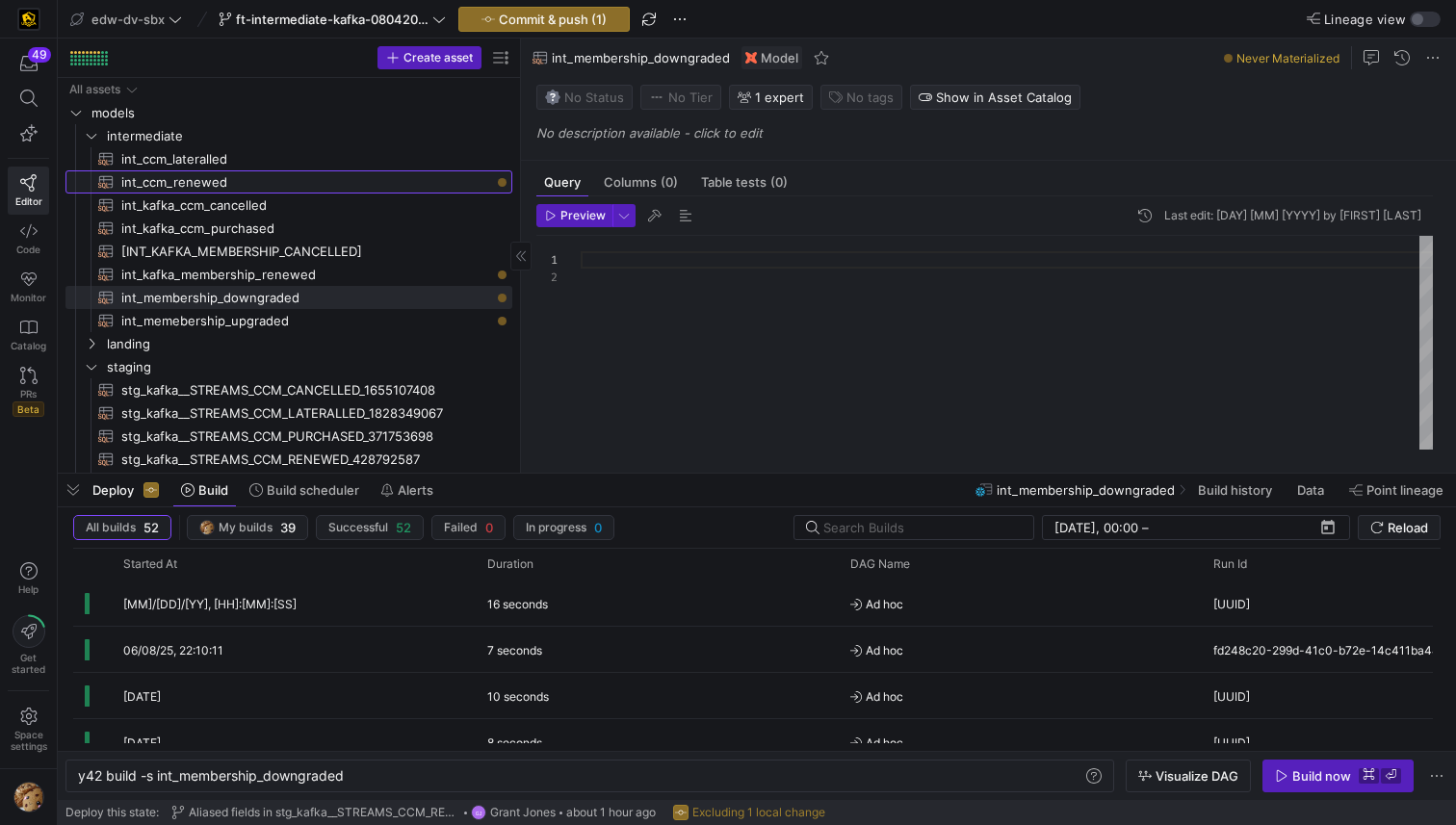 click on "int_ccm_renewed​​​​​​​​​​" 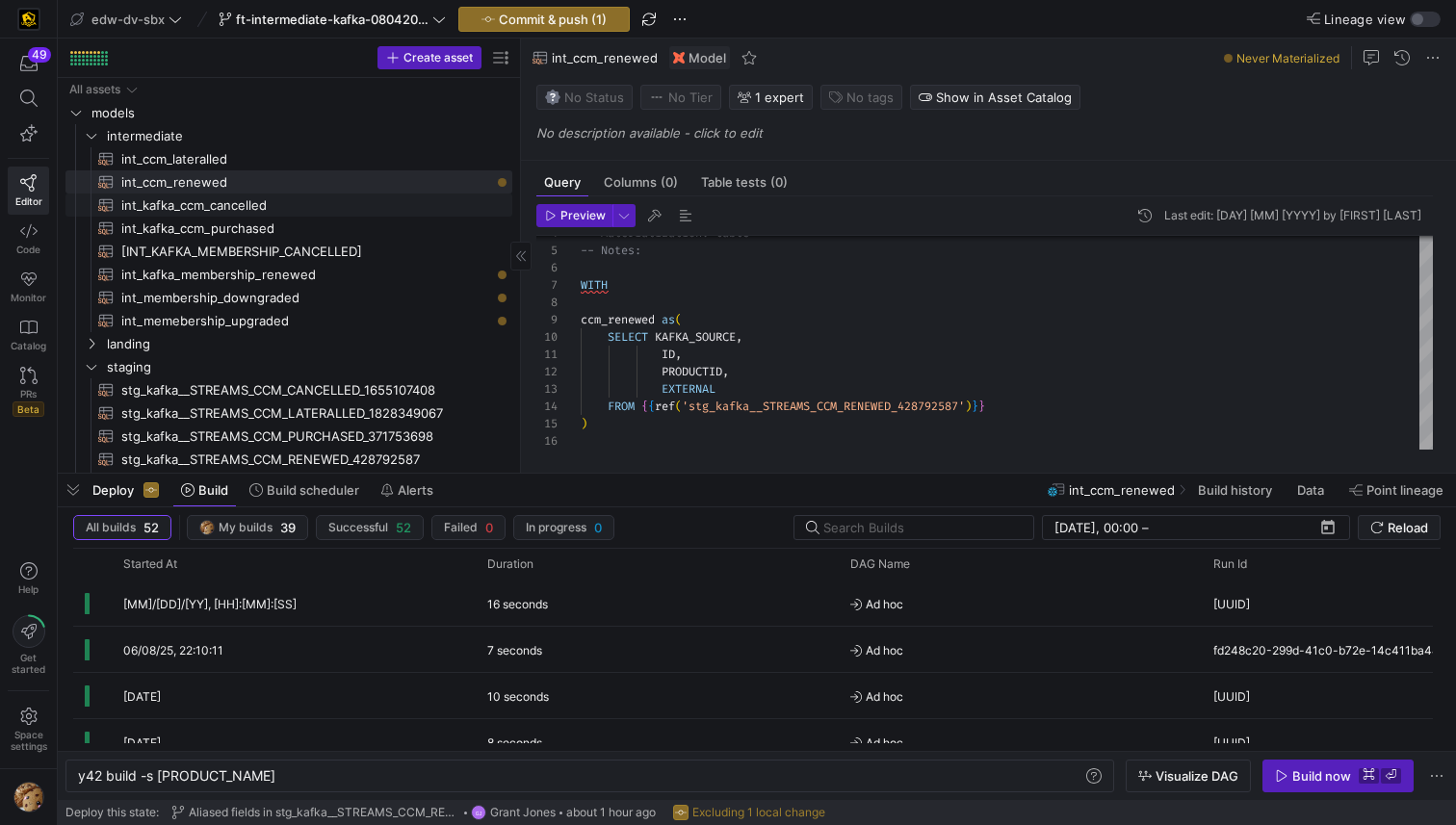 click on "int_kafka_ccm_cancelled​​​​​​​​​​" 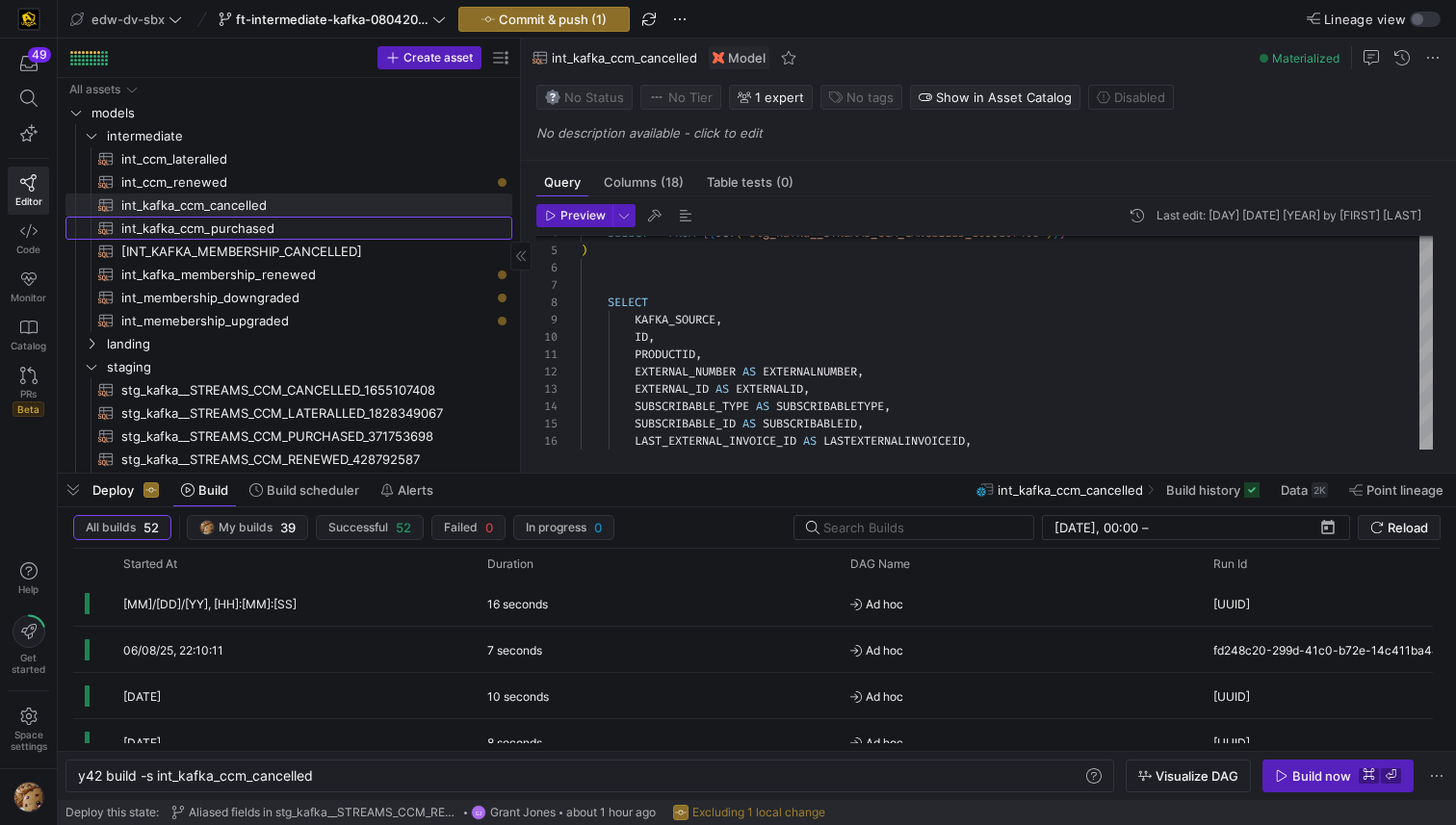 click on "int_kafka_ccm_purchased​​​​​​​​​​" 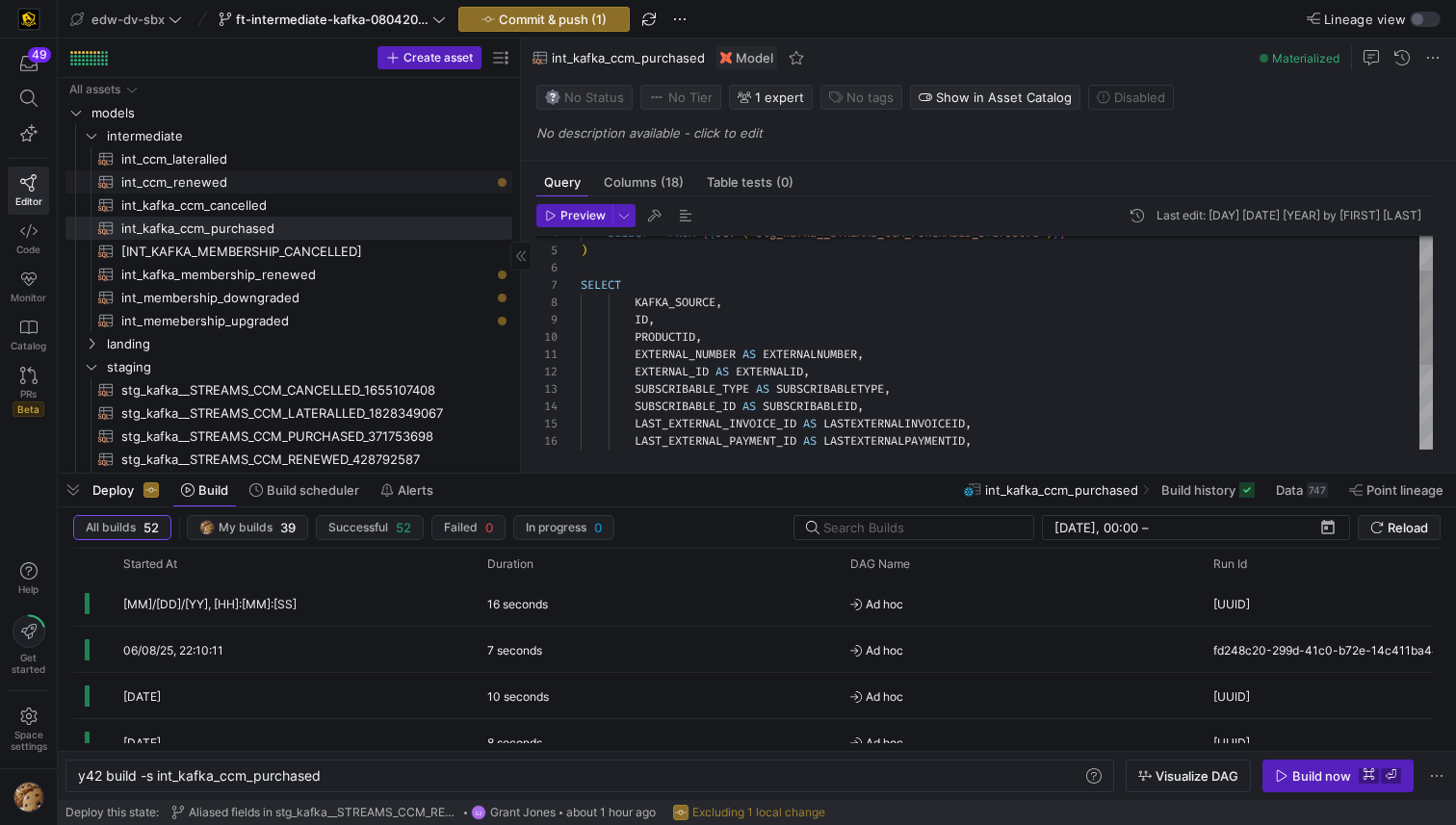 click on "int_ccm_renewed​​​​​​​​​​" 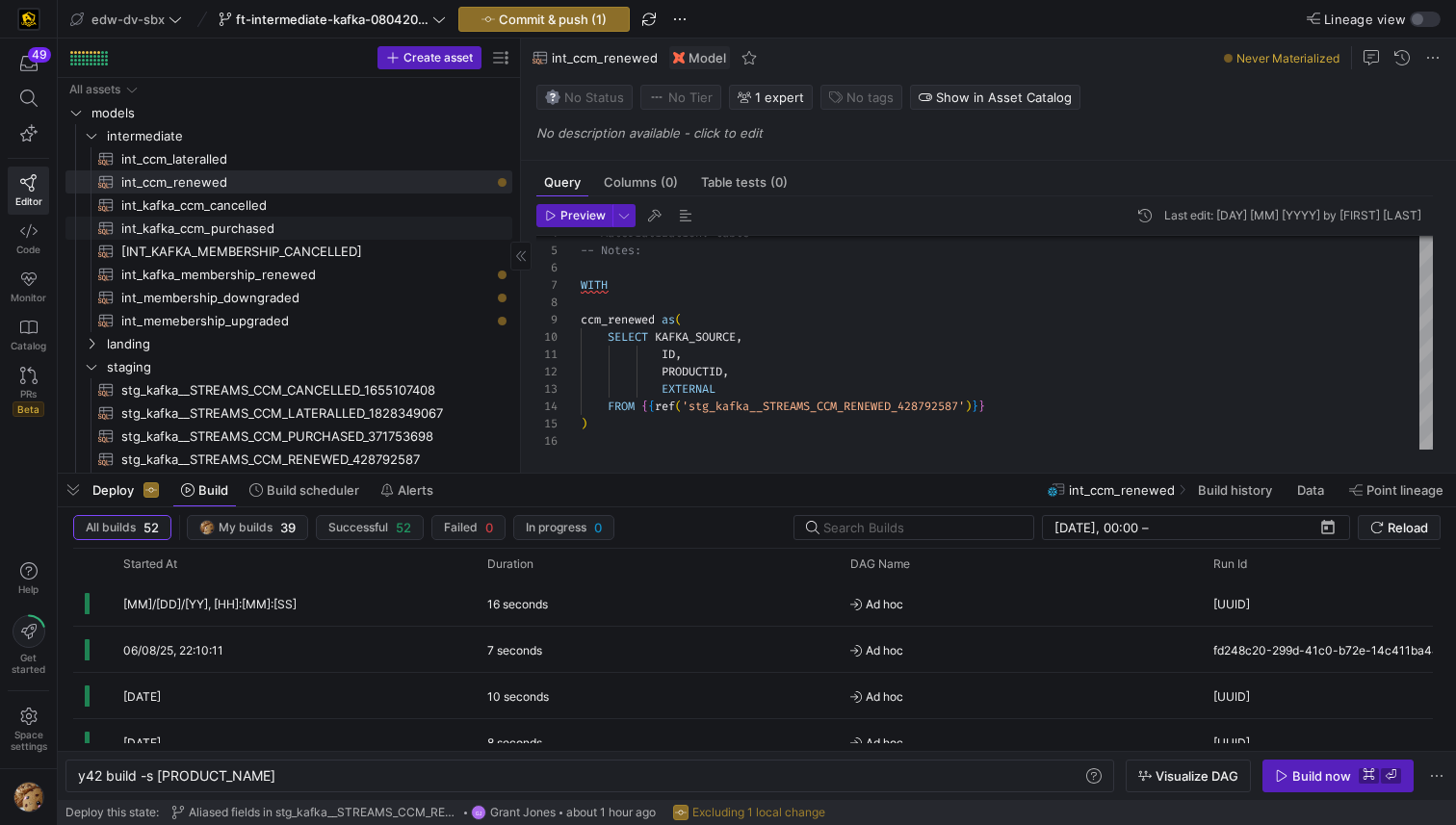 click on "int_kafka_ccm_purchased​​​​​​​​​​" 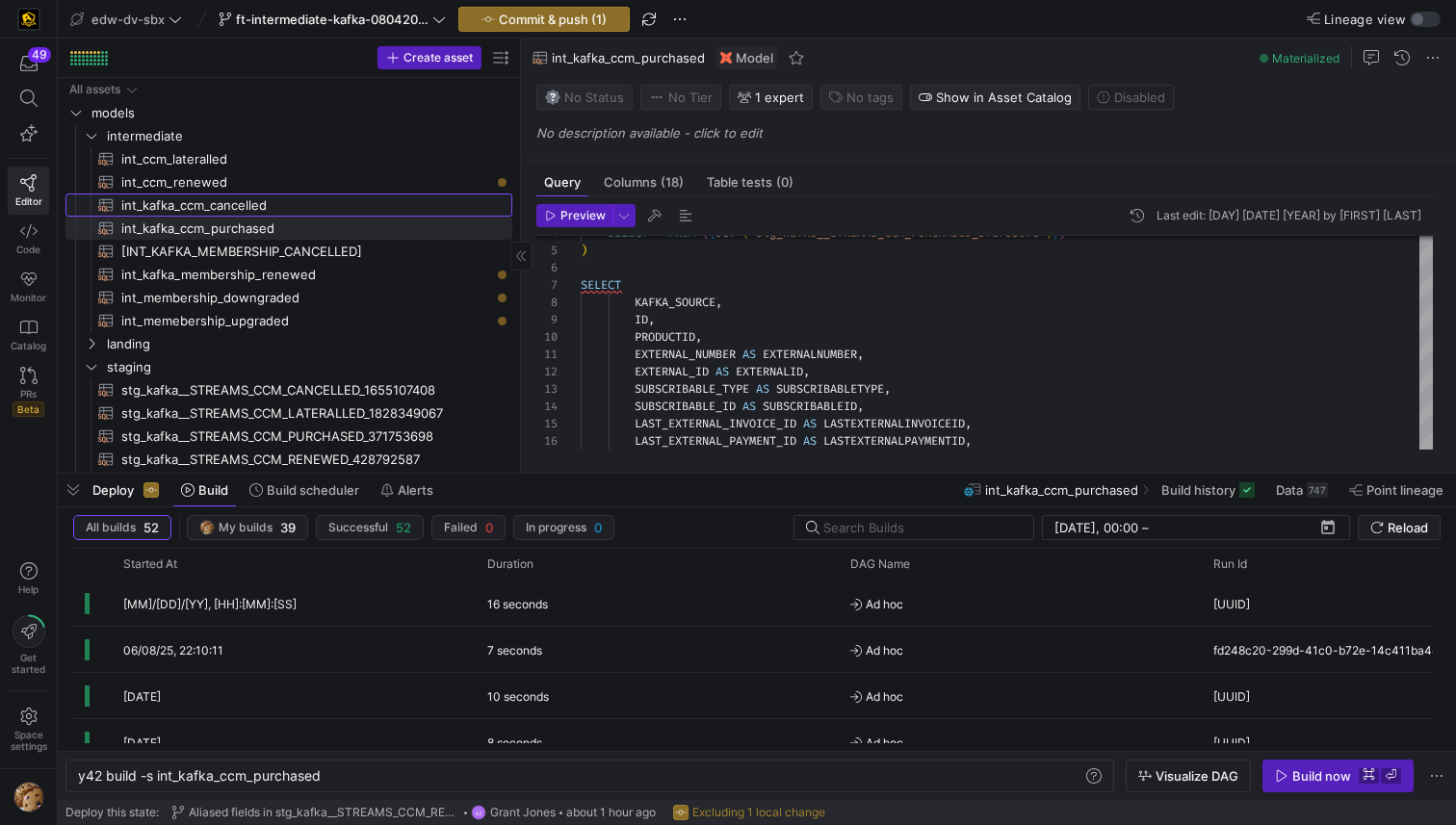 click on "int_kafka_ccm_cancelled​​​​​​​​​​" 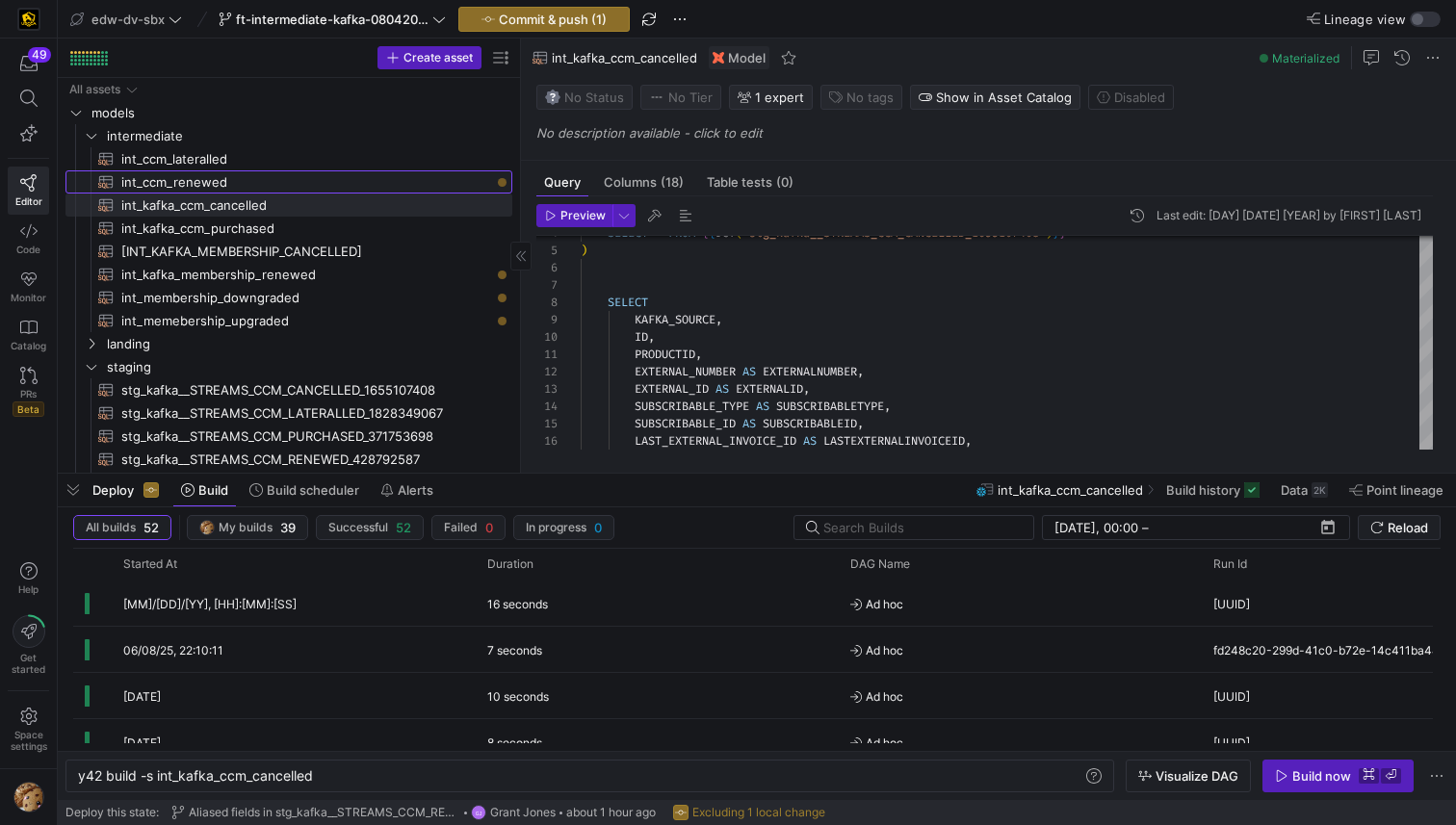 click on "int_ccm_renewed​​​​​​​​​​" 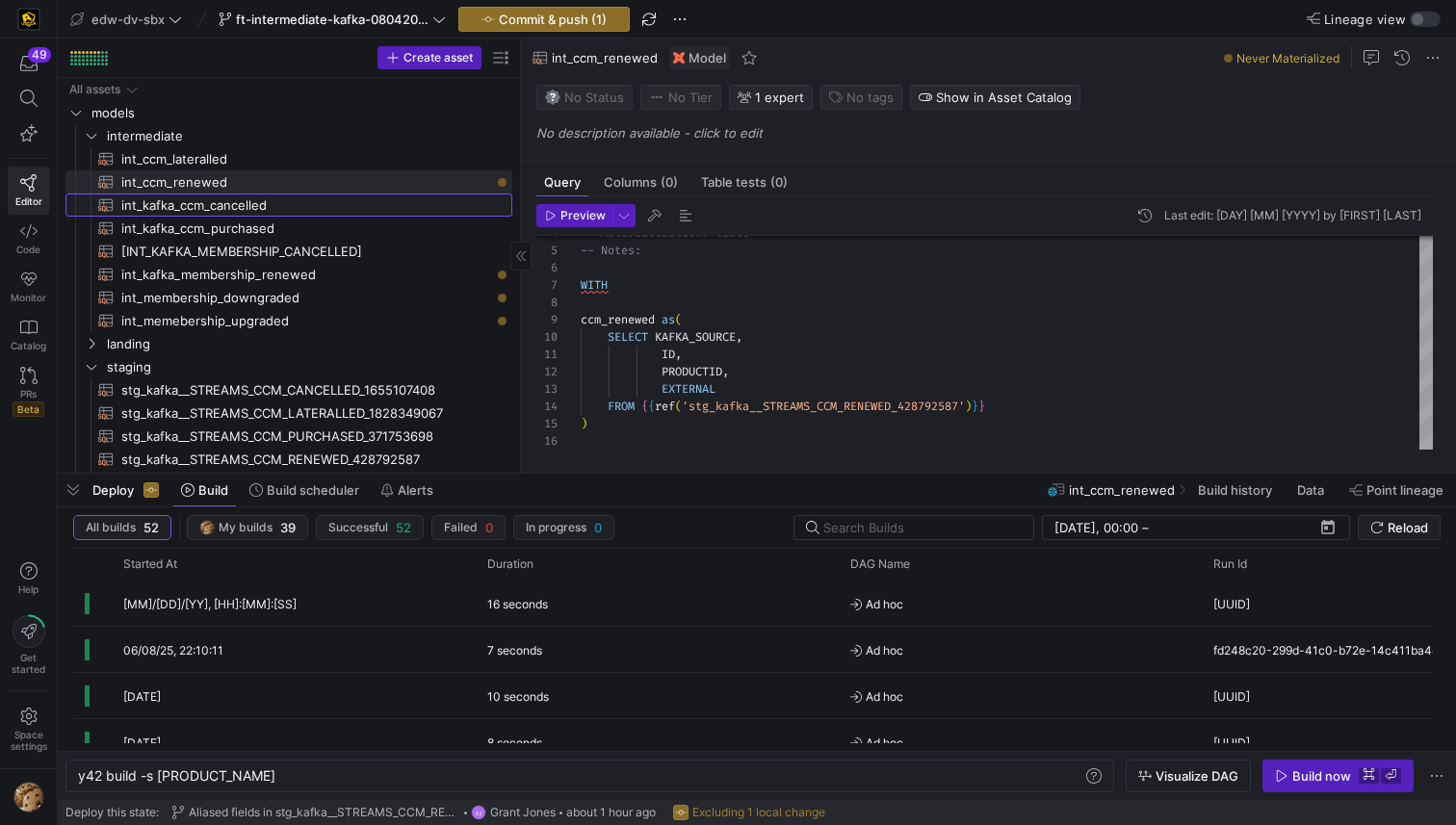 click on "int_kafka_ccm_cancelled​​​​​​​​​​" 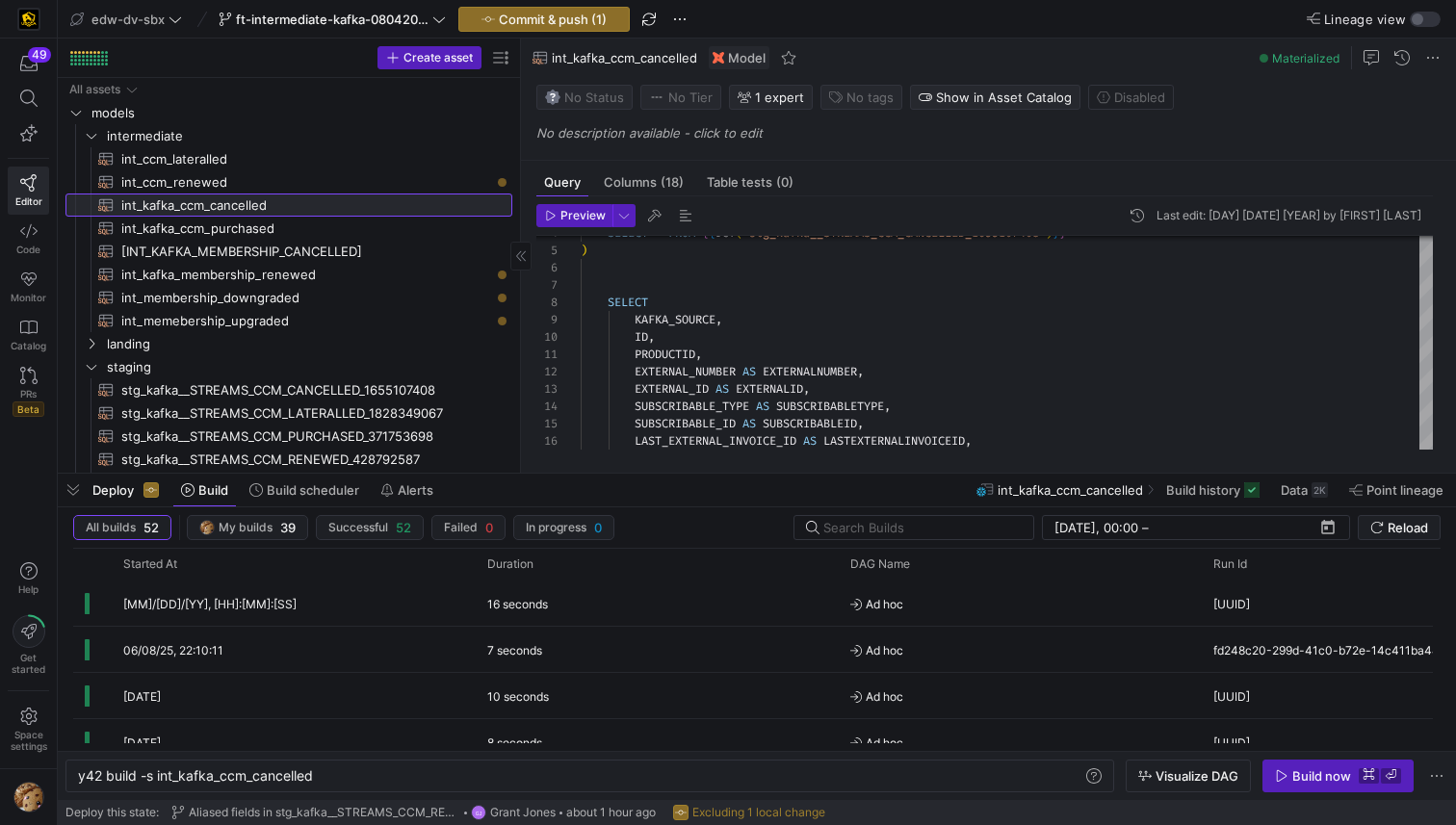 click on "int_kafka_ccm_cancelled​​​​​​​​​​" 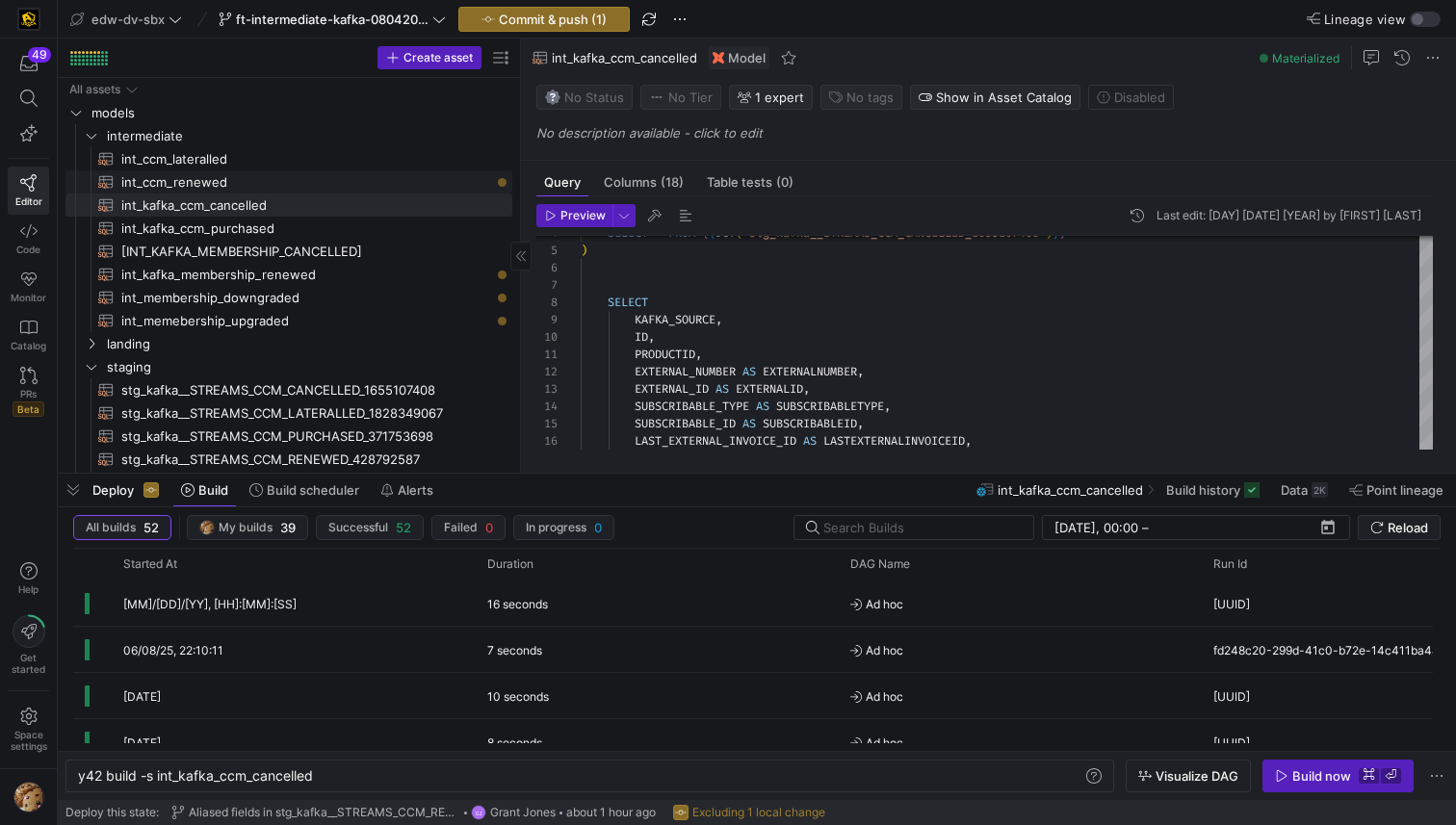 click on "int_ccm_renewed​​​​​​​​​​" 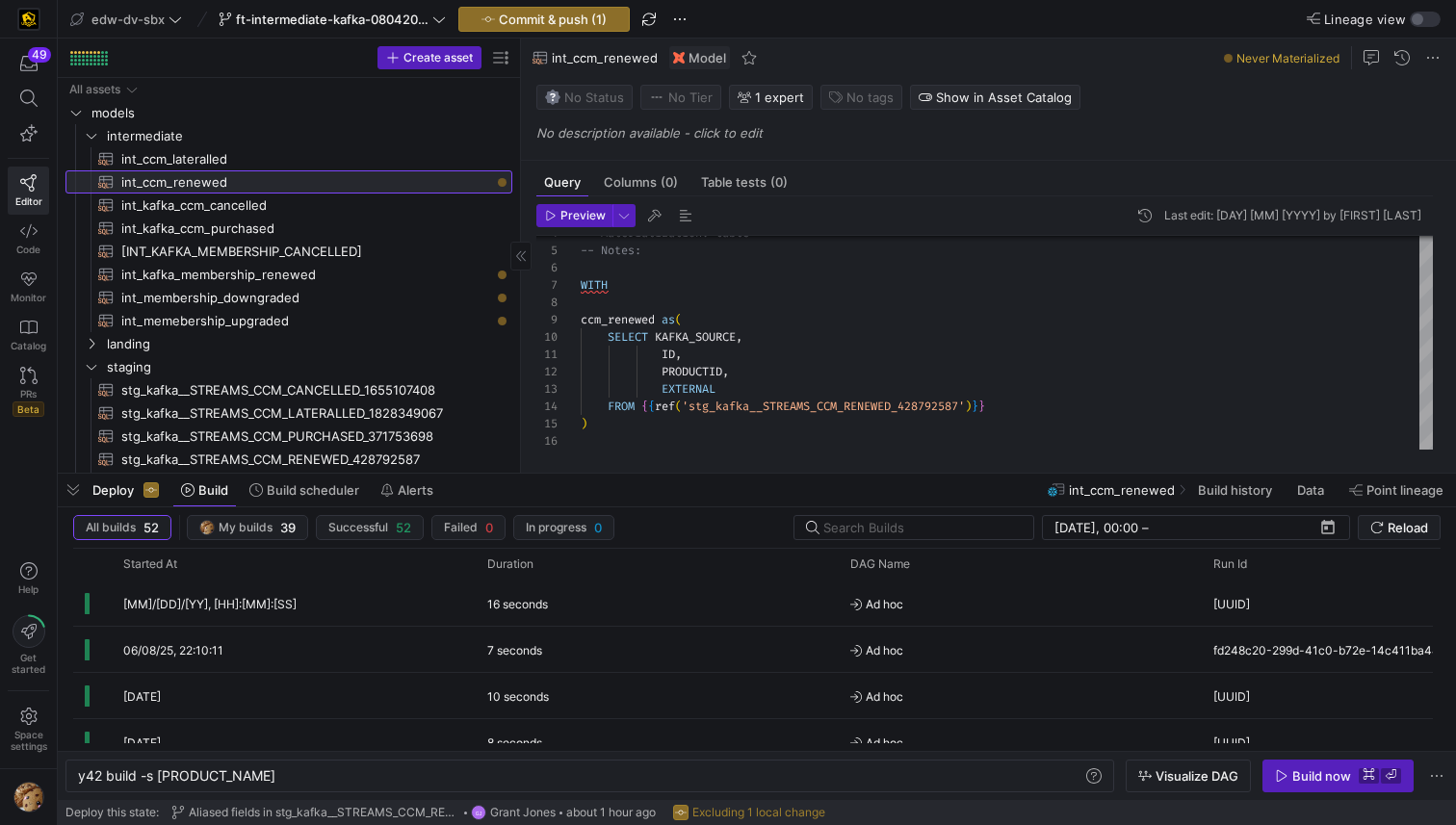 click on "int_ccm_renewed​​​​​​​​​​" 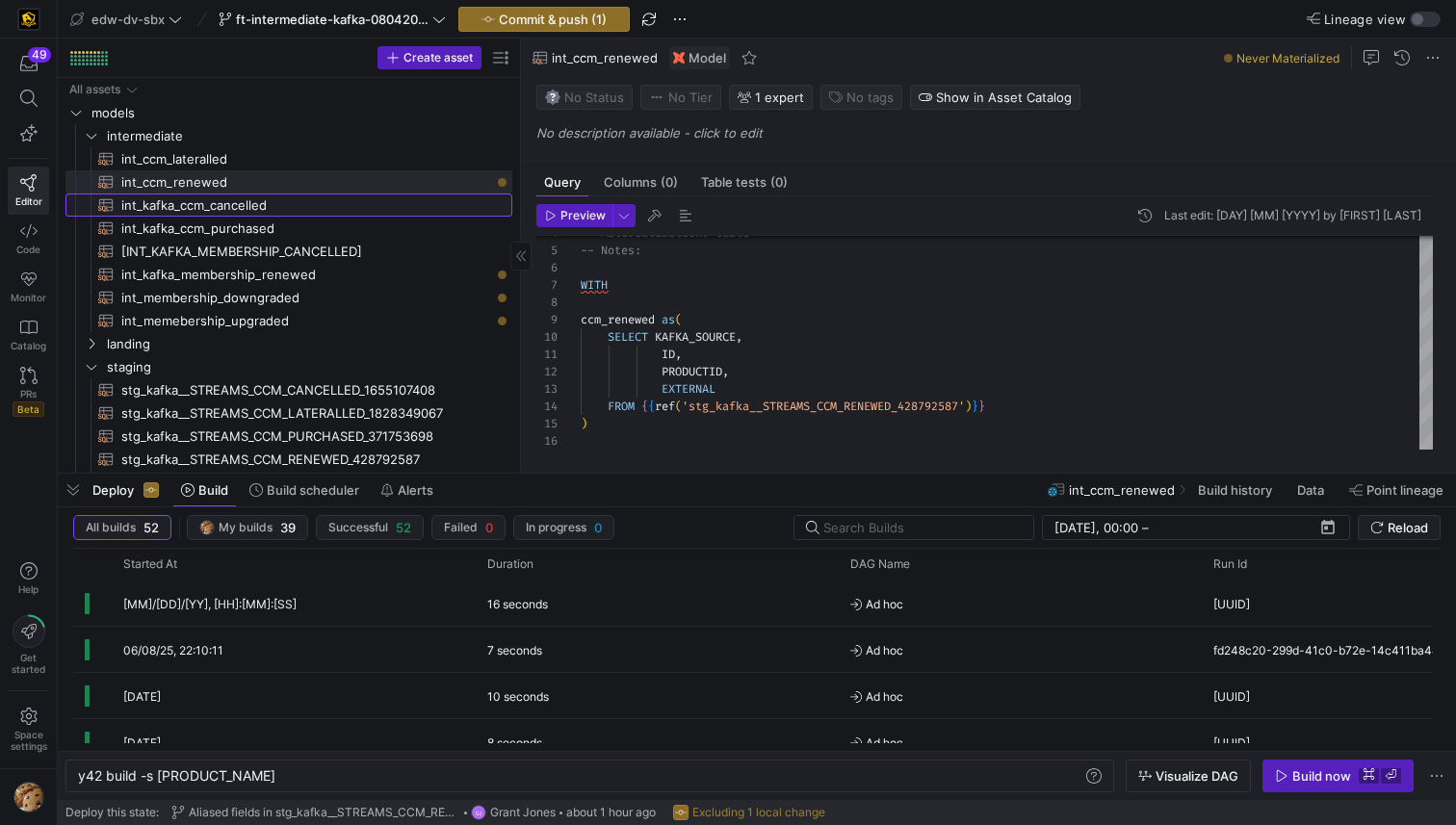 click on "int_kafka_ccm_cancelled​​​​​​​​​​" 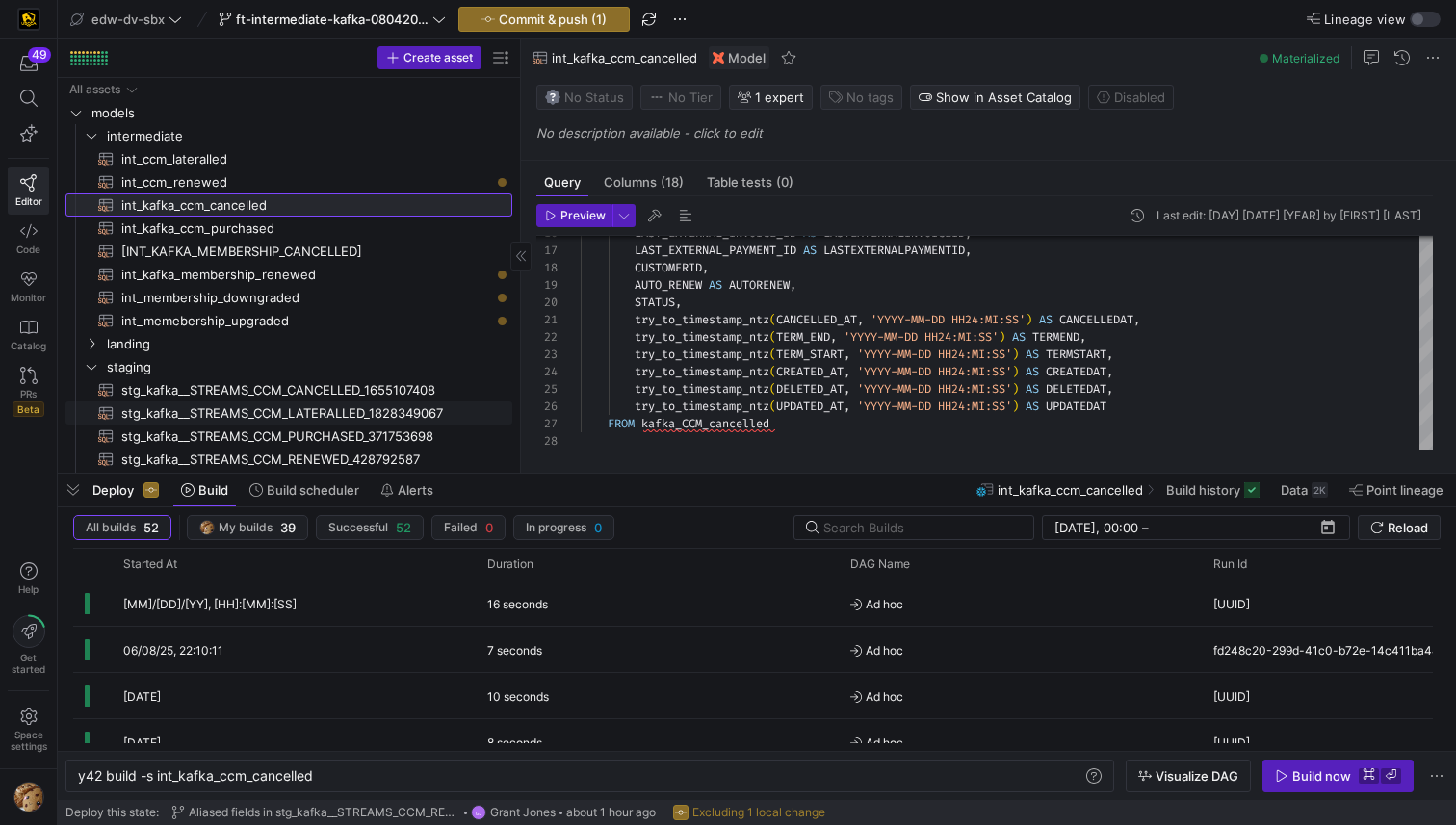 scroll, scrollTop: 68, scrollLeft: 0, axis: vertical 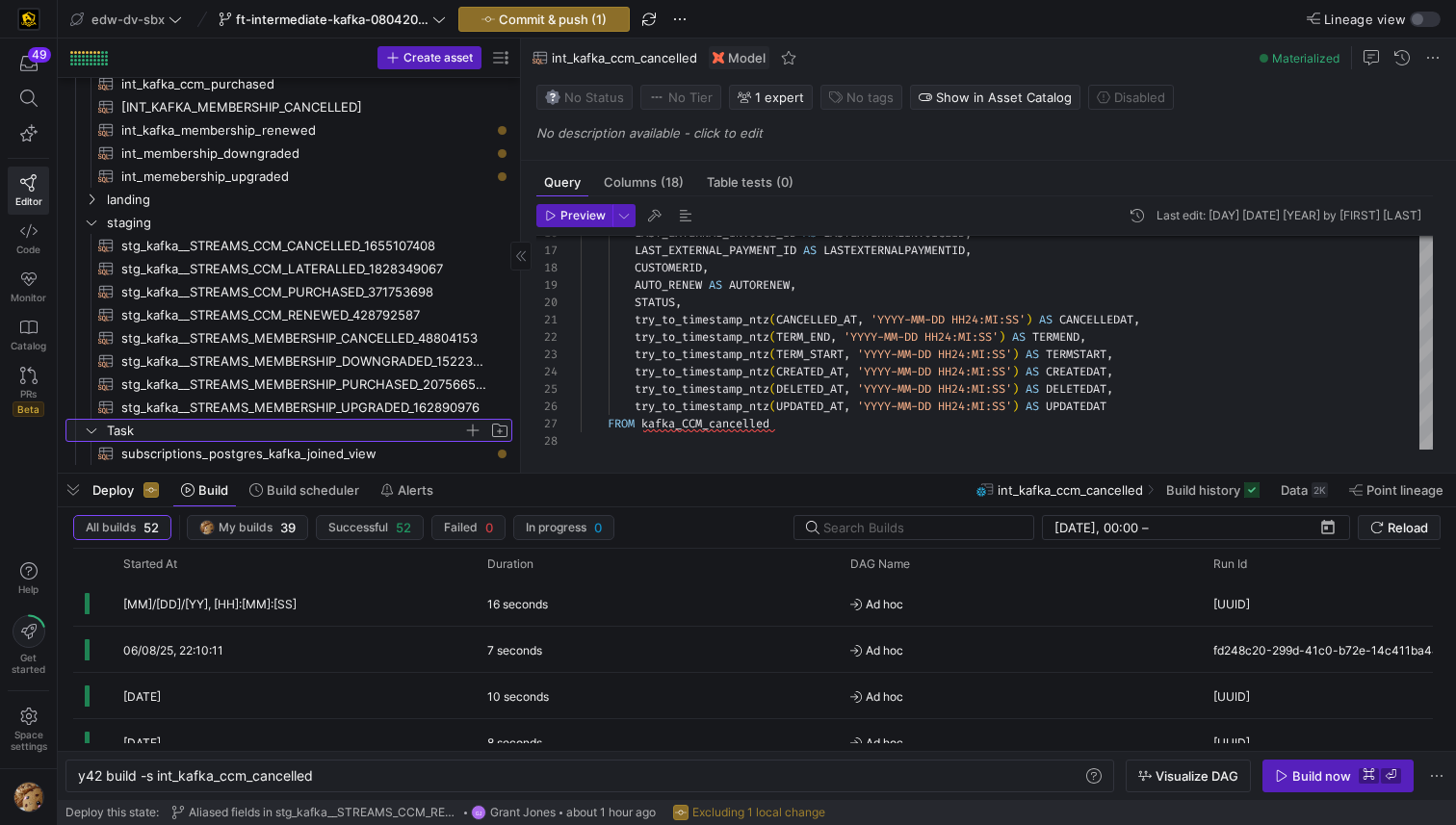 click on "Task" 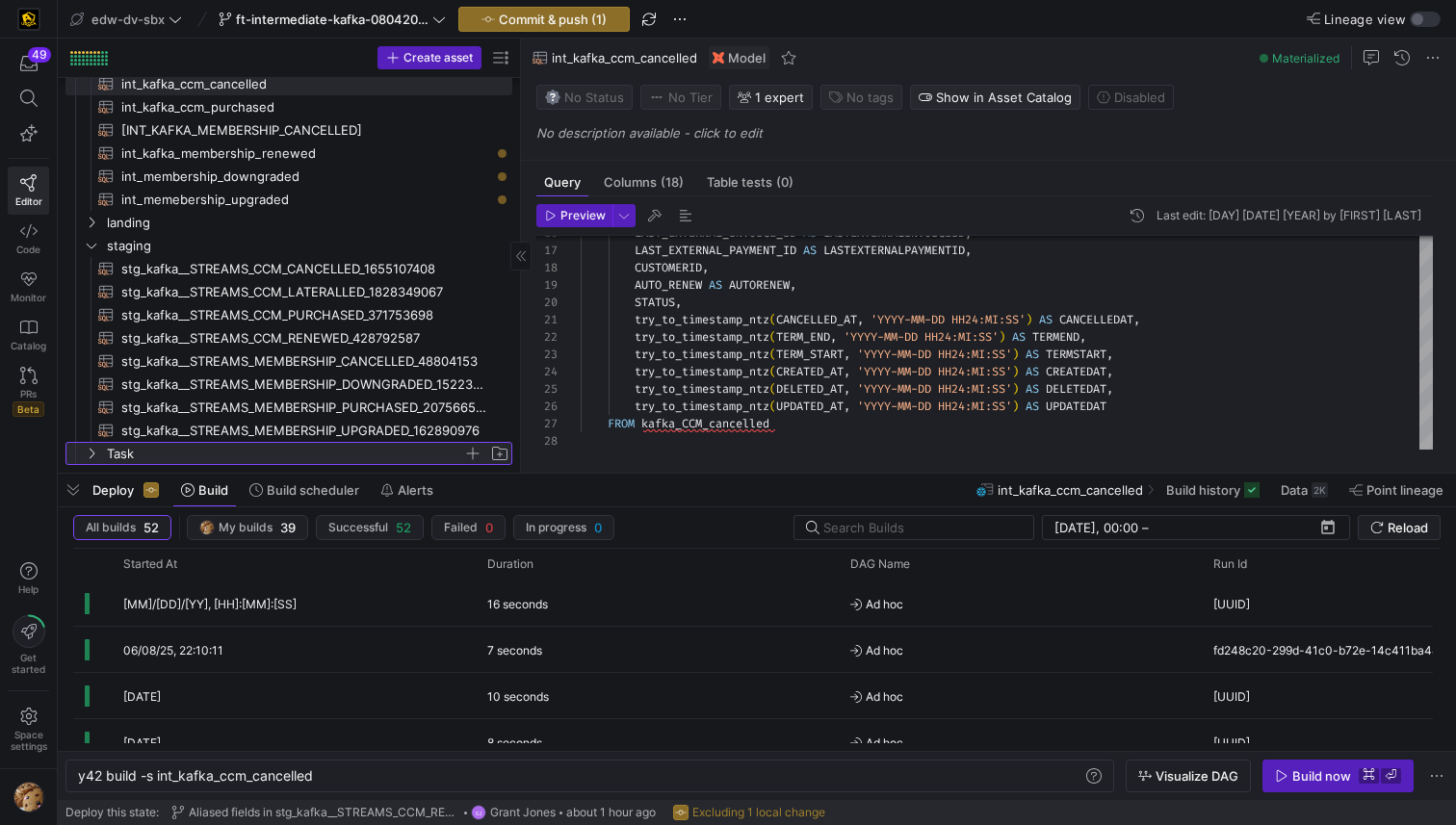 click on "Task" 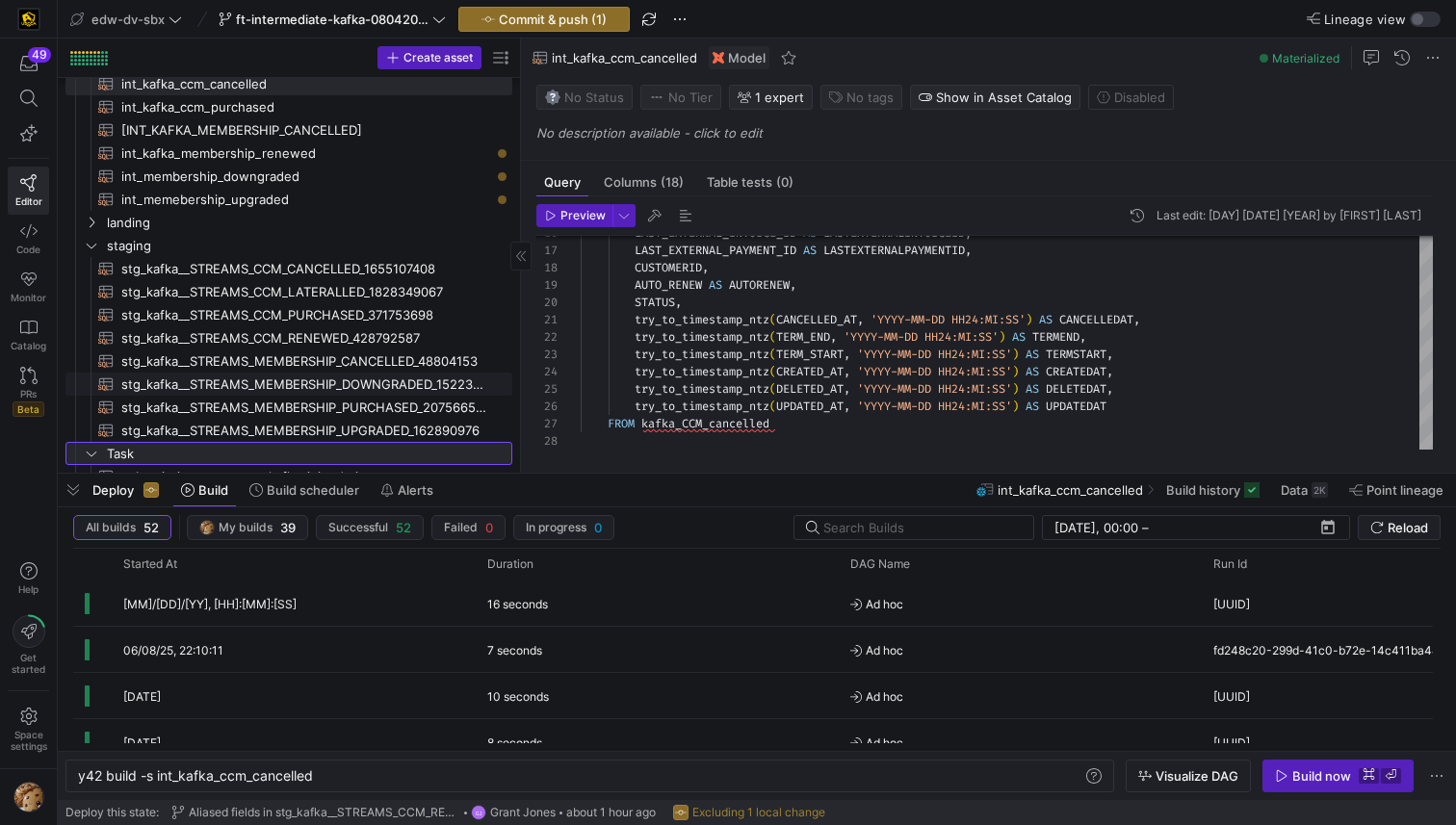 scroll, scrollTop: 144, scrollLeft: 0, axis: vertical 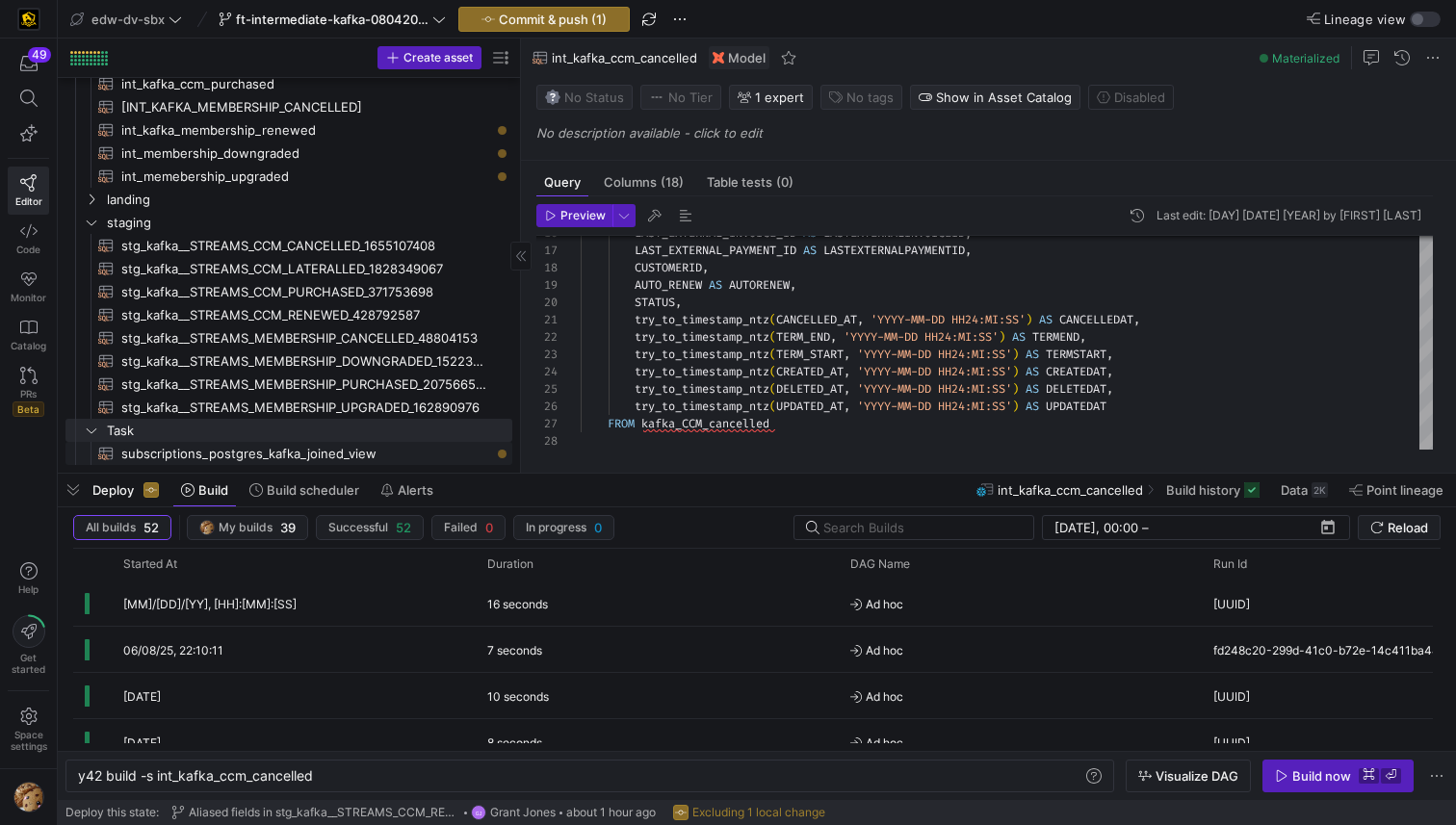 click on "subscriptions_postgres_kafka_joined_view​​​​​​​​​​" 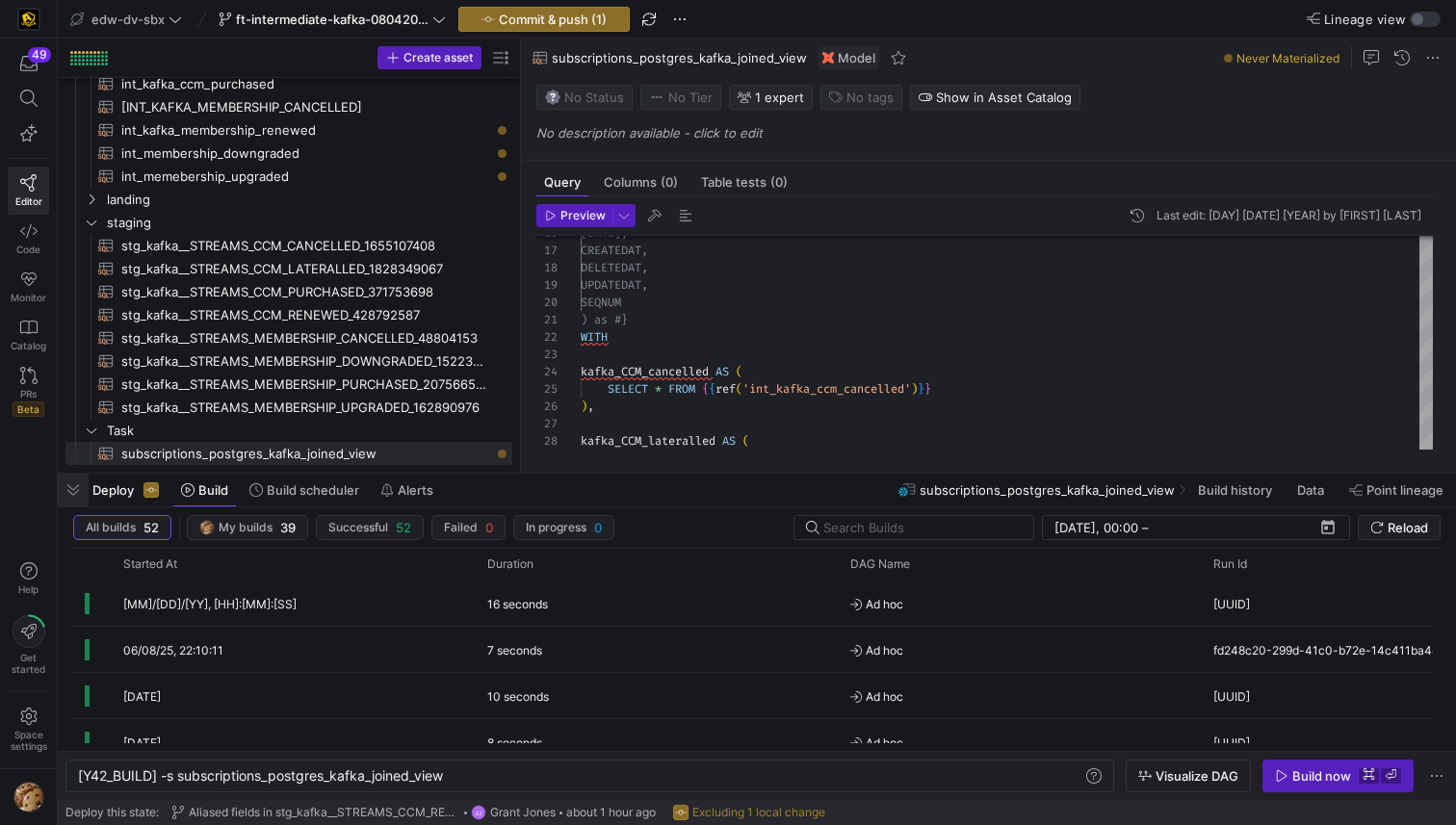 click 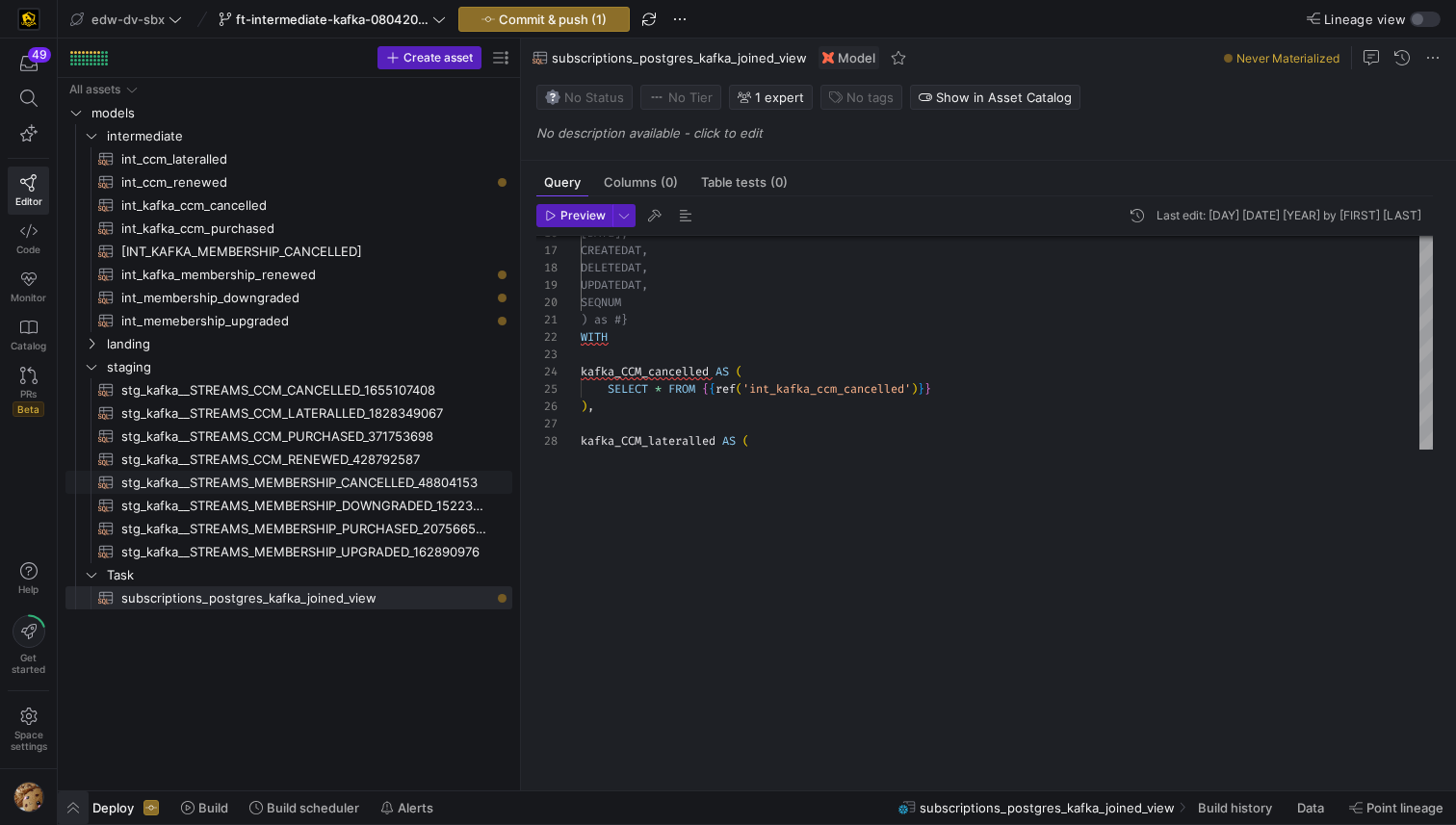 scroll, scrollTop: 0, scrollLeft: 0, axis: both 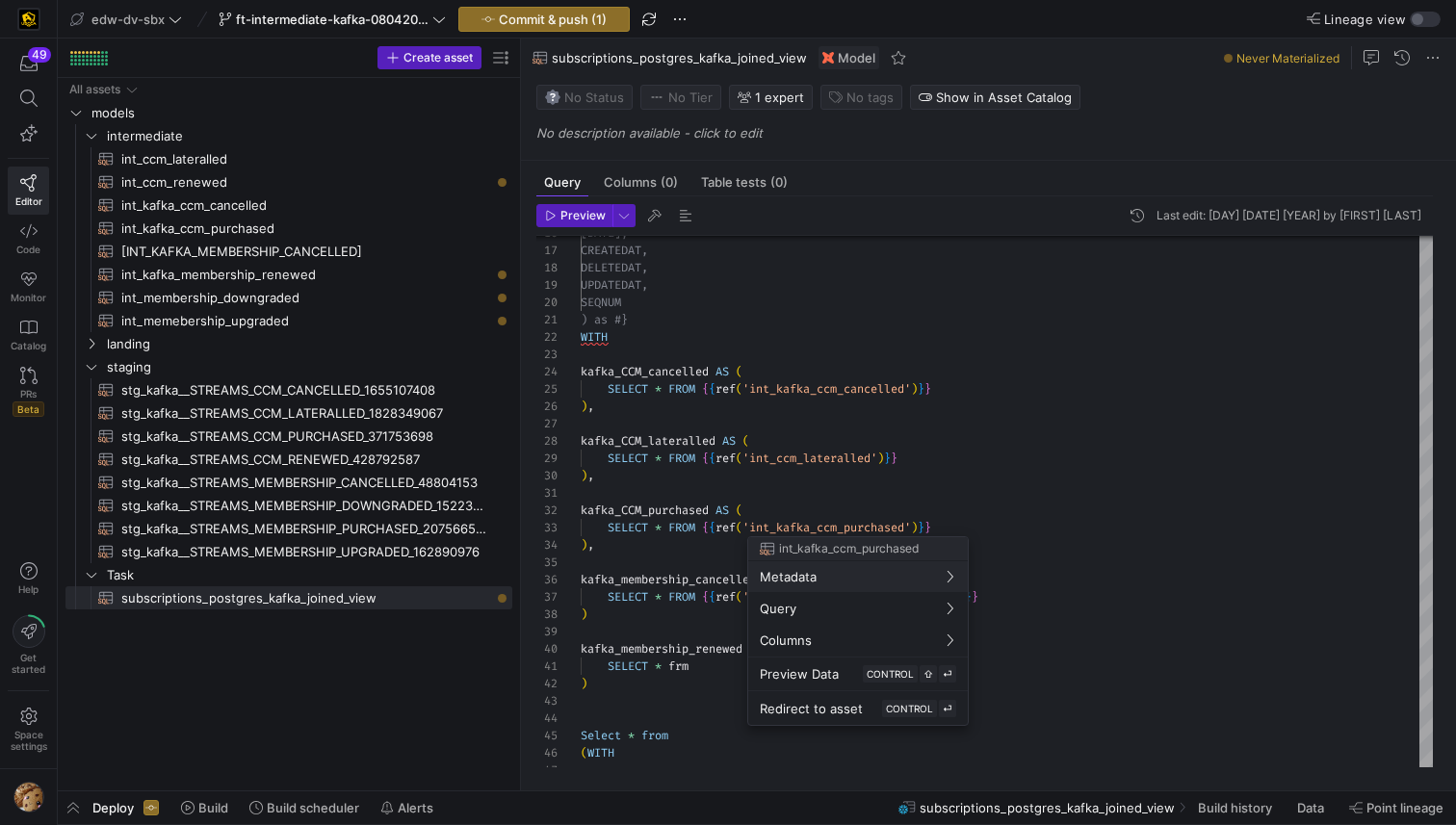 click at bounding box center [728, 412] 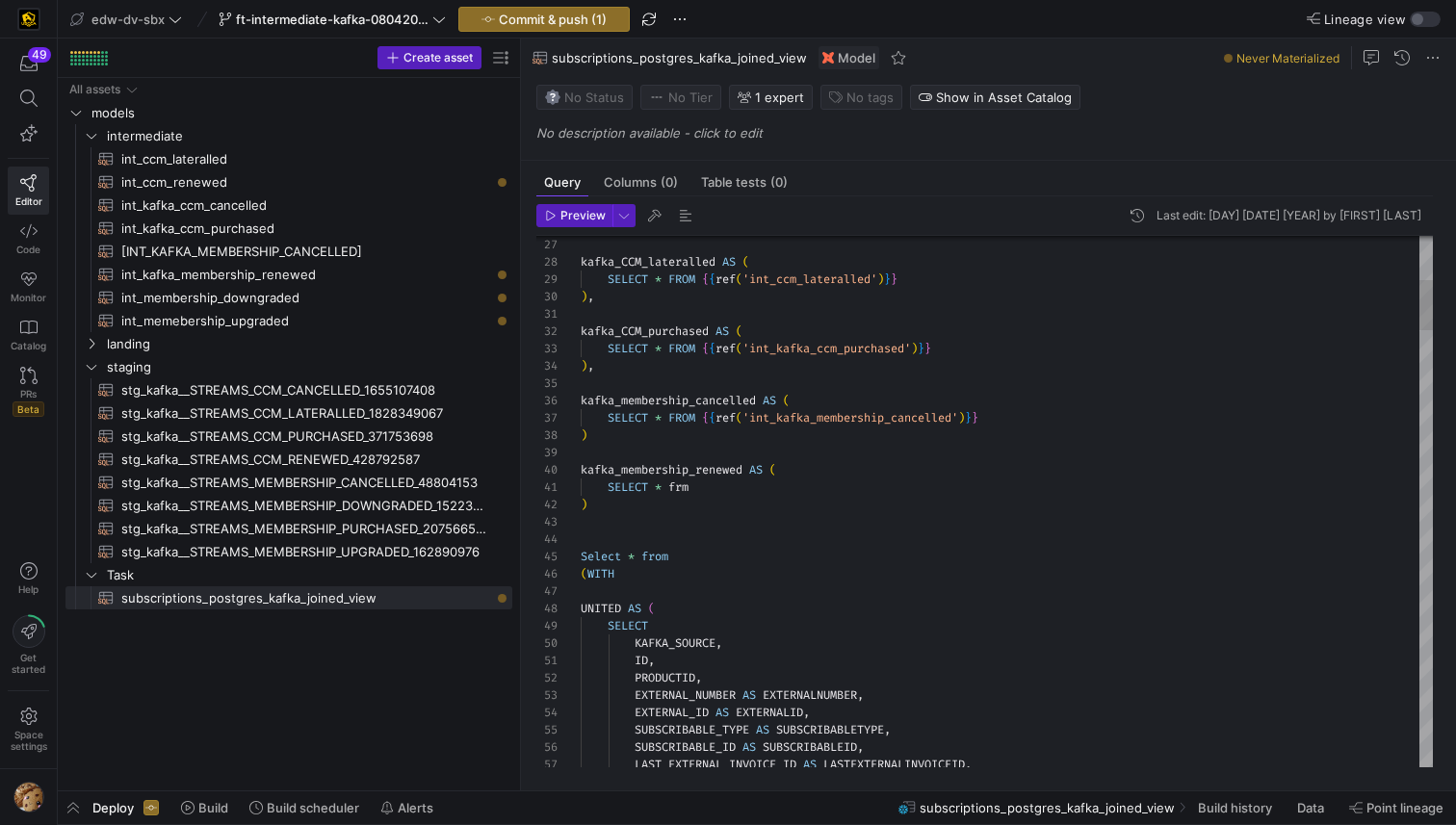 click on ") kafka_membership_renewed   AS   (      SELECT   *   frm   )      SELECT   *   FROM   { { ref ( 'int_kafka_membership_cancelled' ) } } kafka_membership_cancelled   AS   ( ) ,      SELECT   *   FROM   { { ref ( 'int_kafka_ccm_purchased' ) } } kafka_CCM_purchased   AS   ( ) ,      SELECT   *   FROM   { { ref ( 'int_ccm_lateralled' ) } } kafka_CCM_lateralled   AS   (   Select   *   from ( WITH UNITED   AS   (      SELECT          KAFKA_SOURCE ,          ID ,          PRODUCTID ,          EXTERNAL_NUMBER   AS   EXTERNALNUMBER ,          EXTERNAL_ID   AS   EXTERNALID ,          SUBSCRIBABLE_TYPE   AS   SUBSCRIBABLETYPE ,          SUBSCRIBABLE_ID   AS   SUBSCRIBABLEID ,          LAST_EXTERNAL_INVOICE_ID   AS   LASTEXTERNALINVOICEID ," at bounding box center [1006, 2576] 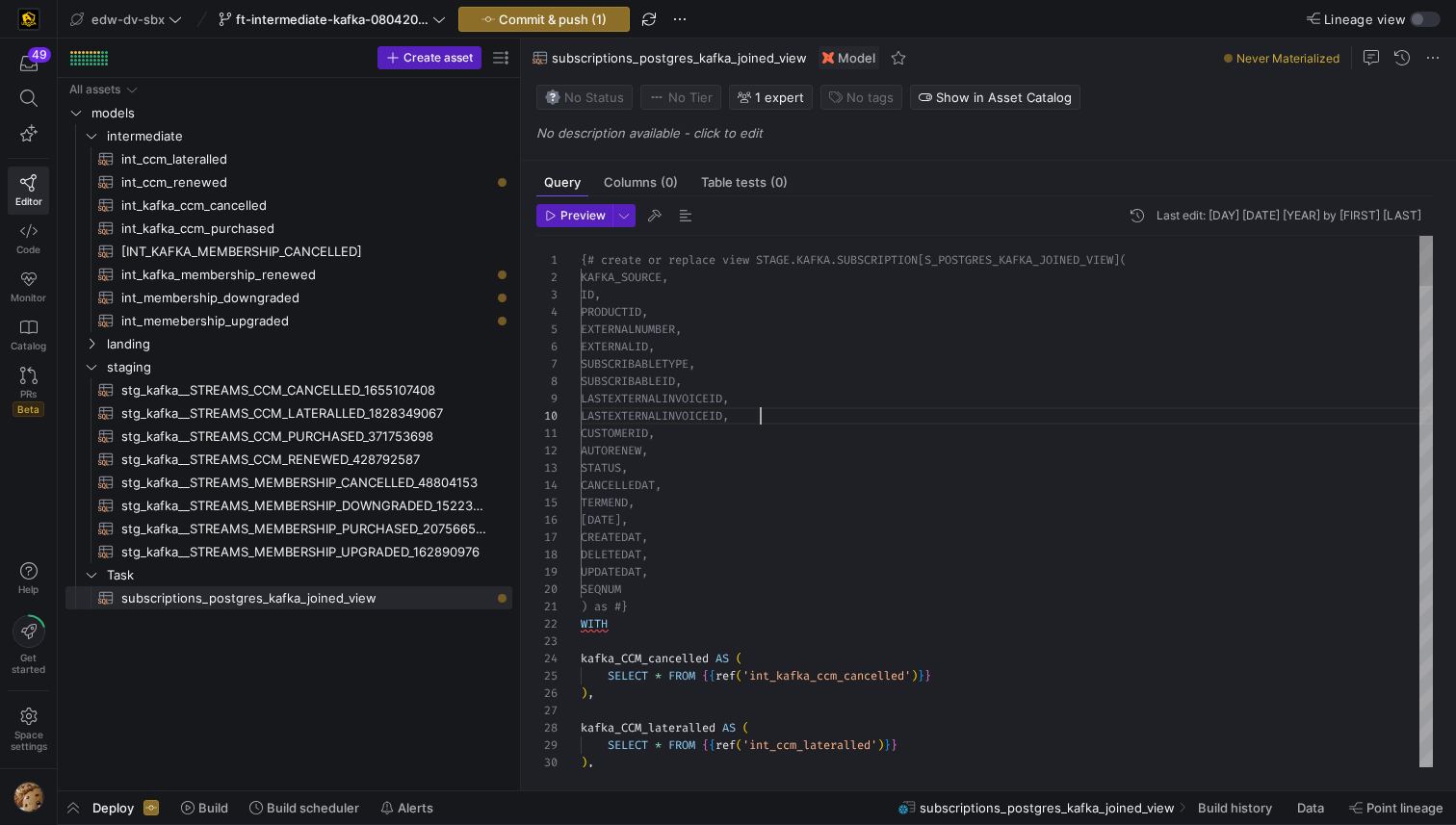 scroll, scrollTop: 156, scrollLeft: 180, axis: both 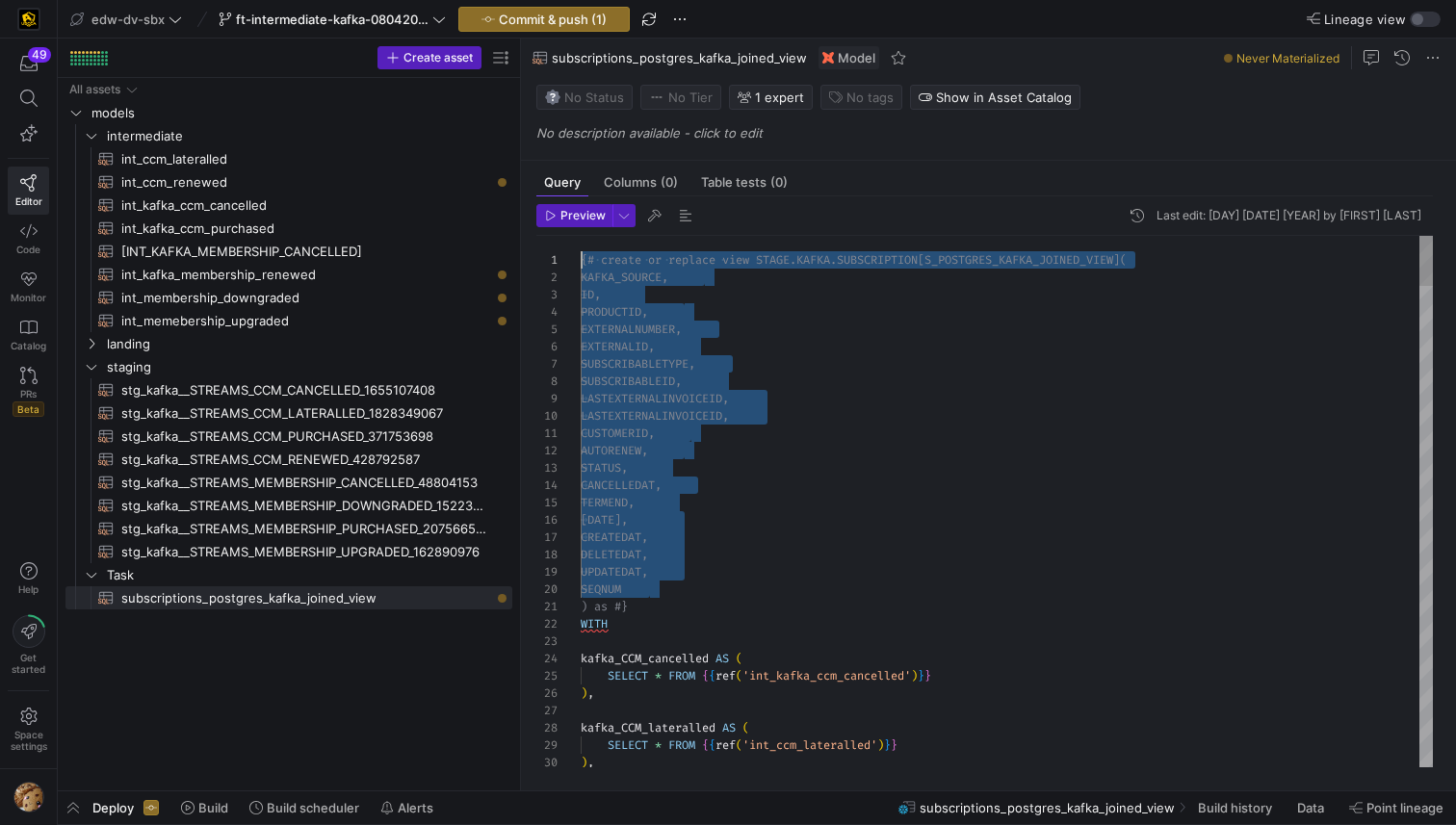 drag, startPoint x: 661, startPoint y: 596, endPoint x: 440, endPoint y: 229, distance: 428.40401 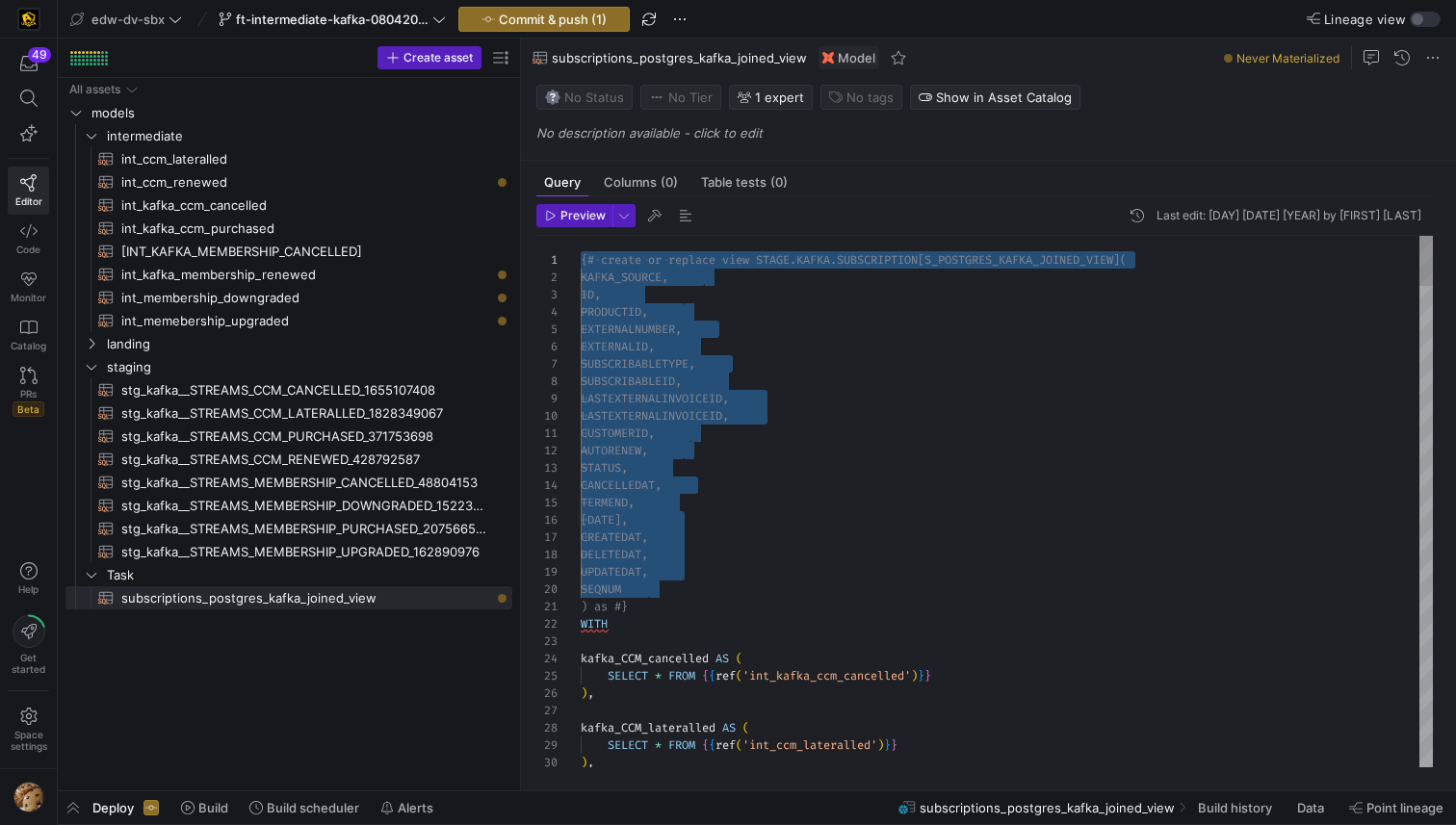 click on ") , kafka_CCM_lateralled   AS   (      SELECT   *   FROM   { { ref ( 'int_ccm_lateralled' ) } } ) ,     SEQNUM ) as #} WITH kafka_CCM_cancelled   AS   (      SELECT   *   FROM   { { ref ( 'int_kafka_ccm_cancelled' ) } }     UPDATEDAT,     DELETEDAT,     CREATEDAT,     TERMSTART,     TERMEND,     CANCELLEDAT,     STATUS,     AUTORENEW,     CUSTOMERID,     LASTEXTERNALPAYMENTID,     LASTEXTERNALINVOICEID,     SUBSCRIBABLEID,     SUBSCRIBABLETYPE,     EXTERNALID,     EXTERNALNUMBER,     PRODUCTID,     ID,     KAFKA_SOURCE, {# create or replace view STAGE.KAFKA.SUBSCRIPTION S_POSTGRES_KAFKA_JOINED_VIEW(" at bounding box center (1006, 3042) 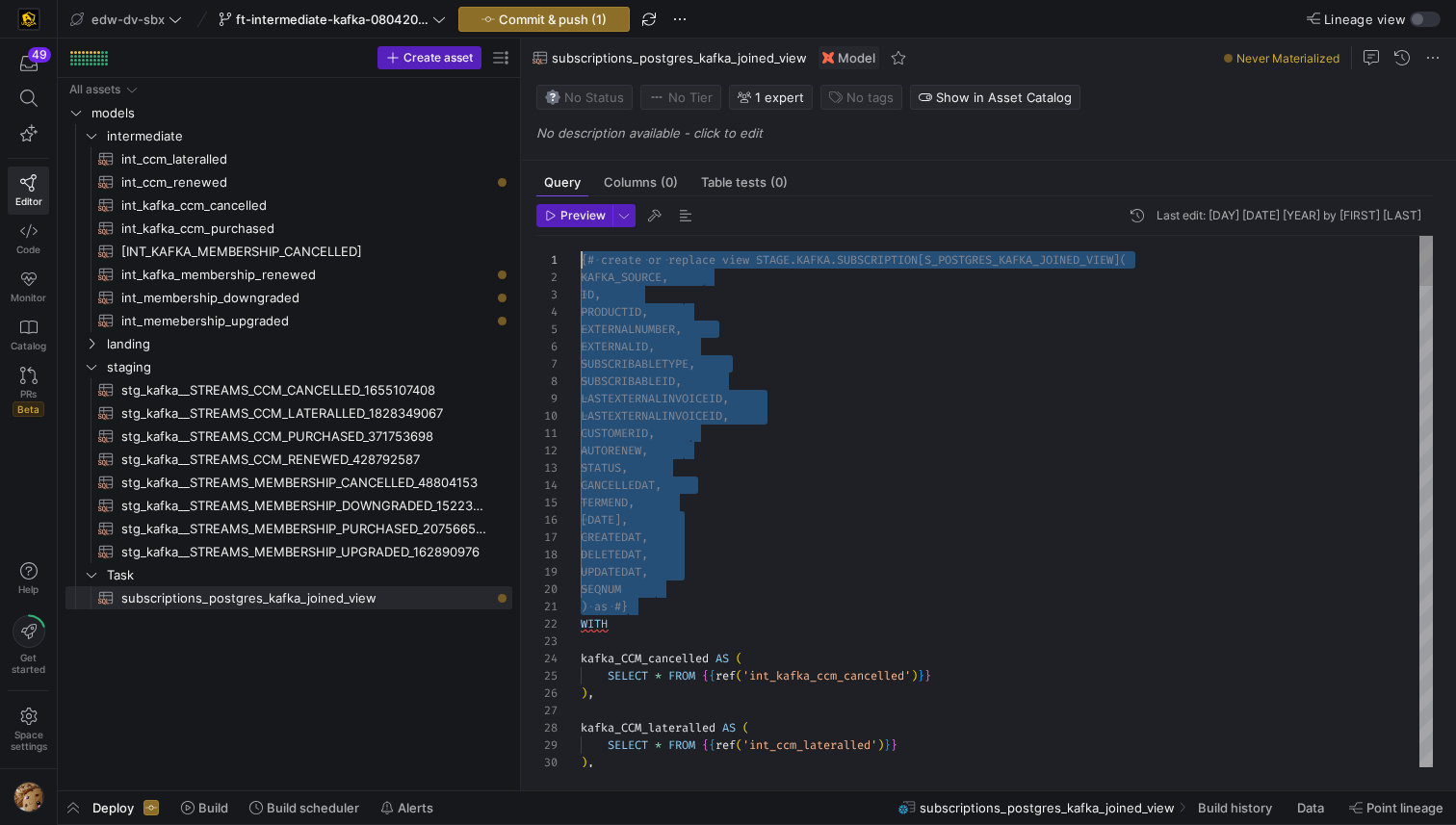 scroll, scrollTop: 0, scrollLeft: 0, axis: both 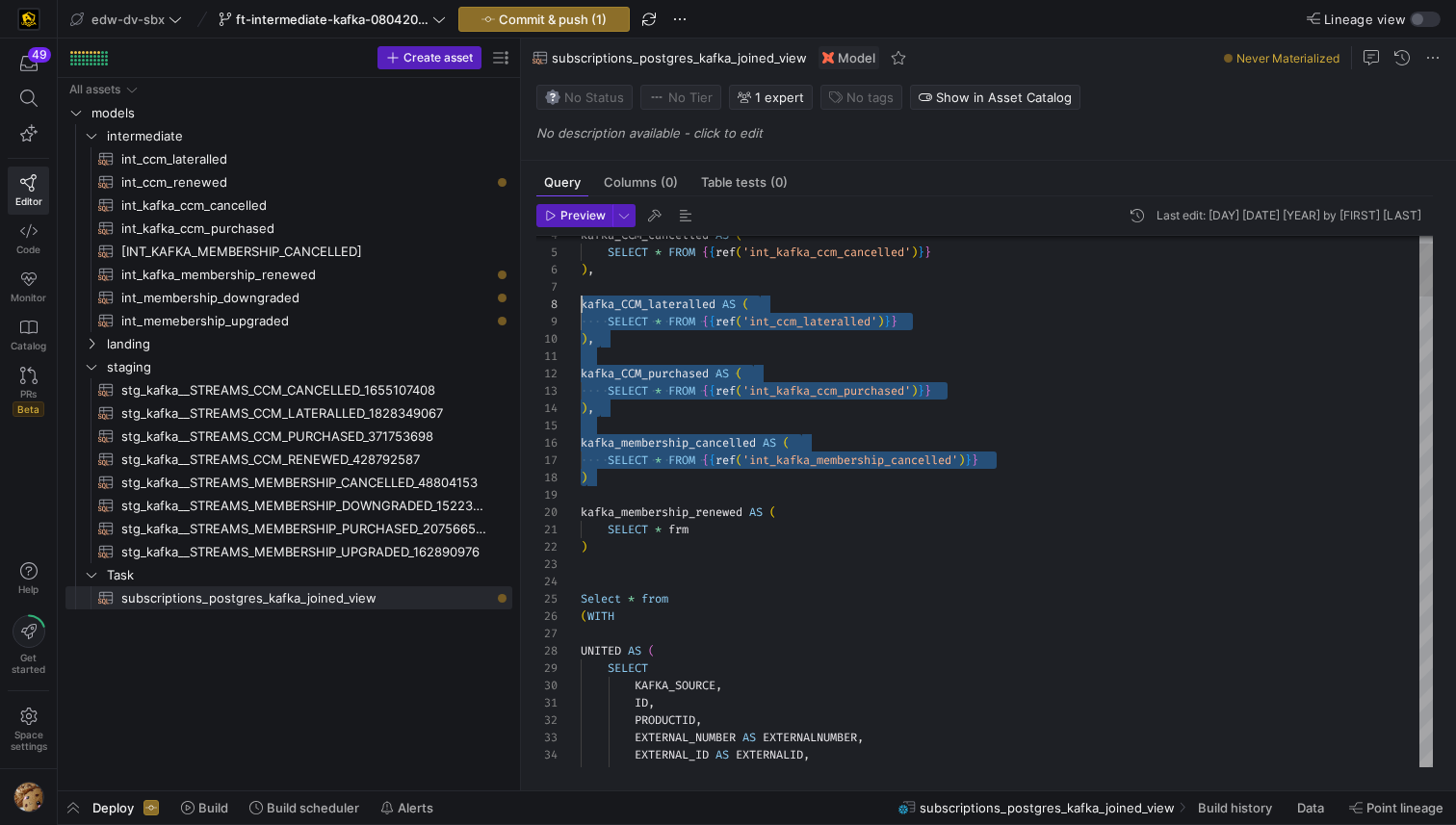 drag, startPoint x: 611, startPoint y: 482, endPoint x: 571, endPoint y: 307, distance: 179.5132 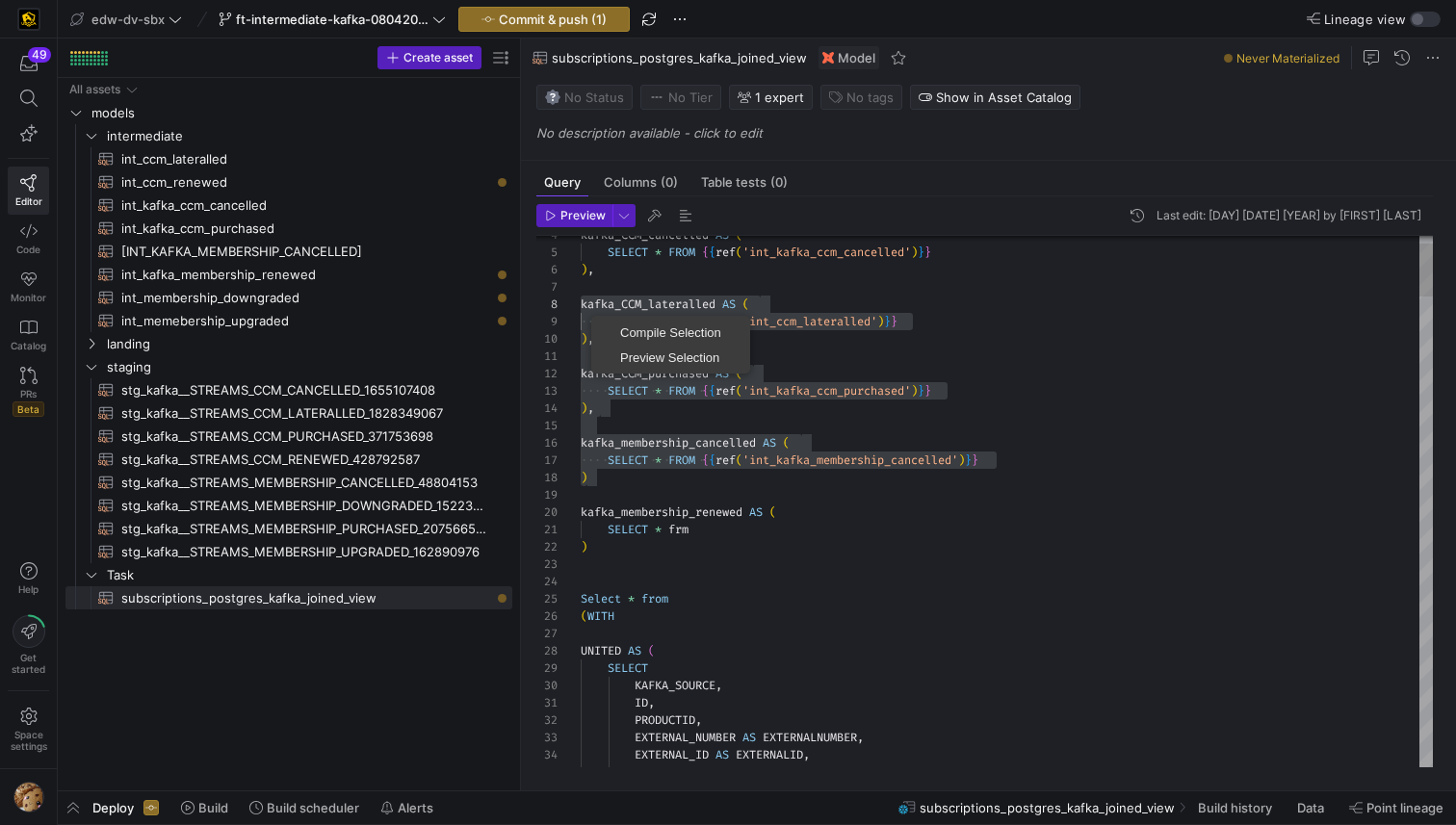 click on "KAFKA_SOURCE ,      SELECT UNITED   AS   ( ( WITH Select   *   from   )      SELECT   *   frm   kafka_membership_renewed   AS   ( )      SELECT   *   FROM   { { ref ( 'int_kafka_membership_cancelled' ) } } kafka_membership_cancelled   AS   ( ) ,      SELECT   *   FROM   { { ref ( 'int_kafka_ccm_purchased' ) } } kafka_CCM_purchased   AS   ( ) ,      SELECT   *   FROM   { { ref ( 'int_ccm_lateralled' ) } } kafka_CCM_lateralled   AS   ( ) ,      SELECT   *   FROM   { { ref ( 'int_kafka_ccm_cancelled' ) } } kafka_CCM_cancelled   AS   (          ID ,          PRODUCTID ,          EXTERNAL_NUMBER   AS   EXTERNALNUMBER ,          EXTERNAL_ID   AS   EXTERNALID ,          SUBSCRIBABLE_TYPE   AS   SUBSCRIBABLETYPE ," at bounding box center (1006, 2792) 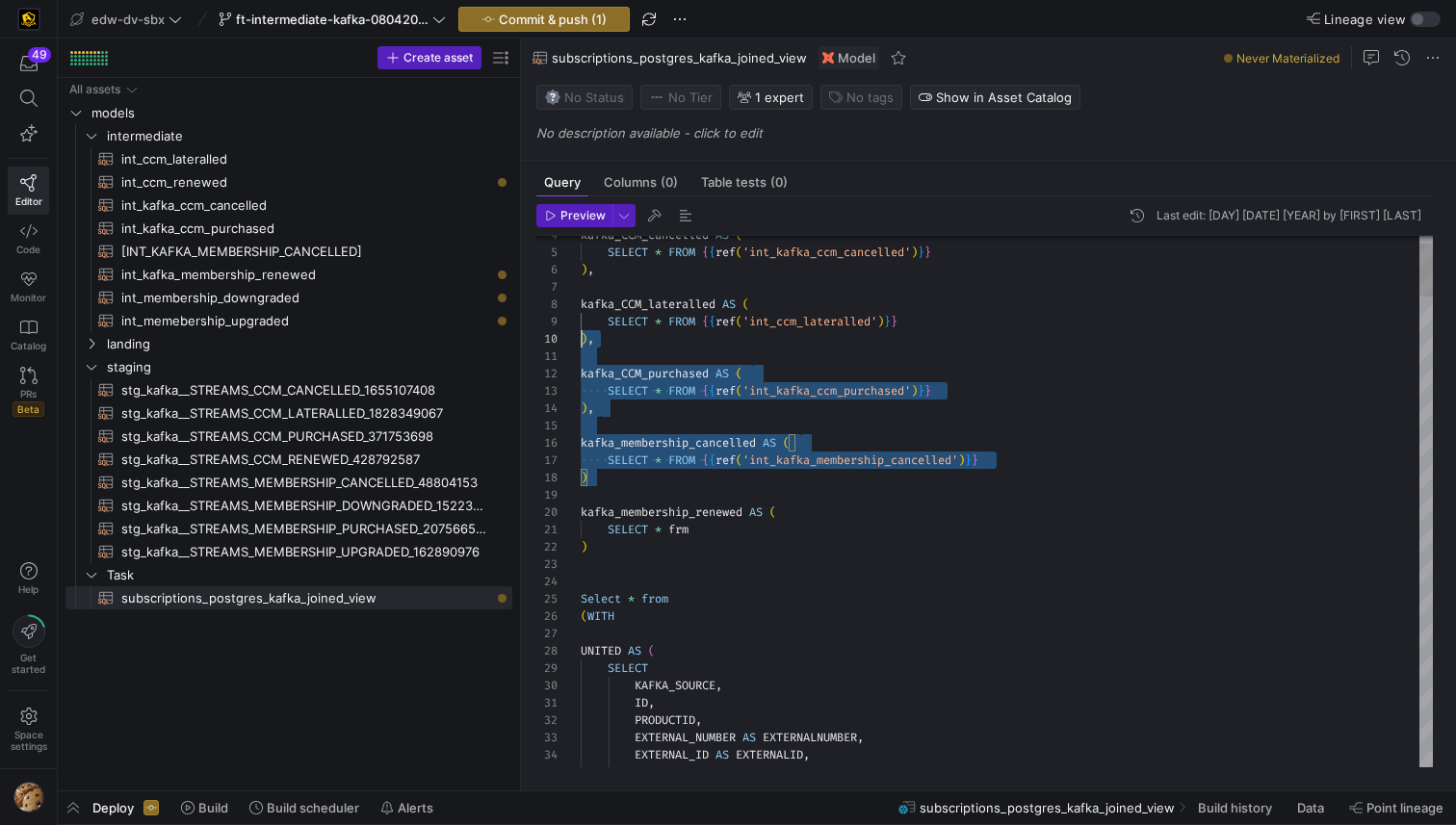 scroll, scrollTop: 17, scrollLeft: 0, axis: vertical 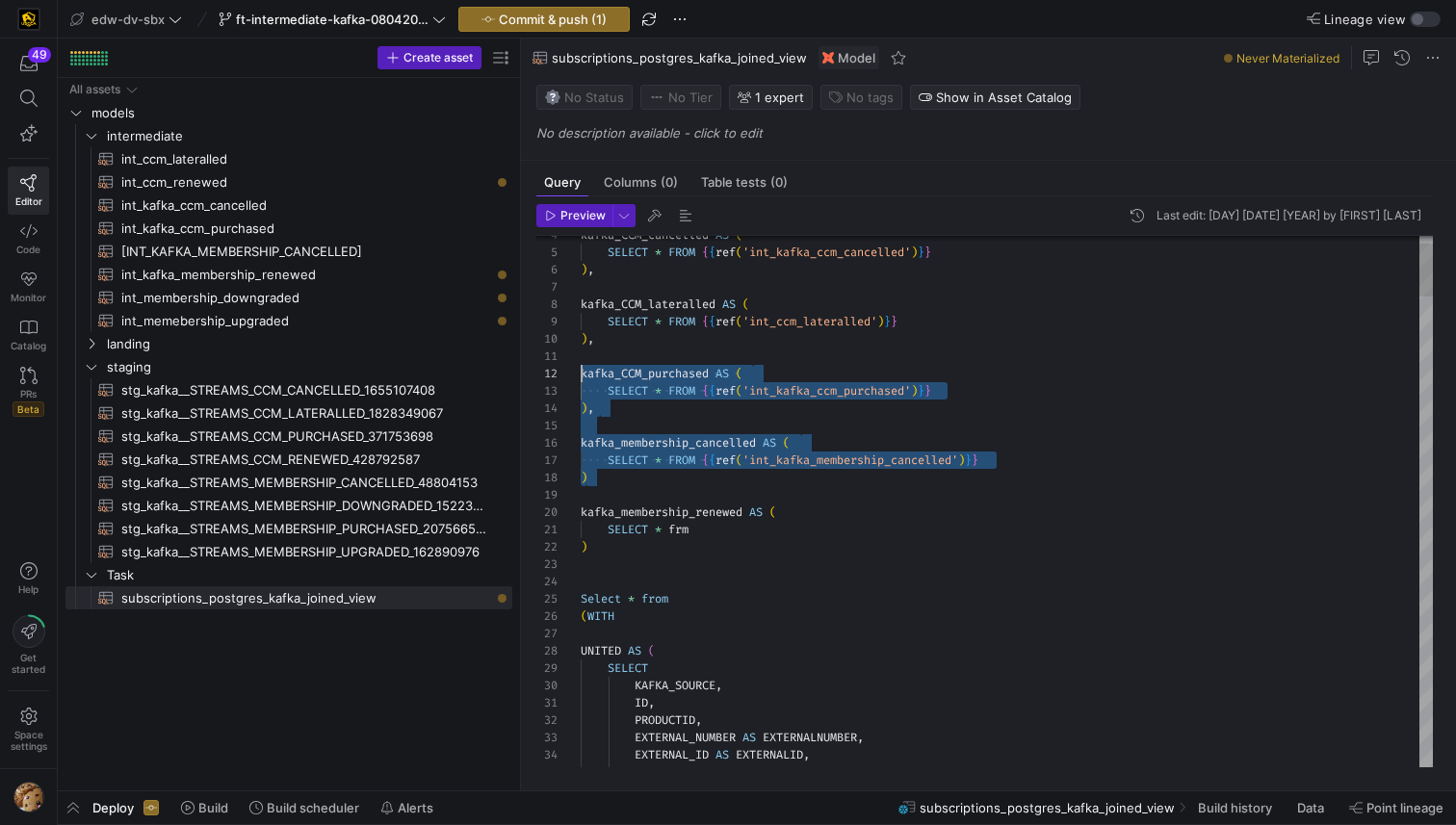 drag, startPoint x: 607, startPoint y: 478, endPoint x: 566, endPoint y: 373, distance: 112.72089 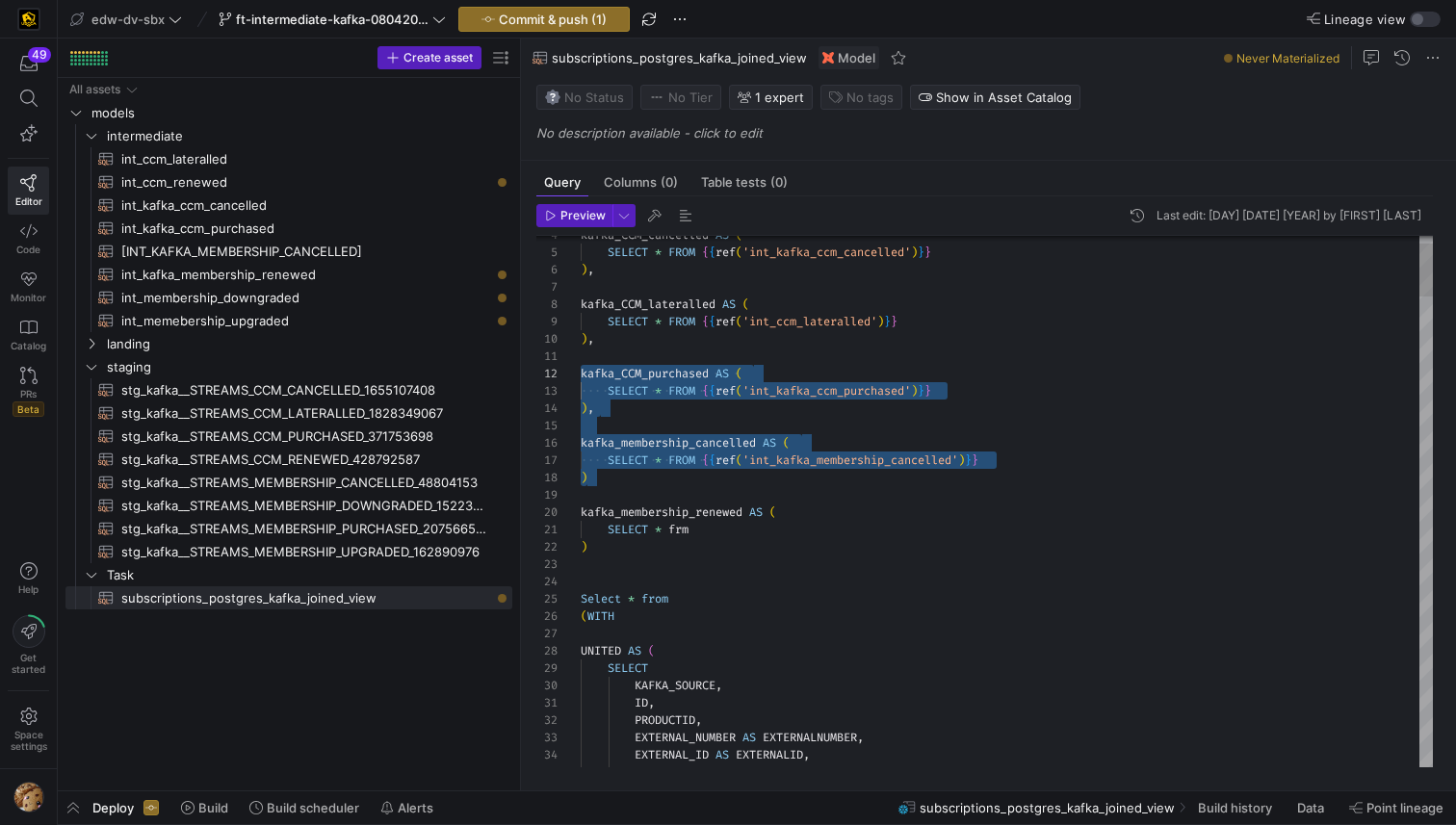 scroll, scrollTop: 17, scrollLeft: 7, axis: both 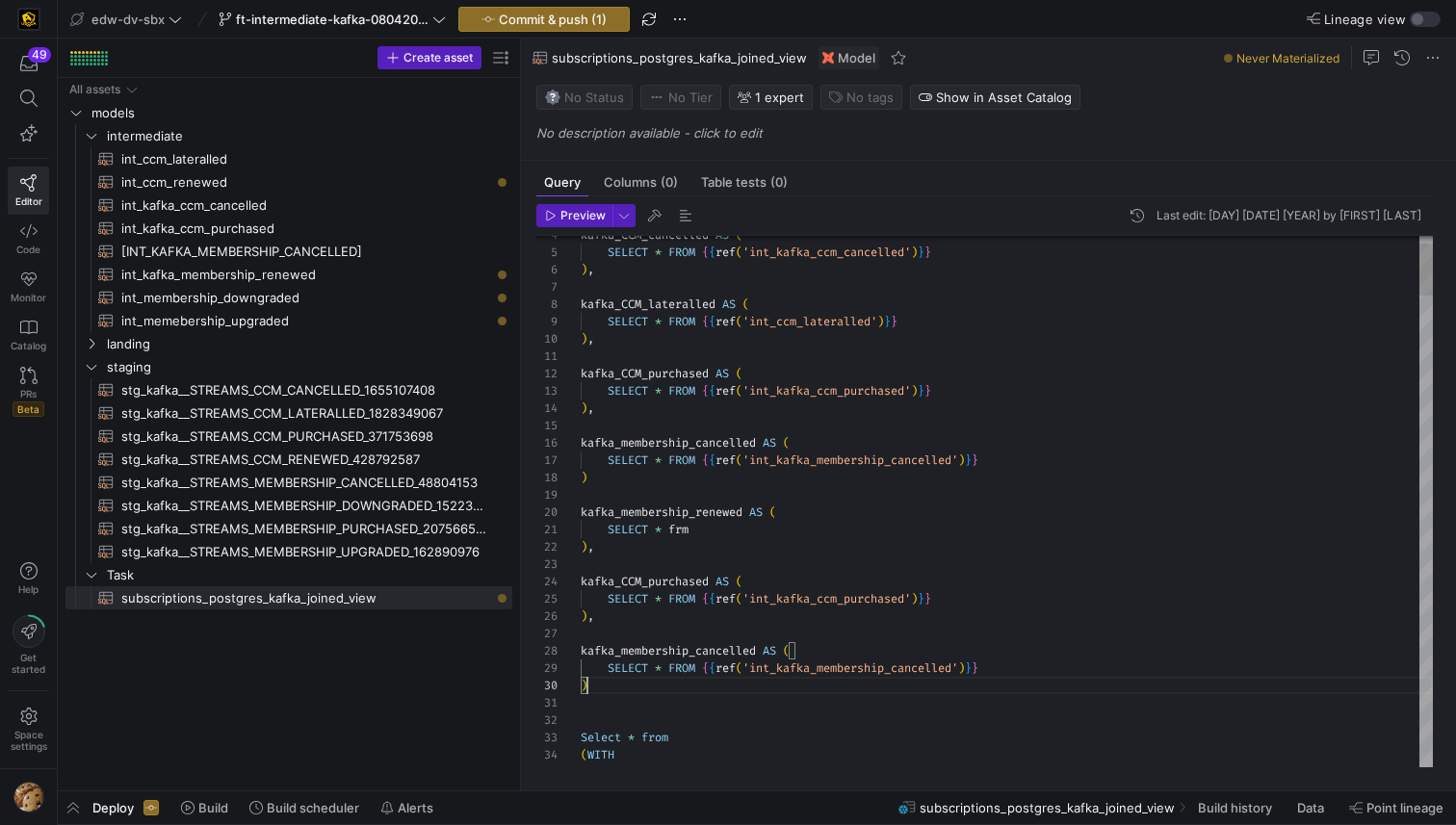 click on "( WITH Select   *   from   ) ,        SELECT   *   frm   kafka_membership_renewed   AS   ( )      SELECT   *   FROM   { { ref ( 'int_kafka_membership_cancelled' ) } } kafka_membership_cancelled   AS   ( ) ,      SELECT   *   FROM   { { ref ( 'int_kafka_ccm_purchased' ) } } kafka_CCM_purchased   AS   ( ) ,      SELECT   *   FROM   { { ref ( 'int_ccm_lateralled' ) } } kafka_CCM_lateralled   AS   ( ) ,      SELECT   *   FROM   { { ref ( 'int_kafka_ccm_cancelled' ) } } kafka_CCM_cancelled   AS   ( kafka_CCM_purchased   AS   (      SELECT   *   FROM   { { ref ( 'int_kafka_ccm_purchased' ) } } ) , kafka_membership_cancelled   AS   (      SELECT   *   FROM   { { ref ( 'int_kafka_membership_cancelled' ) } } )" at bounding box center [1006, 2861] 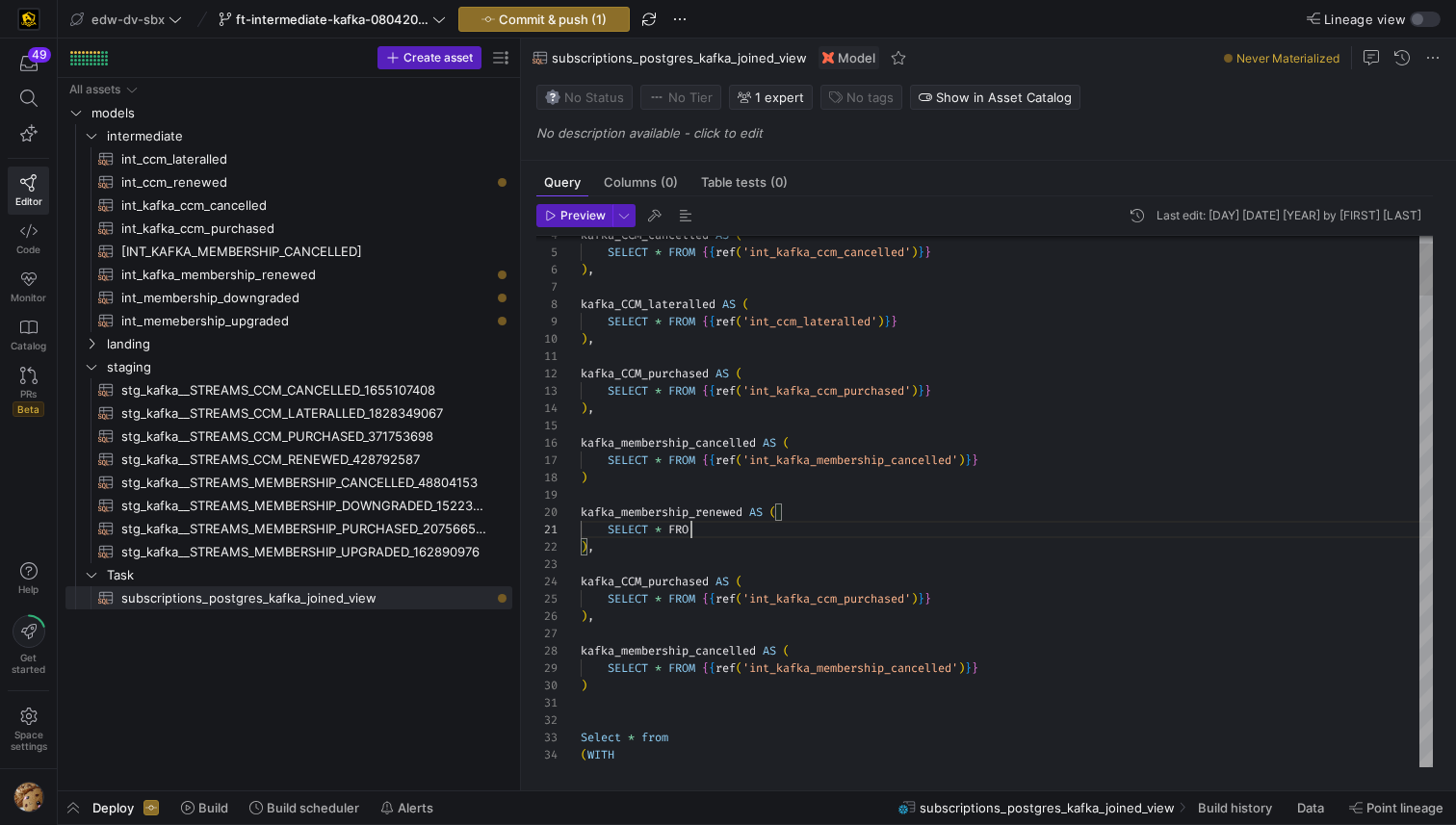 scroll, scrollTop: 0, scrollLeft: 125, axis: horizontal 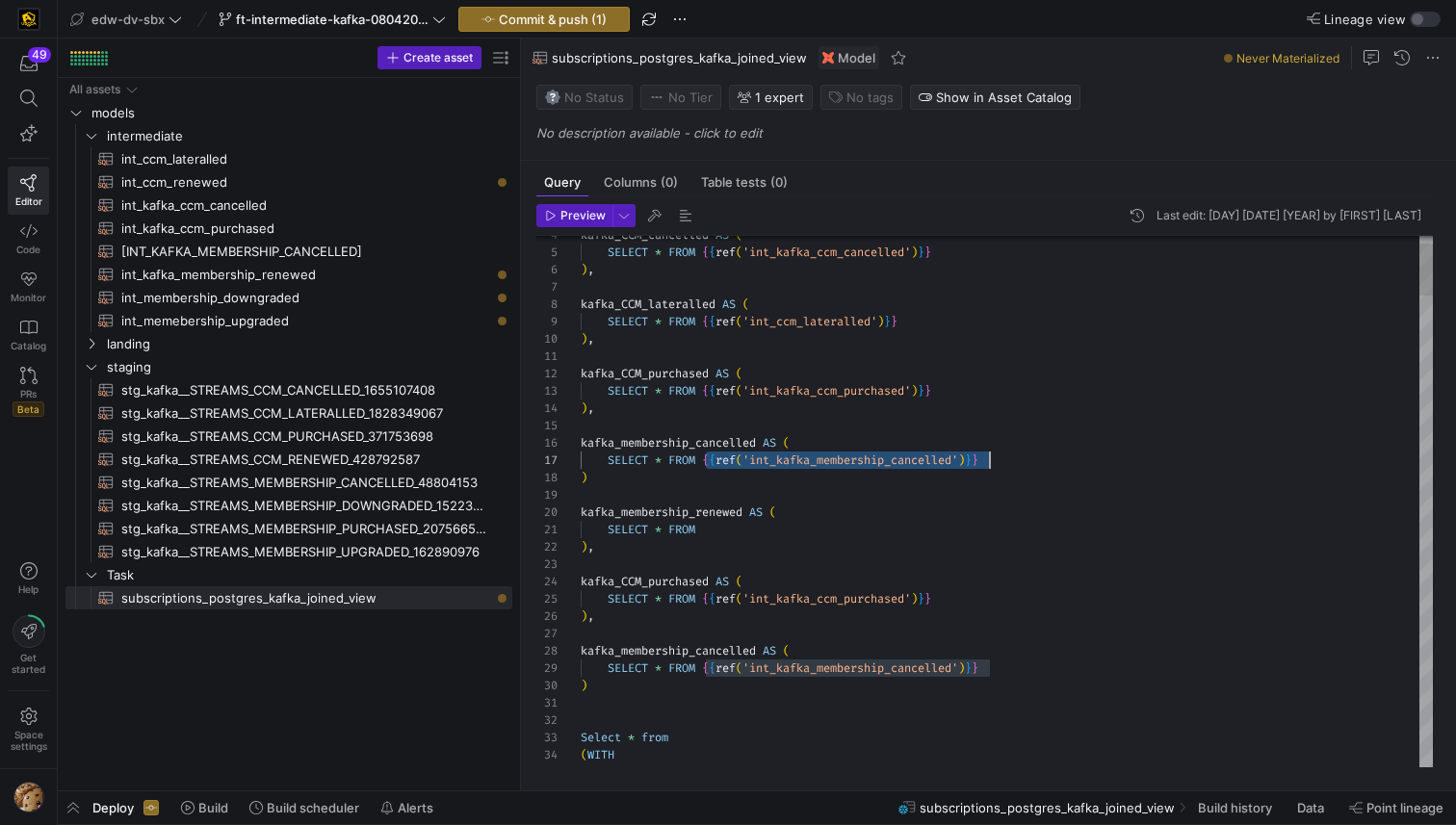 drag, startPoint x: 704, startPoint y: 462, endPoint x: 1060, endPoint y: 469, distance: 356.06881 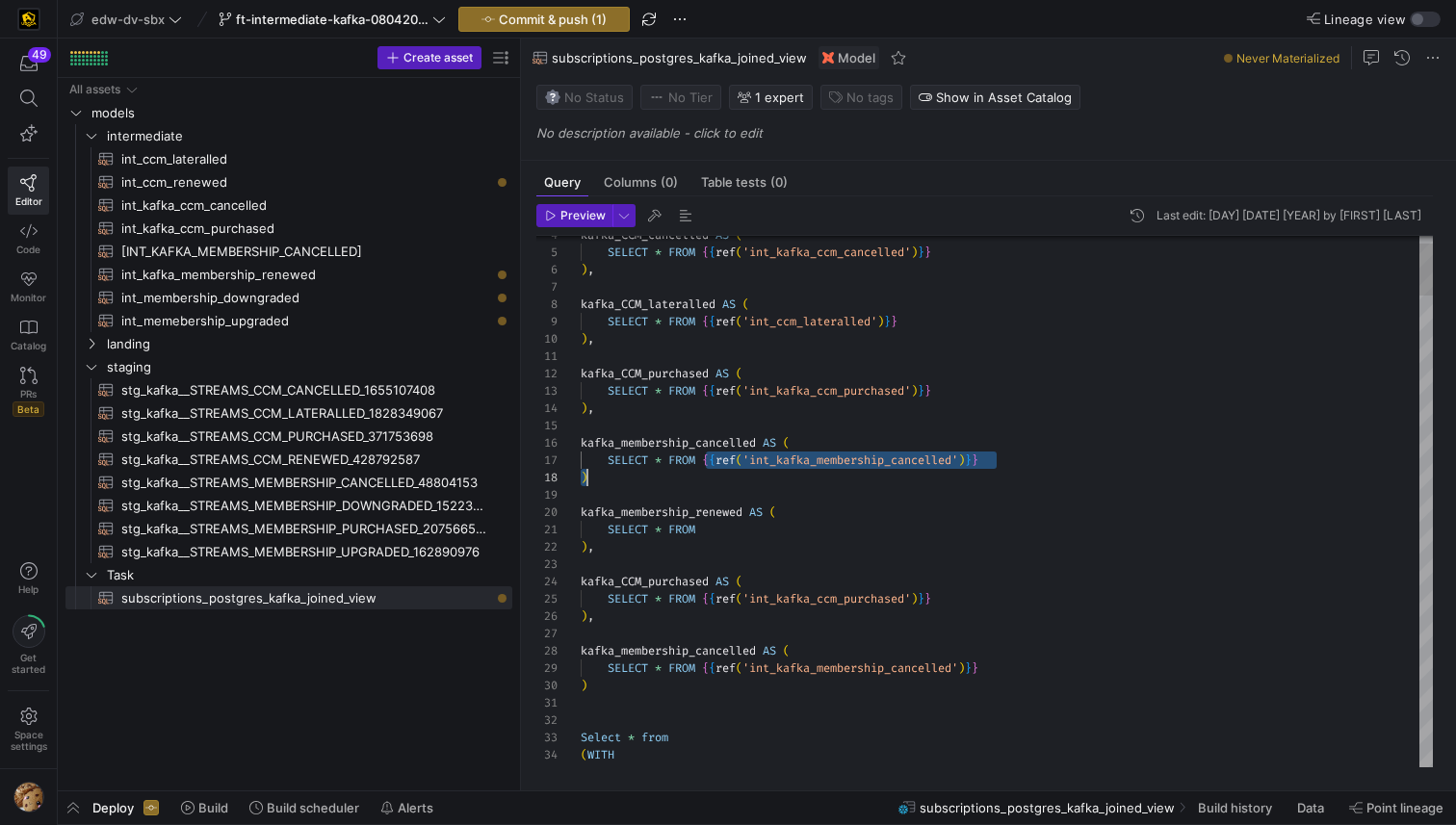 click on "( WITH Select   *   from   ) ,        SELECT   *   FROM    kafka_membership_renewed   AS   ( )      SELECT   *   FROM   { { ref ( 'int_kafka_membership_cancelled' ) } } kafka_membership_cancelled   AS   ( ) ,      SELECT   *   FROM   { { ref ( 'int_kafka_ccm_purchased' ) } } kafka_CCM_purchased   AS   ( ) ,      SELECT   *   FROM   { { ref ( 'int_ccm_lateralled' ) } } kafka_CCM_lateralled   AS   ( ) ,      SELECT   *   FROM   { { ref ( 'int_kafka_ccm_cancelled' ) } } kafka_CCM_cancelled   AS   ( kafka_CCM_purchased   AS   (      SELECT   *   FROM   { { ref ( 'int_kafka_ccm_purchased' ) } } ) , kafka_membership_cancelled   AS   (      SELECT   *   FROM   { { ref ( 'int_kafka_membership_cancelled' ) } } )" at bounding box center [1006, 2861] 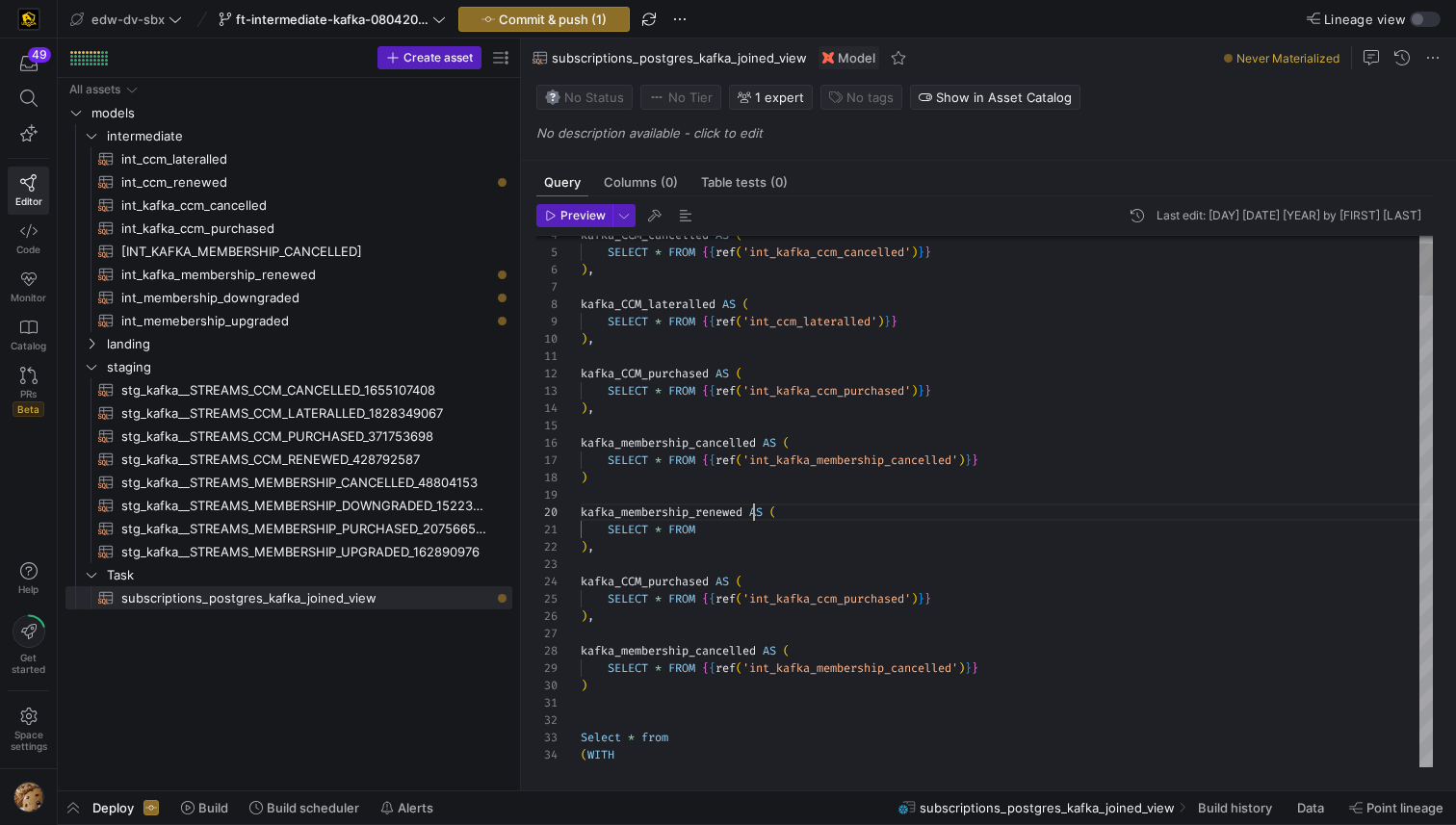 scroll, scrollTop: 156, scrollLeft: 173, axis: both 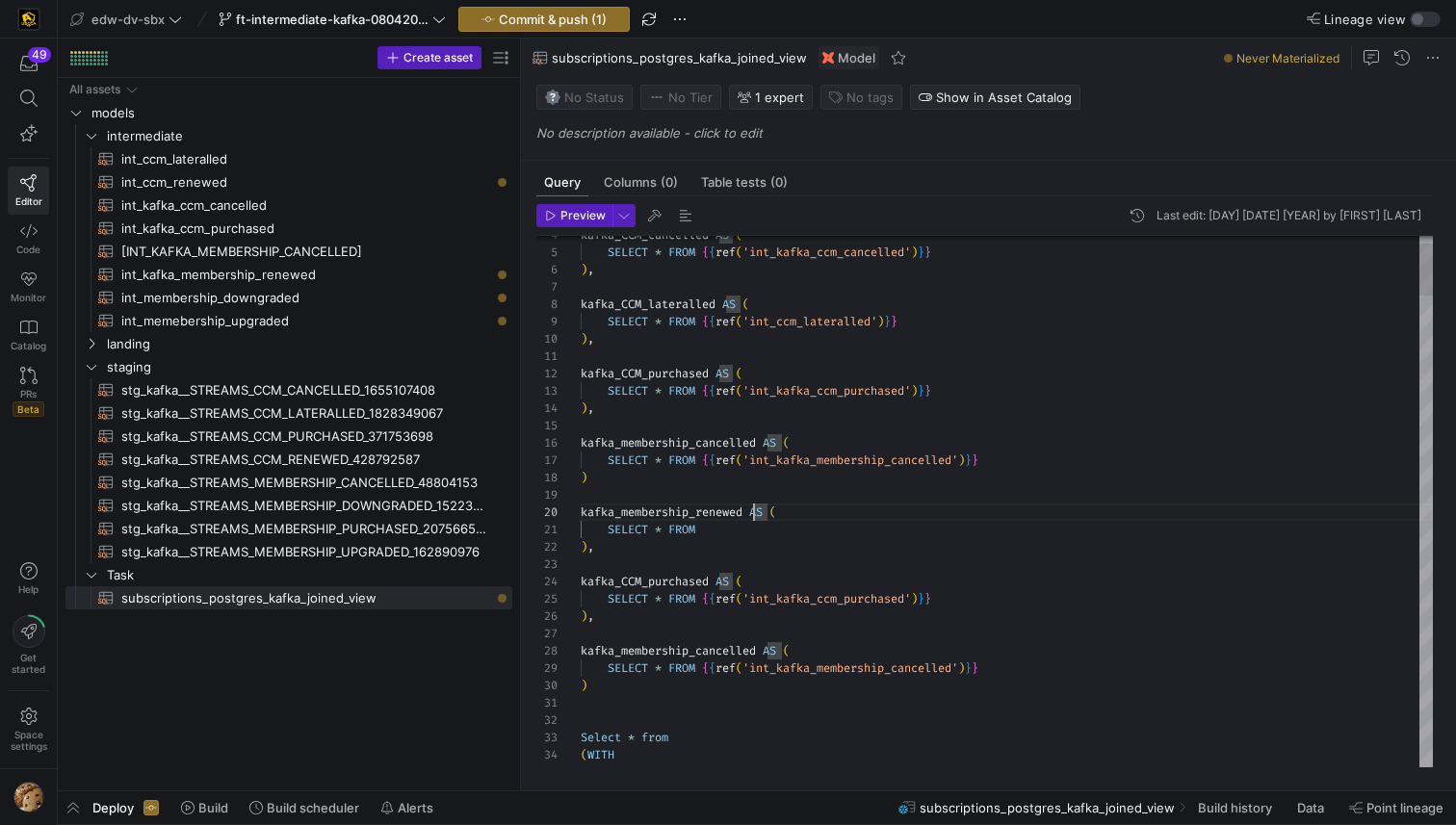 click on "( WITH Select   *   from   ) ,        SELECT   *   FROM    kafka_membership_renewed   AS   ( )      SELECT   *   FROM   { { ref ( 'int_kafka_membership_cancelled' ) } } kafka_membership_cancelled   AS   ( ) ,      SELECT   *   FROM   { { ref ( 'int_kafka_ccm_purchased' ) } } kafka_CCM_purchased   AS   ( ) ,      SELECT   *   FROM   { { ref ( 'int_ccm_lateralled' ) } } kafka_CCM_lateralled   AS   ( ) ,      SELECT   *   FROM   { { ref ( 'int_kafka_ccm_cancelled' ) } } kafka_CCM_cancelled   AS   ( kafka_CCM_purchased   AS   (      SELECT   *   FROM   { { ref ( 'int_kafka_ccm_purchased' ) } } ) , kafka_membership_cancelled   AS   (      SELECT   *   FROM   { { ref ( 'int_kafka_membership_cancelled' ) } } )" at bounding box center (1006, 2861) 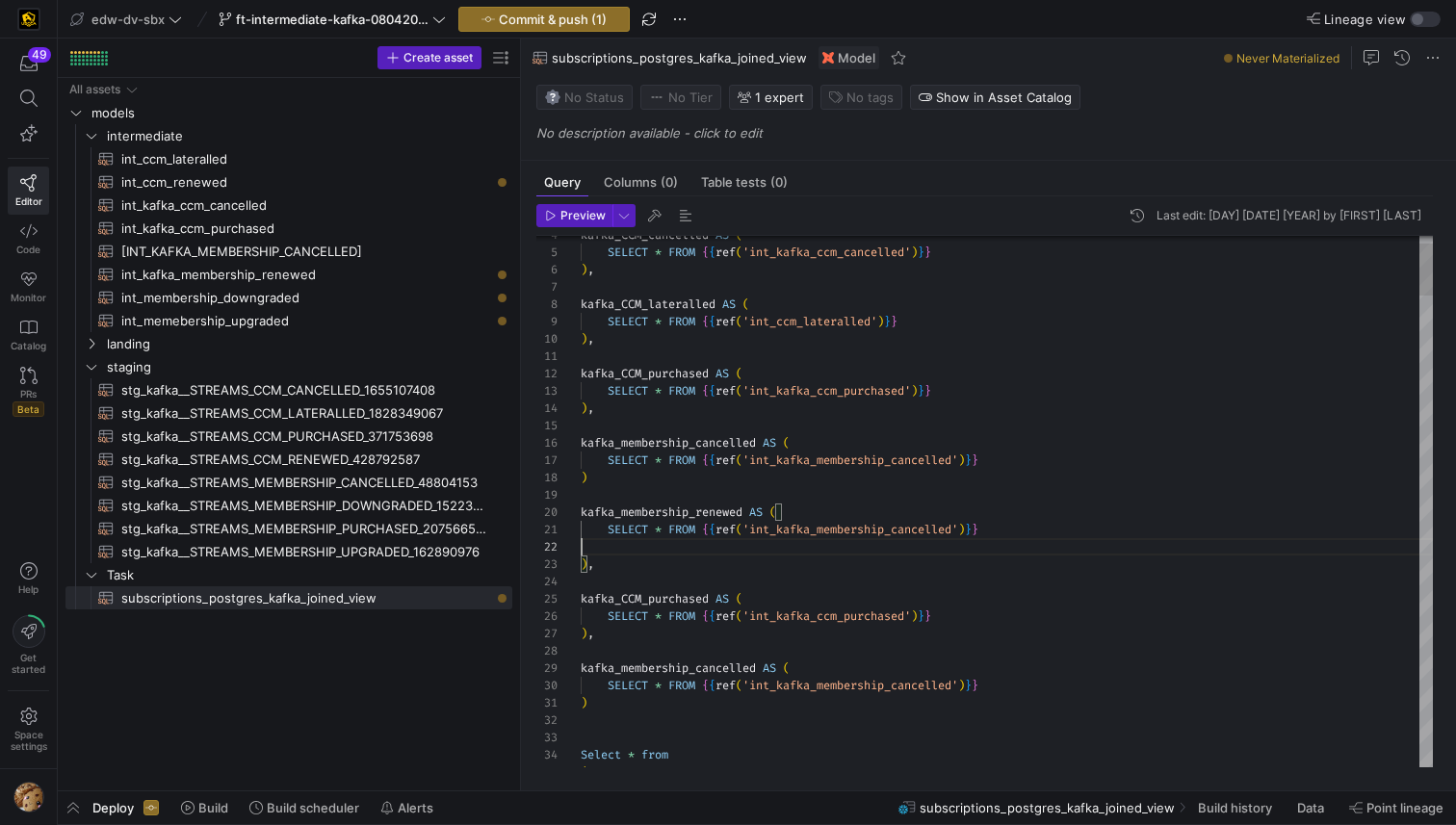 scroll, scrollTop: 0, scrollLeft: 408, axis: horizontal 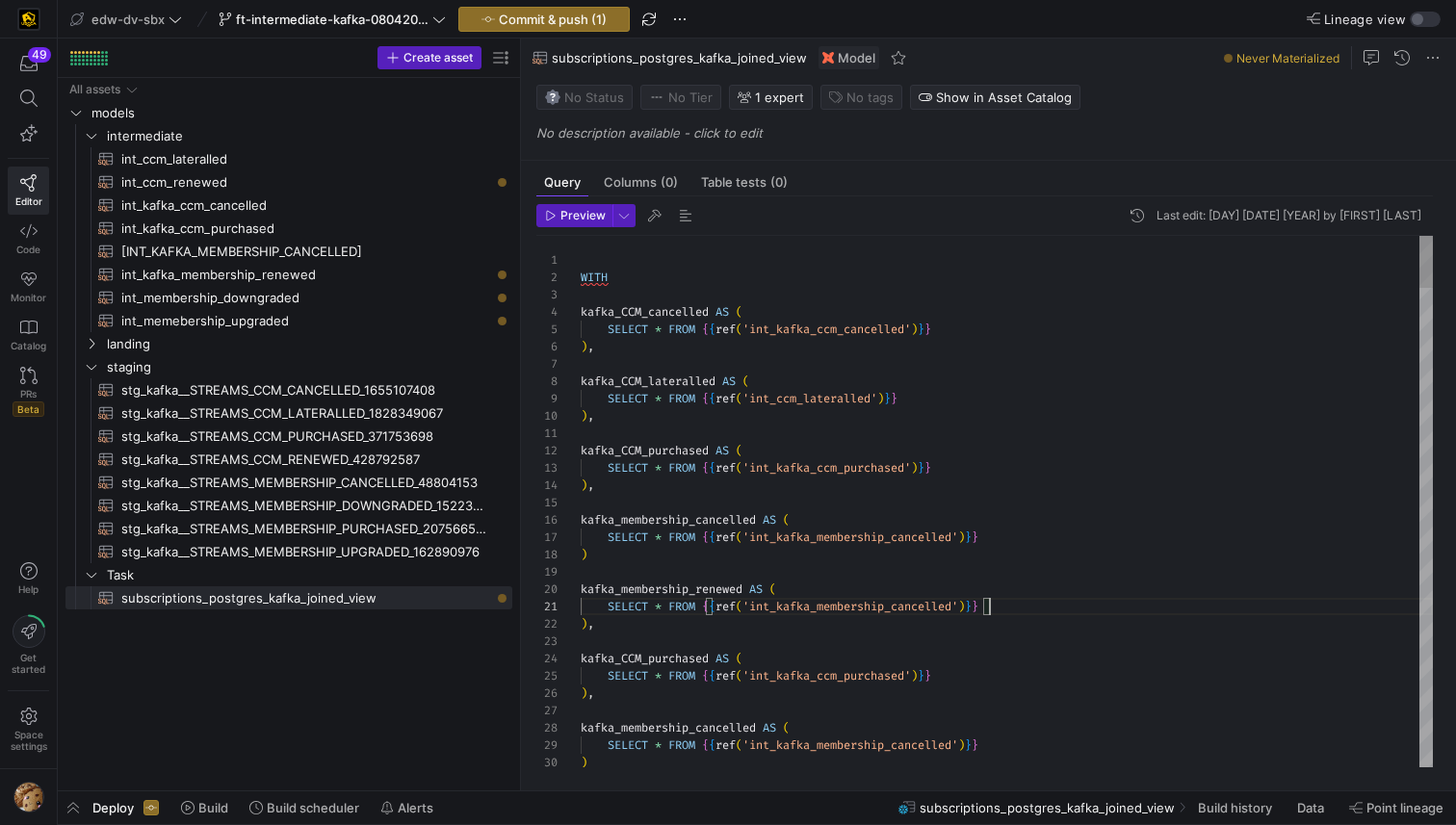 type on "SELECT * FROM {{ref('int_kafka_membership_cancelled')}}
),
kafka_CCM_purchased AS (
SELECT * FROM {{ref('int_kafka_ccm_purchased')}}
),
kafka_membership_cancelled AS (
SELECT * FROM {{ref('int_kafka_membership_cancelled')}}
)" 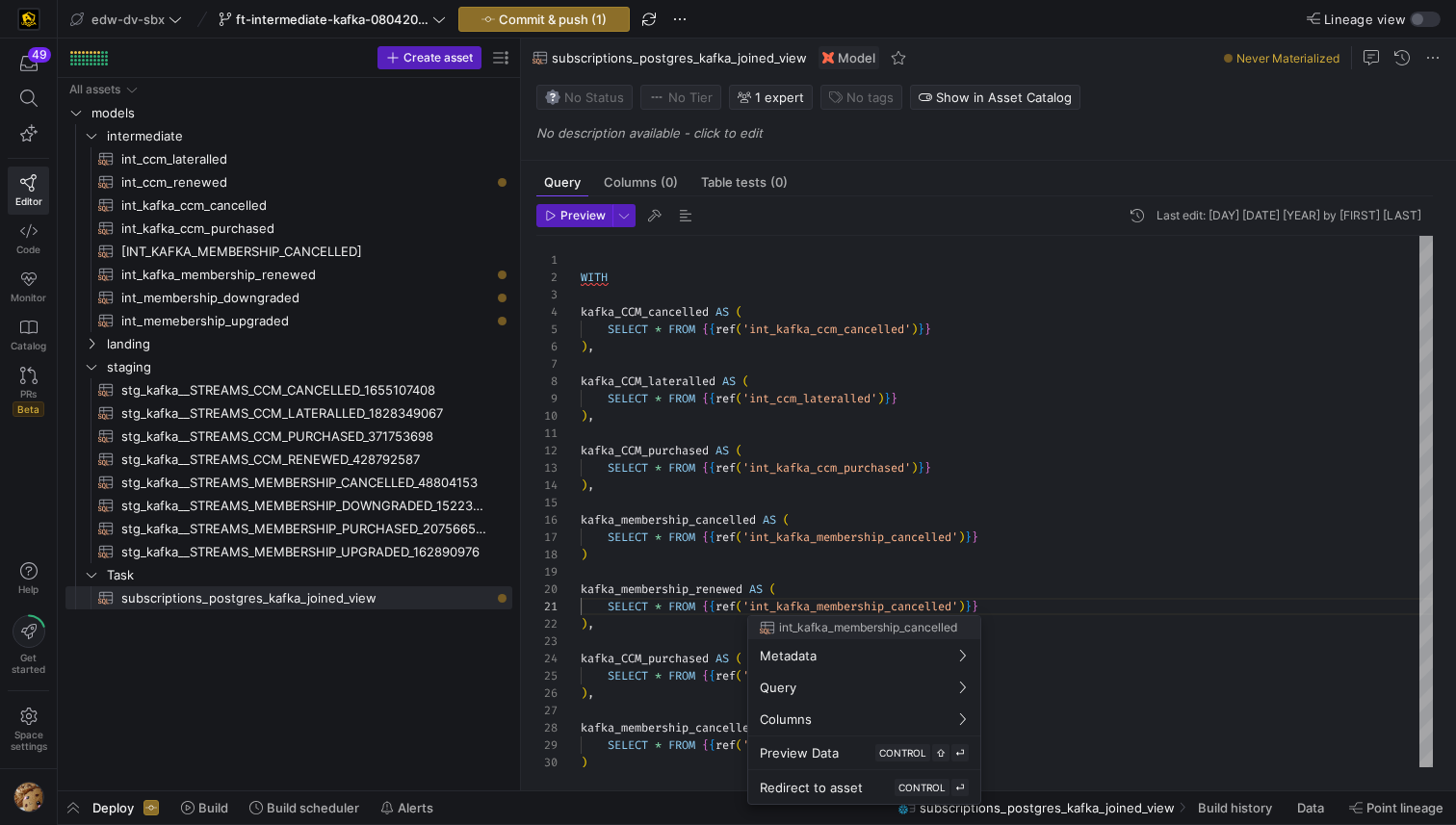 click at bounding box center [728, 412] 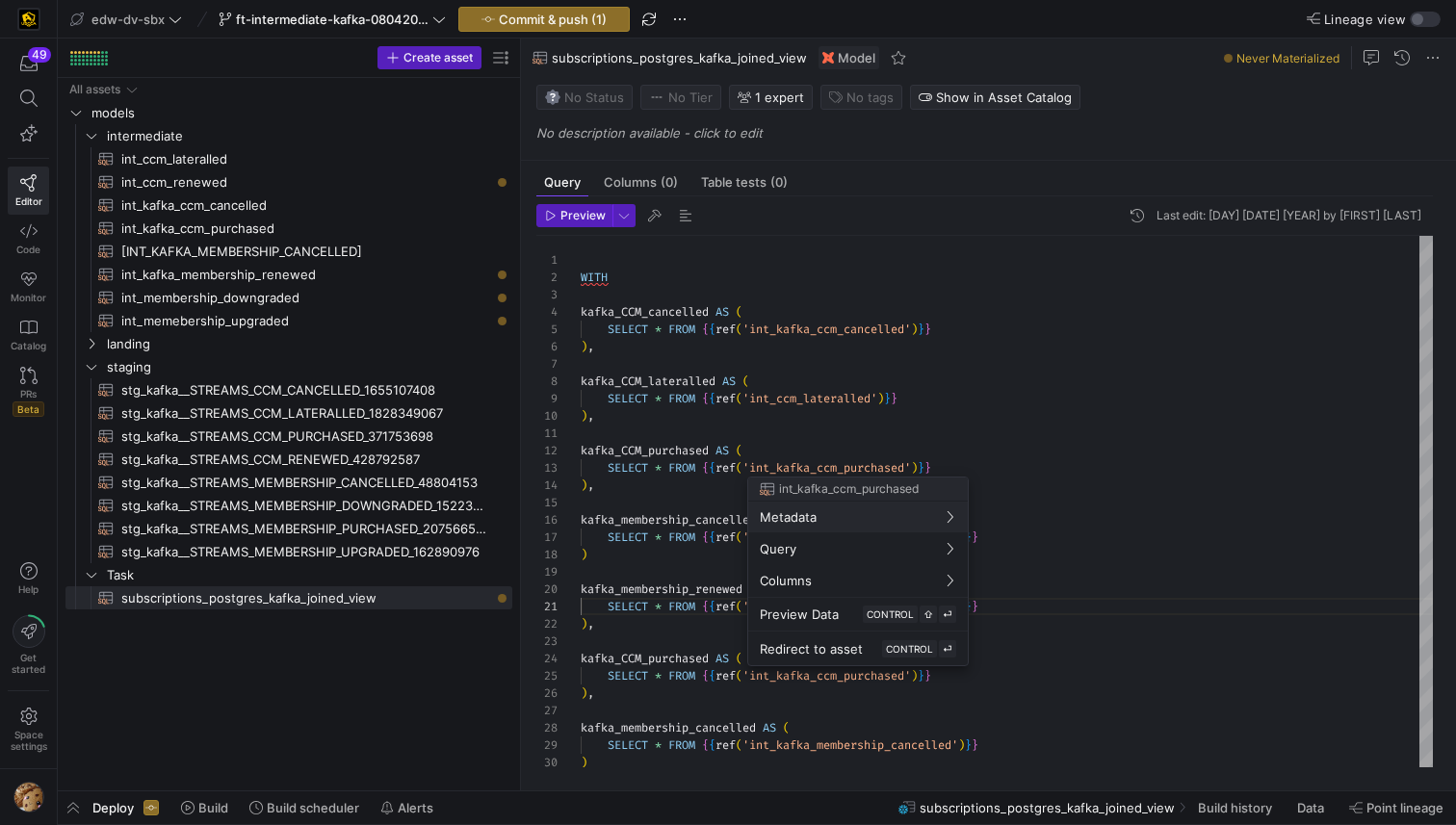 click at bounding box center [728, 412] 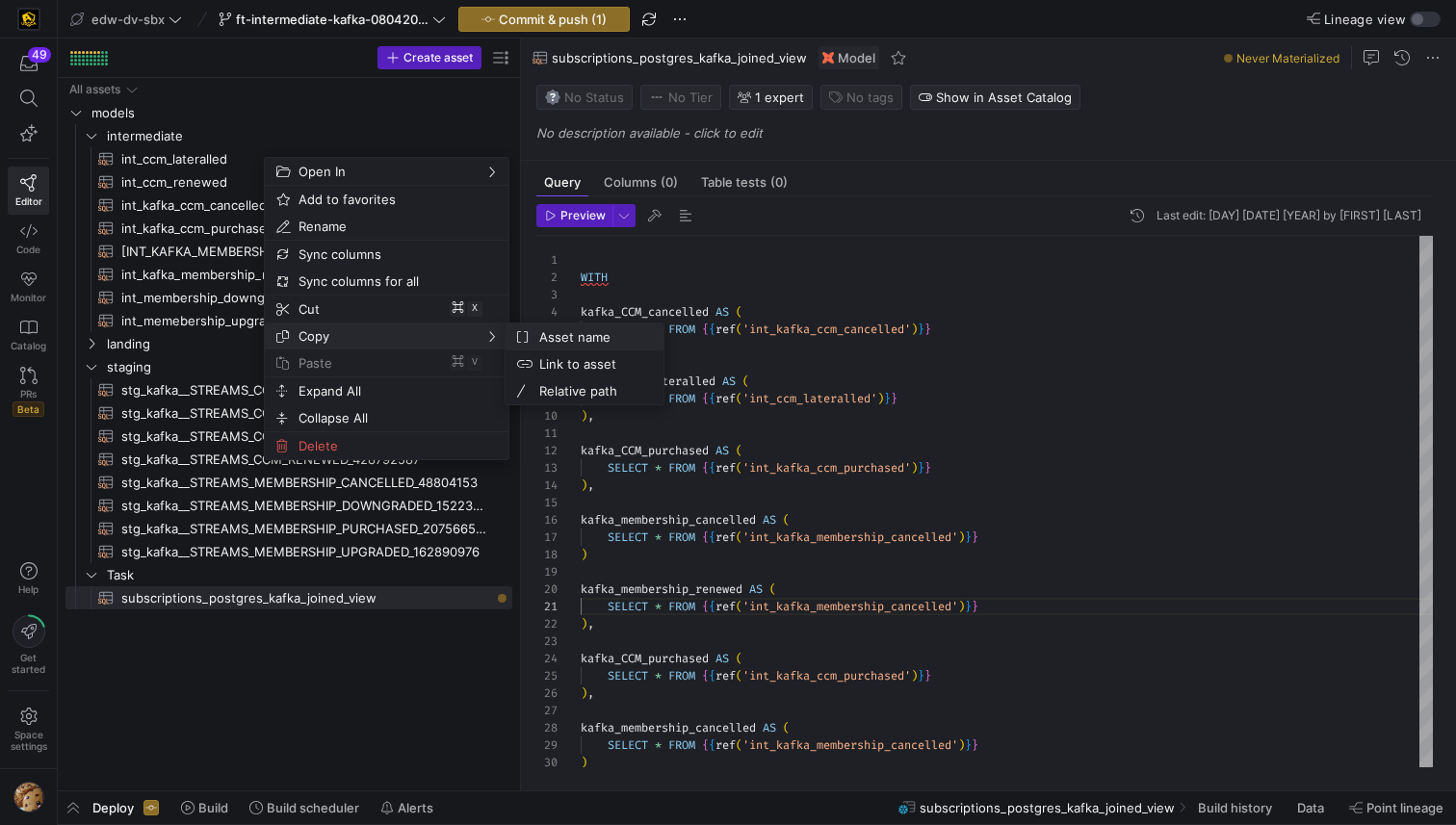 click on "Asset name" at bounding box center (589, 337) 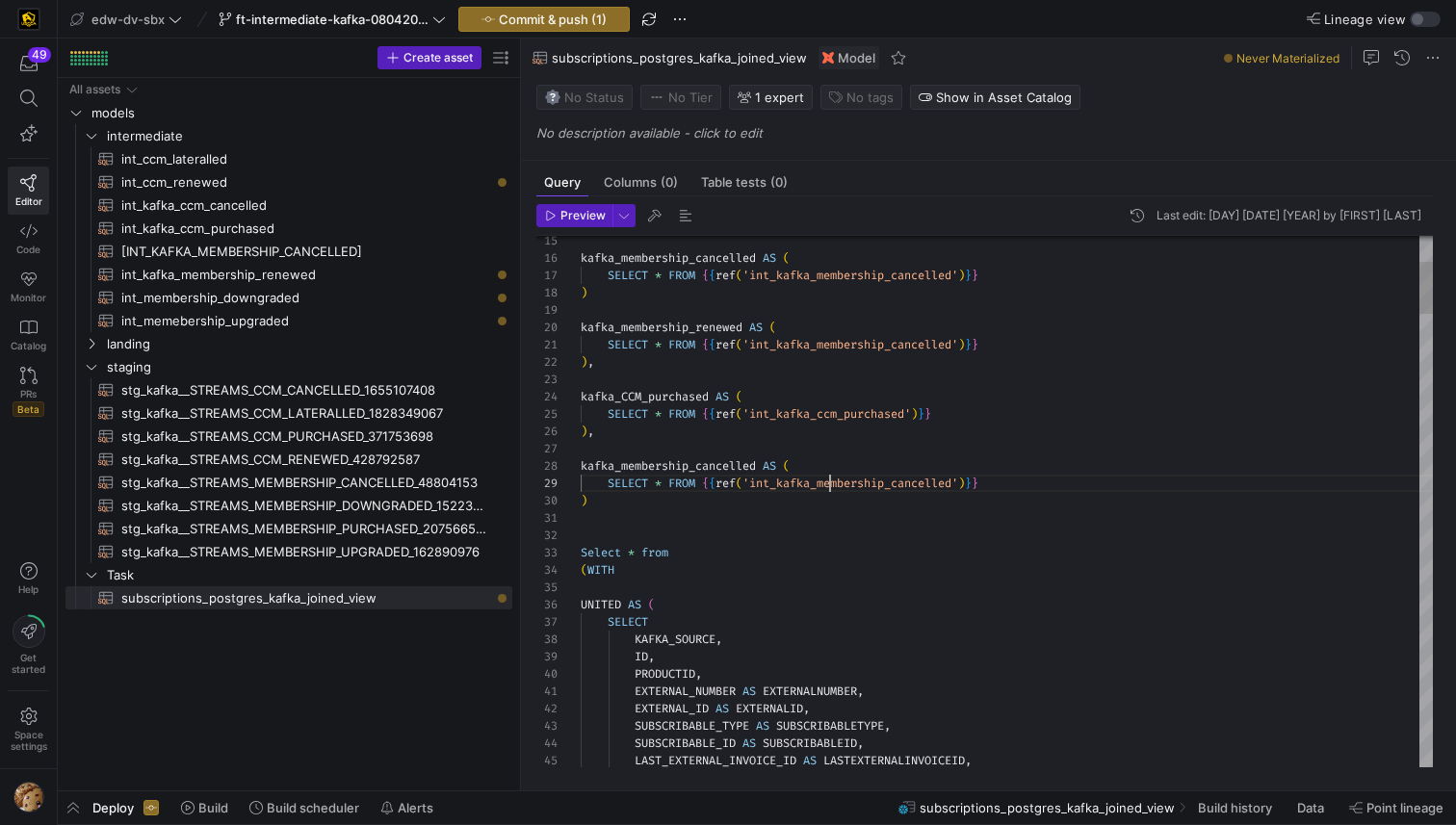 click on ") ,        SELECT   *   FROM   { { ref ( 'int_kafka_membership_cancelled' ) } } kafka_membership_renewed   AS   ( )      SELECT   *   FROM   { { ref ( 'int_kafka_membership_cancelled' ) } } kafka_membership_cancelled   AS   ( kafka_CCM_purchased   AS   (      SELECT   *   FROM   { { ref ( 'int_kafka_ccm_purchased' ) } } ) , kafka_membership_cancelled   AS   (      SELECT   *   FROM   { { ref ( 'int_kafka_membership_cancelled' ) } } )   Select   *   from ( WITH UNITED   AS   (      SELECT          KAFKA_SOURCE ,          ID ,          PRODUCTID ,          EXTERNAL_NUMBER   AS   EXTERNALNUMBER ,          EXTERNAL_ID   AS   EXTERNALID ,          SUBSCRIBABLE_TYPE   AS   SUBSCRIBABLETYPE ,          SUBSCRIBABLE_ID   AS   SUBSCRIBABLEID ,          LAST_EXTERNAL_INVOICE_ID   AS   LASTEXTERNALINVOICEID ," at bounding box center (1006, 2676) 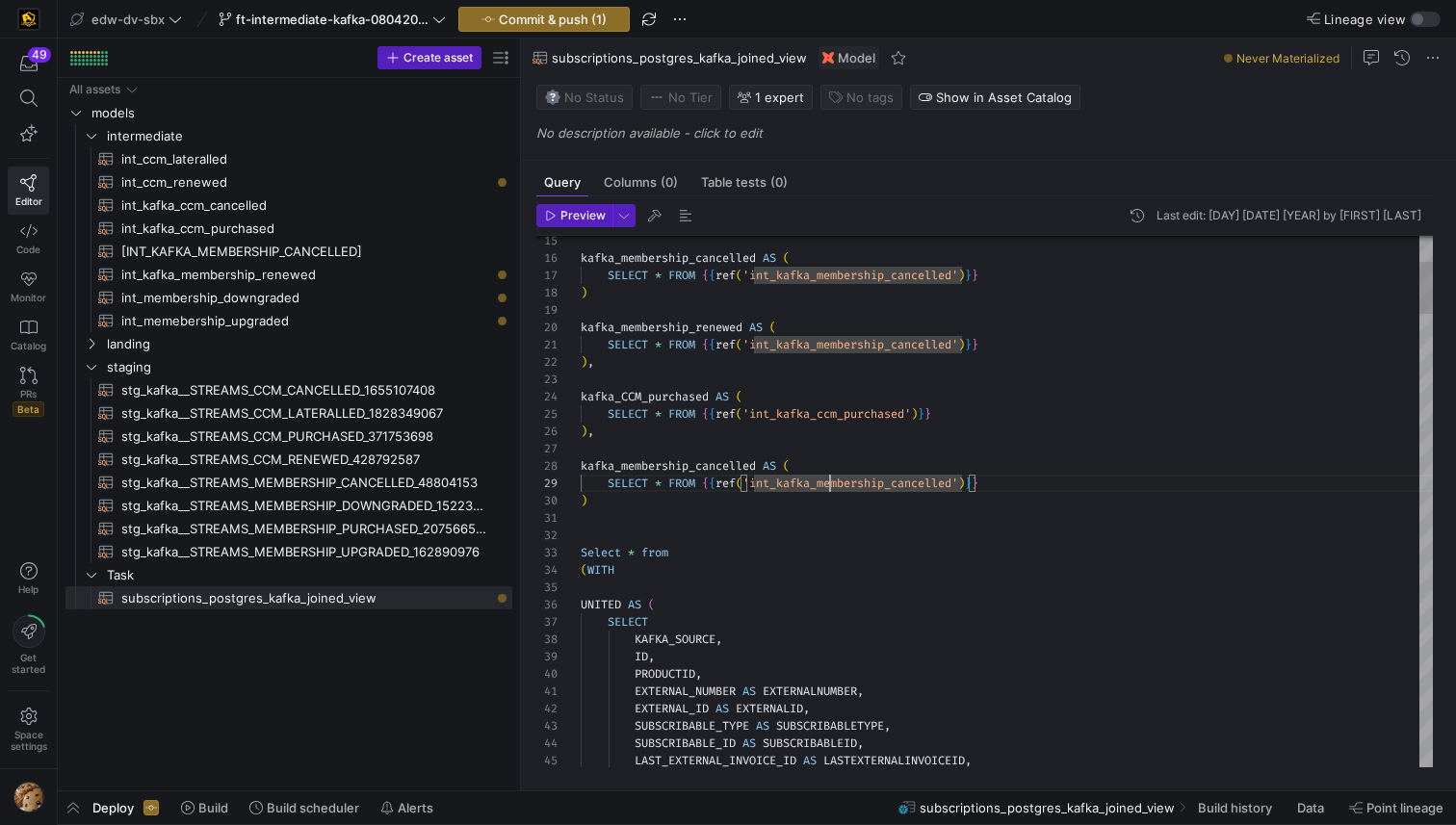scroll, scrollTop: 139, scrollLeft: 381, axis: both 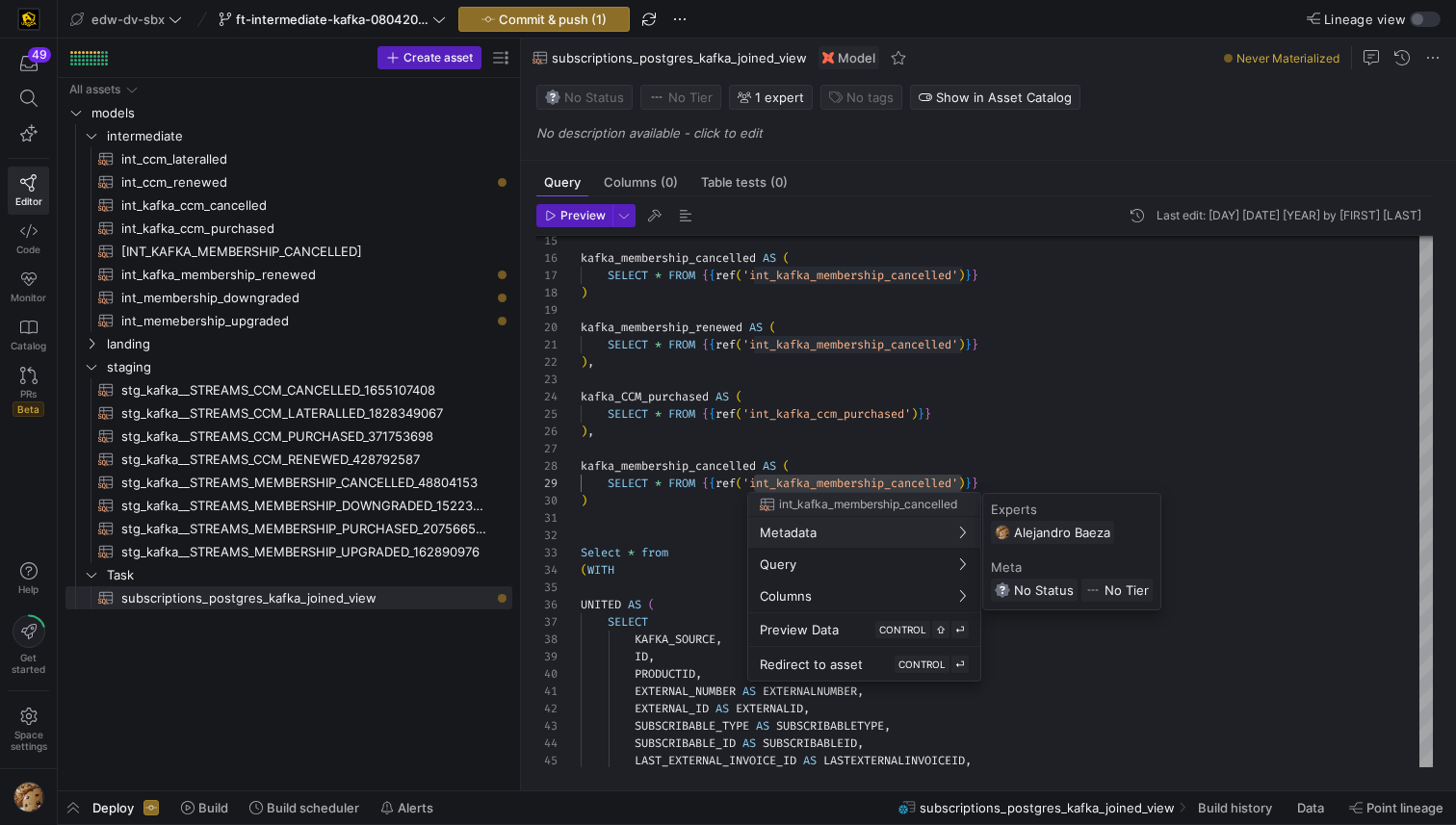 type 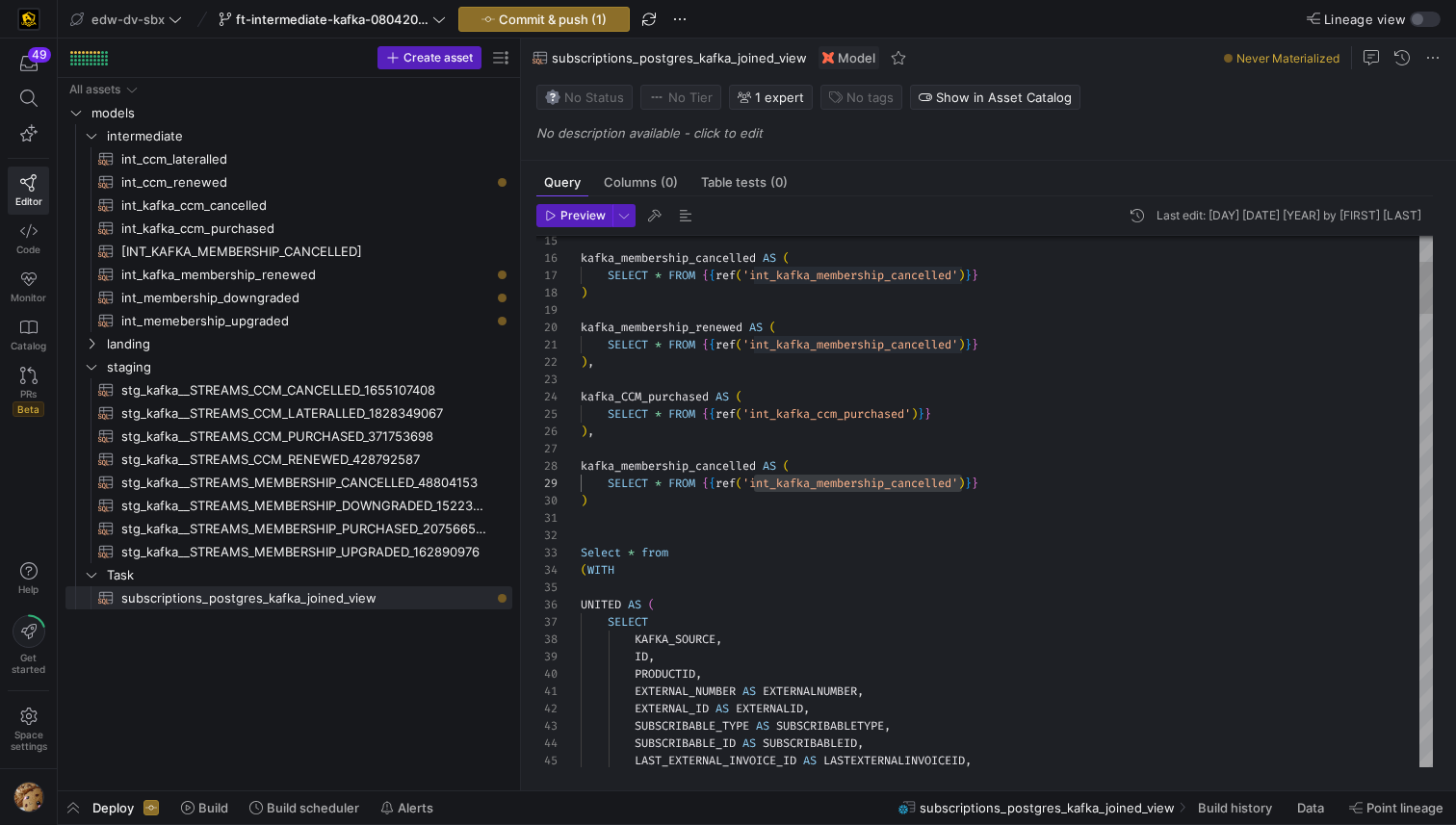 click on ") ,        SELECT   *   FROM   { { ref ( 'int_kafka_membership_cancelled' ) } } kafka_membership_renewed   AS   ( )      SELECT   *   FROM   { { ref ( 'int_kafka_membership_cancelled' ) } } kafka_membership_cancelled   AS   ( kafka_CCM_purchased   AS   (      SELECT   *   FROM   { { ref ( 'int_kafka_ccm_purchased' ) } } ) , kafka_membership_cancelled   AS   (      SELECT   *   FROM   { { ref ( 'int_kafka_membership_cancelled' ) } } )   Select   *   from ( WITH UNITED   AS   (      SELECT          KAFKA_SOURCE ,          ID ,          PRODUCTID ,          EXTERNAL_NUMBER   AS   EXTERNALNUMBER ,          EXTERNAL_ID   AS   EXTERNALID ,          SUBSCRIBABLE_TYPE   AS   SUBSCRIBABLETYPE ,          SUBSCRIBABLE_ID   AS   SUBSCRIBABLEID ,          LAST_EXTERNAL_INVOICE_ID   AS   LASTEXTERNALINVOICEID ," at bounding box center (1006, 2676) 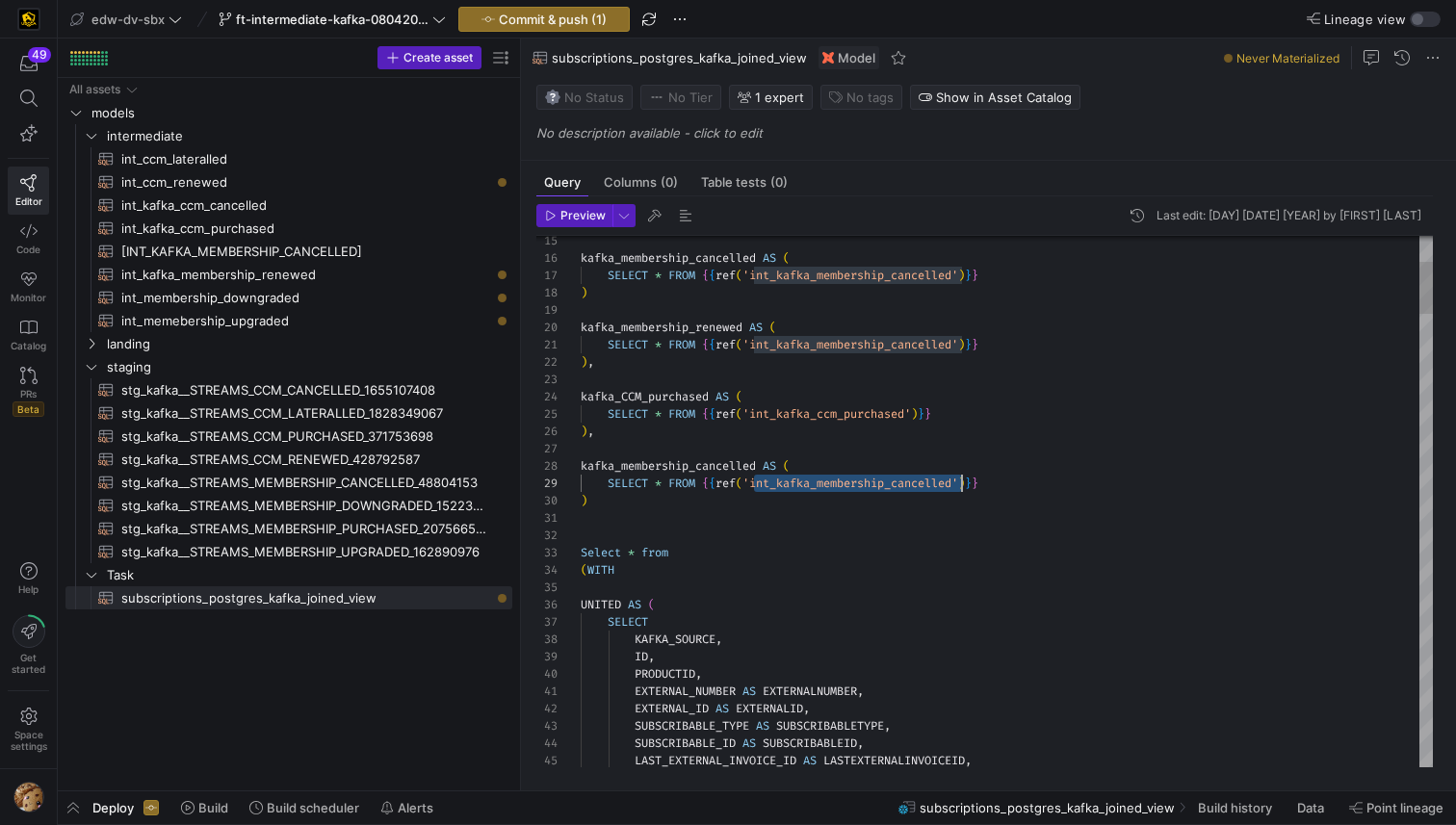 click on ") ,        SELECT   *   FROM   { { ref ( 'int_kafka_membership_cancelled' ) } } kafka_membership_renewed   AS   ( )      SELECT   *   FROM   { { ref ( 'int_kafka_membership_cancelled' ) } } kafka_membership_cancelled   AS   ( kafka_CCM_purchased   AS   (      SELECT   *   FROM   { { ref ( 'int_kafka_ccm_purchased' ) } } ) , kafka_membership_cancelled   AS   (      SELECT   *   FROM   { { ref ( 'int_kafka_membership_cancelled' ) } } )   Select   *   from ( WITH UNITED   AS   (      SELECT          KAFKA_SOURCE ,          ID ,          PRODUCTID ,          EXTERNAL_NUMBER   AS   EXTERNALNUMBER ,          EXTERNAL_ID   AS   EXTERNALID ,          SUBSCRIBABLE_TYPE   AS   SUBSCRIBABLETYPE ,          SUBSCRIBABLE_ID   AS   SUBSCRIBABLEID ,          LAST_EXTERNAL_INVOICE_ID   AS   LASTEXTERNALINVOICEID ," at bounding box center [1006, 2676] 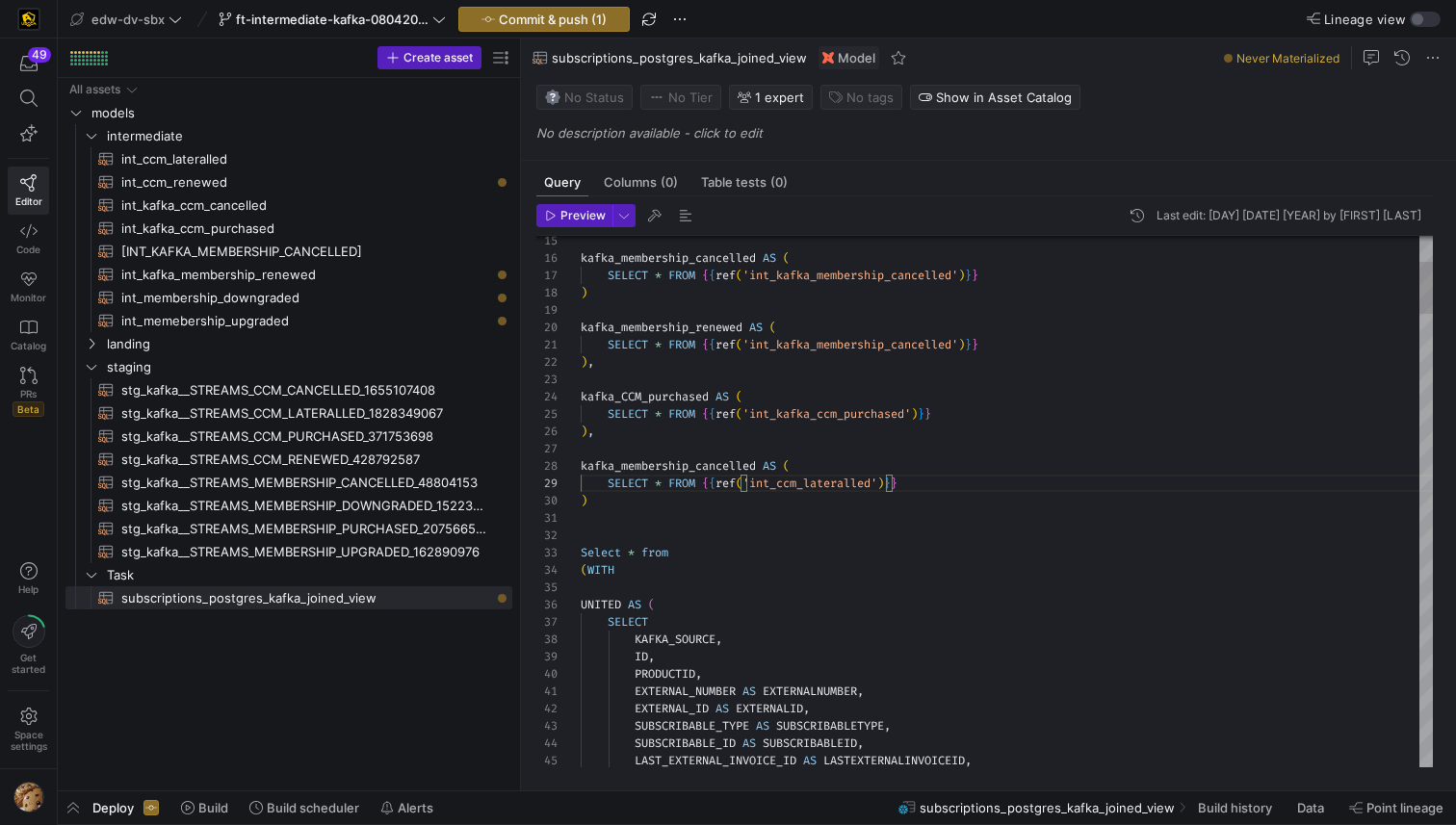 click on ") ,        SELECT   *   FROM   { { ref ( 'int_kafka_membership_cancelled' ) } } kafka_membership_renewed   AS   ( )      SELECT   *   FROM   { { ref ( 'int_kafka_membership_cancelled' ) } } kafka_membership_cancelled   AS   ( kafka_CCM_purchased   AS   (      SELECT   *   FROM   { { ref ( 'int_kafka_ccm_purchased' ) } } ) , kafka_membership_cancelled   AS   (      SELECT   *   FROM   { { ref ( 'int_ccm_lateralled' ) } } )   Select   *   from ( WITH UNITED   AS   (      SELECT          KAFKA_SOURCE ,          ID ,          PRODUCTID ,          EXTERNAL_NUMBER   AS   EXTERNALNUMBER ,          EXTERNAL_ID   AS   EXTERNALID ,          SUBSCRIBABLE_TYPE   AS   SUBSCRIBABLETYPE ,          SUBSCRIBABLE_ID   AS   SUBSCRIBABLEID ,          LAST_EXTERNAL_INVOICE_ID   AS   LASTEXTERNALINVOICEID ," at bounding box center [1006, 2676] 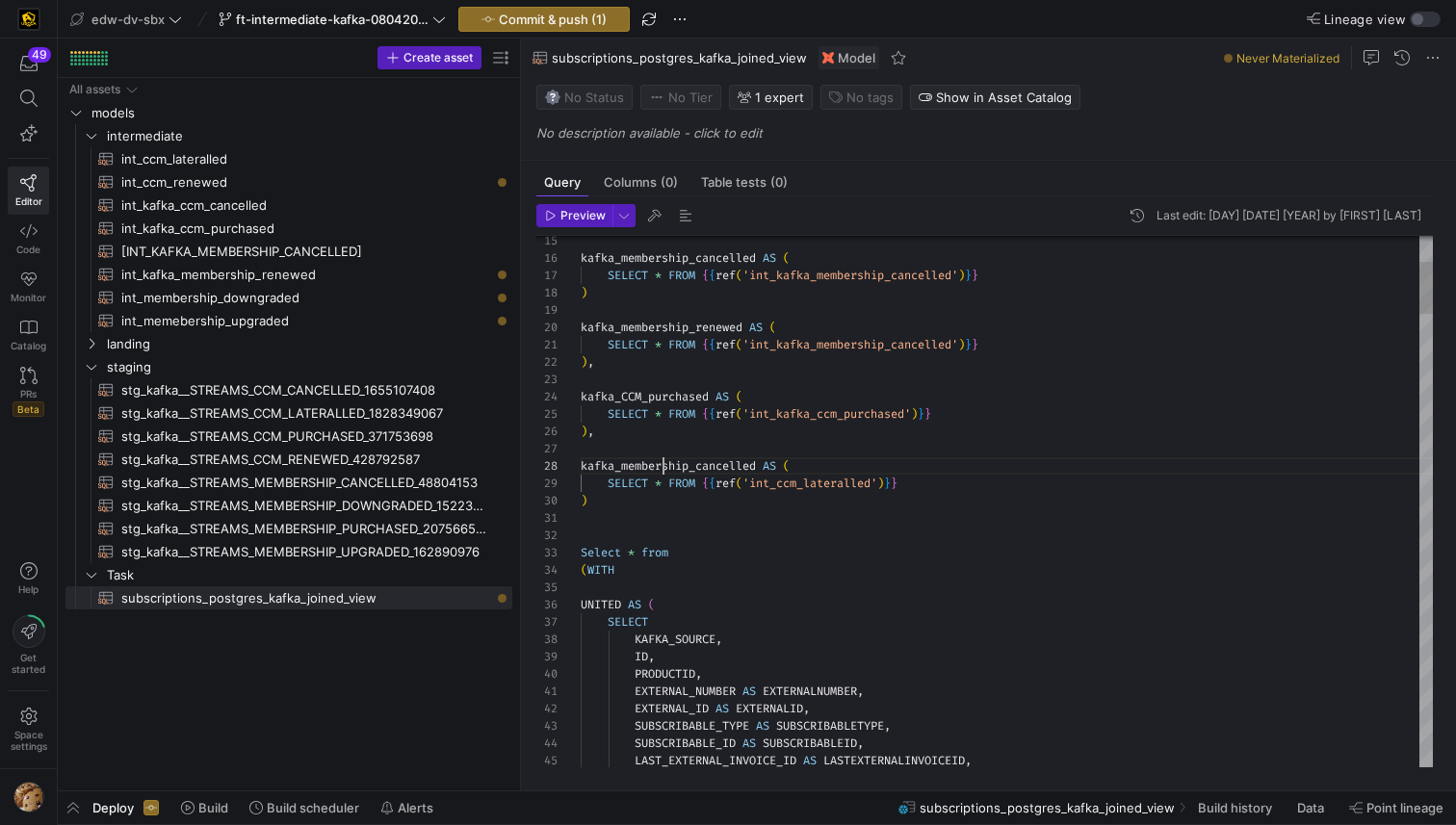 scroll, scrollTop: 121, scrollLeft: 180, axis: both 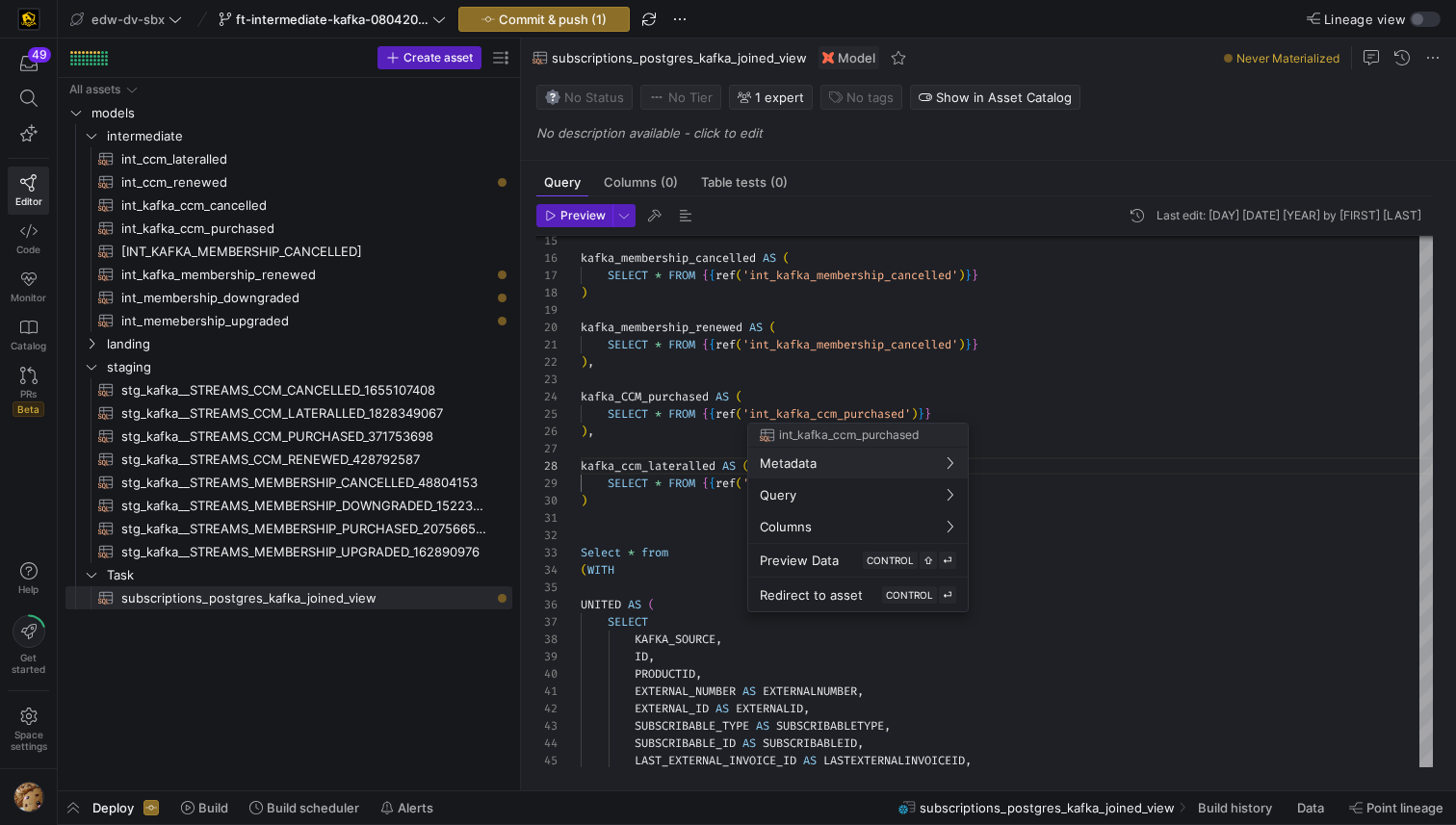click at bounding box center (728, 412) 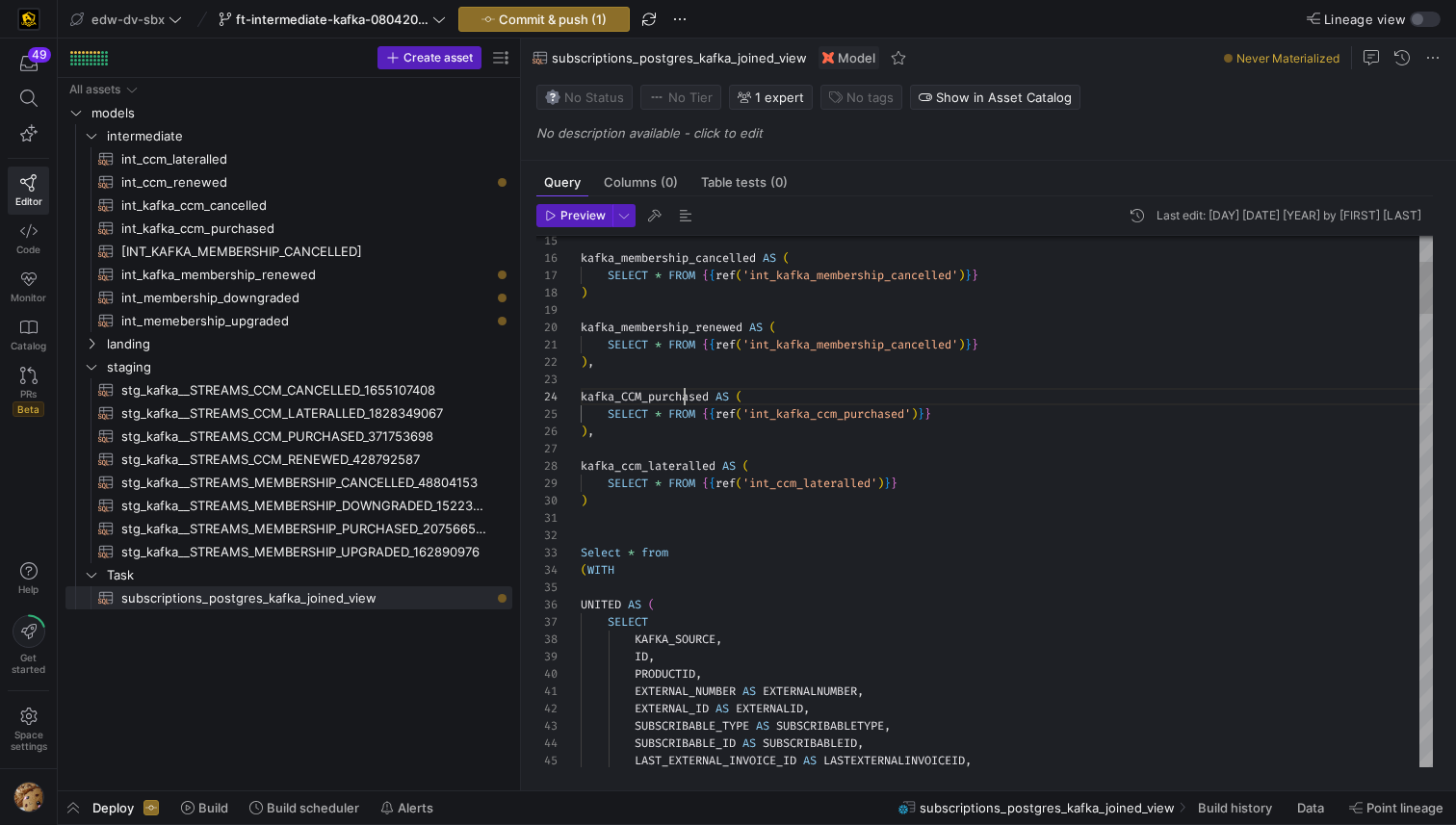 click on ") ,        SELECT   *   FROM   { { ref ( 'int_kafka_membership_cancelled' ) } } kafka_membership_renewed   AS   ( )      SELECT   *   FROM   { { ref ( 'int_kafka_membership_cancelled' ) } } kafka_membership_cancelled   AS   ( kafka_CCM_purchased   AS   (      SELECT   *   FROM   { { ref ( 'int_kafka_ccm_purchased' ) } } ) , kafka_ccm_lateralled   AS   (      SELECT   *   FROM   { { ref ( 'int_ccm_lateralled' ) } } )   Select   *   from ( WITH UNITED   AS   (      SELECT          KAFKA_SOURCE ,          ID ,          PRODUCTID ,          EXTERNAL_NUMBER   AS   EXTERNALNUMBER ,          EXTERNAL_ID   AS   EXTERNALID ,          SUBSCRIBABLE_TYPE   AS   SUBSCRIBABLETYPE ,          SUBSCRIBABLE_ID   AS   SUBSCRIBABLEID ,          LAST_EXTERNAL_INVOICE_ID   AS   LASTEXTERNALINVOICEID ," at bounding box center [1006, 2676] 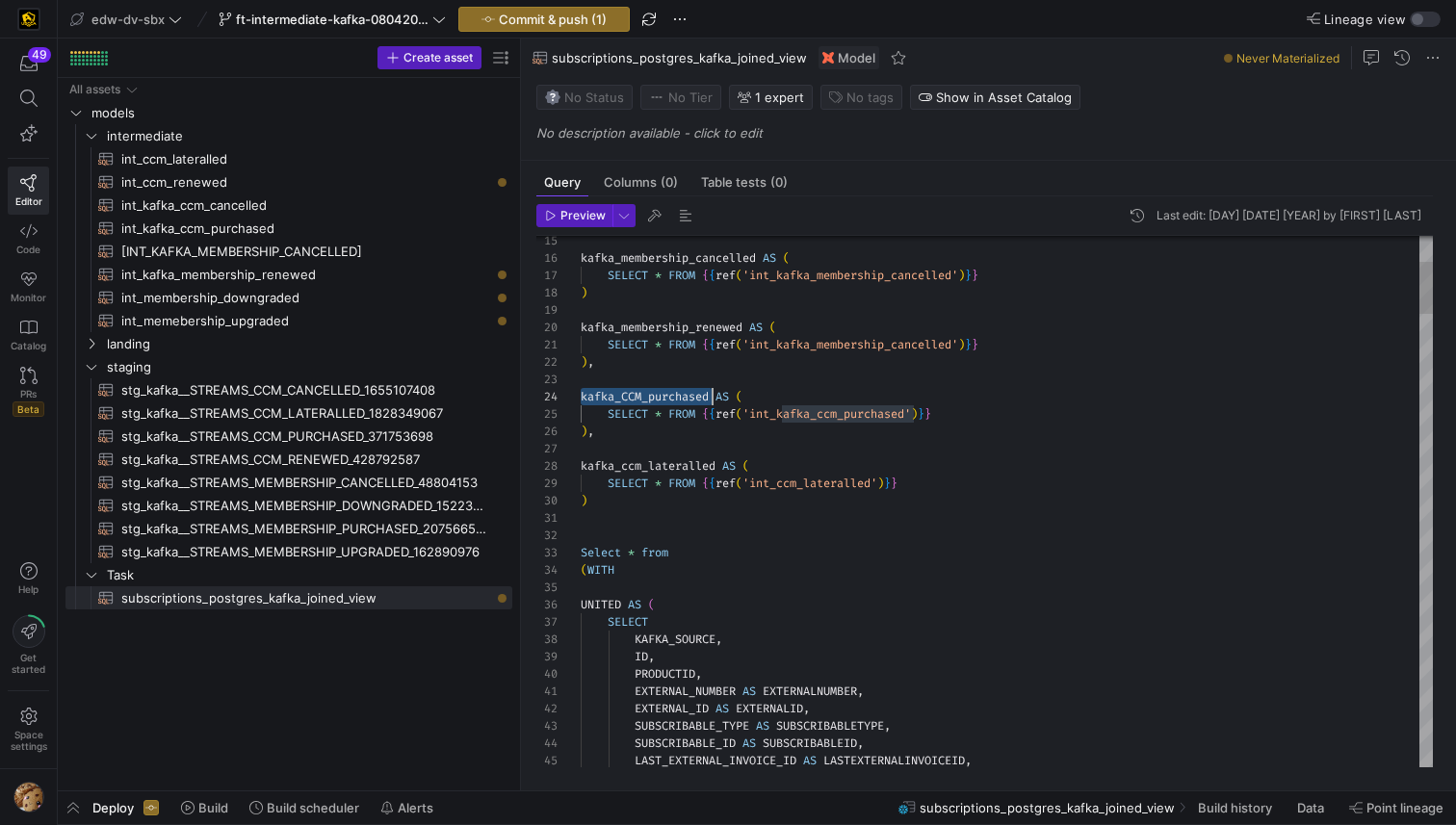 click on ") ,        SELECT   *   FROM   { { ref ( 'int_kafka_membership_cancelled' ) } } kafka_membership_renewed   AS   ( )      SELECT   *   FROM   { { ref ( 'int_kafka_membership_cancelled' ) } } kafka_membership_cancelled   AS   ( kafka_CCM_purchased   AS   (      SELECT   *   FROM   { { ref ( 'int_kafka_ccm_purchased' ) } } ) , kafka_ccm_lateralled   AS   (      SELECT   *   FROM   { { ref ( 'int_ccm_lateralled' ) } } )   Select   *   from ( WITH UNITED   AS   (      SELECT          KAFKA_SOURCE ,          ID ,          PRODUCTID ,          EXTERNAL_NUMBER   AS   EXTERNALNUMBER ,          EXTERNAL_ID   AS   EXTERNALID ,          SUBSCRIBABLE_TYPE   AS   SUBSCRIBABLETYPE ,          SUBSCRIBABLE_ID   AS   SUBSCRIBABLEID ,          LAST_EXTERNAL_INVOICE_ID   AS   LASTEXTERNALINVOICEID ," at bounding box center (1006, 2676) 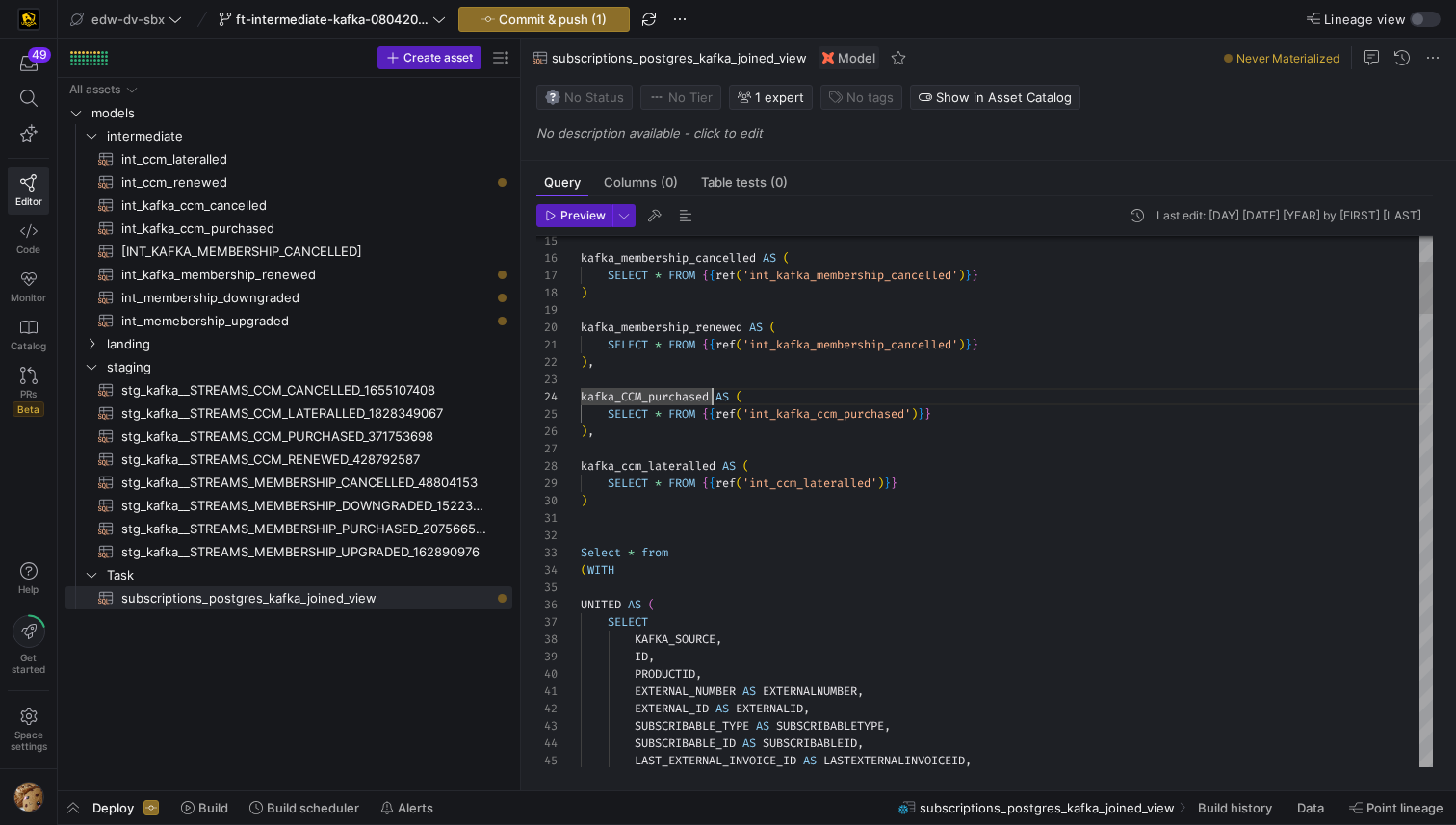 click on ") ,        SELECT   *   FROM   { { ref ( 'int_kafka_membership_cancelled' ) } } kafka_membership_renewed   AS   ( )      SELECT   *   FROM   { { ref ( 'int_kafka_membership_cancelled' ) } } kafka_membership_cancelled   AS   ( kafka_CCM_purchased   AS   (      SELECT   *   FROM   { { ref ( 'int_kafka_ccm_purchased' ) } } ) , kafka_ccm_lateralled   AS   (      SELECT   *   FROM   { { ref ( 'int_ccm_lateralled' ) } } )   Select   *   from ( WITH UNITED   AS   (      SELECT          KAFKA_SOURCE ,          ID ,          PRODUCTID ,          EXTERNAL_NUMBER   AS   EXTERNALNUMBER ,          EXTERNAL_ID   AS   EXTERNALID ,          SUBSCRIBABLE_TYPE   AS   SUBSCRIBABLETYPE ,          SUBSCRIBABLE_ID   AS   SUBSCRIBABLEID ,          LAST_EXTERNAL_INVOICE_ID   AS   LASTEXTERNALINVOICEID ," at bounding box center (1006, 2676) 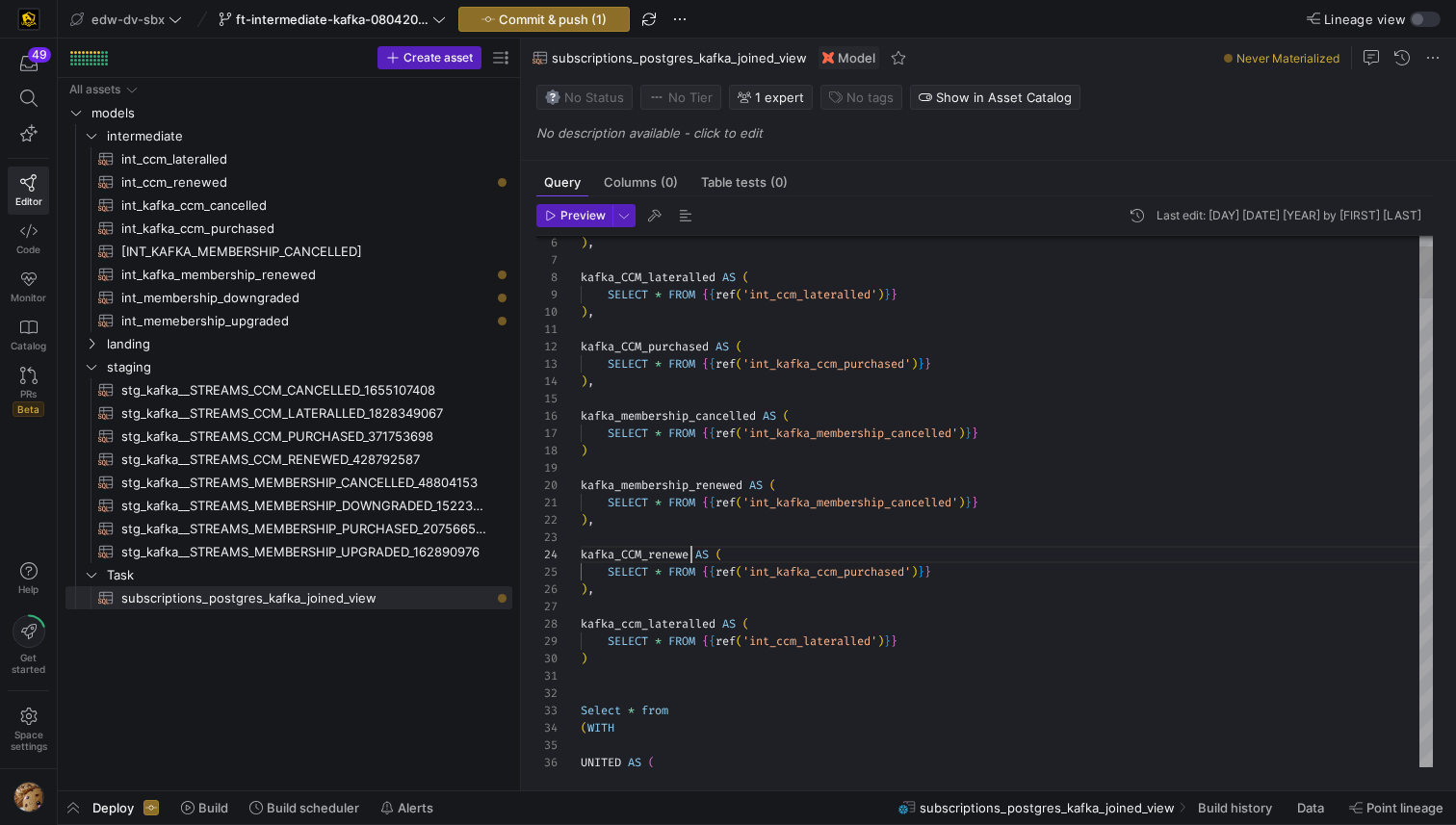 scroll, scrollTop: 52, scrollLeft: 117, axis: both 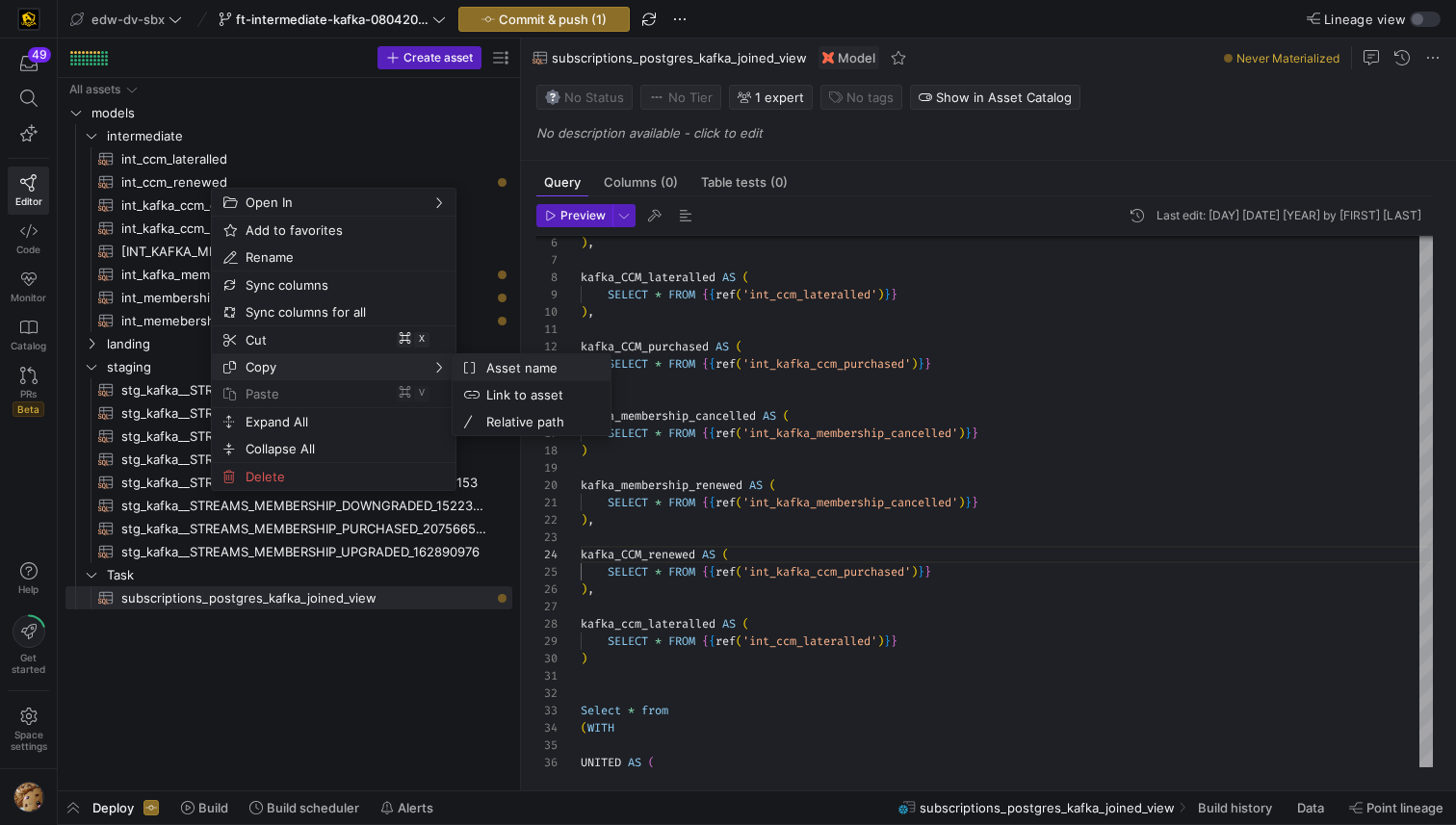 click on "Asset name" at bounding box center (536, 368) 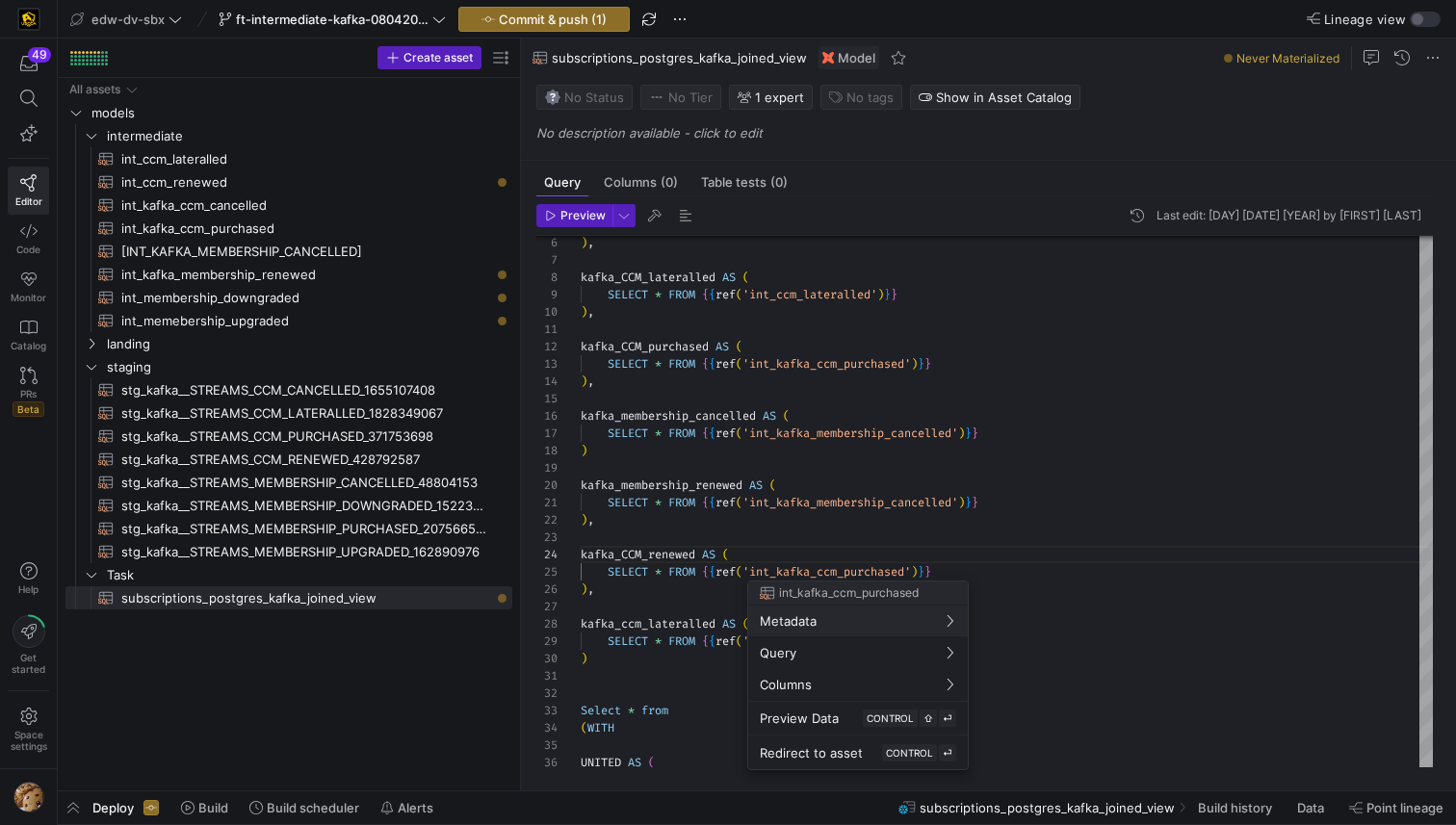 click at bounding box center [728, 412] 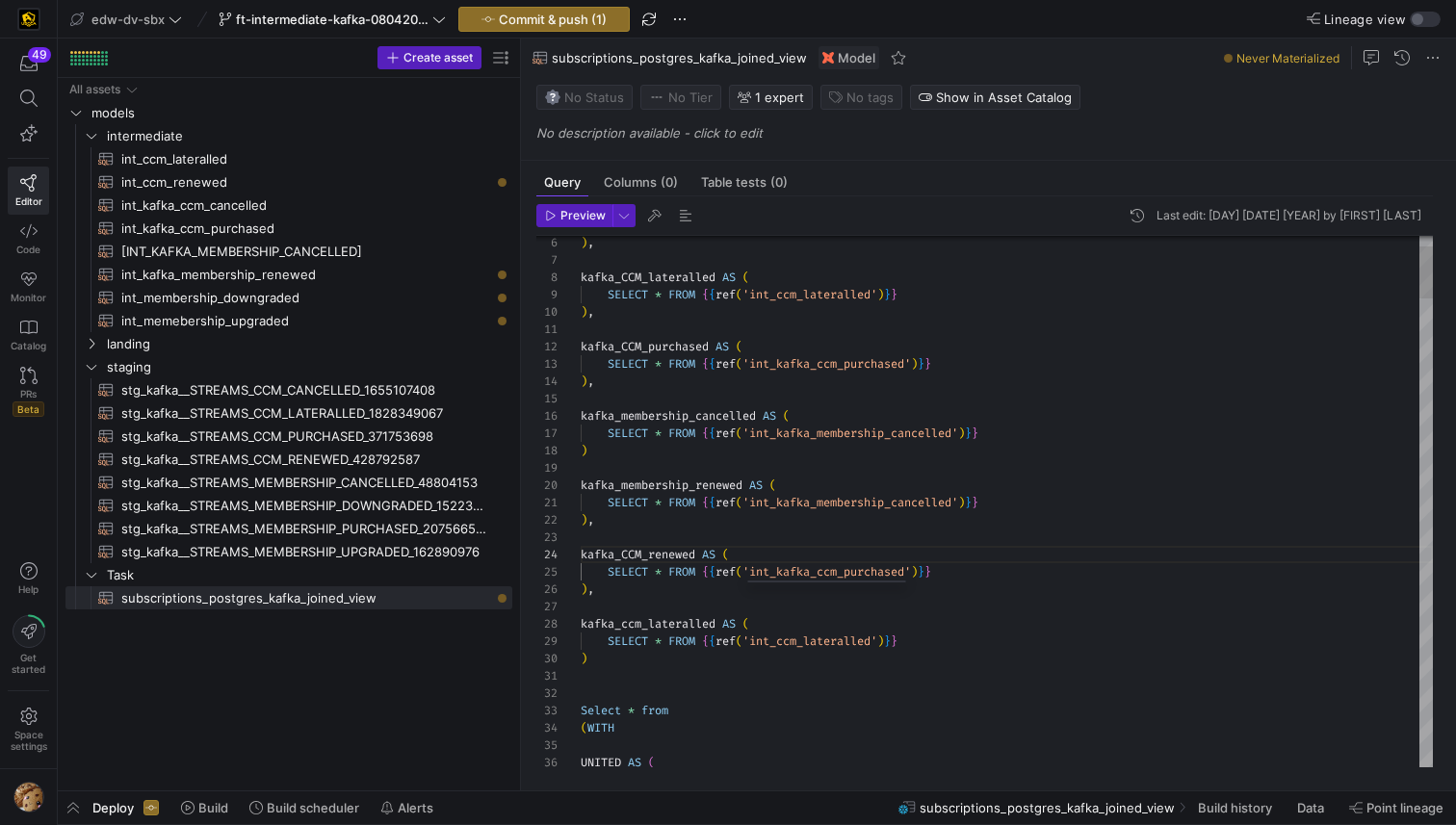 click on ") ,        SELECT   *   FROM   { { ref ( 'int_kafka_membership_cancelled' ) } } kafka_membership_renewed   AS   ( )      SELECT   *   FROM   { { ref ( 'int_kafka_membership_cancelled' ) } } kafka_membership_cancelled   AS   ( kafka_CCM_renewed   AS   (      SELECT   *   FROM   { { ref ( 'int_kafka_ccm_purchased' ) } } ) , kafka_ccm_lateralled   AS   (      SELECT   *   FROM   { { ref ( 'int_ccm_lateralled' ) } } )   Select   *   from ( WITH UNITED   AS   ( ) ,      SELECT   *   FROM   { { ref ( 'int_kafka_ccm_purchased' ) } } kafka_CCM_purchased   AS   ( ) ,      SELECT   *   FROM   { { ref ( 'int_ccm_lateralled' ) } } kafka_CCM_lateralled   AS   ( ) ," at bounding box center [1006, 2834] 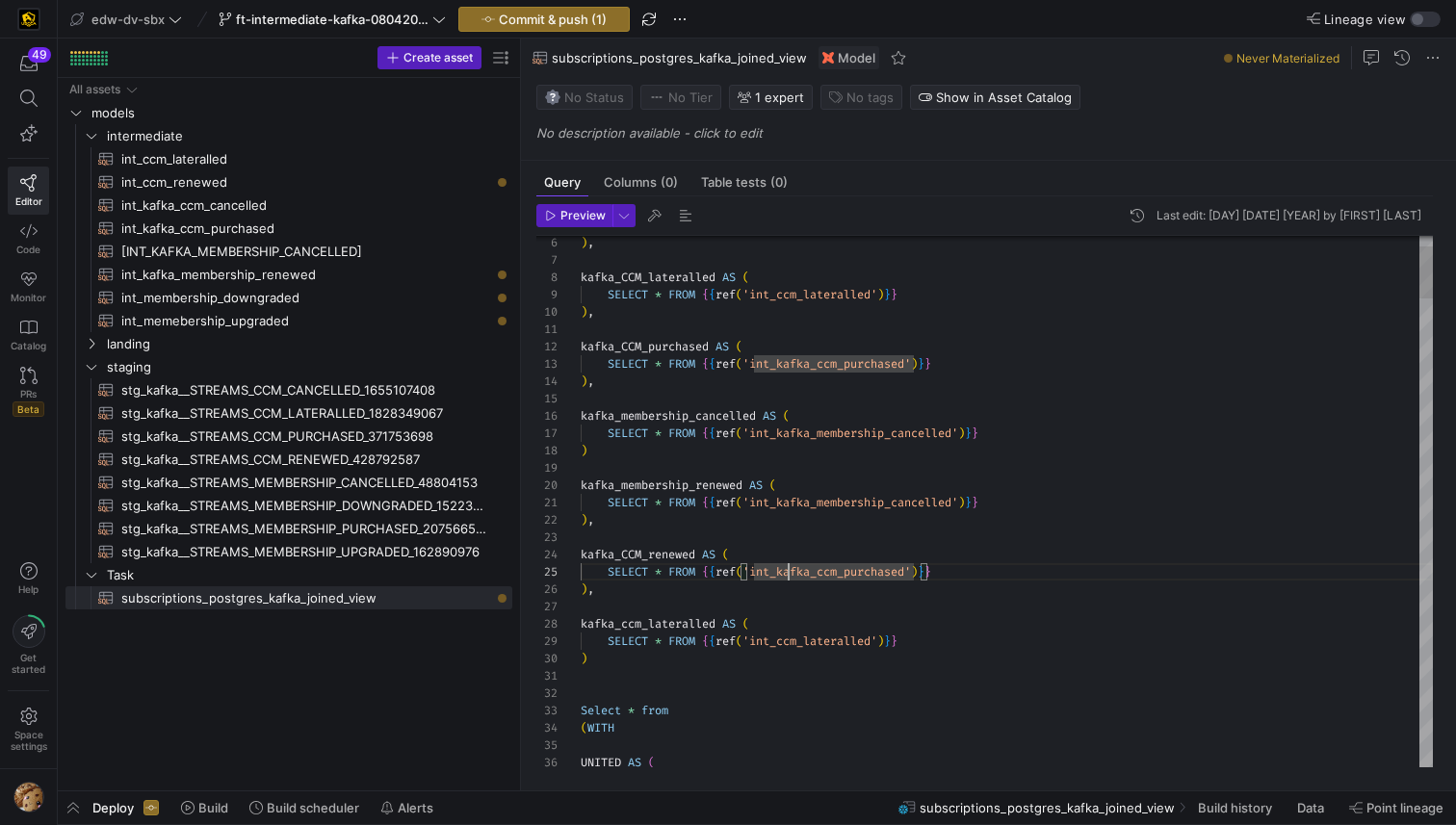 click on ") ,        SELECT   *   FROM   { { ref ( 'int_kafka_membership_cancelled' ) } } kafka_membership_renewed   AS   ( )      SELECT   *   FROM   { { ref ( 'int_kafka_membership_cancelled' ) } } kafka_membership_cancelled   AS   ( kafka_CCM_renewed   AS   (      SELECT   *   FROM   { { ref ( 'int_kafka_ccm_purchased' ) } } ) , kafka_ccm_lateralled   AS   (      SELECT   *   FROM   { { ref ( 'int_ccm_lateralled' ) } } )   Select   *   from ( WITH UNITED   AS   ( ) ,      SELECT   *   FROM   { { ref ( 'int_kafka_ccm_purchased' ) } } kafka_CCM_purchased   AS   ( ) ,      SELECT   *   FROM   { { ref ( 'int_ccm_lateralled' ) } } kafka_CCM_lateralled   AS   ( ) ," at bounding box center [1006, 2834] 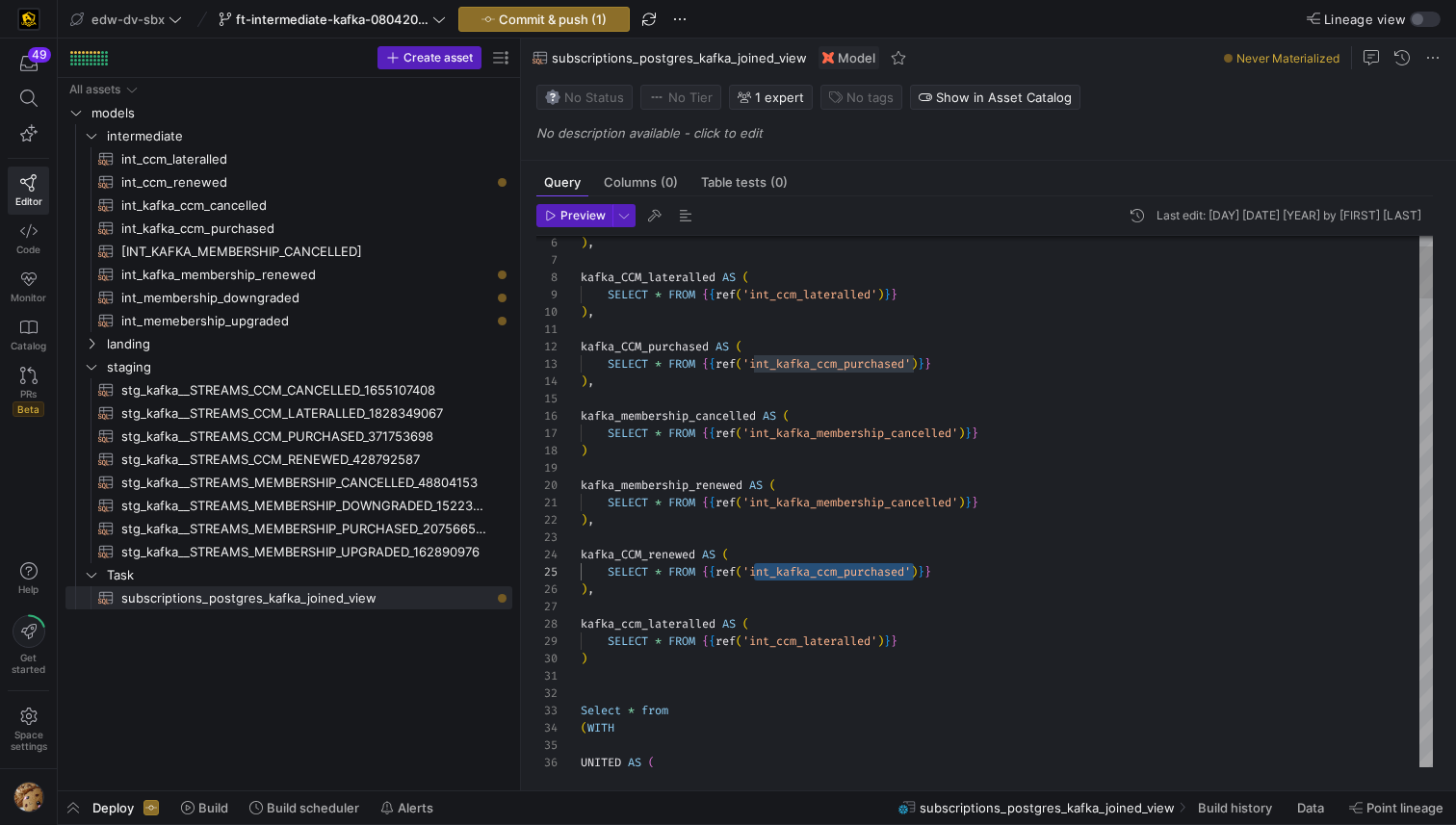 scroll, scrollTop: 69, scrollLeft: 277, axis: both 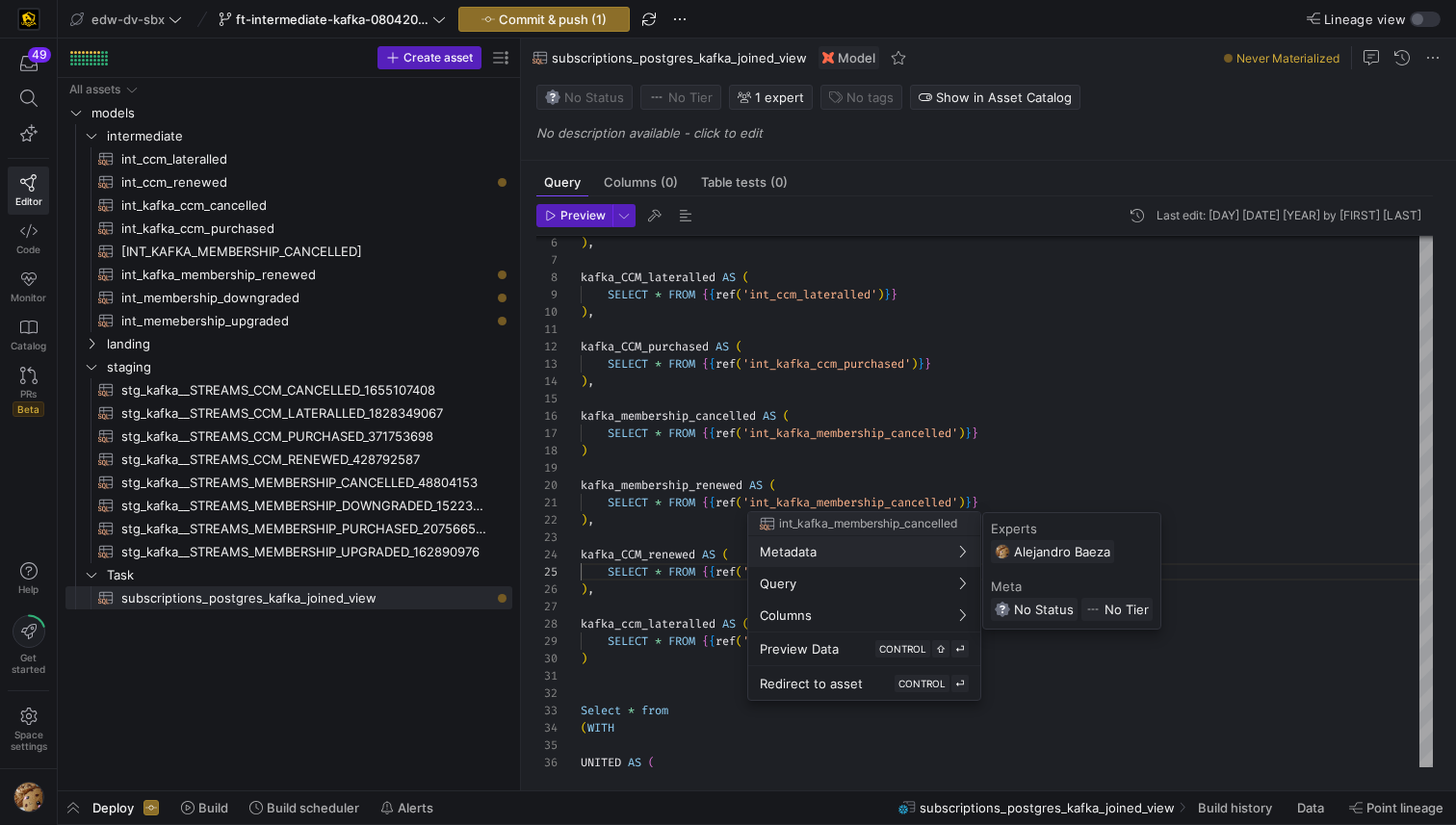 click at bounding box center (728, 412) 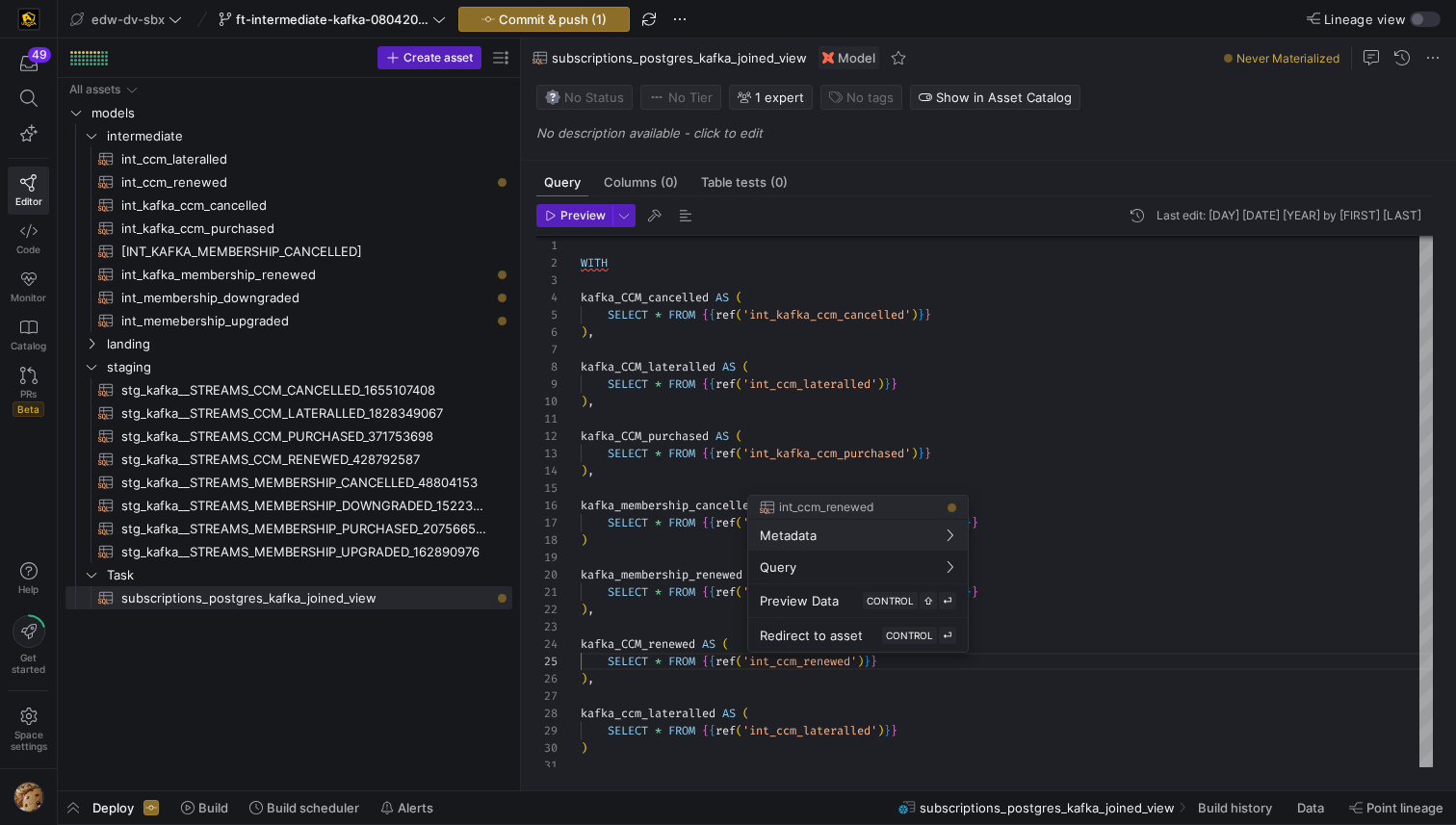 click at bounding box center [728, 412] 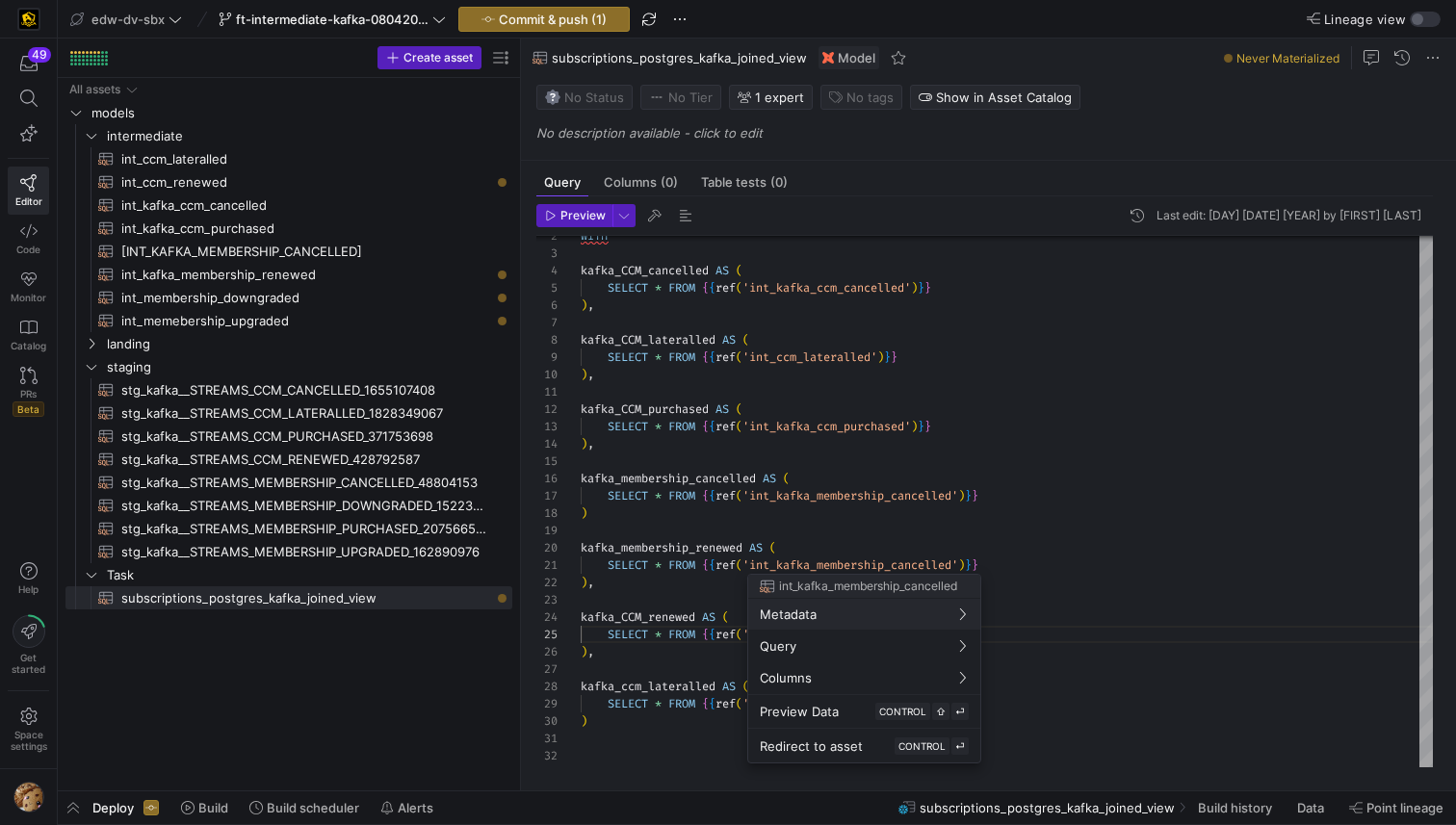 click at bounding box center [728, 412] 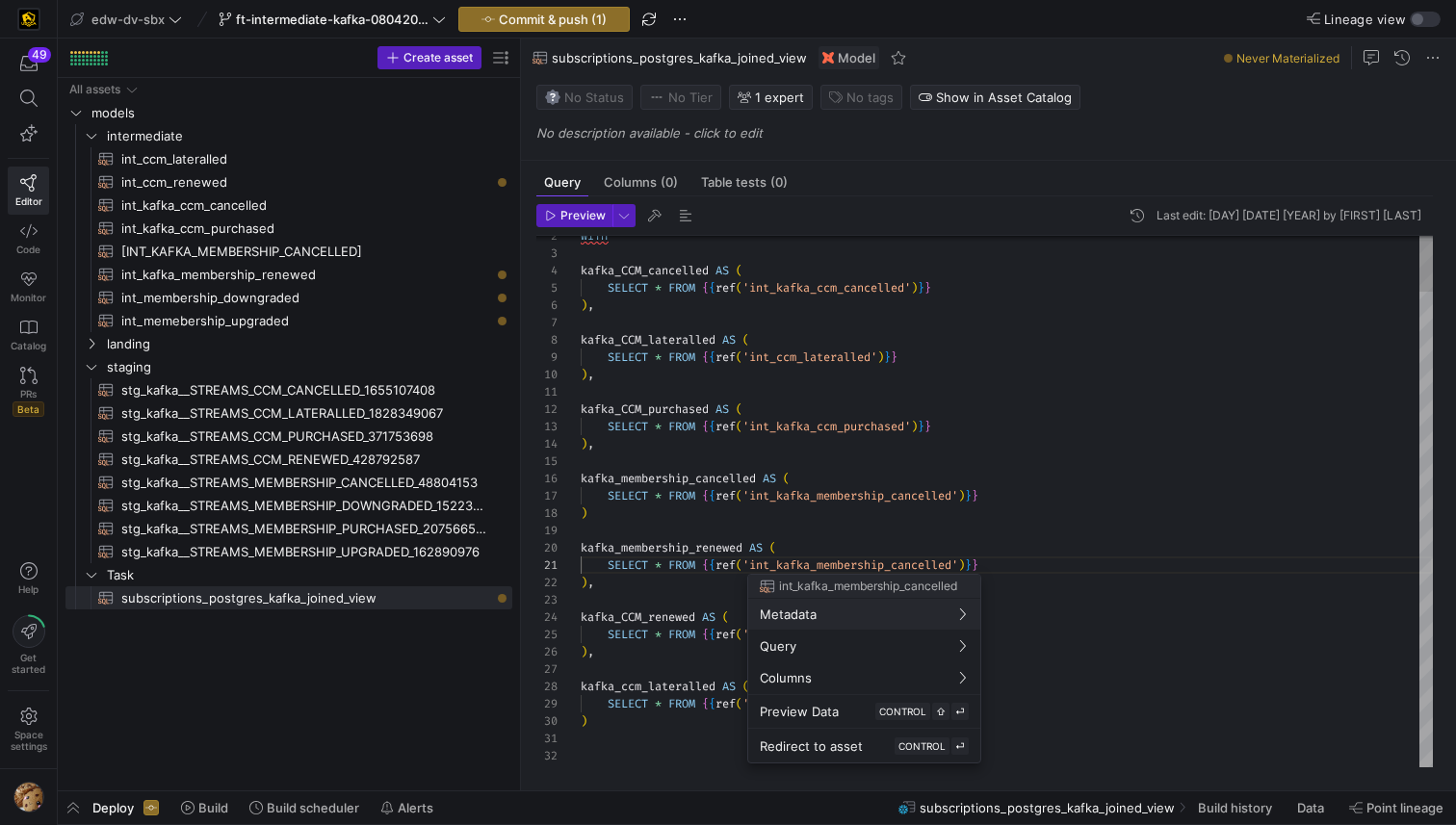 click on ") ,        SELECT   *   FROM   { { ref ( 'int_kafka_membership_cancelled' ) } } kafka_membership_renewed   AS   ( )      SELECT   *   FROM   { { ref ( 'int_kafka_membership_cancelled' ) } } kafka_membership_cancelled   AS   ( kafka_CCM_renewed   AS   (      SELECT   *   FROM   { { ref ( 'int_ccm_renewed' ) } } ) , kafka_ccm_lateralled   AS   (      SELECT   *   FROM   { { ref ( 'int_ccm_lateralled' ) } } ) ) ,      SELECT   *   FROM   { { ref ( 'int_kafka_ccm_purchased' ) } } kafka_CCM_purchased   AS   (   Select   *   from ) ,      SELECT   *   FROM   { { ref ( 'int_ccm_lateralled' ) } } kafka_CCM_lateralled   AS   ( ) ,      SELECT   *   FROM   { { ref ( 'int_kafka_ccm_cancelled' ) } } kafka_CCM_cancelled   AS   ( WITH" at bounding box center [1006, 2897] 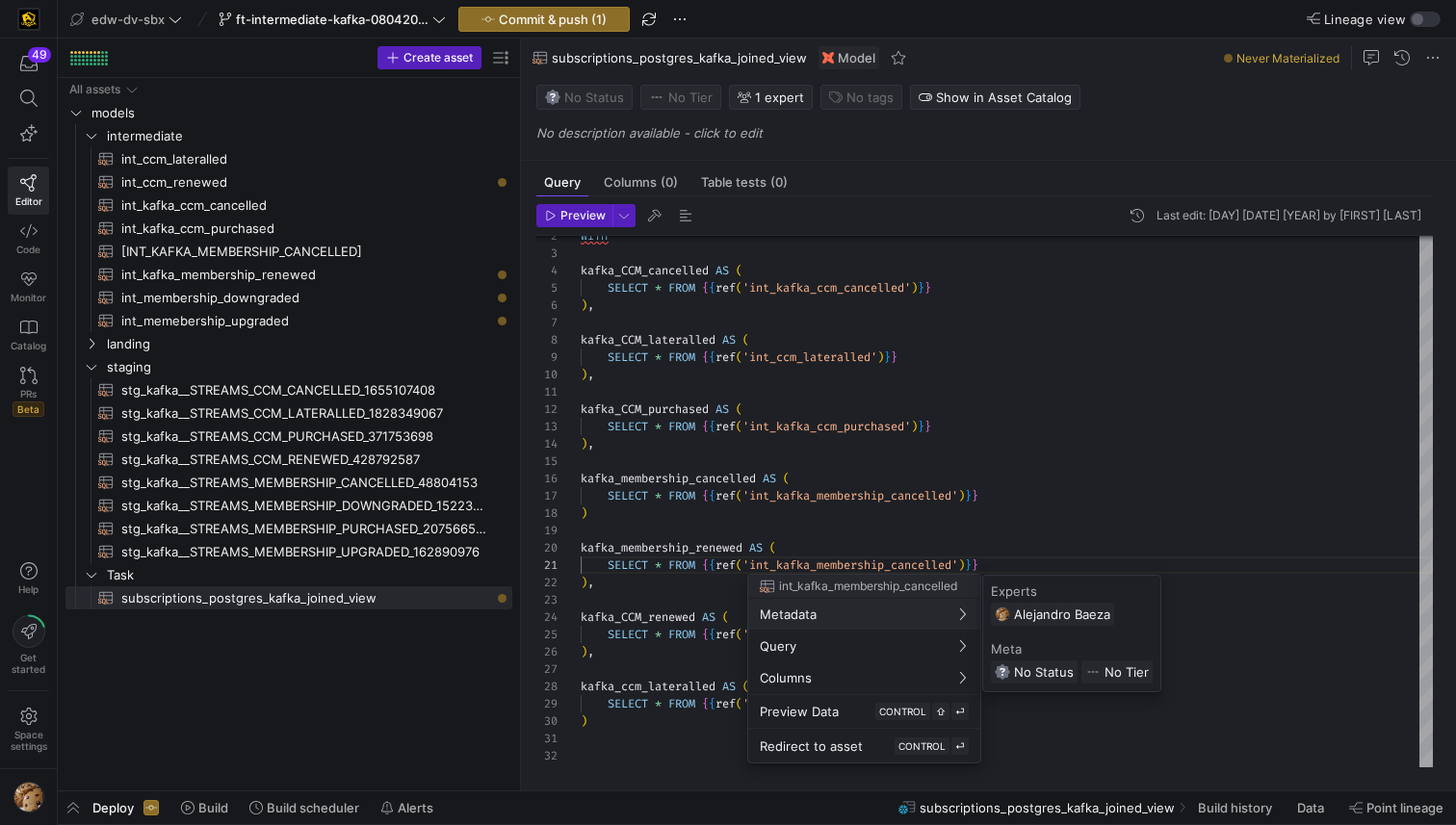 click at bounding box center (728, 412) 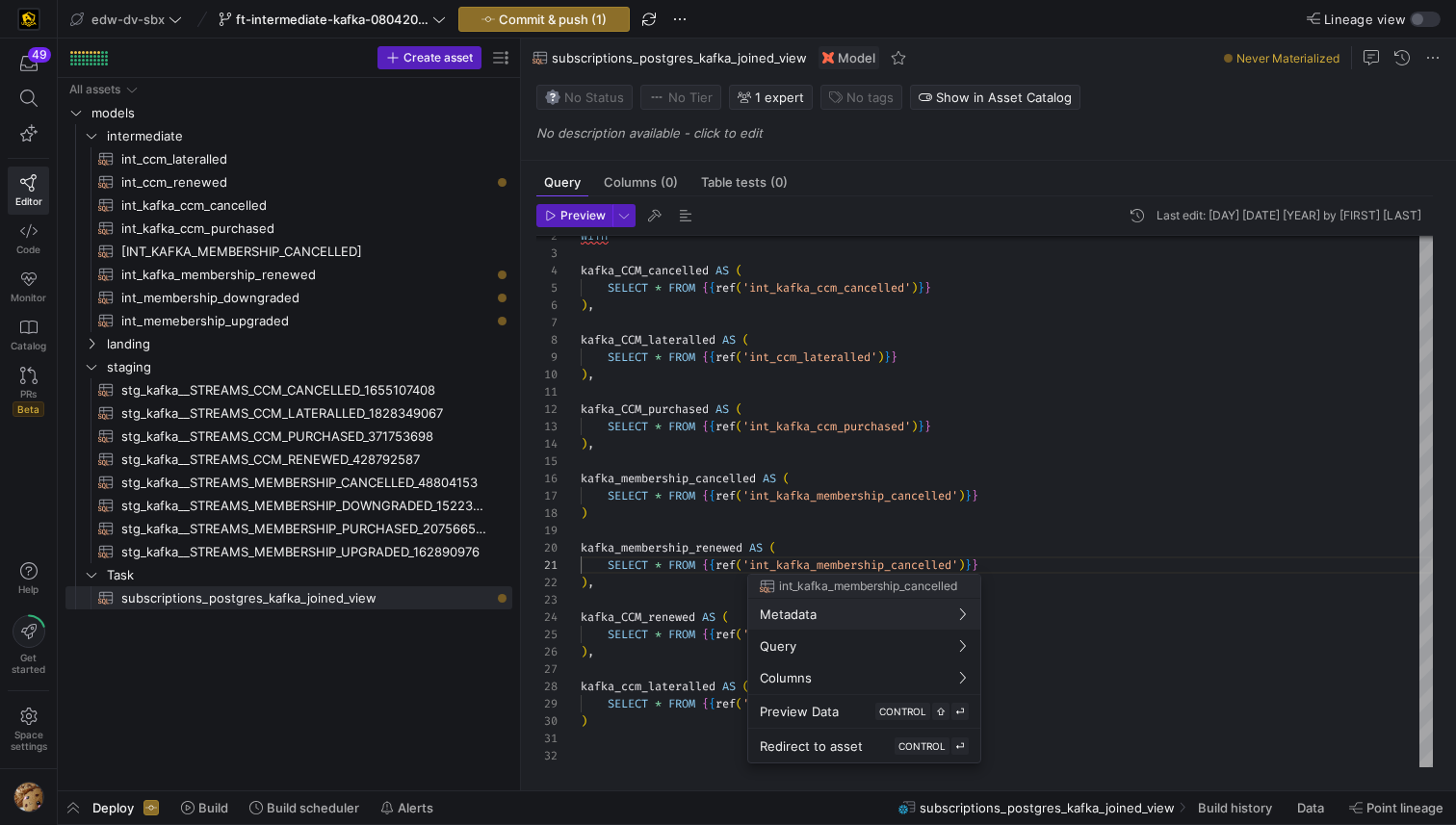 click on "int_kafka_membership_cancelled" at bounding box center [864, 586] 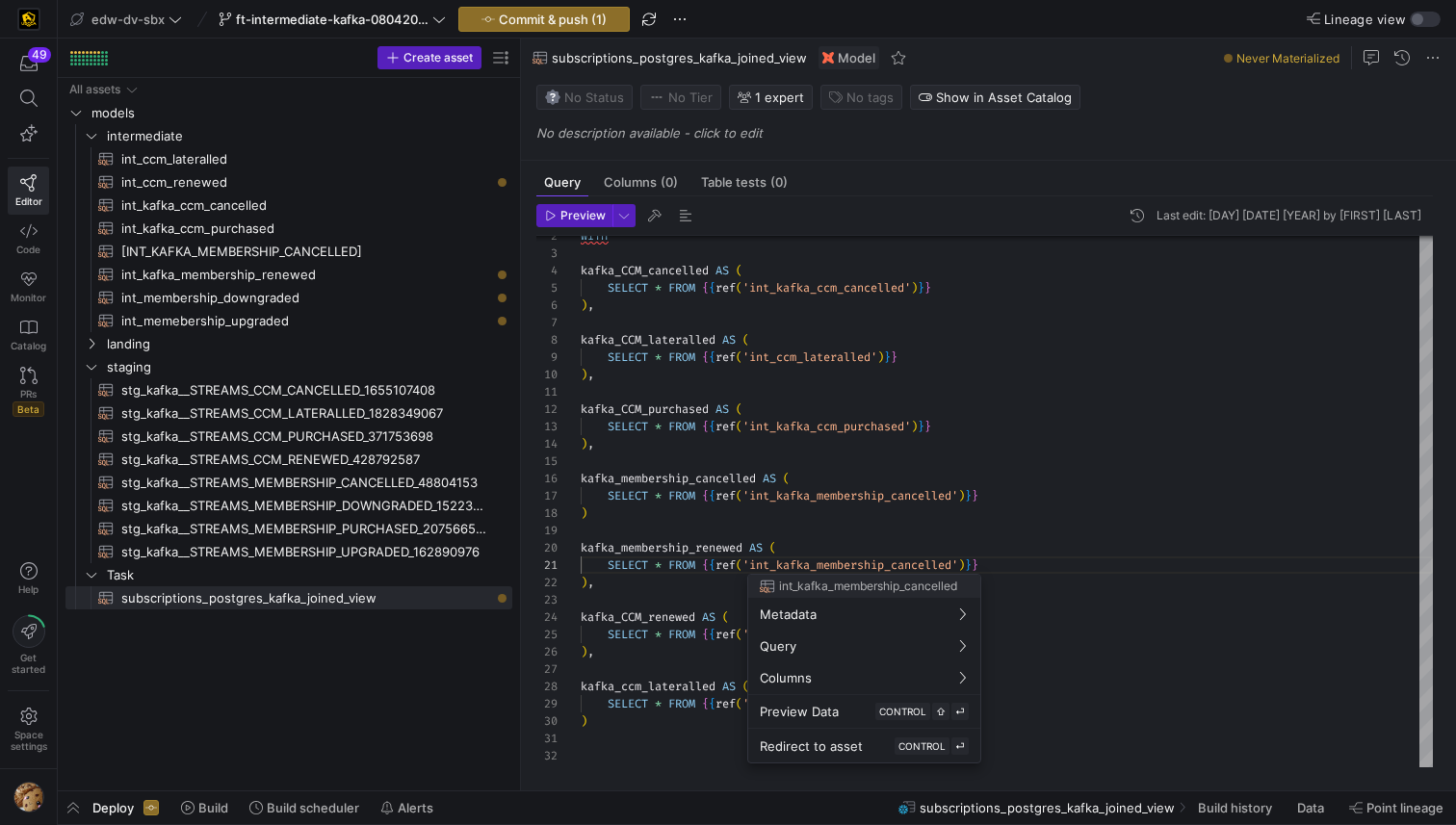 click at bounding box center (728, 412) 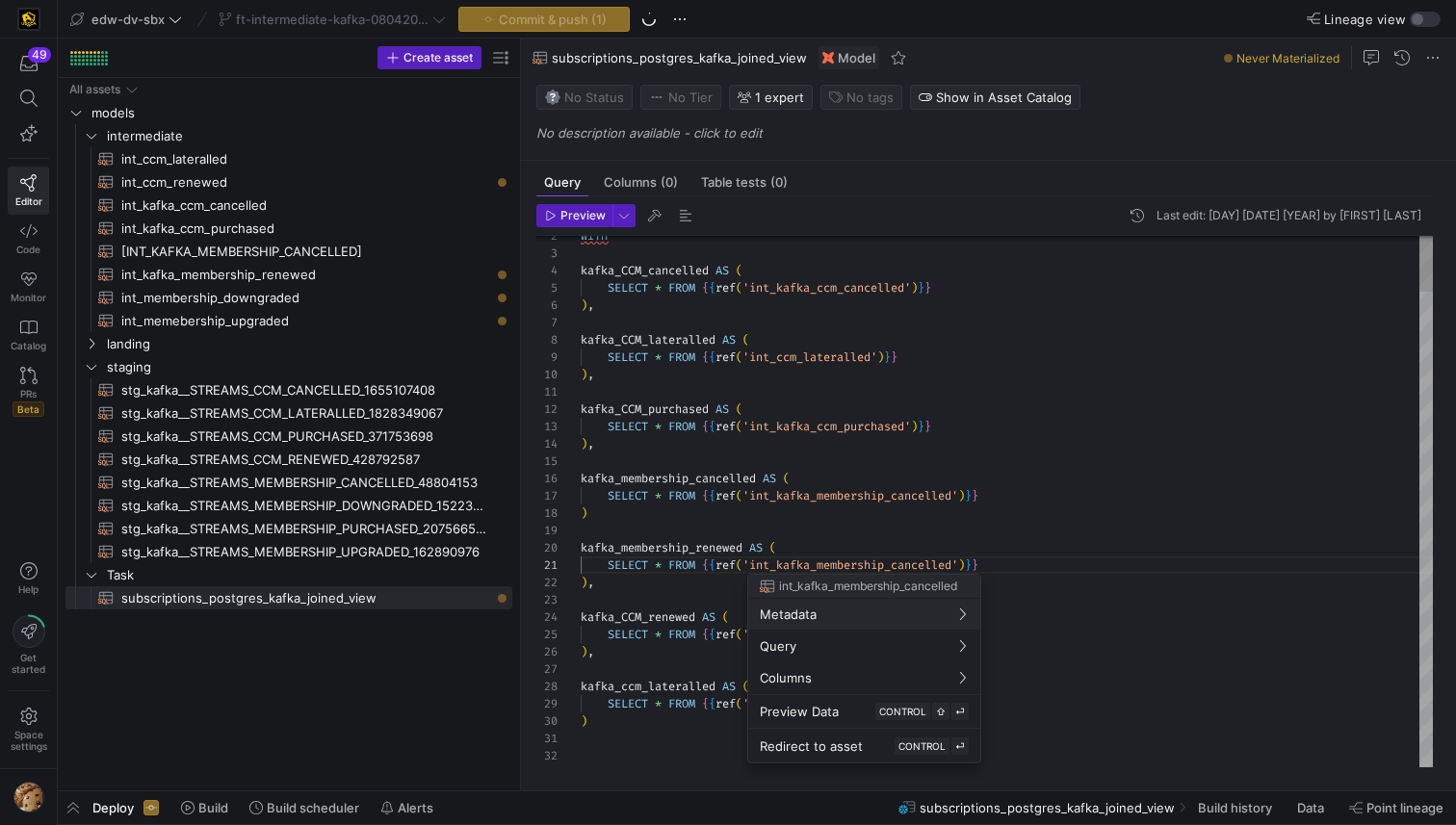 click at bounding box center (728, 412) 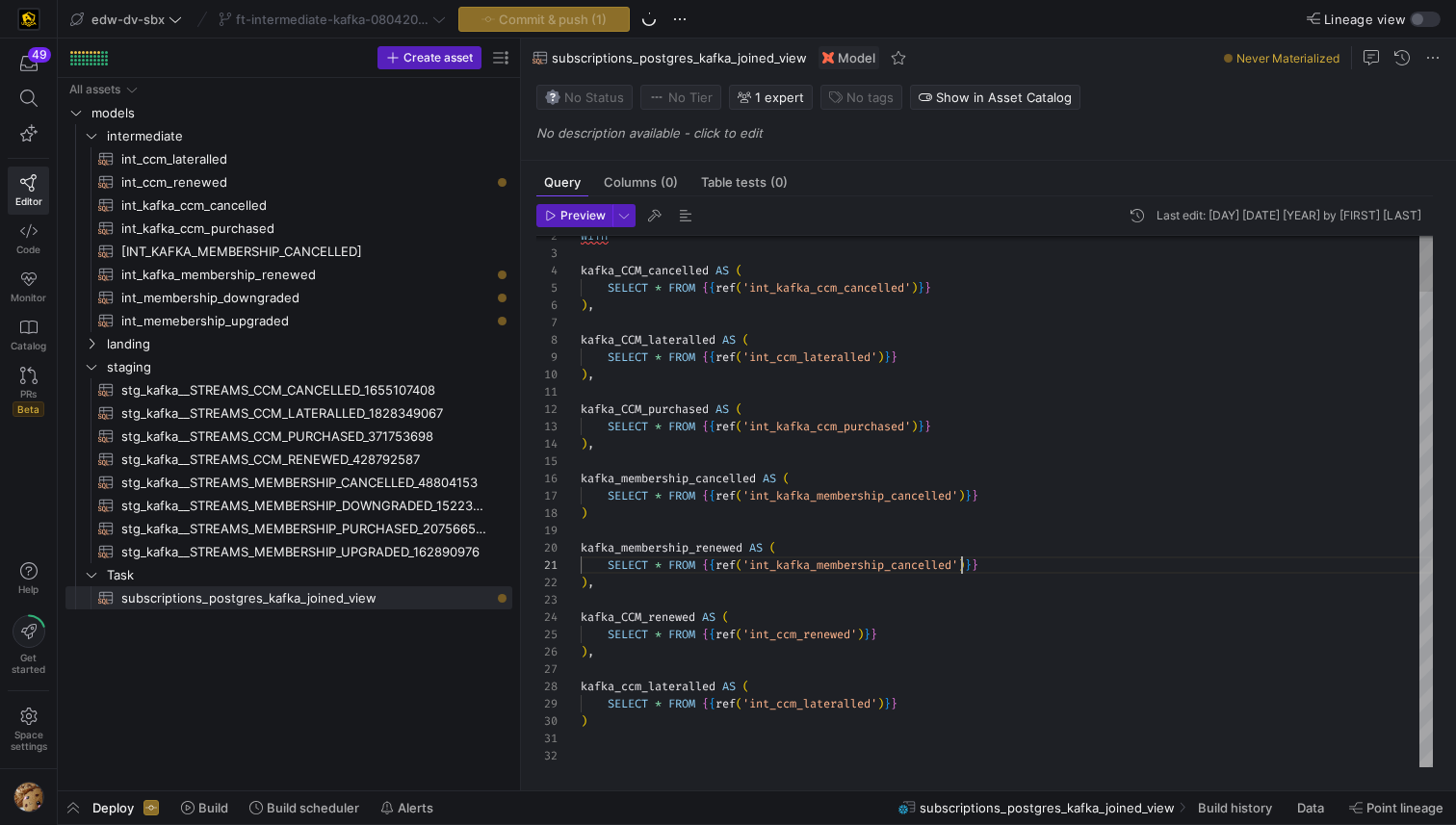 click on ") ,        SELECT   *   FROM   { { ref ( 'int_kafka_membership_cancelled' ) } } kafka_membership_renewed   AS   ( )      SELECT   *   FROM   { { ref ( 'int_kafka_membership_cancelled' ) } } kafka_membership_cancelled   AS   ( kafka_CCM_renewed   AS   (      SELECT   *   FROM   { { ref ( 'int_ccm_renewed' ) } } ) , kafka_ccm_lateralled   AS   (      SELECT   *   FROM   { { ref ( 'int_ccm_lateralled' ) } } ) ) ,      SELECT   *   FROM   { { ref ( 'int_kafka_ccm_purchased' ) } } kafka_CCM_purchased   AS   (   Select   *   from ) ,      SELECT   *   FROM   { { ref ( 'int_ccm_lateralled' ) } } kafka_CCM_lateralled   AS   ( ) ,      SELECT   *   FROM   { { ref ( 'int_kafka_ccm_cancelled' ) } } kafka_CCM_cancelled   AS   ( WITH" at bounding box center [1006, 2897] 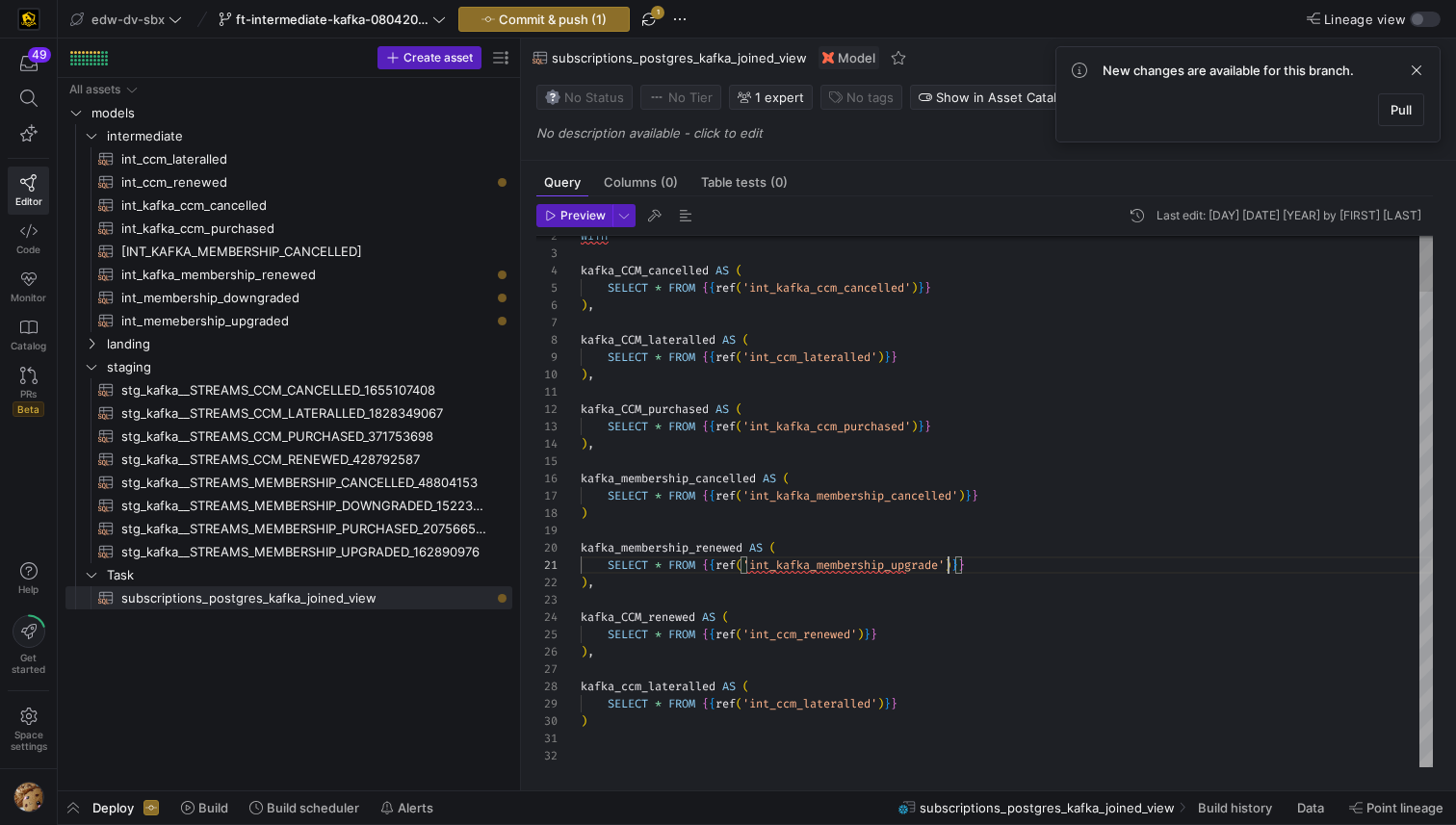 scroll, scrollTop: 0, scrollLeft: 375, axis: horizontal 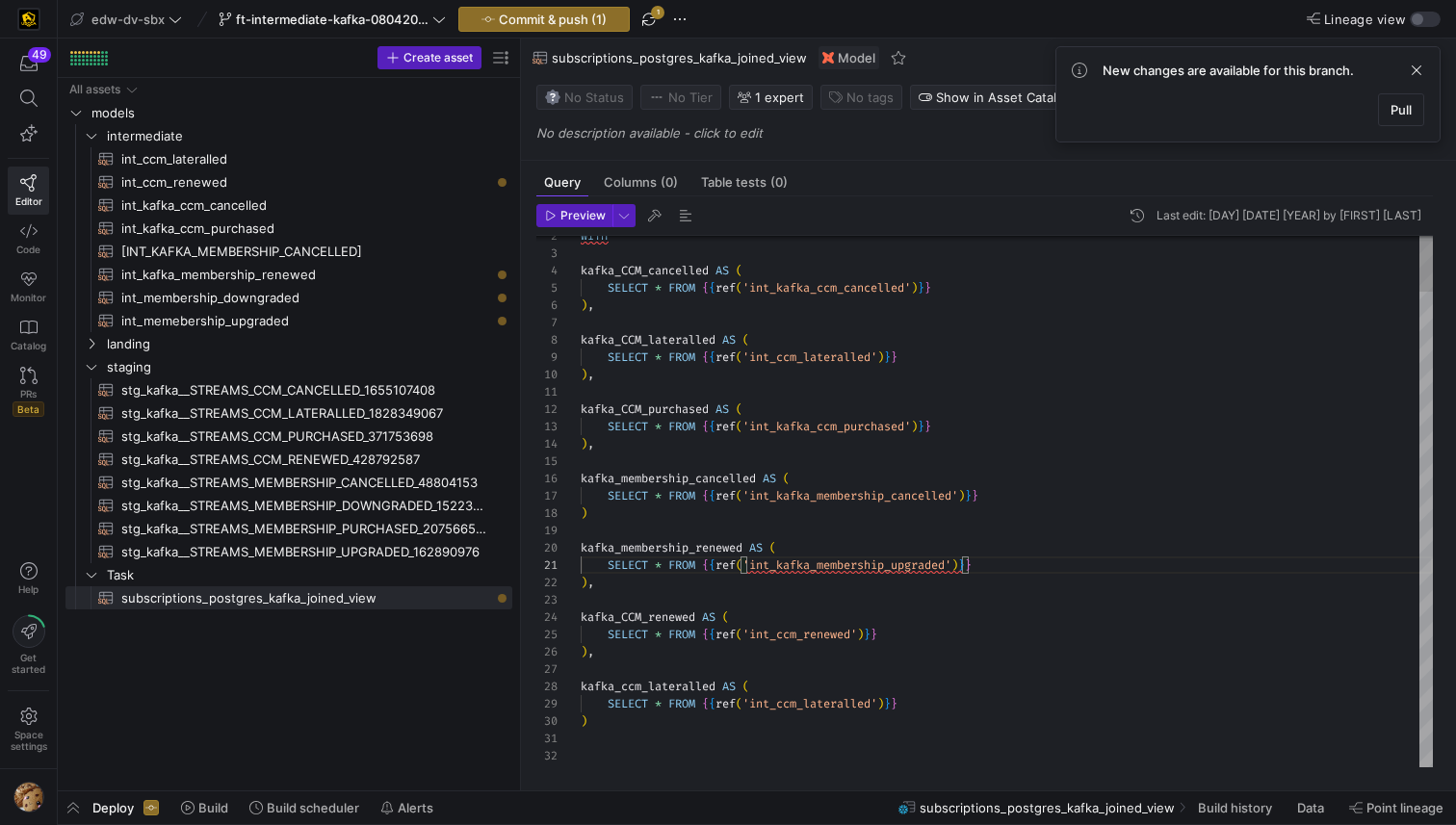 click on ") ,        SELECT   *   FROM   { { ref ( 'int_kafka_membership_upgraded' ) } } kafka_membership_renewed   AS   ( )      SELECT   *   FROM   { { ref ( 'int_kafka_membership_cancelled' ) } } kafka_membership_cancelled   AS   ( kafka_CCM_renewed   AS   (      SELECT   *   FROM   { { ref ( 'int_ccm_renewed' ) } } ) , kafka_ccm_lateralled   AS   (      SELECT   *   FROM   { { ref ( 'int_ccm_lateralled' ) } } ) ) ,      SELECT   *   FROM   { { ref ( 'int_kafka_ccm_purchased' ) } } kafka_CCM_purchased   AS   (   Select   *   from ) ,      SELECT   *   FROM   { { ref ( 'int_ccm_lateralled' ) } } kafka_CCM_lateralled   AS   ( ) ,      SELECT   *   FROM   { { ref ( 'int_kafka_ccm_cancelled' ) } } kafka_CCM_cancelled   AS   ( WITH" at bounding box center (1006, 2897) 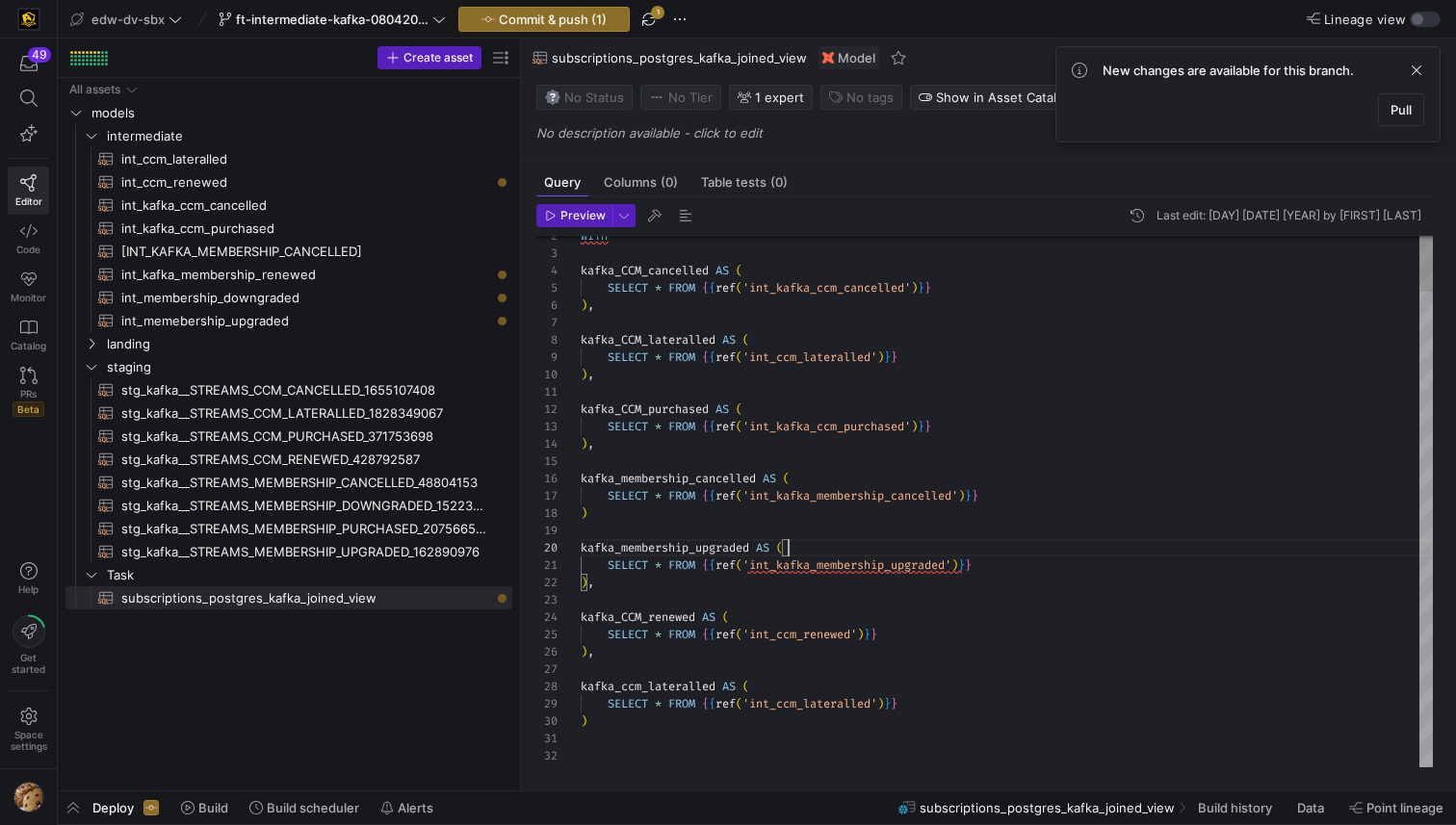click on ") ,        SELECT   *   FROM   { { ref ( 'int_kafka_membership_upgraded' ) } } kafka_membership_upgraded   AS   ( )      SELECT   *   FROM   { { ref ( 'int_kafka_membership_cancelled' ) } } kafka_membership_cancelled   AS   ( kafka_CCM_renewed   AS   (      SELECT   *   FROM   { { ref ( 'int_ccm_renewed' ) } } ) , kafka_ccm_lateralled   AS   (      SELECT   *   FROM   { { ref ( 'int_ccm_lateralled' ) } } ) ) ,      SELECT   *   FROM   { { ref ( 'int_kafka_ccm_purchased' ) } } kafka_CCM_purchased   AS   (   Select   *   from ) ,      SELECT   *   FROM   { { ref ( 'int_ccm_lateralled' ) } } kafka_CCM_lateralled   AS   ( ) ,      SELECT   *   FROM   { { ref ( 'int_kafka_ccm_cancelled' ) } } kafka_CCM_cancelled   AS   ( WITH" at bounding box center [1006, 2897] 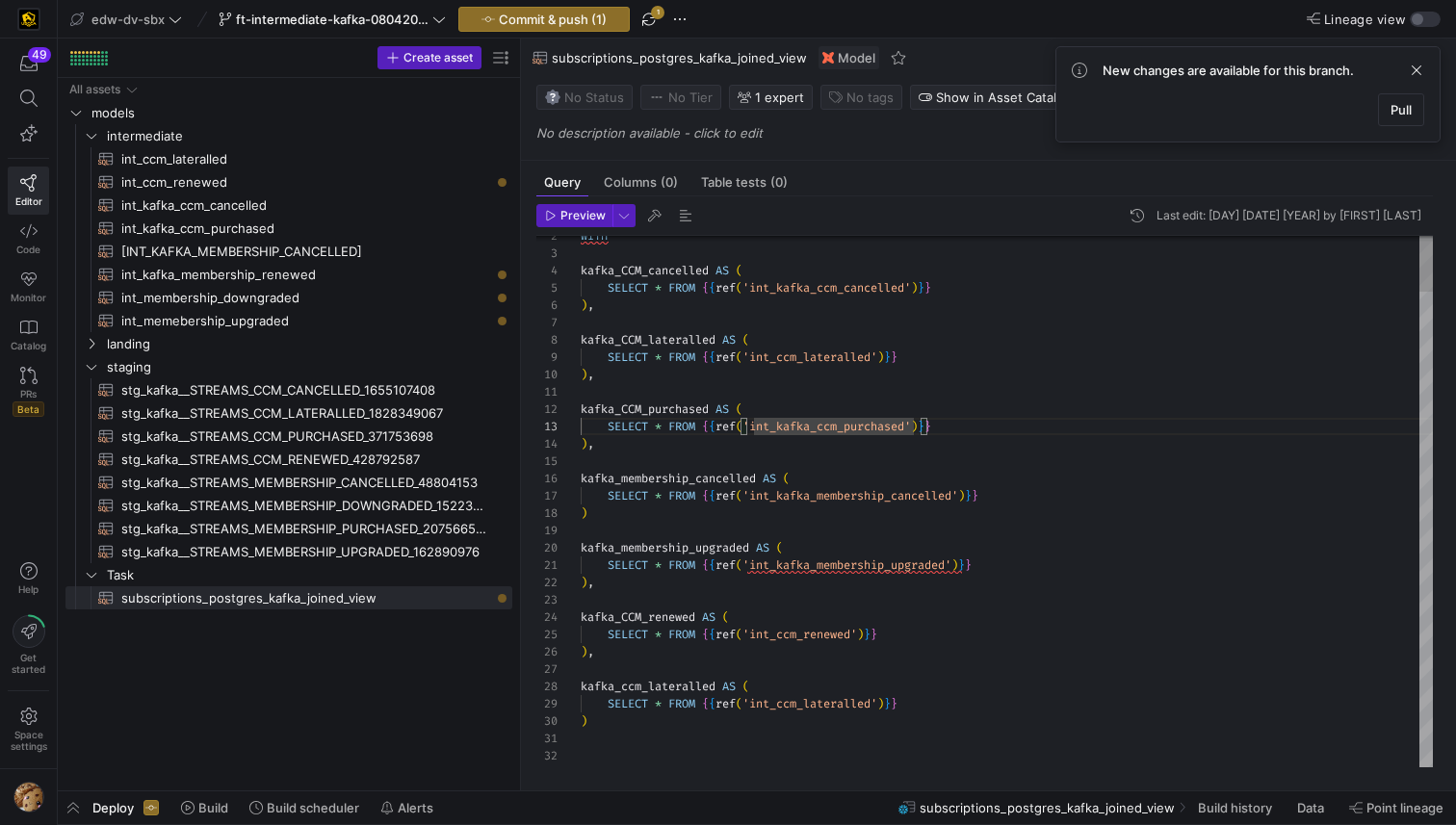 scroll, scrollTop: 0, scrollLeft: 173, axis: horizontal 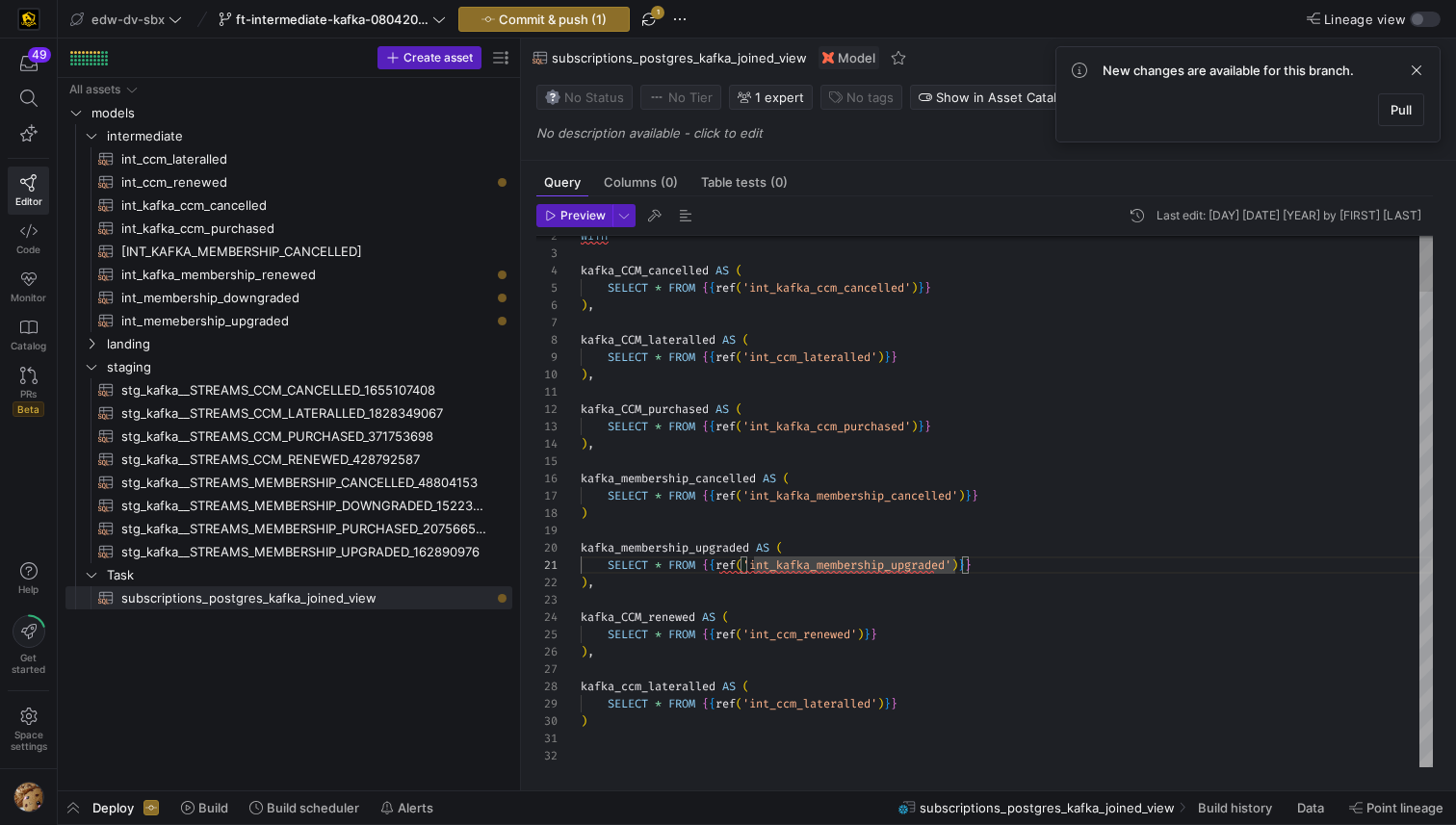 click on ") ,        SELECT   *   FROM   { { ref ( 'int_kafka_membership_upgraded' ) } } kafka_membership_upgraded   AS   ( )      SELECT   *   FROM   { { ref ( 'int_kafka_membership_cancelled' ) } } kafka_membership_cancelled   AS   ( kafka_CCM_renewed   AS   (      SELECT   *   FROM   { { ref ( 'int_ccm_renewed' ) } } ) , kafka_ccm_lateralled   AS   (      SELECT   *   FROM   { { ref ( 'int_ccm_lateralled' ) } } ) ) ,      SELECT   *   FROM   { { ref ( 'int_kafka_ccm_purchased' ) } } kafka_CCM_purchased   AS   (   Select   *   from ) ,      SELECT   *   FROM   { { ref ( 'int_ccm_lateralled' ) } } kafka_CCM_lateralled   AS   ( ) ,      SELECT   *   FROM   { { ref ( 'int_kafka_ccm_cancelled' ) } } kafka_CCM_cancelled   AS   ( WITH" at bounding box center (1006, 2897) 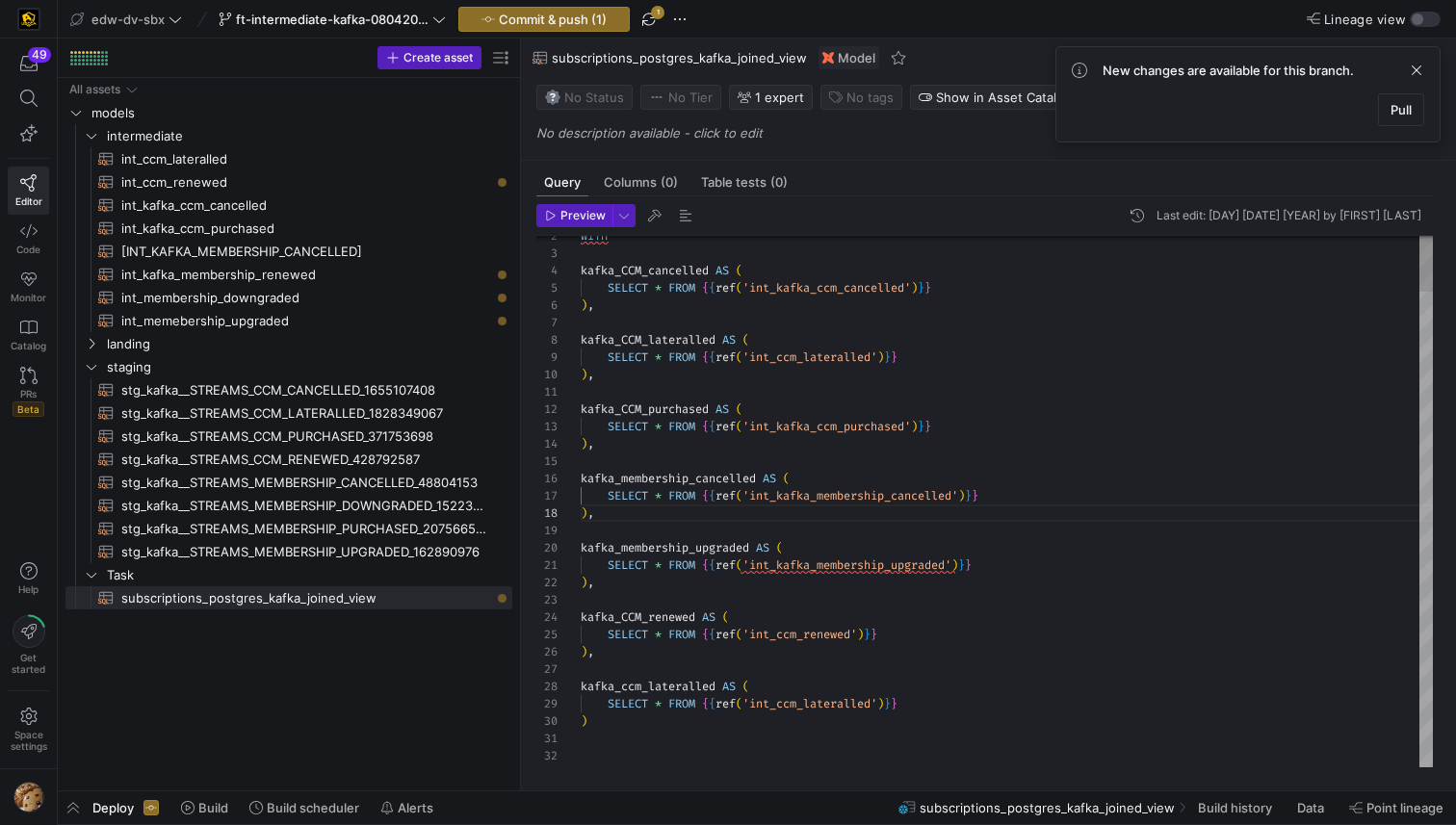 click on ") ,        SELECT   *   FROM   { { ref ( 'int_kafka_membership_upgraded' ) } } kafka_membership_upgraded   AS   ( ) ,      SELECT   *   FROM   { { ref ( 'int_kafka_membership_cancelled' ) } } kafka_membership_cancelled   AS   ( kafka_CCM_renewed   AS   (      SELECT   *   FROM   { { ref ( 'int_ccm_renewed' ) } } ) , kafka_ccm_lateralled   AS   (      SELECT   *   FROM   { { ref ( 'int_ccm_lateralled' ) } } ) ) ,      SELECT   *   FROM   { { ref ( 'int_kafka_ccm_purchased' ) } } kafka_CCM_purchased   AS   (   Select   *   from ) ,      SELECT   *   FROM   { { ref ( 'int_ccm_lateralled' ) } } kafka_CCM_lateralled   AS   ( ) ,      SELECT   *   FROM   { { ref ( 'int_kafka_ccm_cancelled' ) } } kafka_CCM_cancelled   AS   ( WITH" at bounding box center (1006, 2897) 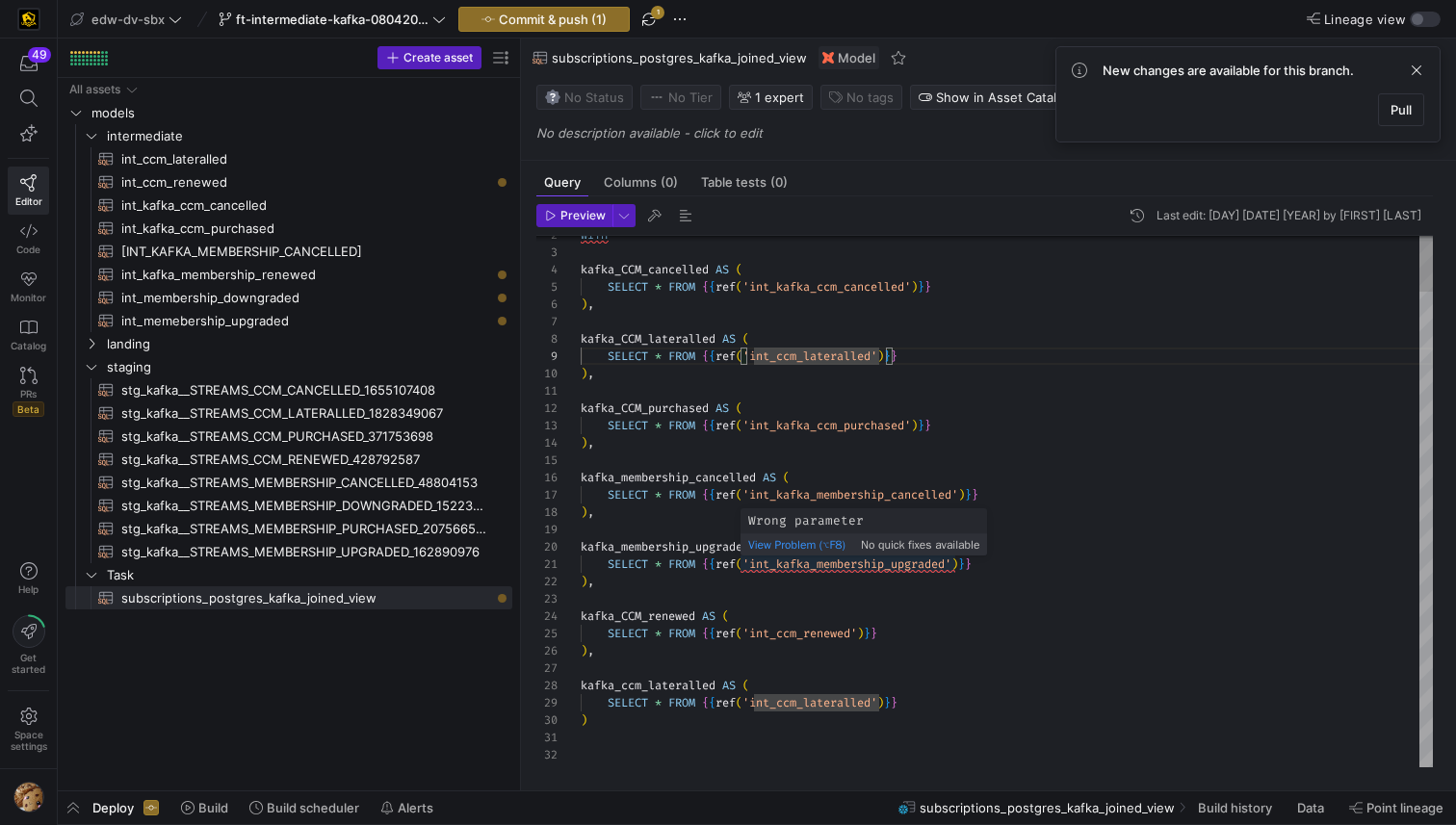 scroll, scrollTop: 35, scrollLeft: 0, axis: vertical 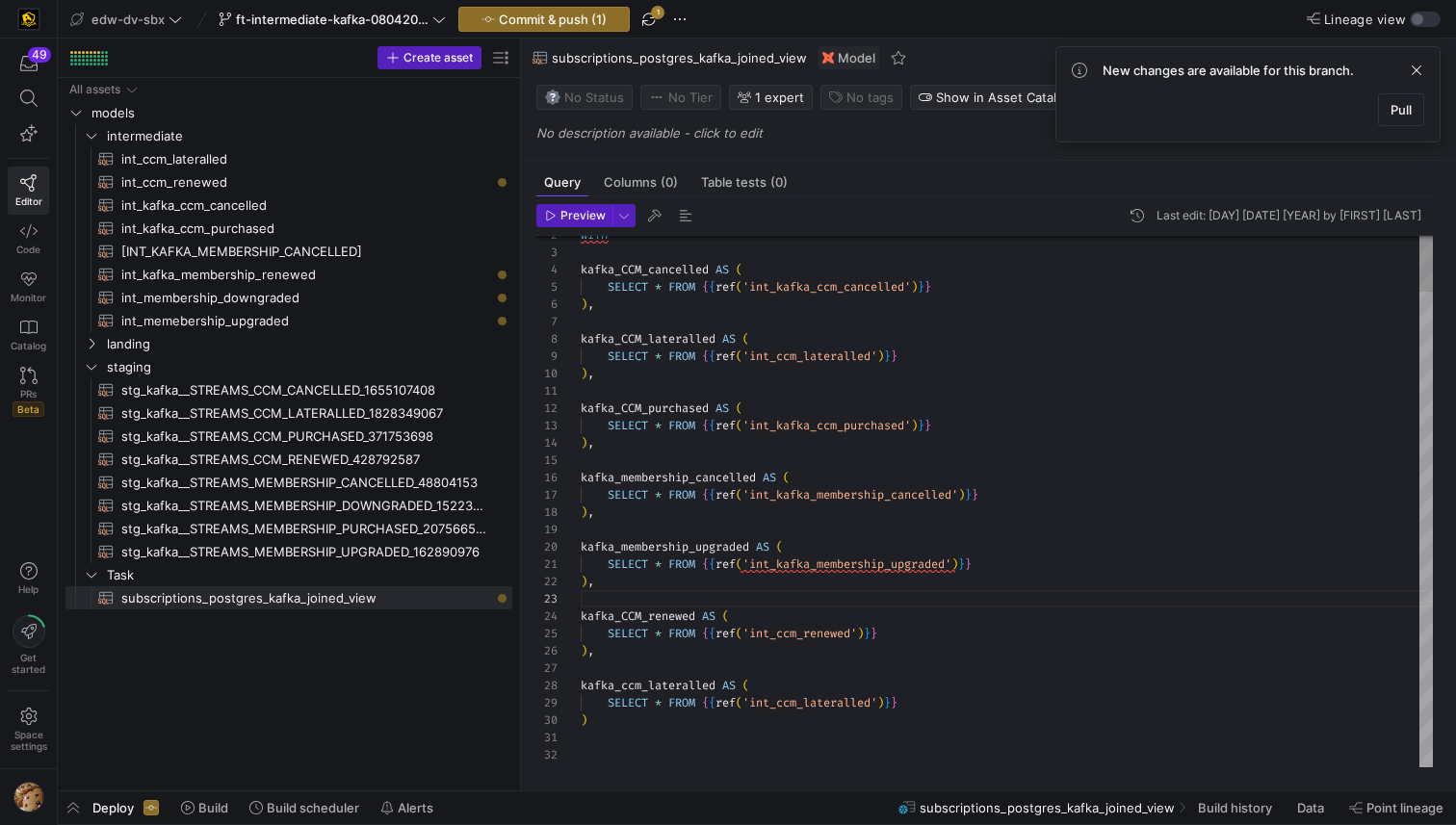 click on ") ,        SELECT   *   FROM   { { ref ( 'int_kafka_membership_upgraded' ) } } kafka_membership_upgraded   AS   ( ) ,      SELECT   *   FROM   { { ref ( 'int_kafka_membership_cancelled' ) } } kafka_membership_cancelled   AS   ( kafka_CCM_renewed   AS   (      SELECT   *   FROM   { { ref ( 'int_ccm_renewed' ) } } ) , kafka_ccm_lateralled   AS   (      SELECT   *   FROM   { { ref ( 'int_ccm_lateralled' ) } } ) ) ,      SELECT   *   FROM   { { ref ( 'int_kafka_ccm_purchased' ) } } kafka_CCM_purchased   AS   ( ) ,      SELECT   *   FROM   { { ref ( 'int_ccm_lateralled' ) } } kafka_CCM_lateralled   AS   ( ) ,      SELECT   *   FROM   { { ref ( 'int_kafka_ccm_cancelled' ) } } kafka_CCM_cancelled   AS   ( WITH   Select   *   from" at bounding box center (1006, 2896) 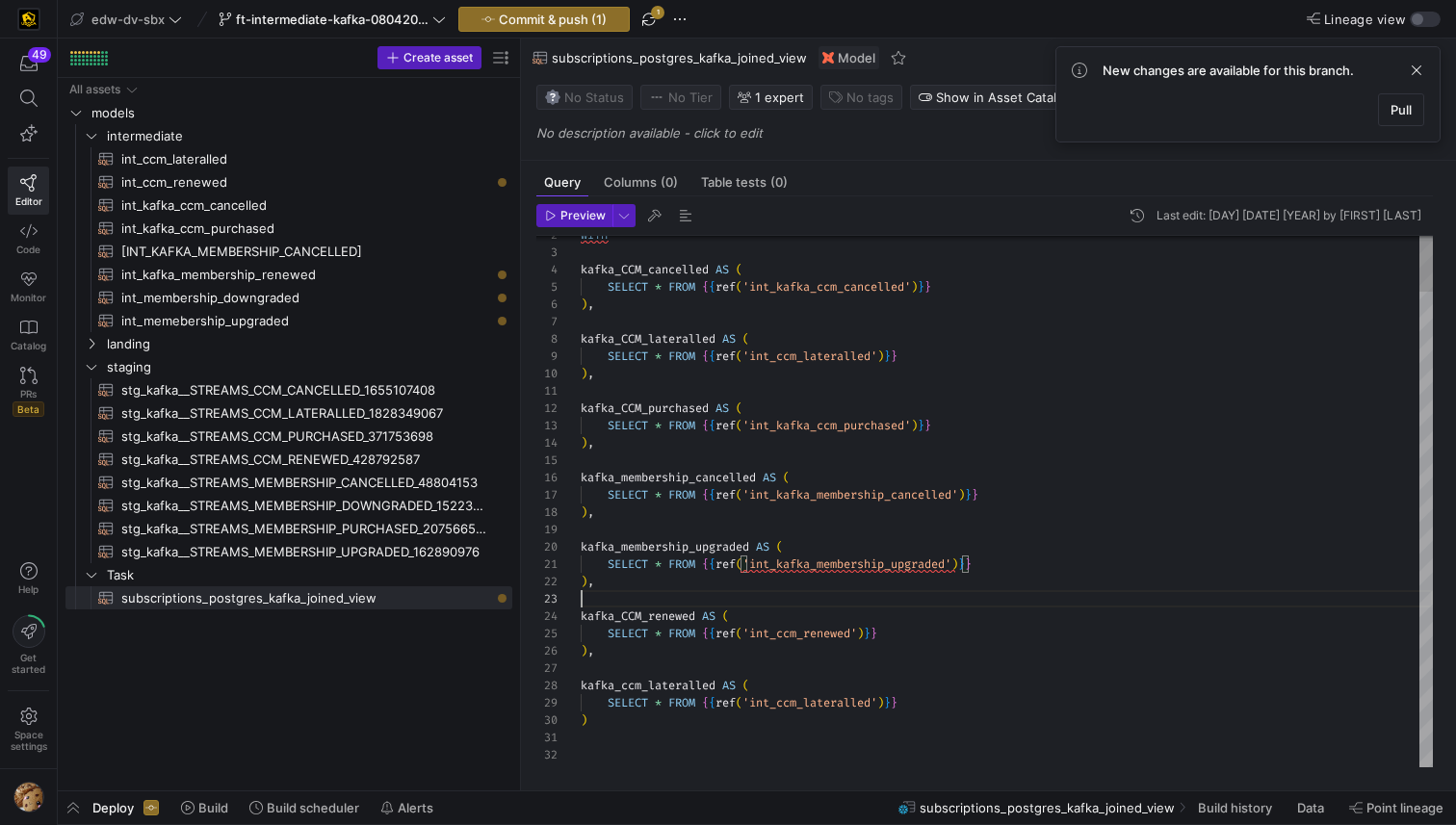 click on ") ,        SELECT   *   FROM   { { ref ( 'int_kafka_membership_upgraded' ) } } kafka_membership_upgraded   AS   ( ) ,      SELECT   *   FROM   { { ref ( 'int_kafka_membership_cancelled' ) } } kafka_membership_cancelled   AS   ( kafka_CCM_renewed   AS   (      SELECT   *   FROM   { { ref ( 'int_ccm_renewed' ) } } ) , kafka_ccm_lateralled   AS   (      SELECT   *   FROM   { { ref ( 'int_ccm_lateralled' ) } } ) ) ,      SELECT   *   FROM   { { ref ( 'int_kafka_ccm_purchased' ) } } kafka_CCM_purchased   AS   ( ) ,      SELECT   *   FROM   { { ref ( 'int_ccm_lateralled' ) } } kafka_CCM_lateralled   AS   ( ) ,      SELECT   *   FROM   { { ref ( 'int_kafka_ccm_cancelled' ) } } kafka_CCM_cancelled   AS   ( WITH   Select   *   from" at bounding box center (1006, 2896) 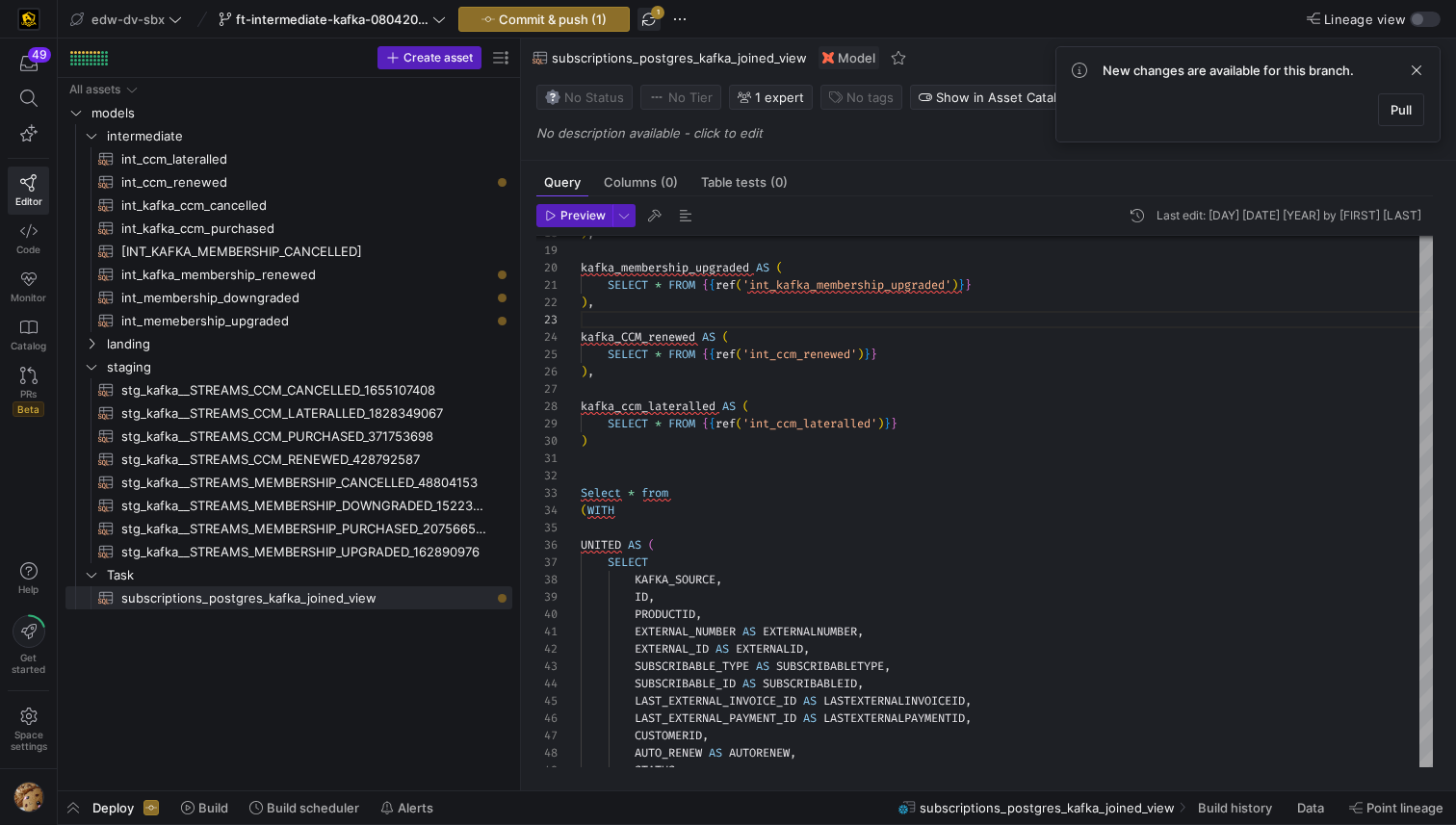 click 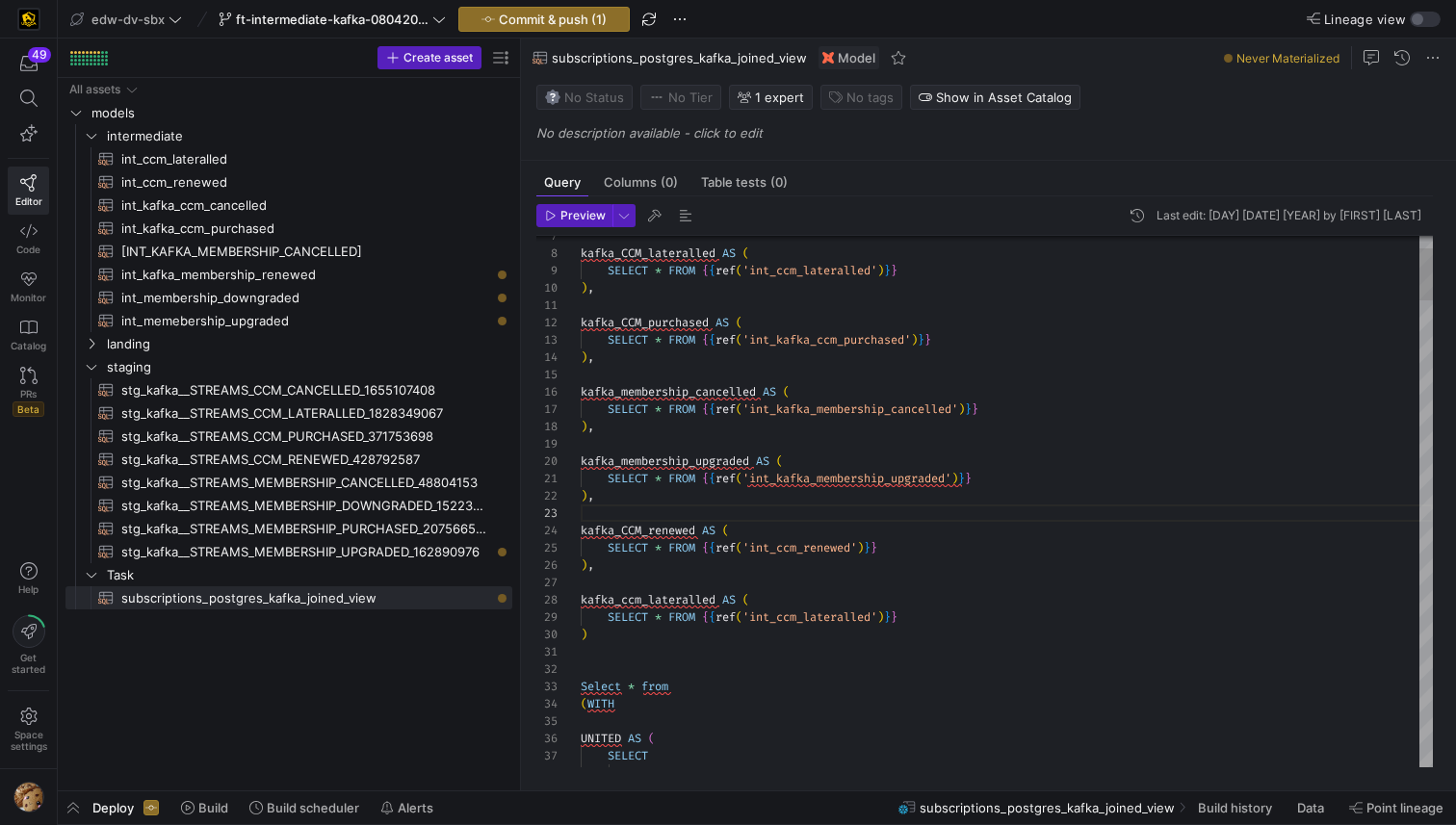 click on ") ,        SELECT   *   FROM   { { ref ( 'int_kafka_membership_upgraded' ) } } kafka_CCM_renewed   AS   (      SELECT   *   FROM   { { ref ( 'int_ccm_renewed' ) } } ) , kafka_ccm_lateralled   AS   (      SELECT   *   FROM   { { ref ( 'int_ccm_lateralled' ) } } ) kafka_membership_upgraded   AS   ( ) ,      SELECT   *   FROM   { { ref ( 'int_kafka_membership_cancelled' ) } } kafka_membership_cancelled   AS   ( ) ,      SELECT   *   FROM   { { ref ( 'int_kafka_ccm_purchased' ) } } kafka_CCM_purchased   AS   ( ) ,   Select   *   from ( WITH UNITED   AS   (      SELECT          KAFKA_SOURCE ,      SELECT   *   FROM   { { ref ( 'int_ccm_lateralled' ) } } kafka_CCM_lateralled   AS   (" at bounding box center [1006, 2810] 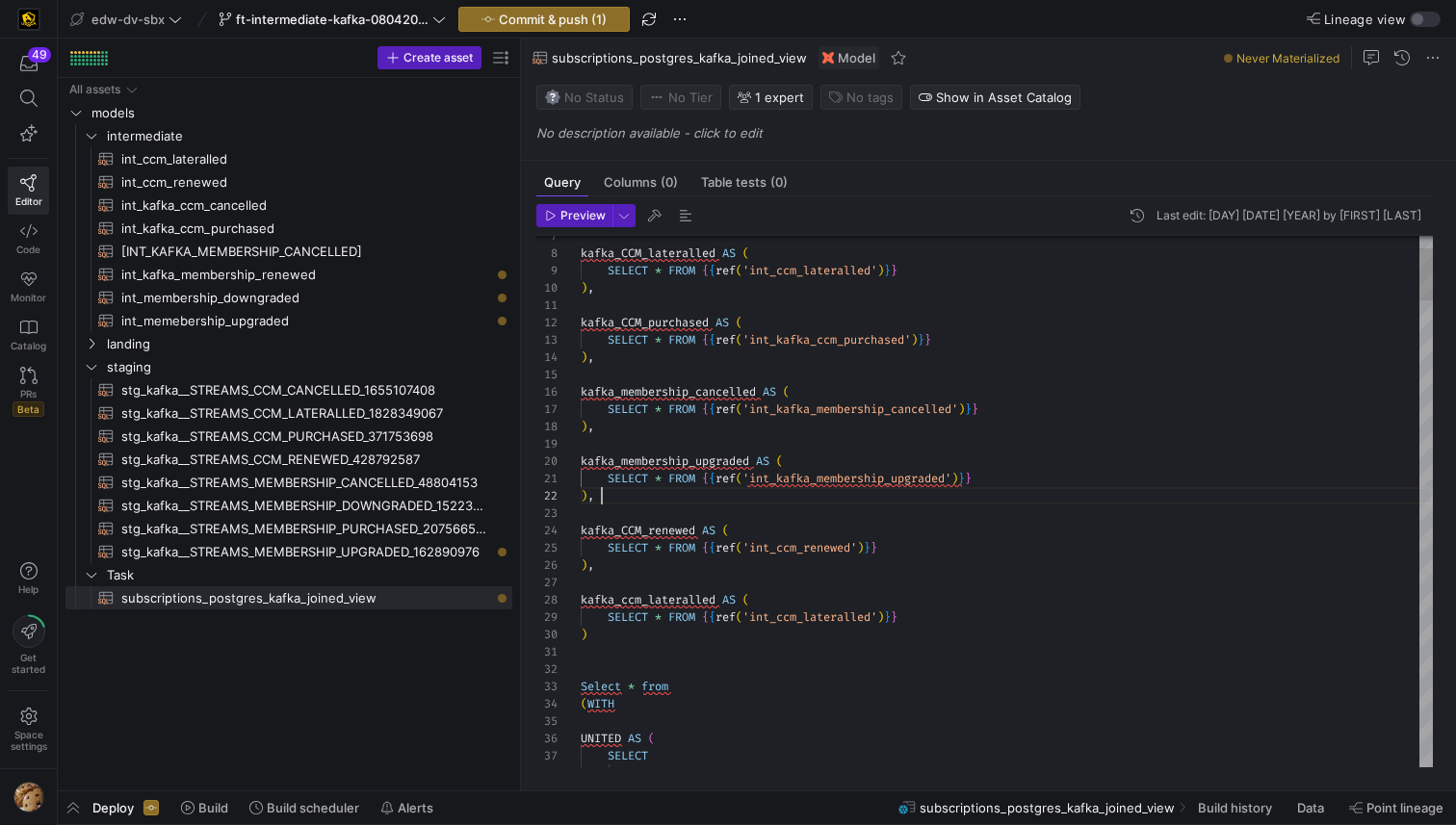 scroll, scrollTop: 156, scrollLeft: 208, axis: both 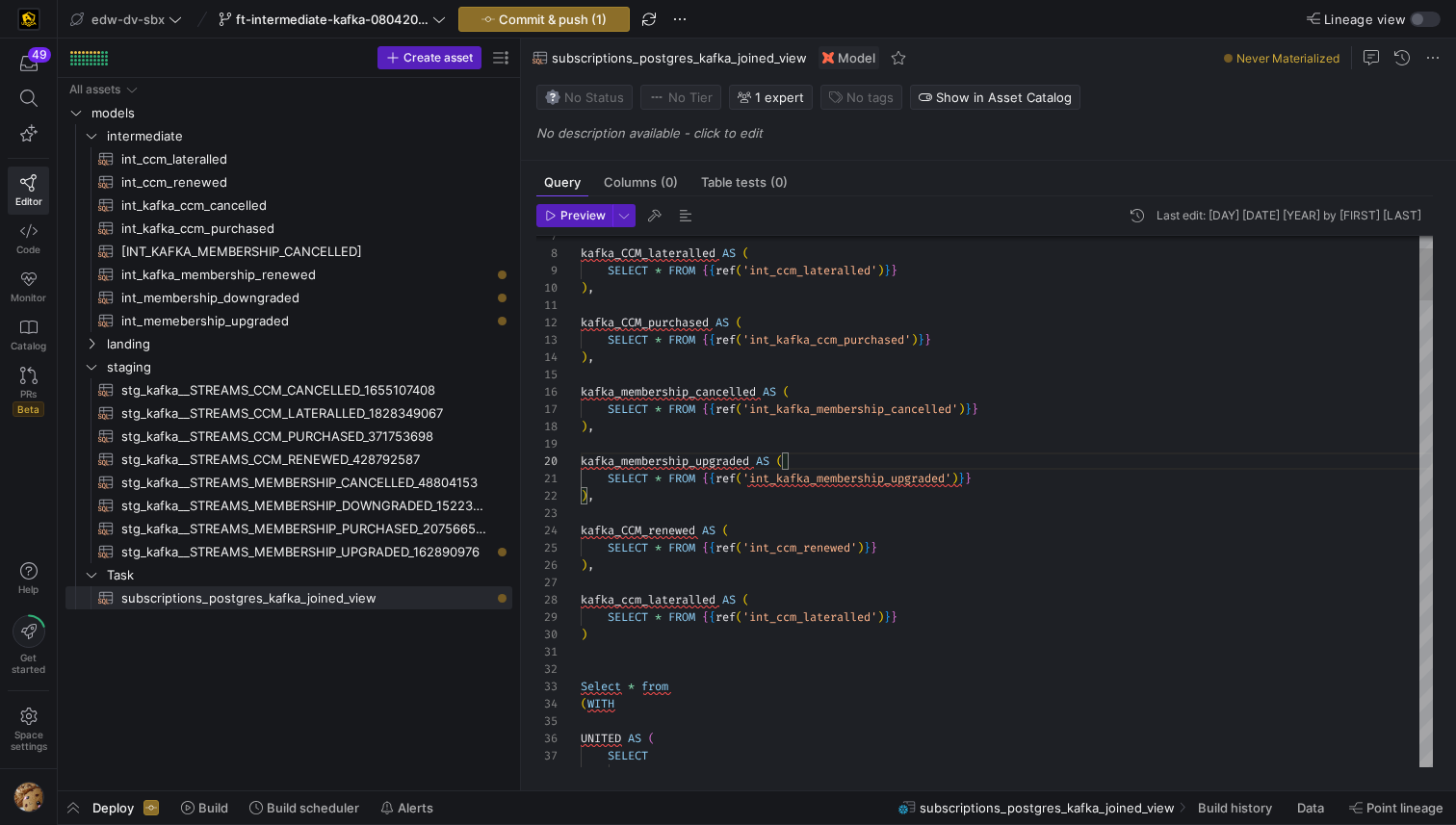 click on ") ,        SELECT   *   FROM   { { ref ( 'int_kafka_membership_upgraded' ) } } kafka_CCM_renewed   AS   (      SELECT   *   FROM   { { ref ( 'int_ccm_renewed' ) } } ) , kafka_ccm_lateralled   AS   (      SELECT   *   FROM   { { ref ( 'int_ccm_lateralled' ) } } ) kafka_membership_upgraded   AS   ( ) ,      SELECT   *   FROM   { { ref ( 'int_kafka_membership_cancelled' ) } } kafka_membership_cancelled   AS   ( ) ,      SELECT   *   FROM   { { ref ( 'int_kafka_ccm_purchased' ) } } kafka_CCM_purchased   AS   ( ) ,   Select   *   from ( WITH UNITED   AS   (      SELECT          KAFKA_SOURCE ,      SELECT   *   FROM   { { ref ( 'int_ccm_lateralled' ) } } kafka_CCM_lateralled   AS   (" at bounding box center [1006, 2810] 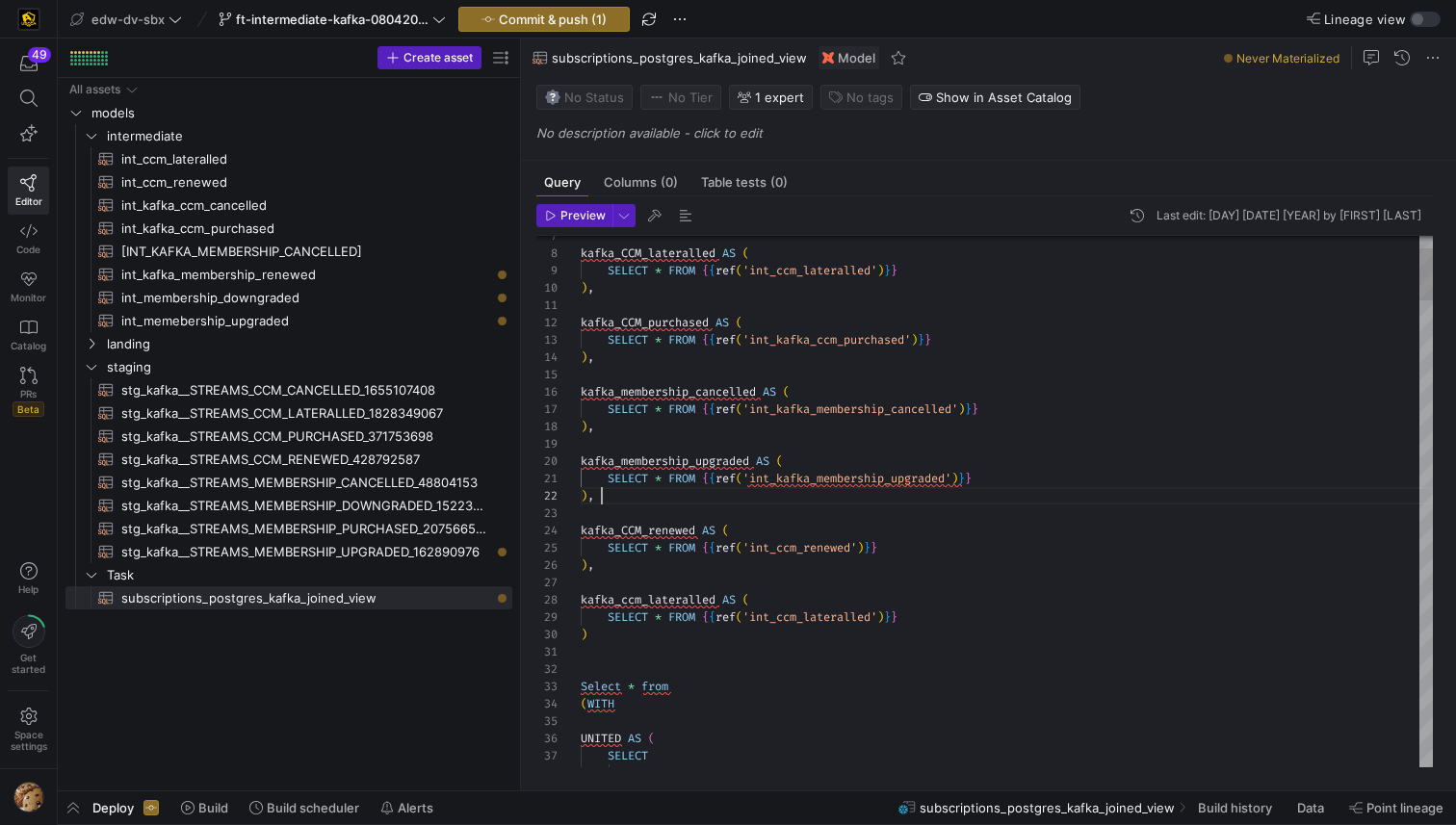 scroll, scrollTop: 17, scrollLeft: 21, axis: both 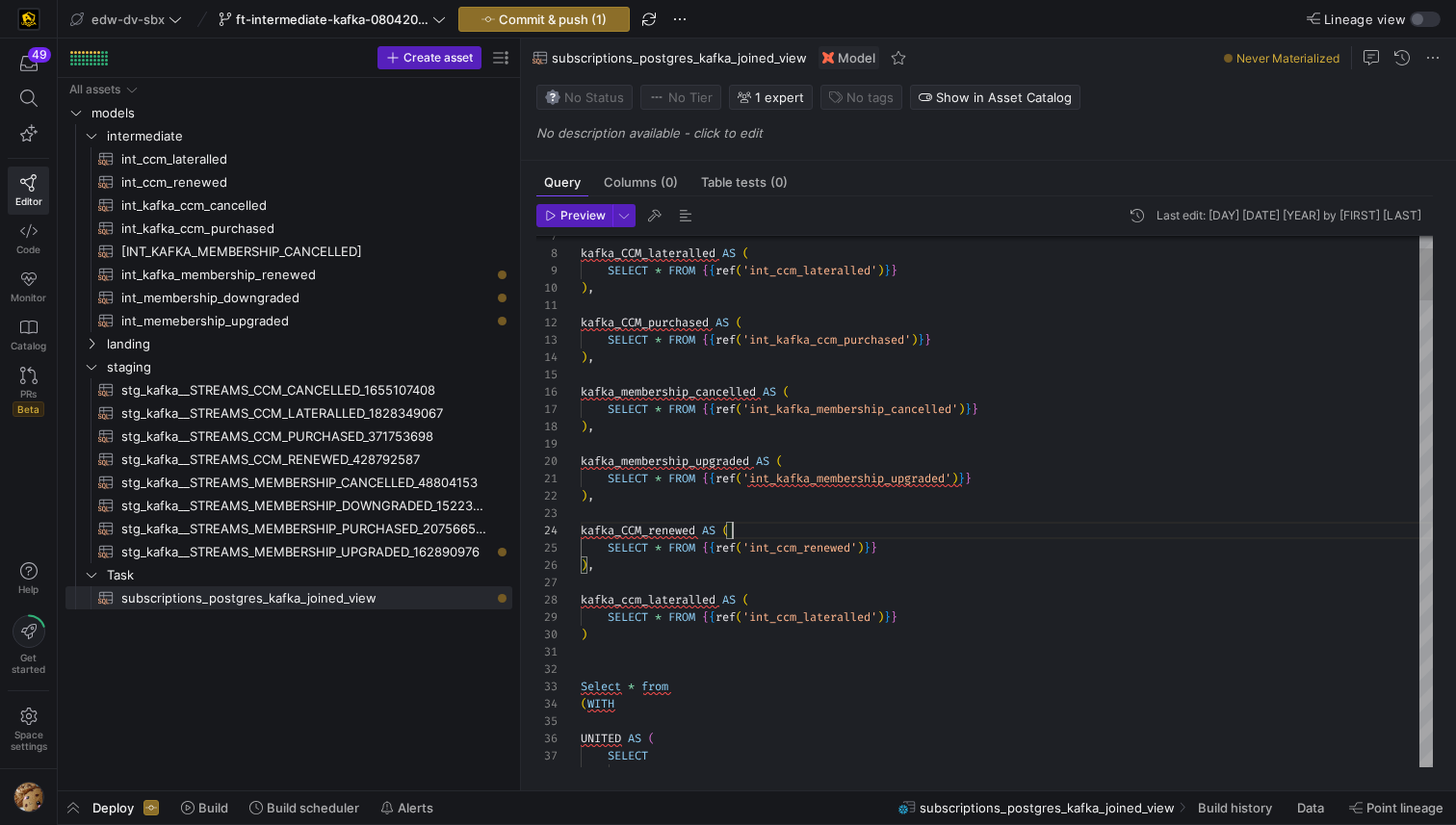 click on ") ,        SELECT   *   FROM   { { ref ( 'int_kafka_membership_upgraded' ) } } kafka_CCM_renewed   AS   (      SELECT   *   FROM   { { ref ( 'int_ccm_renewed' ) } } ) , kafka_ccm_lateralled   AS   (      SELECT   *   FROM   { { ref ( 'int_ccm_lateralled' ) } } ) kafka_membership_upgraded   AS   ( ) ,      SELECT   *   FROM   { { ref ( 'int_kafka_membership_cancelled' ) } } kafka_membership_cancelled   AS   ( ) ,      SELECT   *   FROM   { { ref ( 'int_kafka_ccm_purchased' ) } } kafka_CCM_purchased   AS   ( ) ,   Select   *   from ( WITH UNITED   AS   (      SELECT          KAFKA_SOURCE ,      SELECT   *   FROM   { { ref ( 'int_ccm_lateralled' ) } } kafka_CCM_lateralled   AS   (" at bounding box center (1006, 2810) 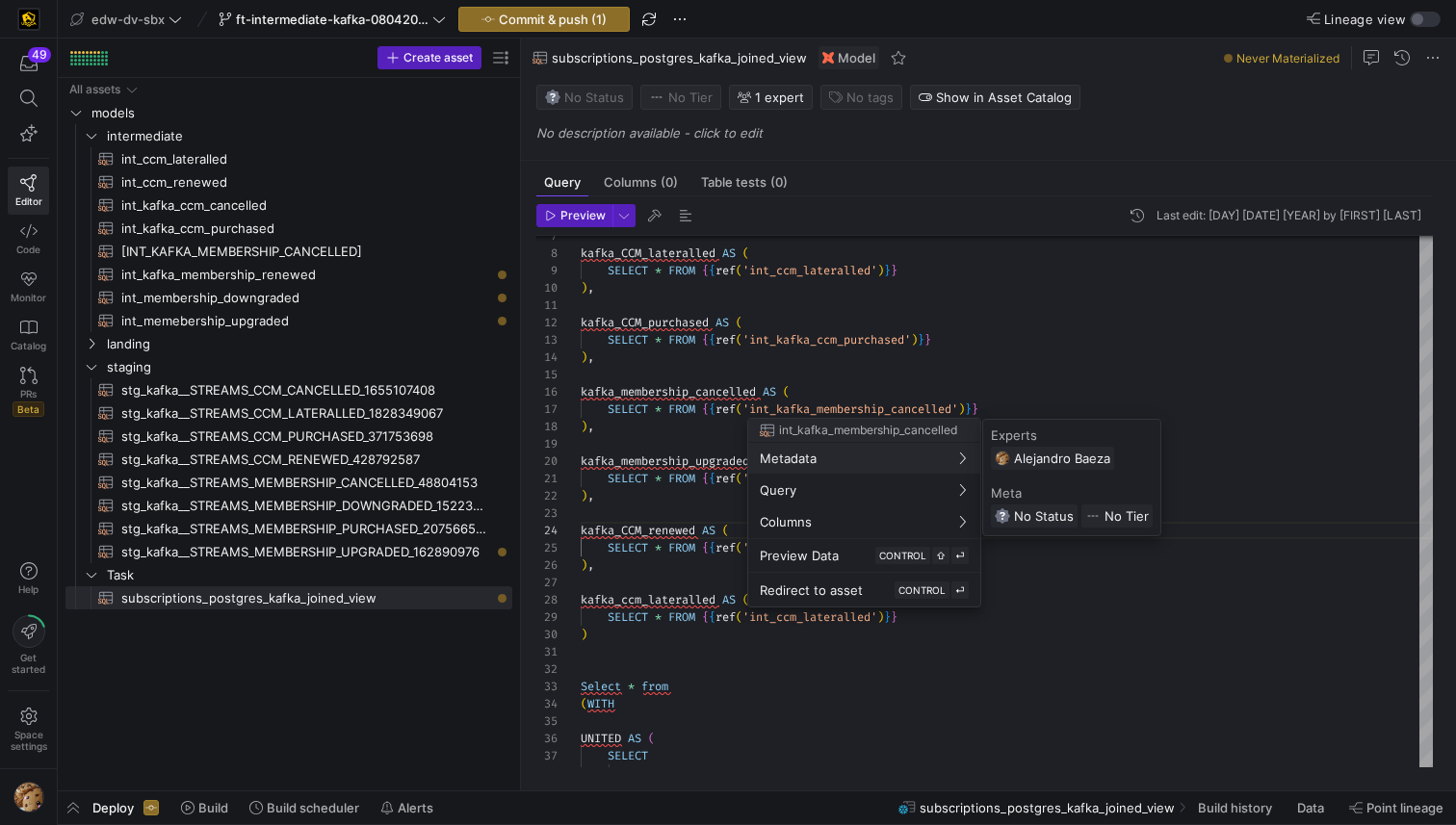click at bounding box center (728, 412) 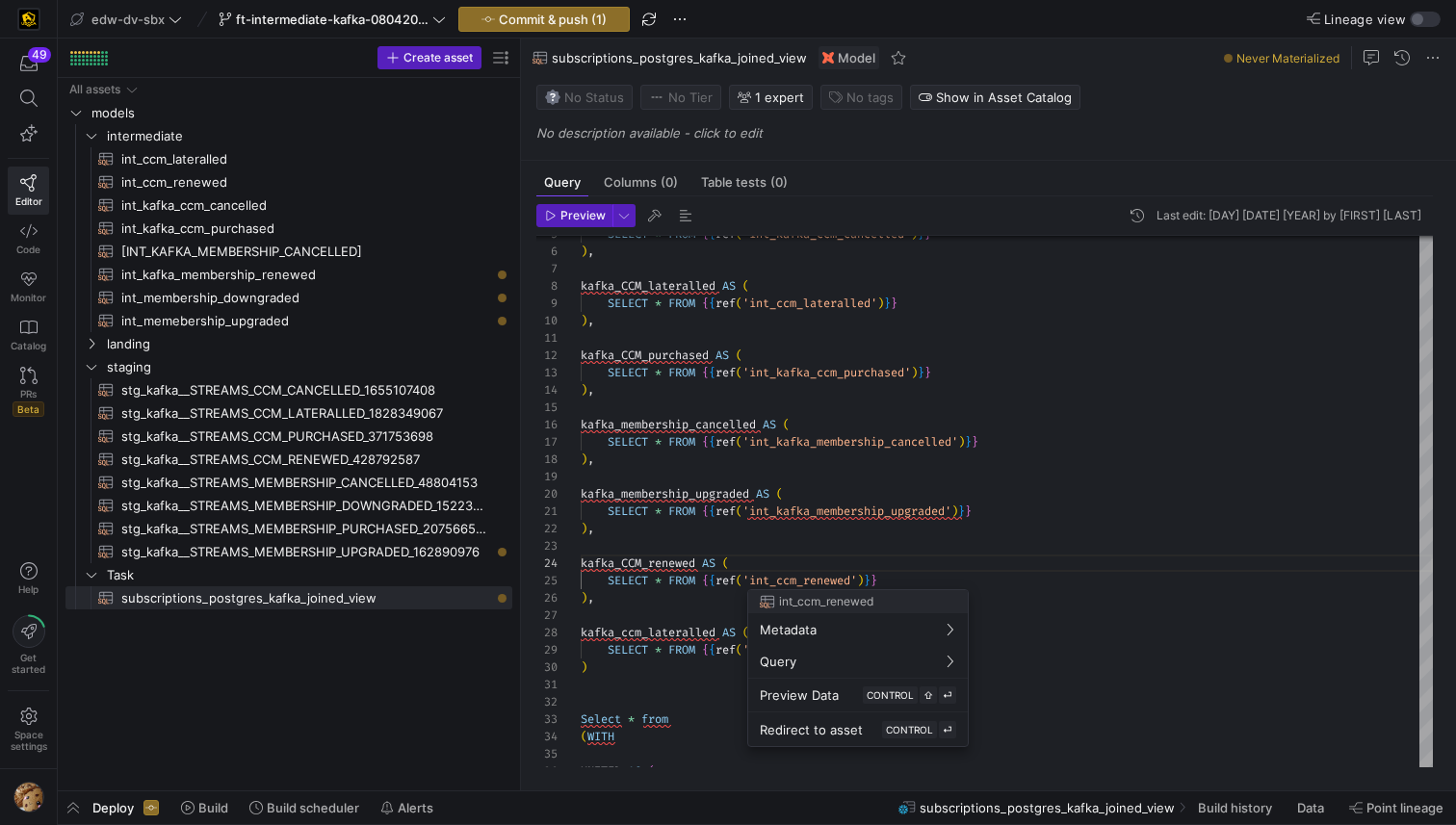 click at bounding box center [728, 412] 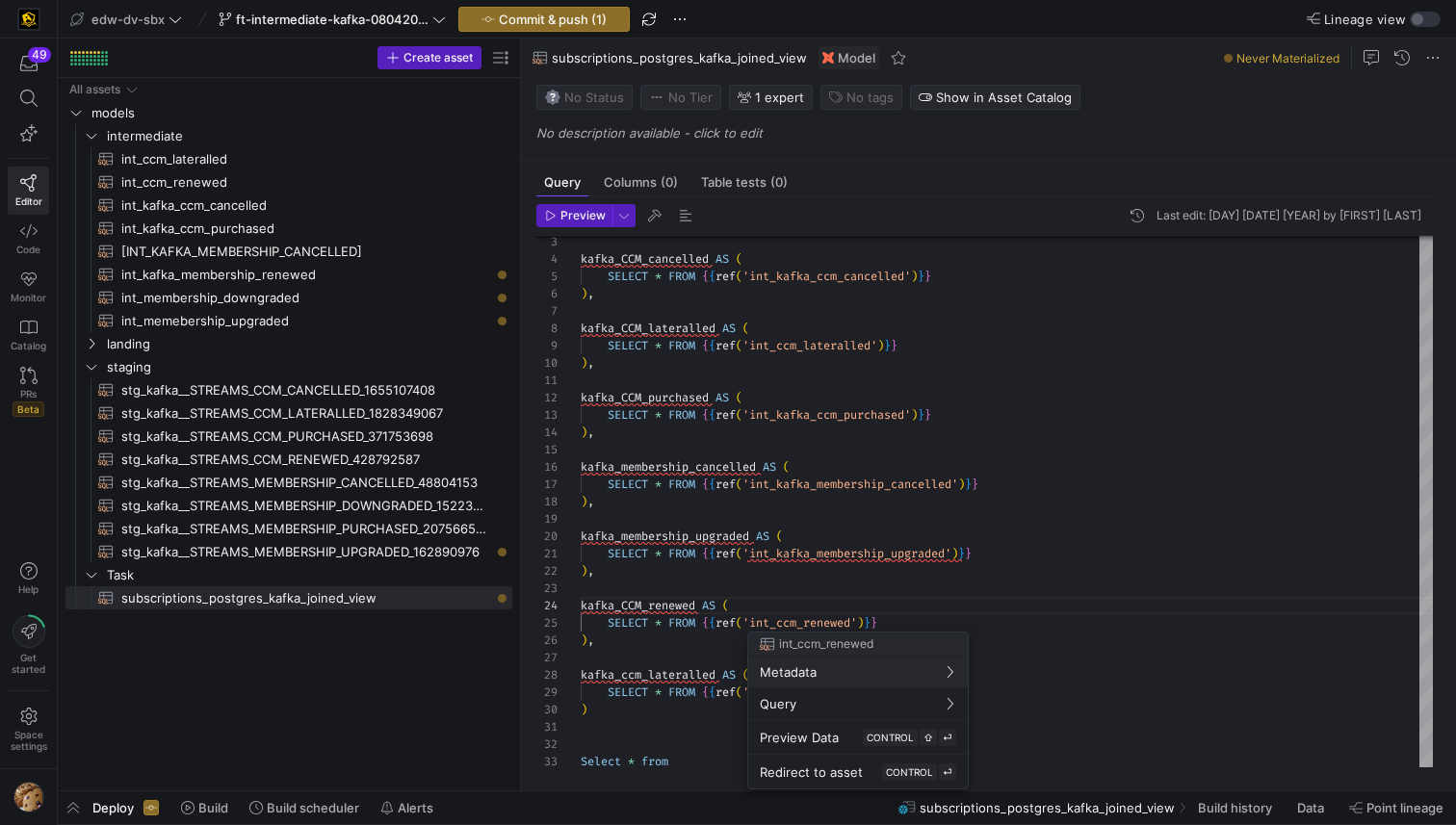 click at bounding box center (728, 412) 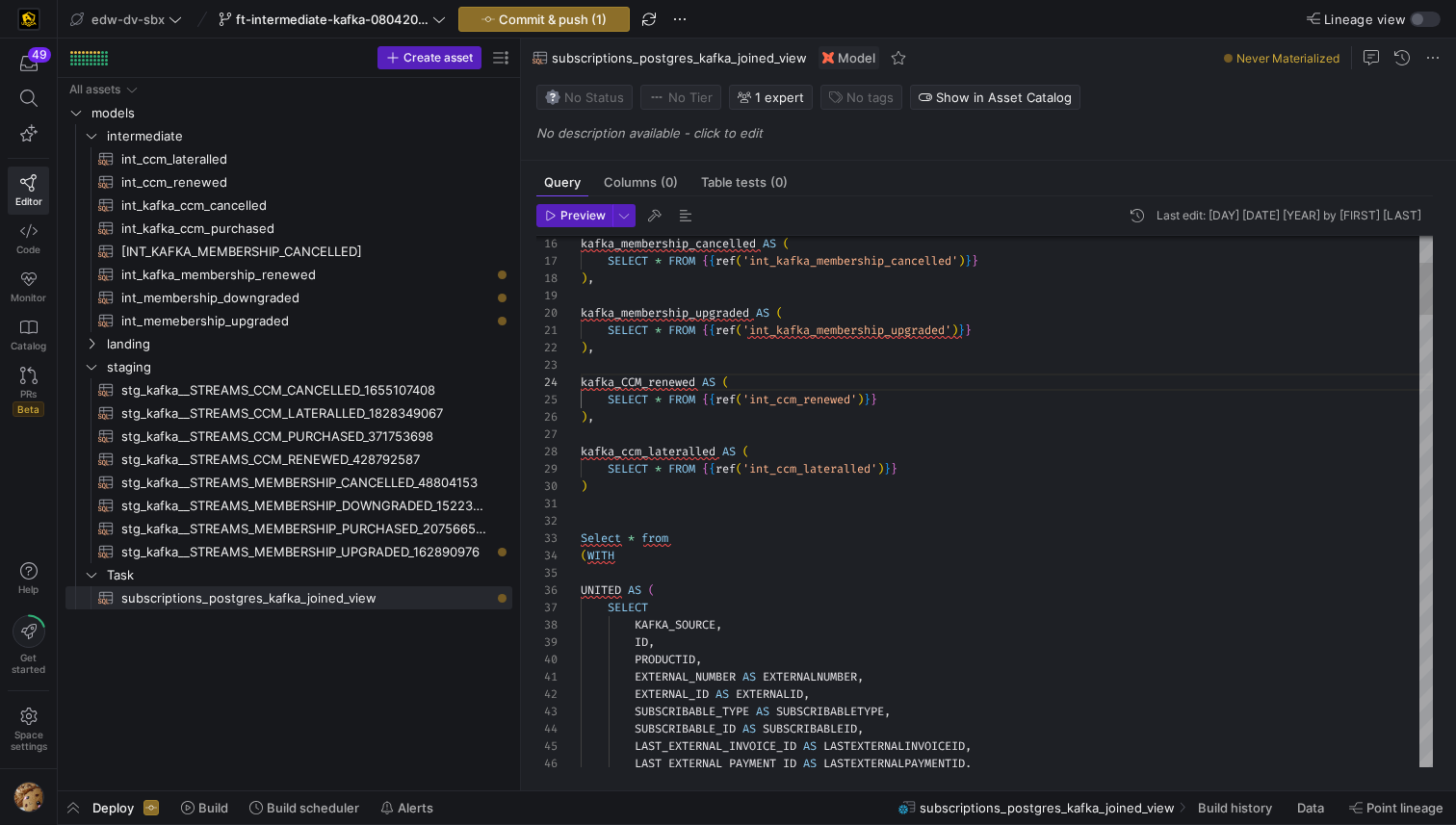 click on ") ,        SELECT   *   FROM   { { ref ( 'int_kafka_membership_upgraded' ) } } kafka_CCM_renewed   AS   (      SELECT   *   FROM   { { ref ( 'int_ccm_renewed' ) } } ) , kafka_ccm_lateralled   AS   (      SELECT   *   FROM   { { ref ( 'int_ccm_lateralled' ) } } ) kafka_membership_upgraded   AS   ( ) ,      SELECT   *   FROM   { { ref ( 'int_kafka_membership_cancelled' ) } } kafka_membership_cancelled   AS   (   Select   *   from ( WITH UNITED   AS   (      SELECT          KAFKA_SOURCE ,          ID ,          PRODUCTID ,          EXTERNAL_NUMBER   AS   EXTERNALNUMBER ,          EXTERNAL_ID   AS   EXTERNALID ,          SUBSCRIBABLE_TYPE   AS   SUBSCRIBABLETYPE ,          SUBSCRIBABLE_ID   AS   SUBSCRIBABLEID ,          LAST_EXTERNAL_INVOICE_ID   AS   LASTEXTERNALINVOICEID ,          LAST_EXTERNAL_PAYMENT_ID   AS   LASTEXTERNALPAYMENTID ," at bounding box center (1006, 2662) 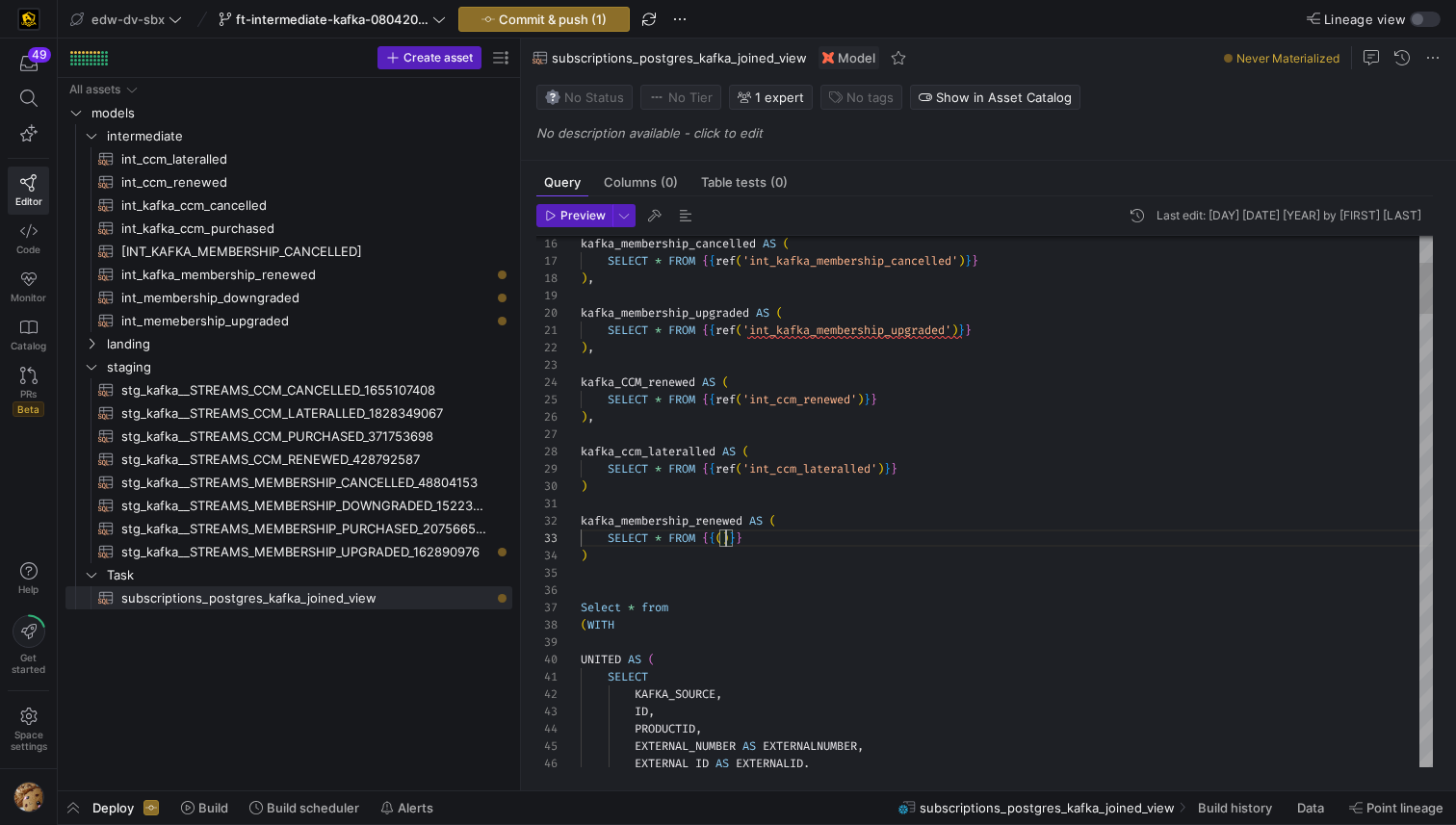scroll, scrollTop: 35, scrollLeft: 152, axis: both 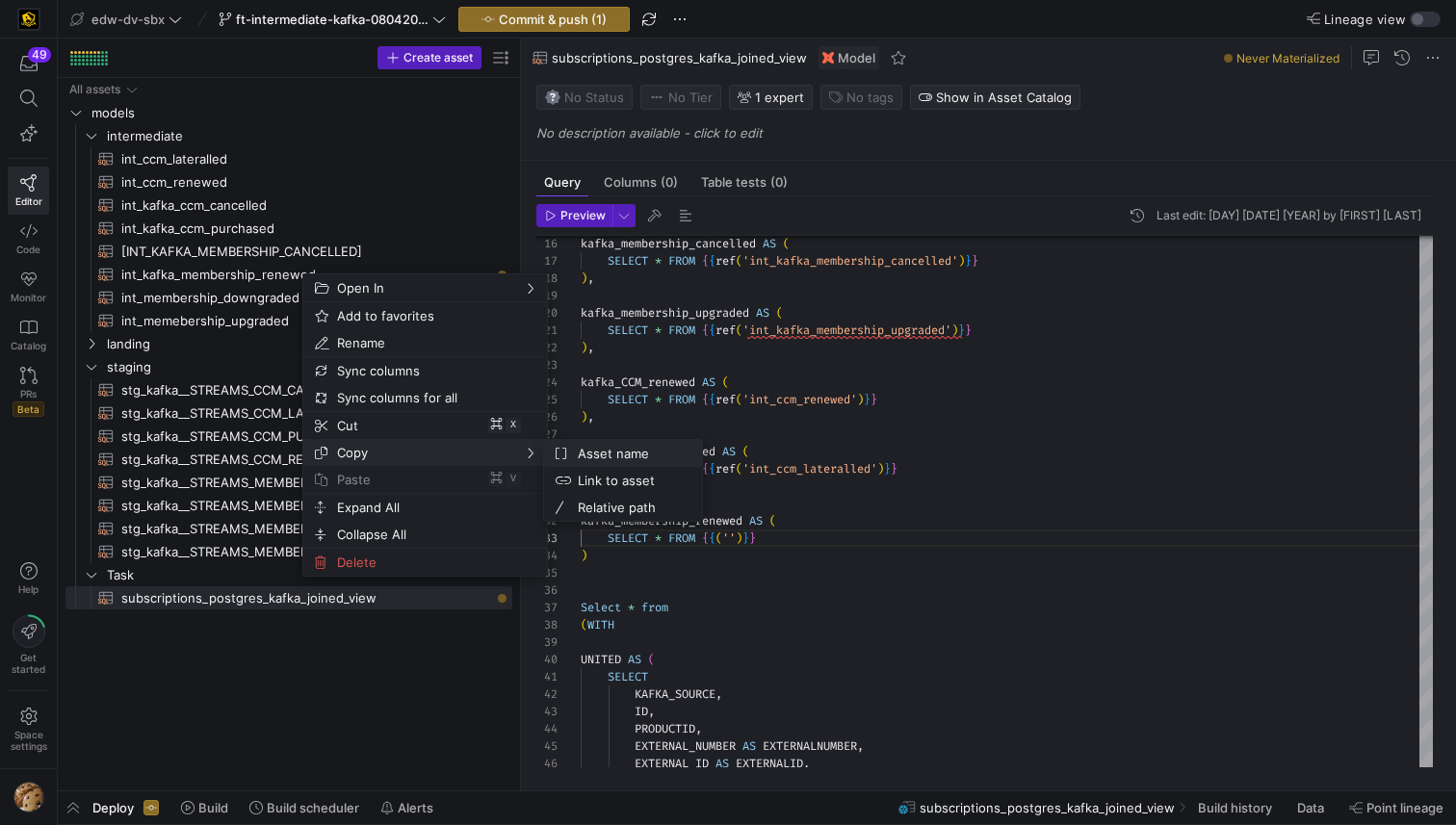 click on "Asset name" at bounding box center [628, 453] 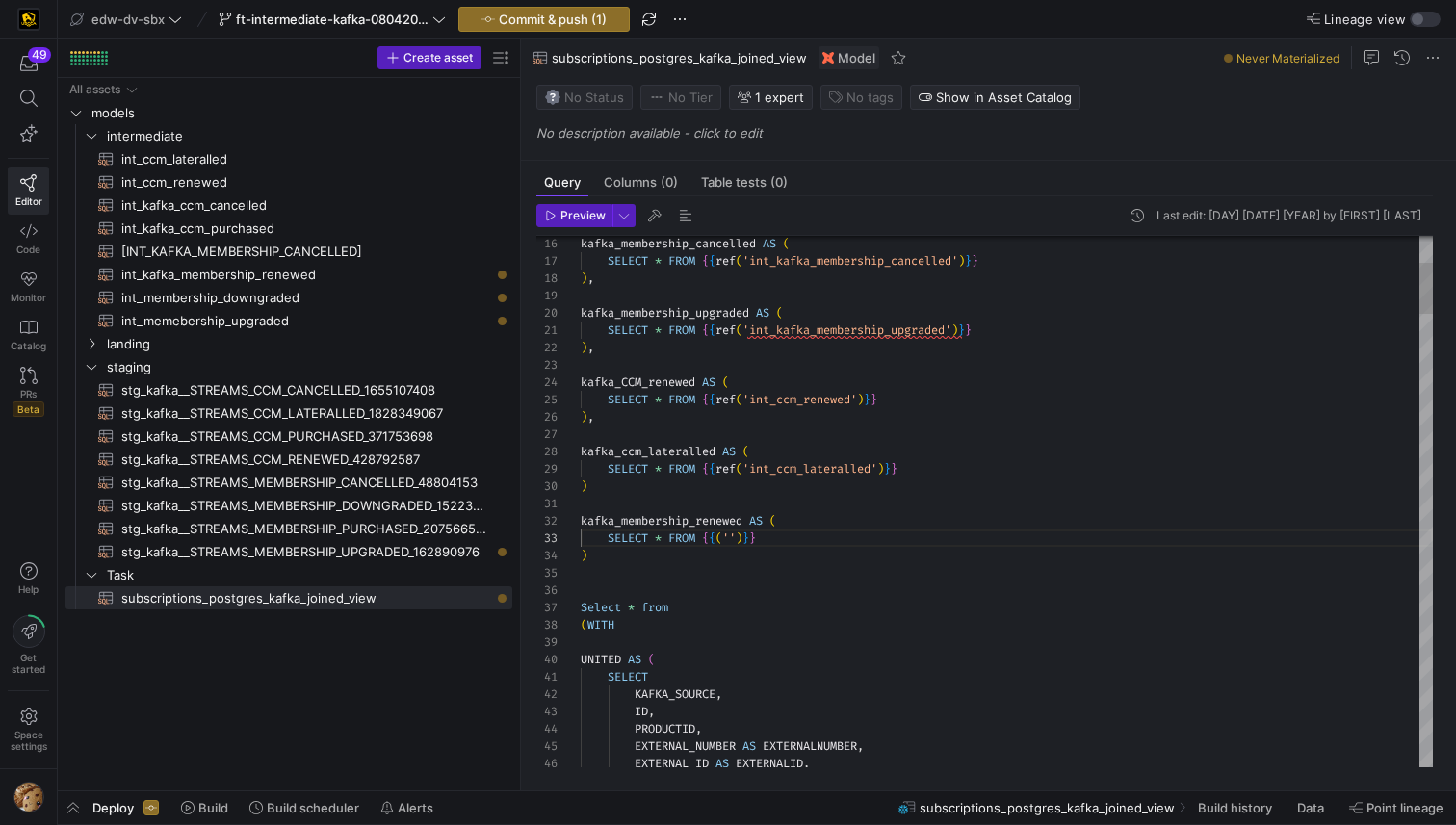 click on ") ,        SELECT   *   FROM   { { ref ( 'int_kafka_membership_upgraded' ) } } kafka_CCM_renewed   AS   (      SELECT   *   FROM   { { ref ( 'int_ccm_renewed' ) } } ) , kafka_ccm_lateralled   AS   (      SELECT   *   FROM   { { ref ( 'int_ccm_lateralled' ) } } ) kafka_membership_upgraded   AS   ( ) ,      SELECT   *   FROM   { { ref ( 'int_kafka_membership_cancelled' ) } } kafka_membership_cancelled   AS   (   Select   *   from ( WITH UNITED   AS   (      SELECT          KAFKA_SOURCE ,          ID ,          PRODUCTID ,          EXTERNAL_NUMBER   AS   EXTERNALNUMBER ,          EXTERNAL_ID   AS   EXTERNALID , kafka_membership_renewed   AS   (      SELECT   *   FROM   { { ( ' ' ) } } )" at bounding box center [1006, 2696] 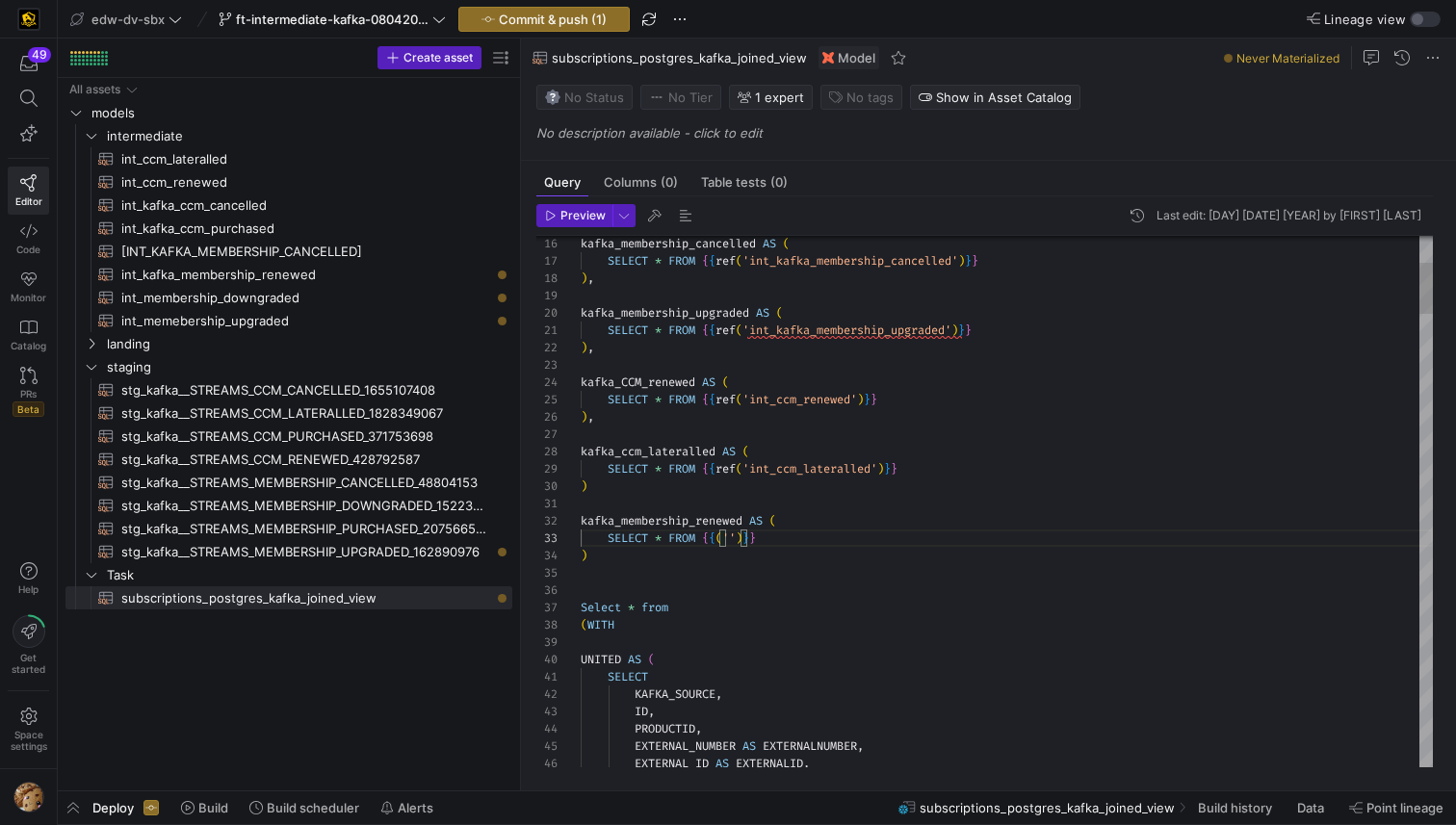 scroll, scrollTop: 35, scrollLeft: 347, axis: both 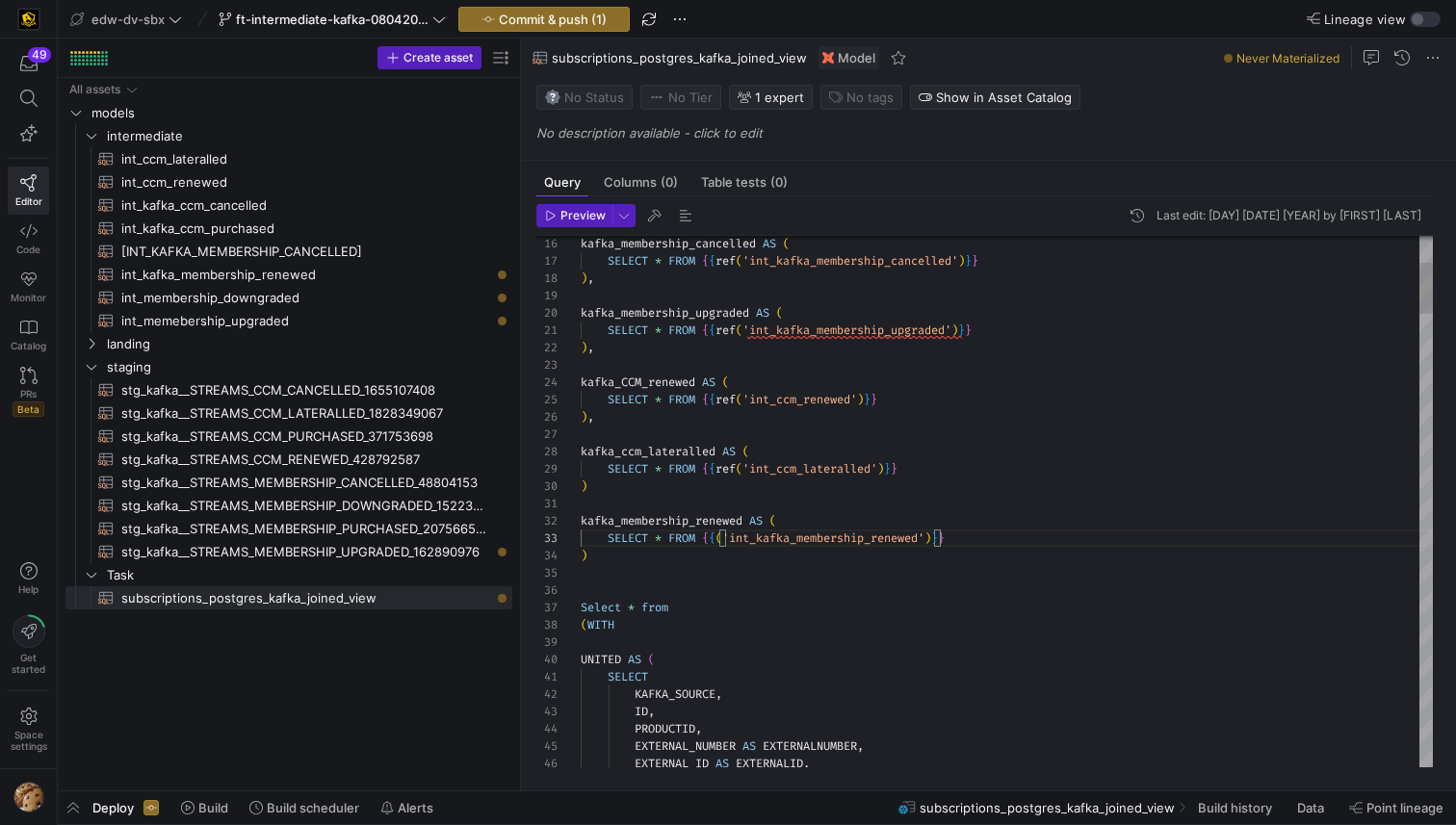 click on ") ,        SELECT   *   FROM   { { ref ( 'int_kafka_membership_upgraded' ) } } kafka_CCM_renewed   AS   (      SELECT   *   FROM   { { ref ( 'int_ccm_renewed' ) } } ) , kafka_ccm_lateralled   AS   (      SELECT   *   FROM   { { ref ( 'int_ccm_lateralled' ) } } ) kafka_membership_upgraded   AS   ( ) ,      SELECT   *   FROM   { { ref ( 'int_kafka_membership_cancelled' ) } } kafka_membership_cancelled   AS   (   Select   *   from ( WITH UNITED   AS   (      SELECT          KAFKA_SOURCE ,          ID ,          PRODUCTID ,          EXTERNAL_NUMBER   AS   EXTERNALNUMBER ,          EXTERNAL_ID   AS   EXTERNALID , kafka_membership_renewed   AS   (      SELECT   *   FROM   { { ( 'int_kafka_membership_renewed ' ) } } )" at bounding box center [1006, 2696] 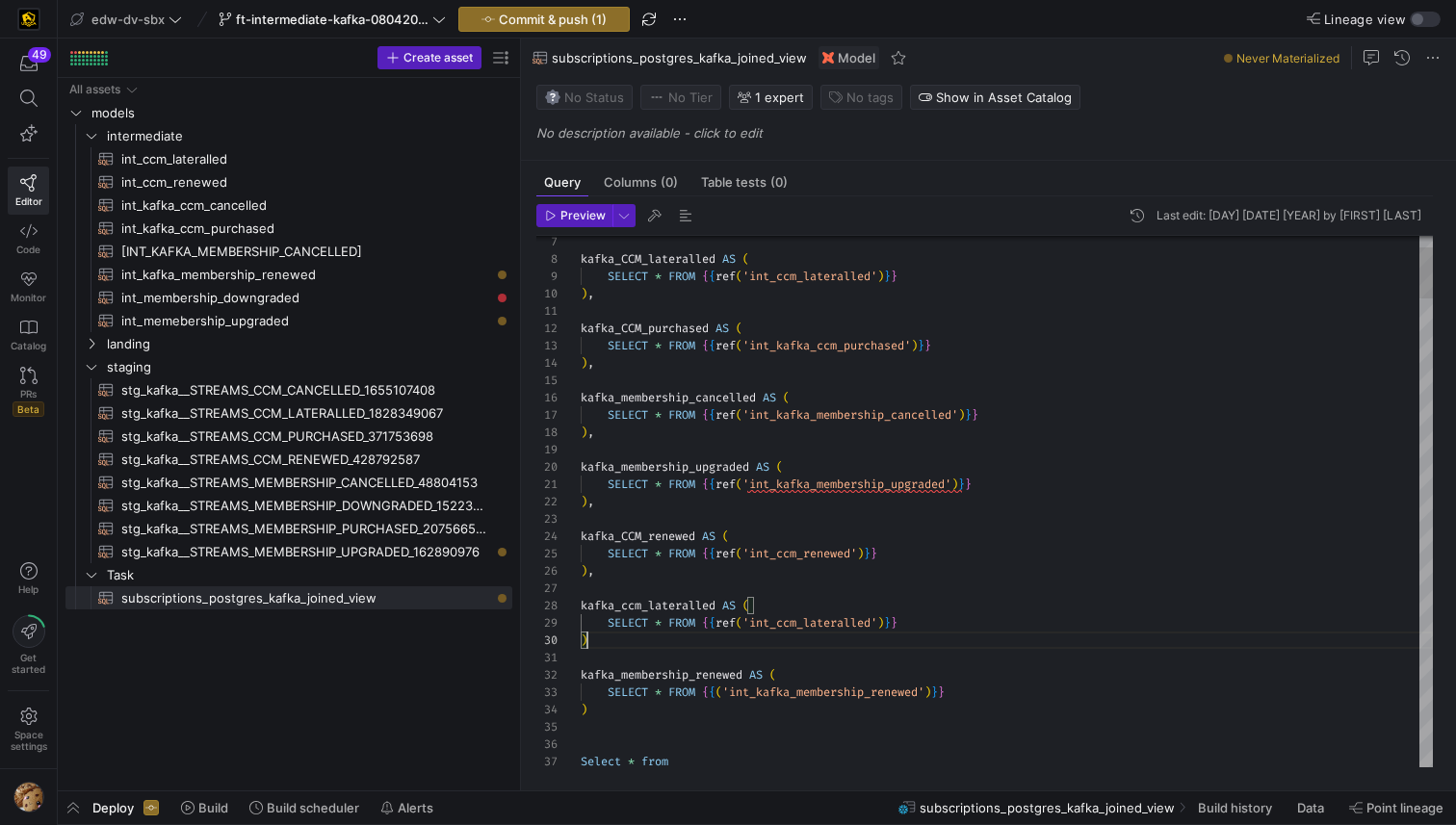 scroll, scrollTop: 156, scrollLeft: 7, axis: both 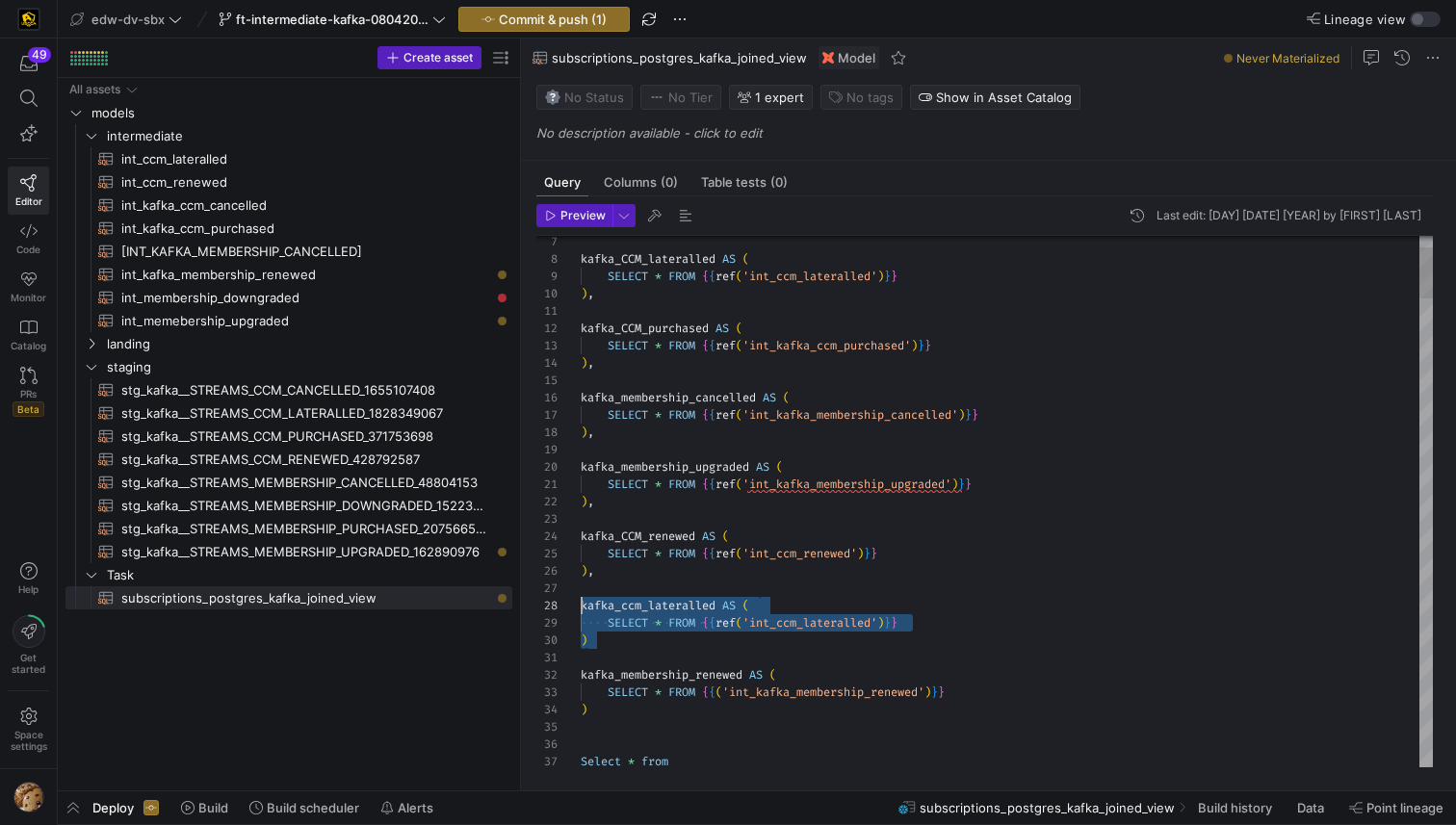 drag, startPoint x: 622, startPoint y: 640, endPoint x: 566, endPoint y: 612, distance: 62.6099 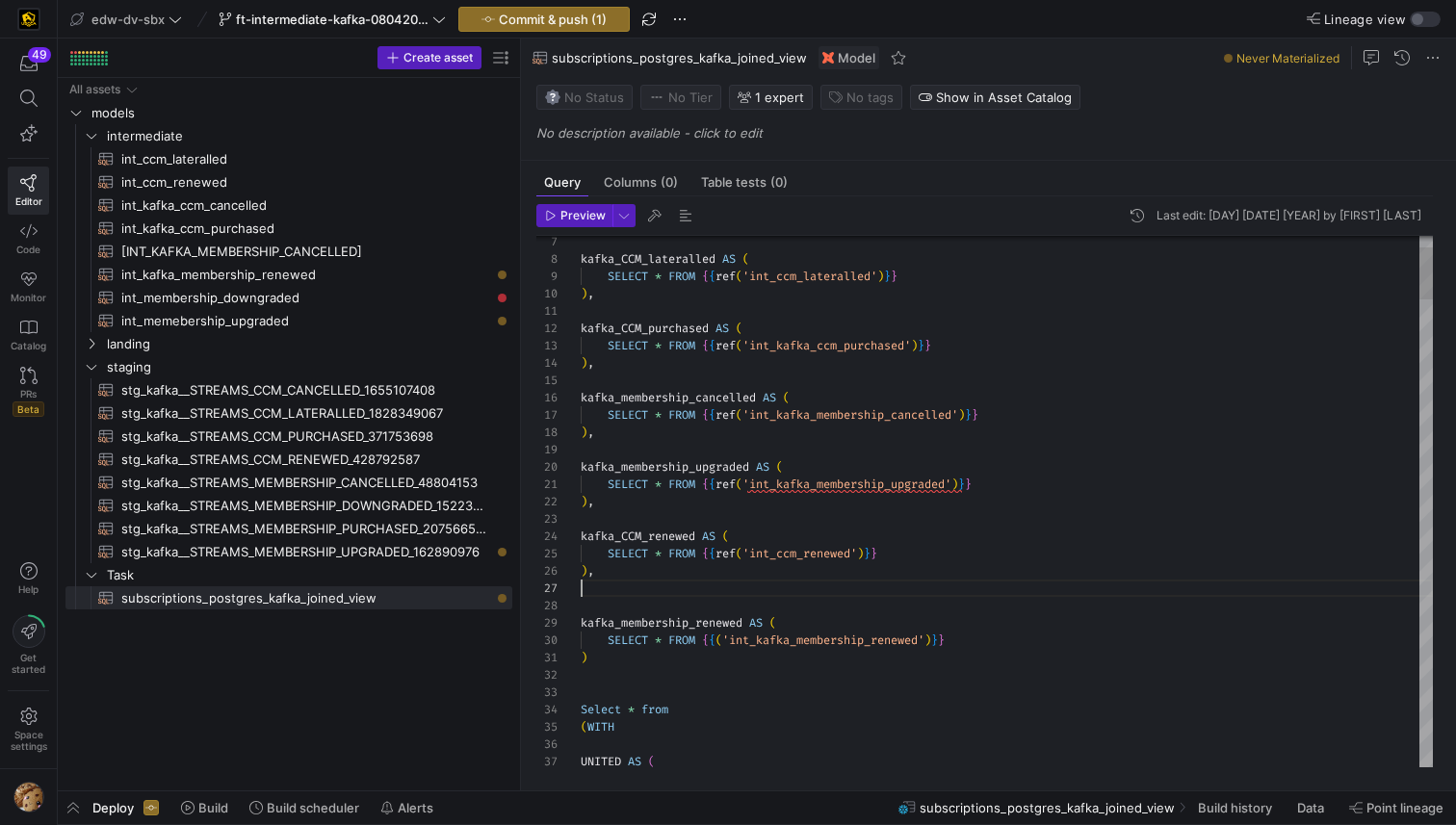 scroll, scrollTop: 87, scrollLeft: 13, axis: both 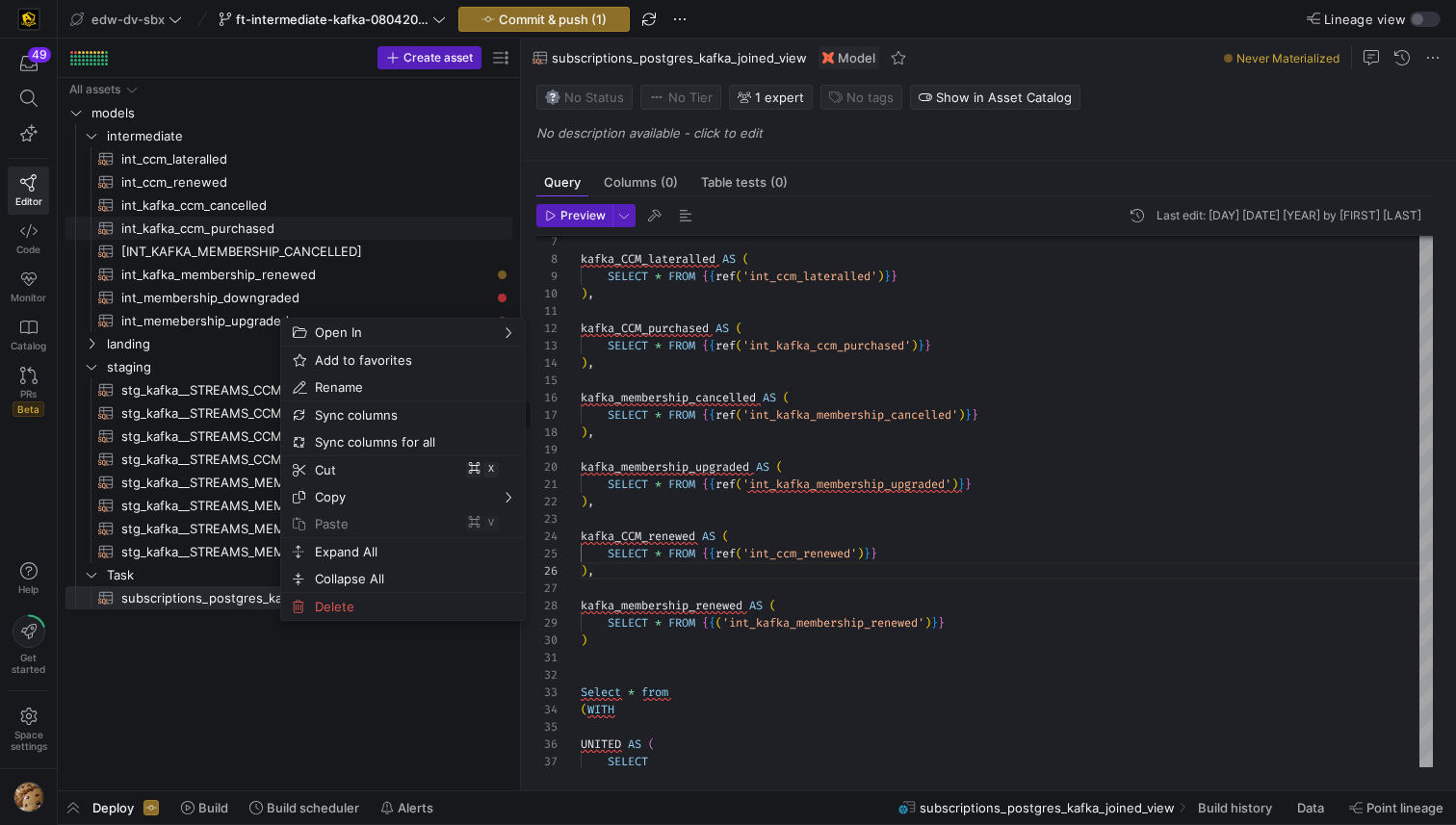 click on "int_kafka_ccm_purchased​​​​​​​​​​" 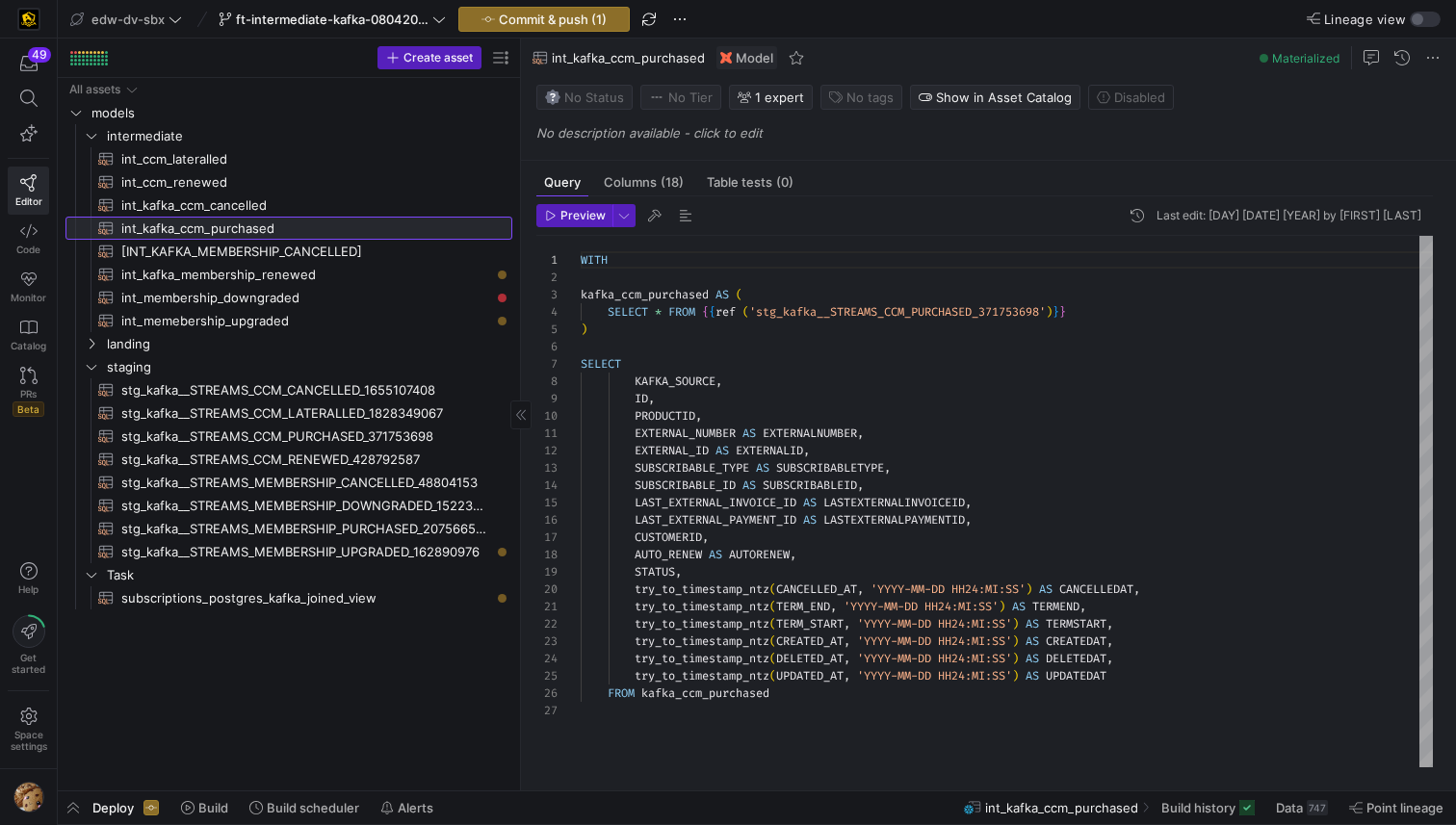 scroll, scrollTop: 0, scrollLeft: 0, axis: both 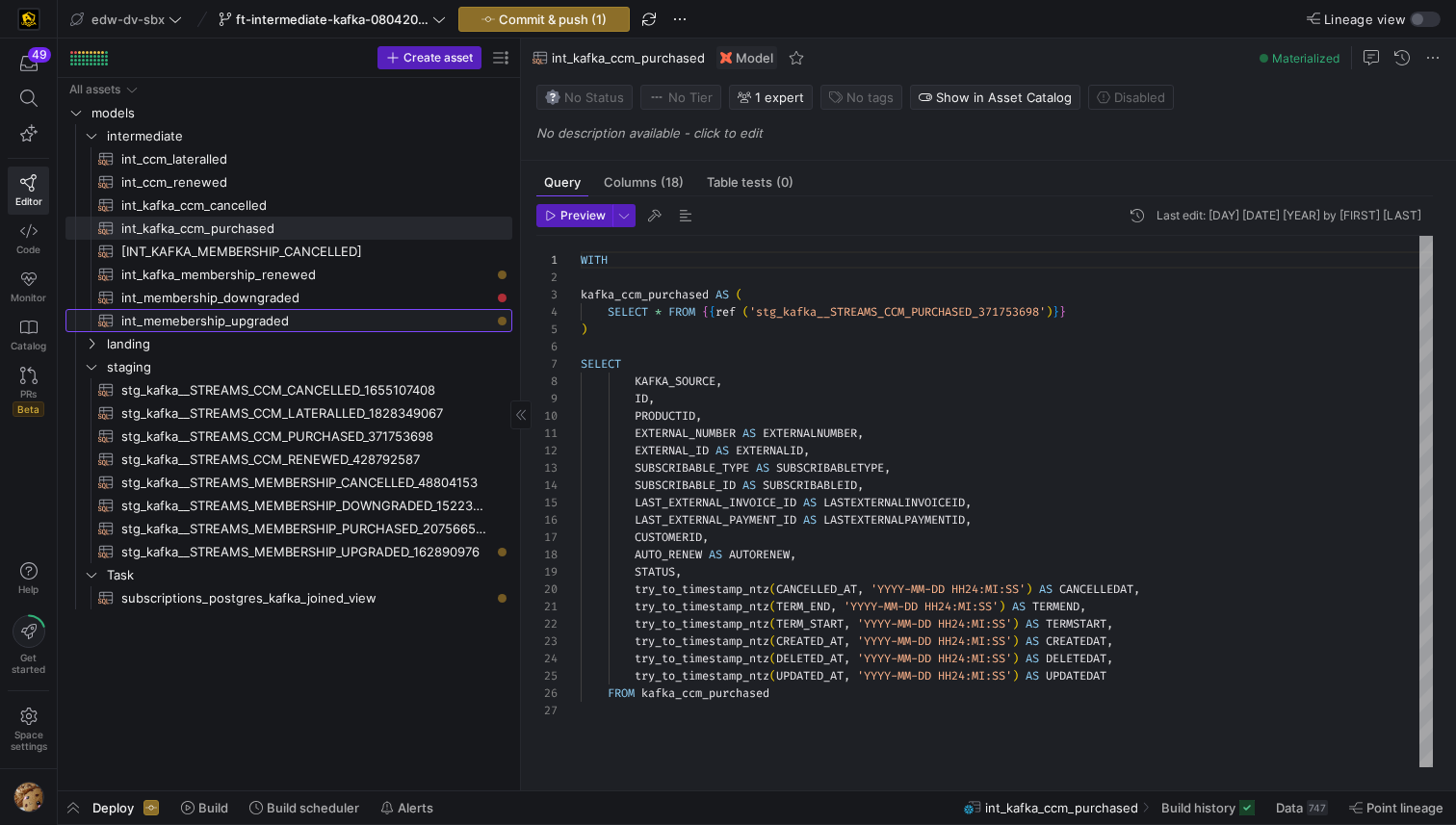 click on "int_memebership_upgraded​​​​​​​​​​" 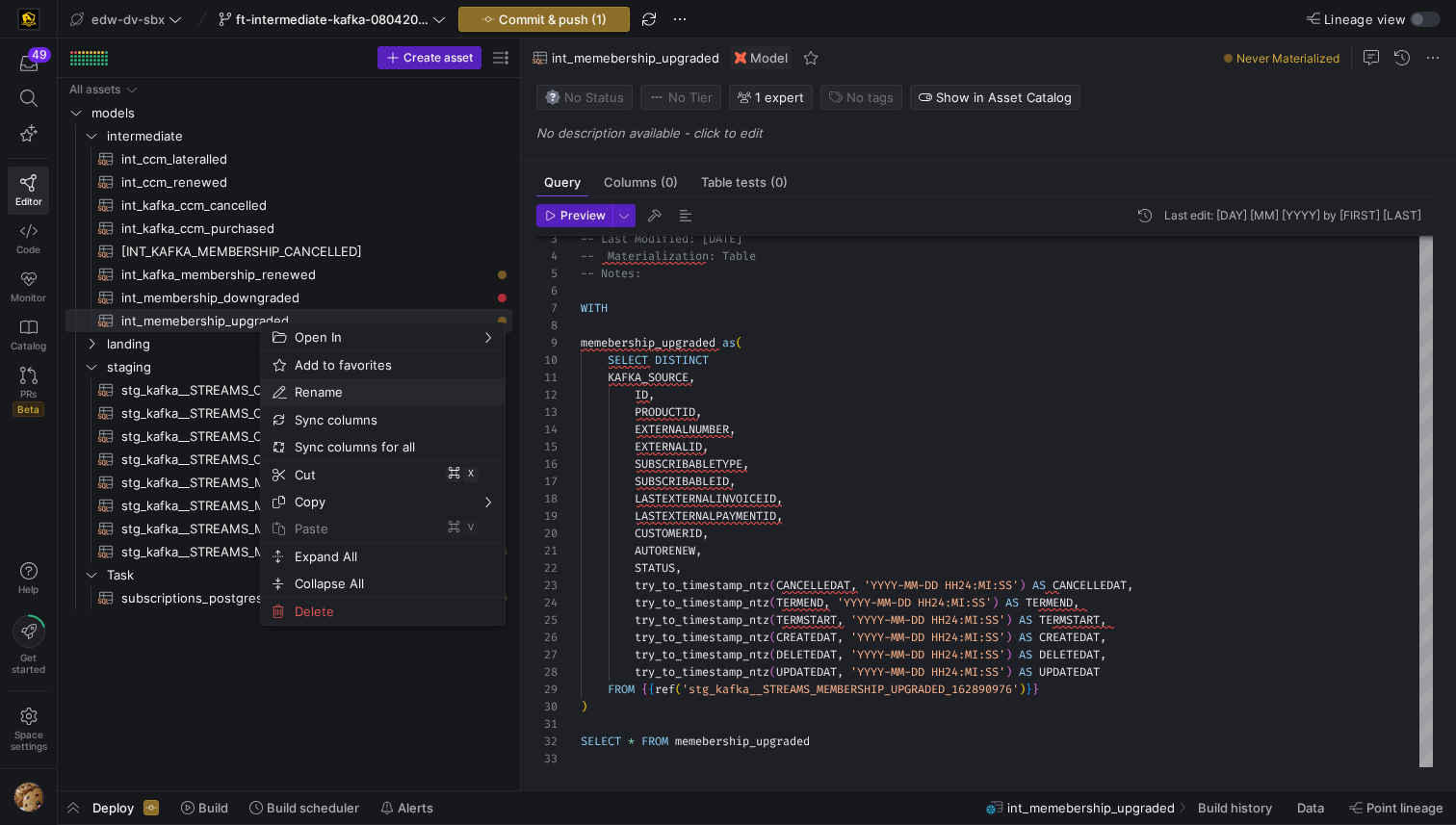 click on "Rename" at bounding box center (366, 392) 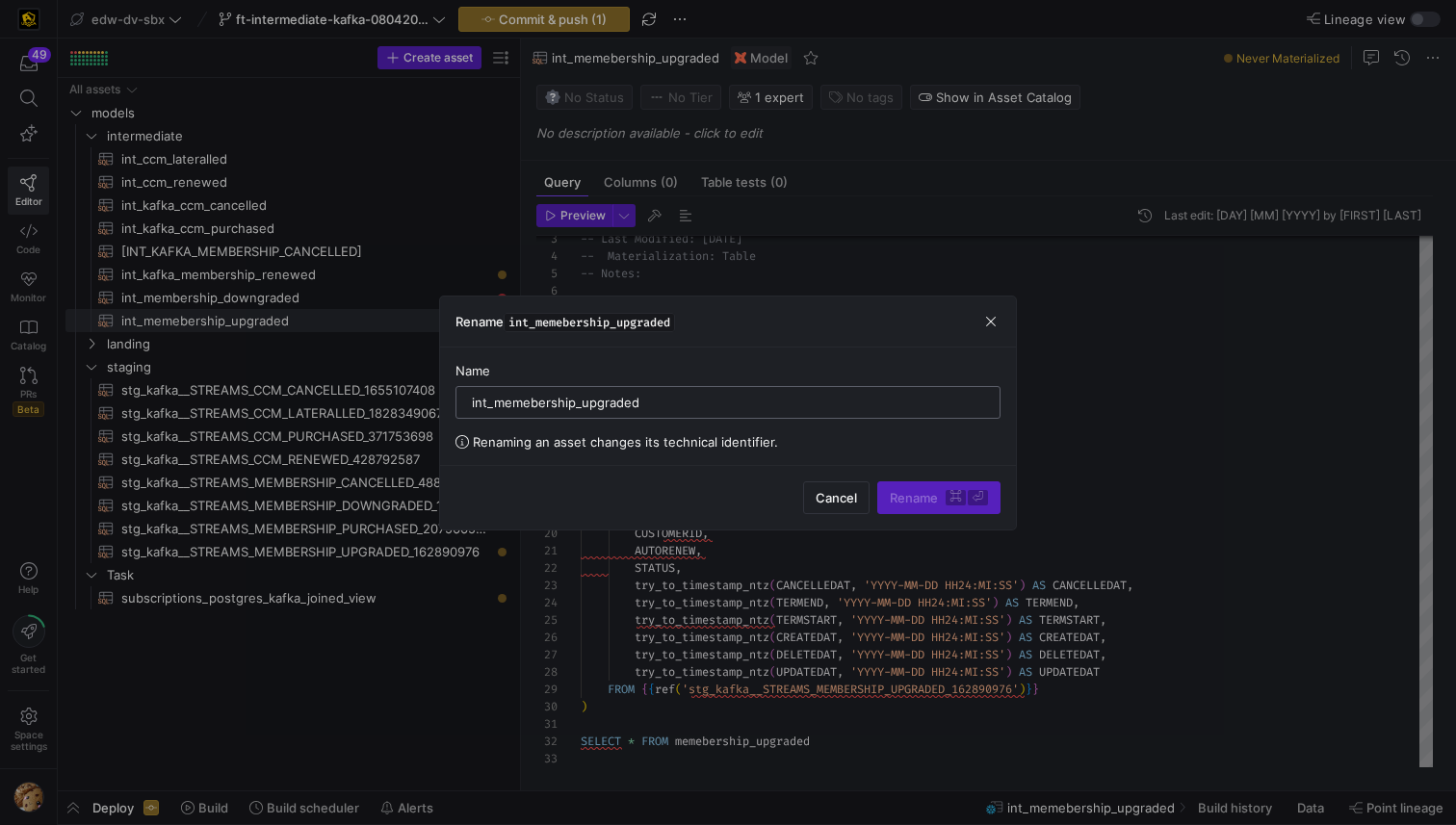 click on "int_memebership_upgraded" at bounding box center (728, 402) 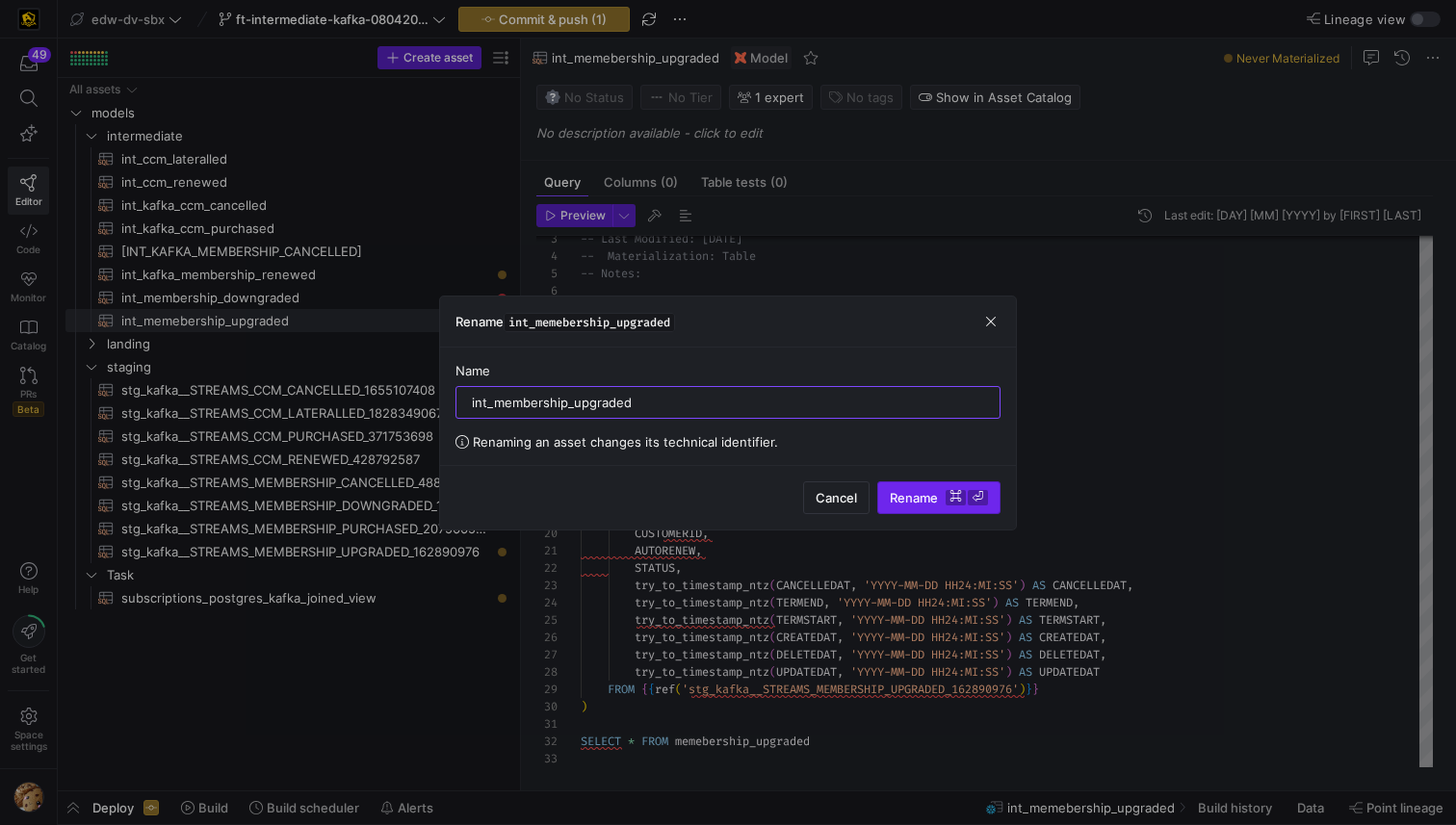 type on "int_membership_upgraded" 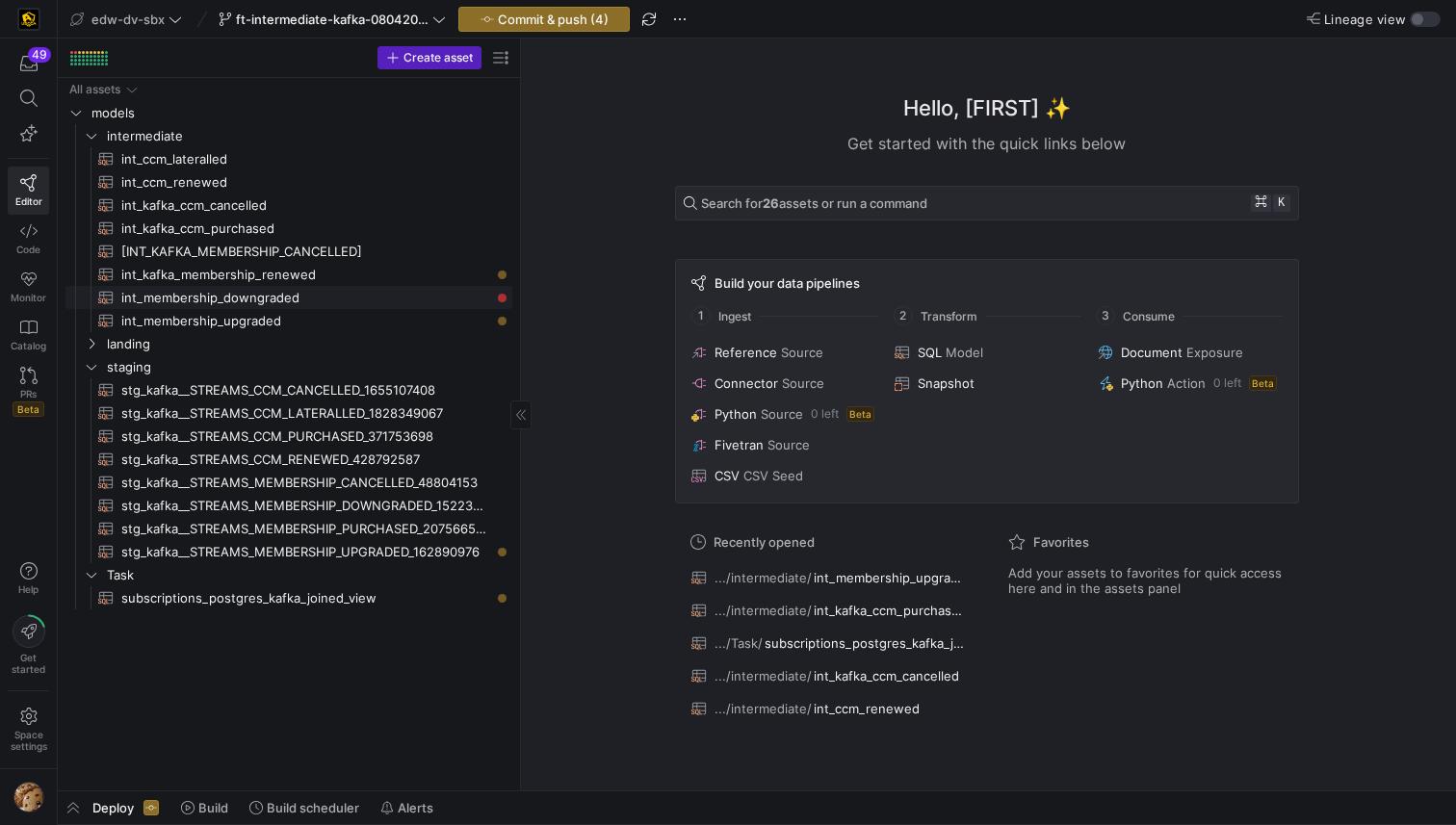 click on "int_membership_downgraded​​​​​​​​​​" 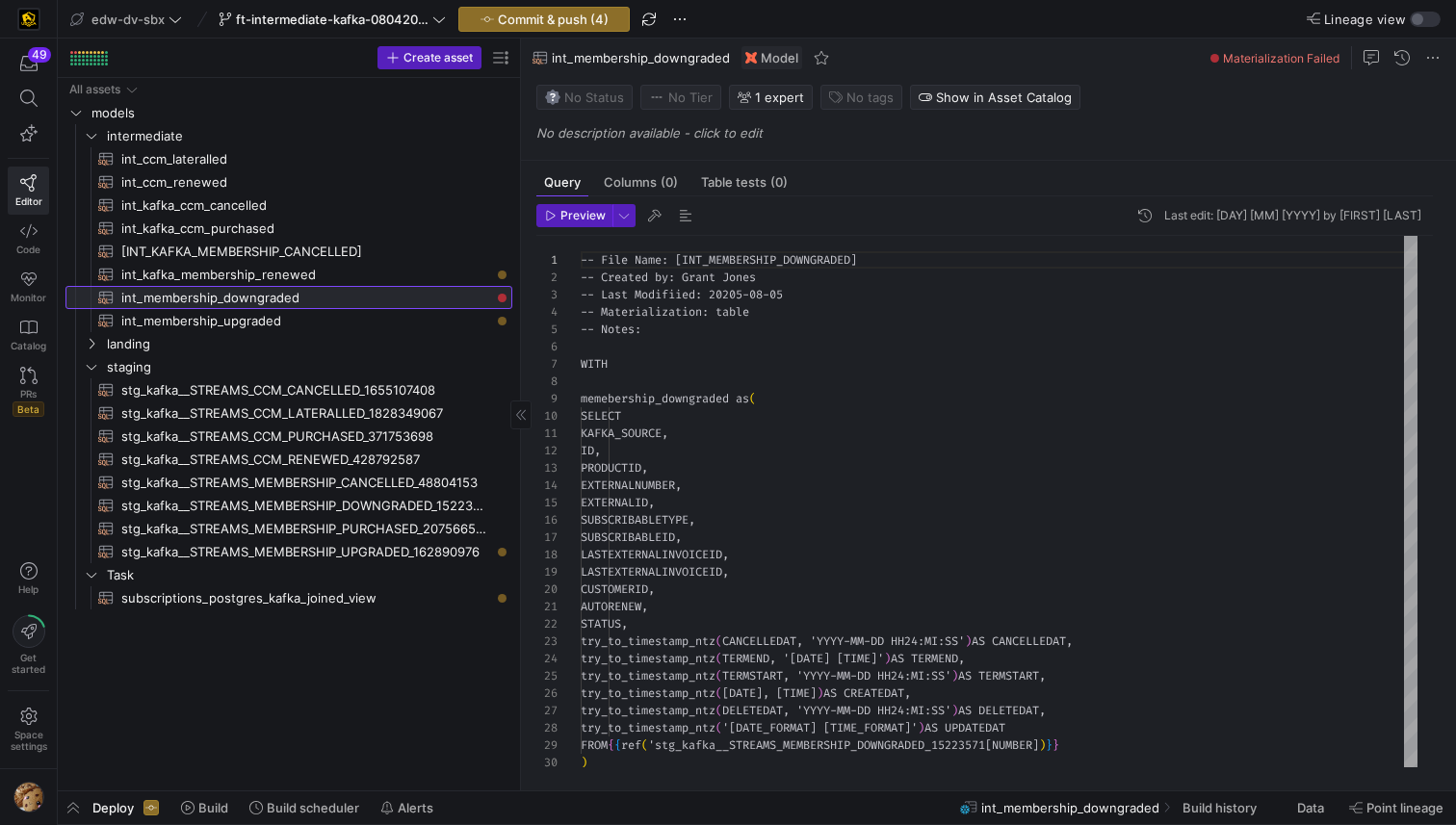 scroll, scrollTop: 173, scrollLeft: 0, axis: vertical 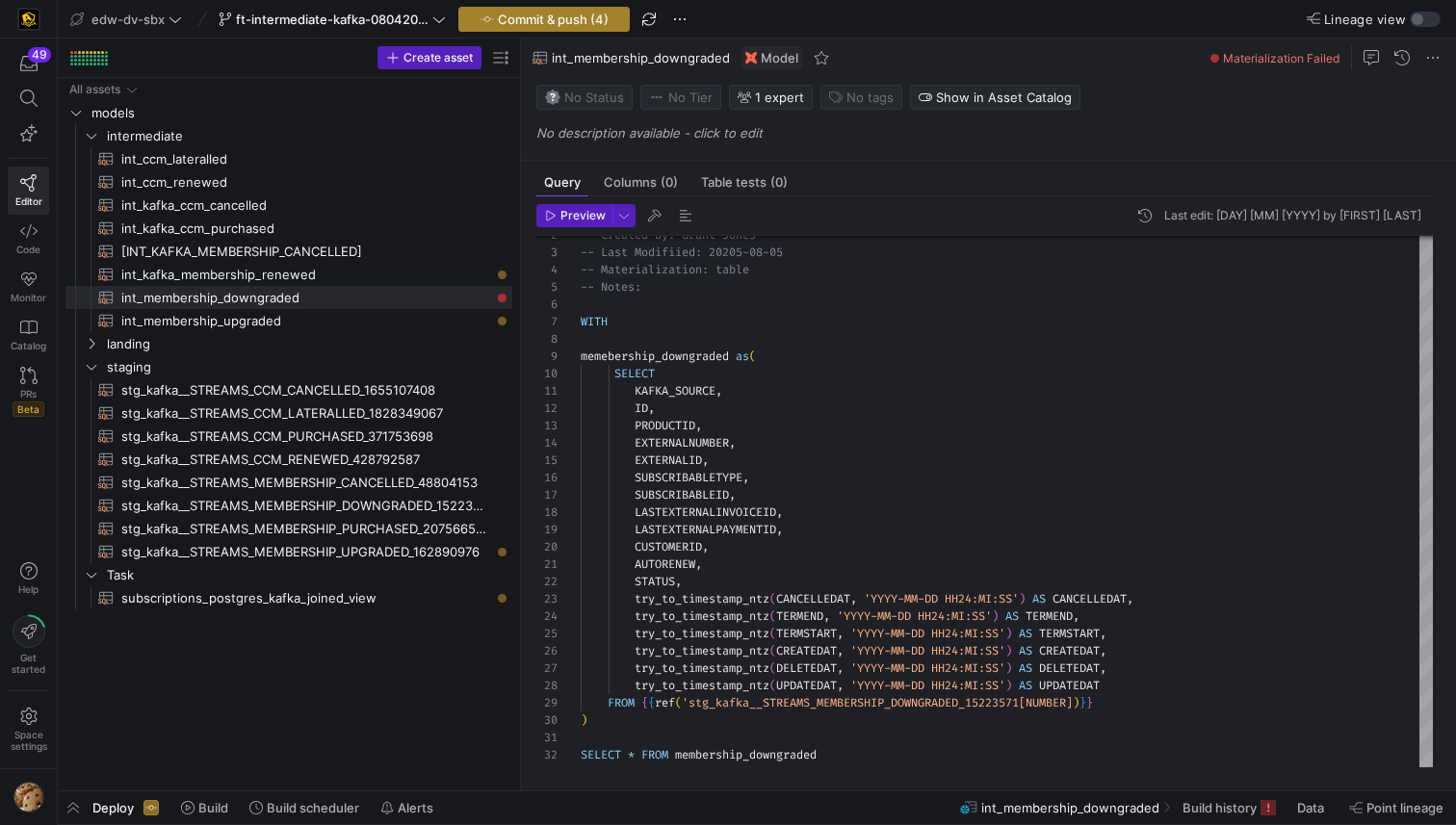 click on "Commit & push (4)" at bounding box center [553, 19] 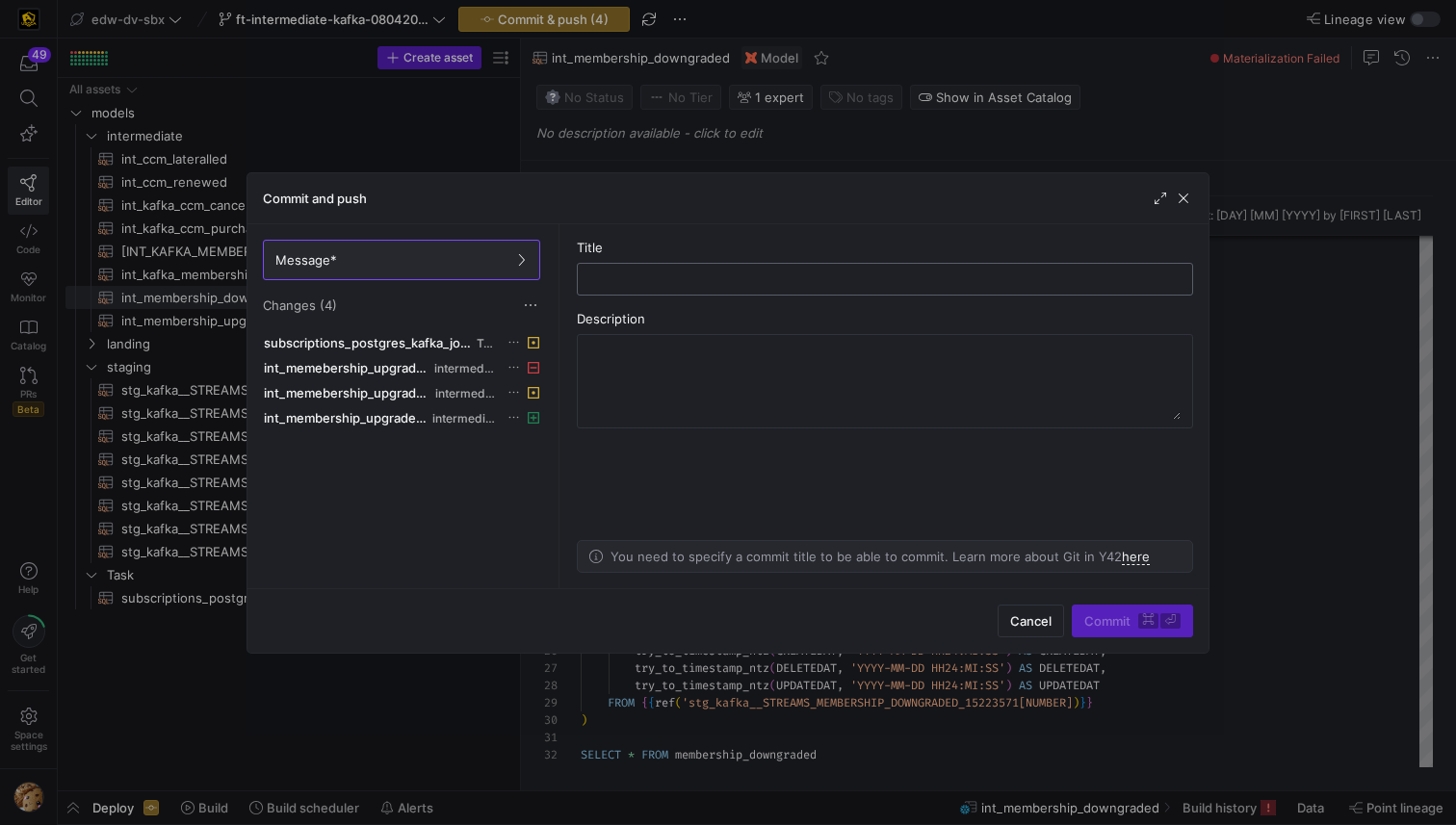 click at bounding box center (885, 279) 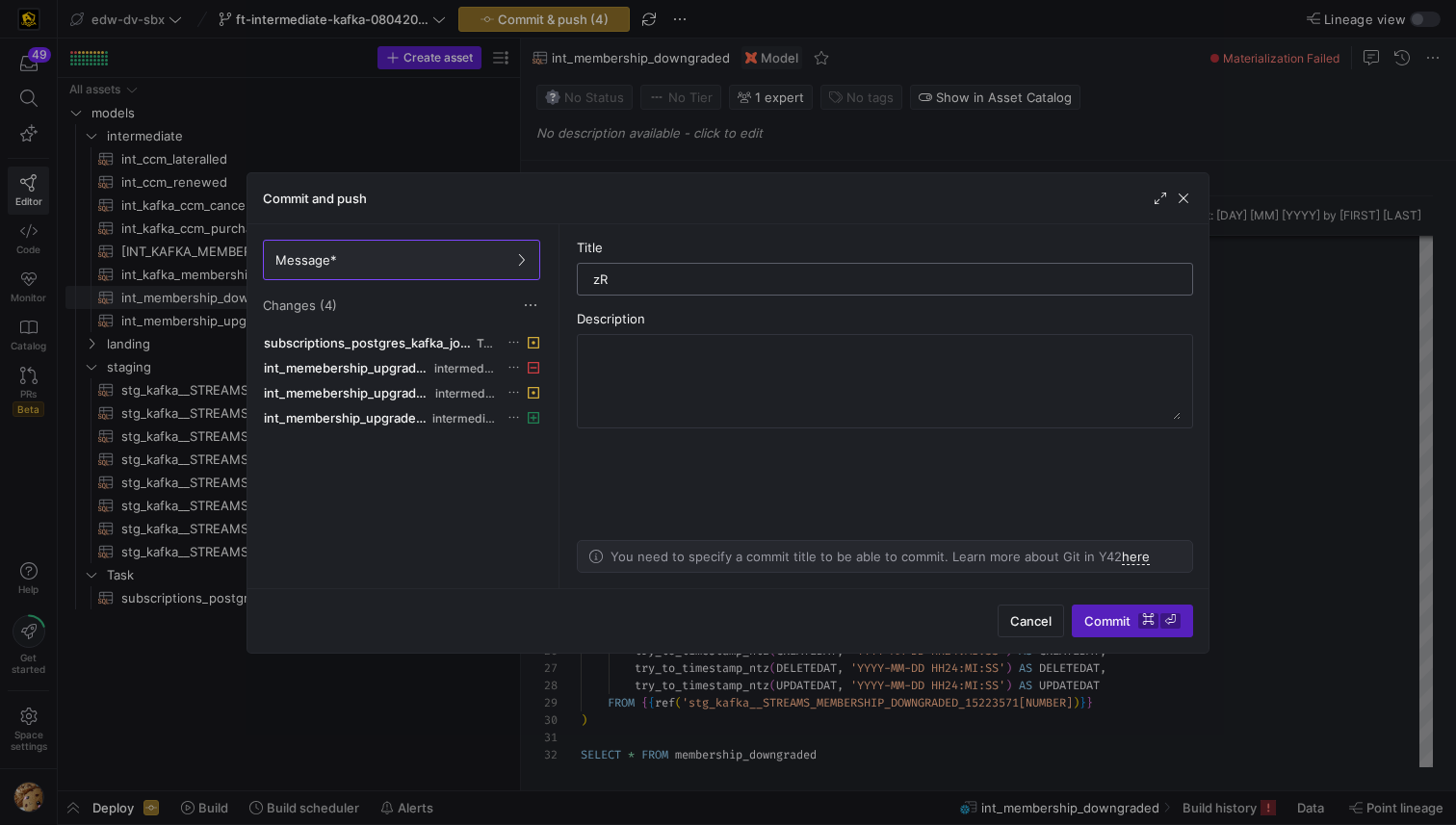 type on "z" 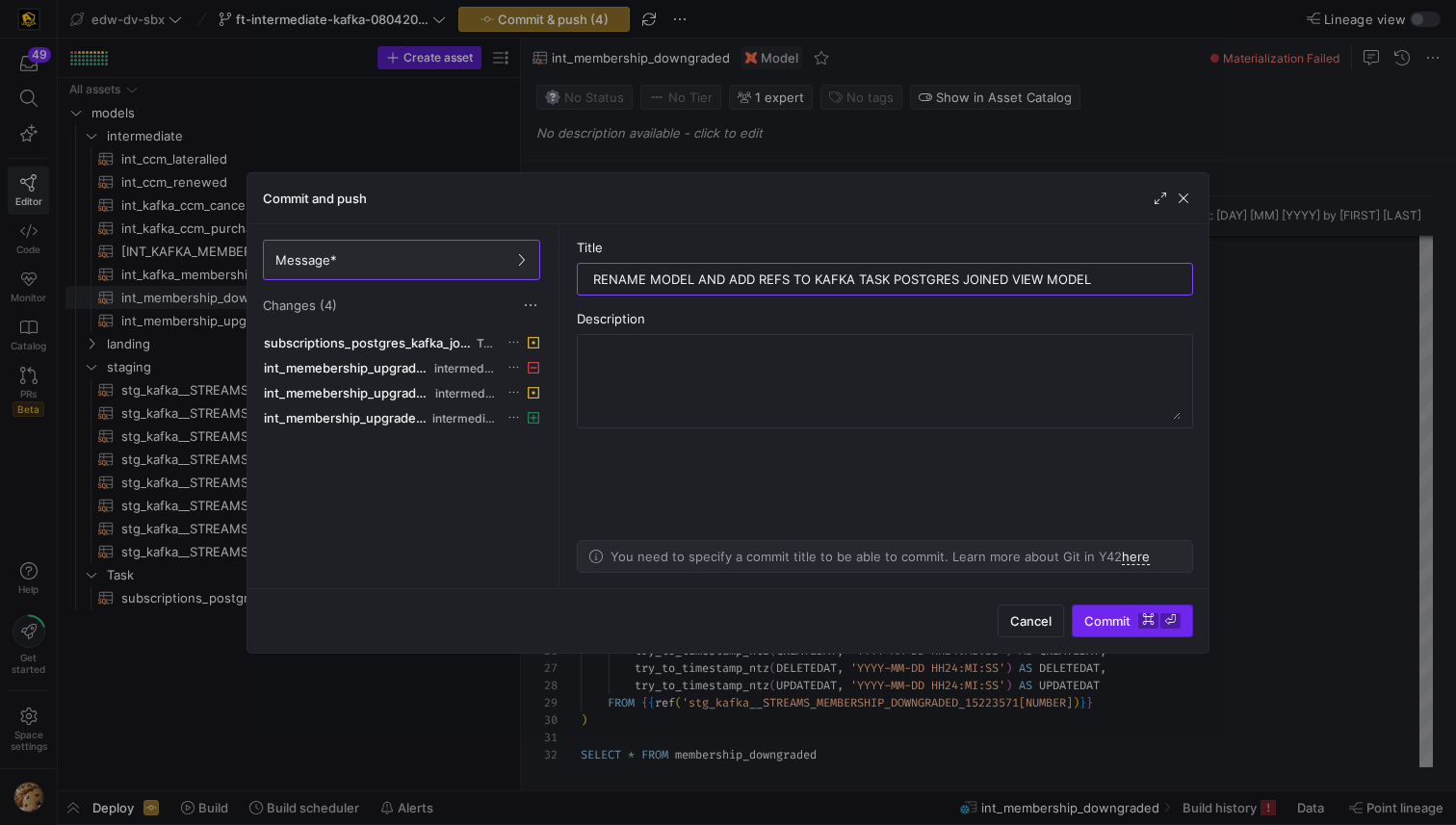 type on "RENAME MODEL AND ADD REFS TO KAFKA TASK POSTGRES JOINED VIEW MODEL" 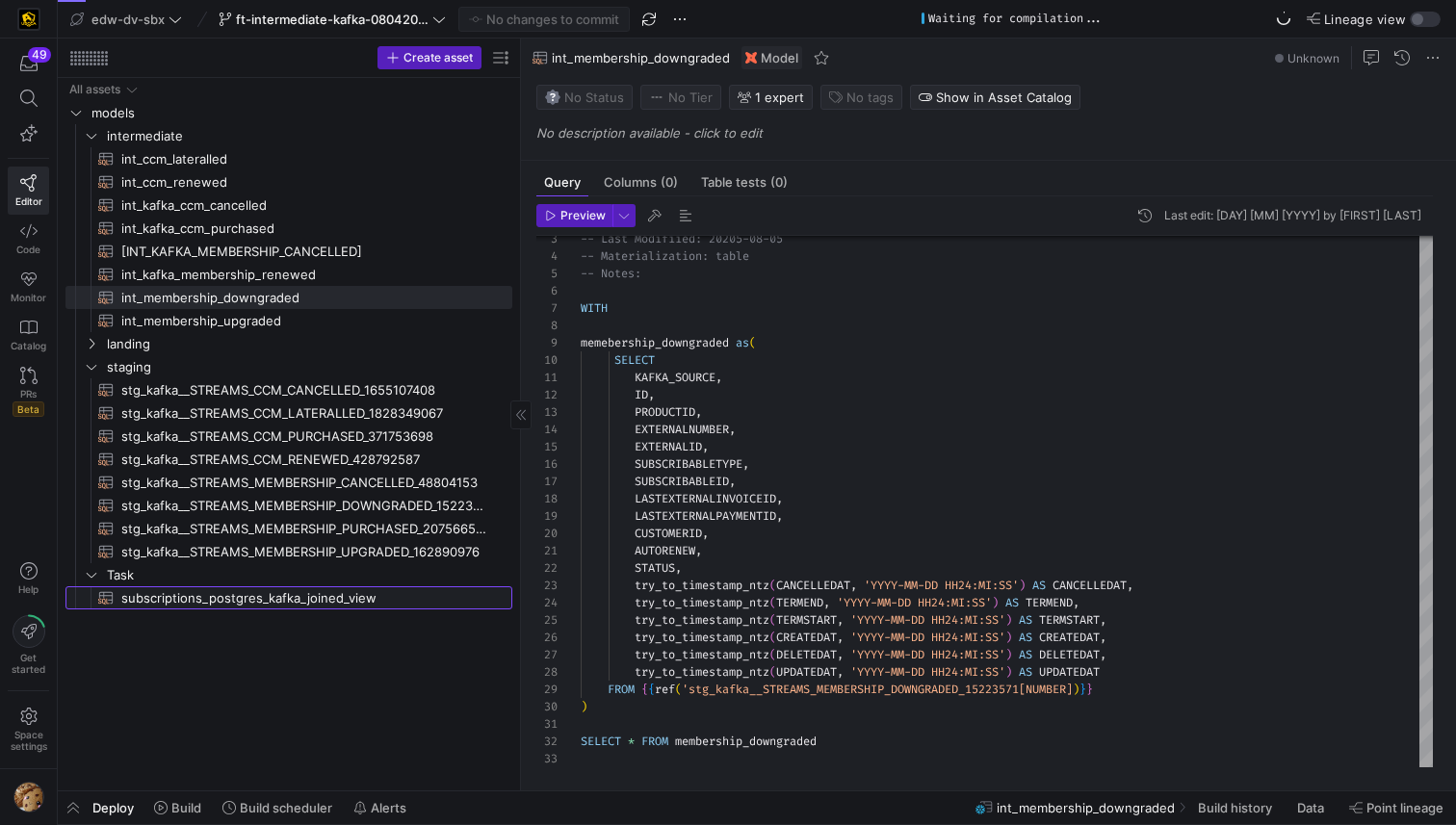 click on "subscriptions_postgres_kafka_joined_view​​​​​​​​​​" 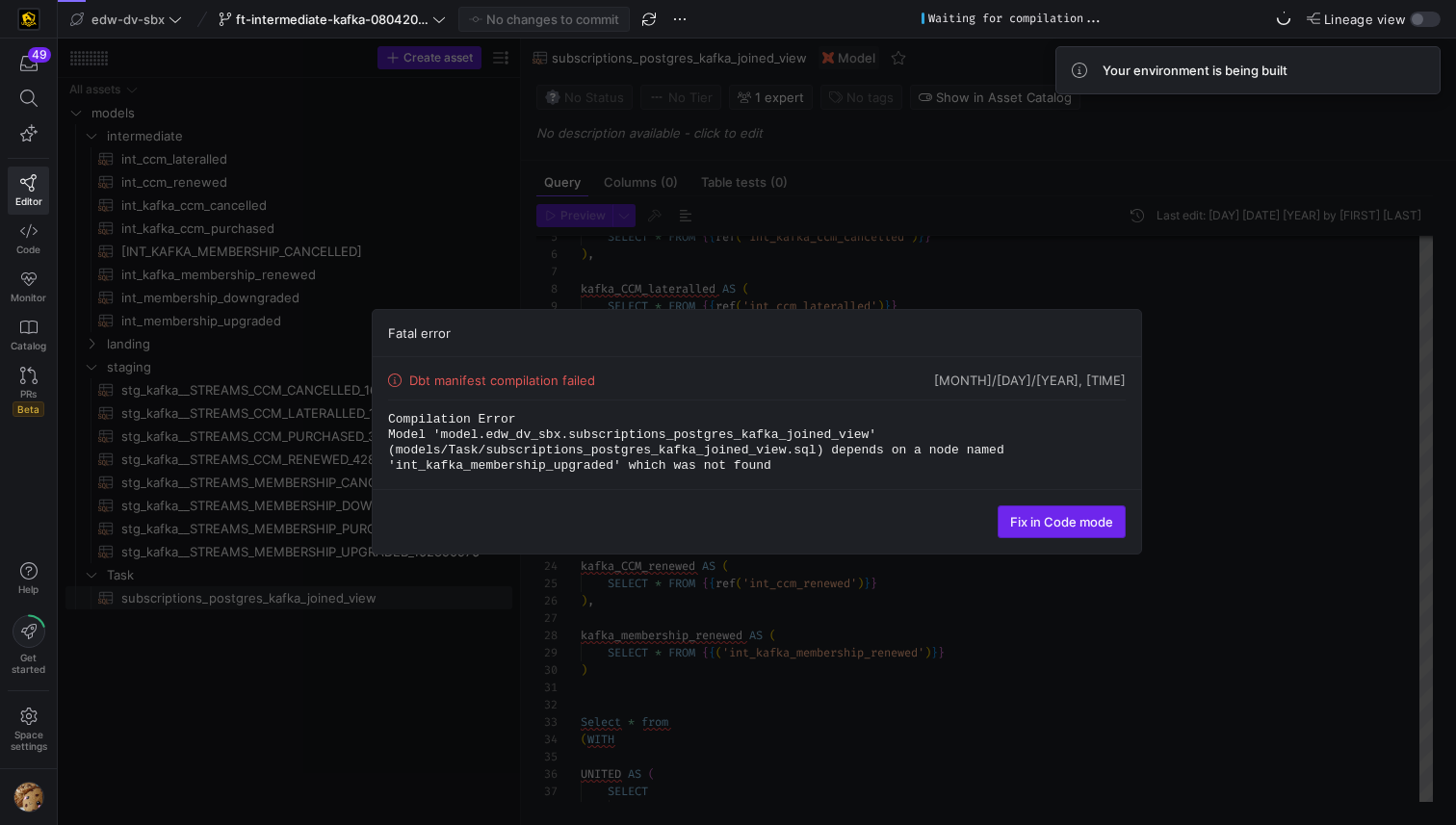 click on "Fix in Code mode" 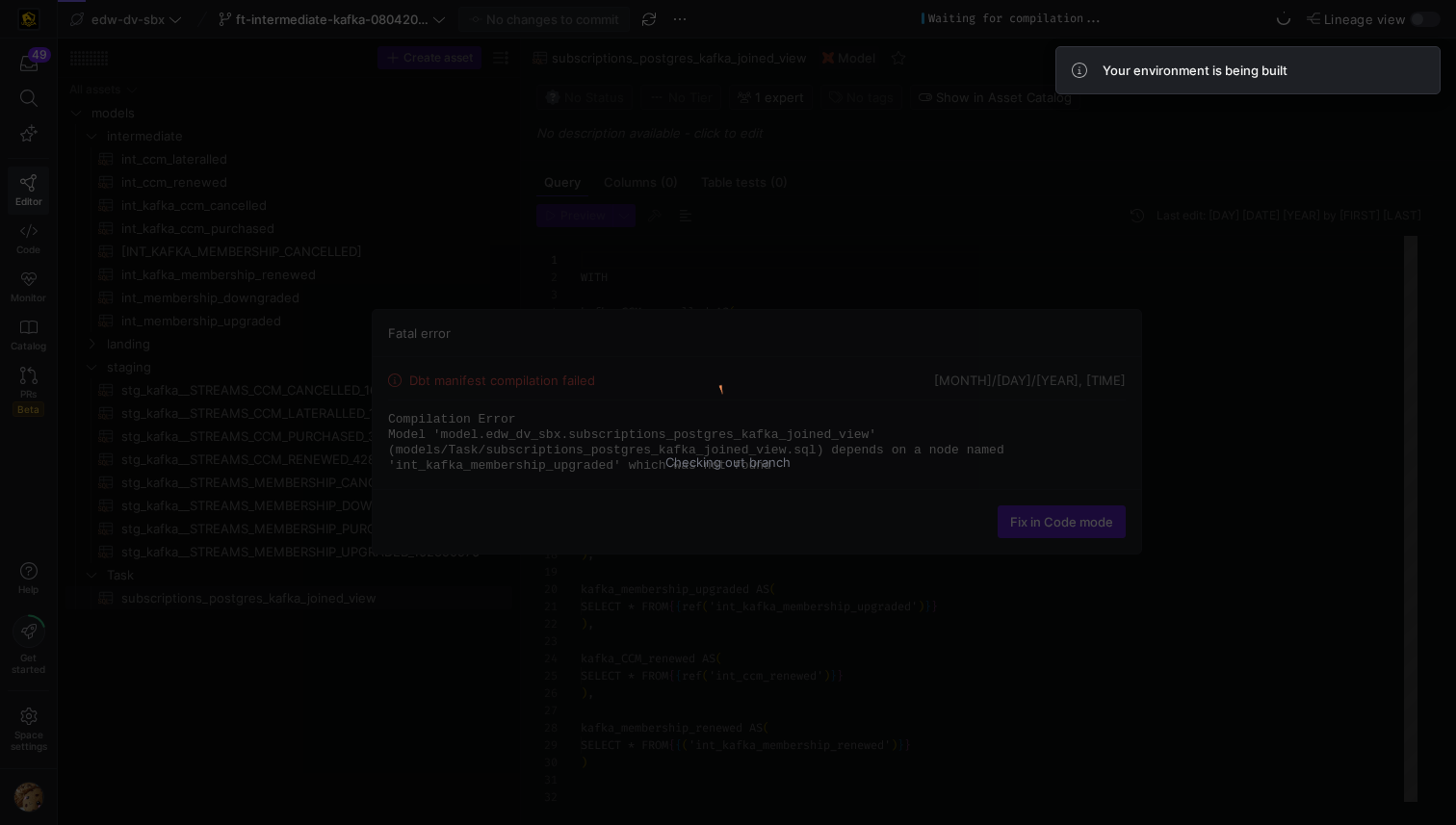 scroll, scrollTop: 173, scrollLeft: 0, axis: vertical 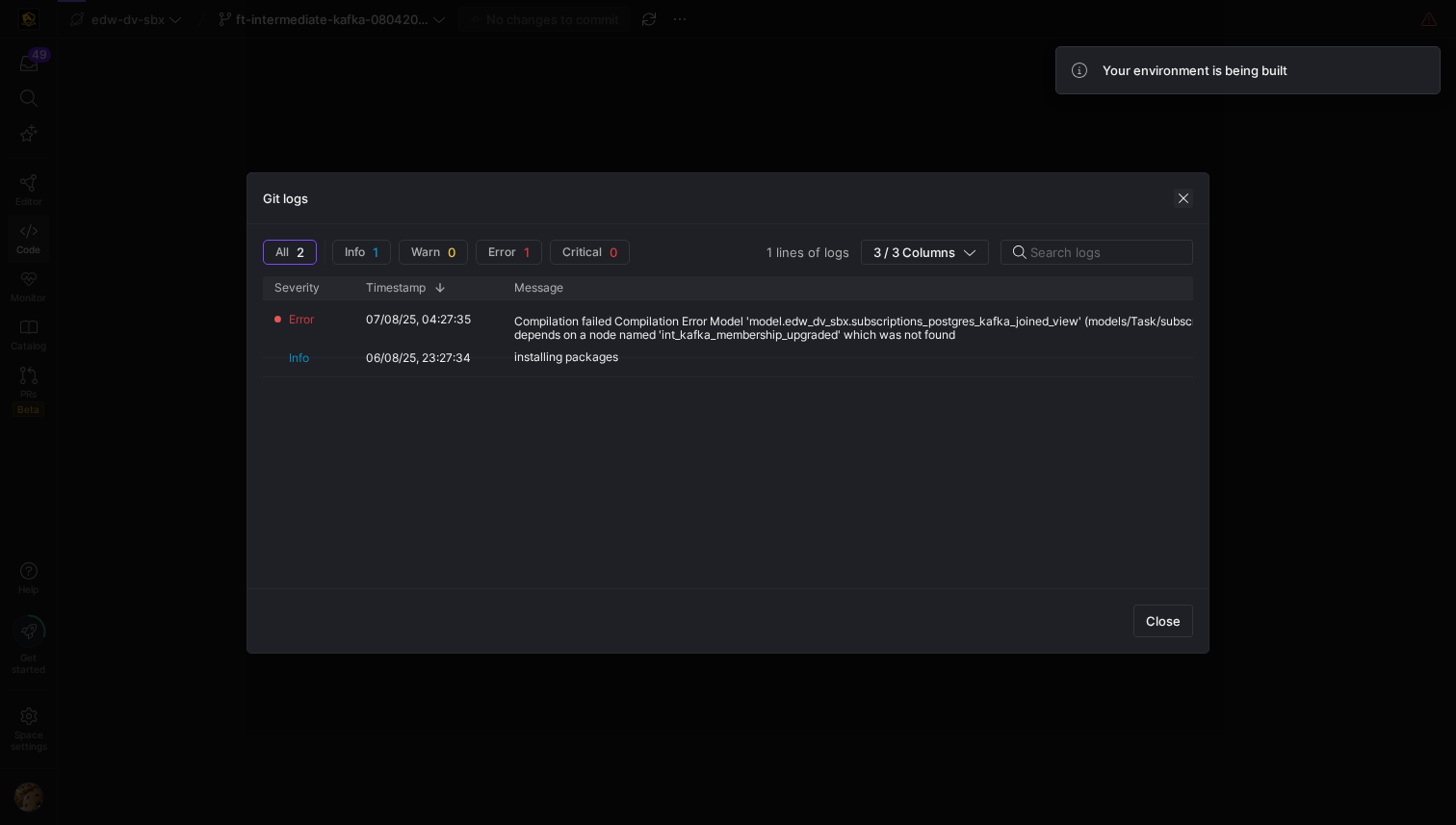 click at bounding box center (1183, 198) 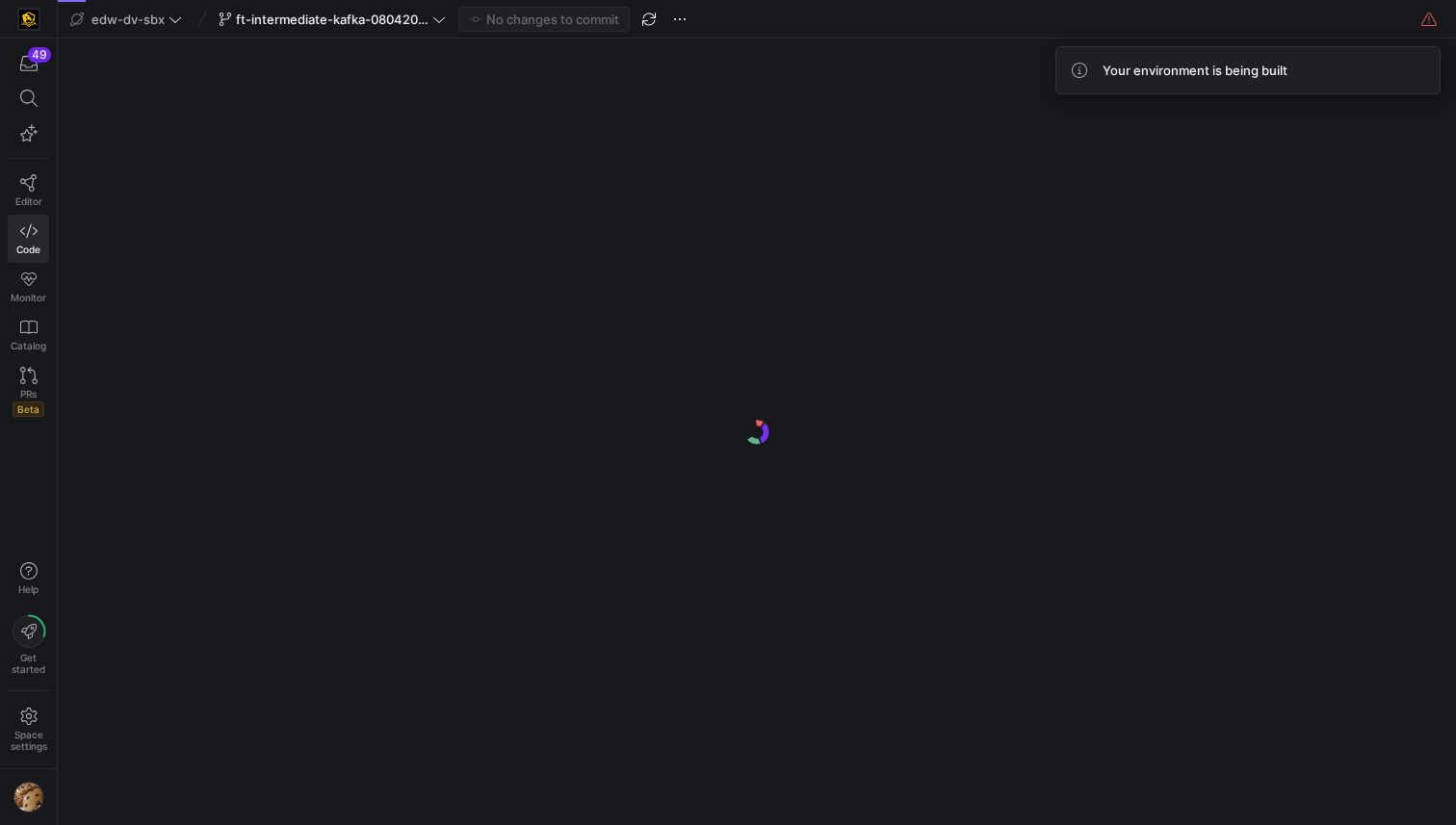 scroll, scrollTop: 0, scrollLeft: 0, axis: both 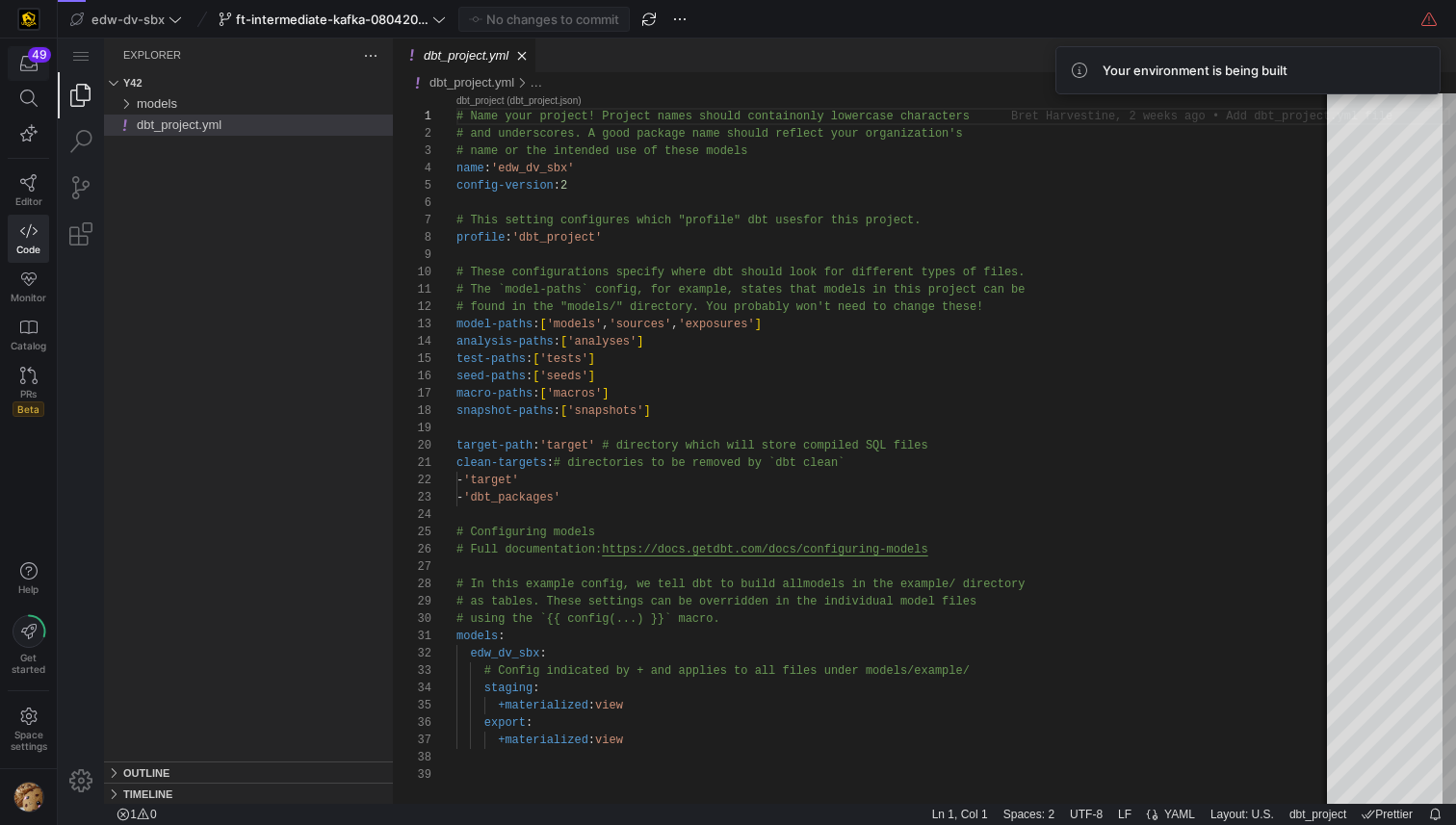 click 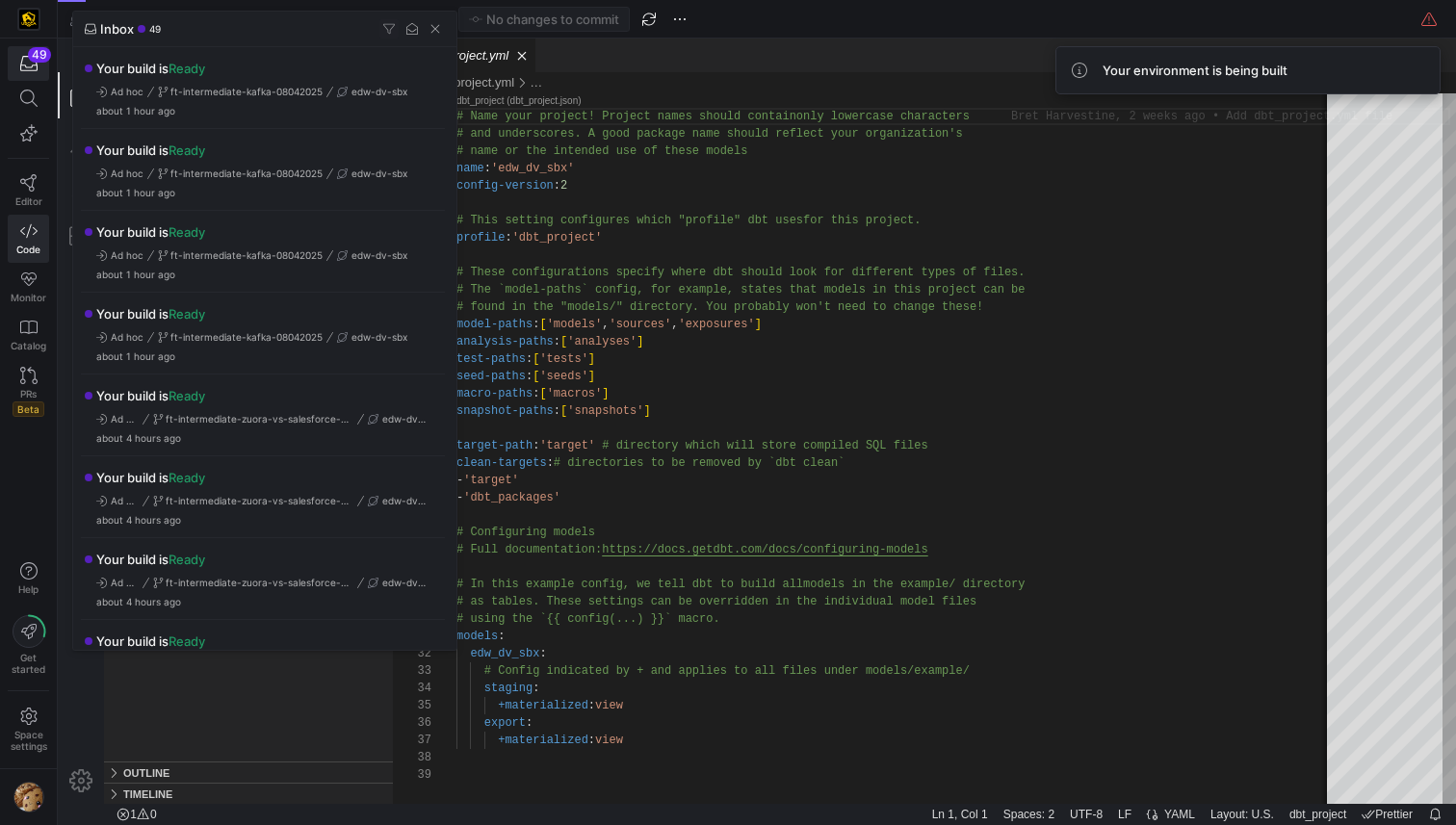 click at bounding box center [728, 412] 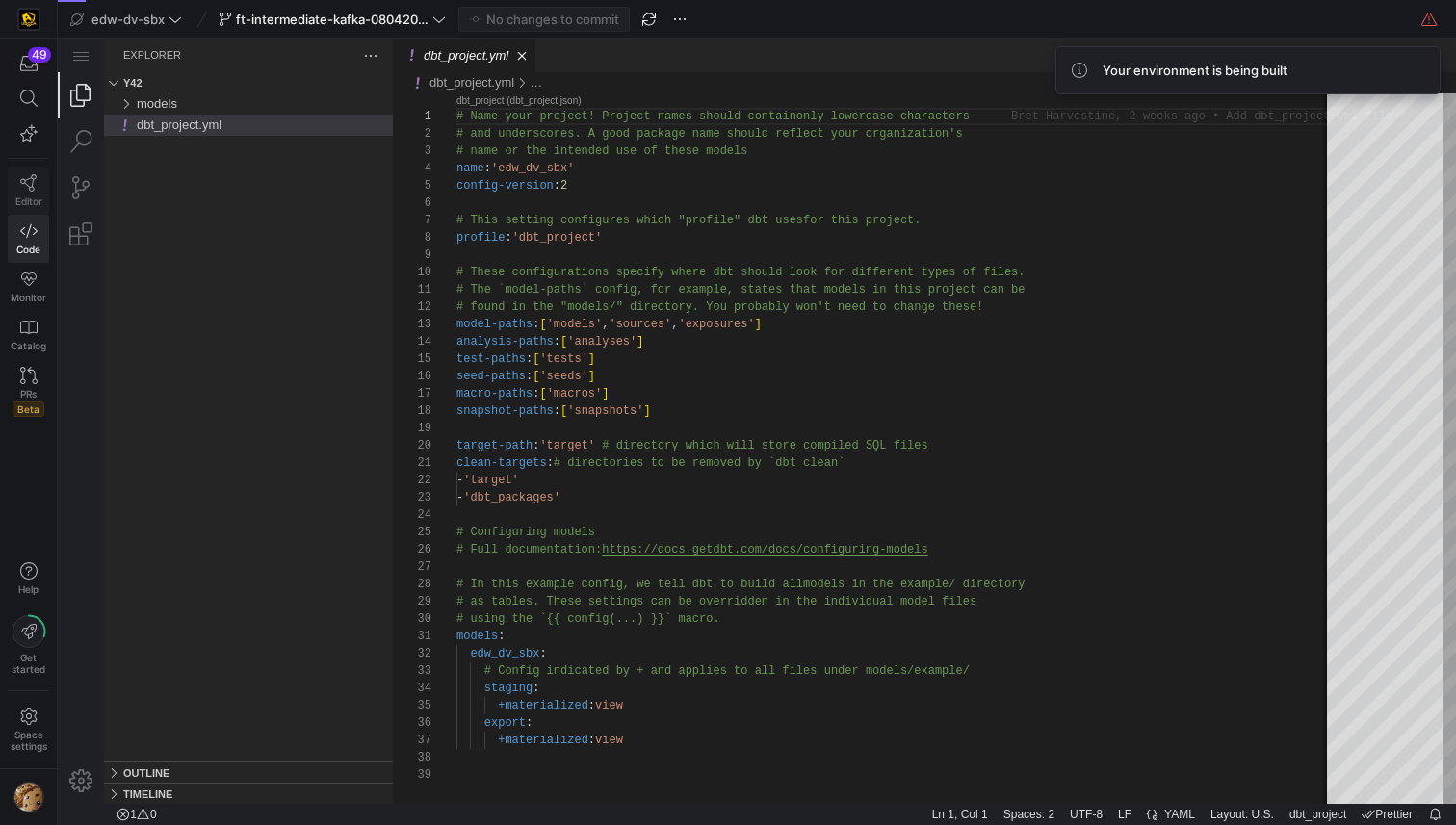 click on "Editor" 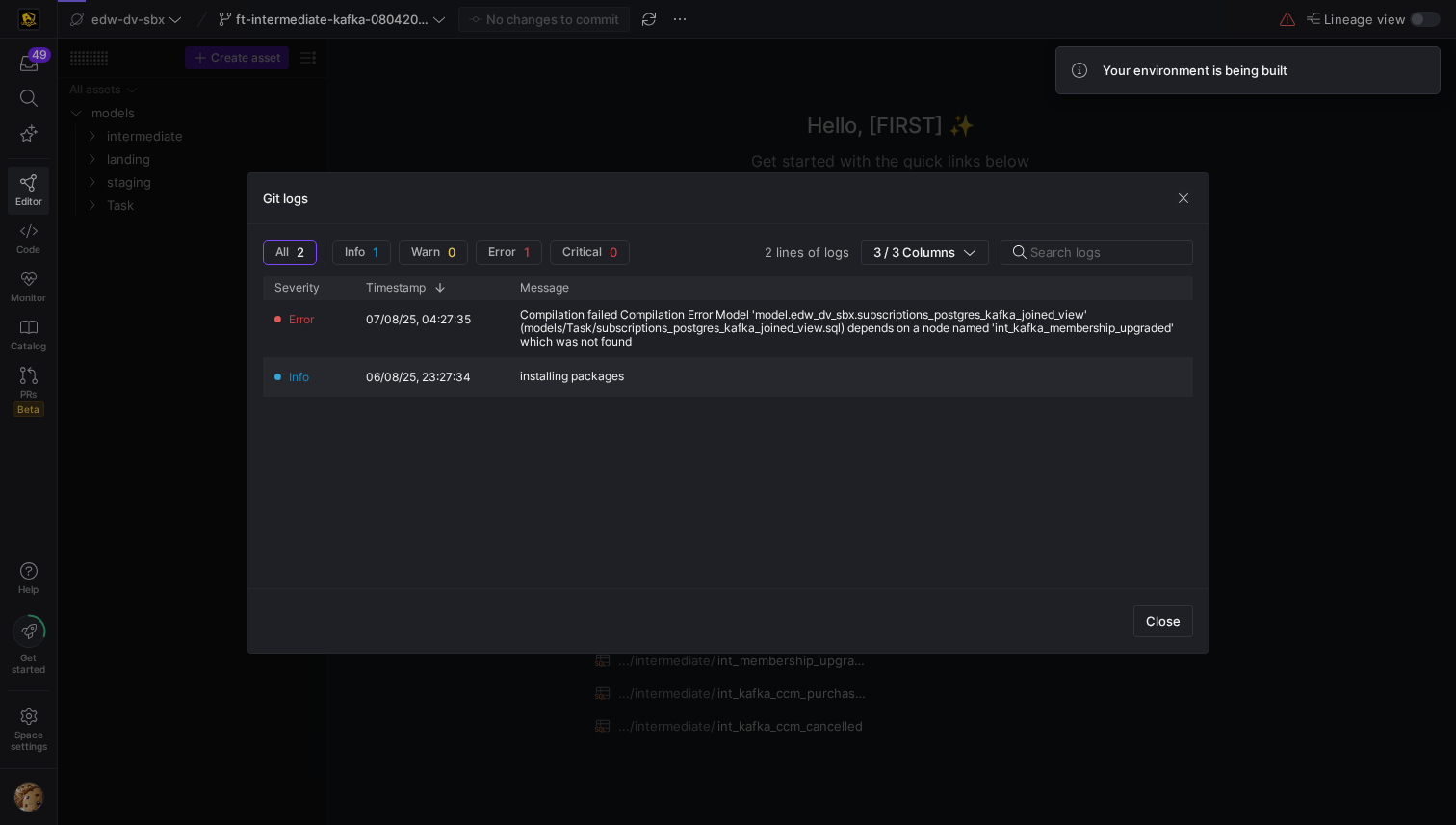 type 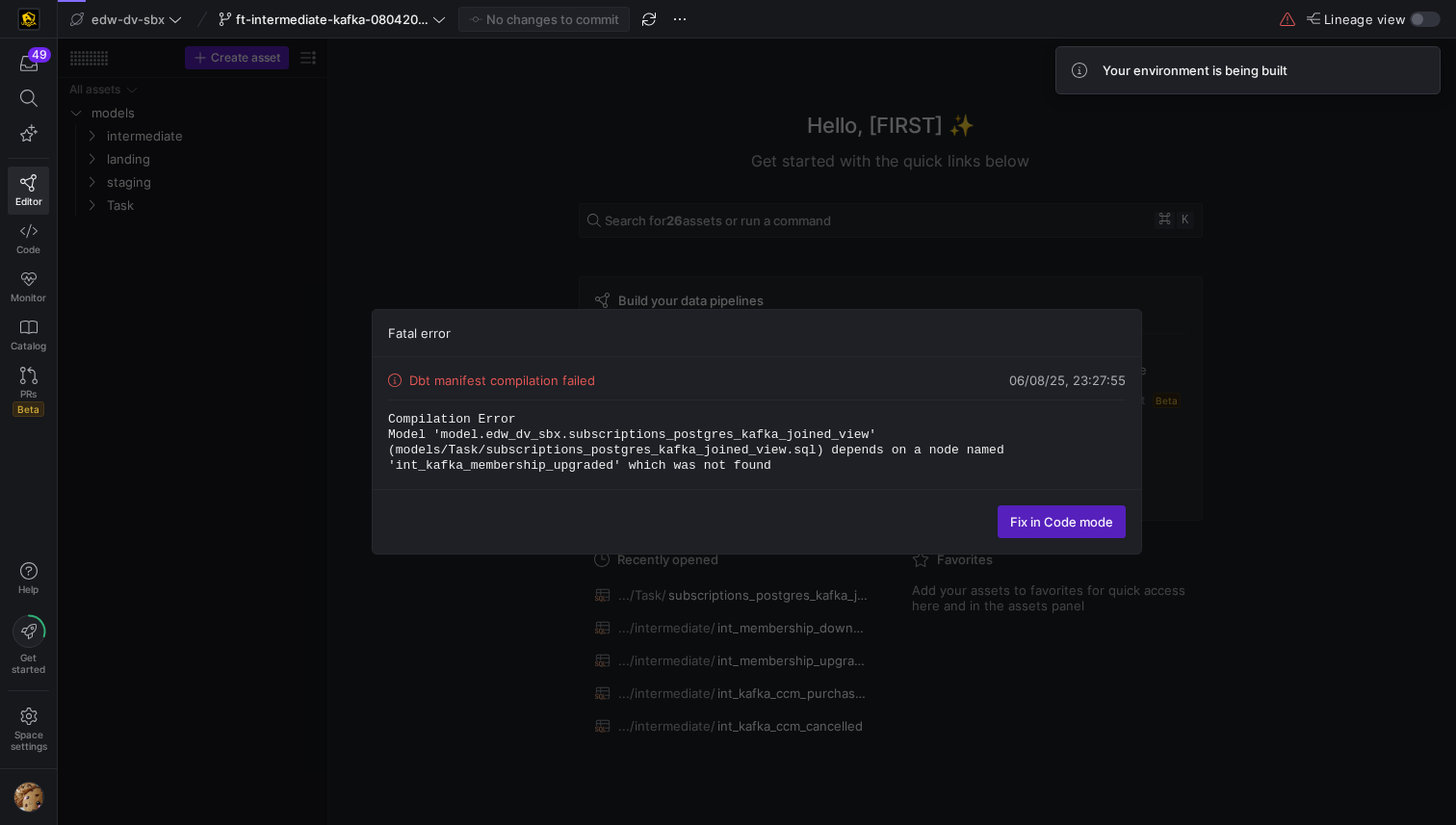 click on "Fatal error  Dbt manifest compilation failed  06/08/25, 23:27:55 Compilation Error
Model 'model.edw_dv_sbx.subscriptions_postgres_kafka_joined_view' (models/Task/subscriptions_postgres_kafka_joined_view.sql) depends on a node named 'int_kafka_membership_upgraded' which was not found
Fix in Code mode" 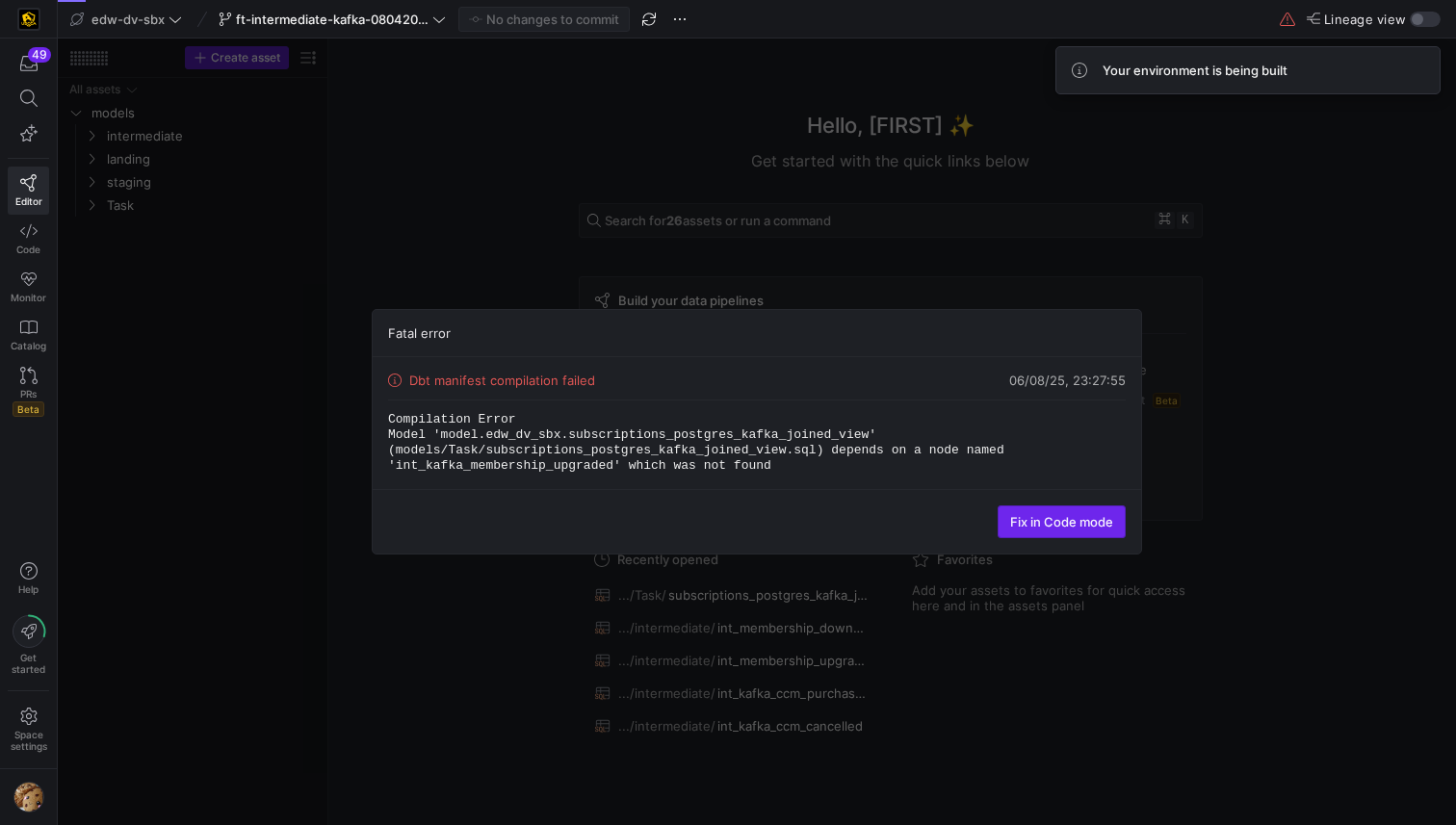 click on "Fix in Code mode" 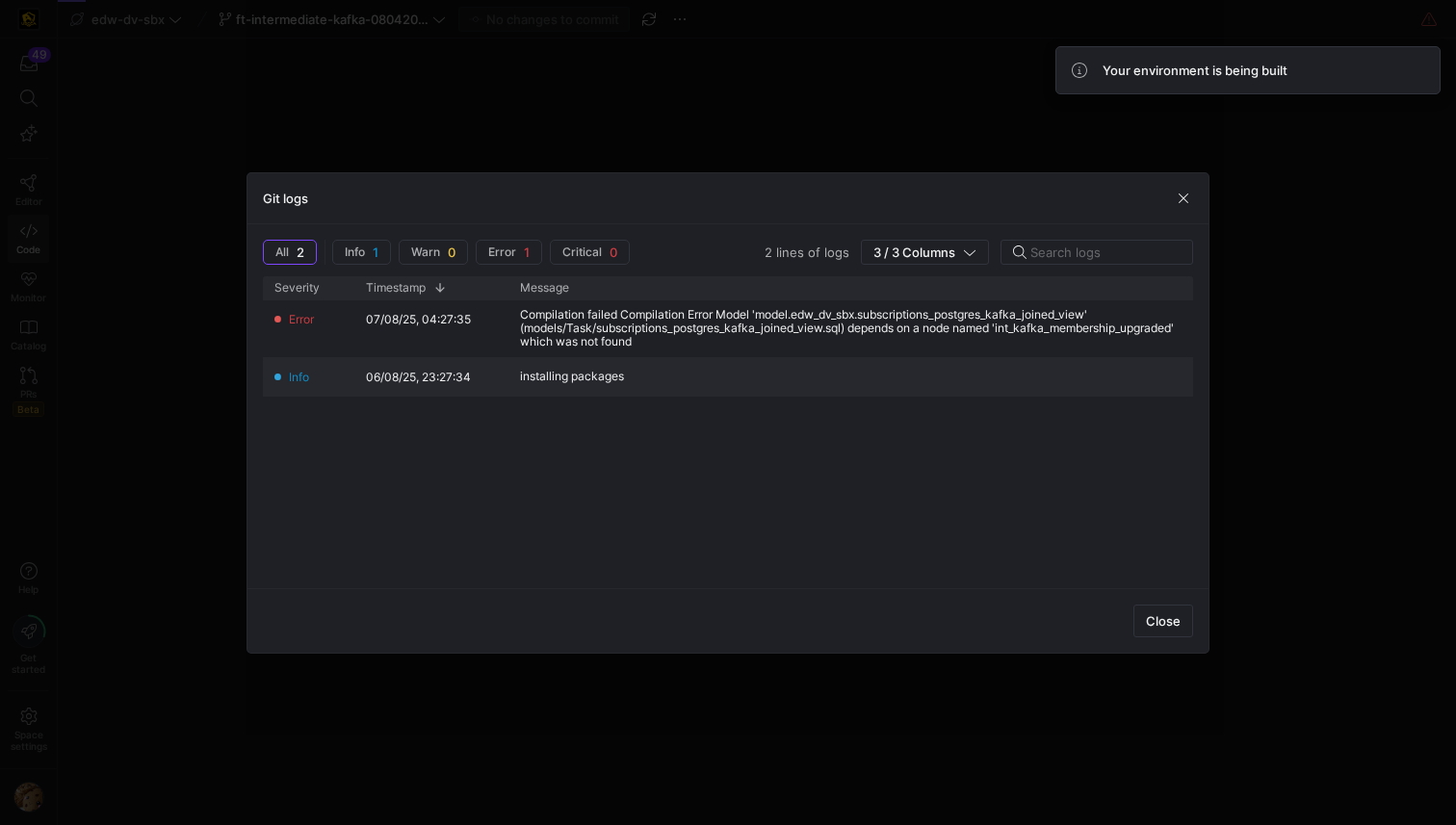 scroll, scrollTop: 0, scrollLeft: 0, axis: both 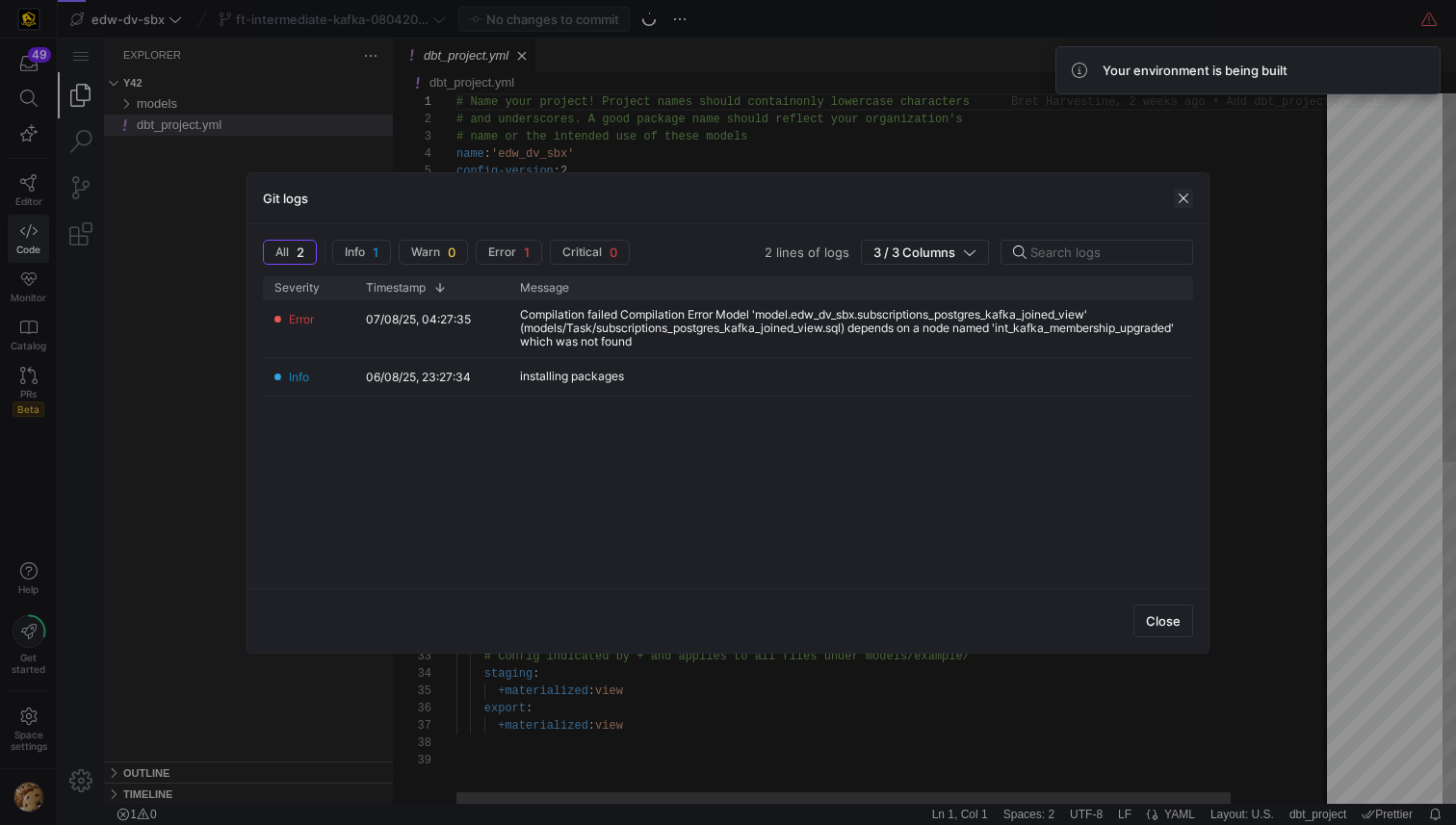 click at bounding box center (1183, 198) 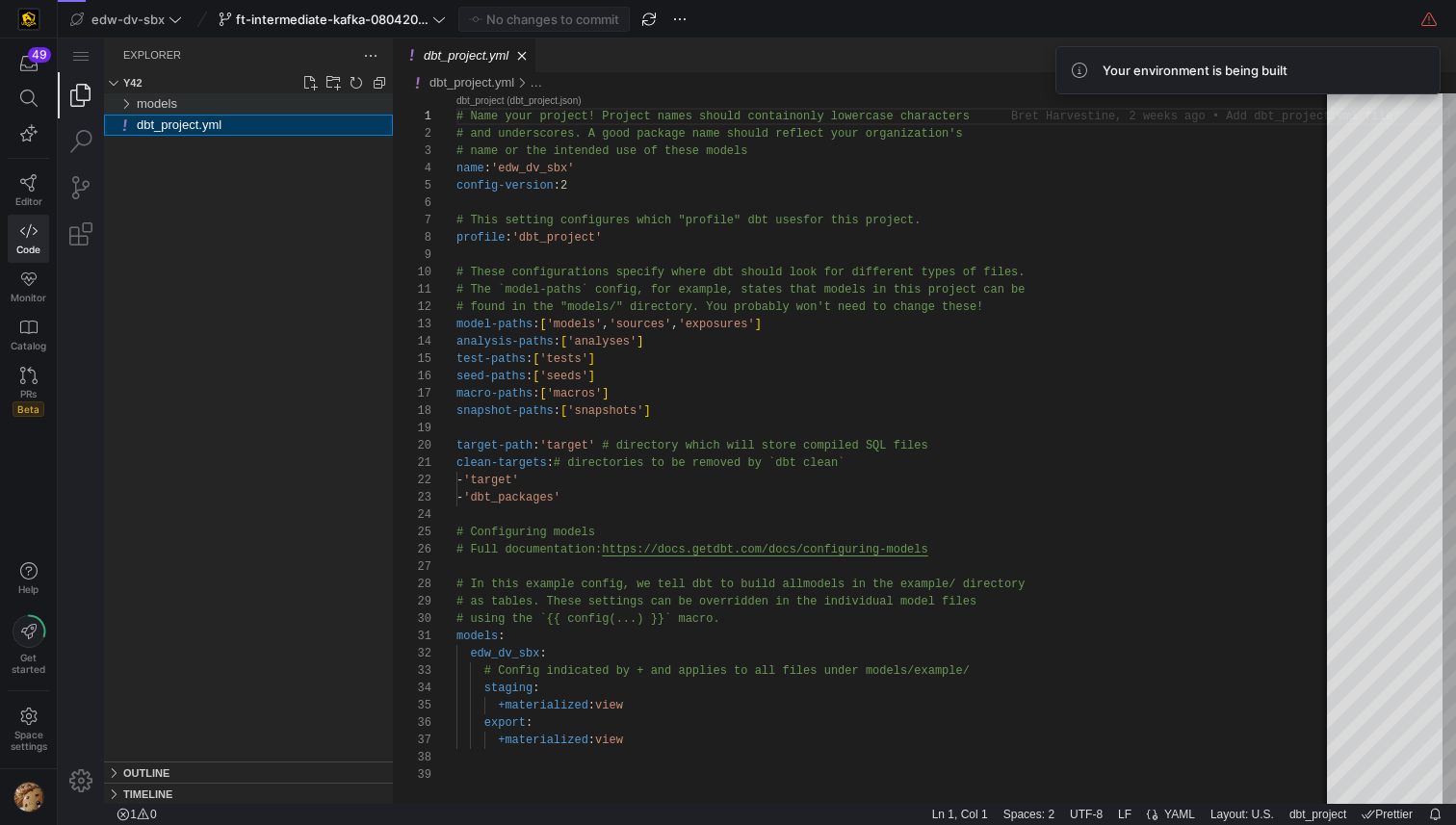 click on "models" at bounding box center [265, 104] 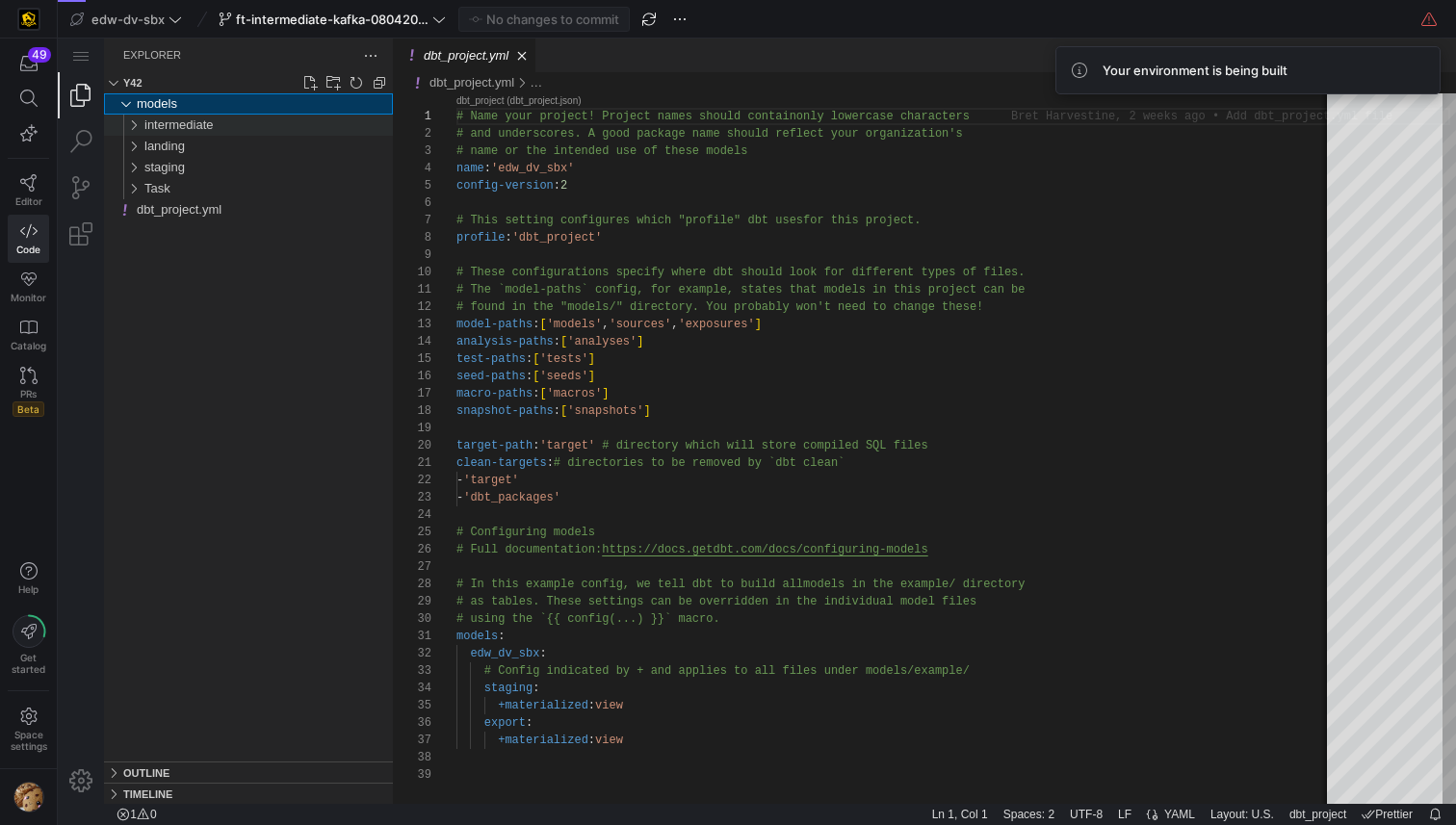 click on "intermediate" at bounding box center (179, 124) 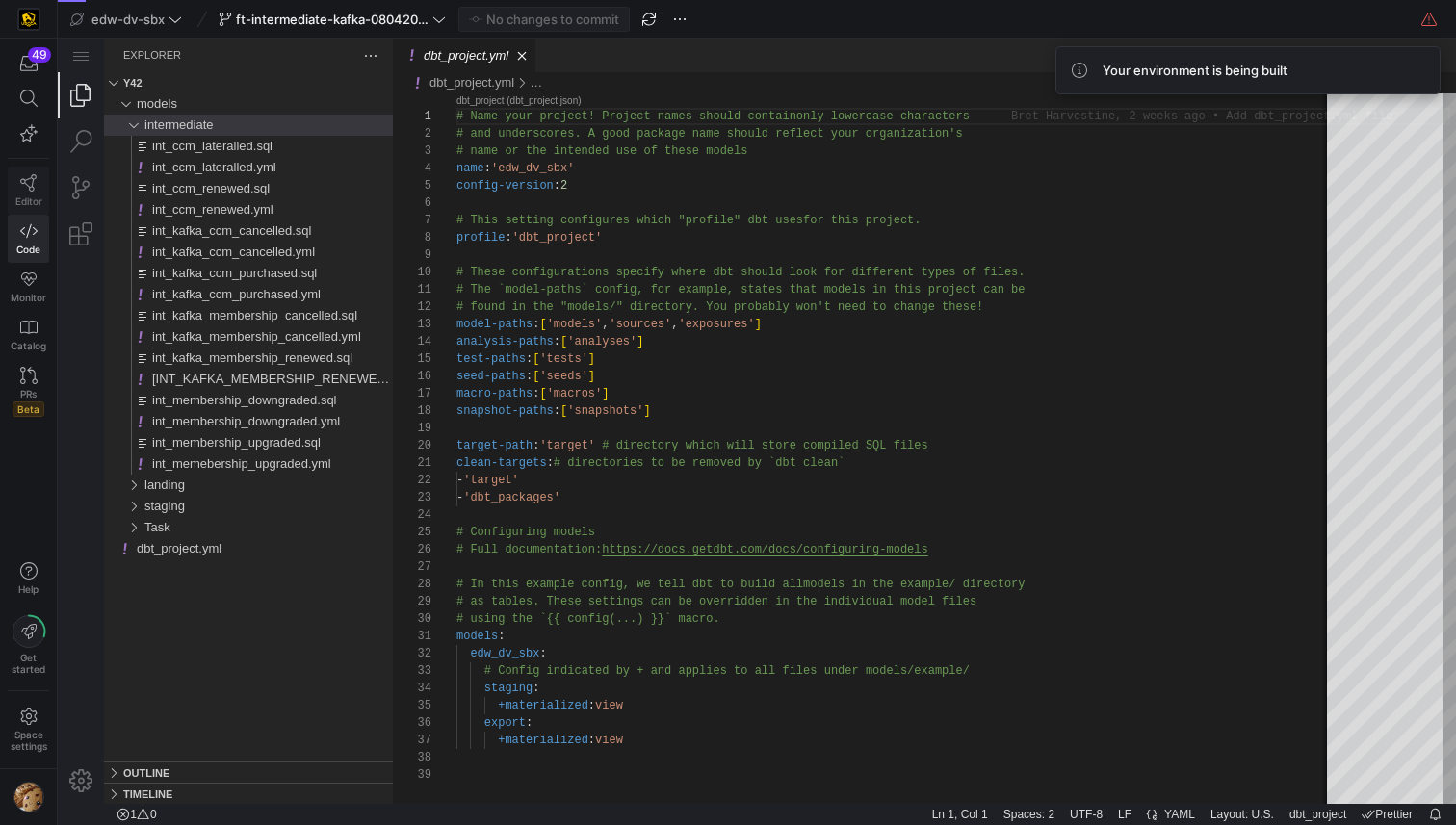 click on "Editor" 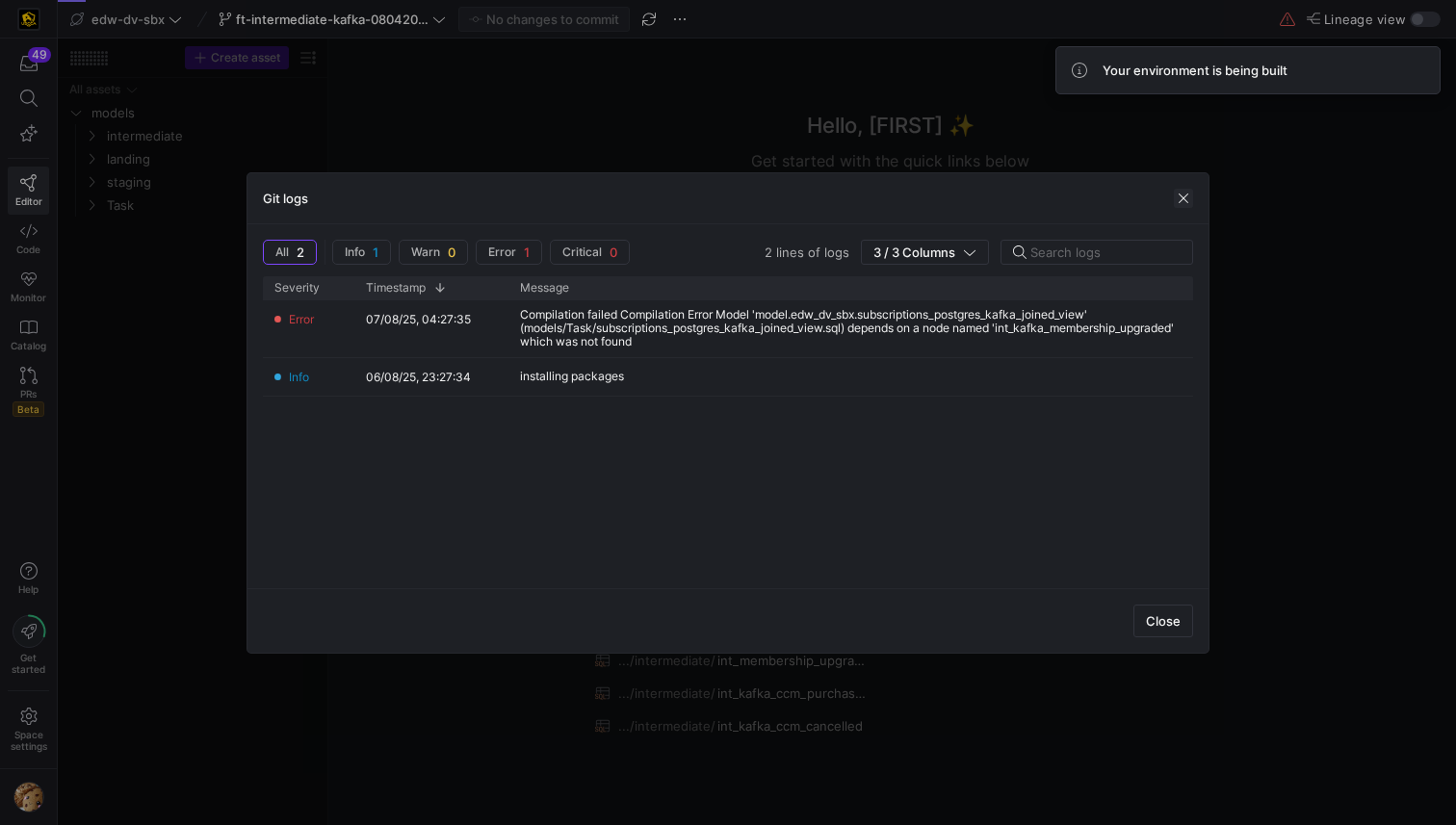 click at bounding box center (1183, 198) 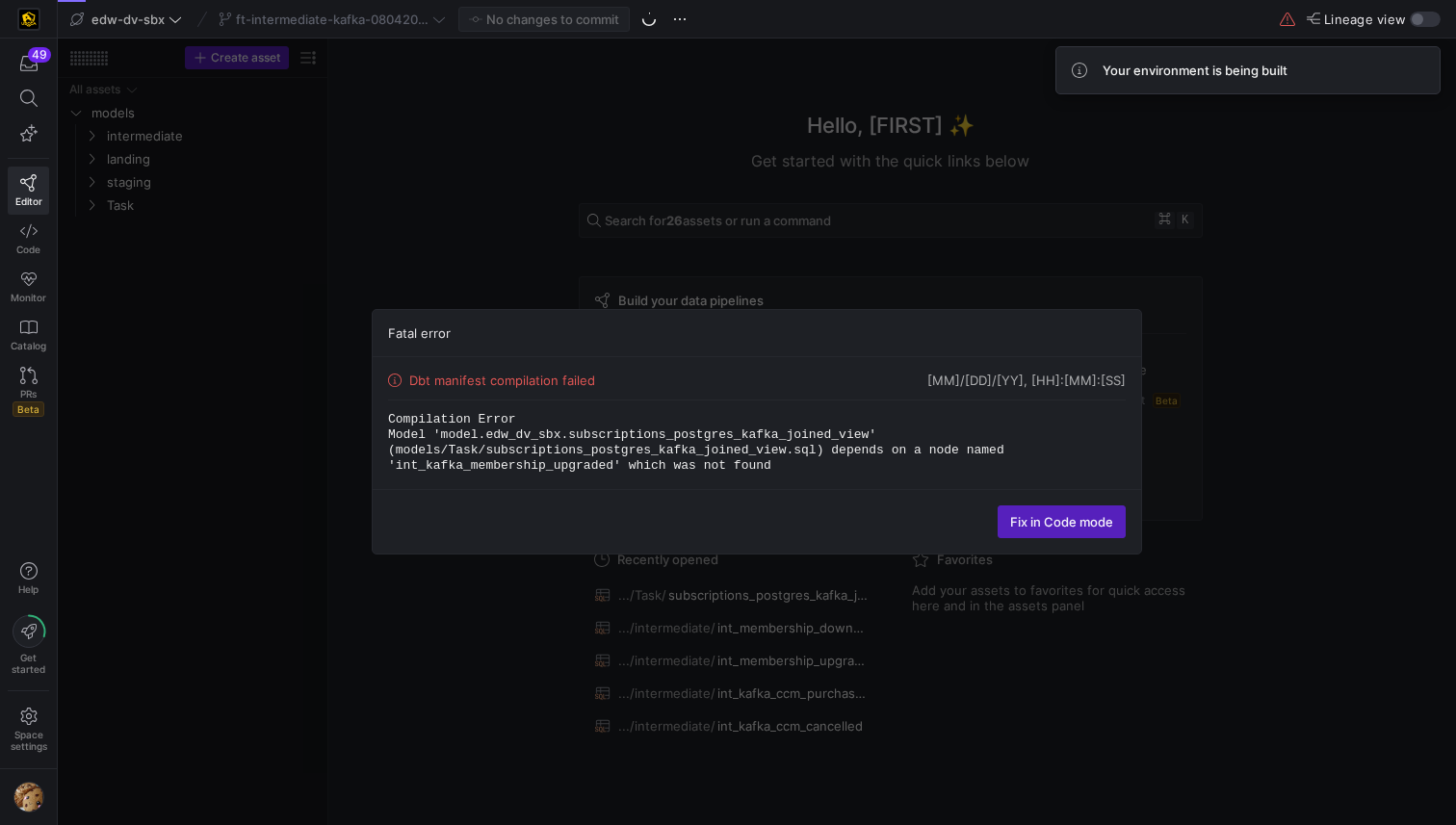 click on "Fatal error  Dbt manifest compilation failed  06/08/25, 23:28:17 Compilation Error
Model 'model.edw_dv_sbx.subscriptions_postgres_kafka_joined_view' (models/Task/subscriptions_postgres_kafka_joined_view.sql) depends on a node named 'int_kafka_membership_upgraded' which was not found
Fix in Code mode" 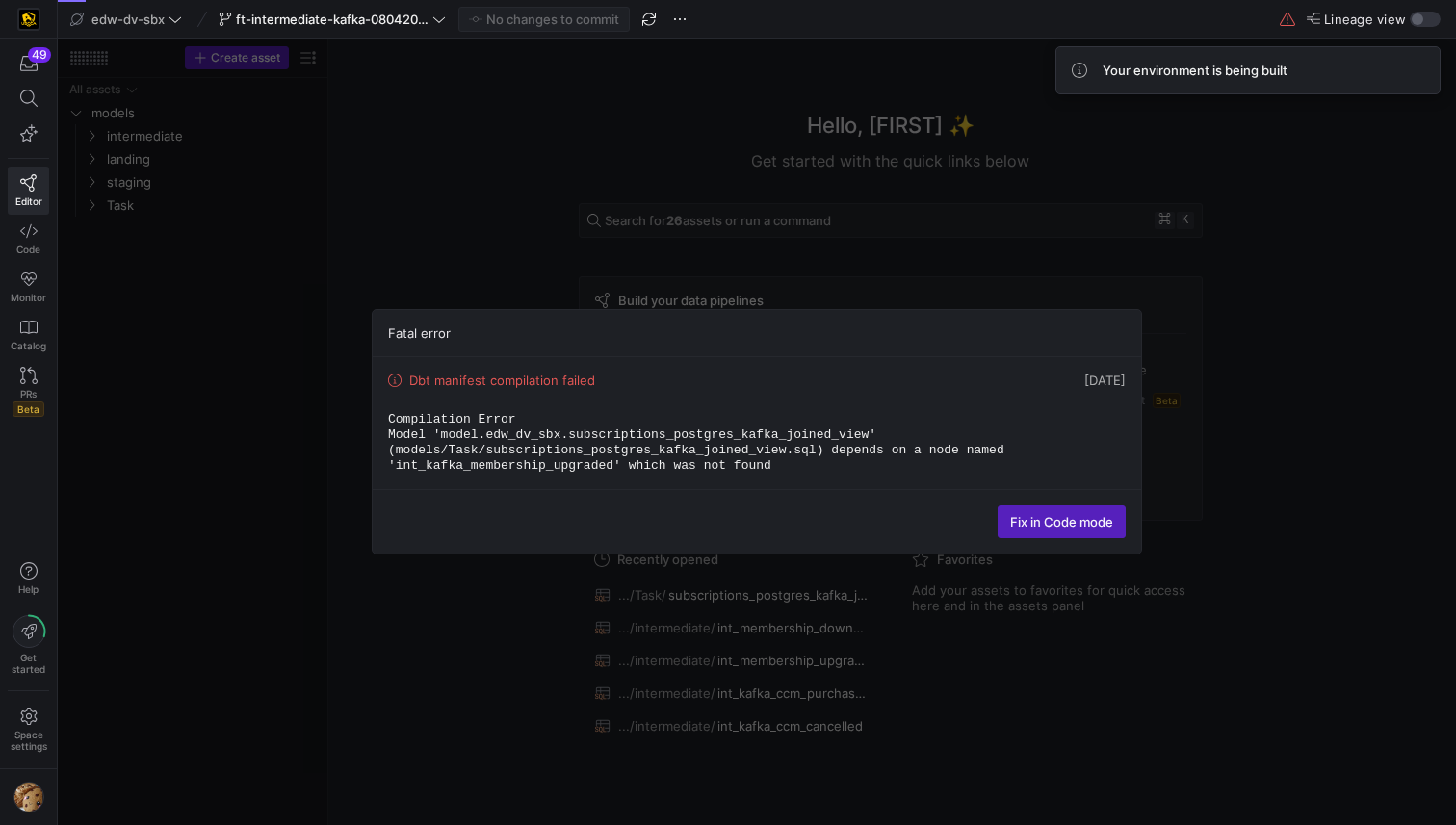 click on "Compilation Error
Model 'model.edw_dv_sbx.subscriptions_postgres_kafka_joined_view' (models/Task/subscriptions_postgres_kafka_joined_view.sql) depends on a node named 'int_kafka_membership_upgraded' which was not found" 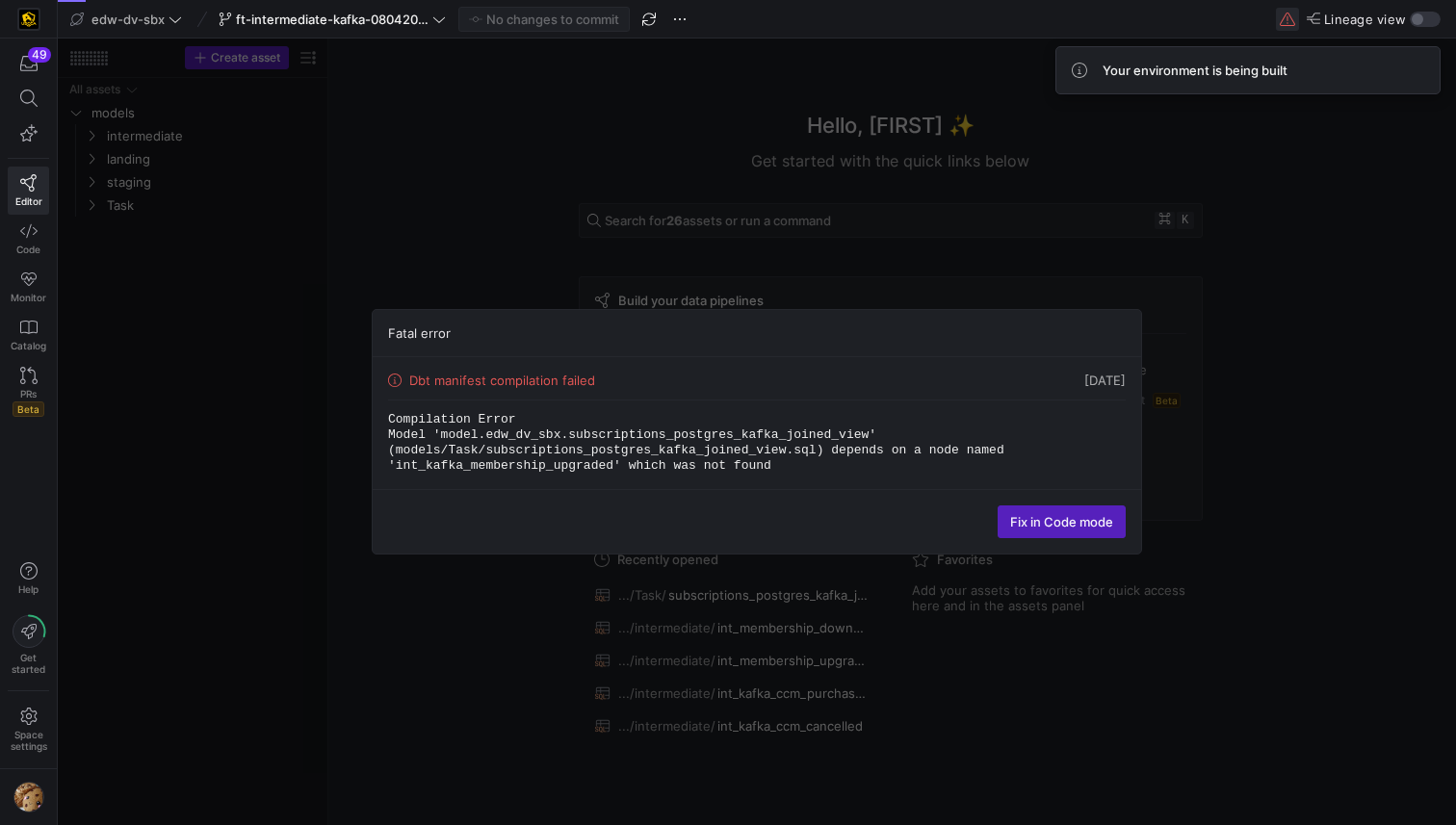 click 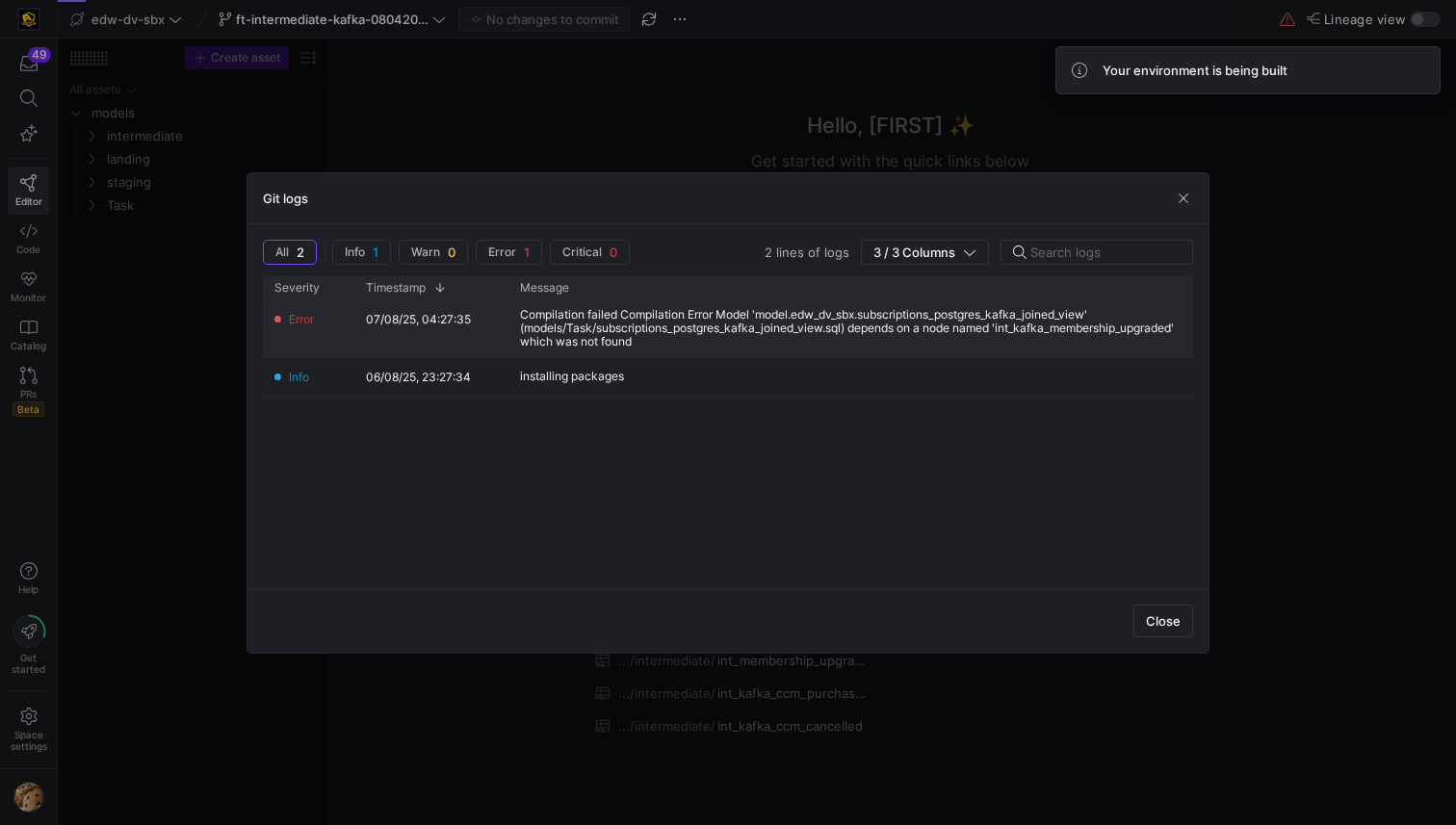 click on "Compilation failed Compilation Error
Model 'model.edw_dv_sbx.subscriptions_postgres_kafka_joined_view' (models/Task/subscriptions_postgres_kafka_joined_view.sql) depends on a node named 'int_kafka_membership_upgraded' which was not found" at bounding box center [850, 328] 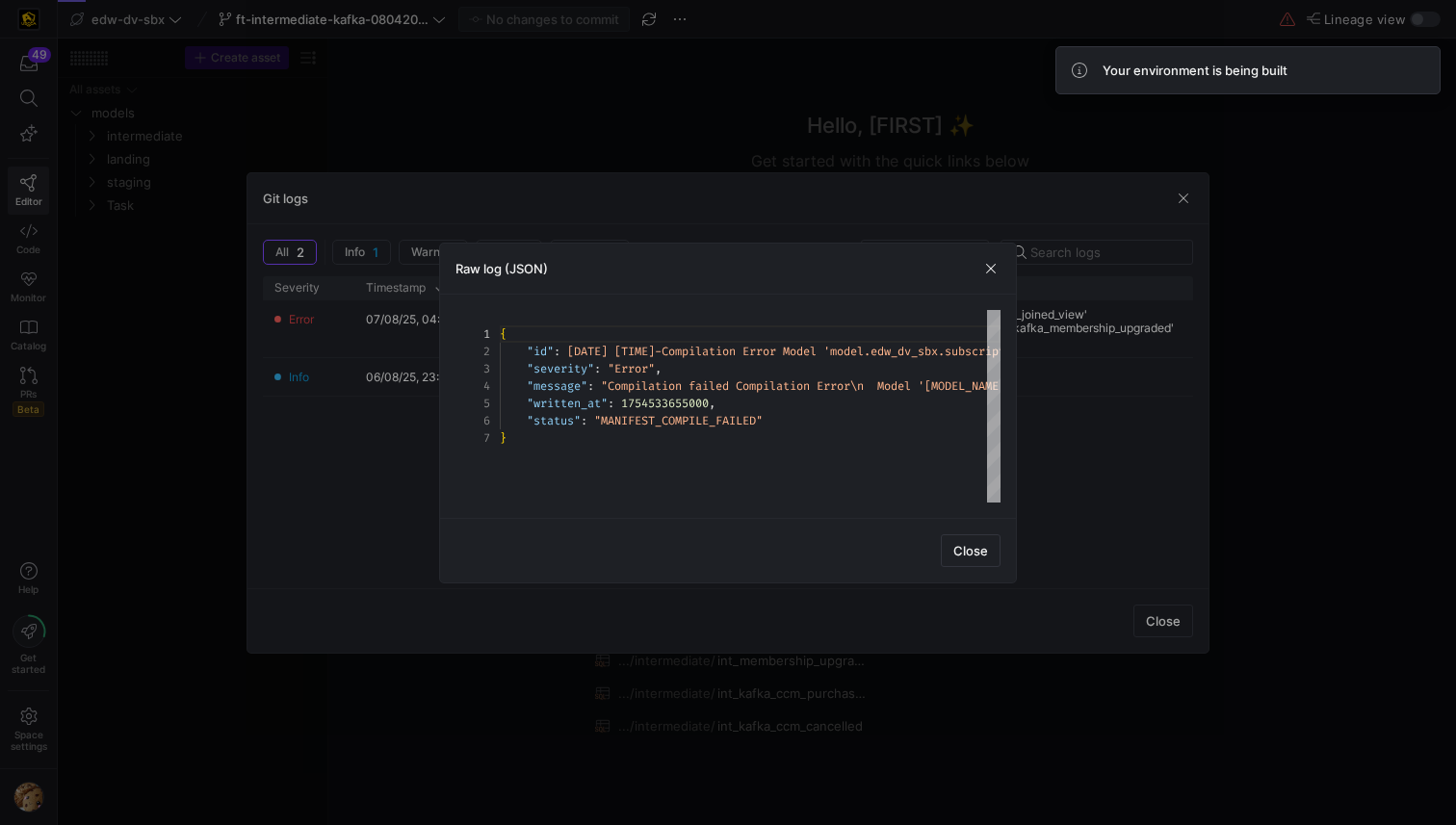scroll, scrollTop: 52, scrollLeft: 0, axis: vertical 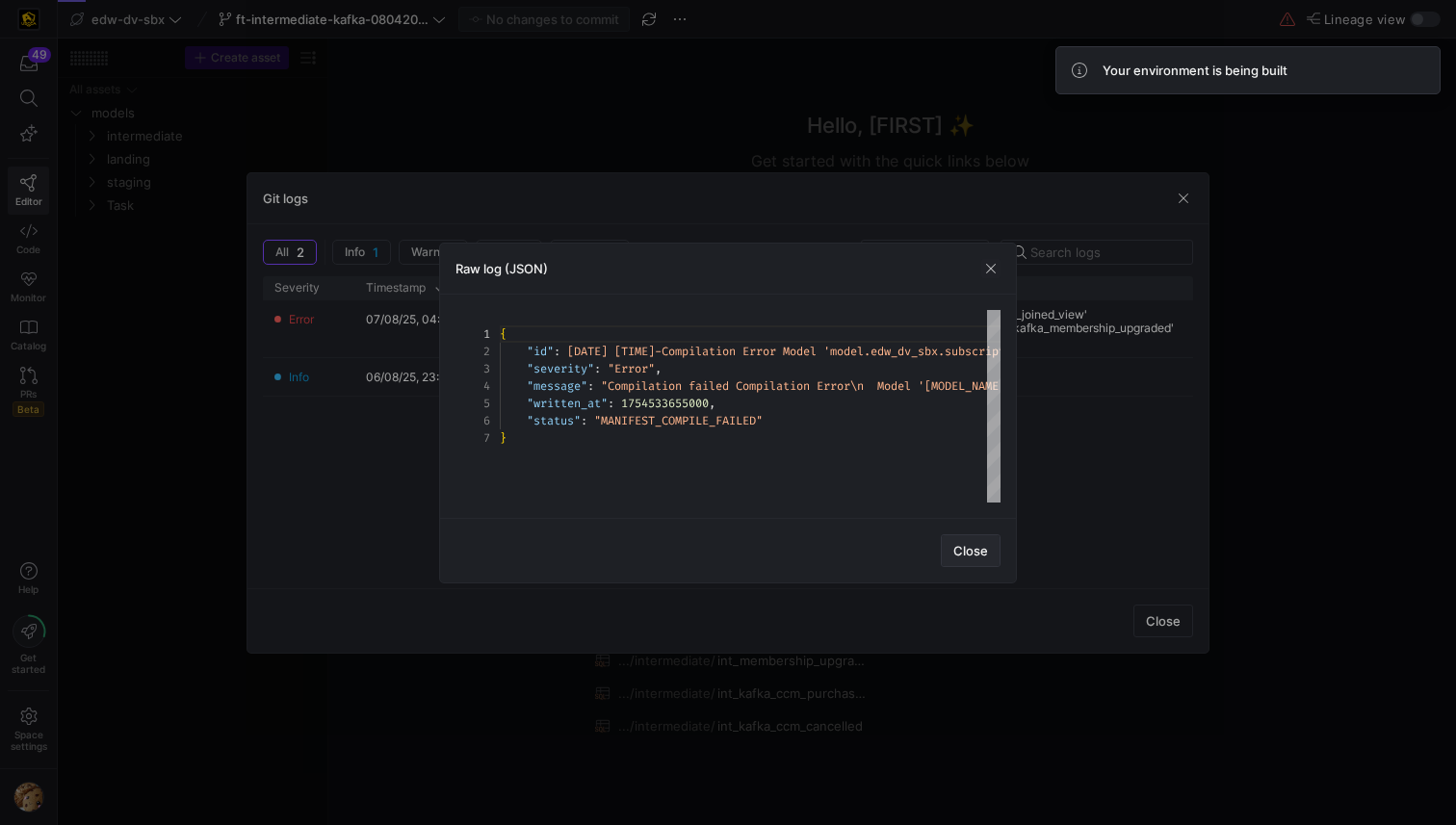 click on "Close" at bounding box center [971, 551] 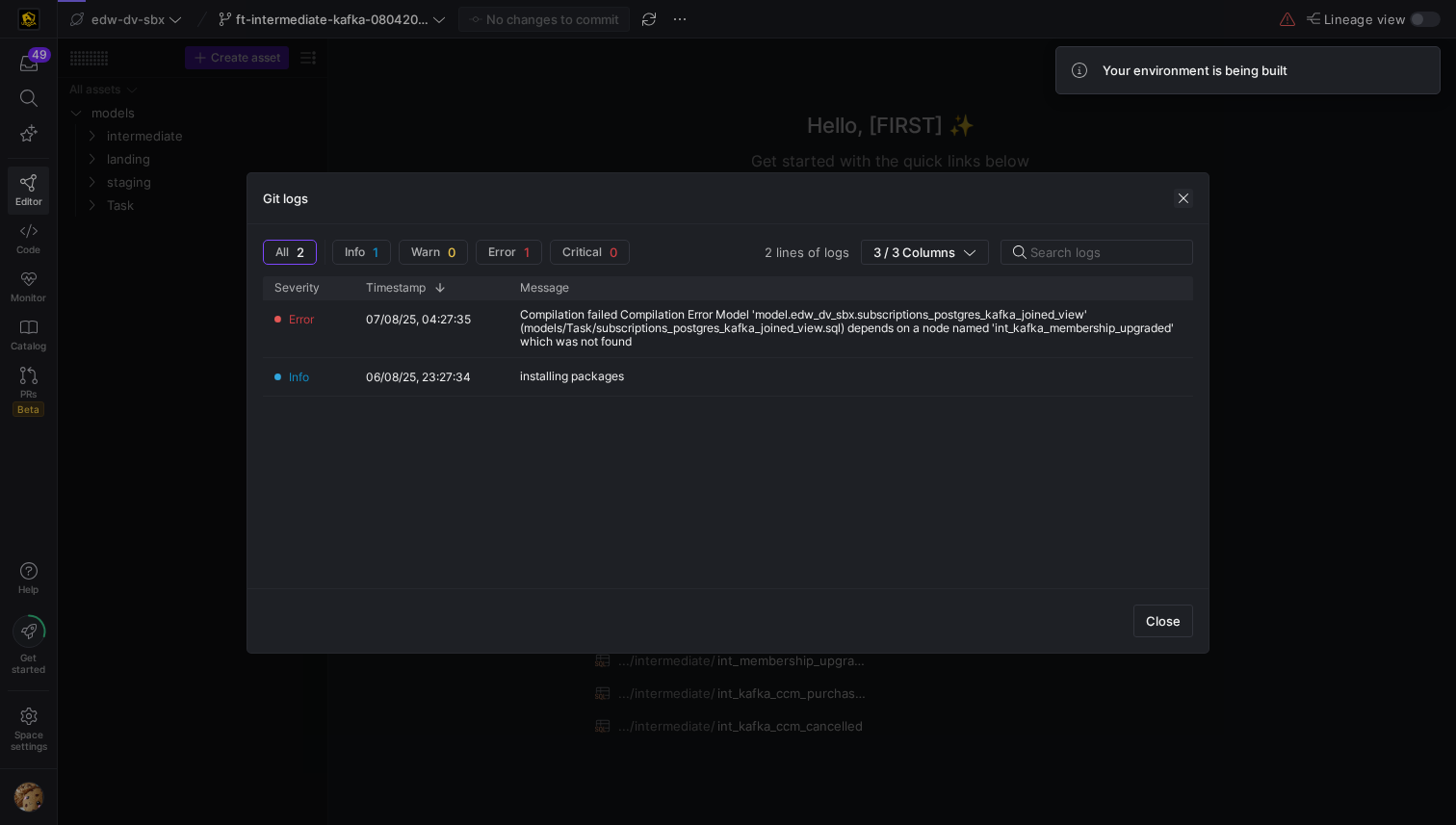 click at bounding box center (1183, 198) 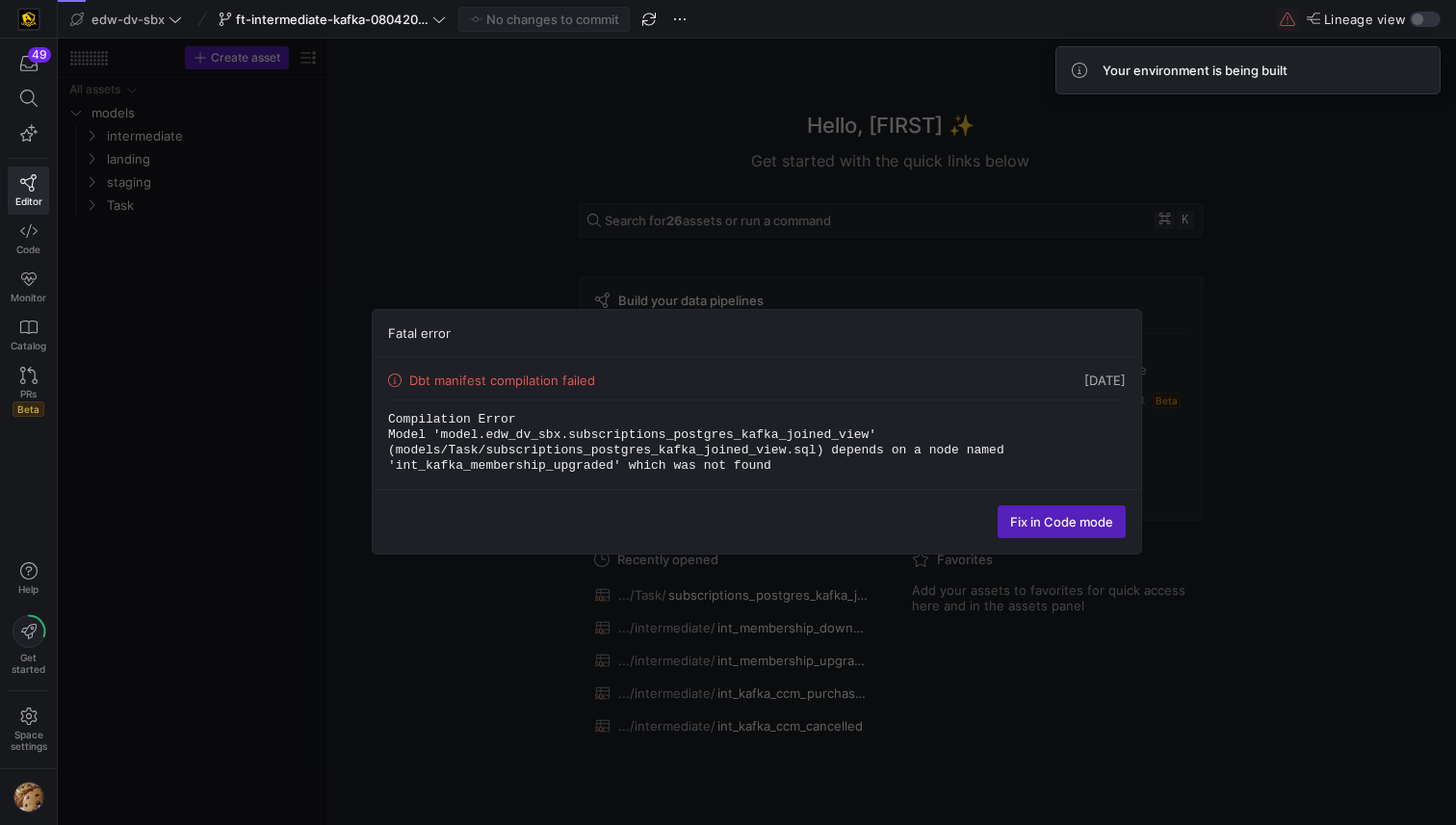 click on "Compilation Error
Model 'model.edw_dv_sbx.subscriptions_postgres_kafka_joined_view' (models/Task/subscriptions_postgres_kafka_joined_view.sql) depends on a node named 'int_kafka_membership_upgraded' which was not found" 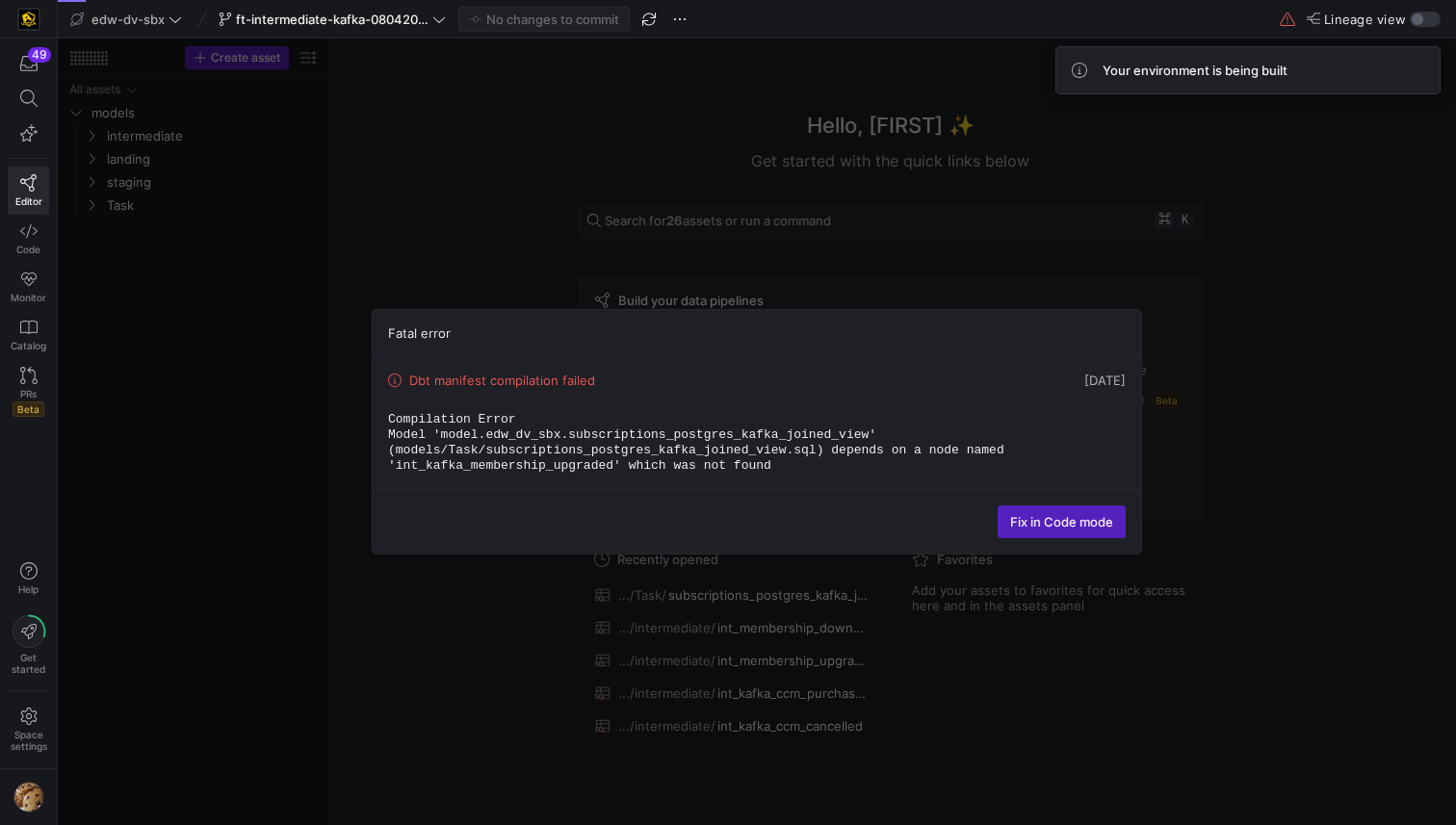 click on "Your environment is being built" 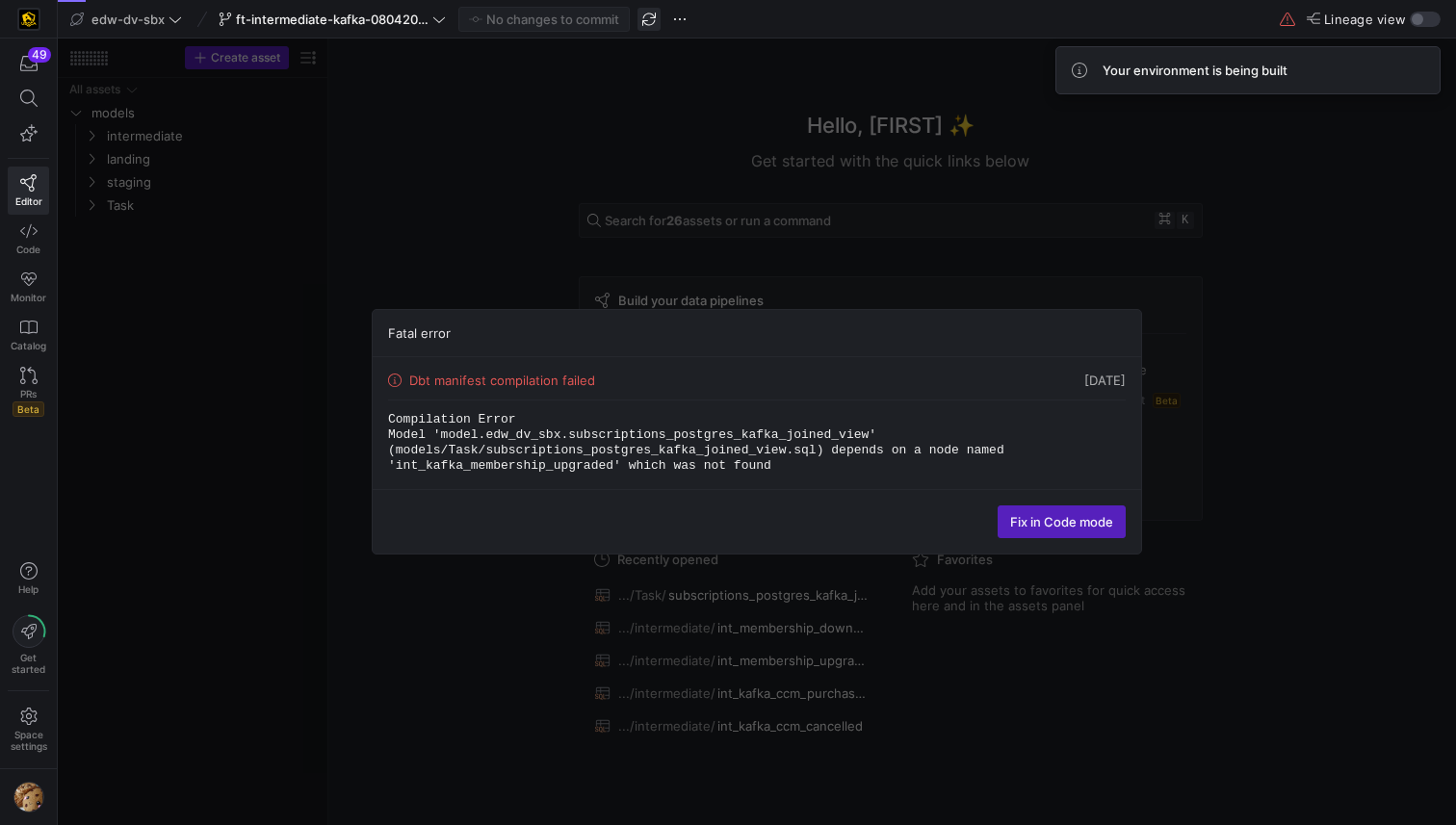 click 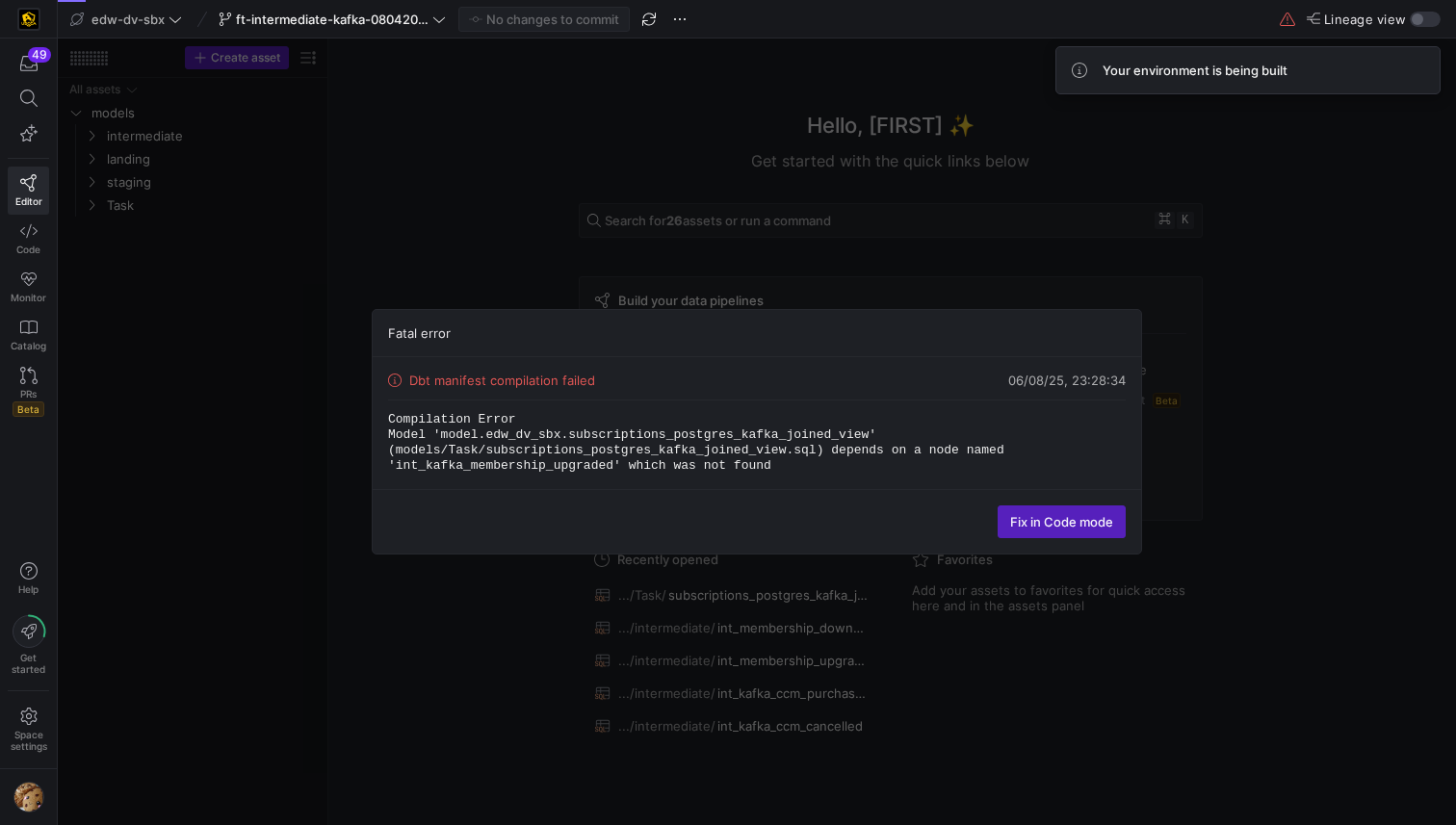click on "Fatal error  Dbt manifest compilation failed  06/08/25, 23:28:34 Compilation Error
Model 'model.edw_dv_sbx.subscriptions_postgres_kafka_joined_view' (models/Task/subscriptions_postgres_kafka_joined_view.sql) depends on a node named 'int_kafka_membership_upgraded' which was not found
Fix in Code mode" 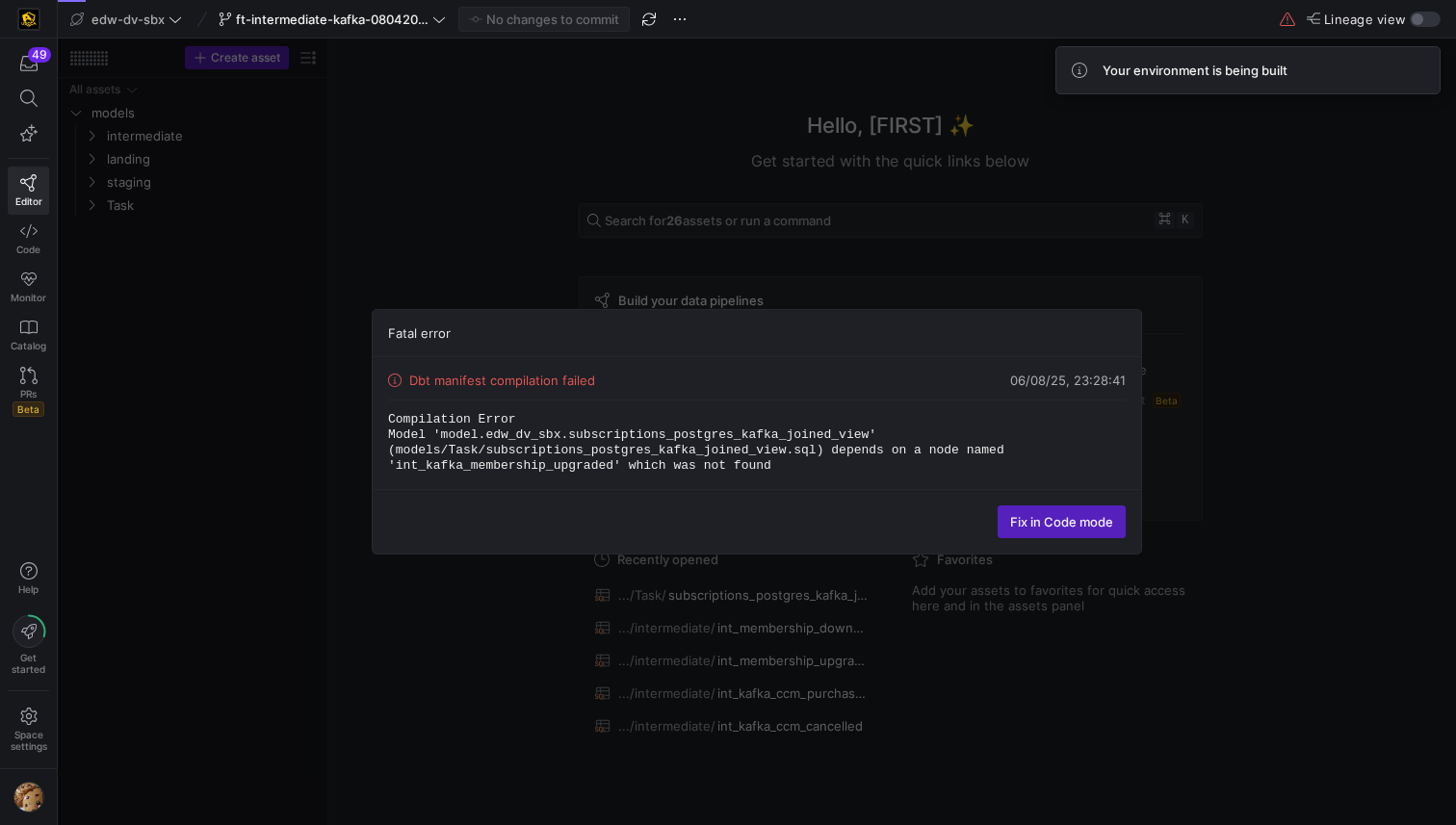 click on "Fatal error  Dbt manifest compilation failed  06/08/25, 23:28:41 Compilation Error
Model 'model.edw_dv_sbx.subscriptions_postgres_kafka_joined_view' (models/Task/subscriptions_postgres_kafka_joined_view.sql) depends on a node named 'int_kafka_membership_upgraded' which was not found
Fix in Code mode" 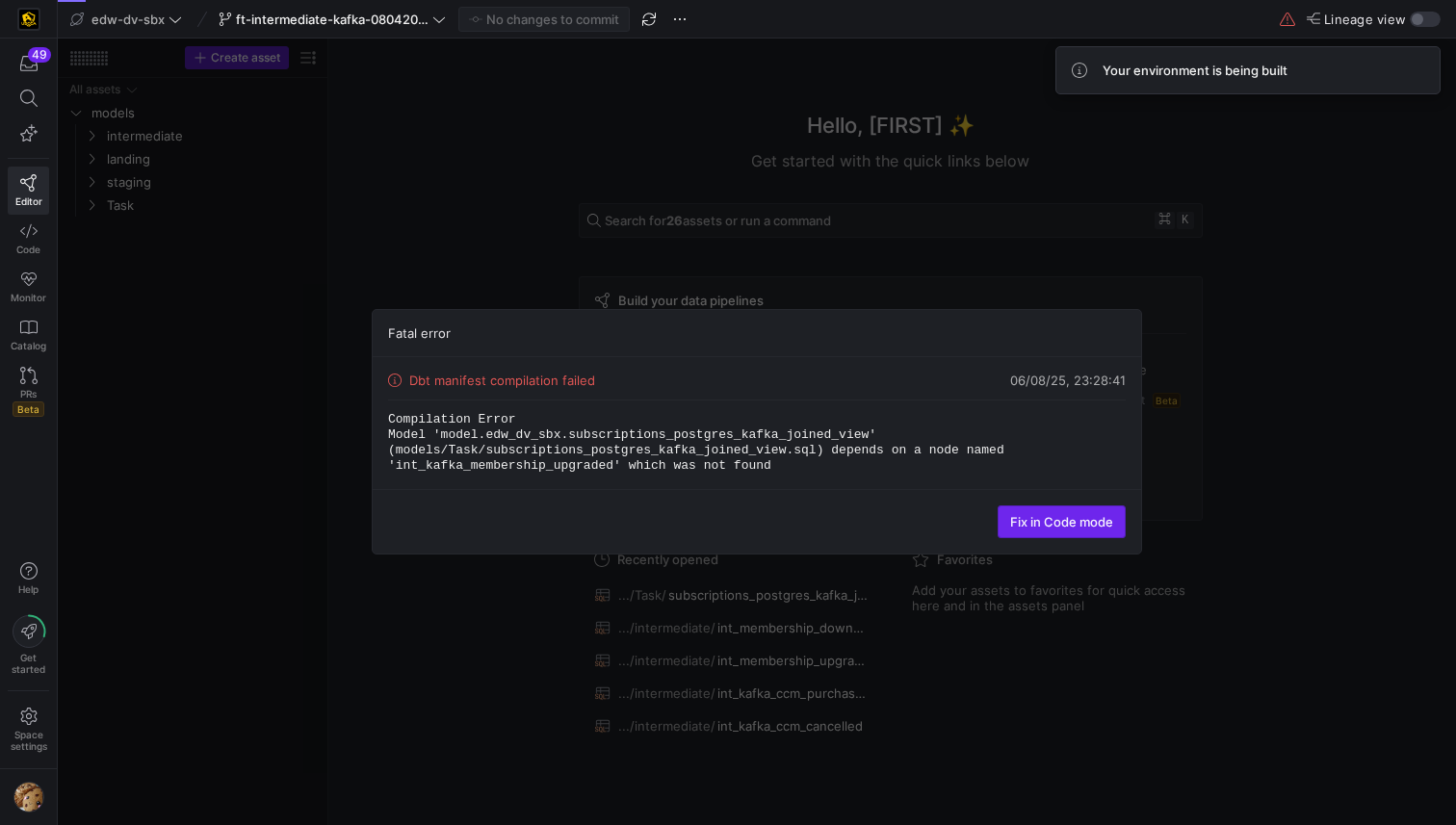 click on "Fix in Code mode" 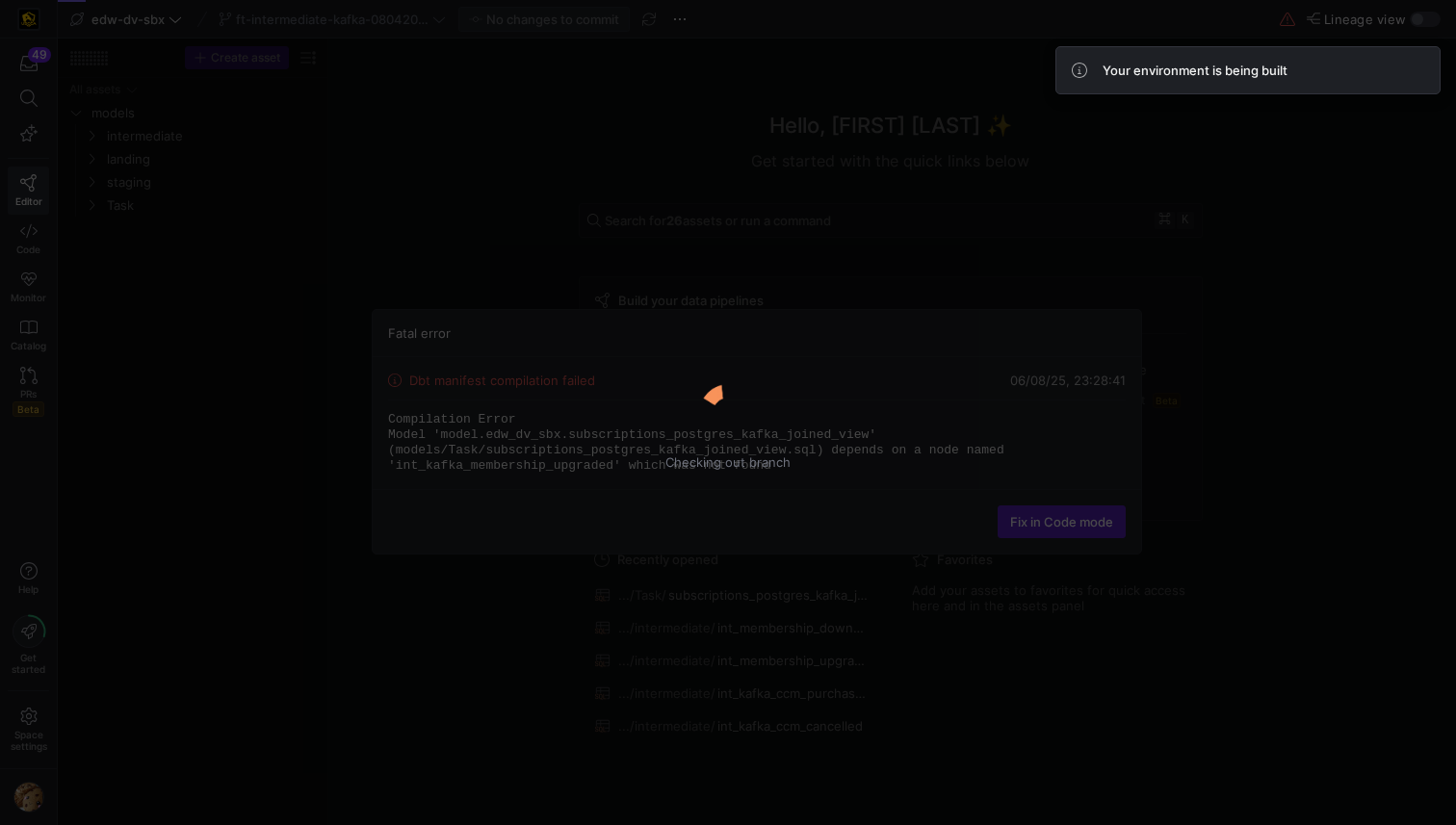 scroll, scrollTop: 0, scrollLeft: 0, axis: both 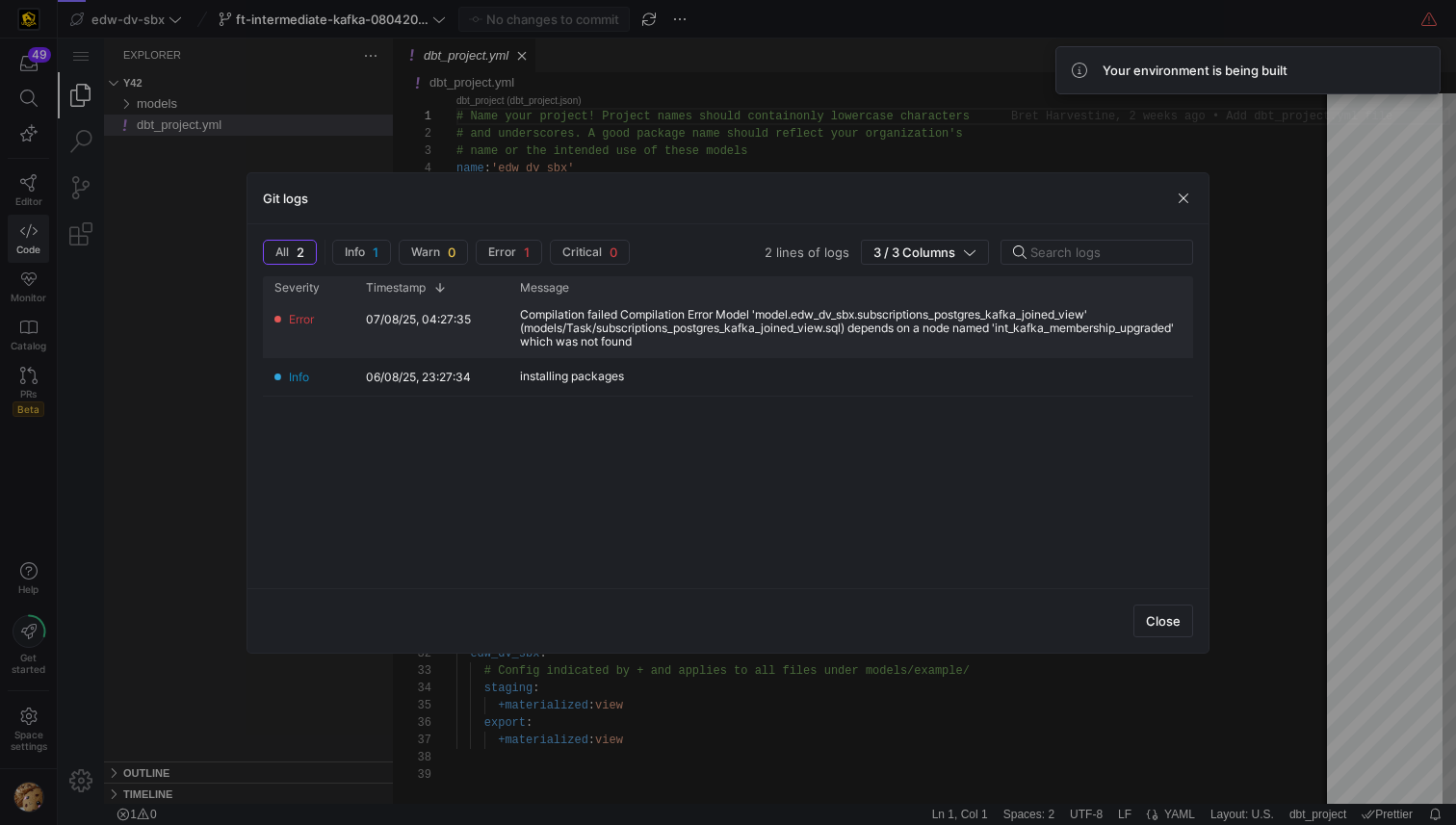 click on "Compilation failed Compilation Error
Model 'model.edw_dv_sbx.subscriptions_postgres_kafka_joined_view' (models/Task/subscriptions_postgres_kafka_joined_view.sql) depends on a node named 'int_kafka_membership_upgraded' which was not found" at bounding box center [850, 328] 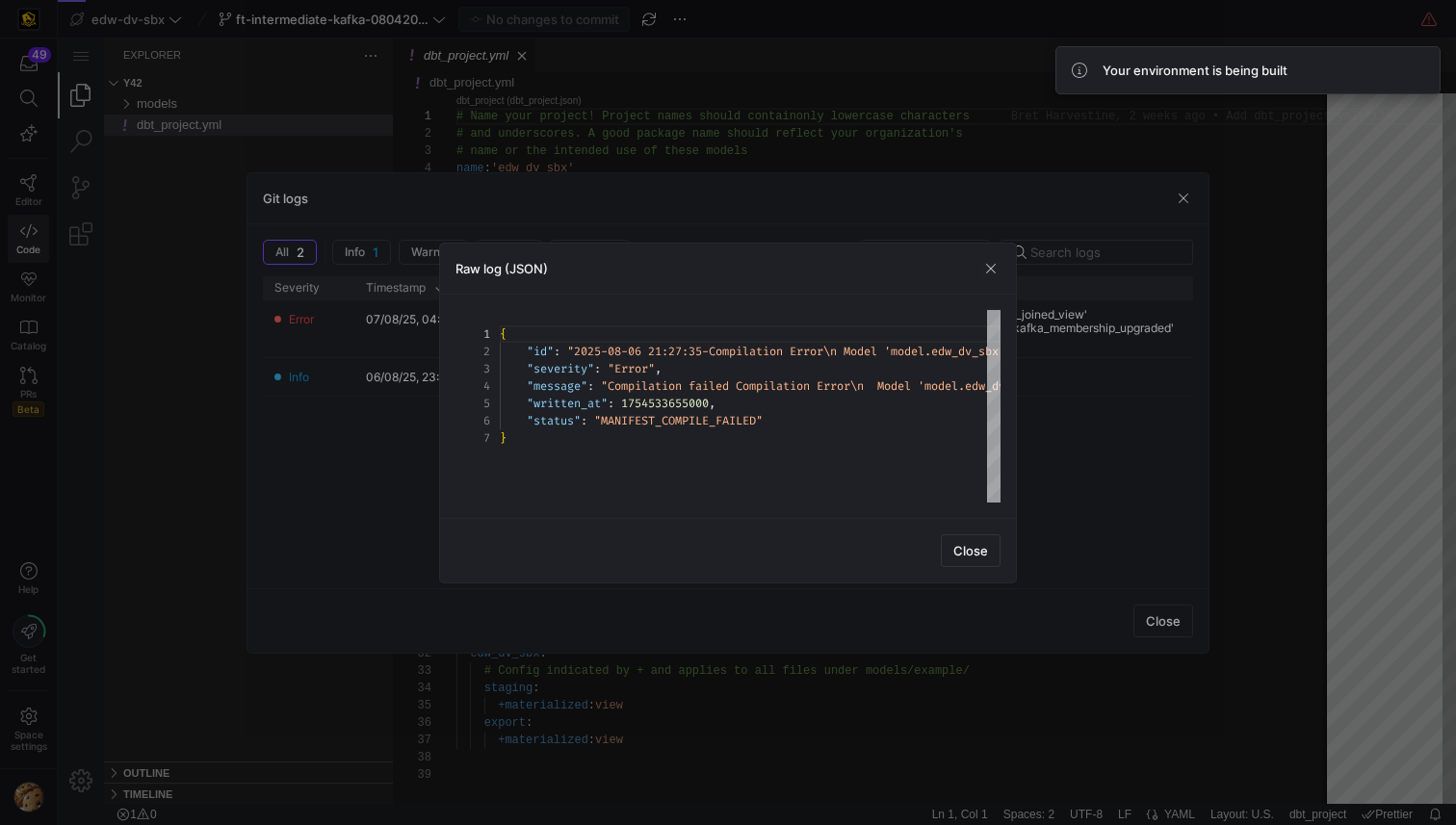scroll, scrollTop: 52, scrollLeft: 0, axis: vertical 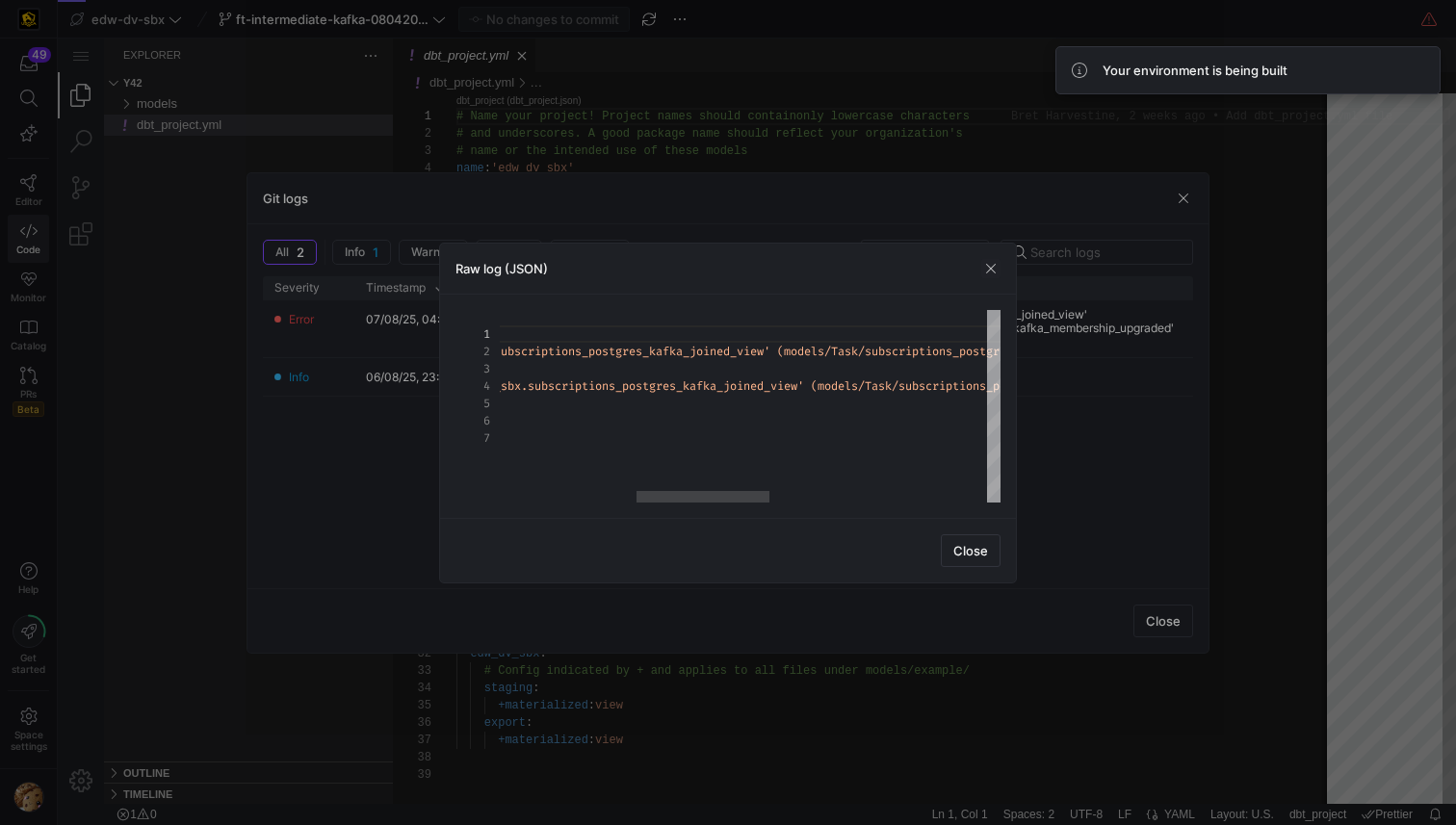 type 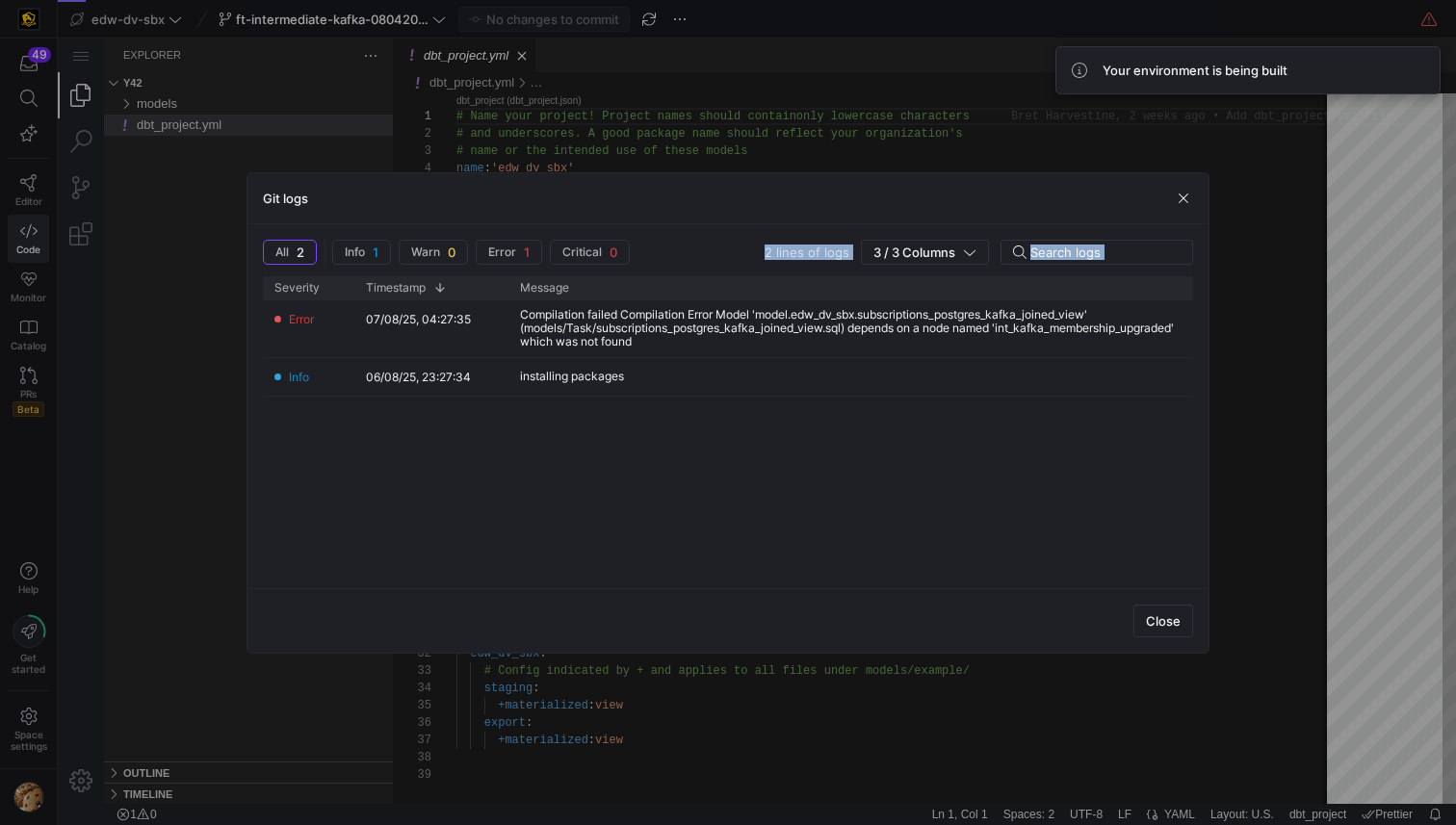 drag, startPoint x: 905, startPoint y: 208, endPoint x: 905, endPoint y: 505, distance: 297 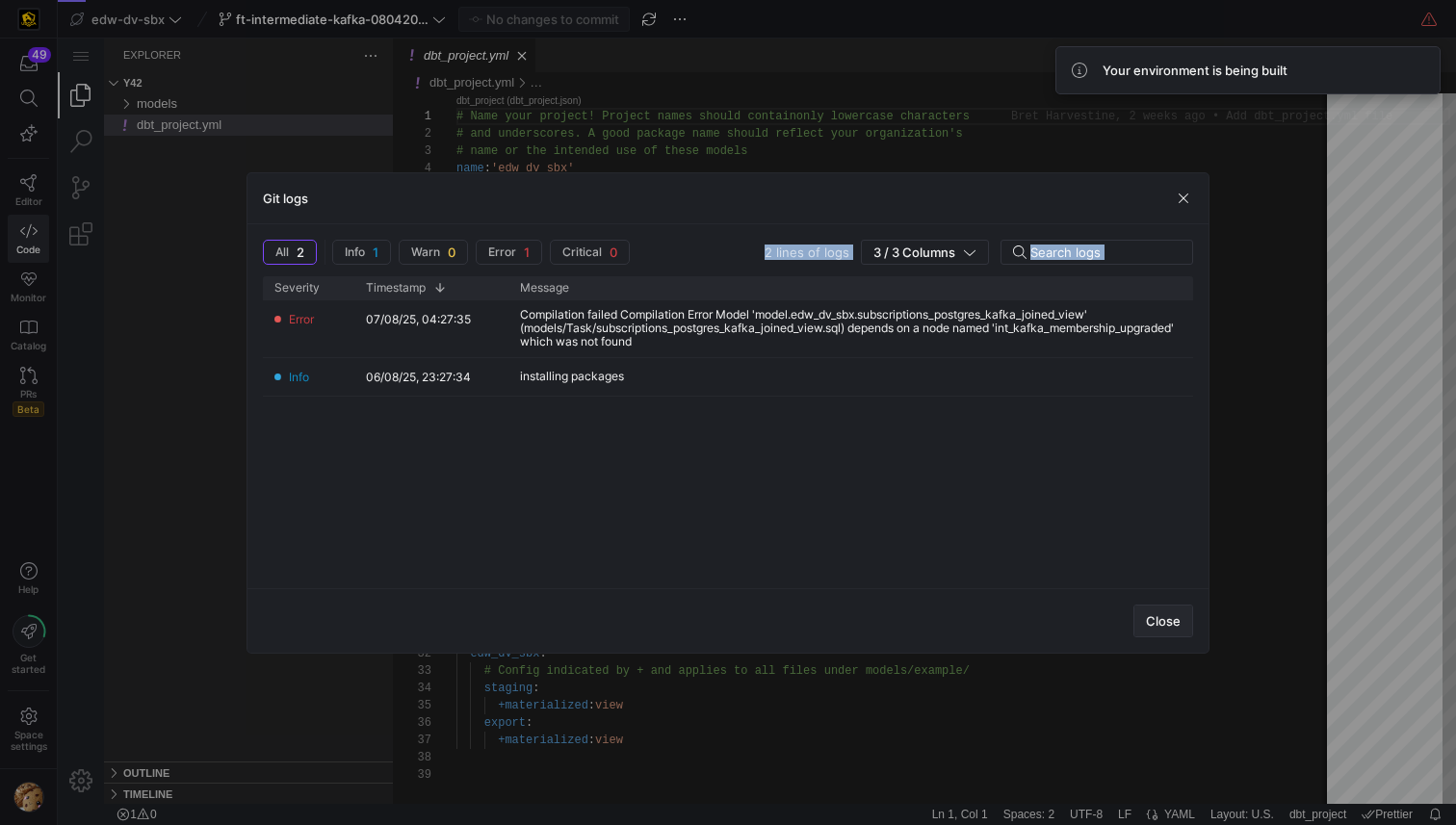 click on "Close" at bounding box center [1163, 621] 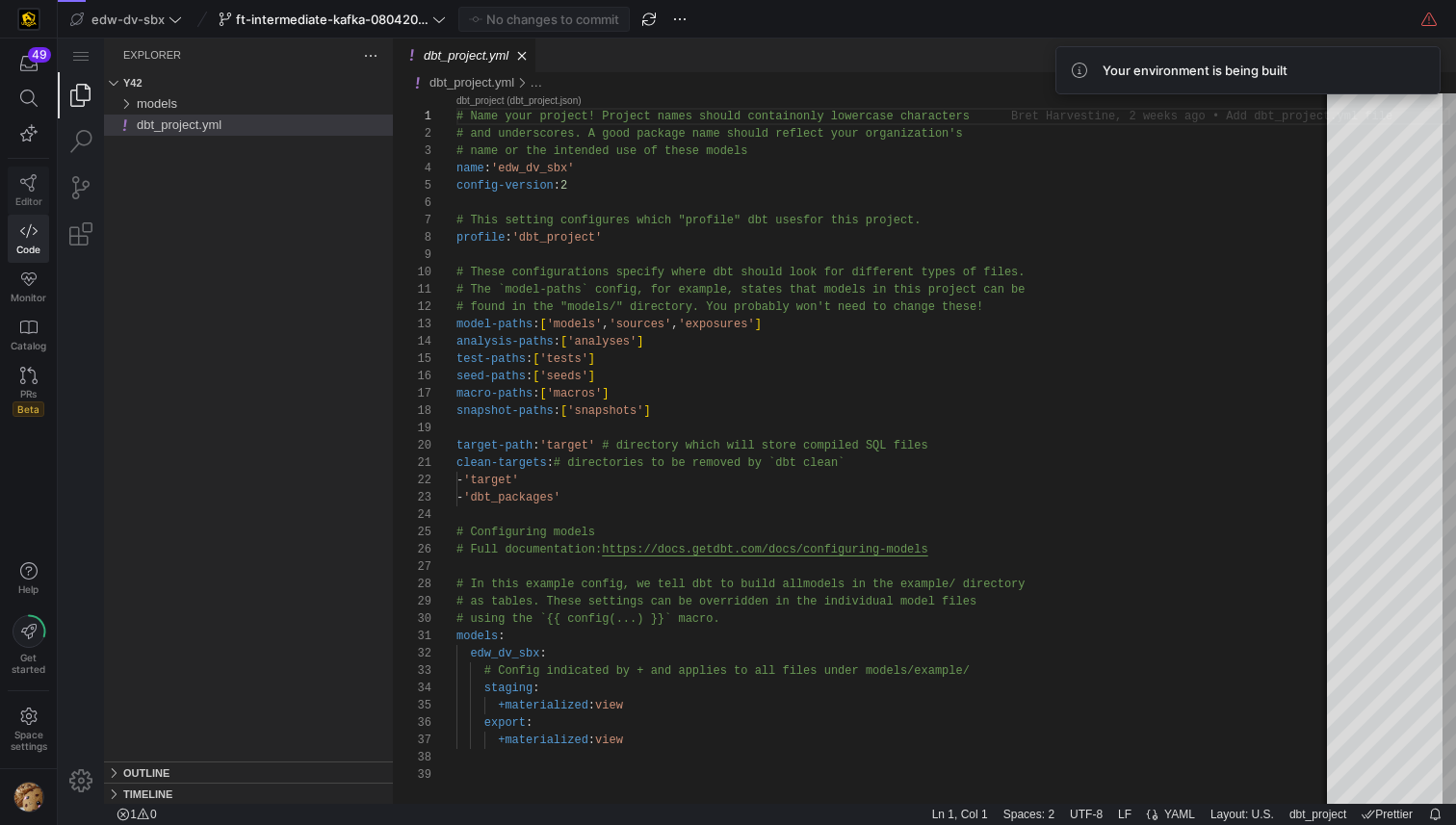 click 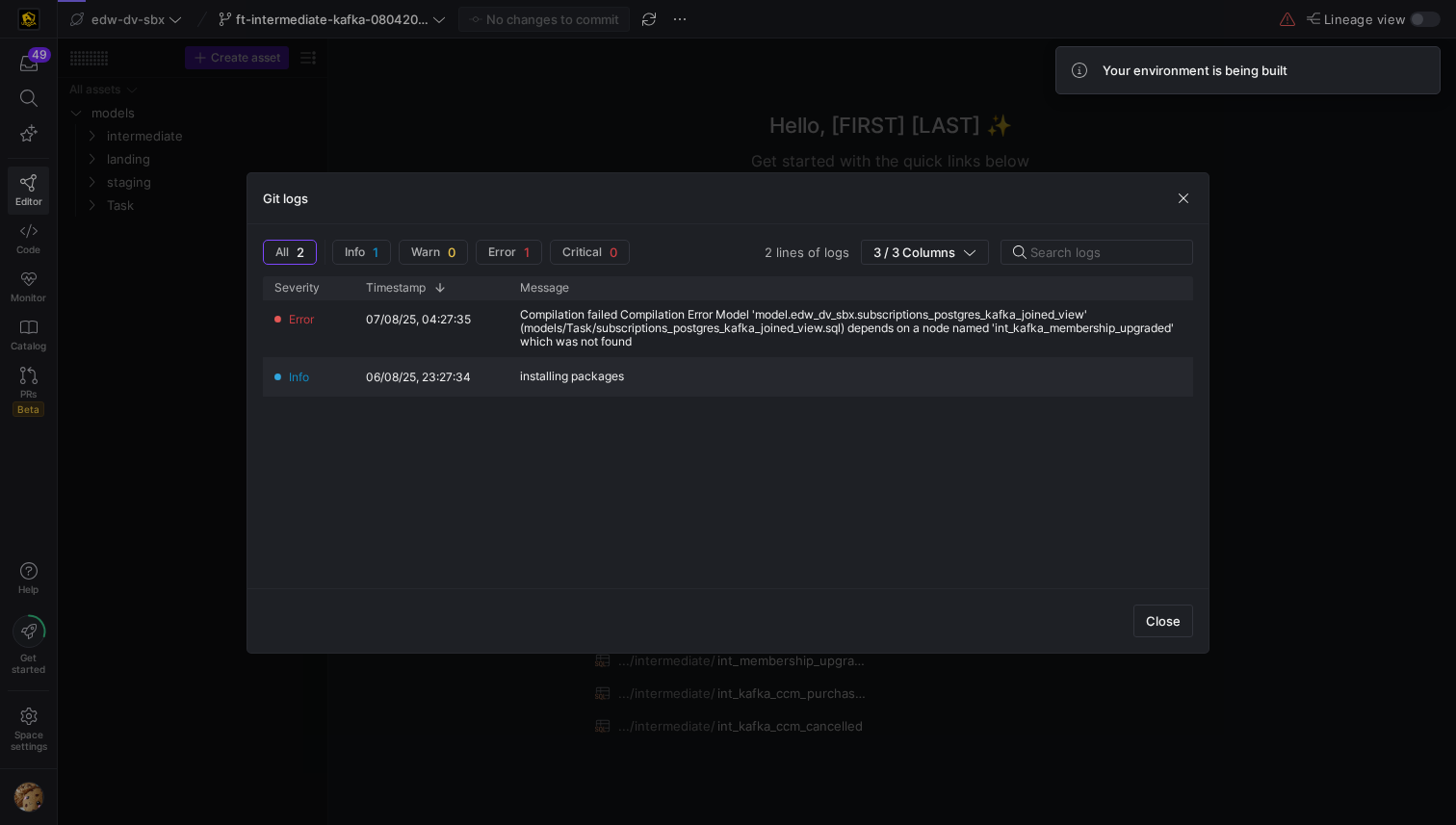 click on "06/08/25, 23:27:34" at bounding box center [418, 376] 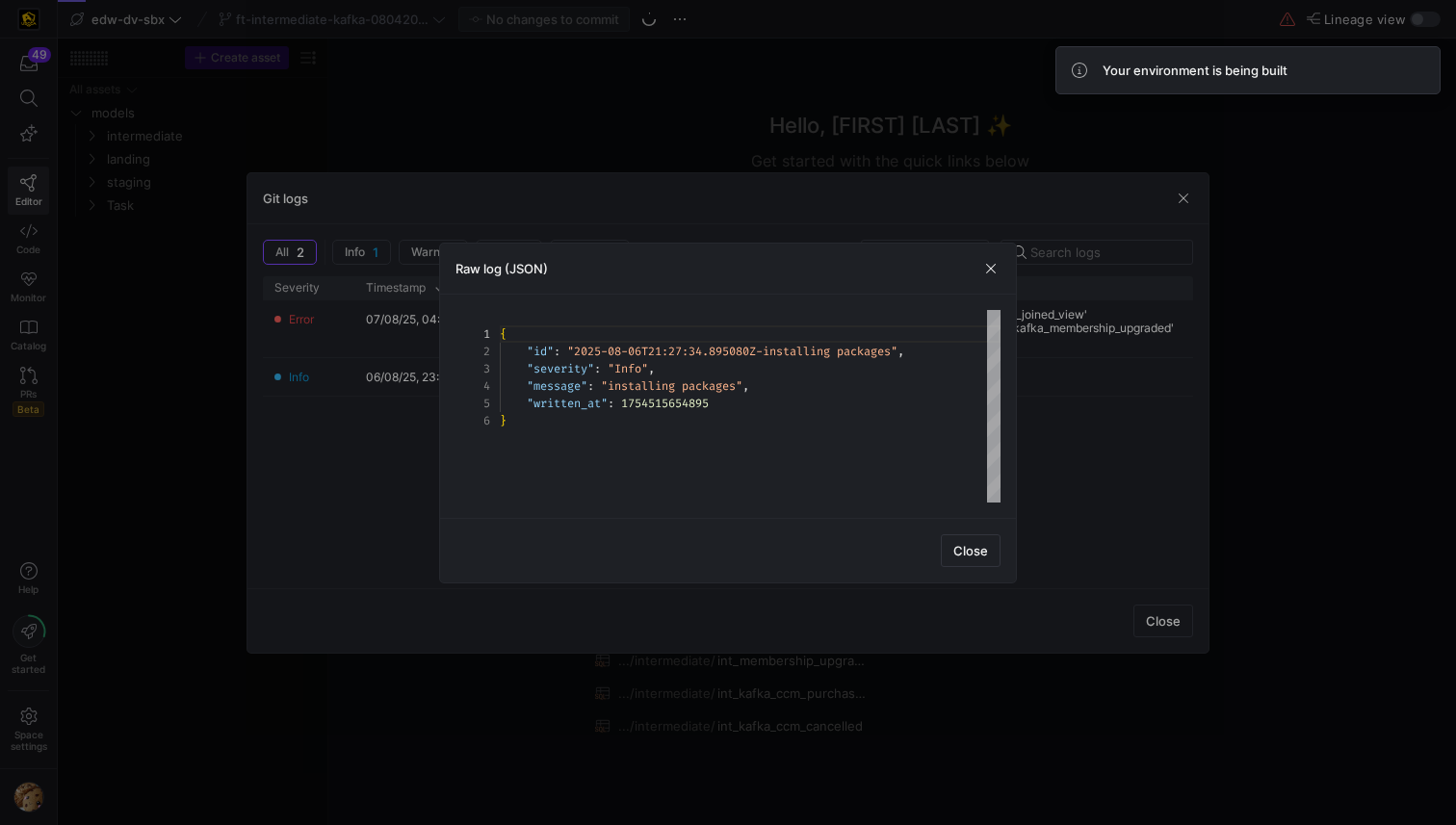 scroll, scrollTop: 87, scrollLeft: 0, axis: vertical 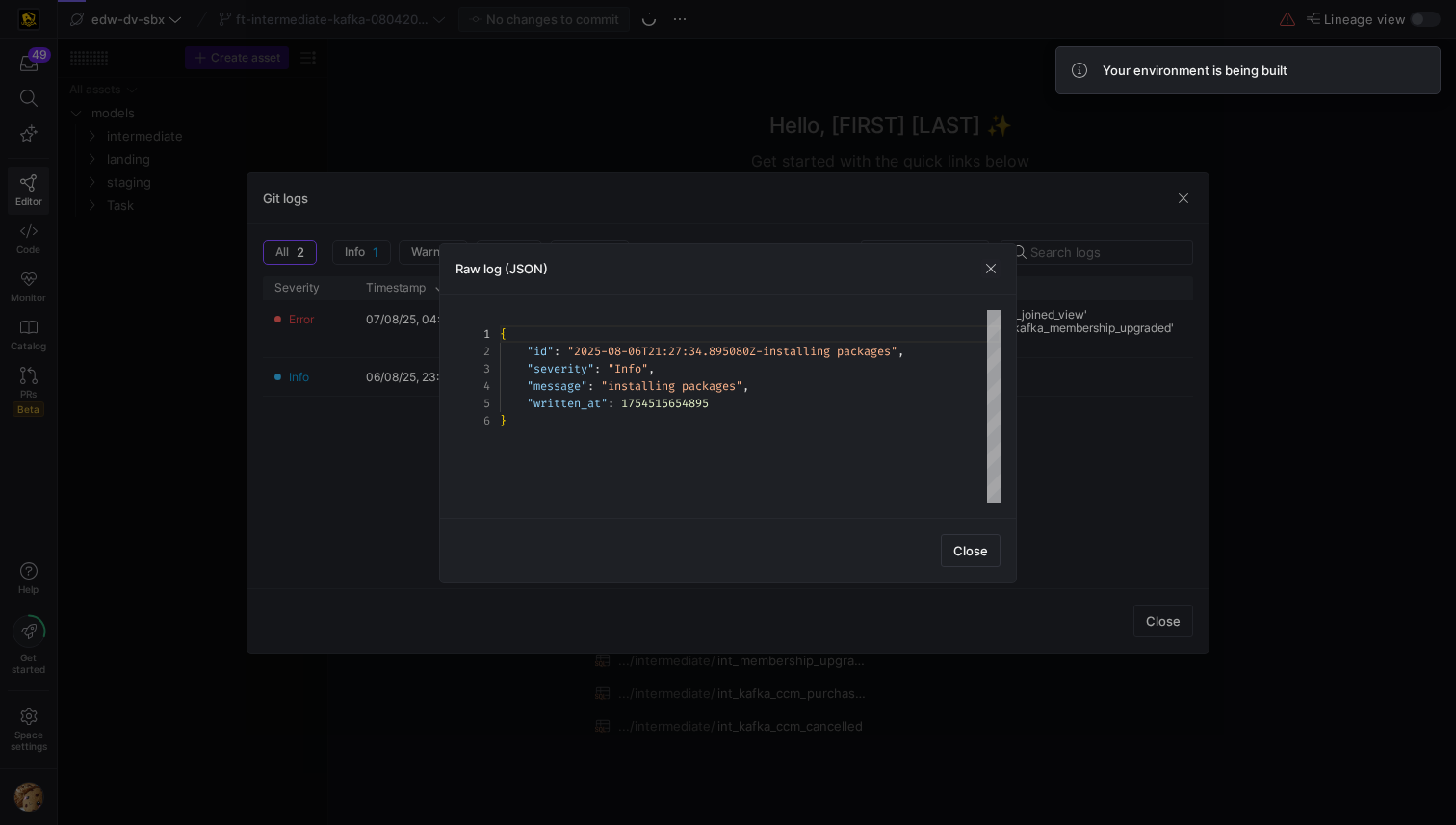 type 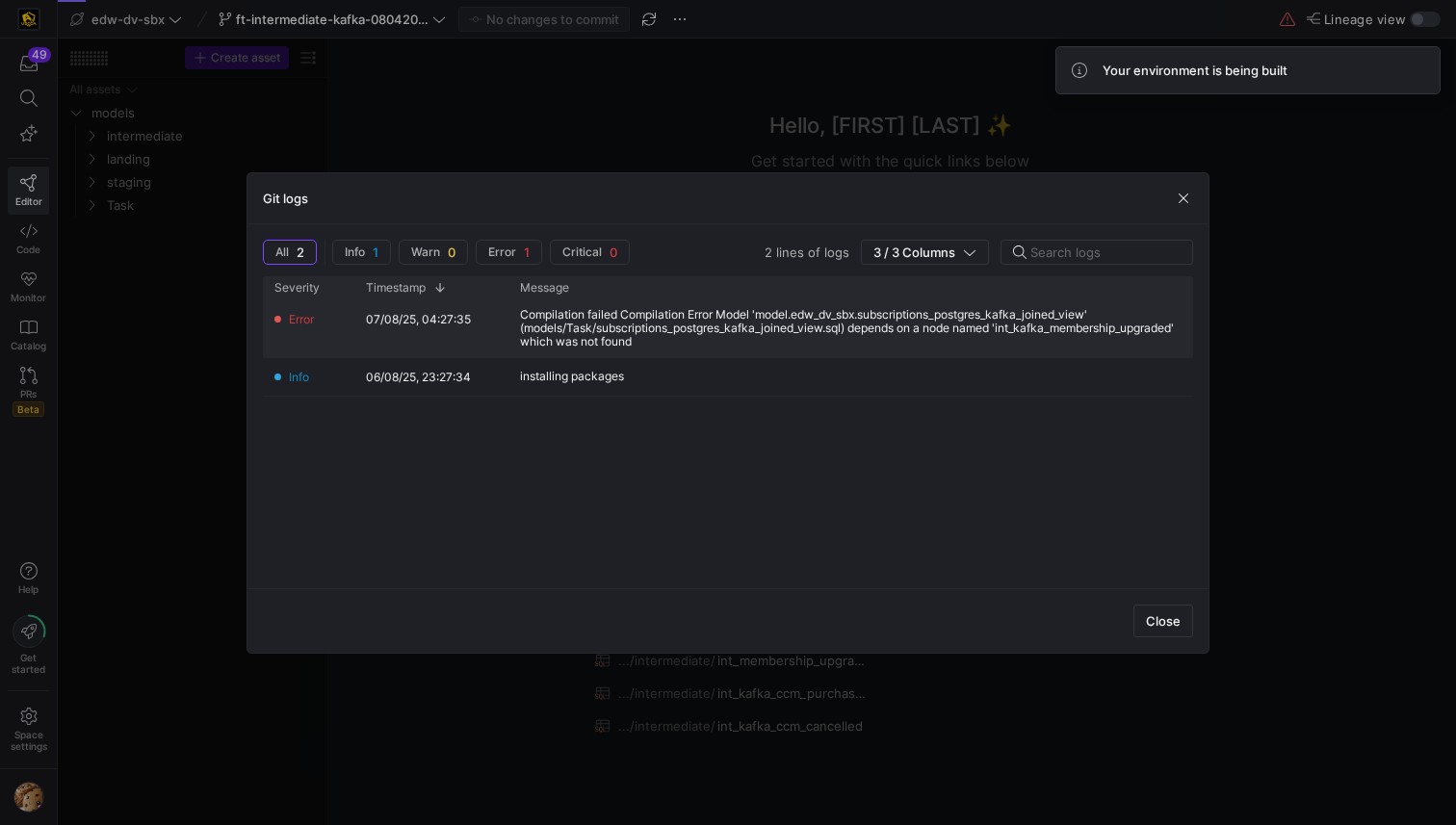 click on "Compilation failed Compilation Error
Model 'model.edw_dv_sbx.subscriptions_postgres_kafka_joined_view' (models/Task/subscriptions_postgres_kafka_joined_view.sql) depends on a node named 'int_kafka_membership_upgraded' which was not found" at bounding box center [850, 328] 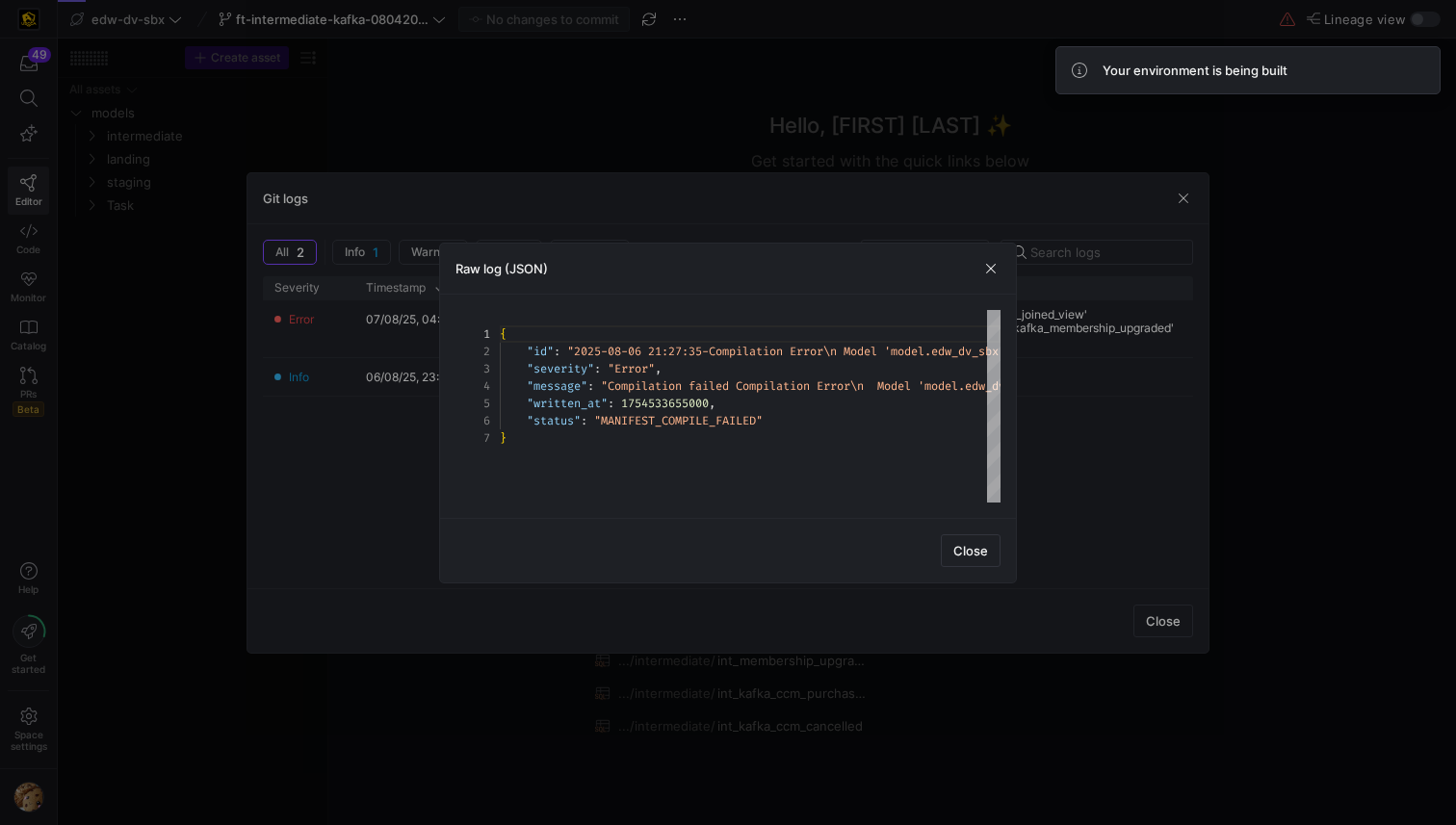 scroll, scrollTop: 52, scrollLeft: 0, axis: vertical 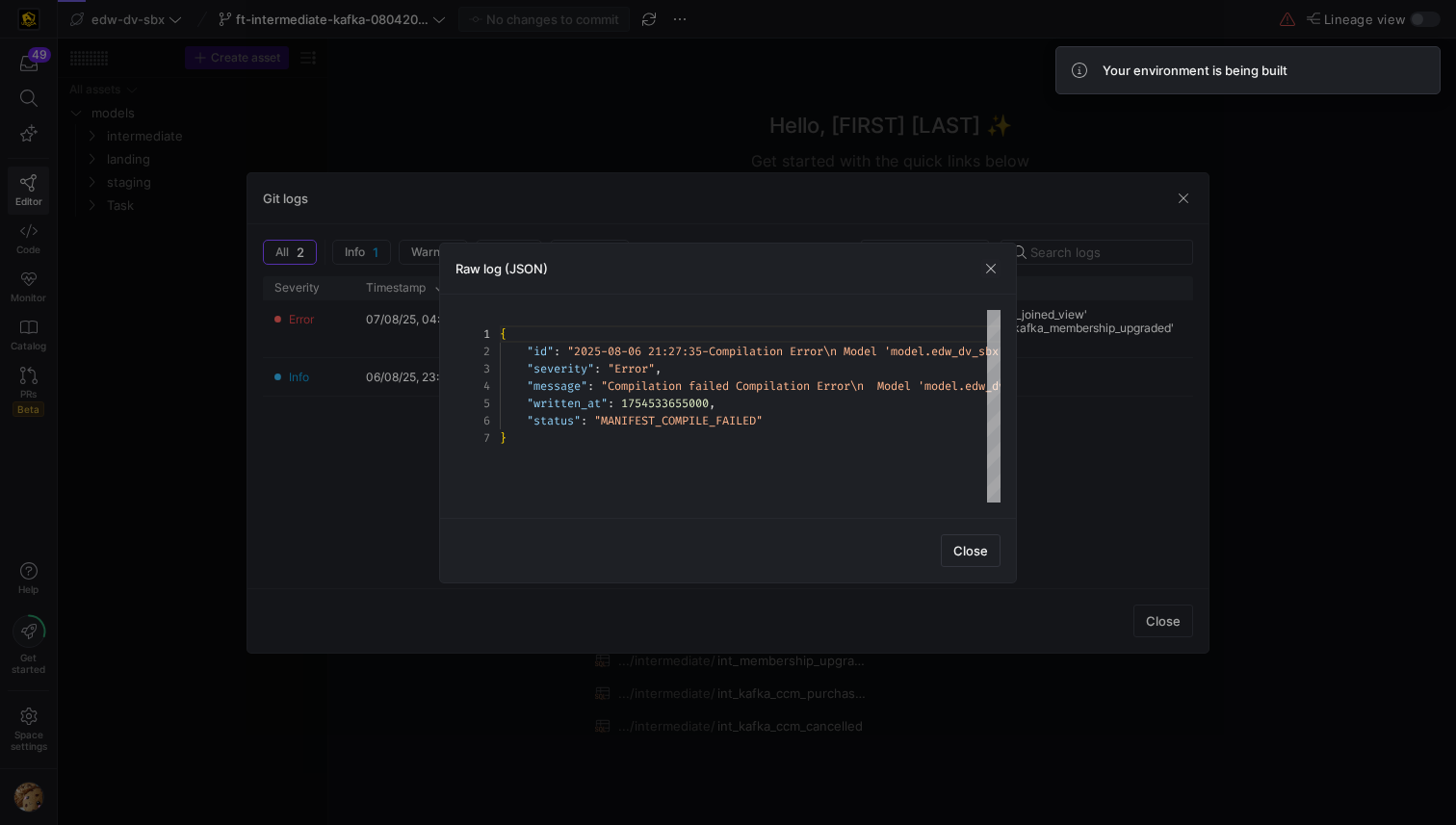 type 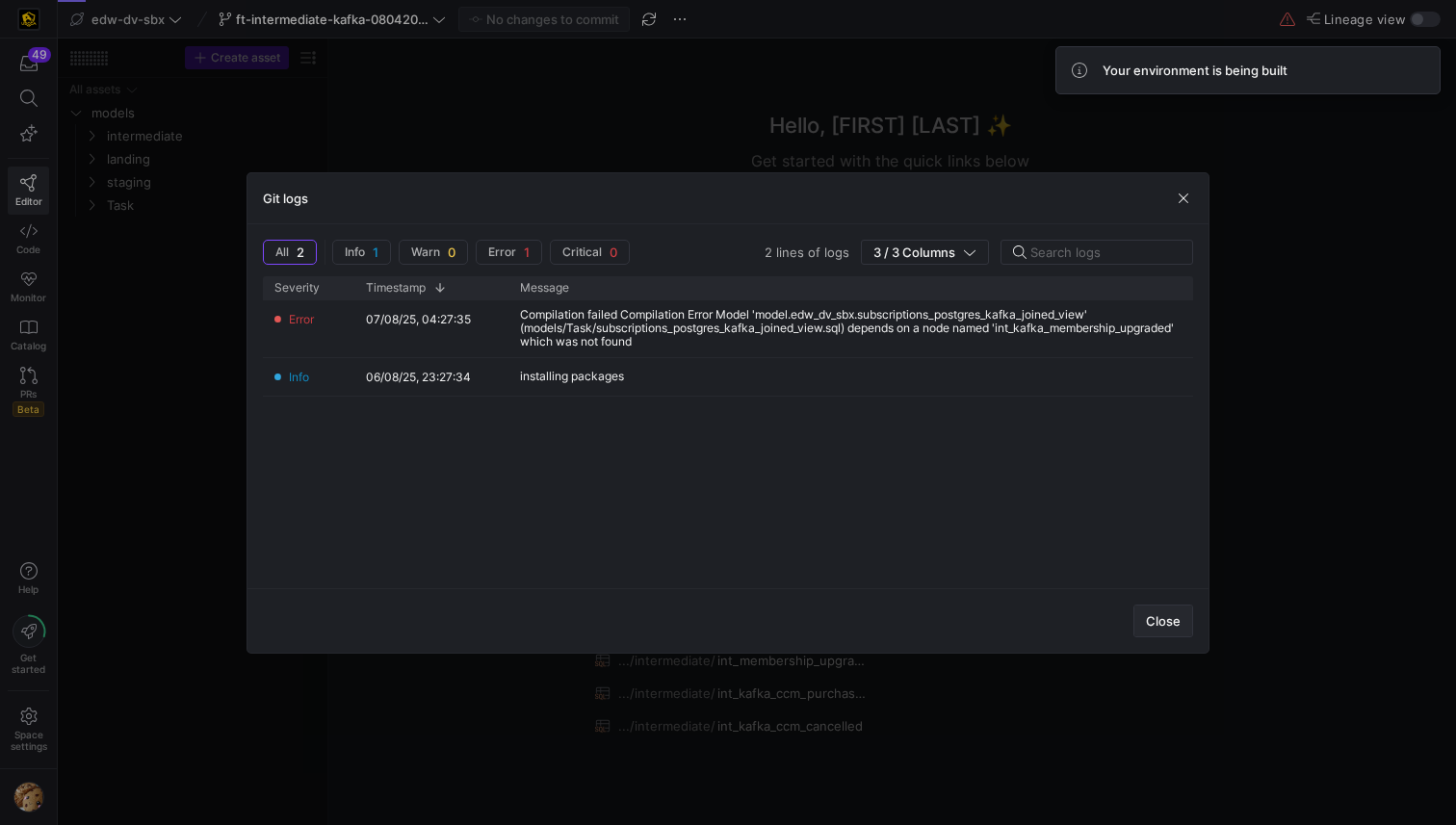 click on "Close" at bounding box center [1163, 621] 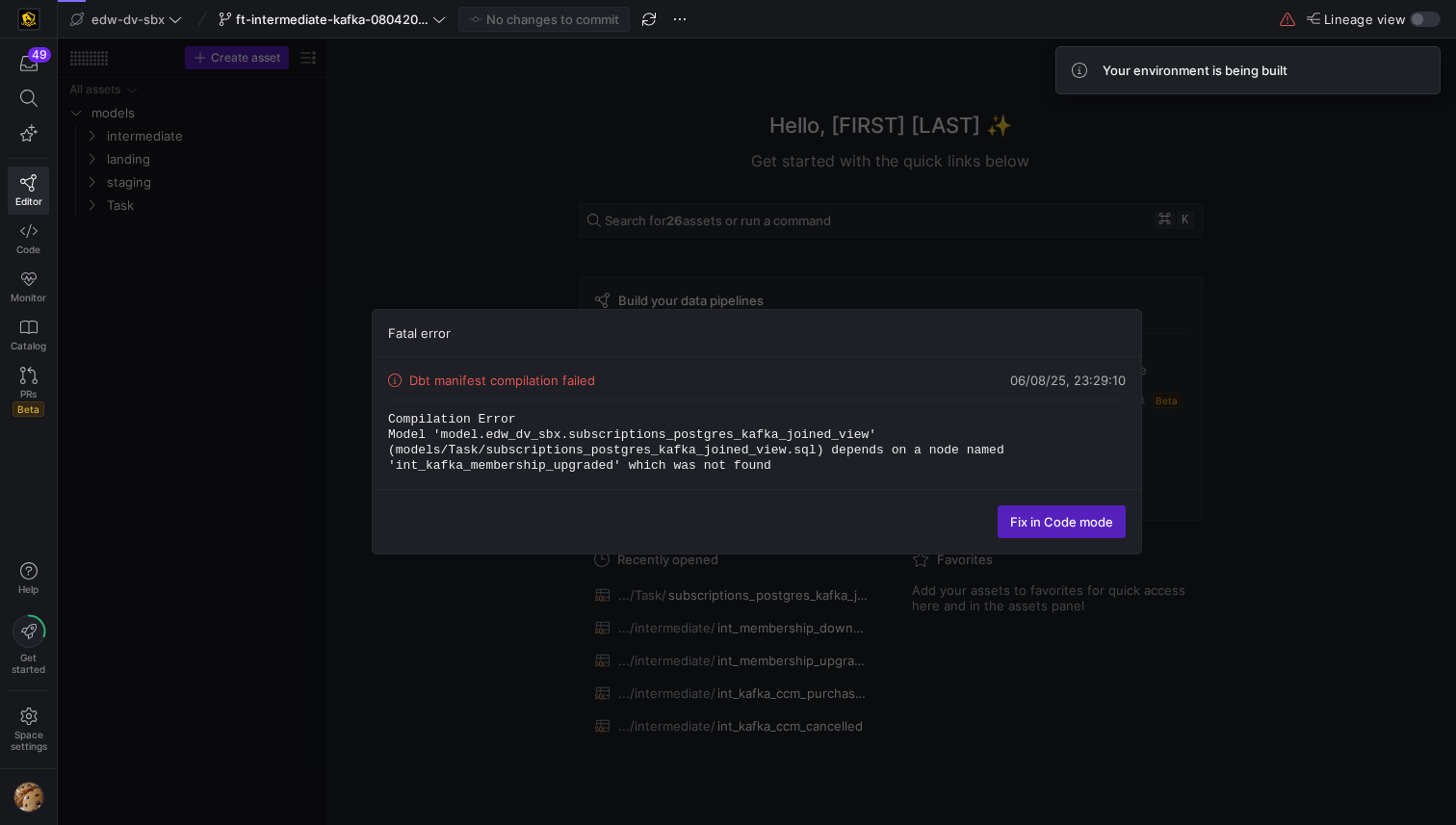 click on "Dbt manifest compilation failed  06/08/25, 23:29:10 Compilation Error
Model 'model.edw_dv_sbx.subscriptions_postgres_kafka_joined_view' (models/Task/subscriptions_postgres_kafka_joined_view.sql) depends on a node named 'int_kafka_membership_upgraded' which was not found" 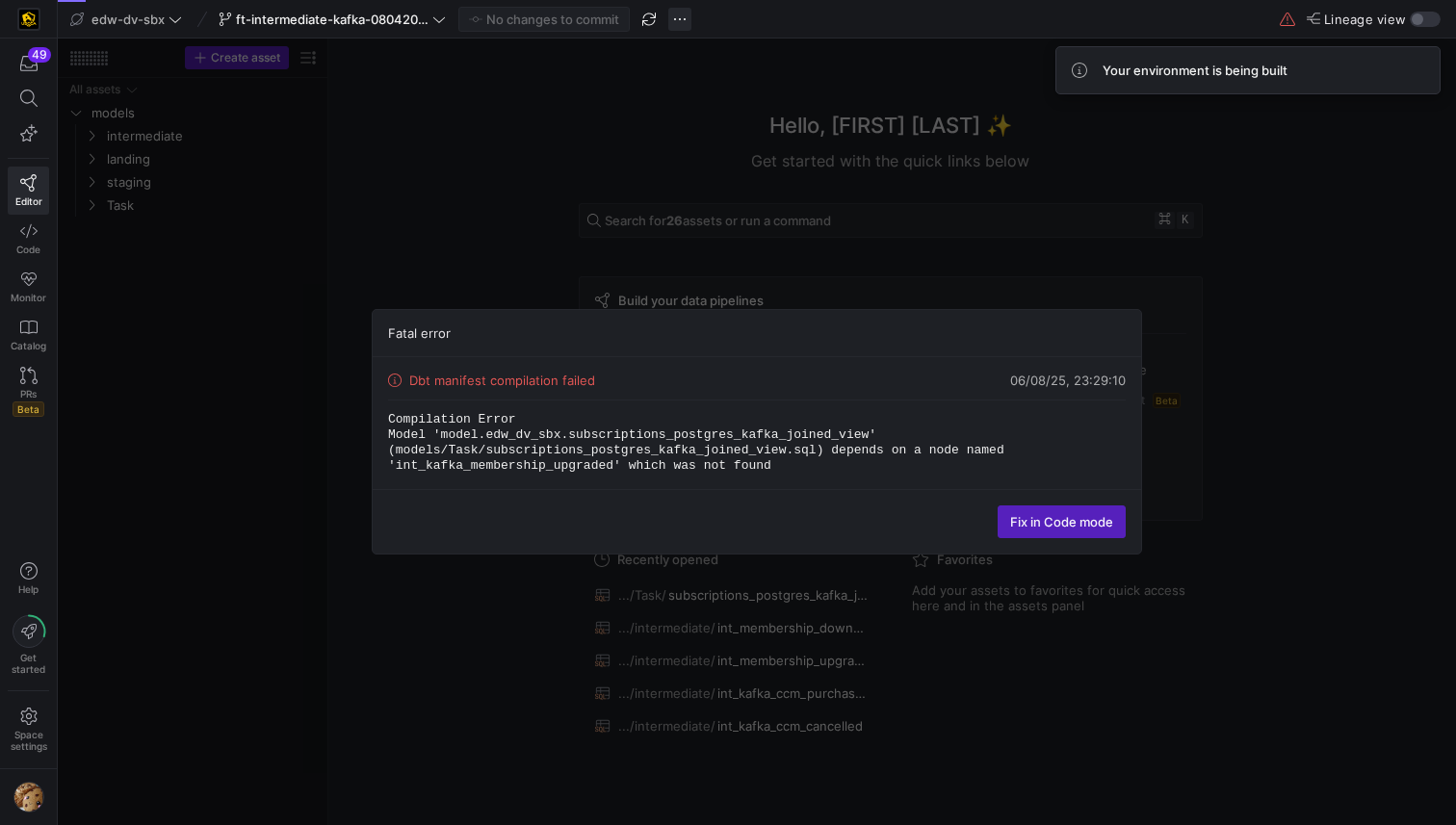 click 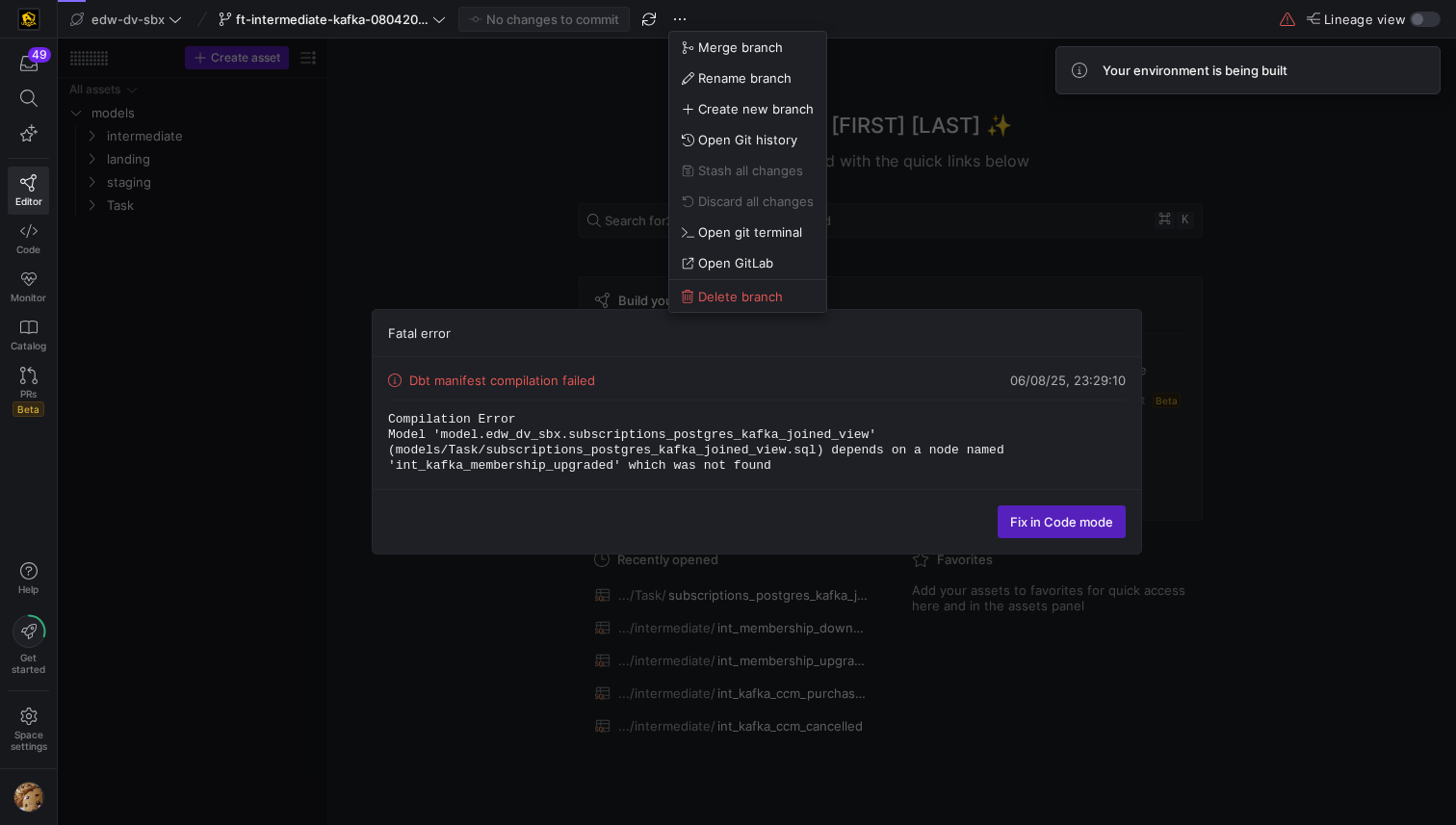 click at bounding box center [728, 412] 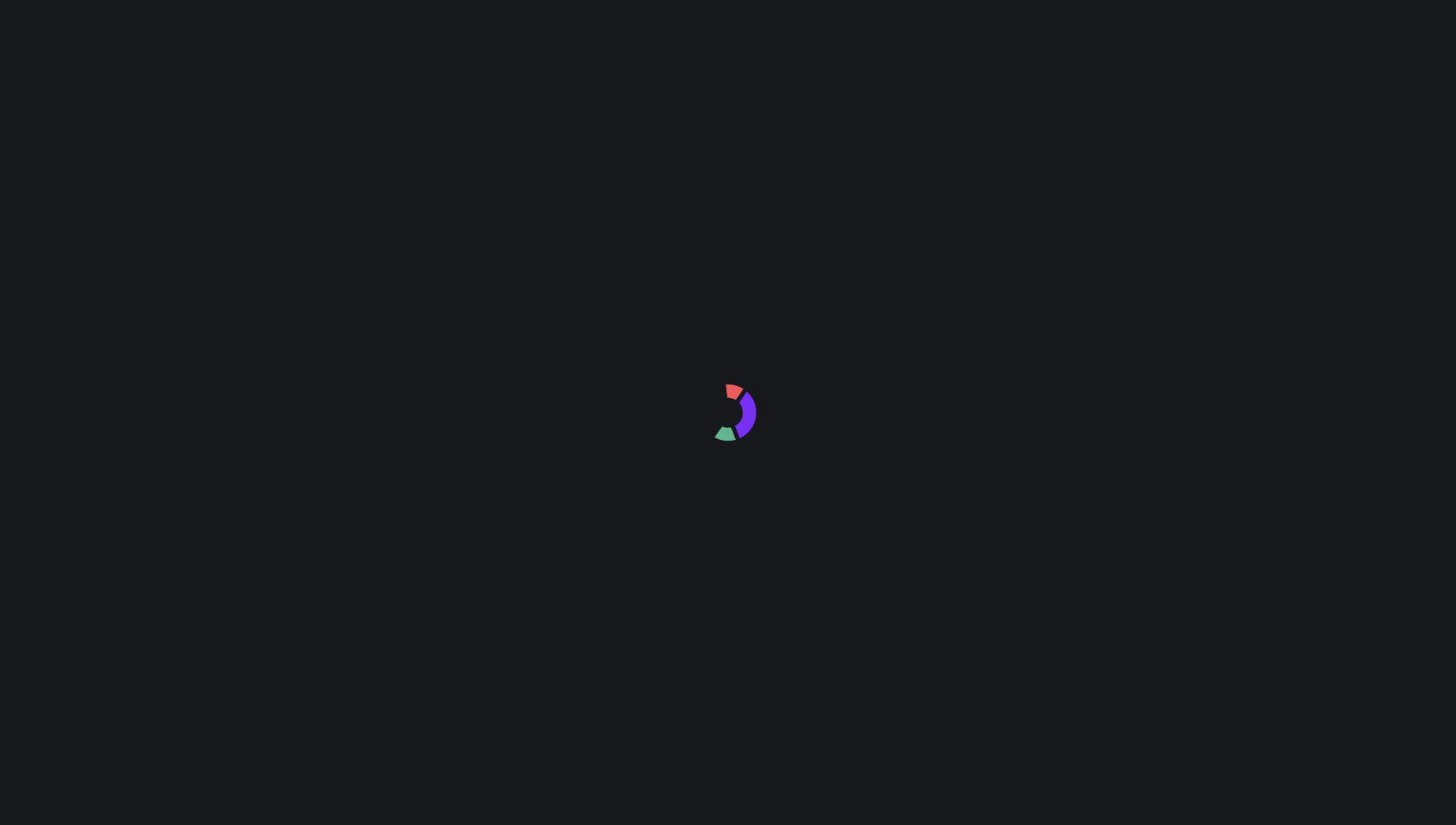 scroll, scrollTop: 0, scrollLeft: 0, axis: both 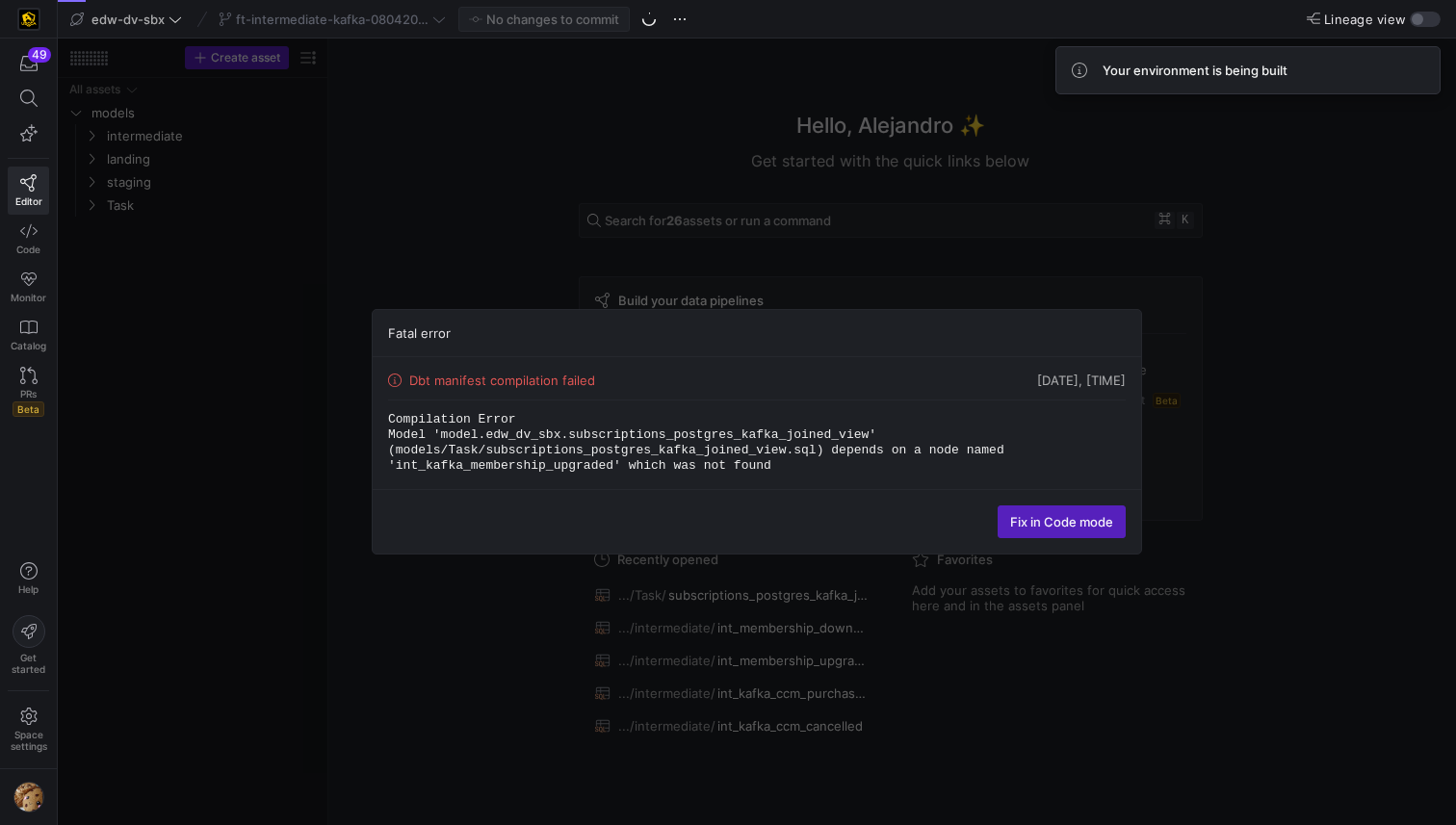 click on "Fatal error  Dbt manifest compilation failed  [DATE], [TIME] Compilation Error
Model 'model.edw_dv_sbx.subscriptions_postgres_kafka_joined_view' (models/Task/subscriptions_postgres_kafka_joined_view.sql) depends on a node named 'int_kafka_membership_upgraded' which was not found
Fix in Code mode" 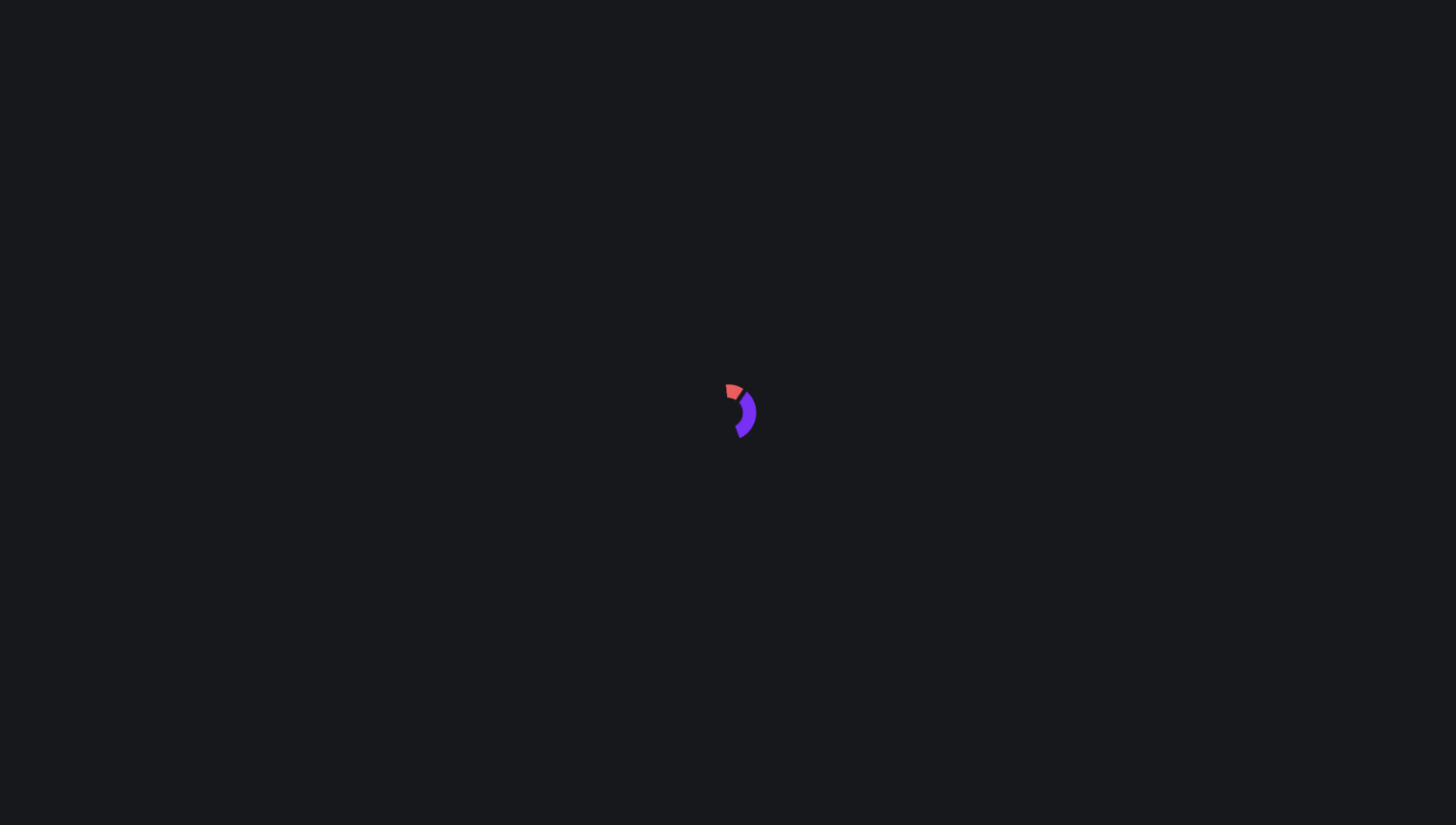 scroll, scrollTop: 0, scrollLeft: 0, axis: both 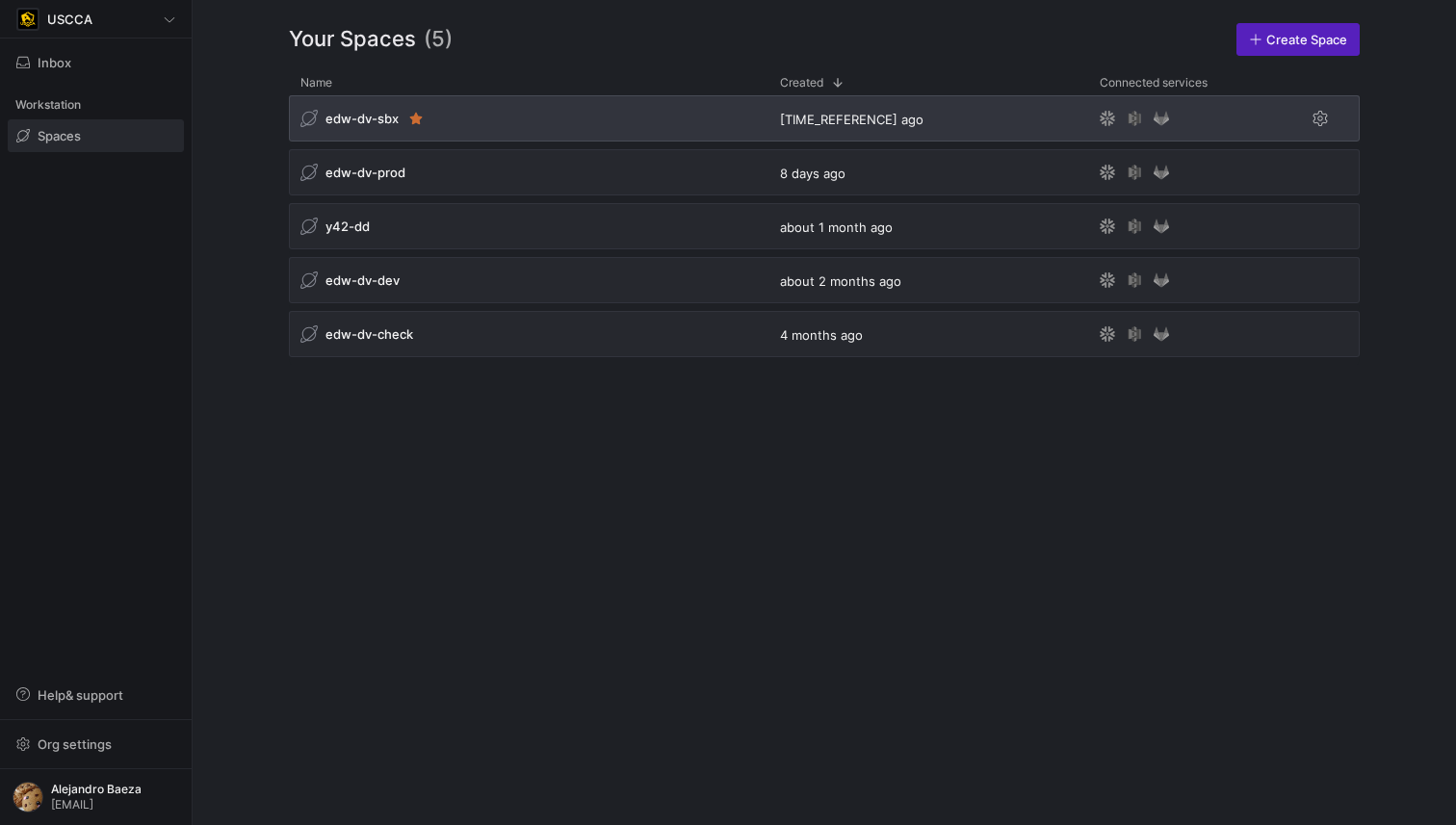 click on "edw-dv-sbx" 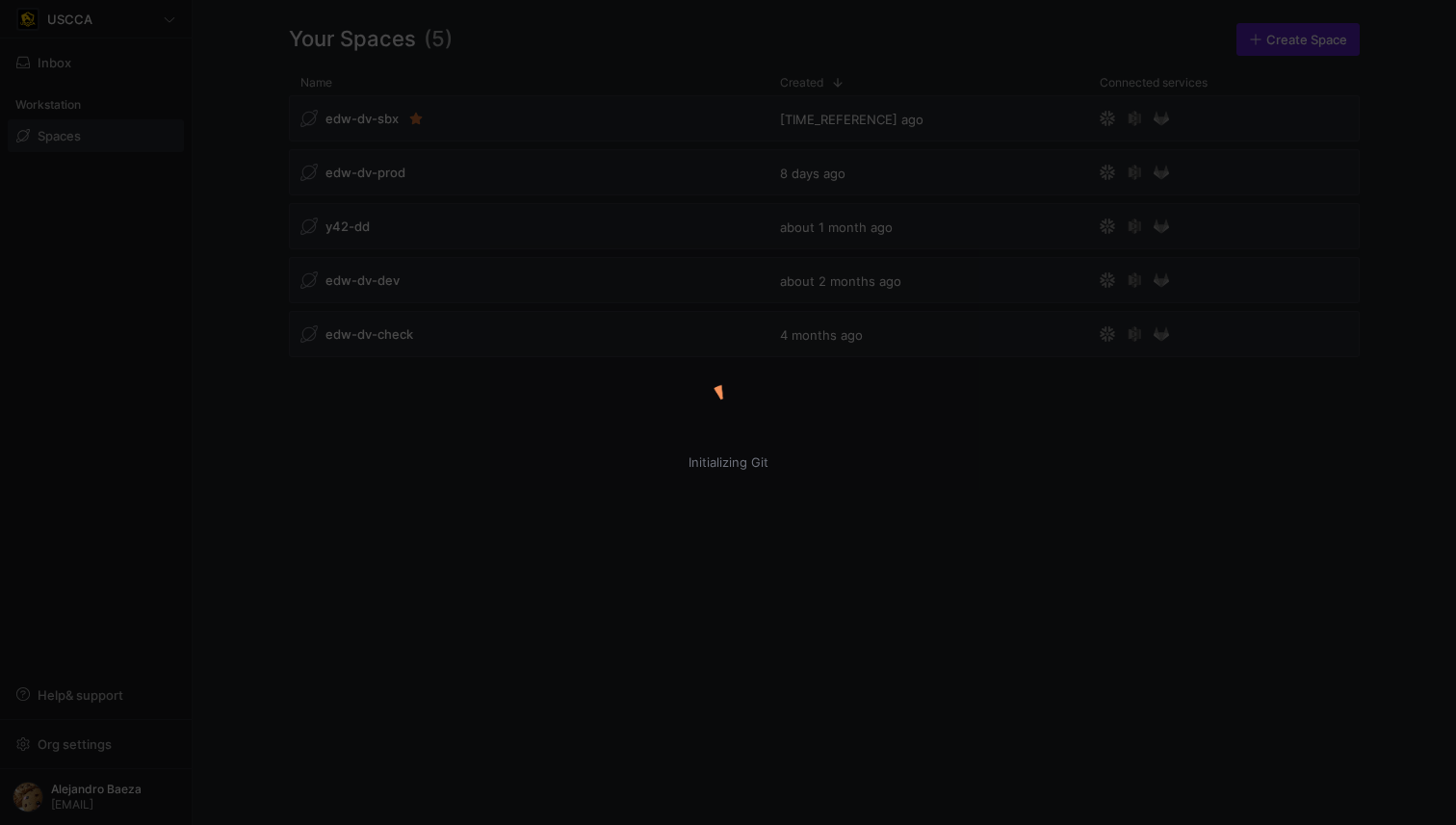 click on "Initializing Git" at bounding box center (728, 412) 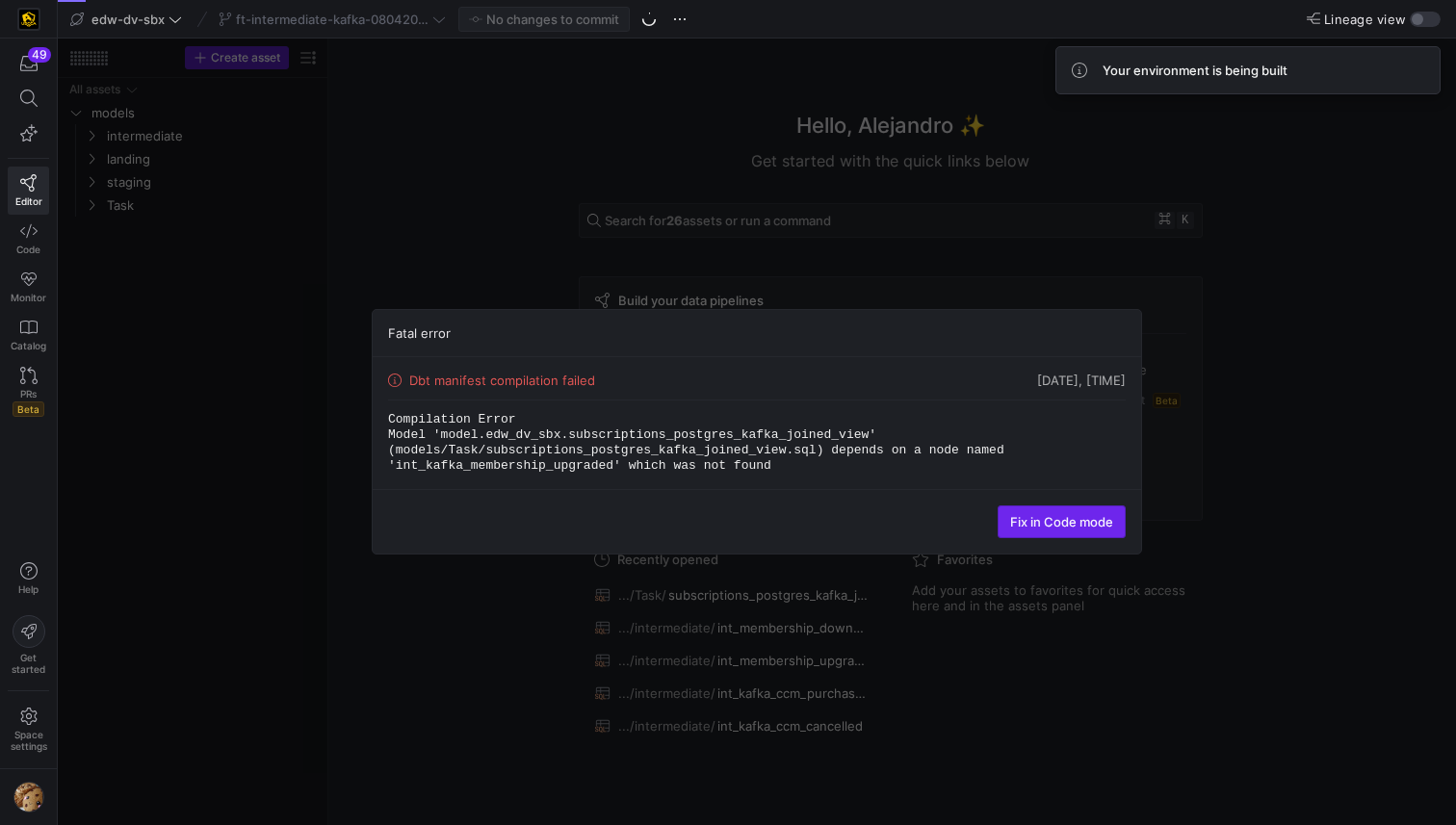 click on "Fix in Code mode" 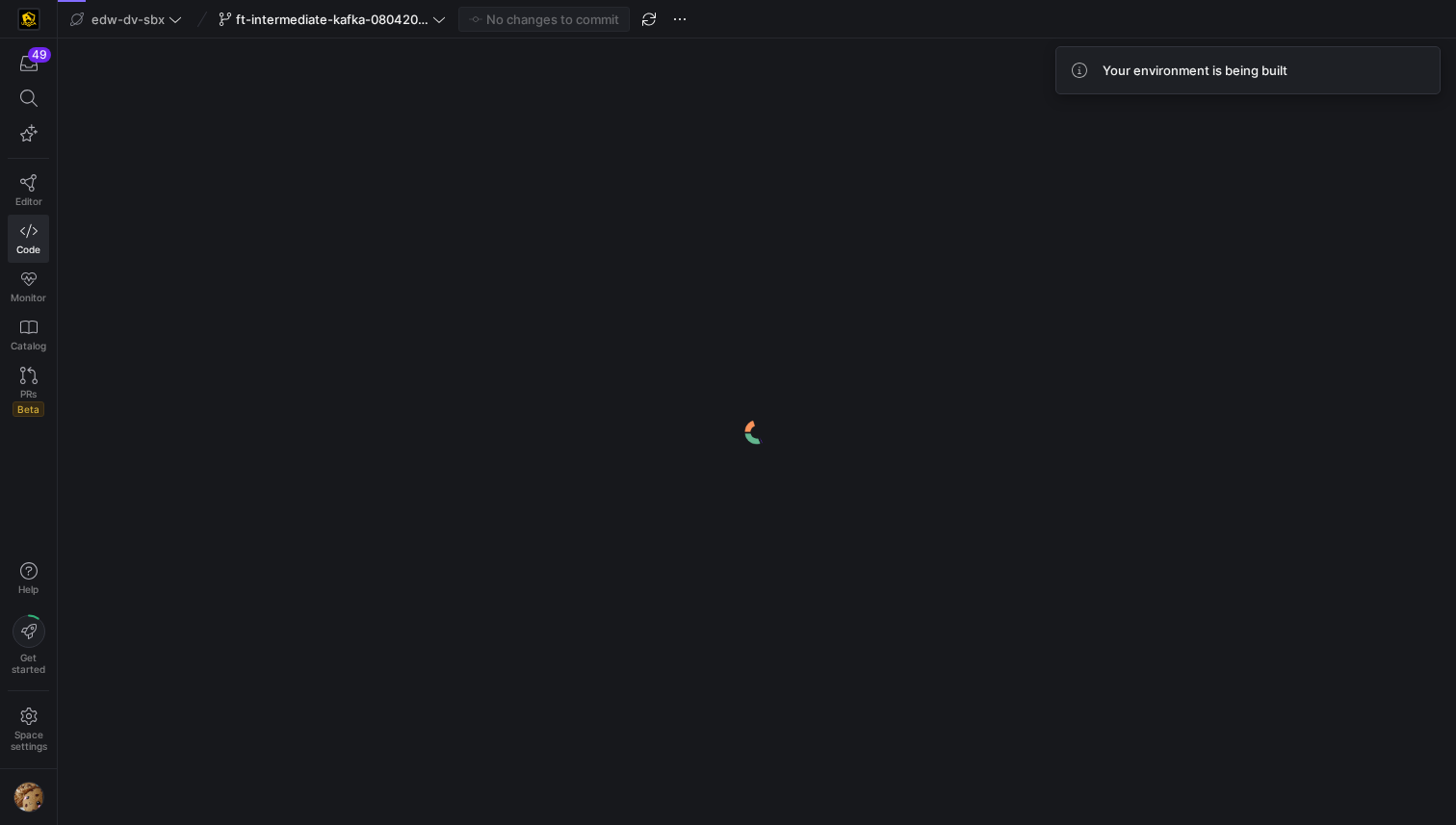 scroll, scrollTop: 0, scrollLeft: 0, axis: both 